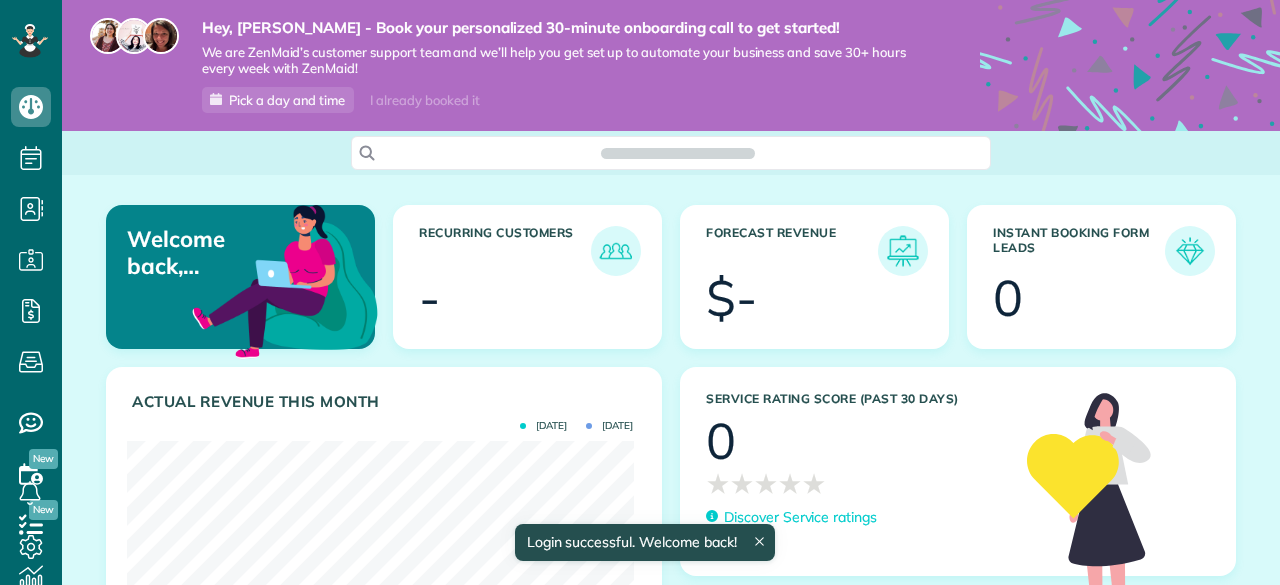 scroll, scrollTop: 0, scrollLeft: 0, axis: both 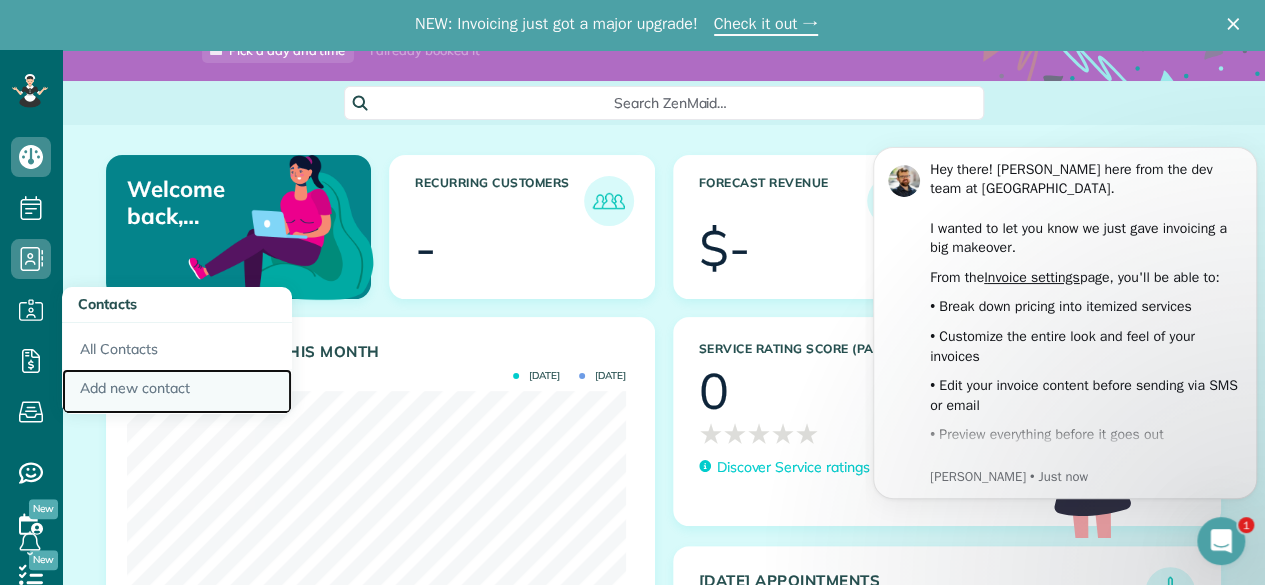 click on "Add new contact" at bounding box center (177, 392) 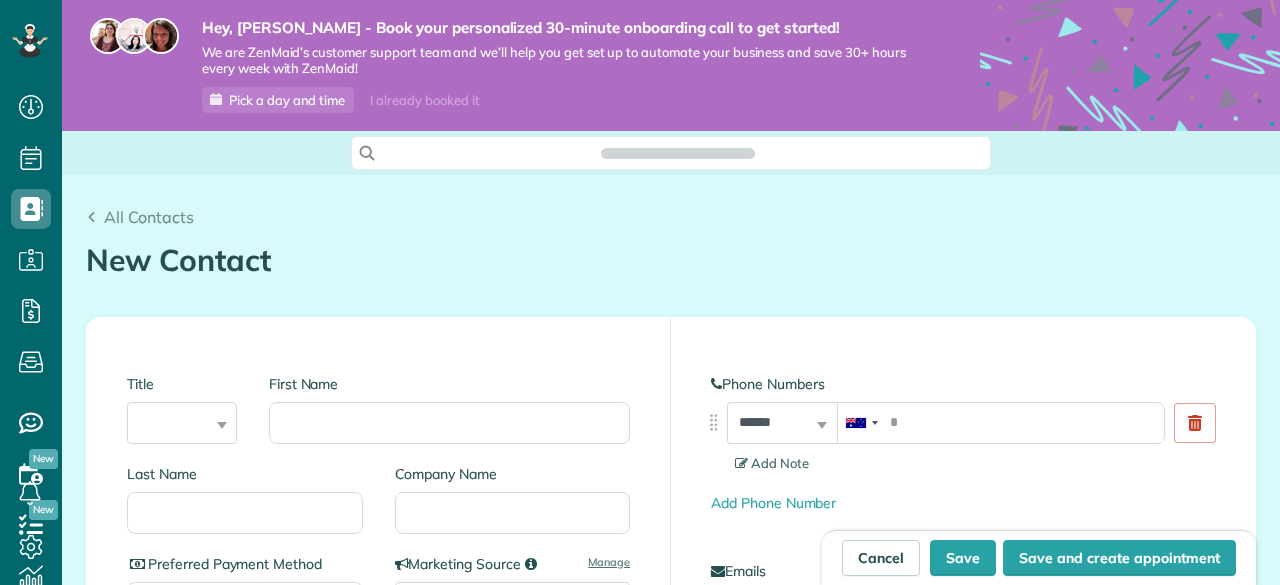 click on "Title
***
****
***
***" at bounding box center [182, 409] 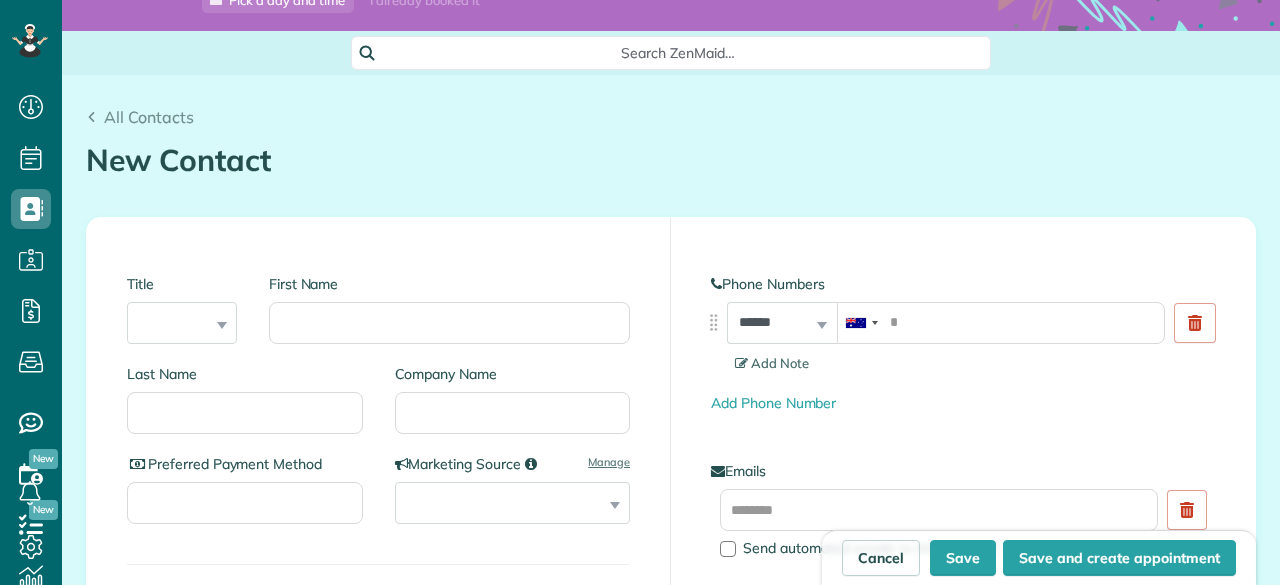 scroll, scrollTop: 585, scrollLeft: 62, axis: both 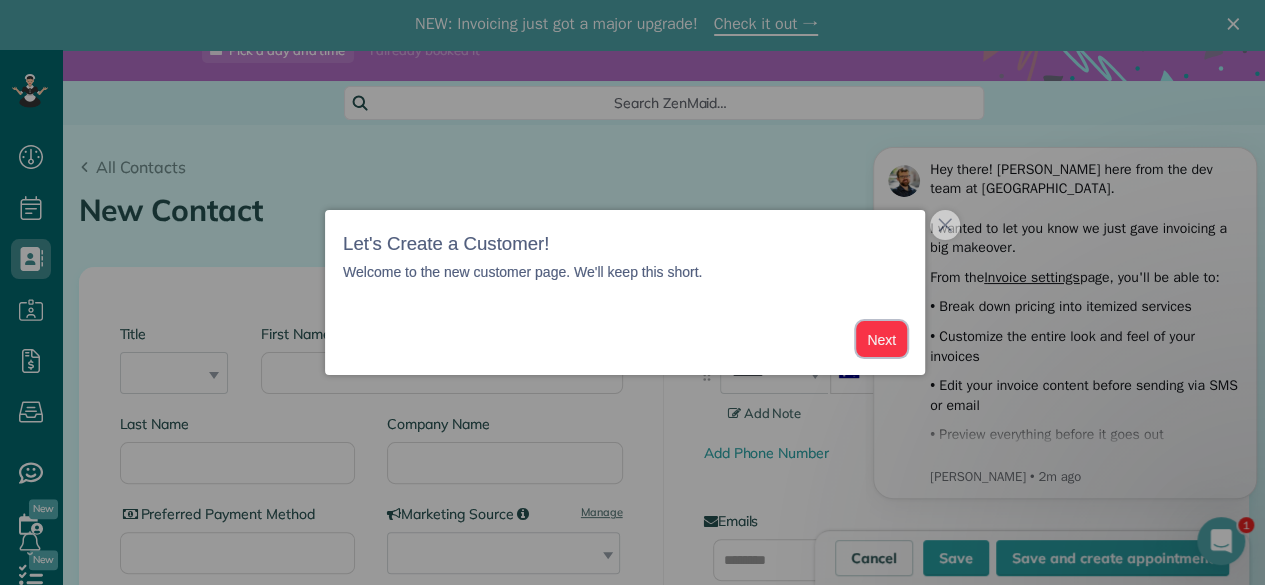 click on "Next" at bounding box center [881, 339] 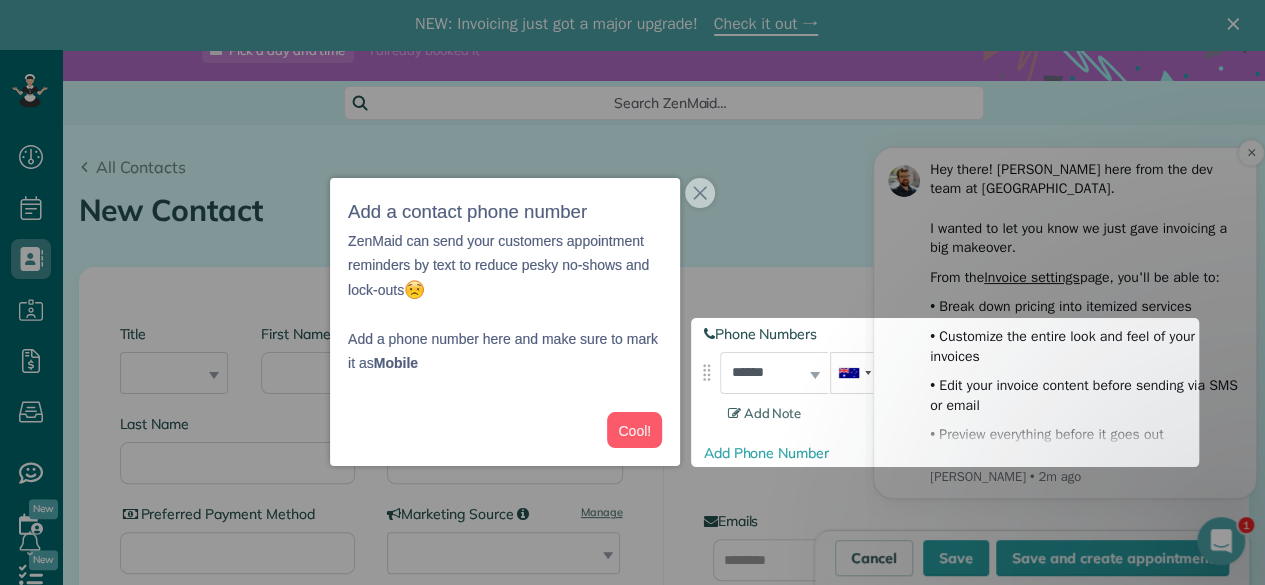 scroll, scrollTop: 122, scrollLeft: 0, axis: vertical 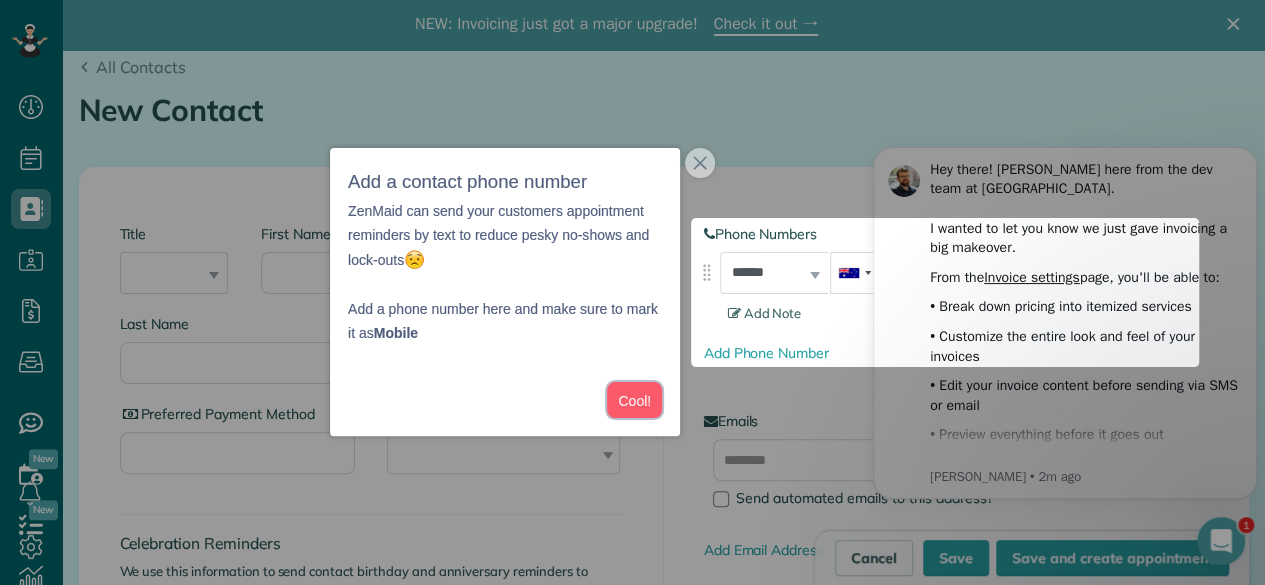 click on "Cool!" at bounding box center (634, 400) 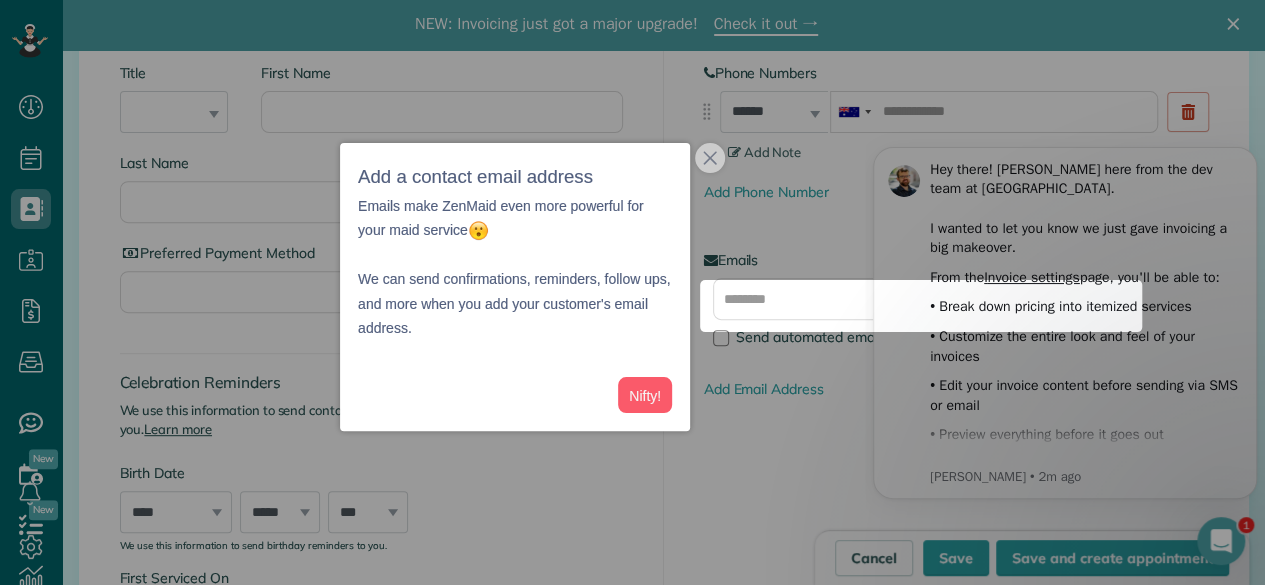 scroll, scrollTop: 316, scrollLeft: 0, axis: vertical 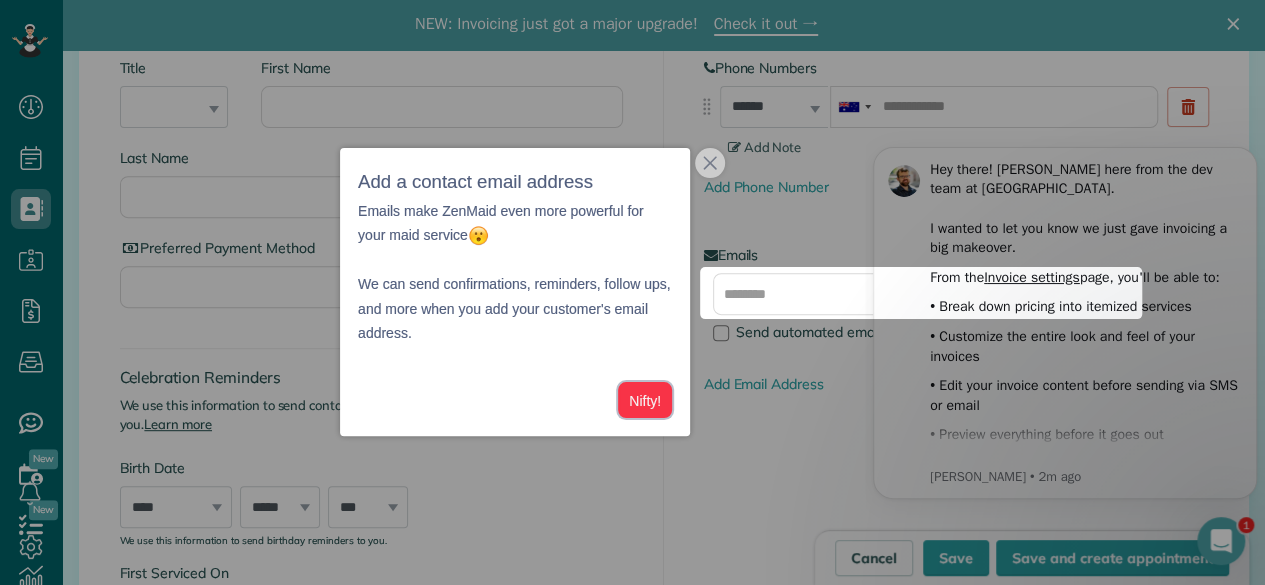 click on "Nifty!" at bounding box center (645, 400) 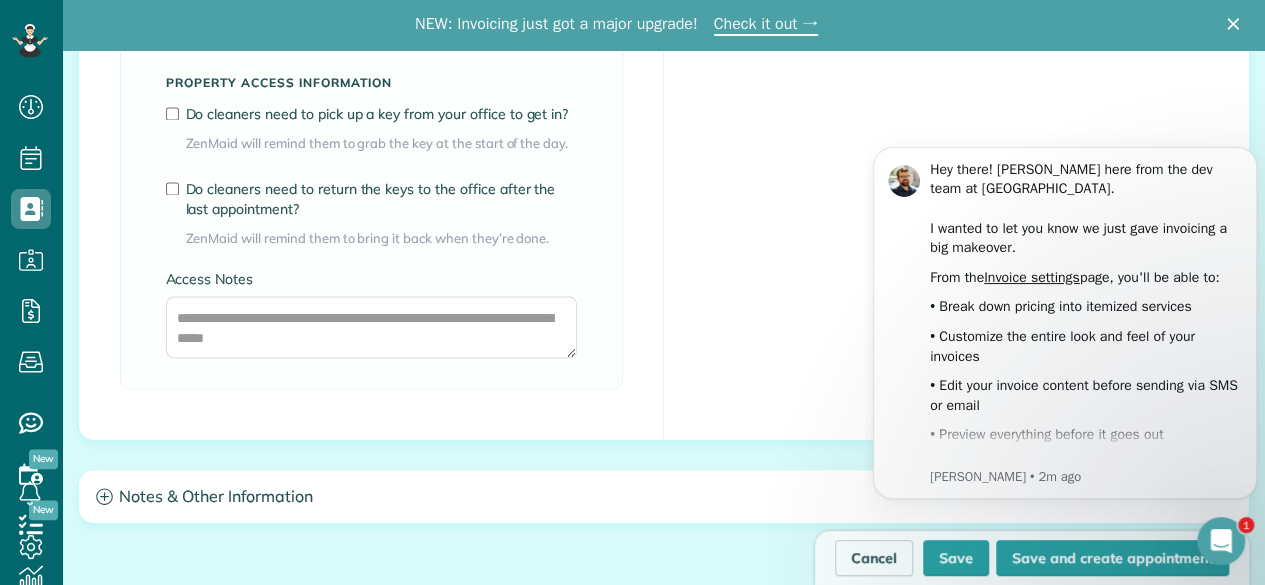scroll, scrollTop: 1826, scrollLeft: 0, axis: vertical 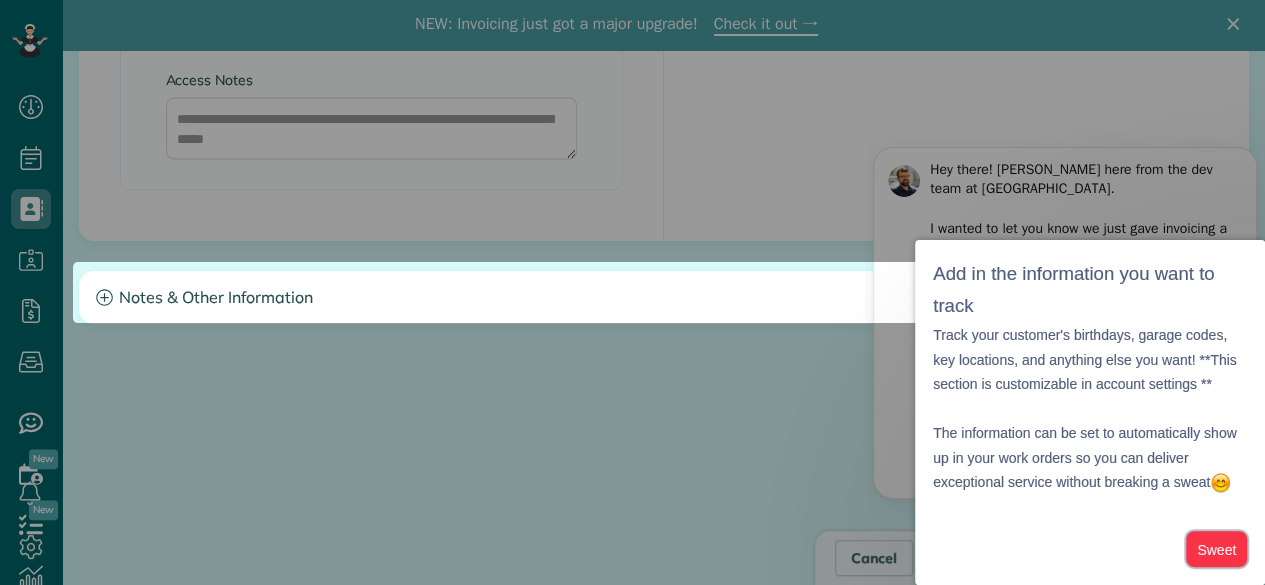 click on "Sweet" at bounding box center [1216, 549] 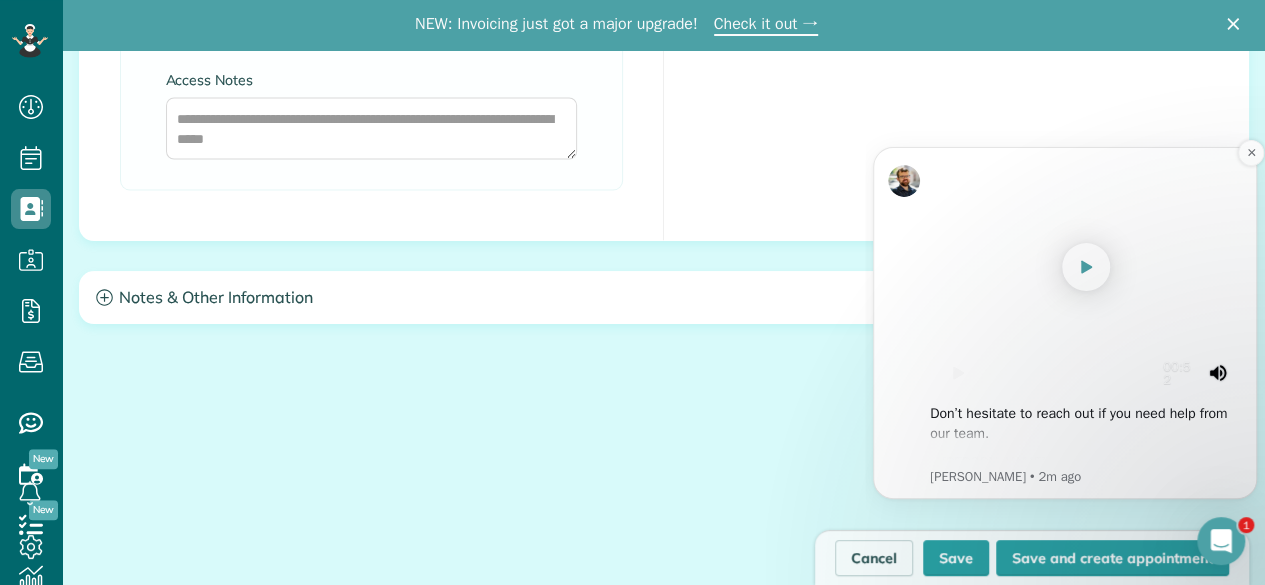 scroll, scrollTop: 446, scrollLeft: 0, axis: vertical 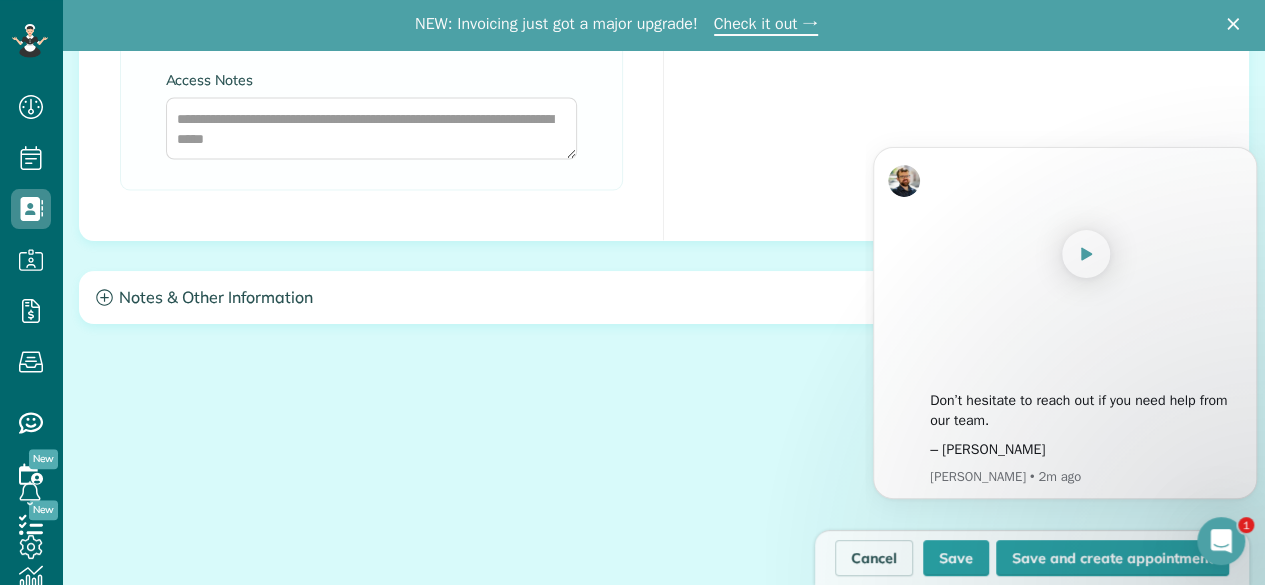 click on "Cancel
Save
Save and create appointment" at bounding box center (664, 414) 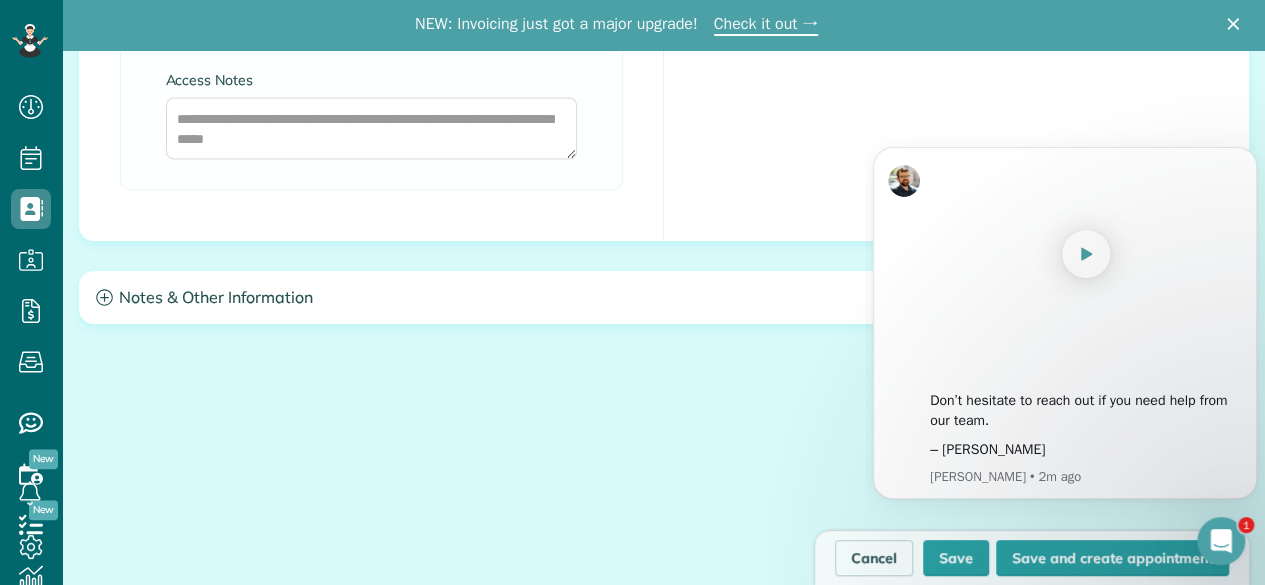 click on "Edit Current Service Address
Add Service Address
To copy over, please clear field above
Address Line 1
Address Line 2
City / Town
State / Province / Region
ZIP / Postal Code
Property access information
Do cleaners need to pick up a key from your office to get in? ZenMaid will remind them to grab the key at the start of the day.
Do cleaners need to return the keys to the office after the last appointment? ZenMaid will remind them to bring it back when they’re done." at bounding box center (372, -247) 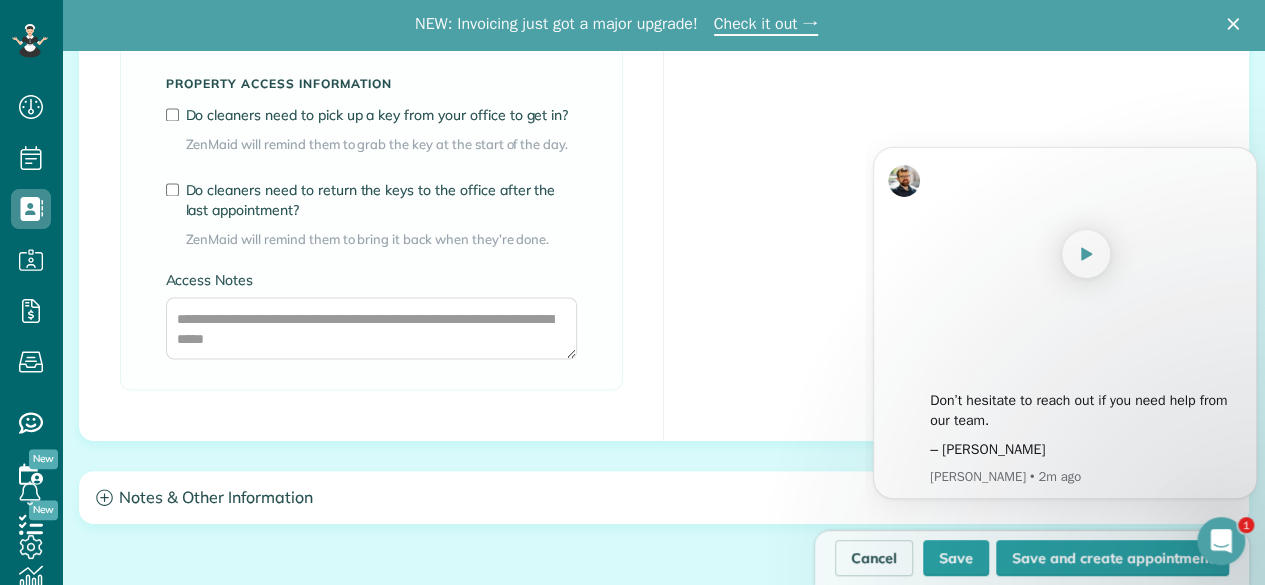 click 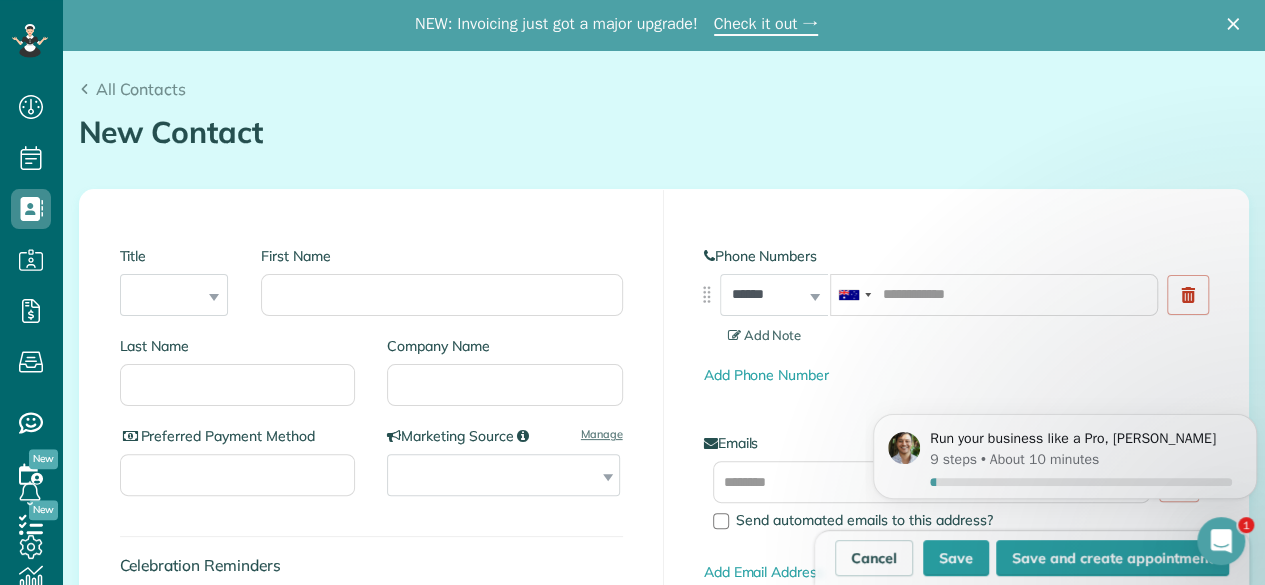 scroll, scrollTop: 126, scrollLeft: 0, axis: vertical 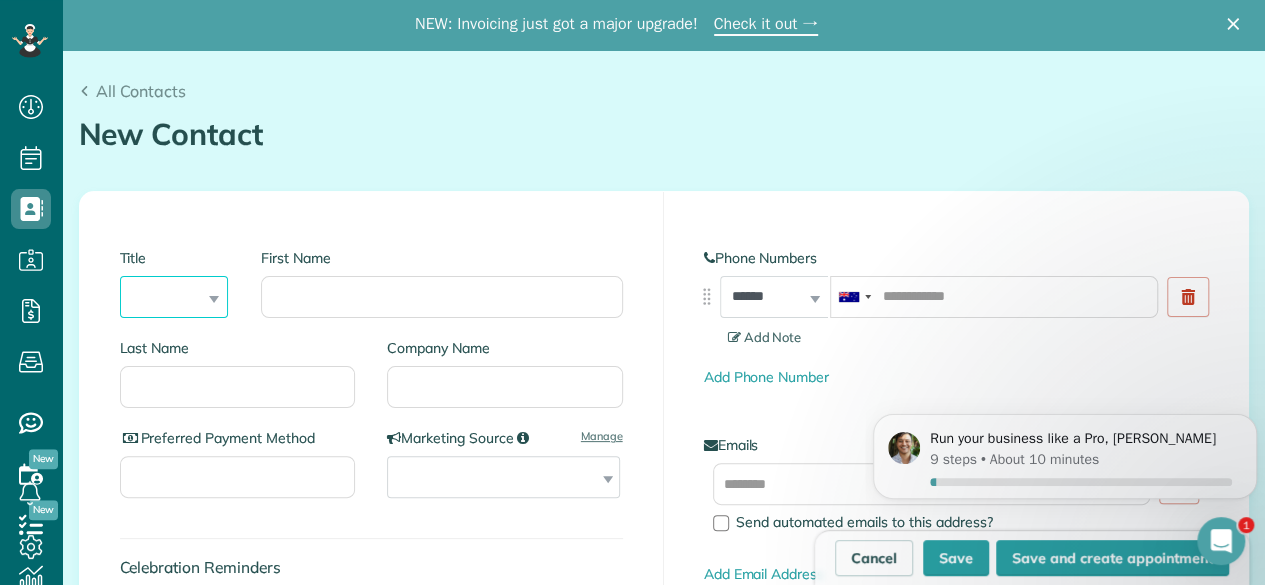 click on "***
****
***
***" at bounding box center (174, 297) 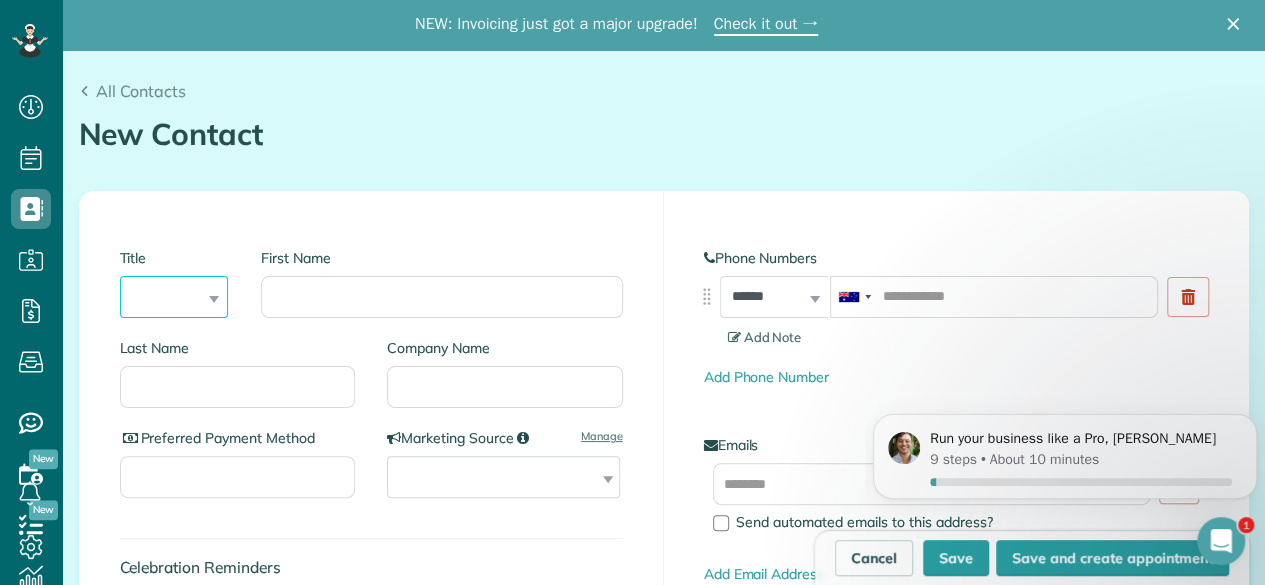 select on "****" 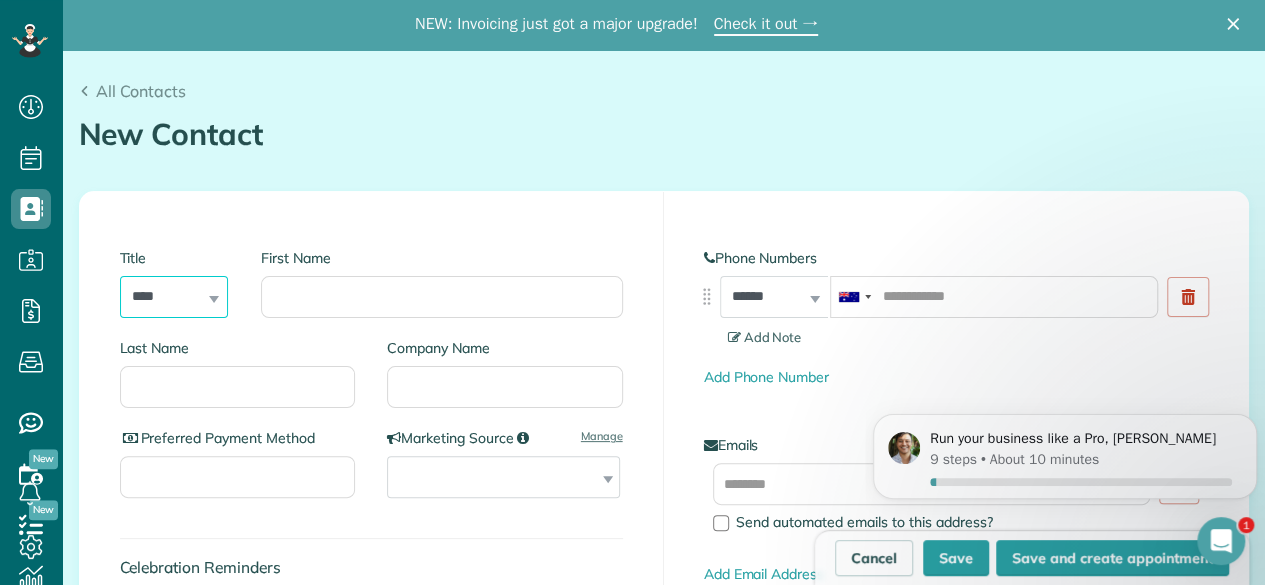click on "***
****
***
***" at bounding box center (174, 297) 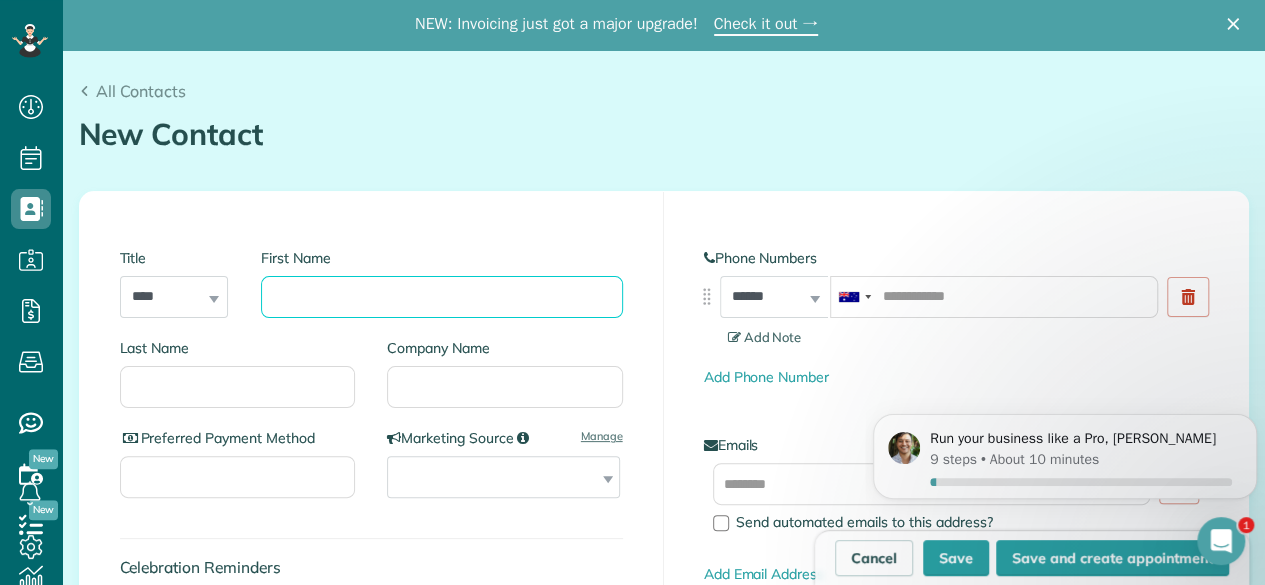 click on "First Name" at bounding box center [441, 297] 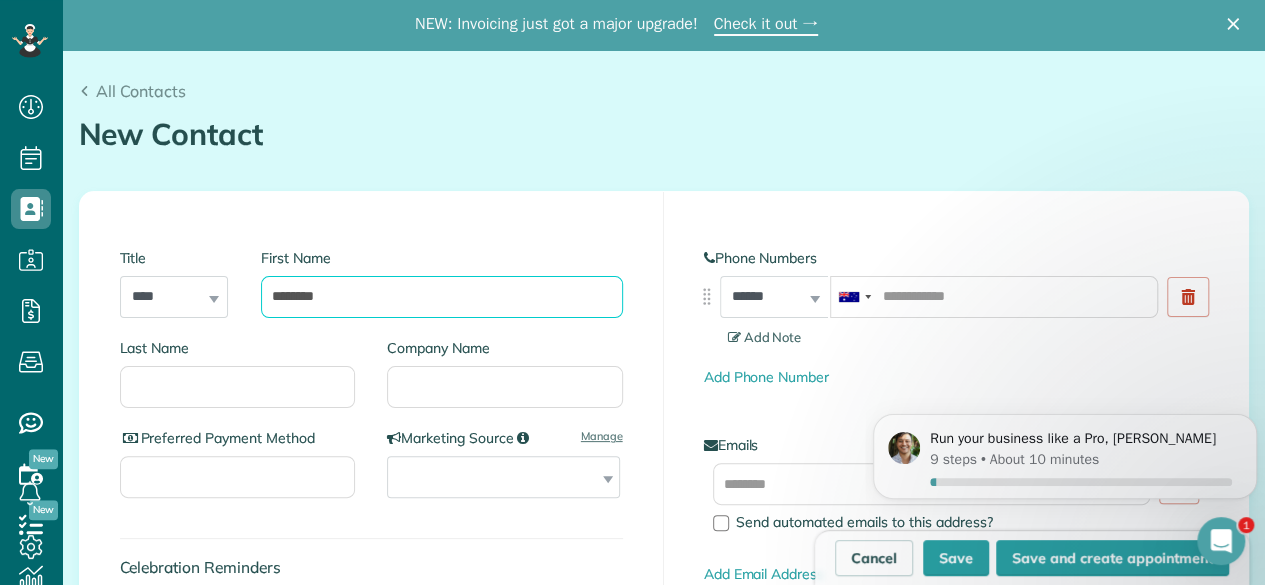 type on "********" 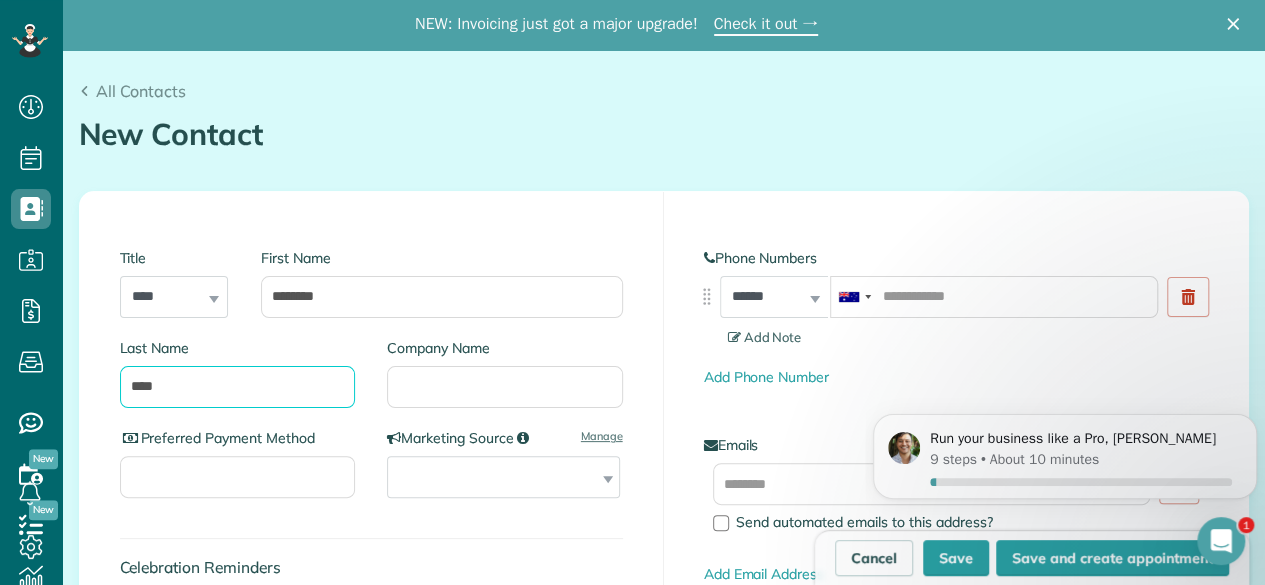 type on "****" 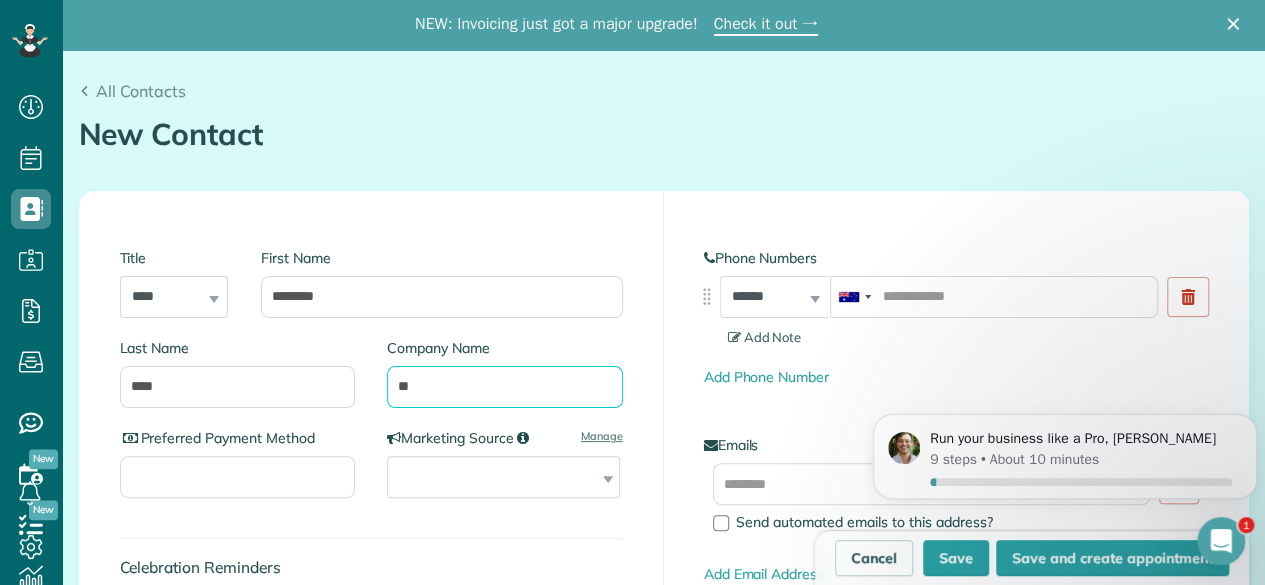 type on "*" 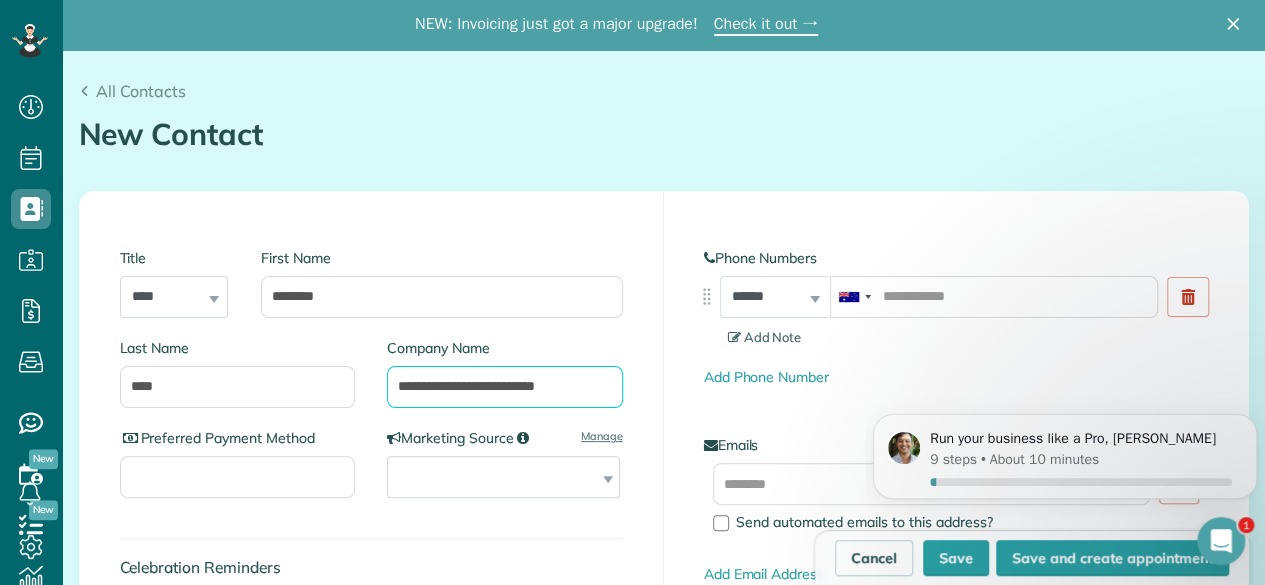 type on "**********" 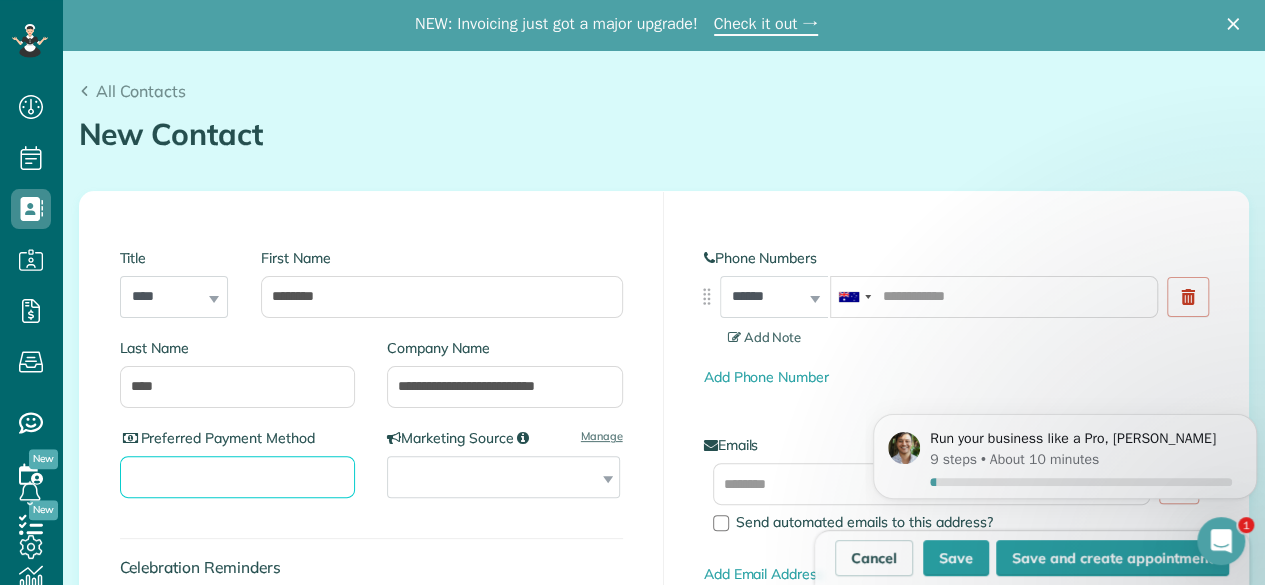 click on "Preferred Payment Method" at bounding box center [238, 477] 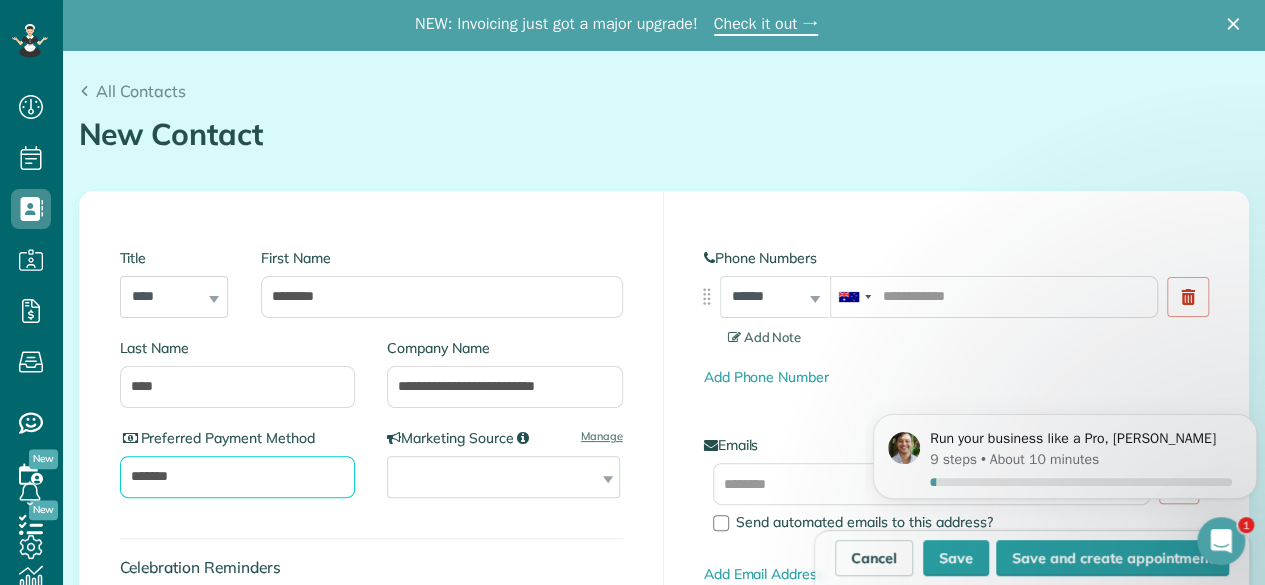 type on "*******" 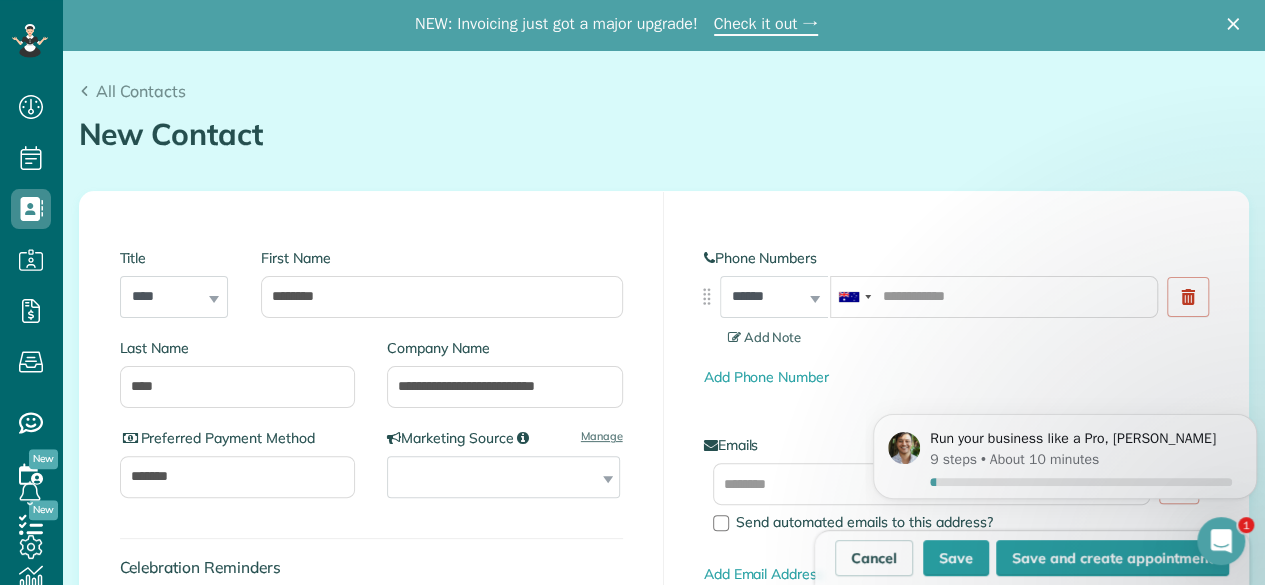 click on "**********" at bounding box center (505, 477) 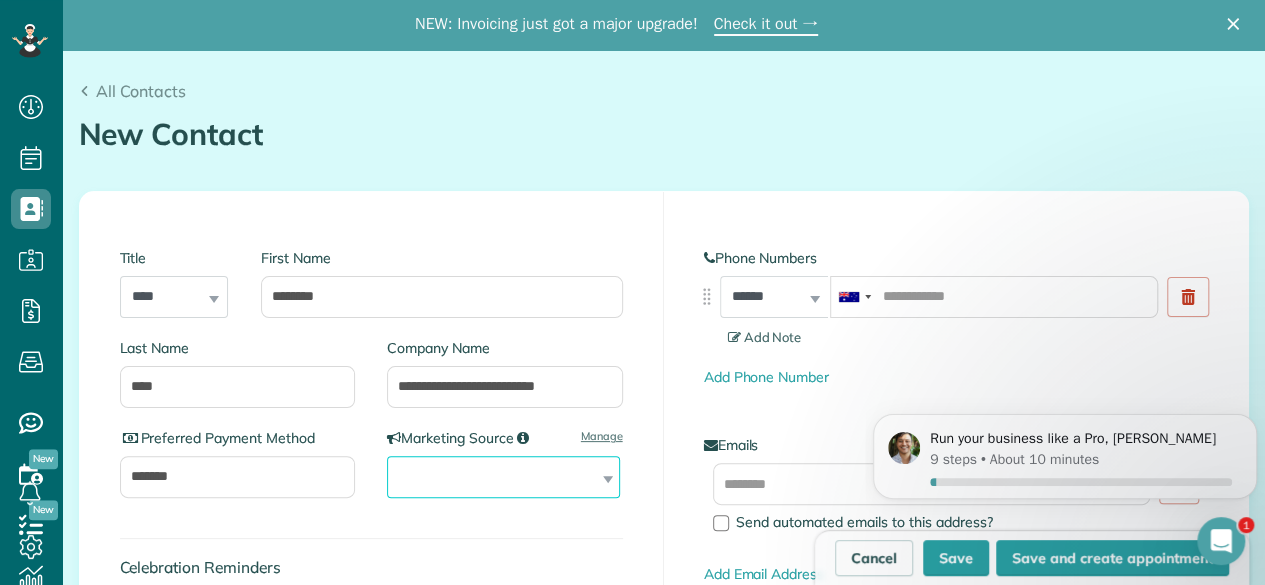 click on "**********" at bounding box center [503, 477] 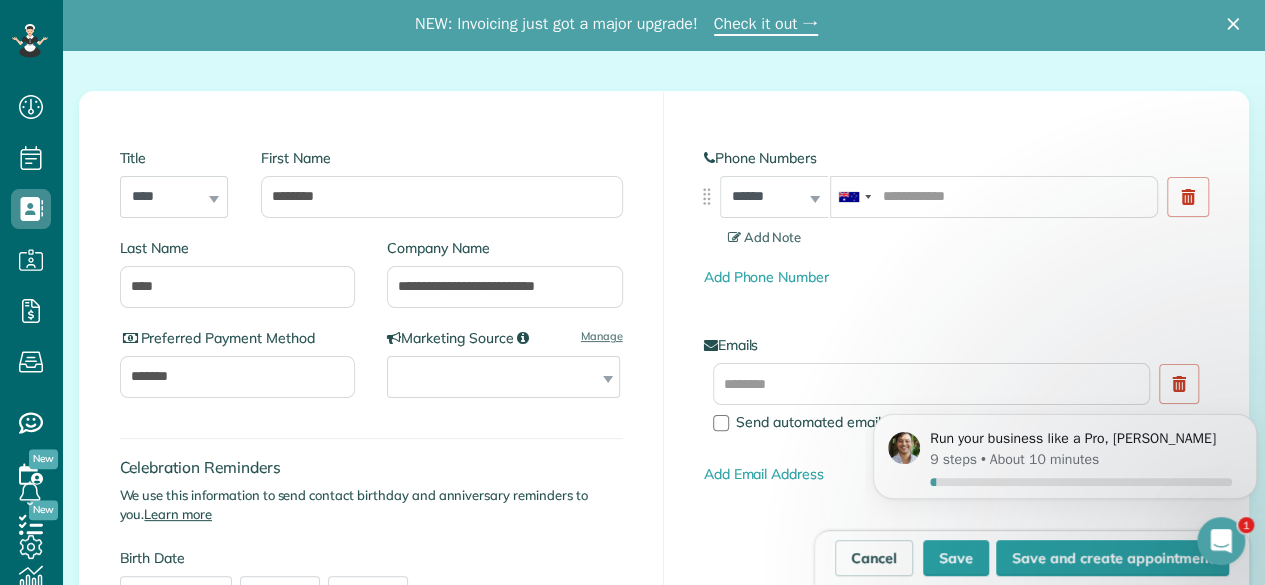 click on "Celebration Reminders
We use this information to send contact birthday and anniversary reminders to you.
Learn more
Birth Date
****
****
****
****
****
****
****
****
****
****
****
****
****
****
****
****
****
****
****
****
****
****
****
****
****
****
****
****
****
****
****
****
****
****
****
****
****
****
****
****
****
****
****
****
****
****
****
****
****
****
****
****
****
****
****
****
****
****
****
****
****
****
****
****
****
****
****
****
****
****
****
****
****
****
****
****
****
****
****
****
*****
*******
********
*****
*****
***
****
****
******
*********
*******
********
********
***
*
*
*
*" at bounding box center (371, 527) 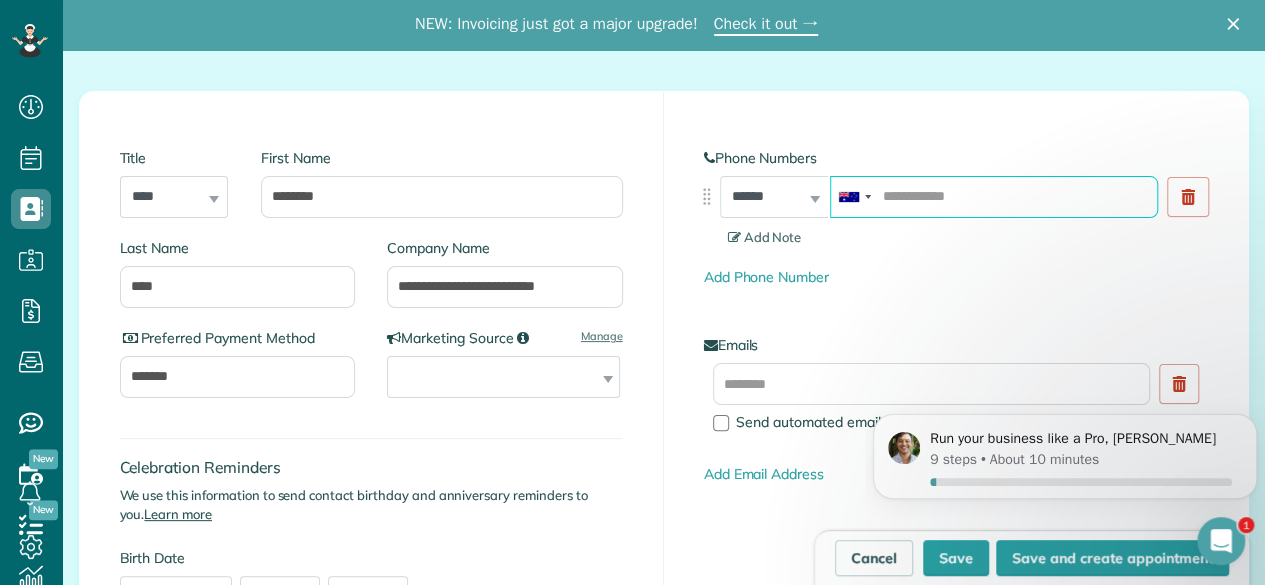 click at bounding box center (994, 197) 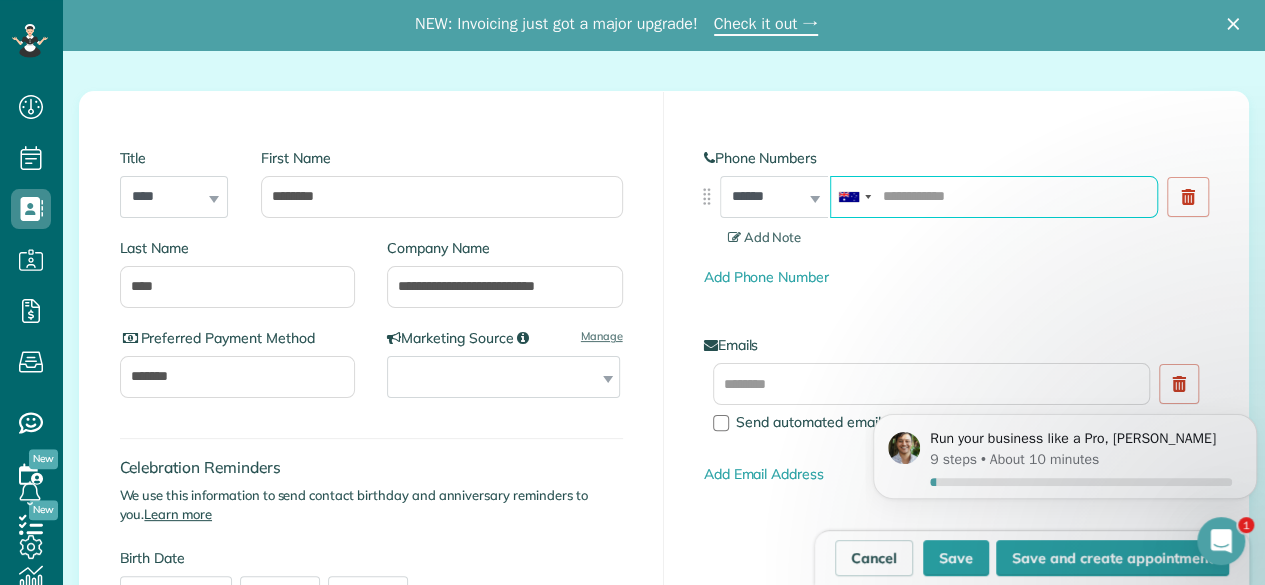 paste on "*********" 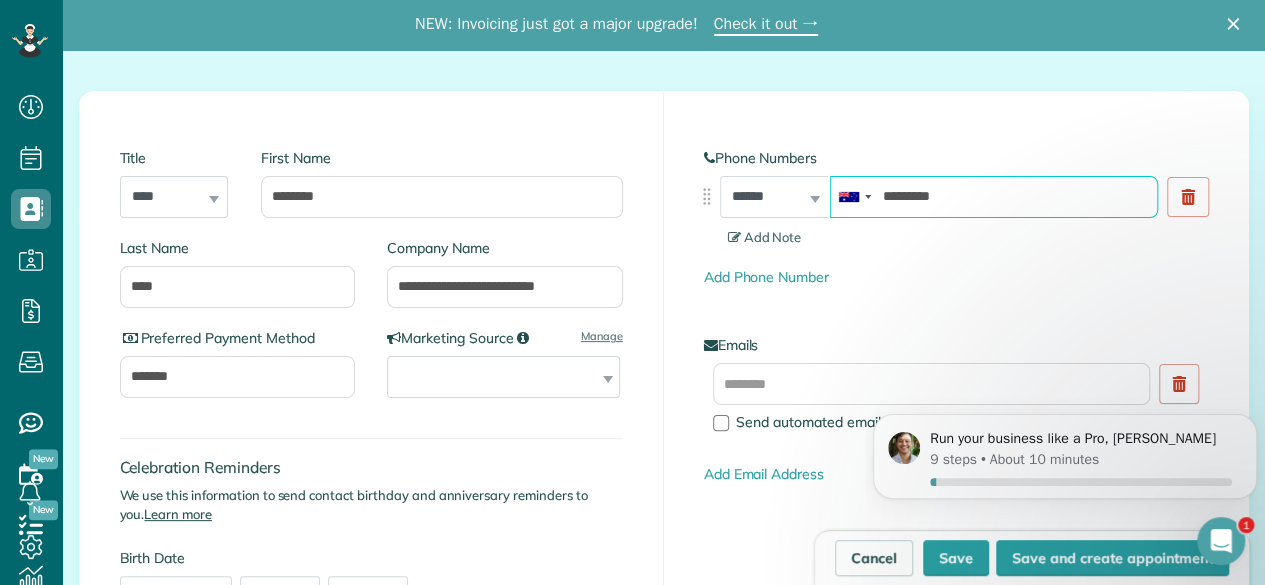 click on "*********" at bounding box center (994, 197) 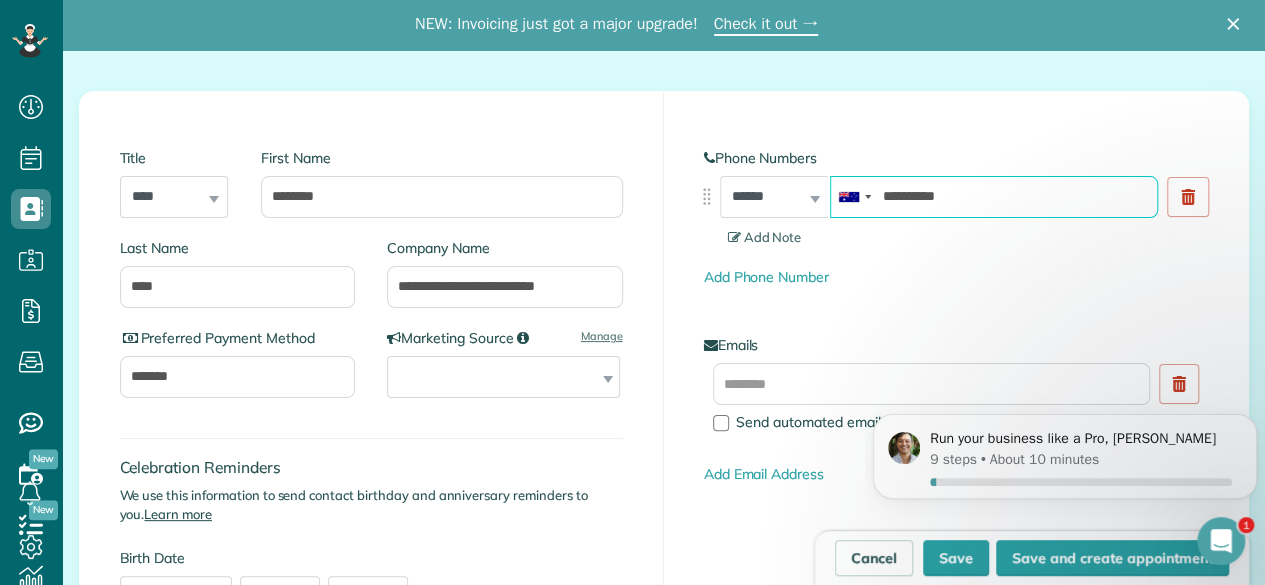 type on "**********" 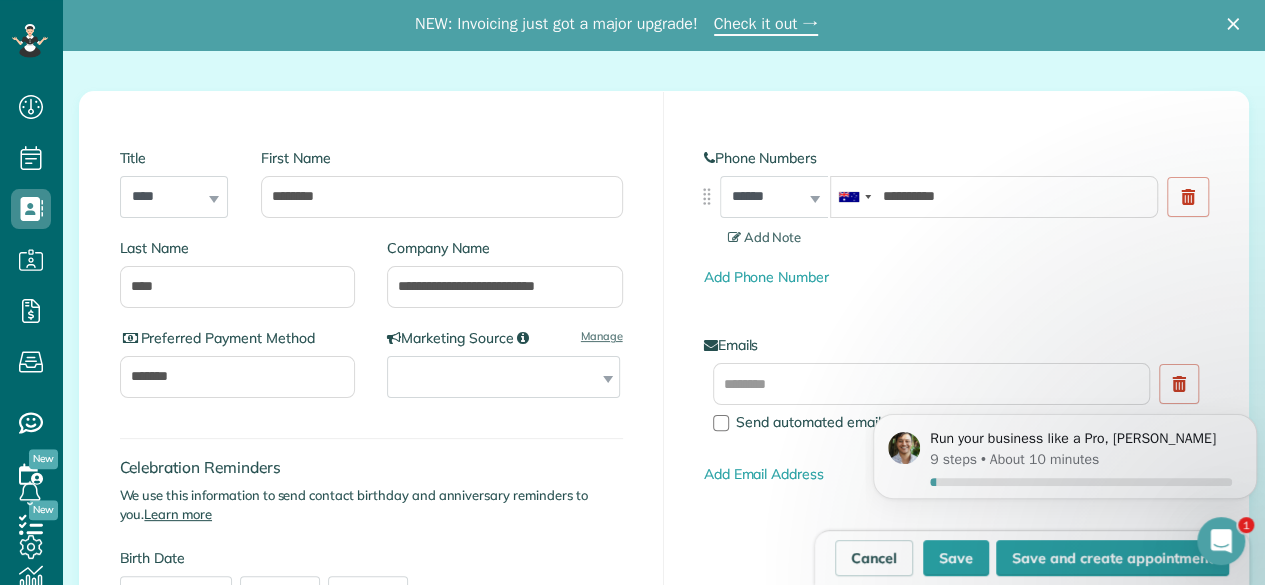 click on "Add Phone Number" at bounding box center [956, 277] 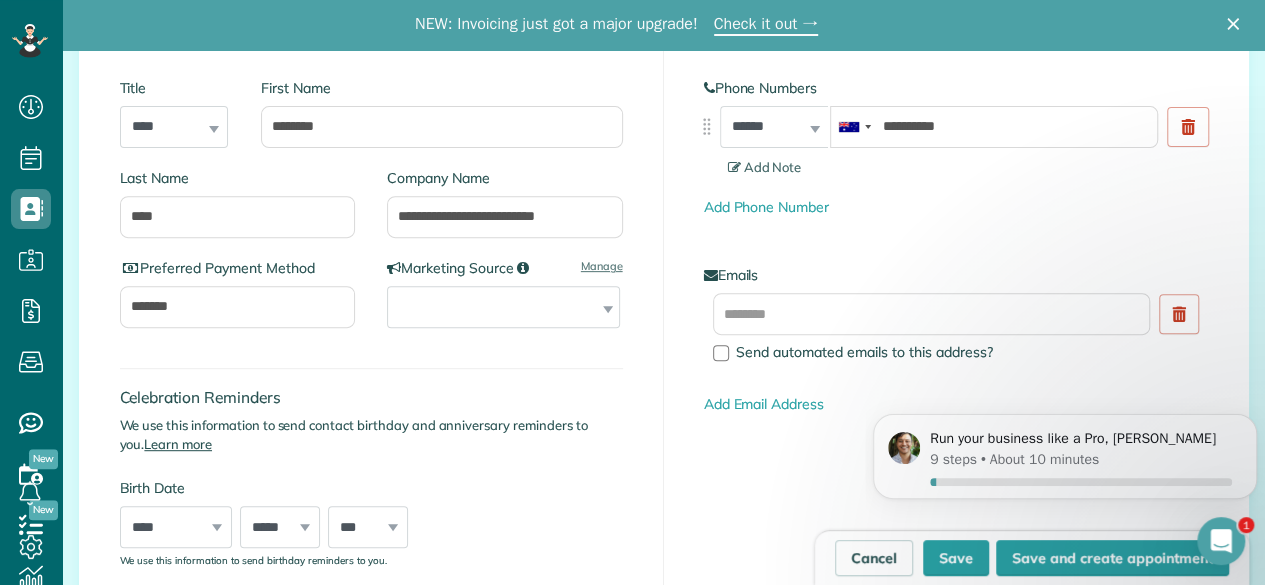 scroll, scrollTop: 326, scrollLeft: 0, axis: vertical 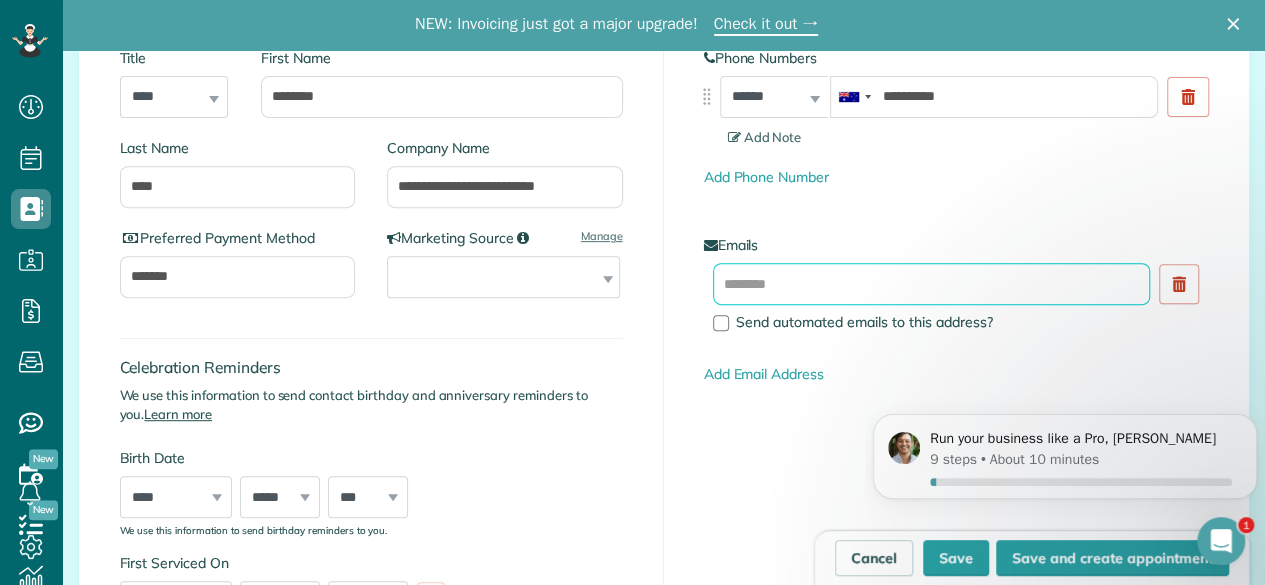 click at bounding box center (932, 284) 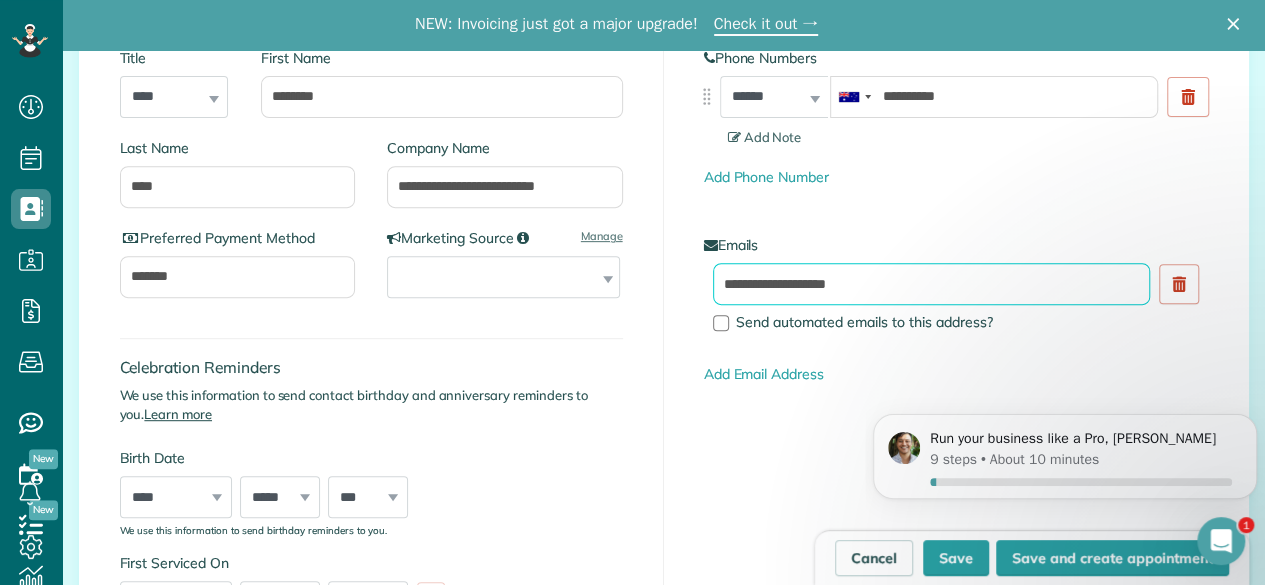 type on "**********" 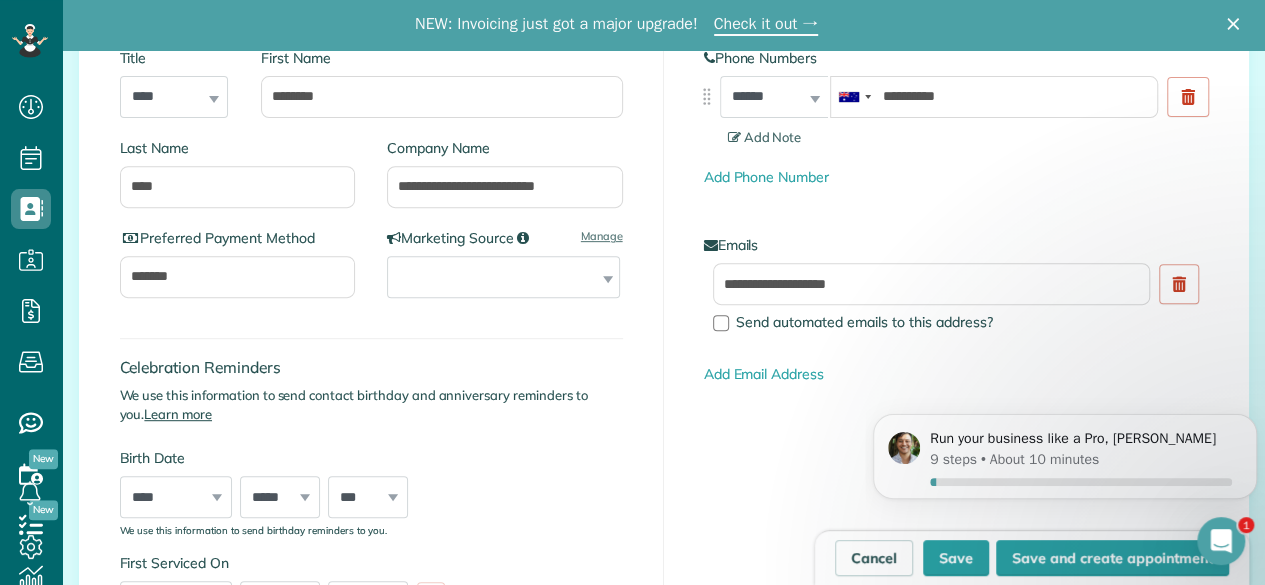 click on "**********" at bounding box center [956, 337] 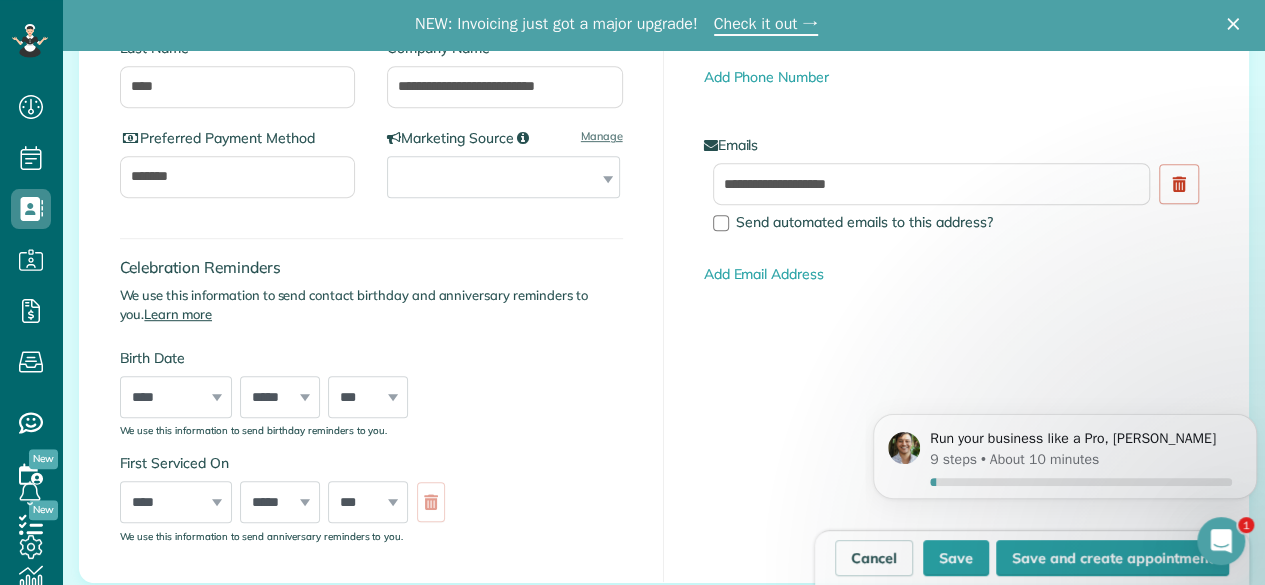 scroll, scrollTop: 526, scrollLeft: 0, axis: vertical 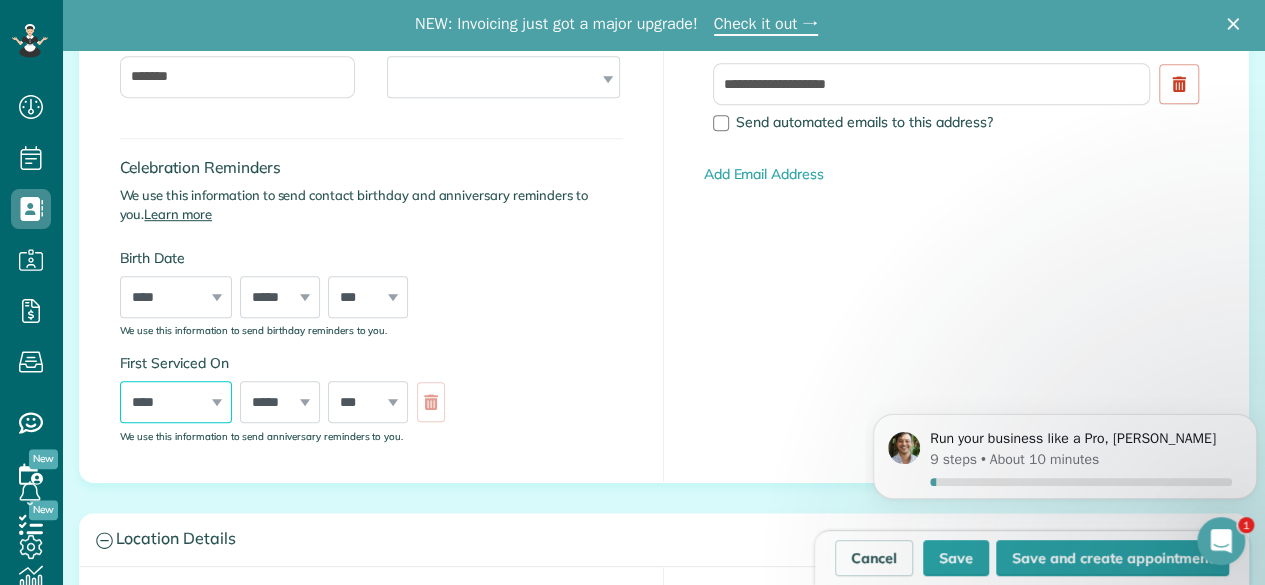 click on "****
****
****
****
****
****
****
****
****
****
****
****
****
****
****
****
****
****
****
****
****
****
****
****
****
****
****
****
****
****
****
****
****
****
****
****
****
****
****
****
****
****
****
****
****
****
****
****
****
****
****
****" at bounding box center [176, 402] 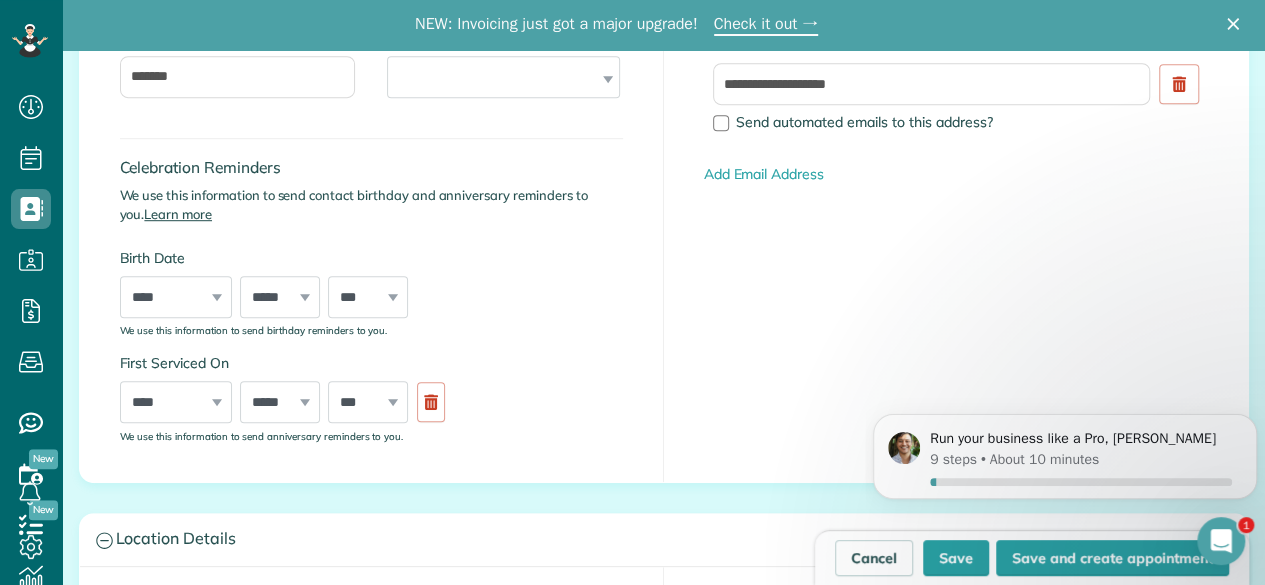 click on "****
****
****
****
****
****
****
****
****
****
****
****
****
****
****
****
****
****
****
****
****
****
****
****
****
****
****
****
****
****
****
****
****
****
****
****
****
****
****
****
****
****
****
****
****
****
****
****
****
****
****
****
*****
*******
********
*****
*****
***
****
****
******
*********
*******
********
********
***
*
*
*
*
*
*
*
*
*
**
**
**
**
**
**
**
**
**
**
**
**
**
**
**
**
**
**
**
**
**
**" at bounding box center [287, 402] 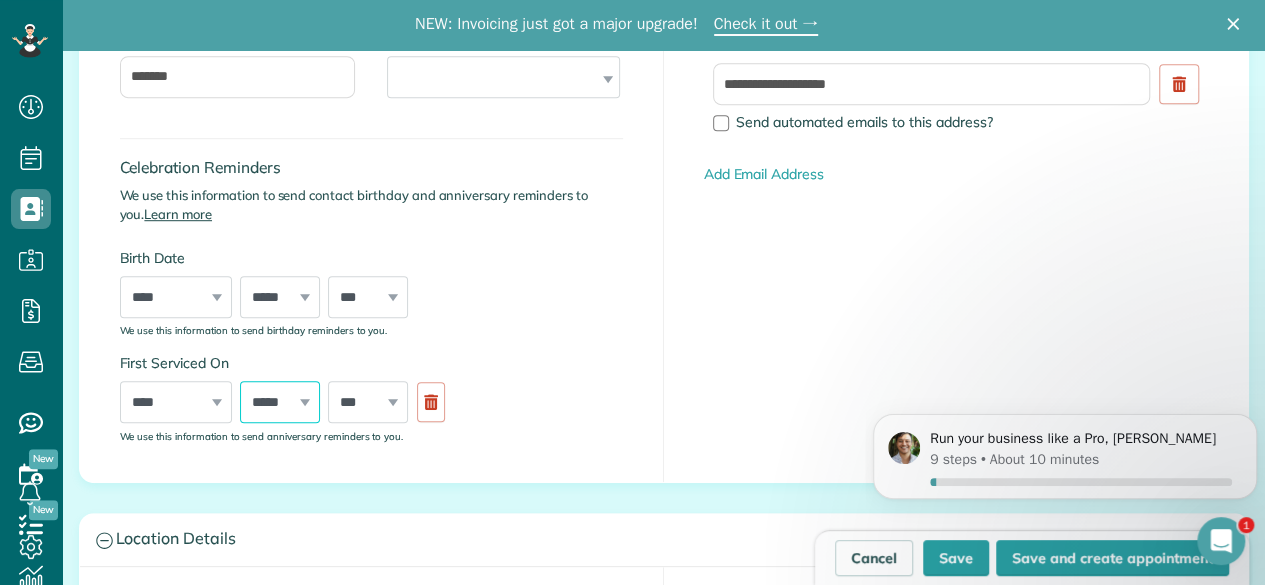 click on "*****
*******
********
*****
*****
***
****
****
******
*********
*******
********
********" at bounding box center [280, 402] 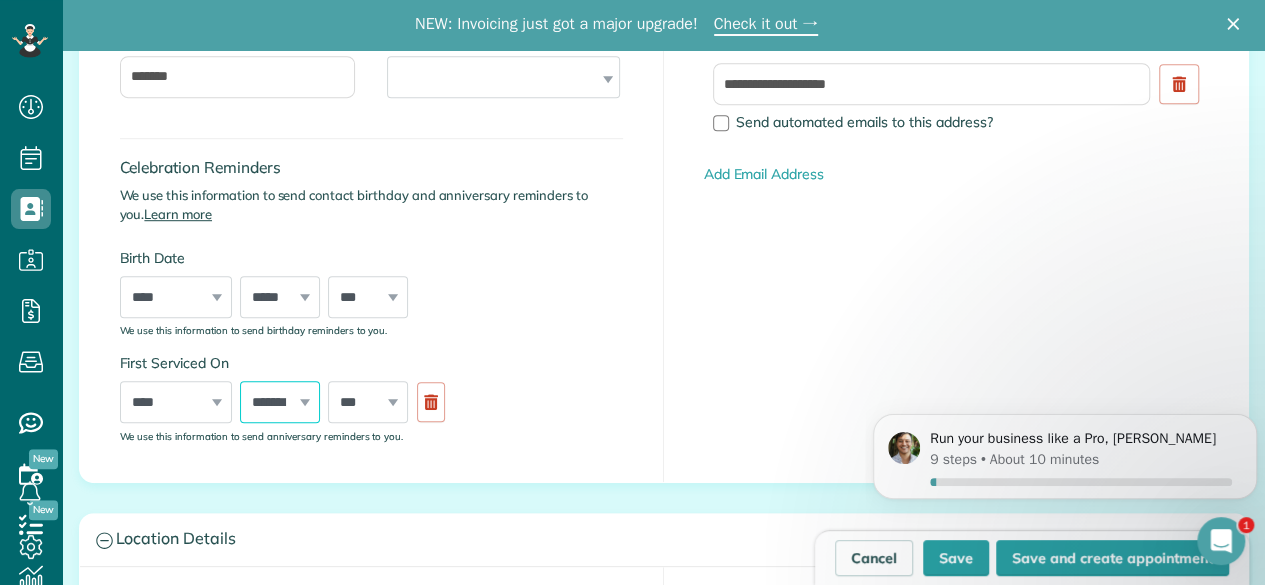 click on "*****
*******
********
*****
*****
***
****
****
******
*********
*******
********
********" at bounding box center (280, 402) 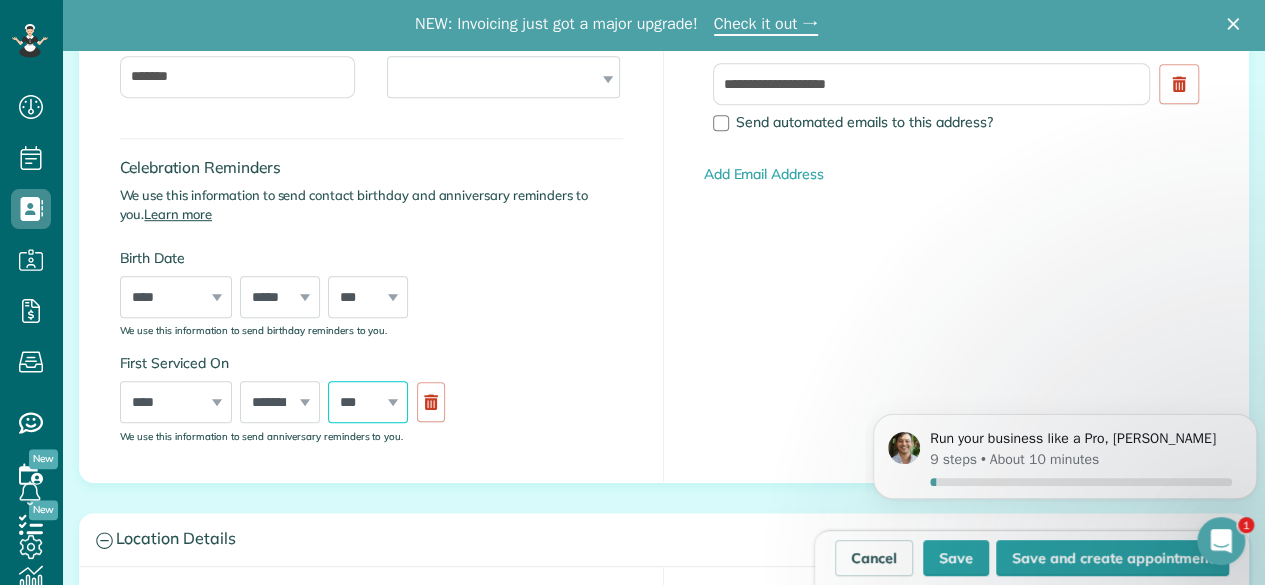 click on "***
*
*
*
*
*
*
*
*
*
**
**
**
**
**
**
**
**
**
**
**
**
**
**
**
**
**
**
**
**
**
**" at bounding box center [368, 402] 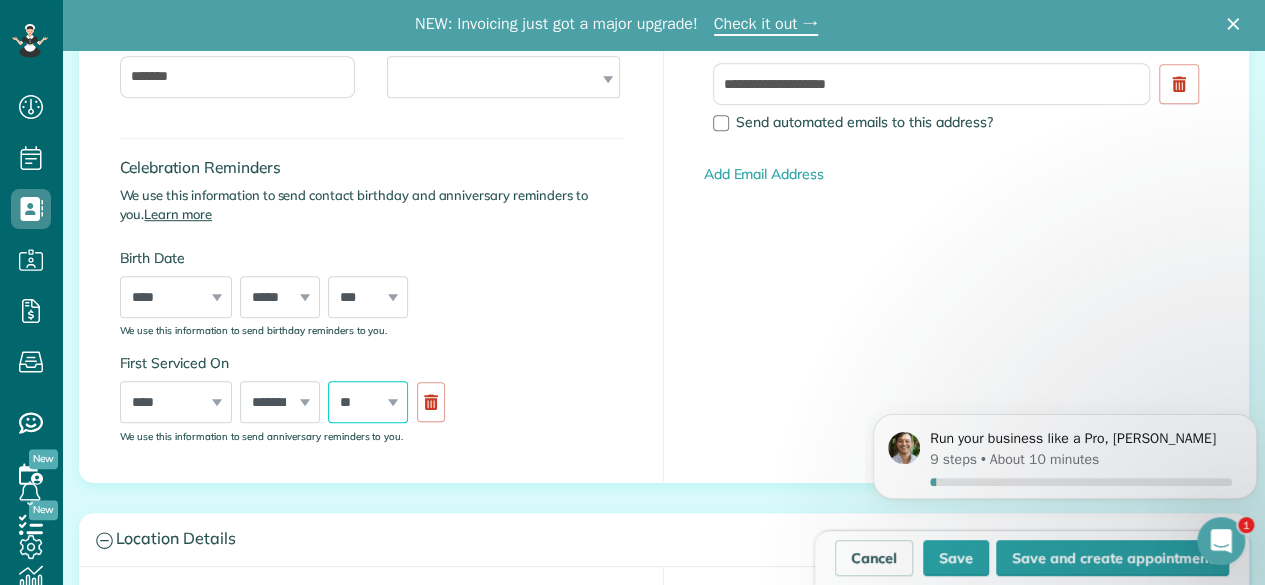 click on "***
*
*
*
*
*
*
*
*
*
**
**
**
**
**
**
**
**
**
**
**
**
**
**
**
**
**
**
**
**
**
**" at bounding box center (368, 402) 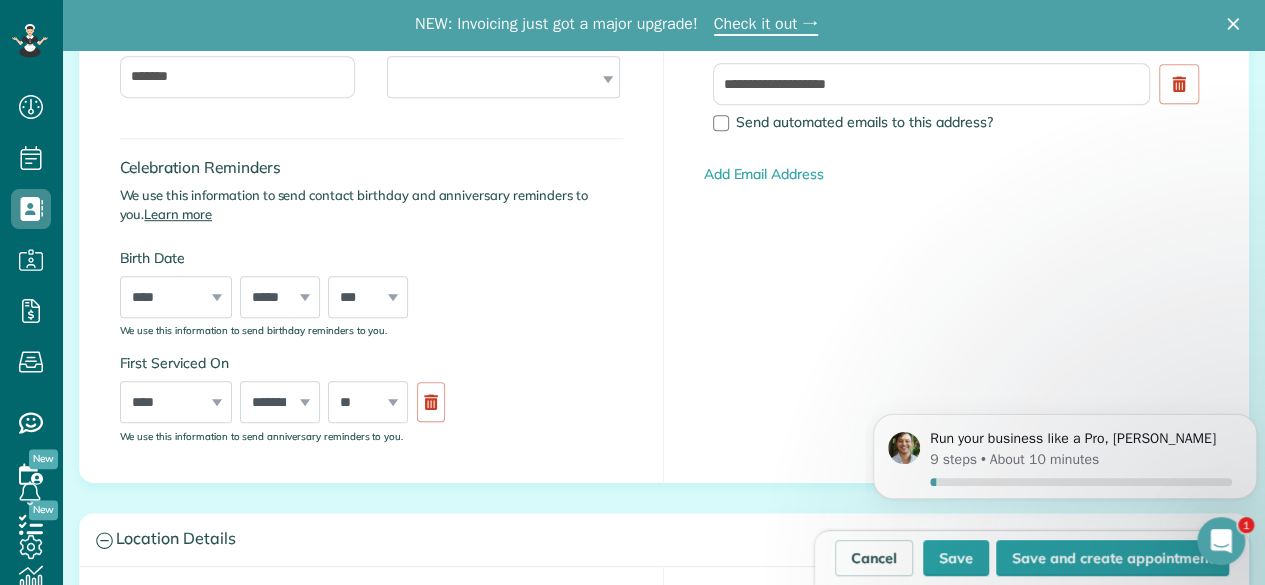 click on "Celebration Reminders
We use this information to send contact birthday and anniversary reminders to you.
Learn more
Birth Date
****
****
****
****
****
****
****
****
****
****
****
****
****
****
****
****
****
****
****
****
****
****
****
****
****
****
****
****
****
****
****
****
****
****
****
****
****
****
****
****
****
****
****
****
****
****
****
****
****
****
****
****
****
****
****
****
****
****
****
****
****
****
****
****
****
****
****
****
****
****
****
****
****
****
****
****
****
****
****
****
*****
*******
********
*****
*****
***
****
****
******
*********
*******
********
********
***
*
*
*
*" at bounding box center [371, 227] 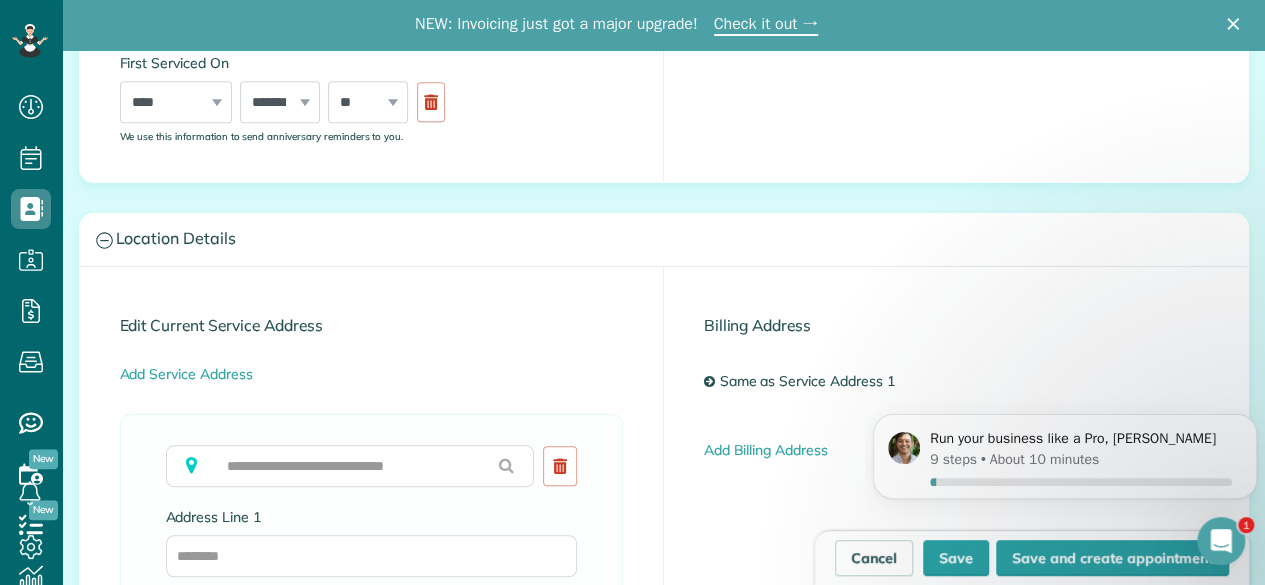 scroll, scrollTop: 1026, scrollLeft: 0, axis: vertical 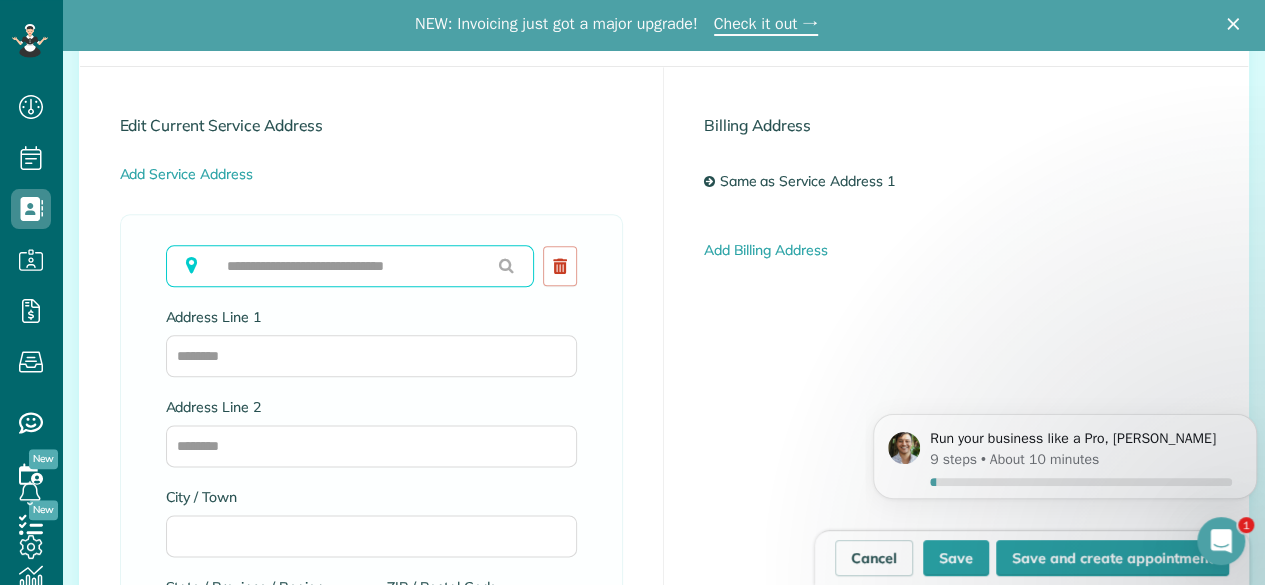 click at bounding box center [350, 266] 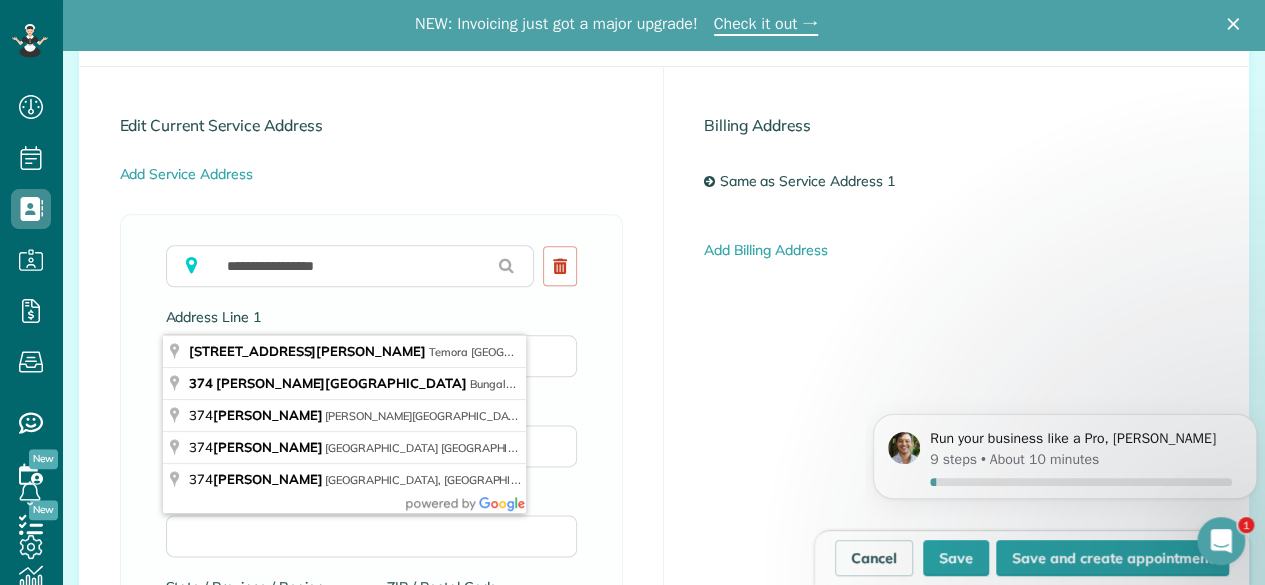 type on "**********" 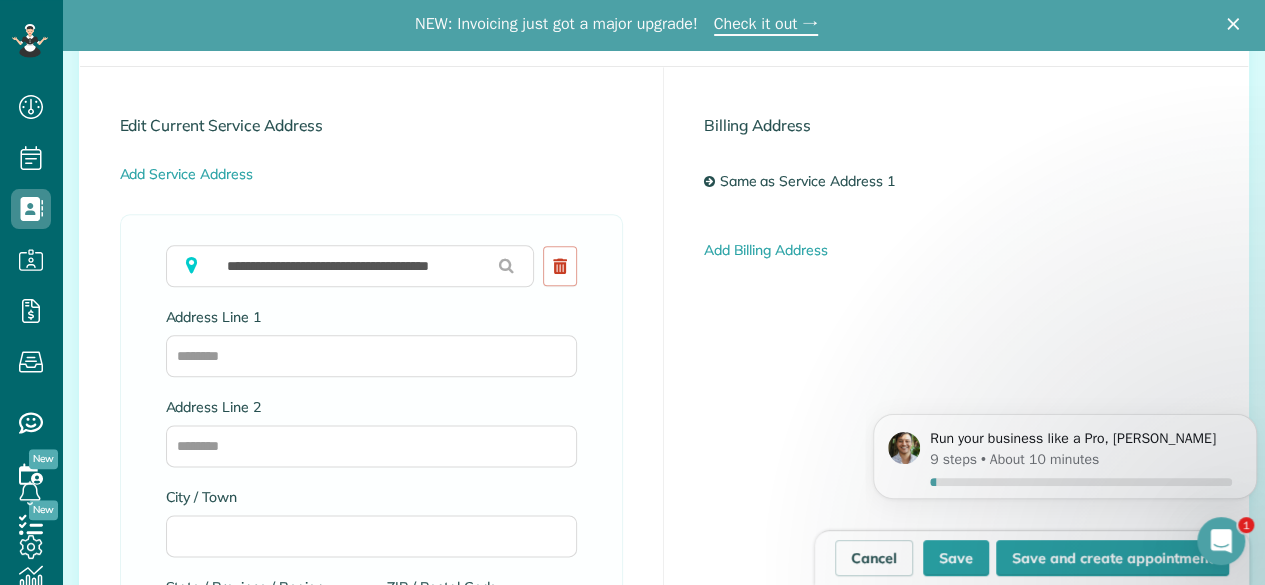type on "**********" 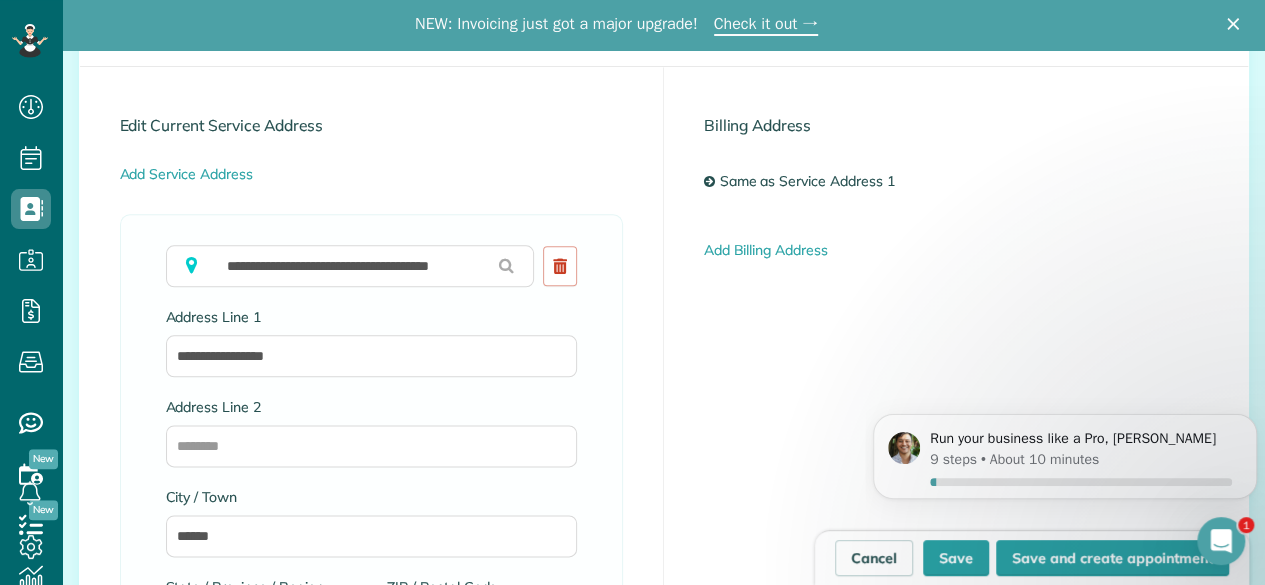 scroll, scrollTop: 1126, scrollLeft: 0, axis: vertical 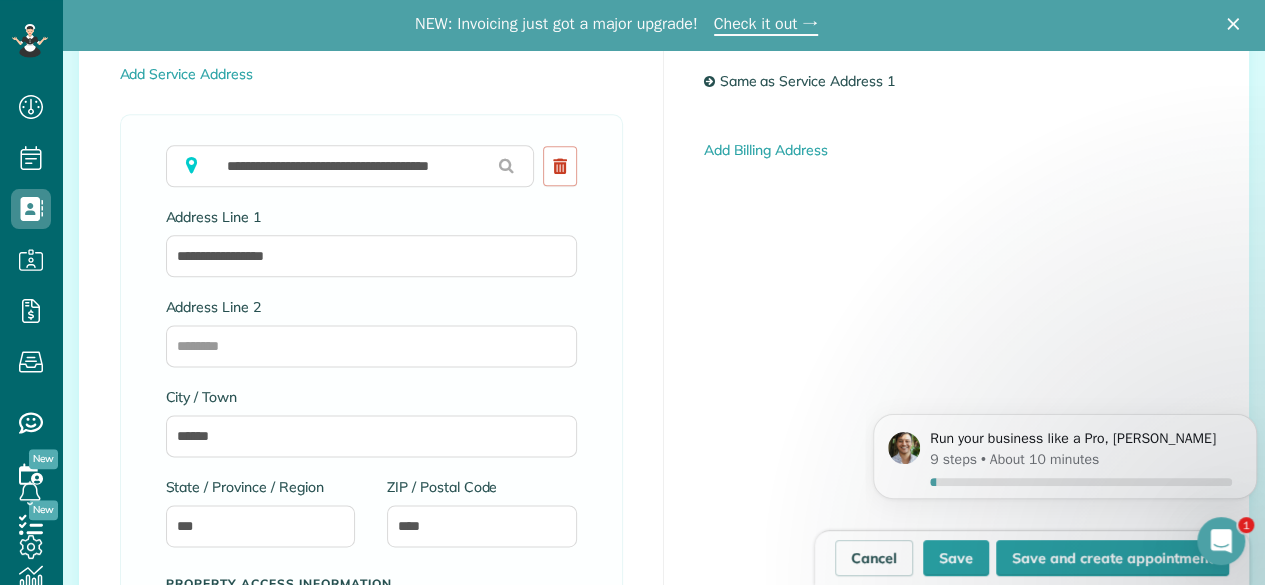 click on "**********" at bounding box center [372, 453] 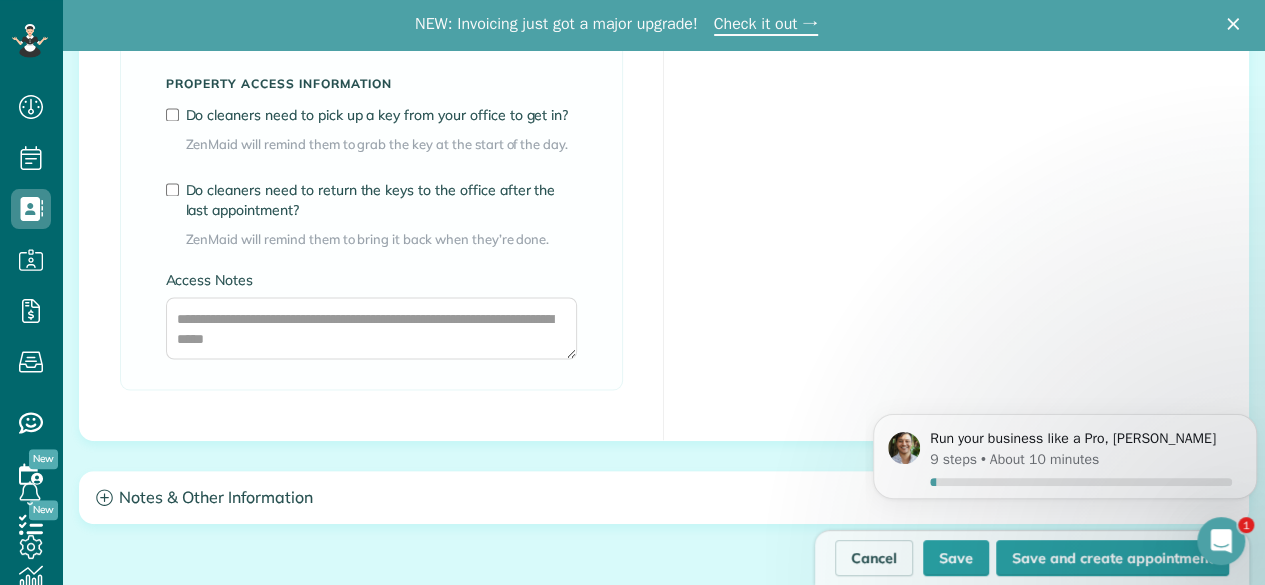 scroll, scrollTop: 1626, scrollLeft: 0, axis: vertical 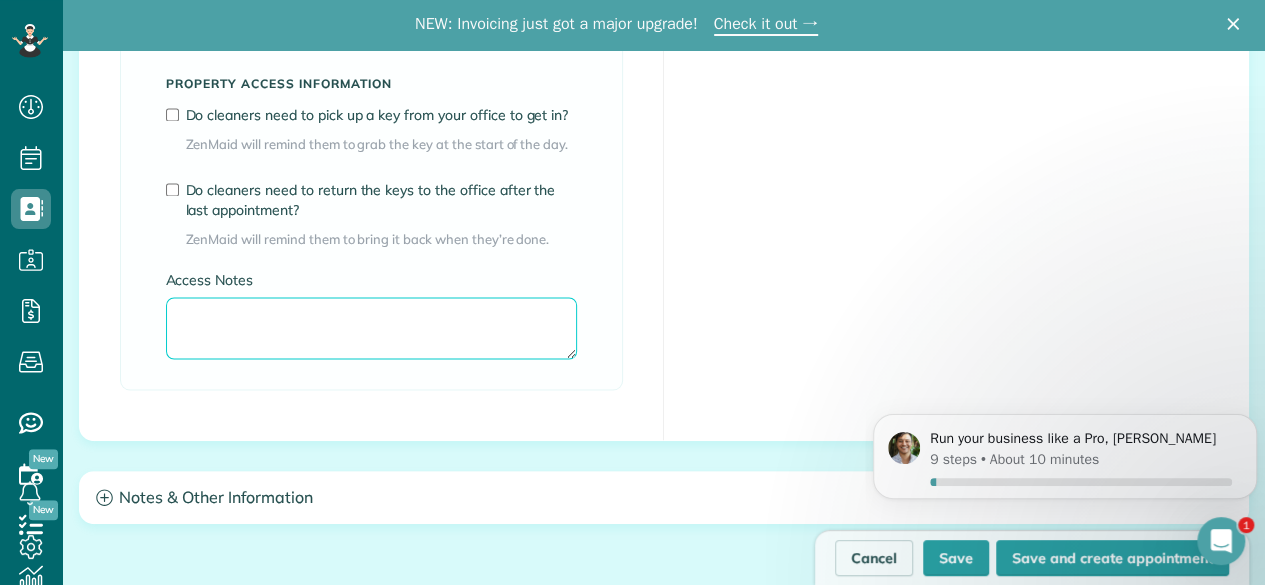 click on "Access Notes" at bounding box center [371, 328] 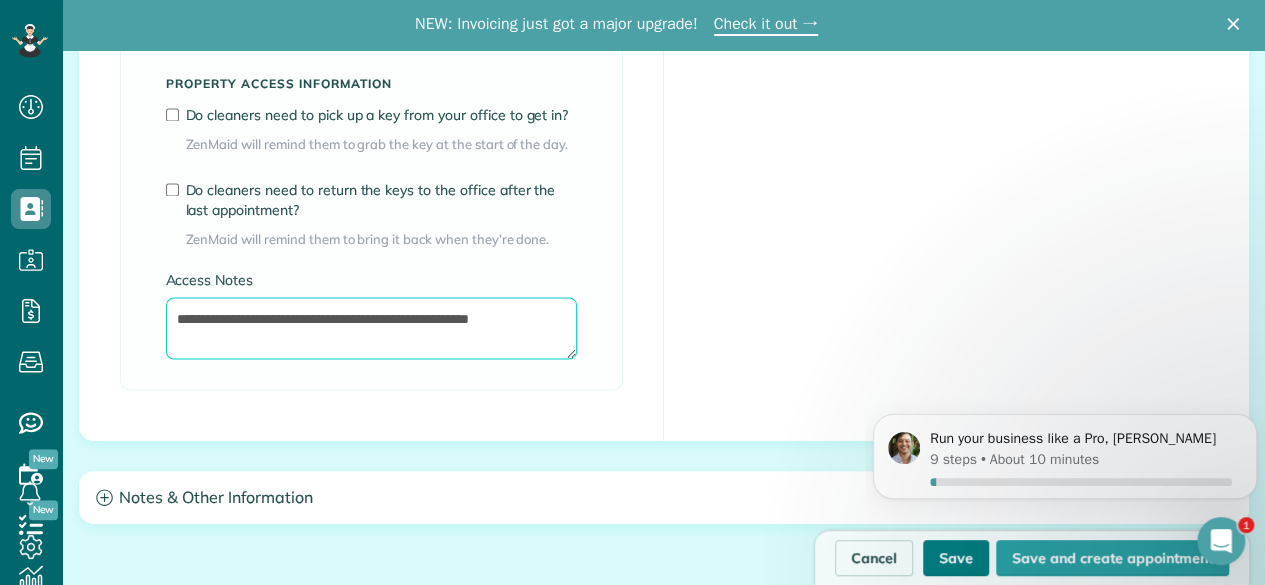 type on "**********" 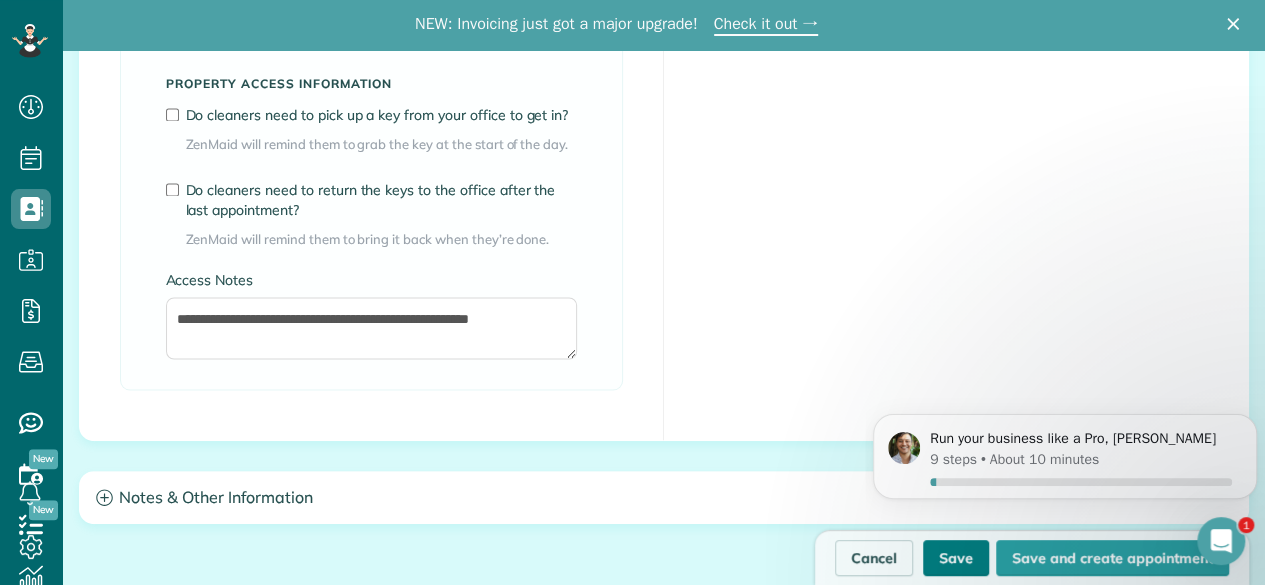 click on "Save" at bounding box center [956, 558] 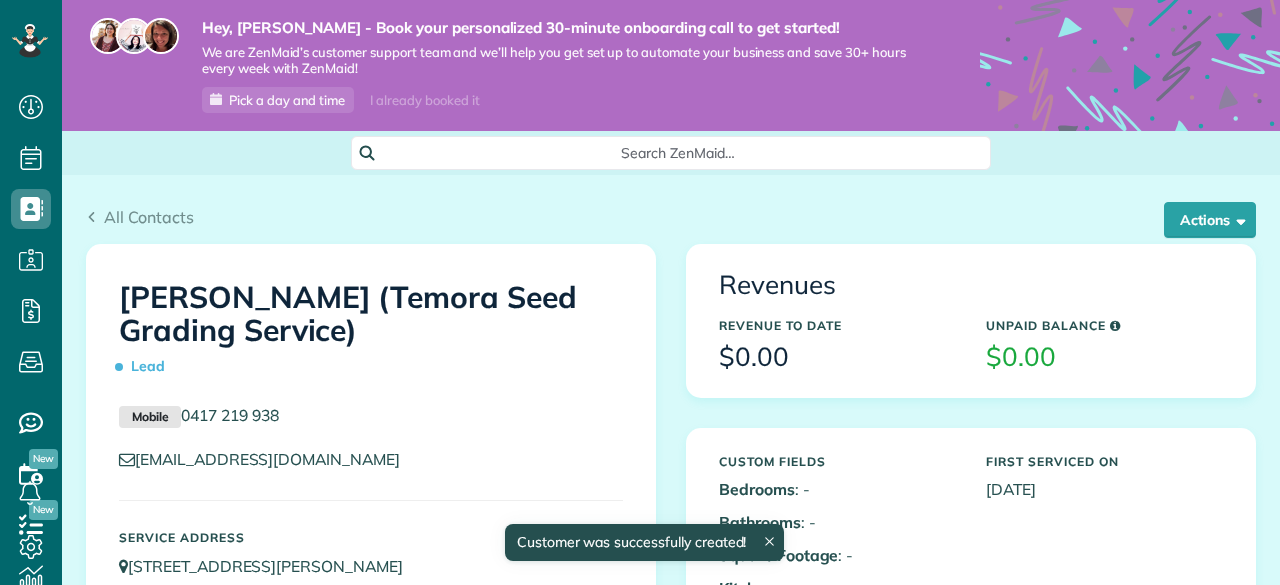 scroll, scrollTop: 0, scrollLeft: 0, axis: both 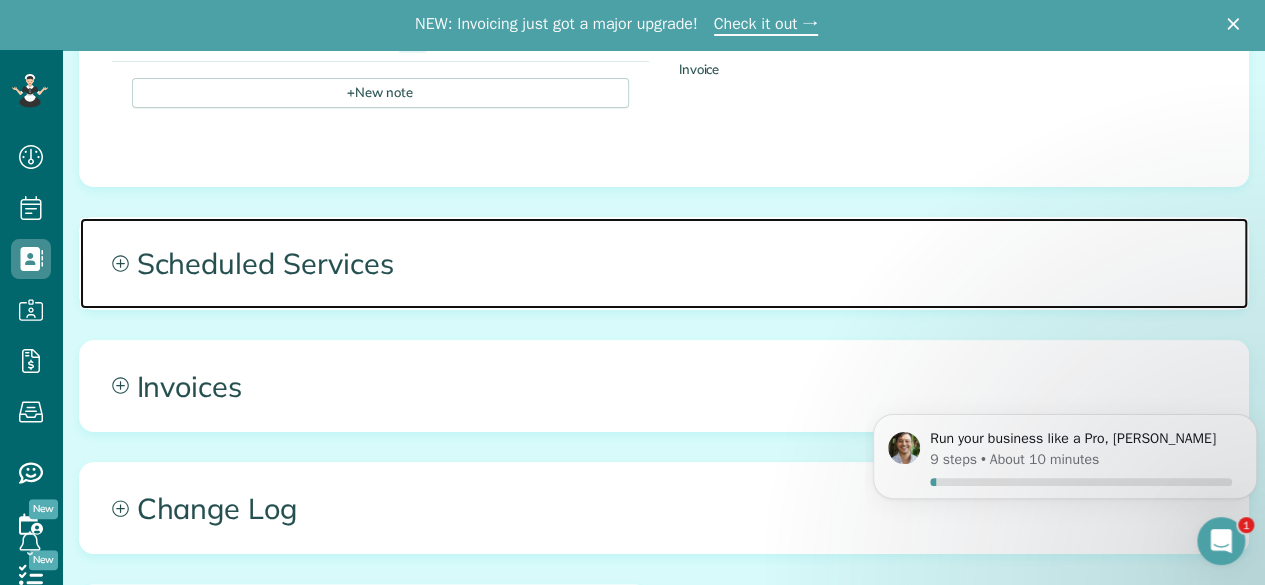 click on "Scheduled Services" at bounding box center (664, 263) 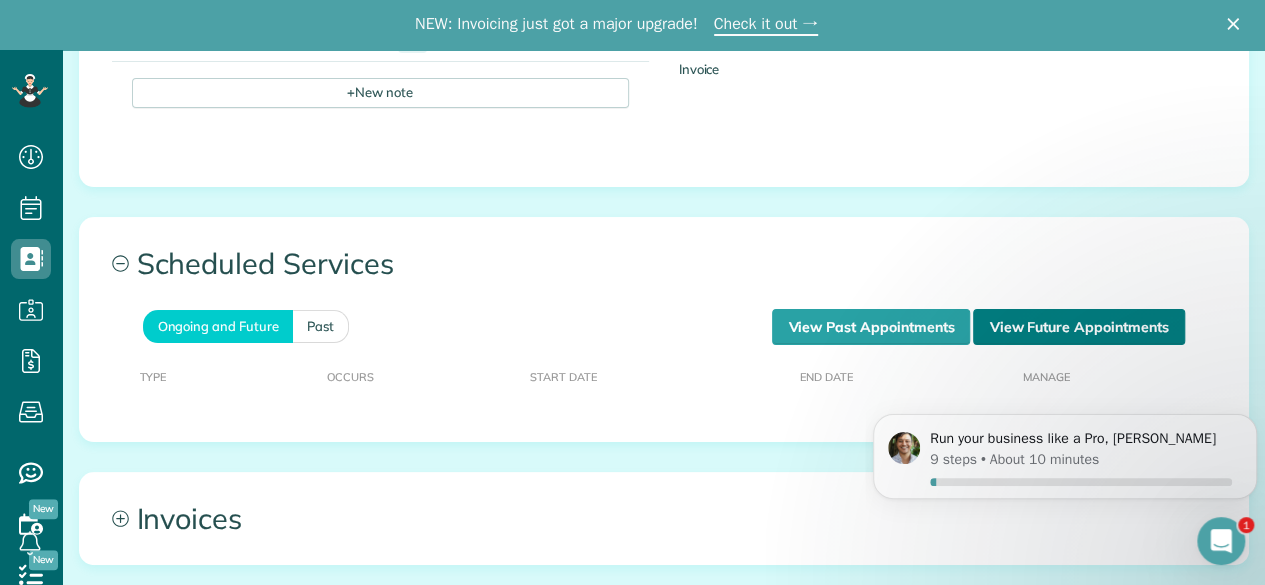 click on "View Future Appointments" at bounding box center (1078, 327) 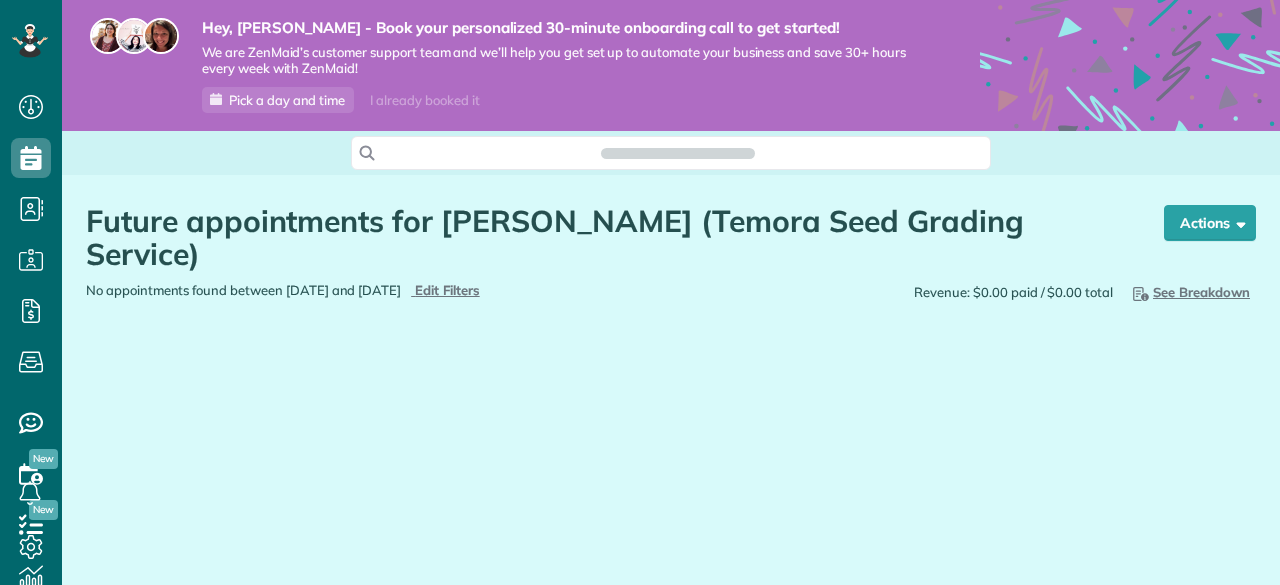 scroll, scrollTop: 0, scrollLeft: 0, axis: both 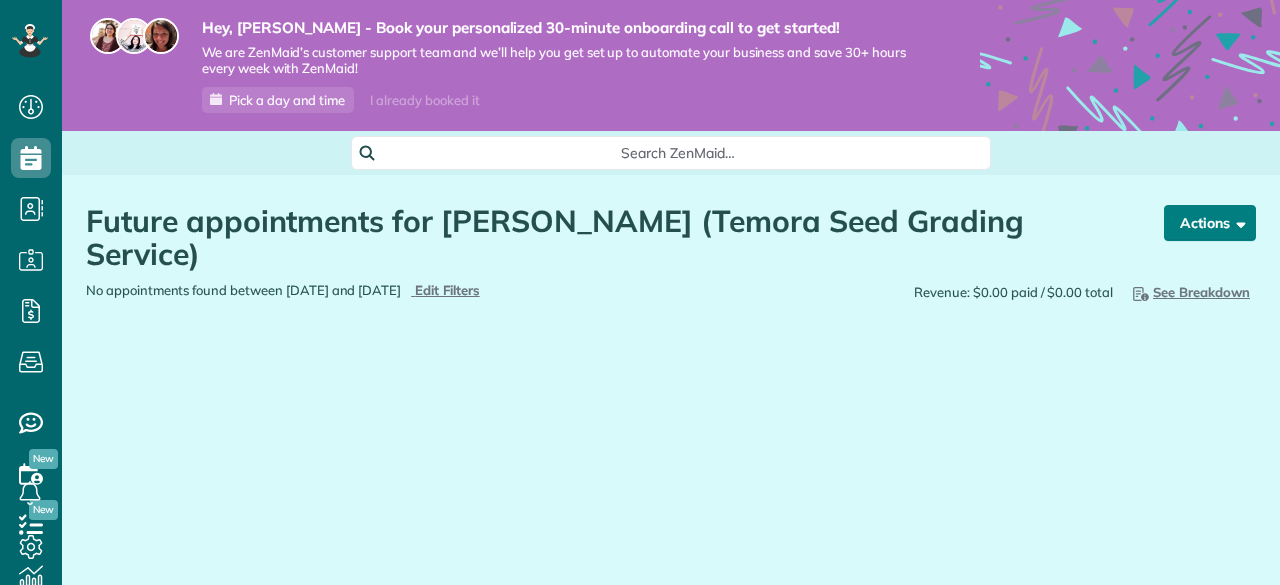 click on "Actions" at bounding box center (1210, 223) 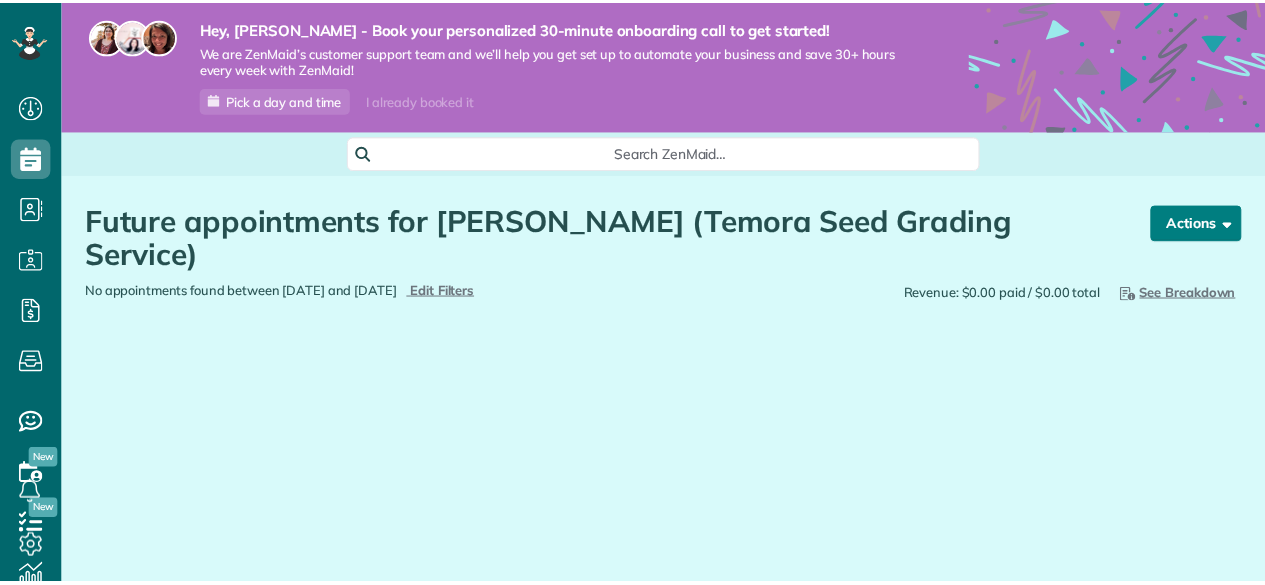 scroll, scrollTop: 8, scrollLeft: 8, axis: both 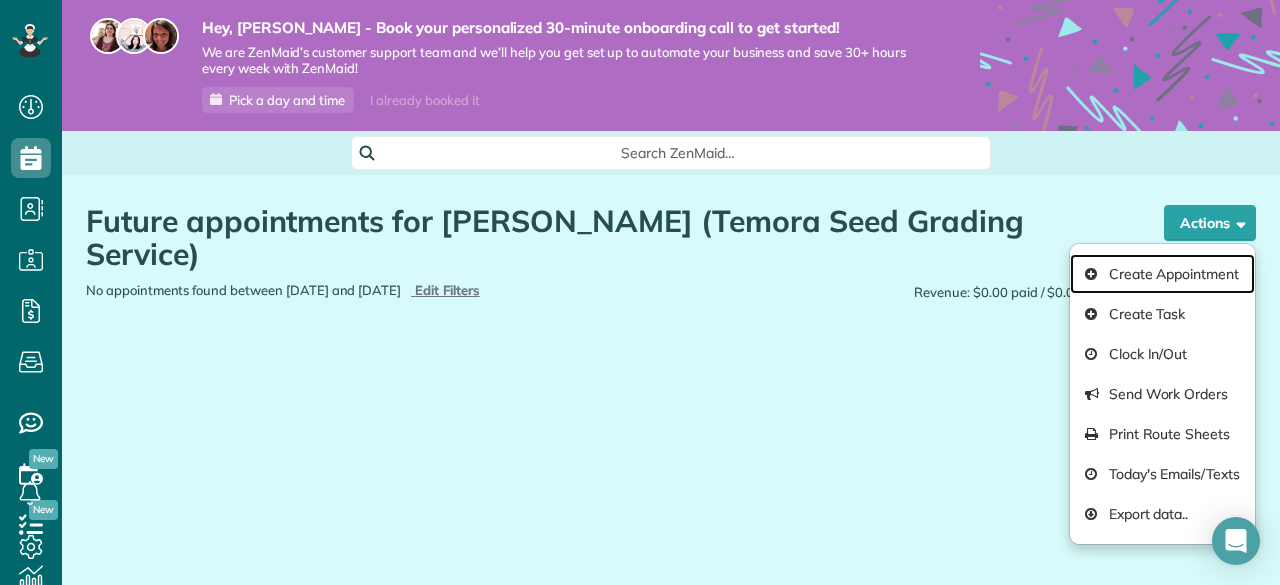 click on "Create Appointment" at bounding box center (1162, 274) 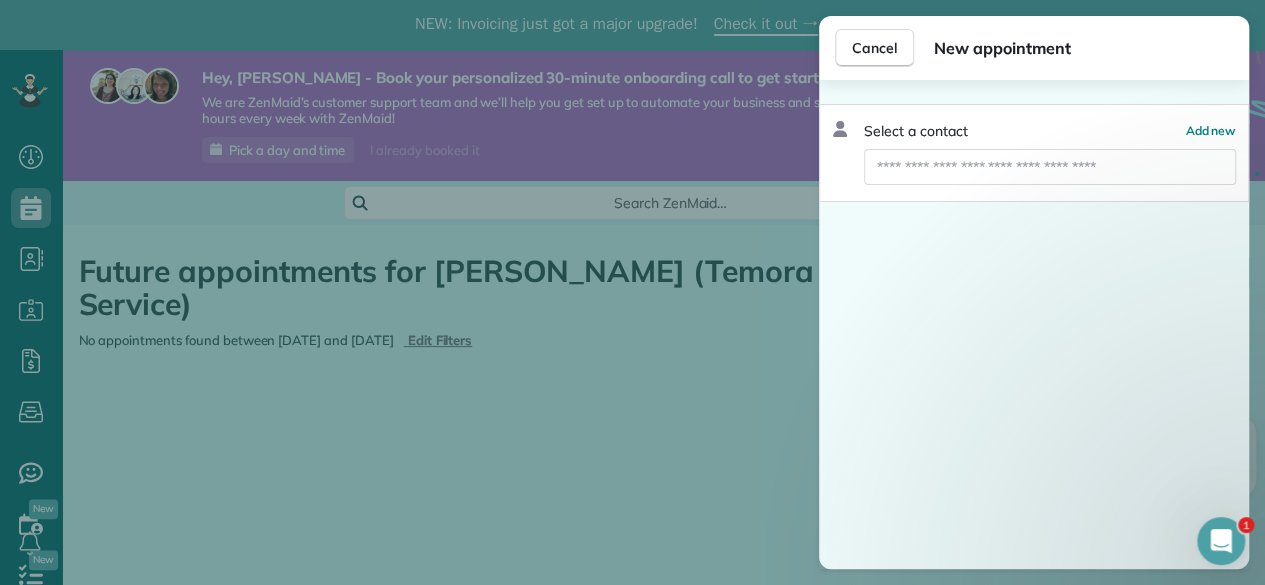 scroll, scrollTop: 0, scrollLeft: 0, axis: both 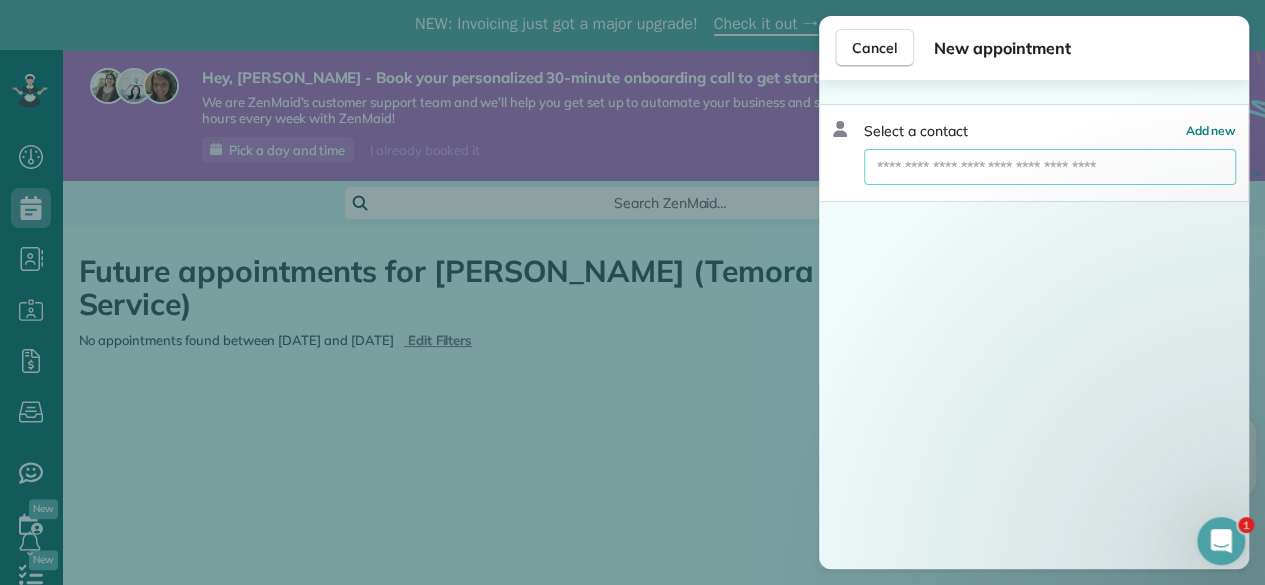 click at bounding box center (1050, 167) 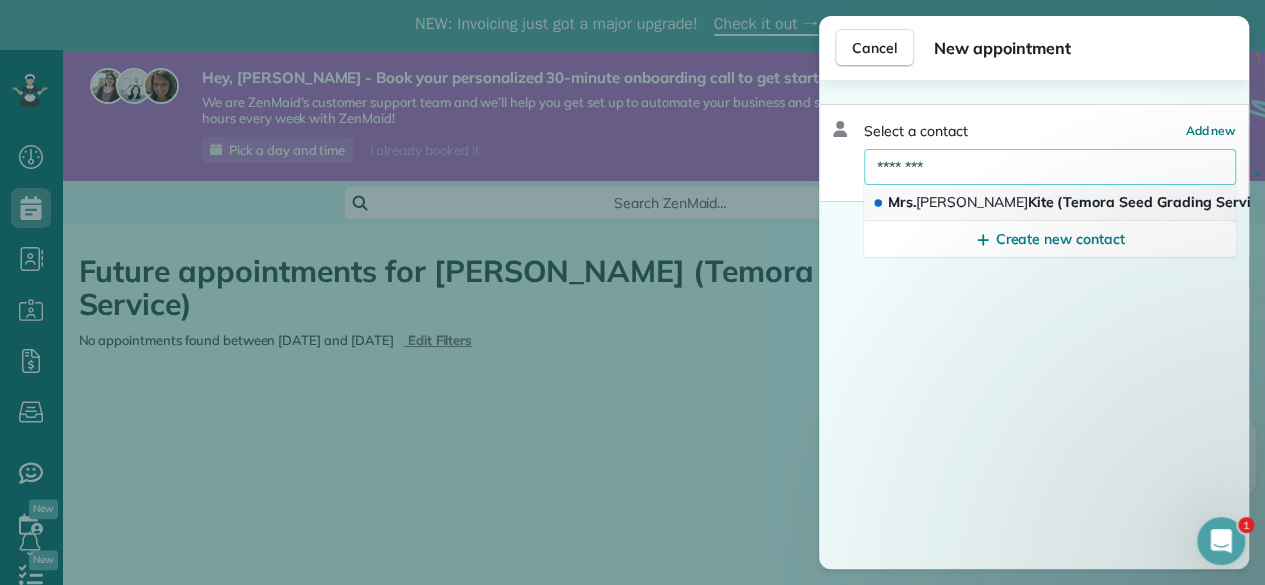 type on "********" 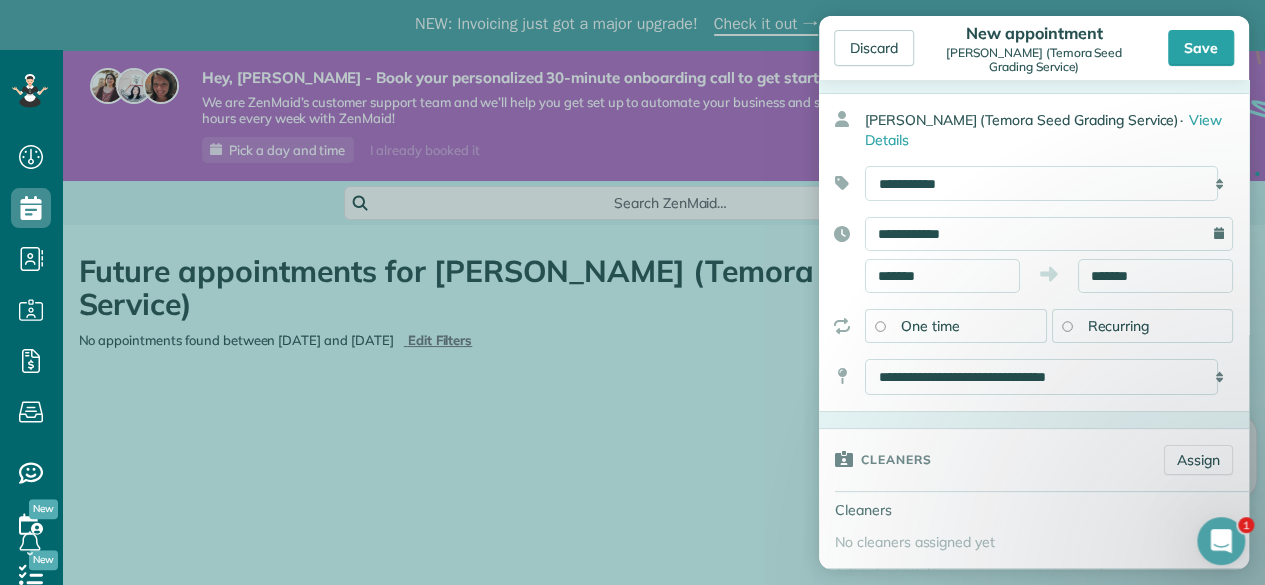 scroll, scrollTop: 100, scrollLeft: 0, axis: vertical 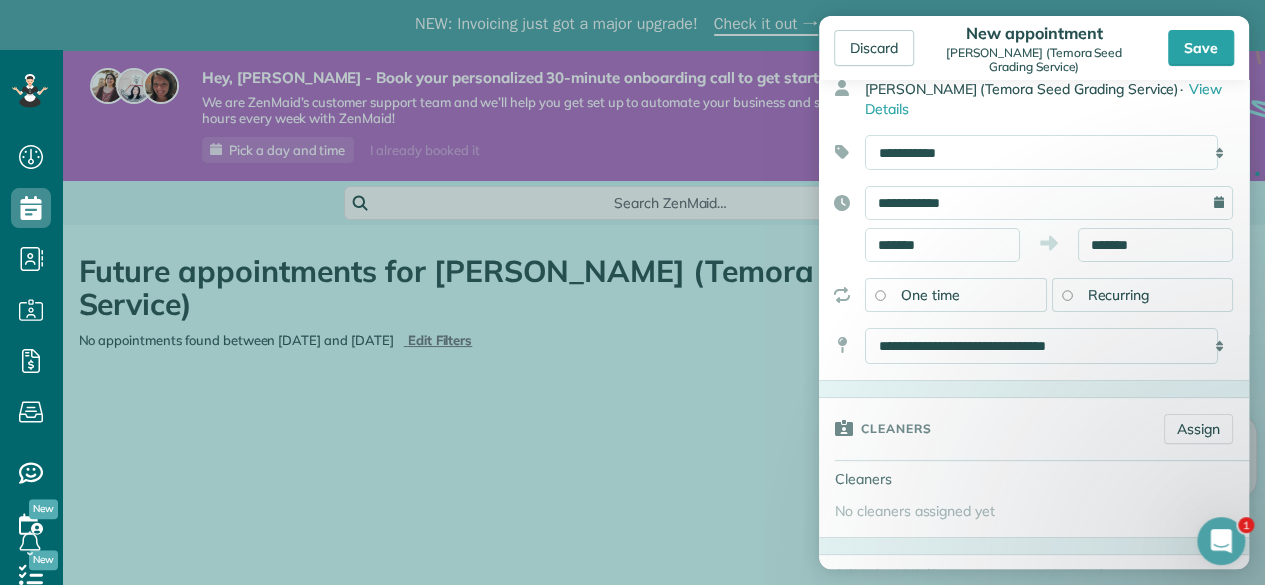 click on "Recurring" at bounding box center (1119, 295) 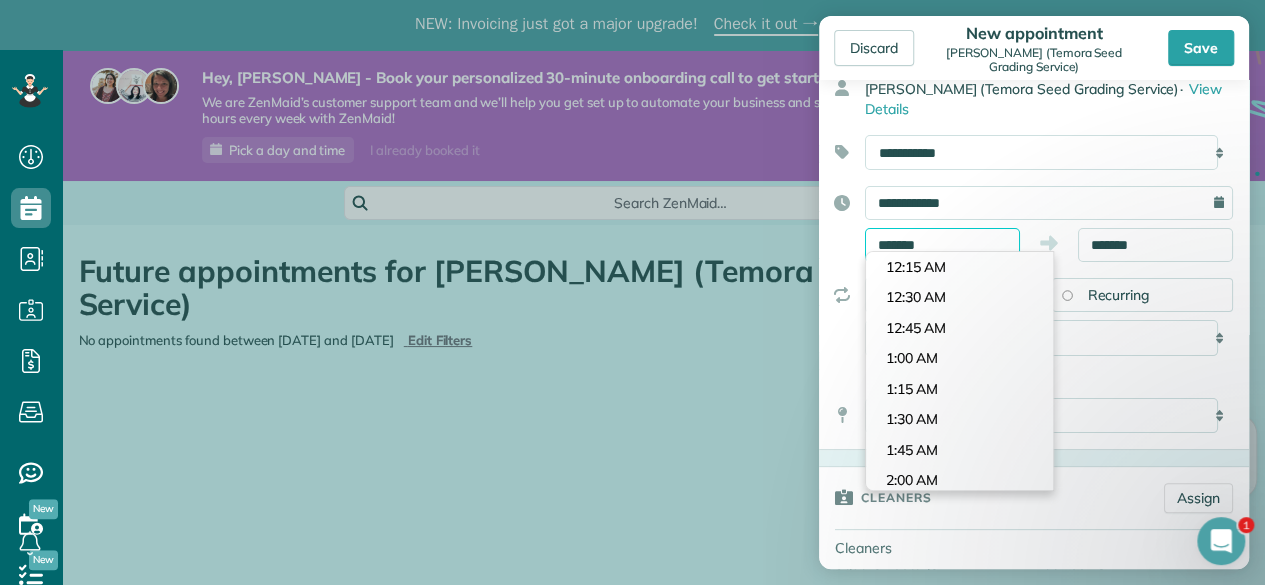 click on "*******" at bounding box center (942, 245) 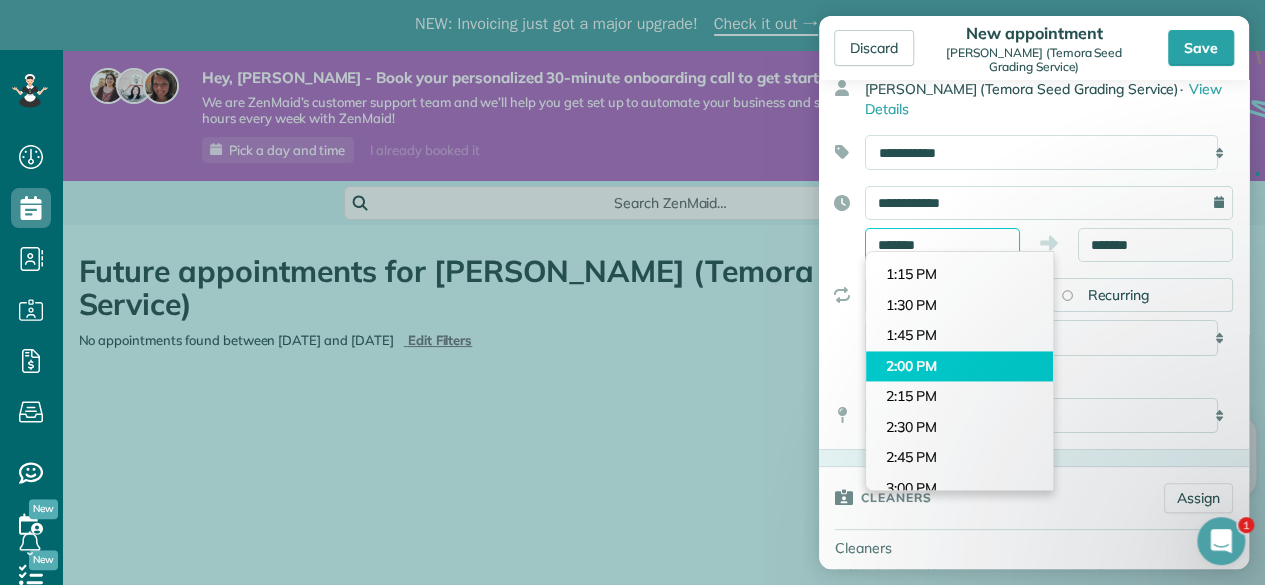 scroll, scrollTop: 1548, scrollLeft: 0, axis: vertical 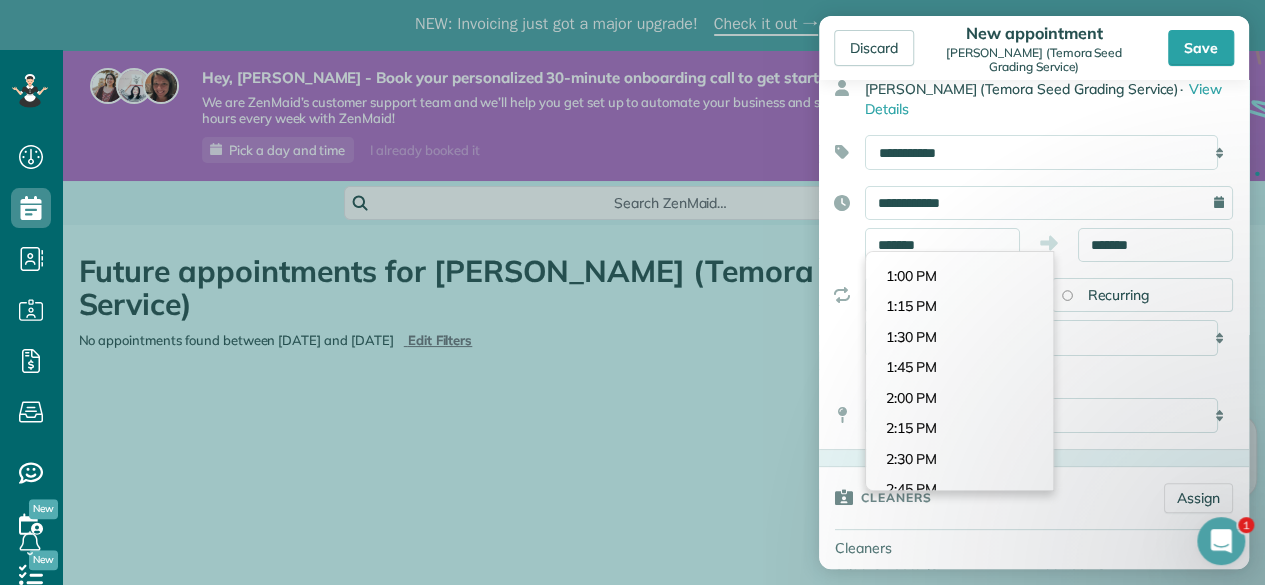 type on "*******" 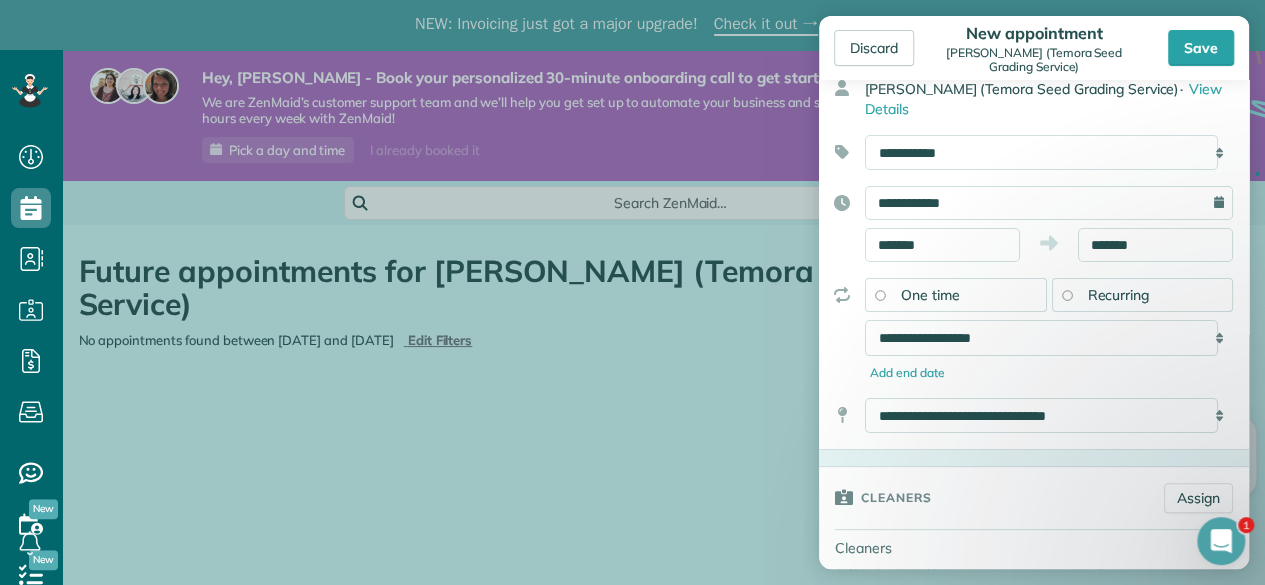 click on "Dashboard
Scheduling
Calendar View
List View
Dispatch View - Weekly scheduling (Beta)" at bounding box center (632, 342) 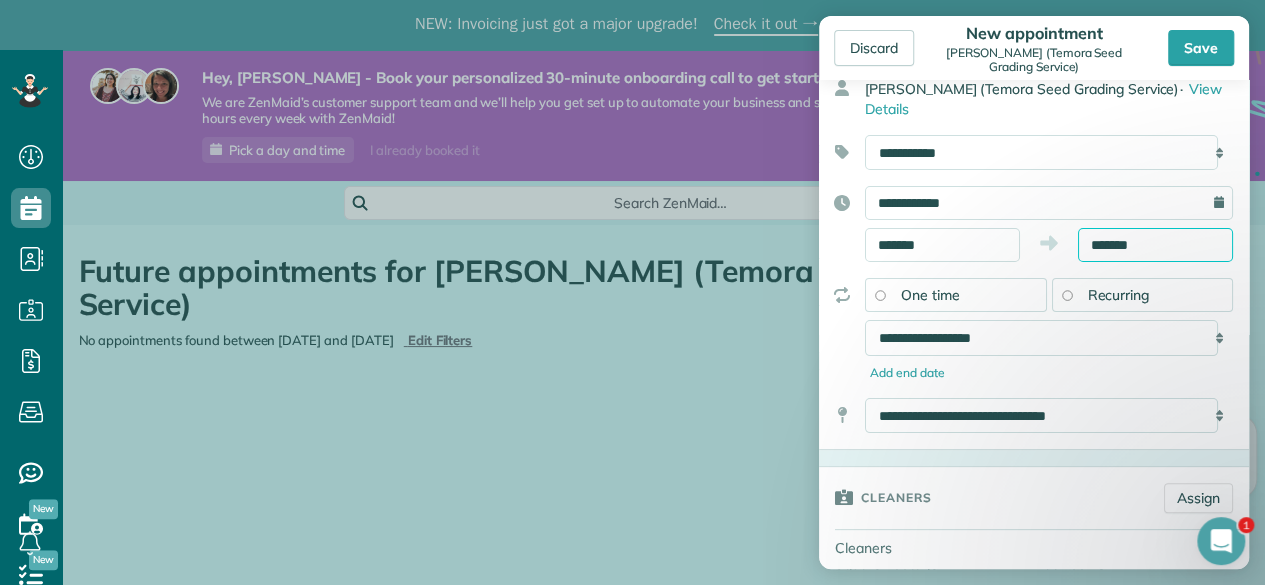 click on "*******" at bounding box center (1155, 245) 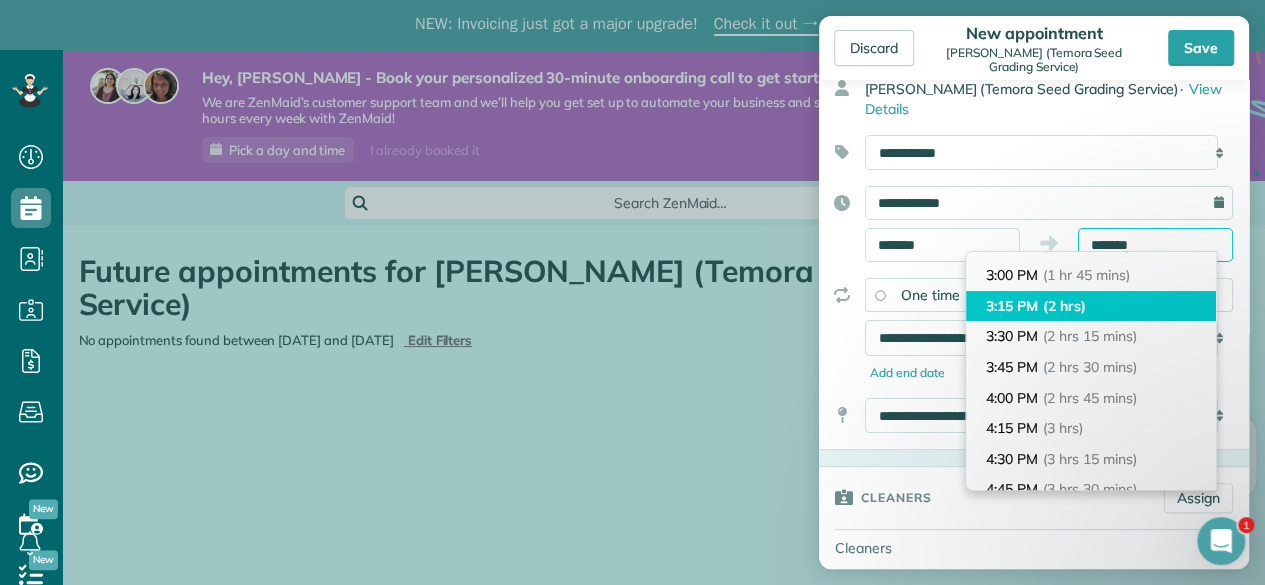 scroll, scrollTop: 105, scrollLeft: 0, axis: vertical 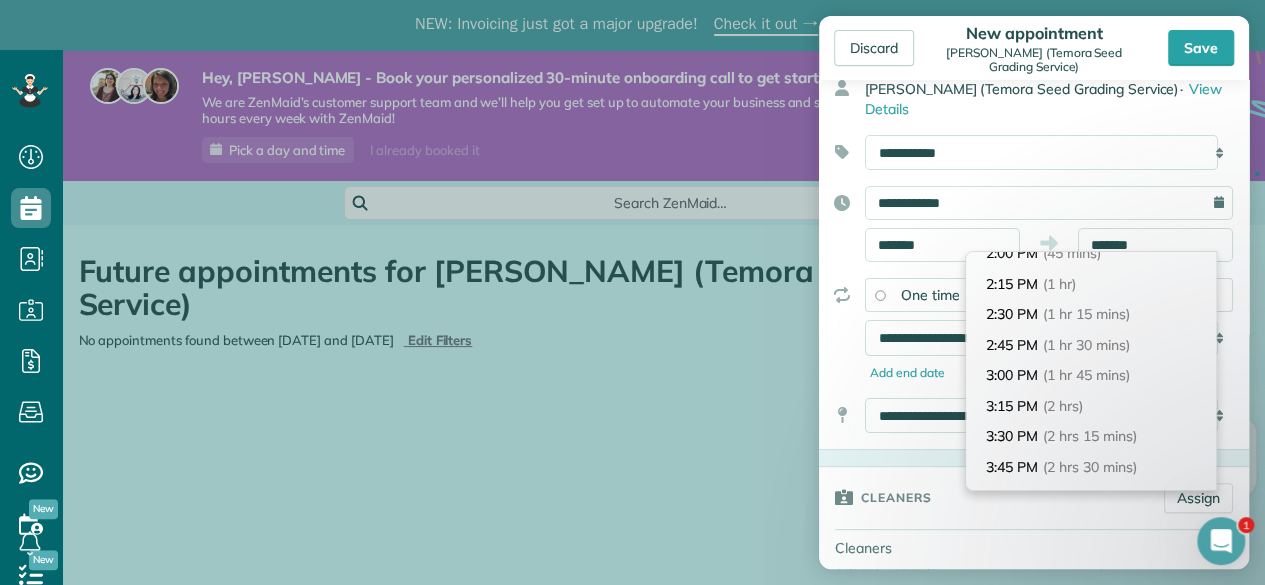 type on "*******" 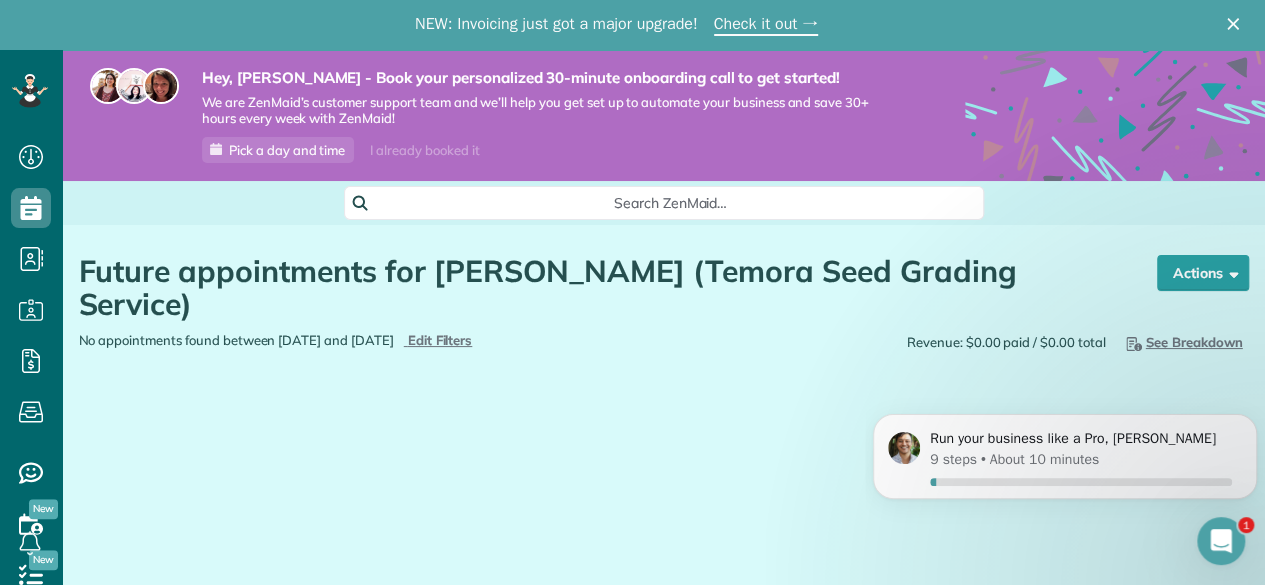 click on "Discard
New appointment
Mrs. Michelle Kite (Temora Seed Grading Service)
Save
Status
Active
Active
Estimate
Stand-By" at bounding box center [632, 292] 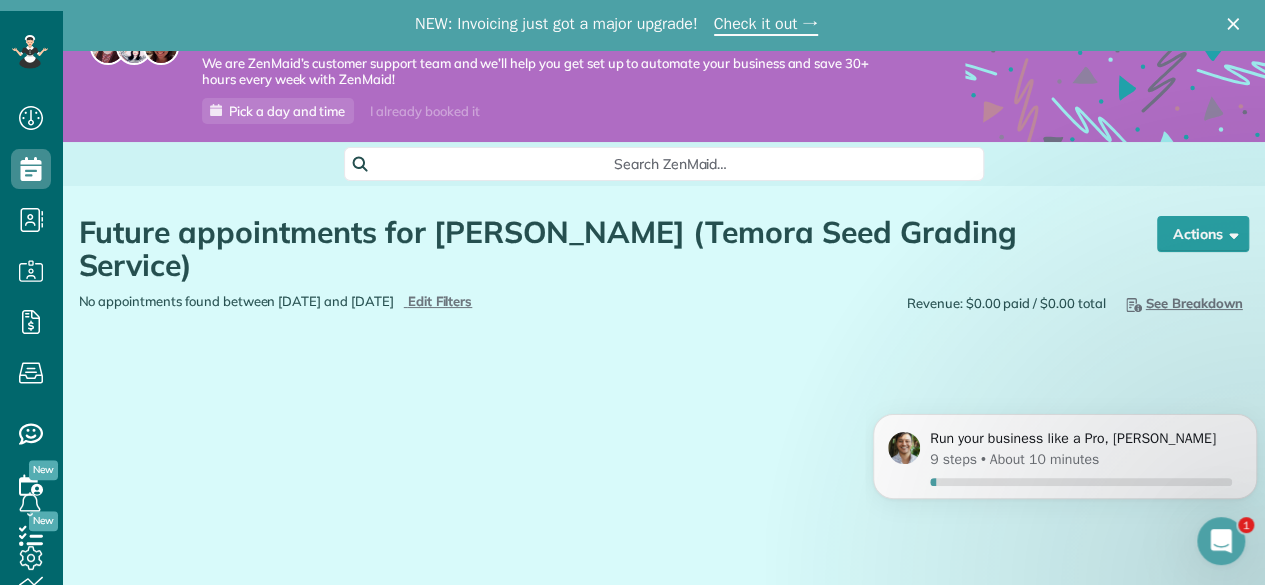 scroll, scrollTop: 50, scrollLeft: 0, axis: vertical 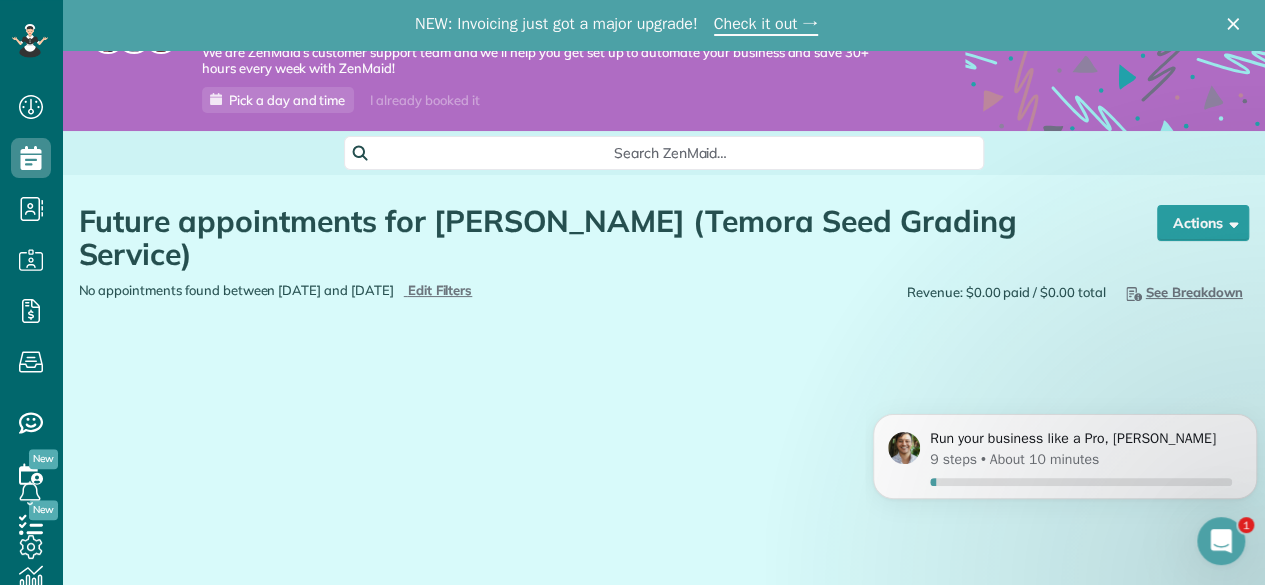 click on "Future appointments for Mrs. Michelle Kite (Temora Seed Grading Service)
Schedule Changes
Actions
Create Appointment
Create Task
Clock In/Out
Send Work Orders
Print Route Sheets
Today's Emails/Texts
Export data..
Bulk Actions
Set status to: Active
Set status to: Estimate" at bounding box center (664, 305) 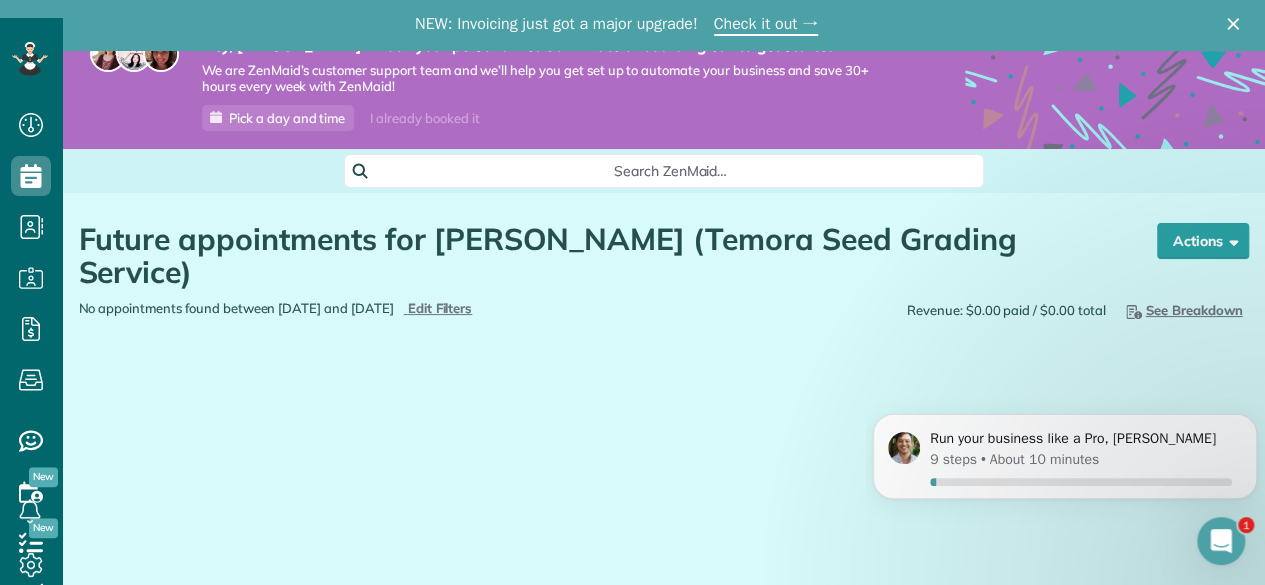 scroll, scrollTop: 50, scrollLeft: 0, axis: vertical 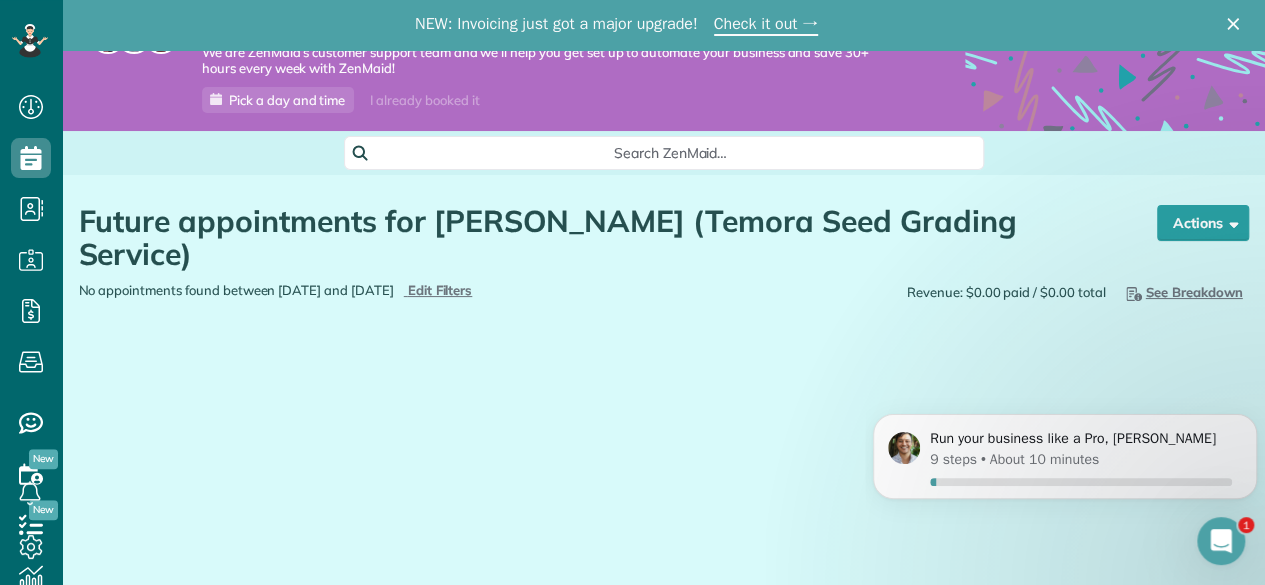 click on "Run your business like a Pro, Jessica 9 steps • About 10 minutes" 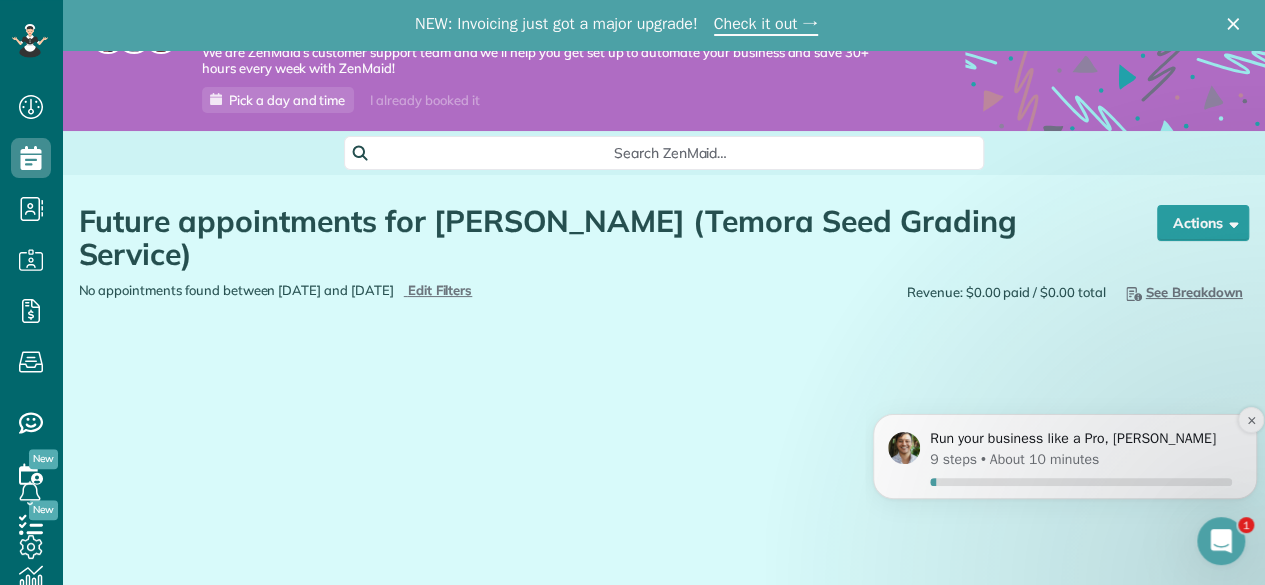 click on "9 steps" at bounding box center [953, 459] 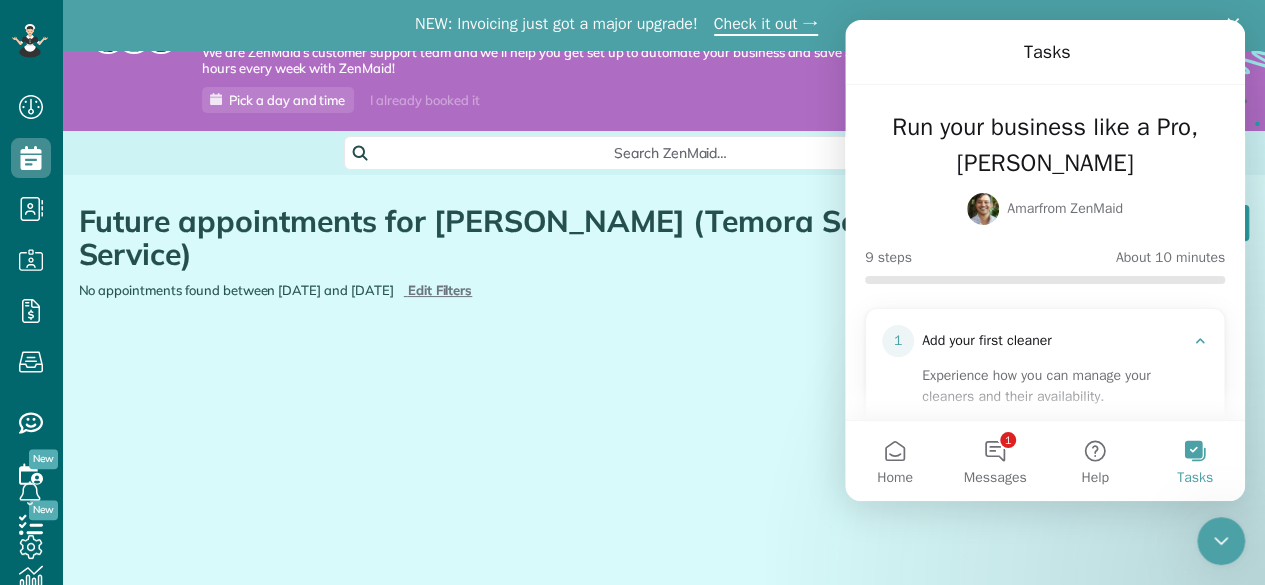 scroll, scrollTop: 0, scrollLeft: 0, axis: both 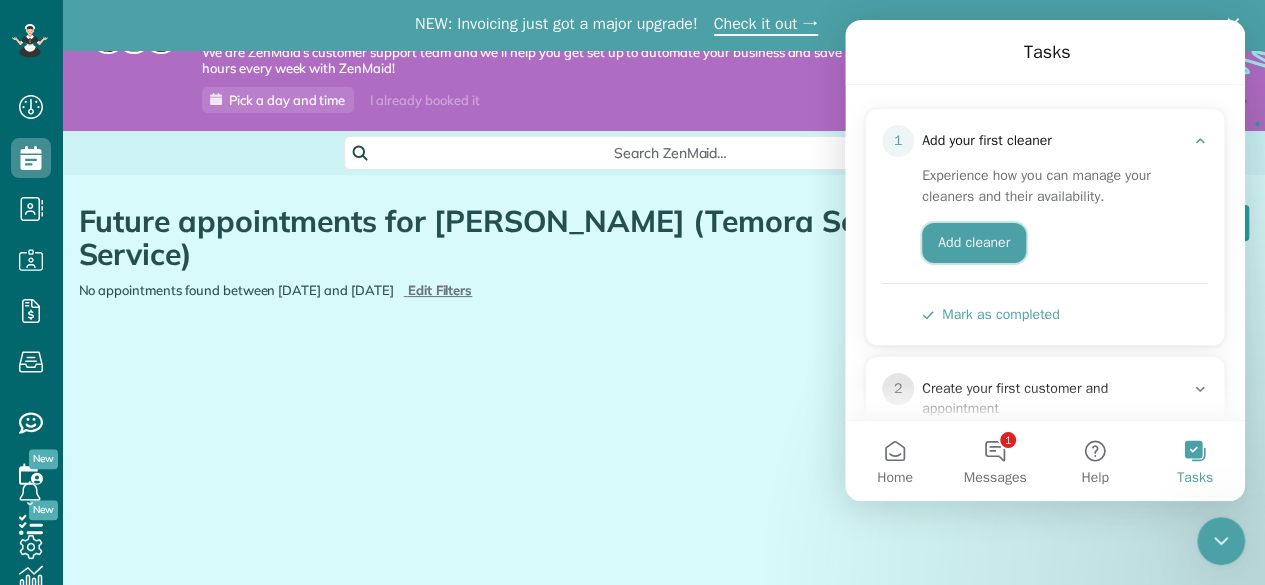 click on "Add cleaner" at bounding box center [974, 243] 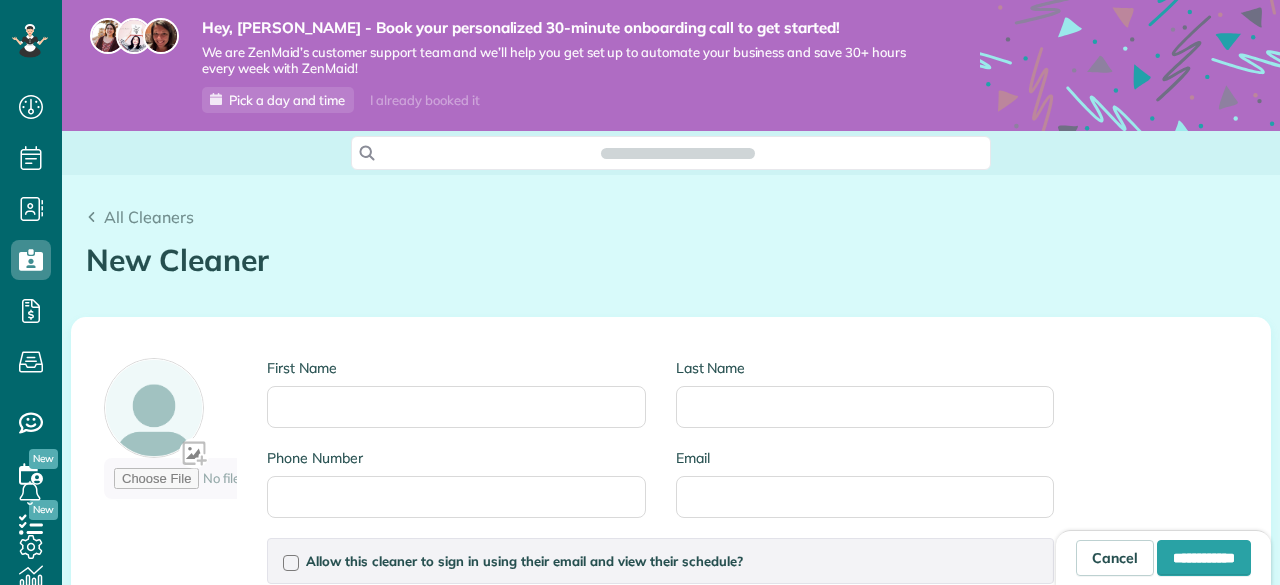 scroll, scrollTop: 0, scrollLeft: 0, axis: both 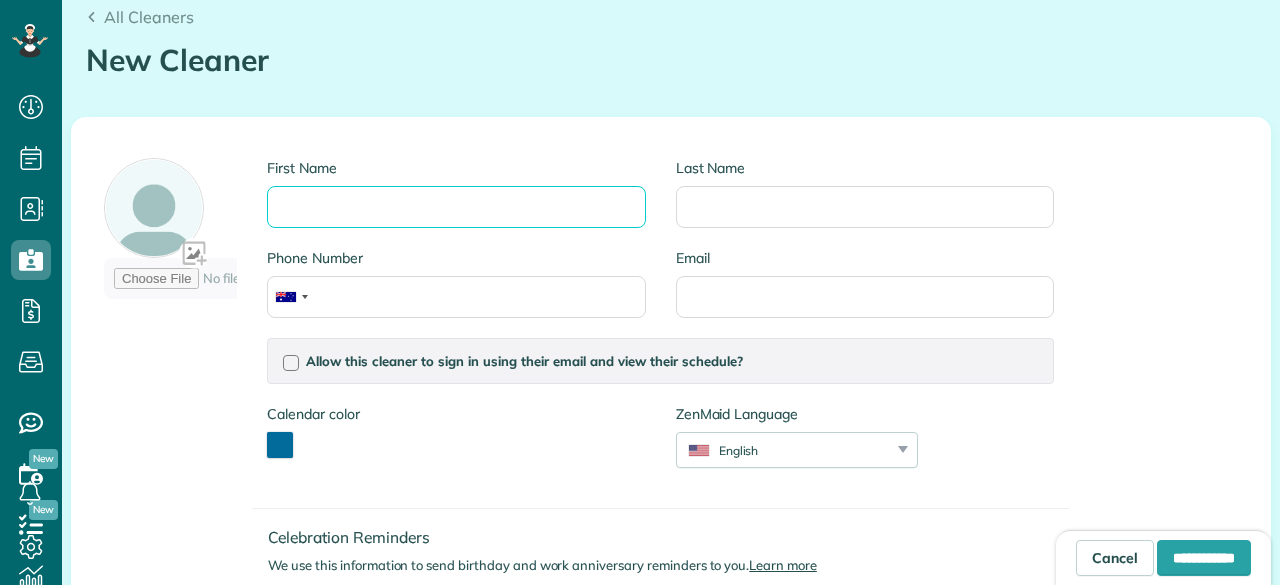 click on "First Name" at bounding box center (456, 207) 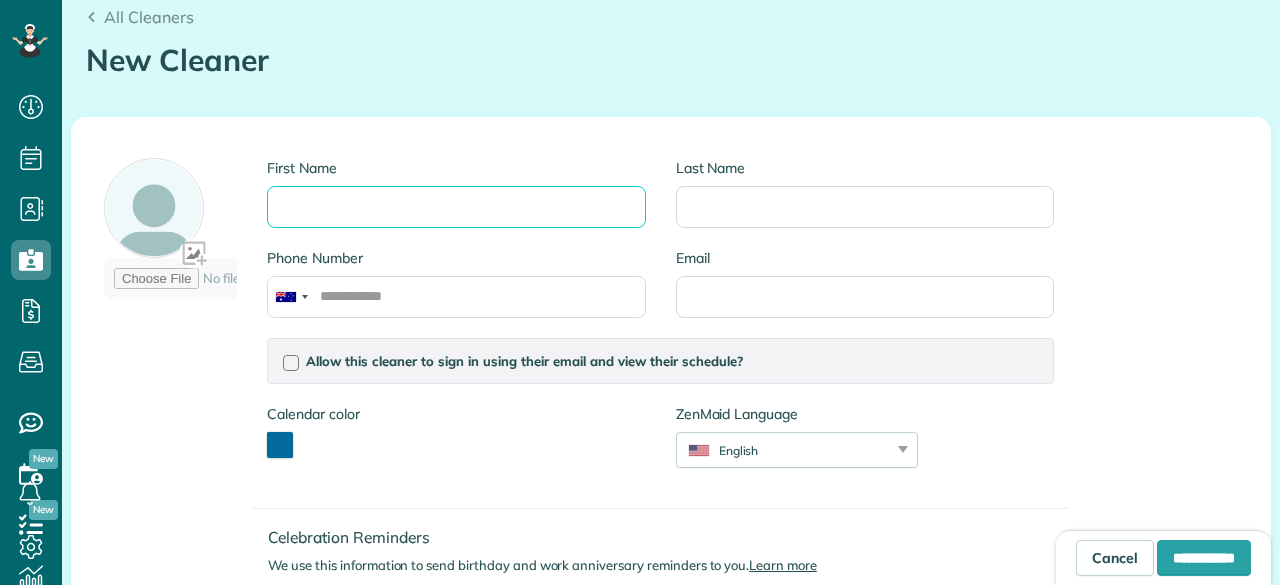 scroll, scrollTop: 585, scrollLeft: 62, axis: both 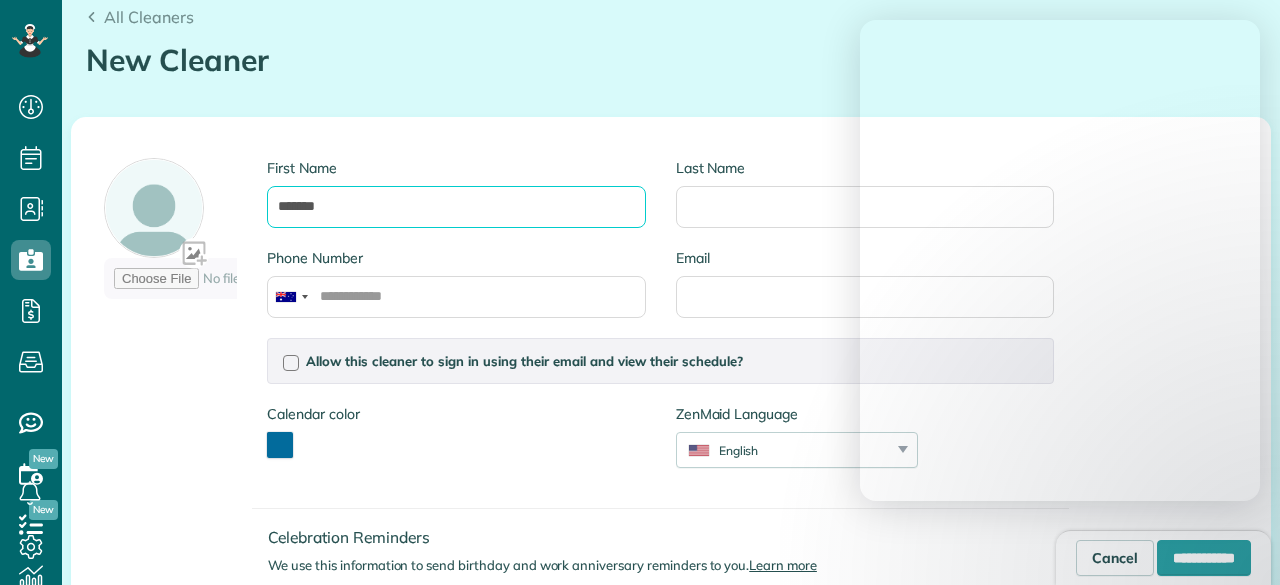 type on "*******" 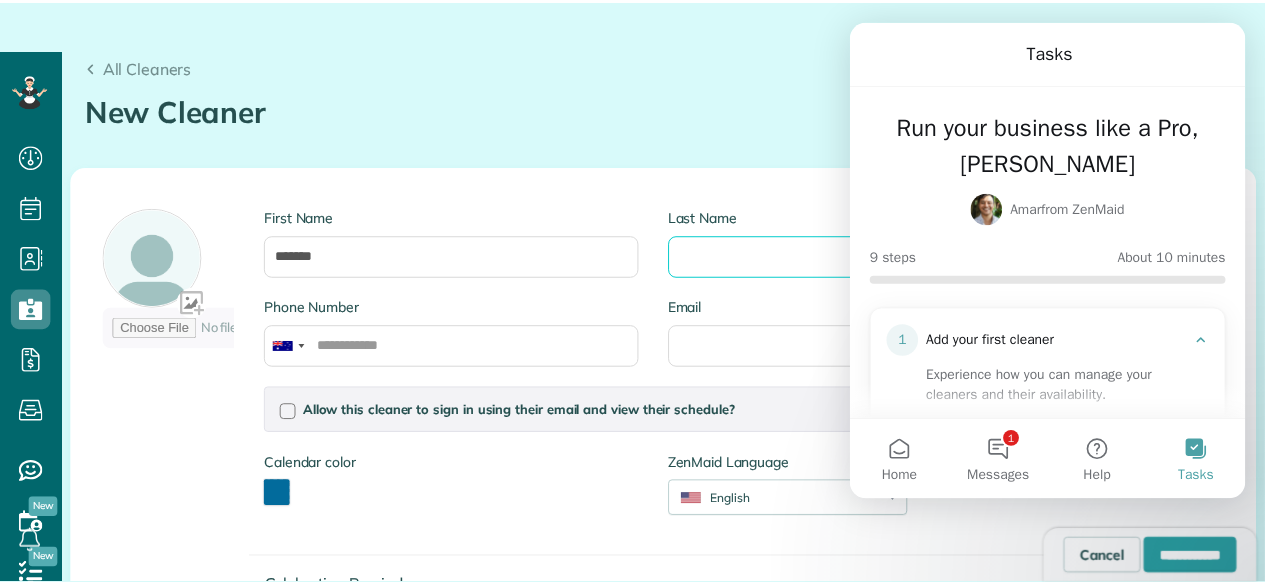 scroll, scrollTop: 0, scrollLeft: 0, axis: both 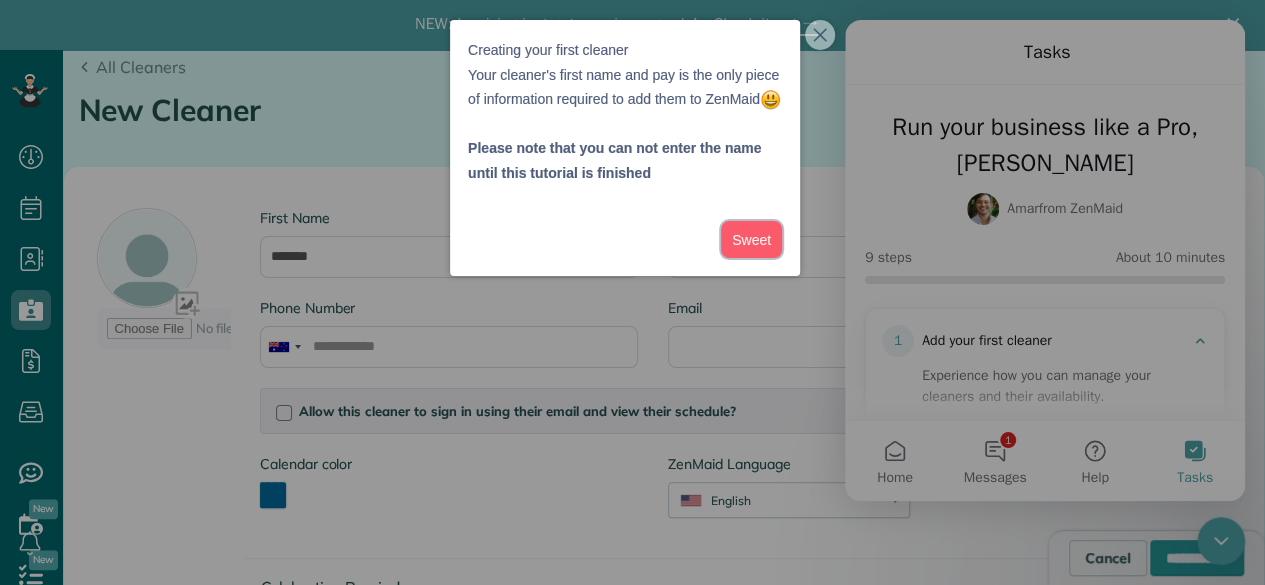 click on "Sweet" at bounding box center [751, 239] 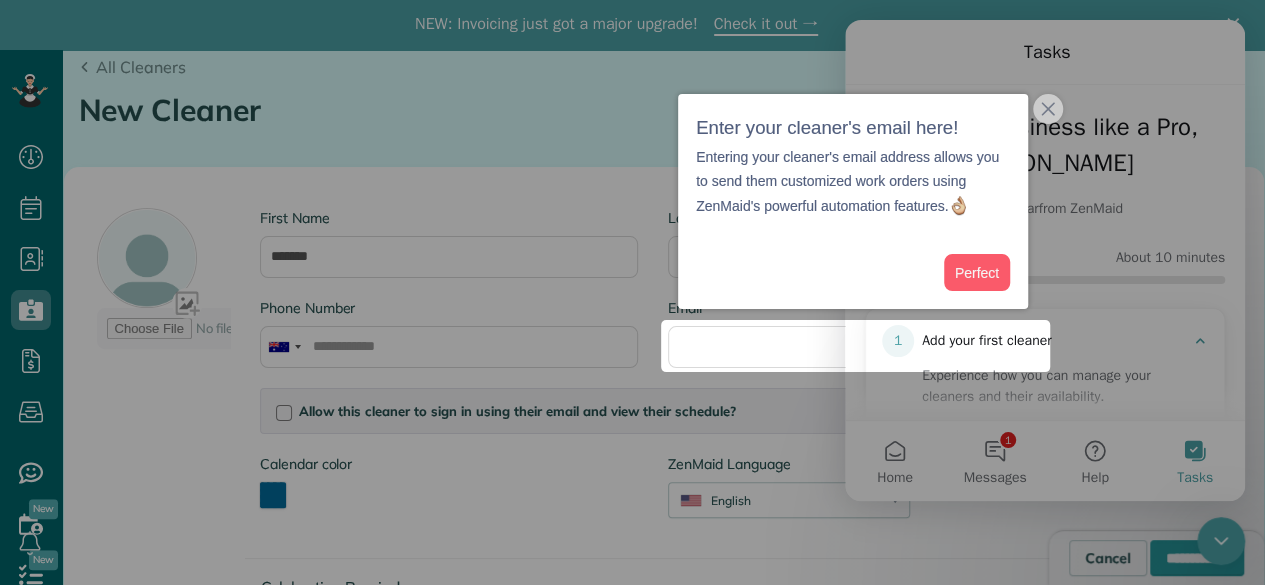 scroll, scrollTop: 49, scrollLeft: 0, axis: vertical 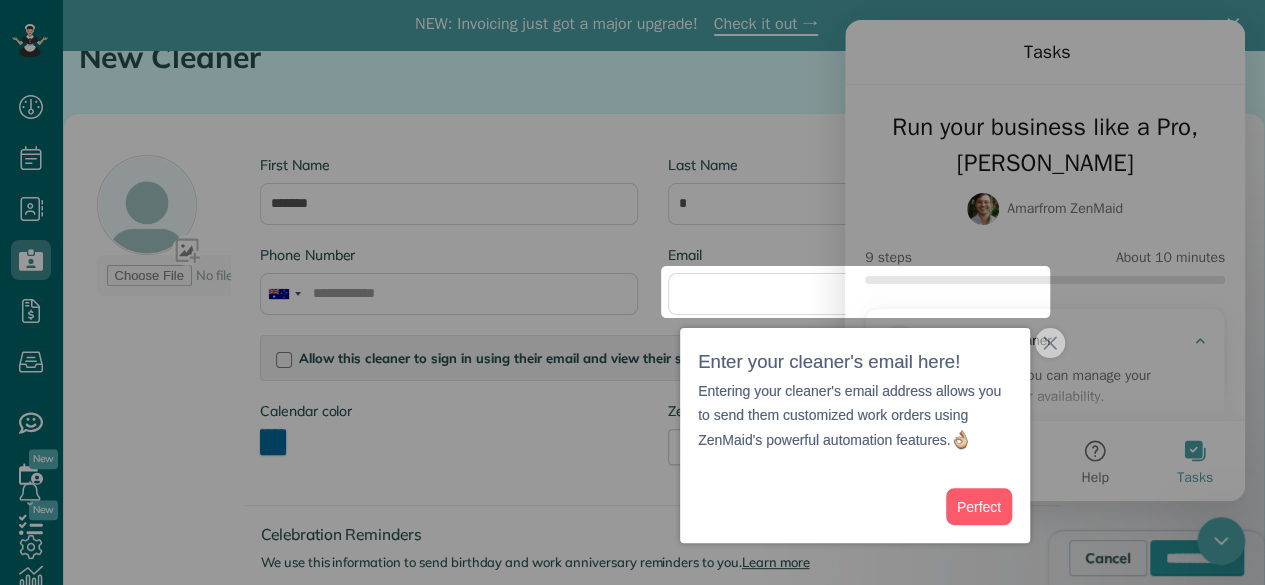click at bounding box center (632, 133) 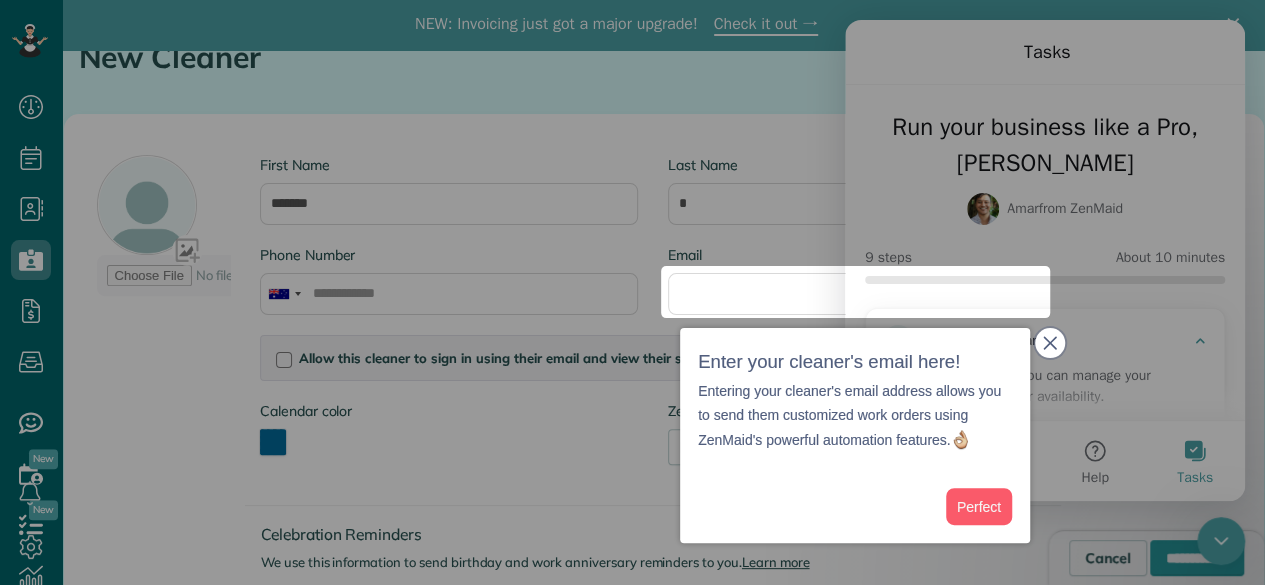 click 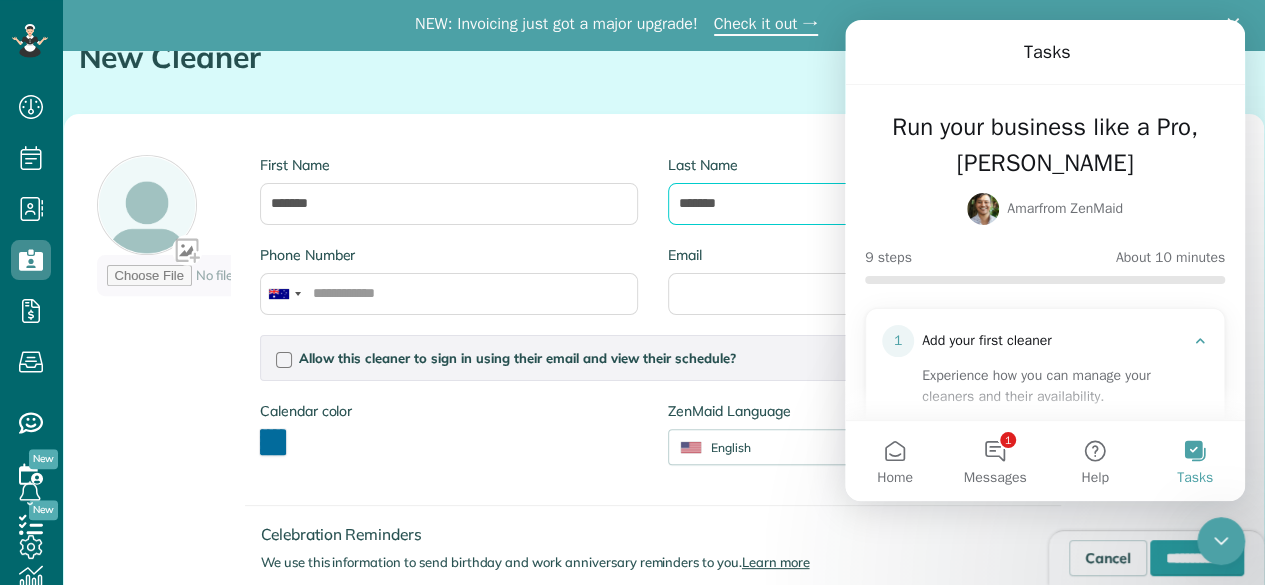 type on "*******" 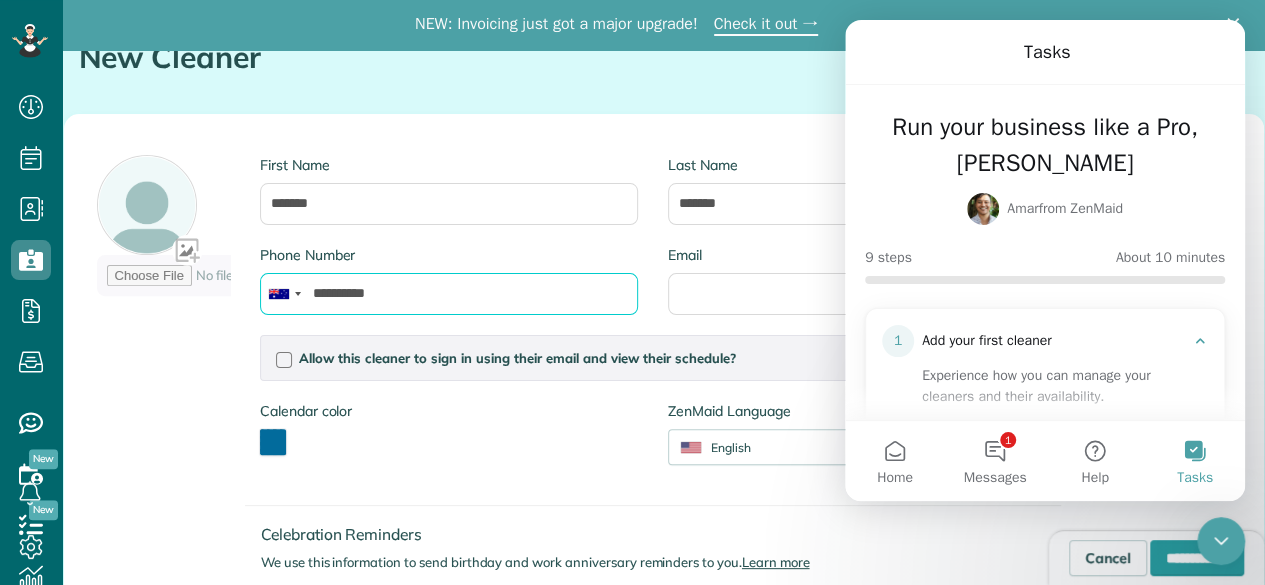 type on "**********" 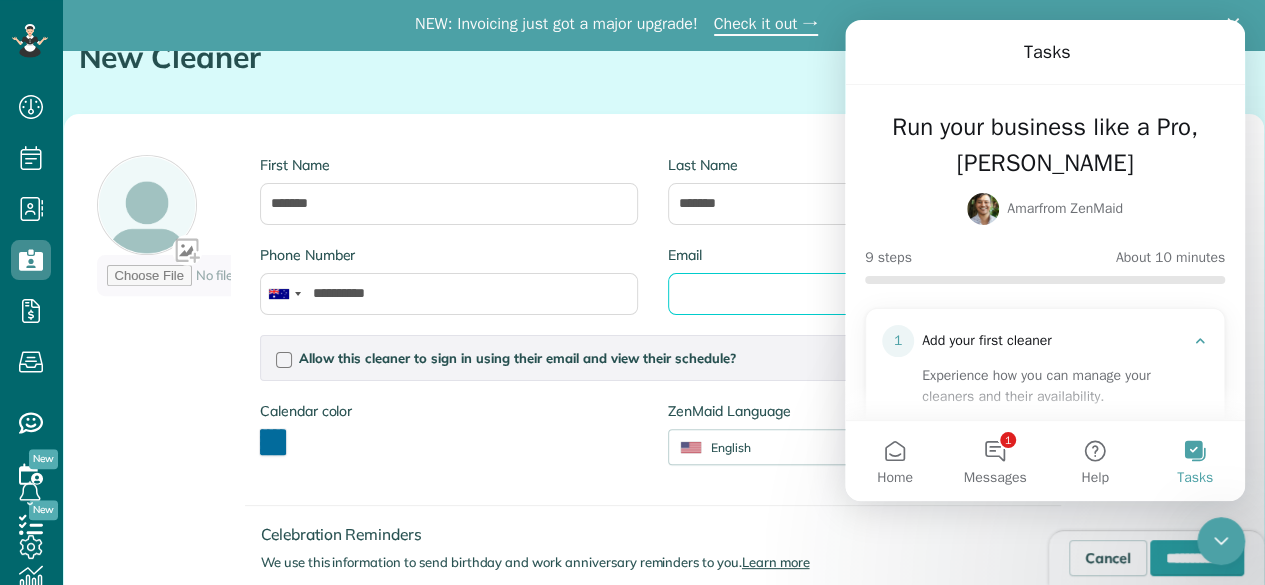 click on "Email" at bounding box center (857, 294) 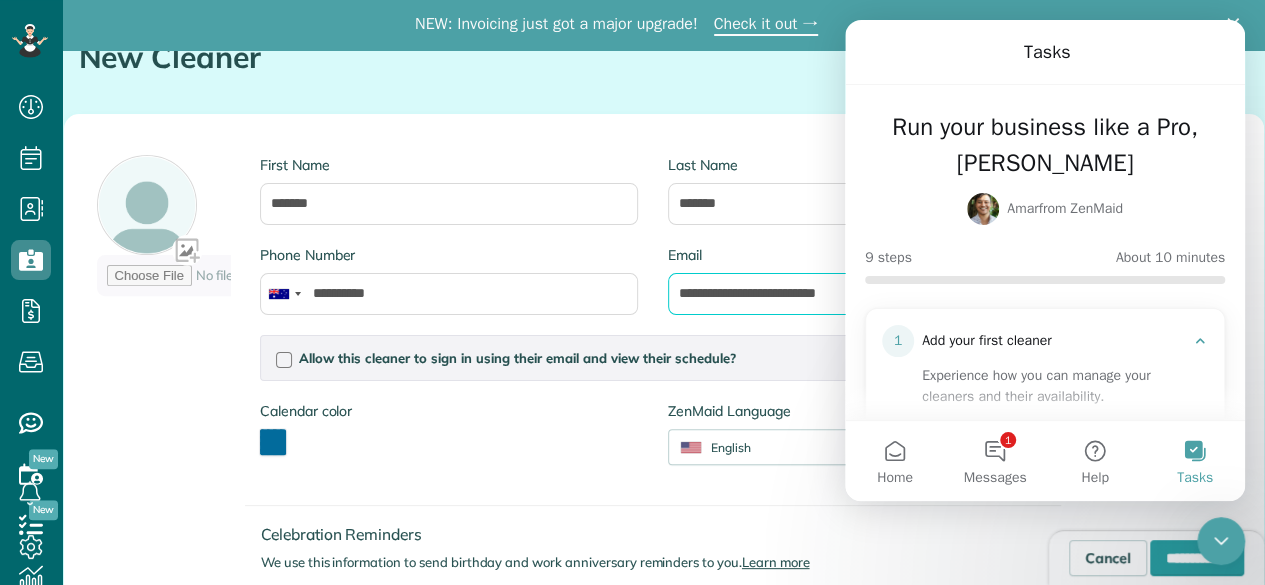 type on "**********" 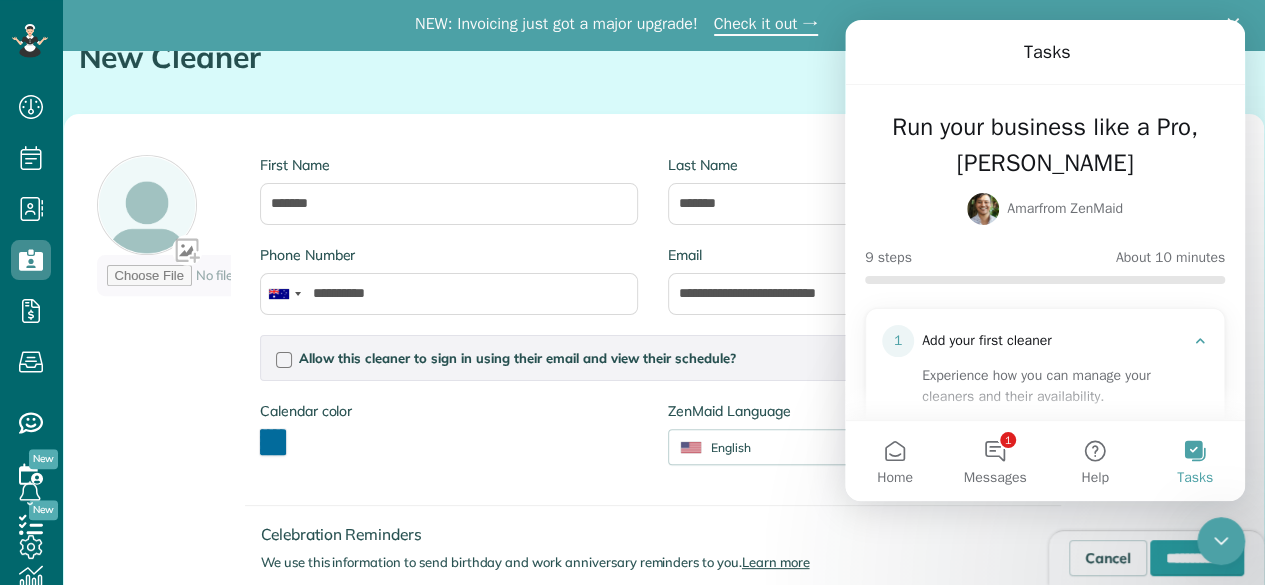 click on "Calendar color
*******" at bounding box center (449, 438) 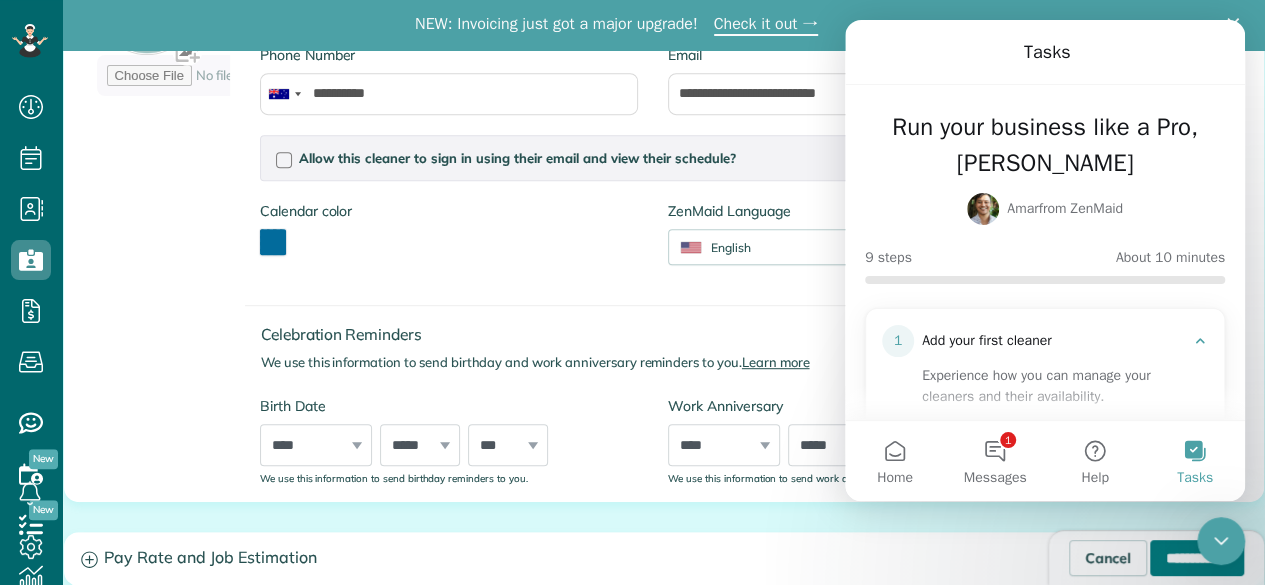click on "**********" at bounding box center [1197, 558] 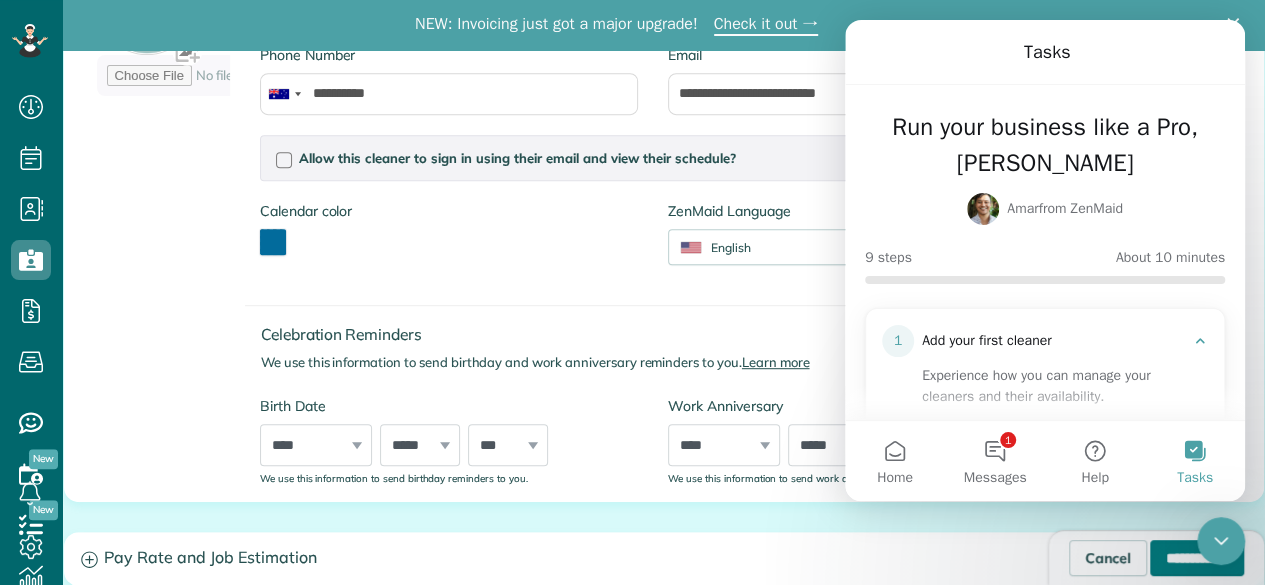 type on "**********" 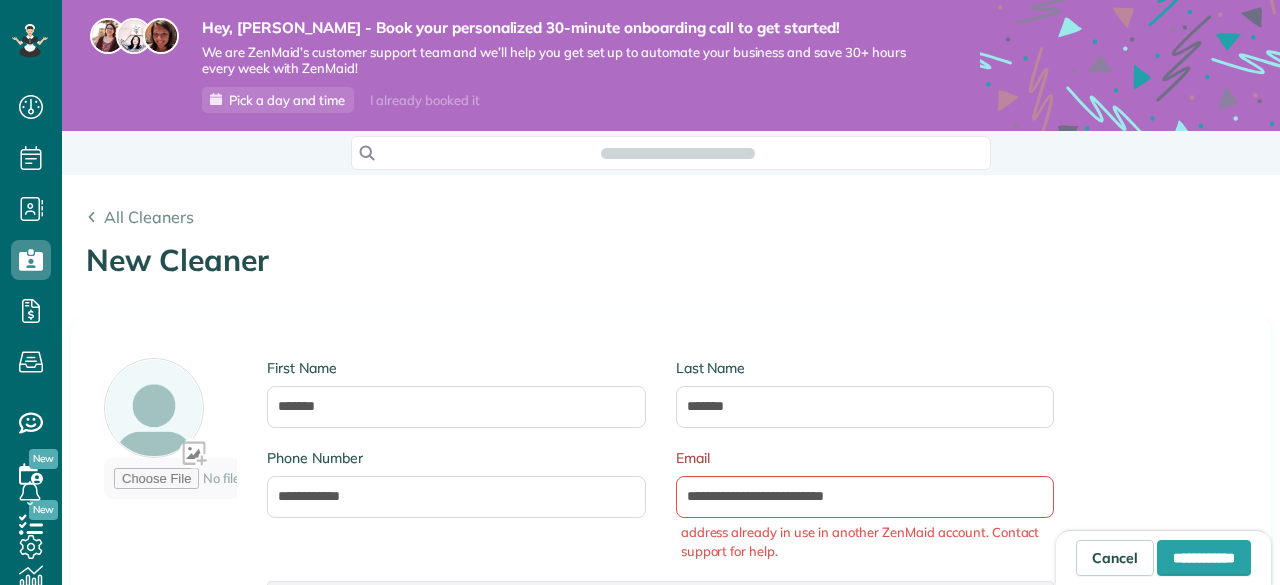 scroll, scrollTop: 0, scrollLeft: 0, axis: both 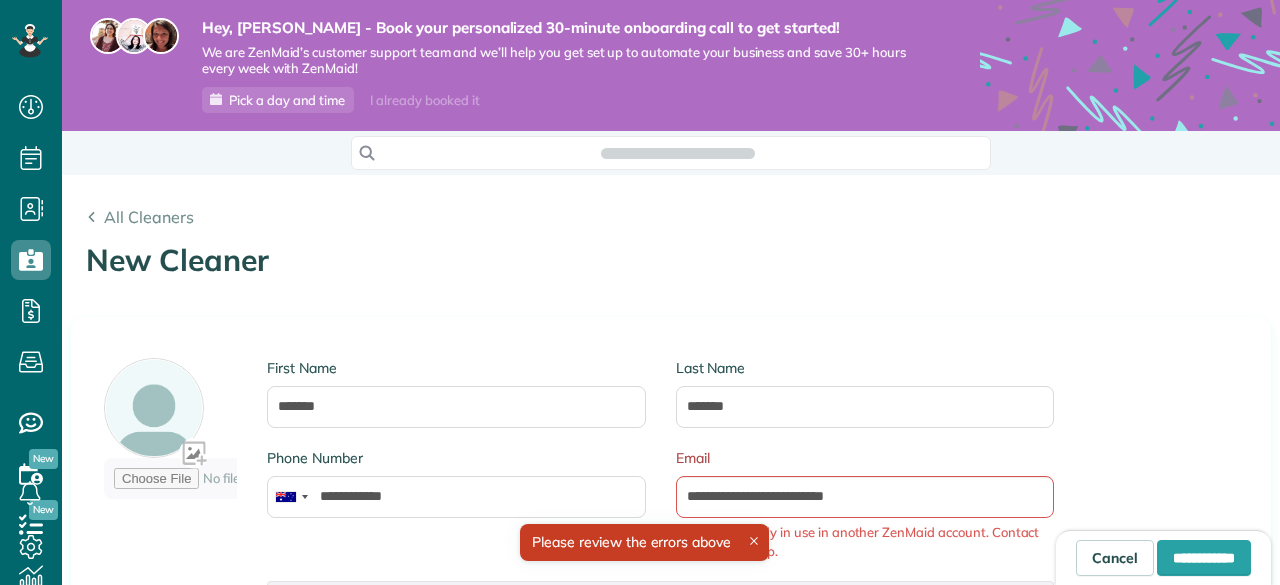 type on "**********" 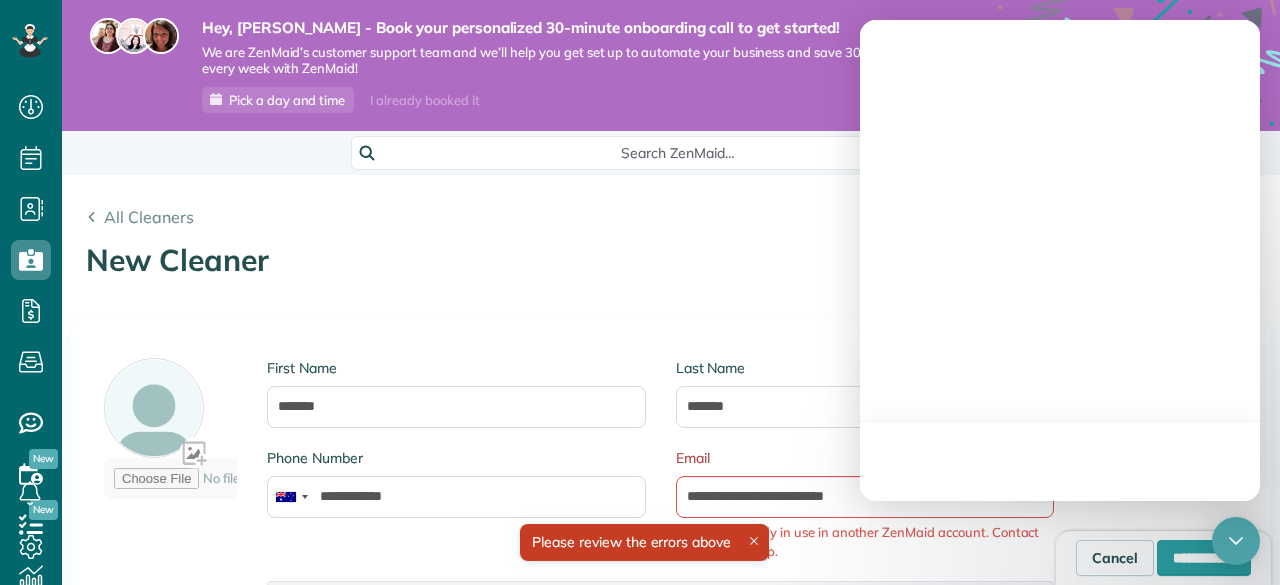 scroll, scrollTop: 585, scrollLeft: 62, axis: both 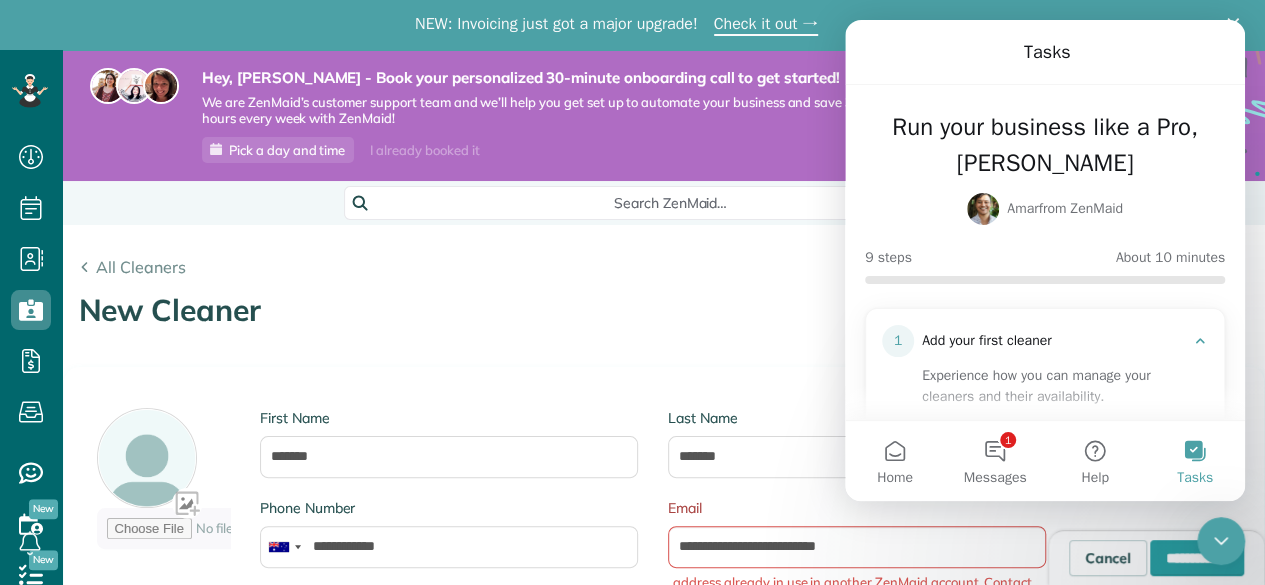 click on "All Cleaners
New Cleaner
Your Cleaners [30 sec]" at bounding box center (664, 295) 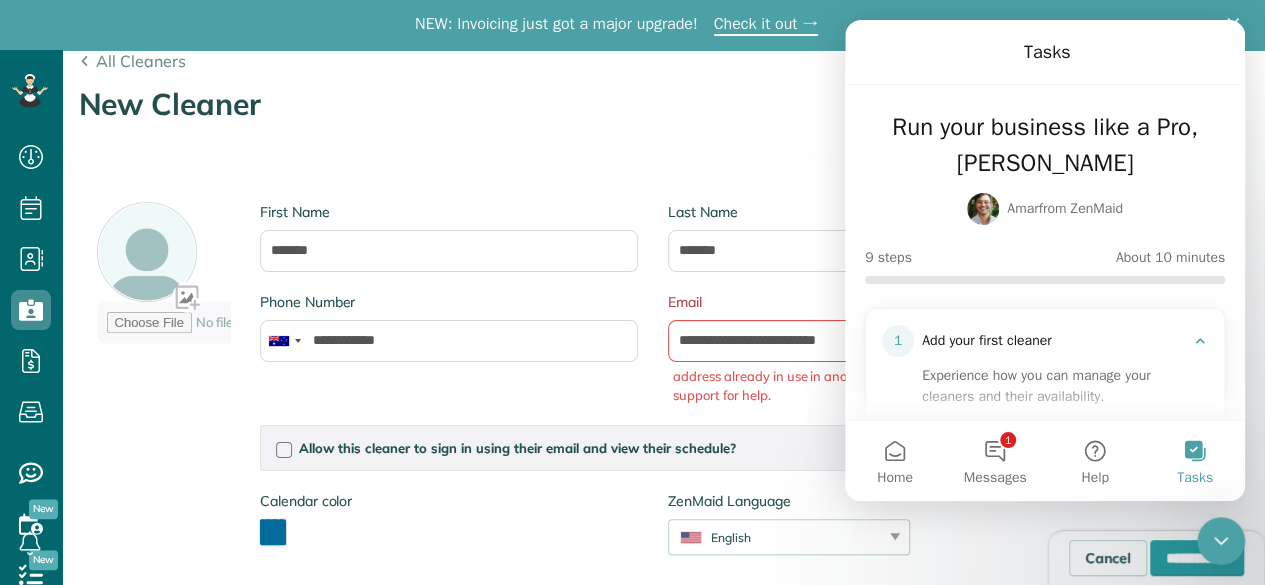 scroll, scrollTop: 200, scrollLeft: 0, axis: vertical 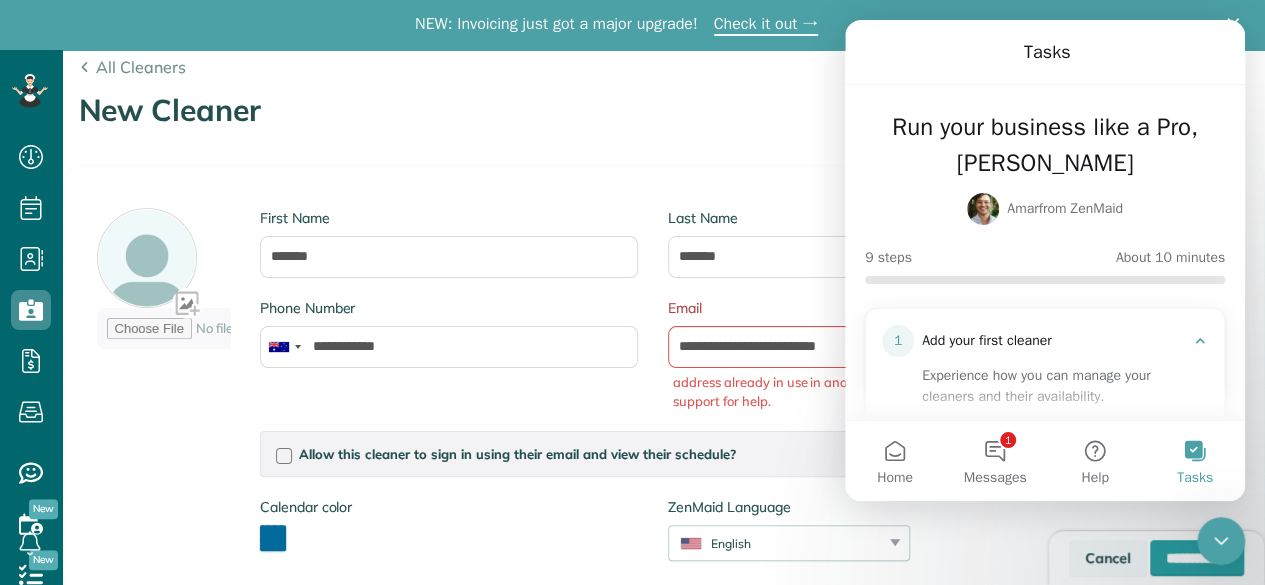 click on "Cancel" at bounding box center (1108, 558) 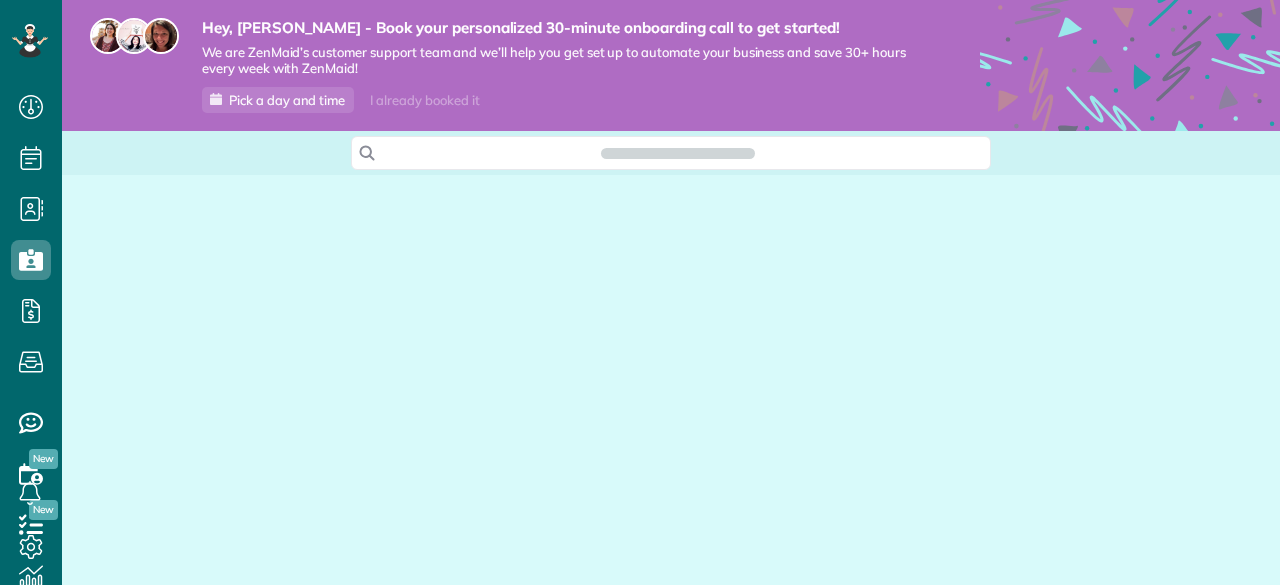 scroll, scrollTop: 0, scrollLeft: 0, axis: both 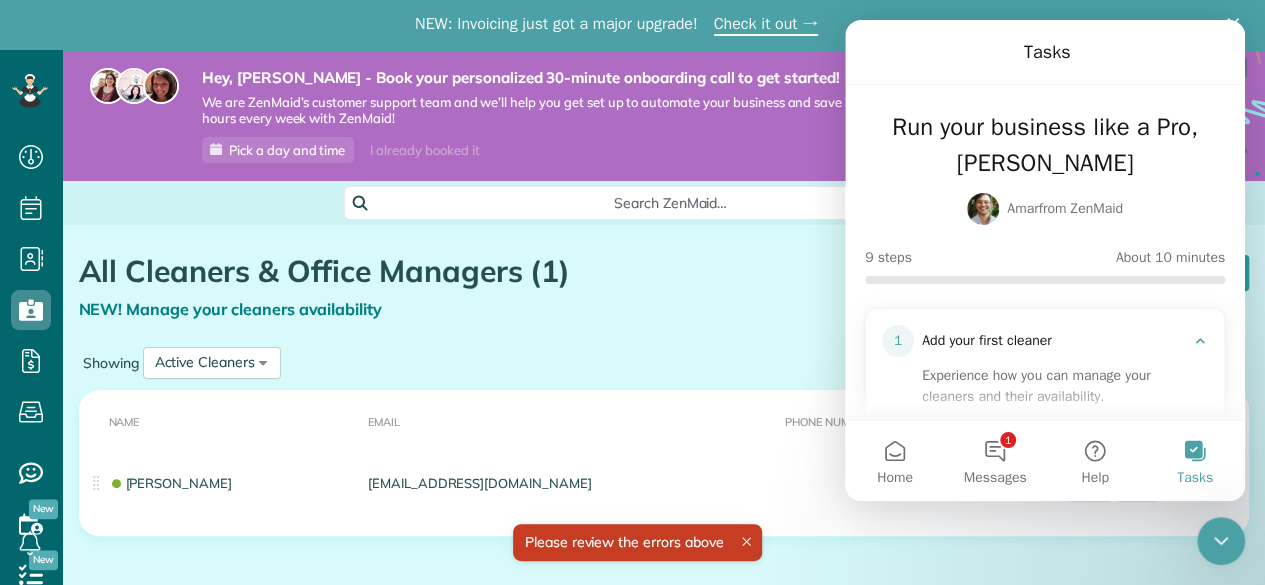 click on "All Cleaners & Office Managers (1)" at bounding box center (537, 271) 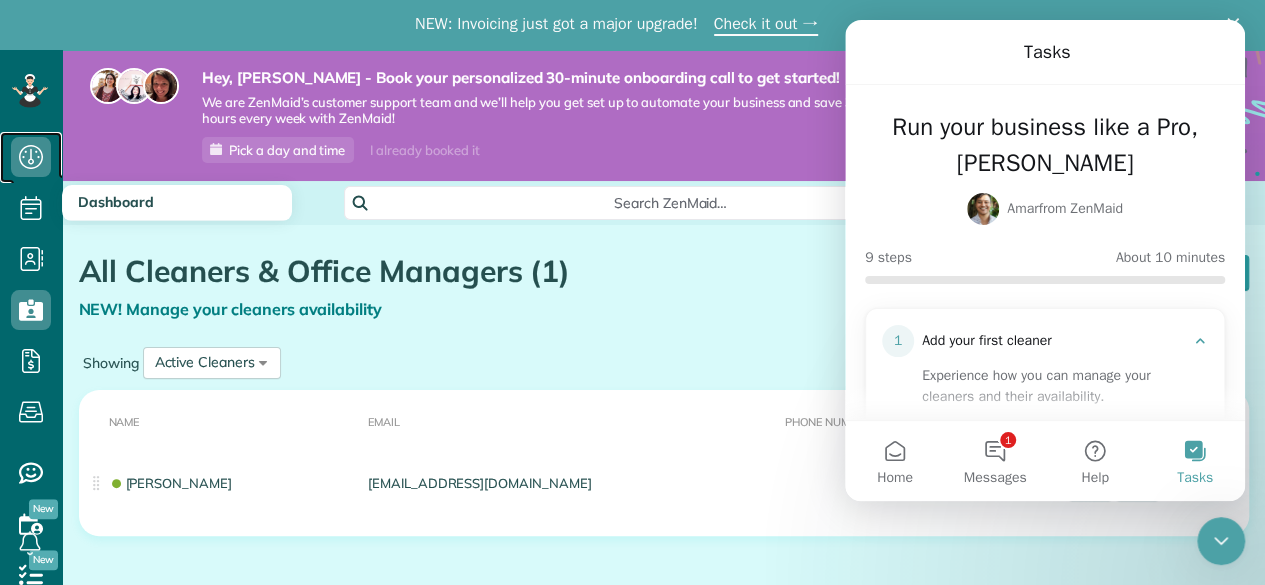 click 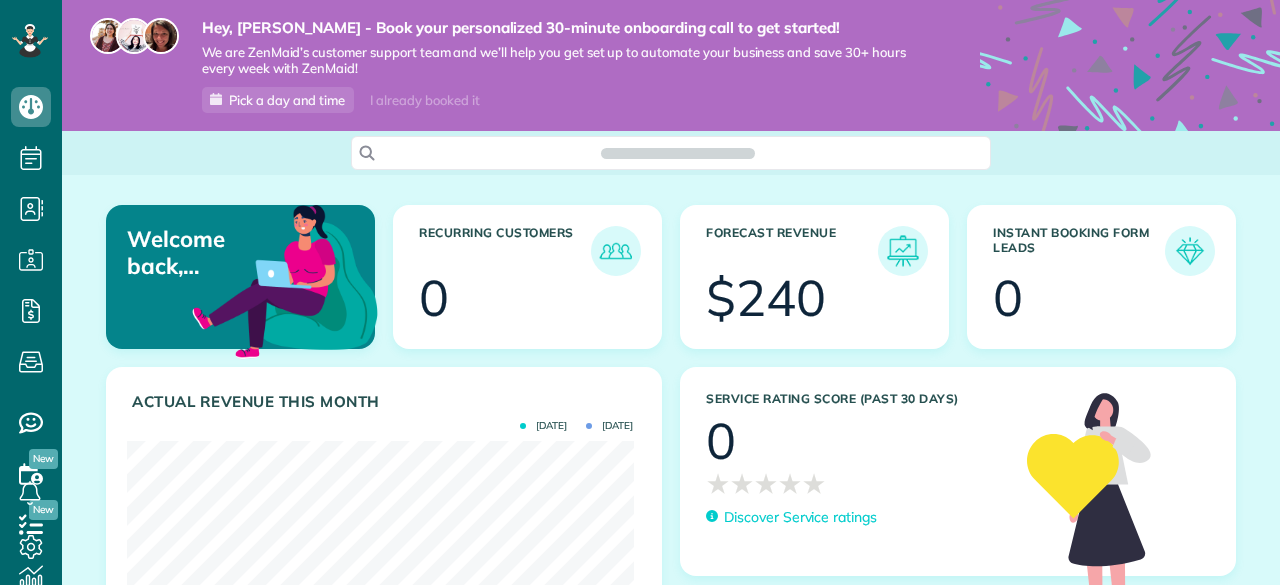 scroll, scrollTop: 0, scrollLeft: 0, axis: both 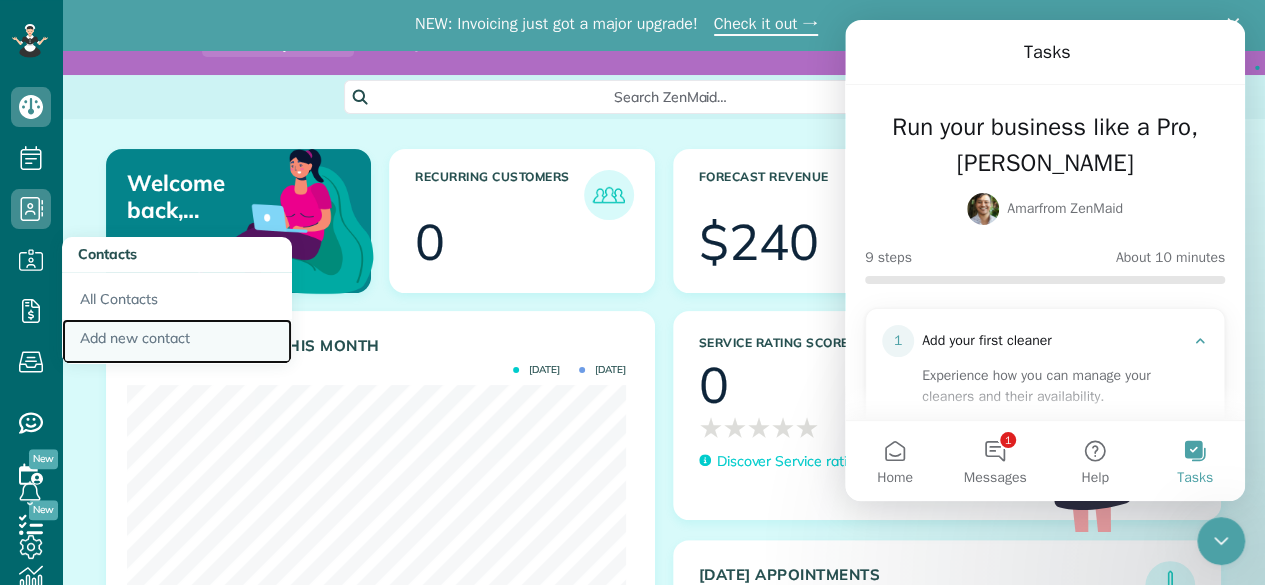 click on "Add new contact" at bounding box center (177, 342) 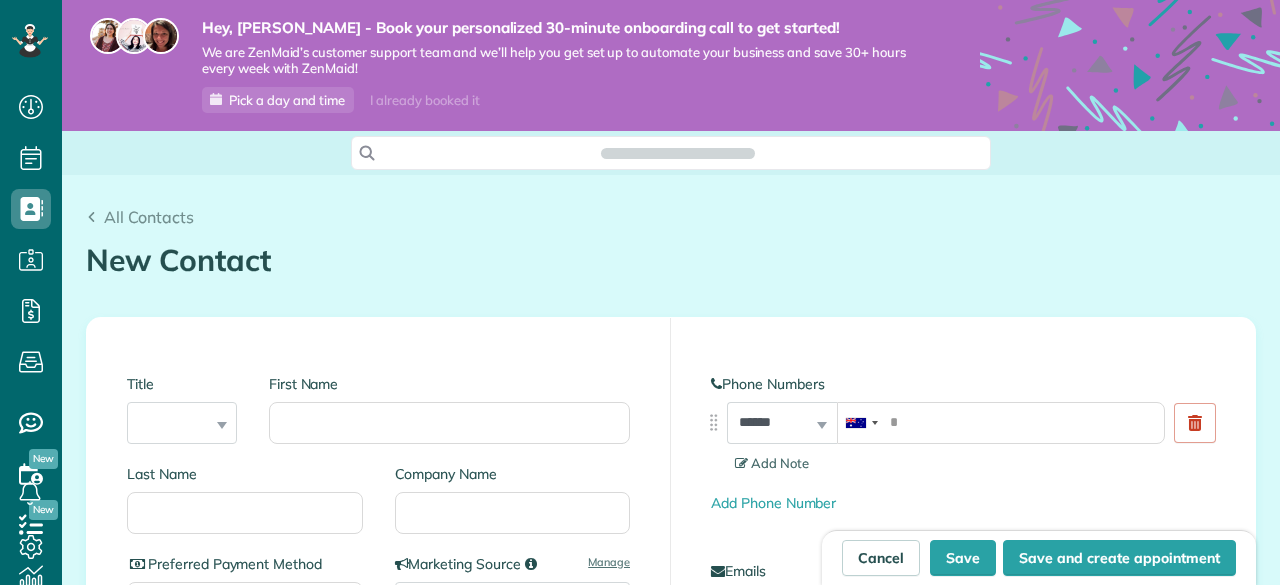 scroll, scrollTop: 0, scrollLeft: 0, axis: both 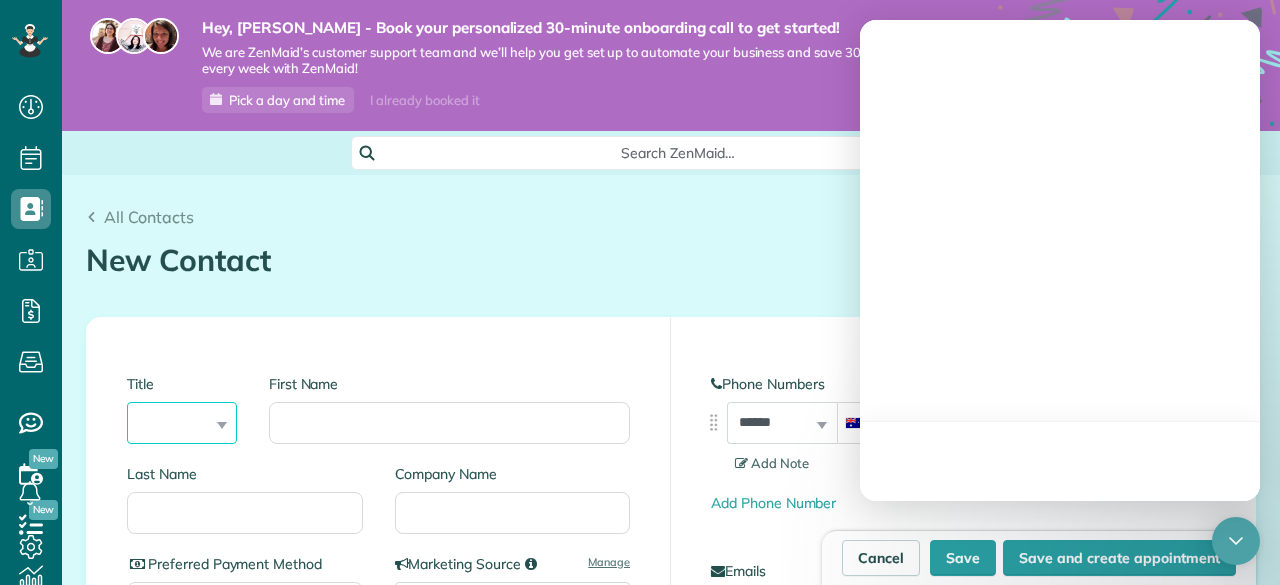 click on "***
****
***
***" at bounding box center (182, 423) 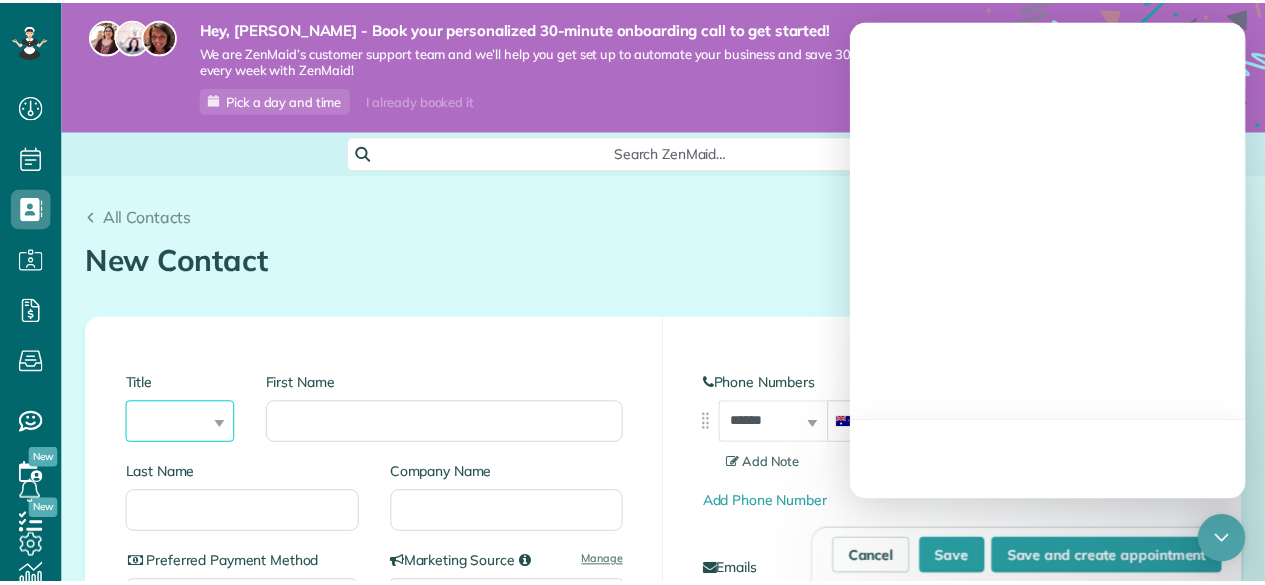 scroll, scrollTop: 8, scrollLeft: 8, axis: both 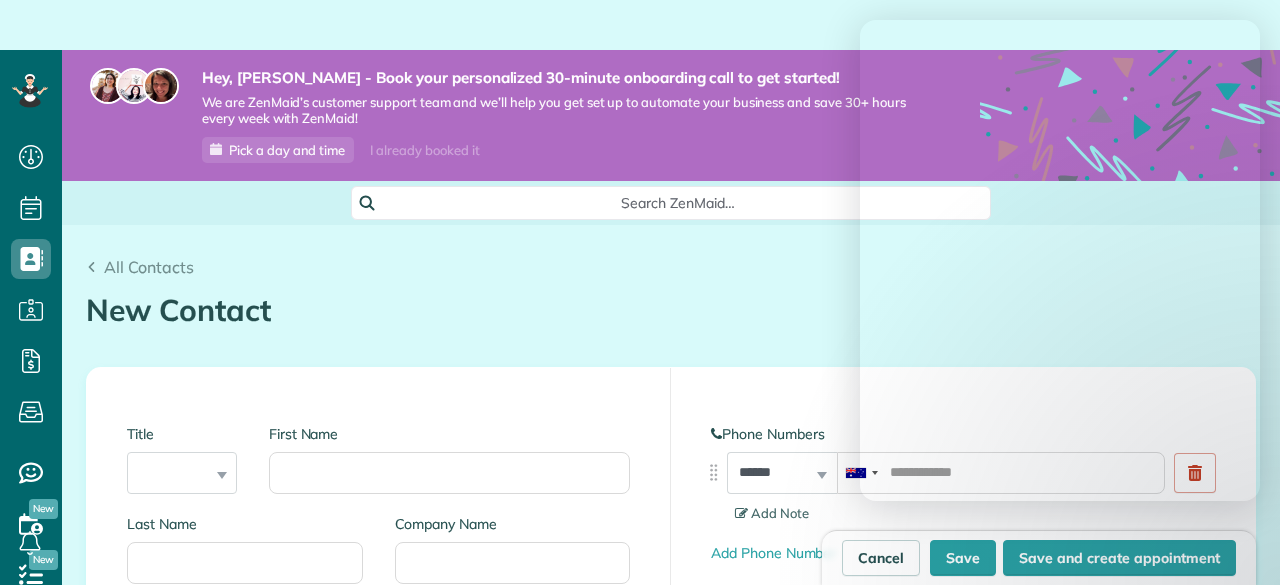 click on "Title
***
****
***
***" at bounding box center (190, 469) 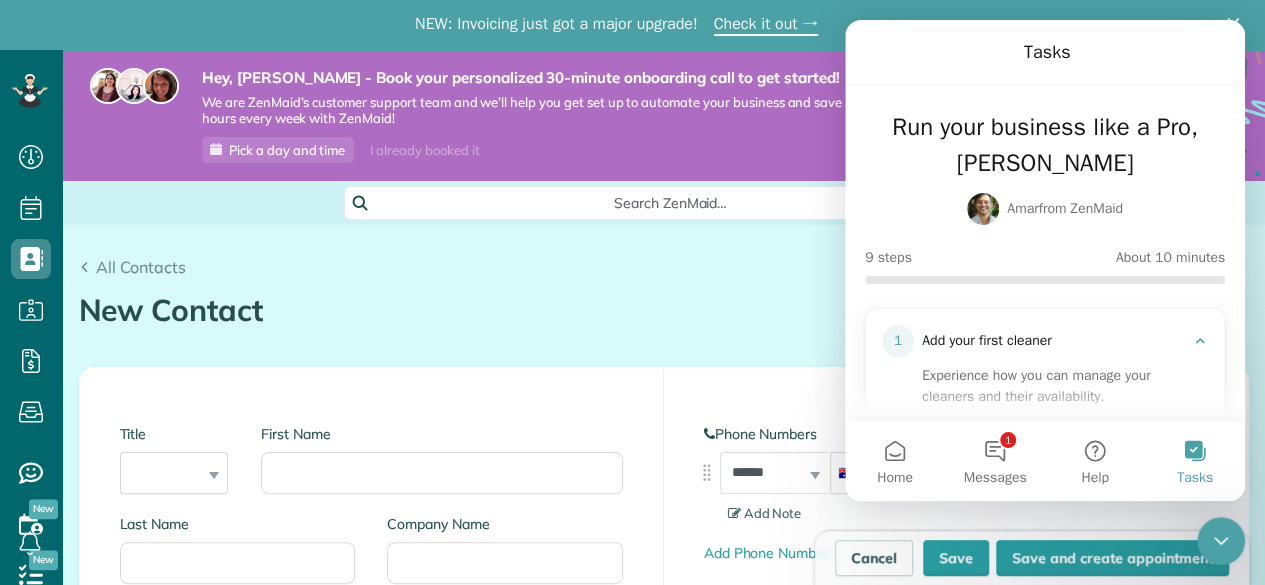 scroll, scrollTop: 0, scrollLeft: 0, axis: both 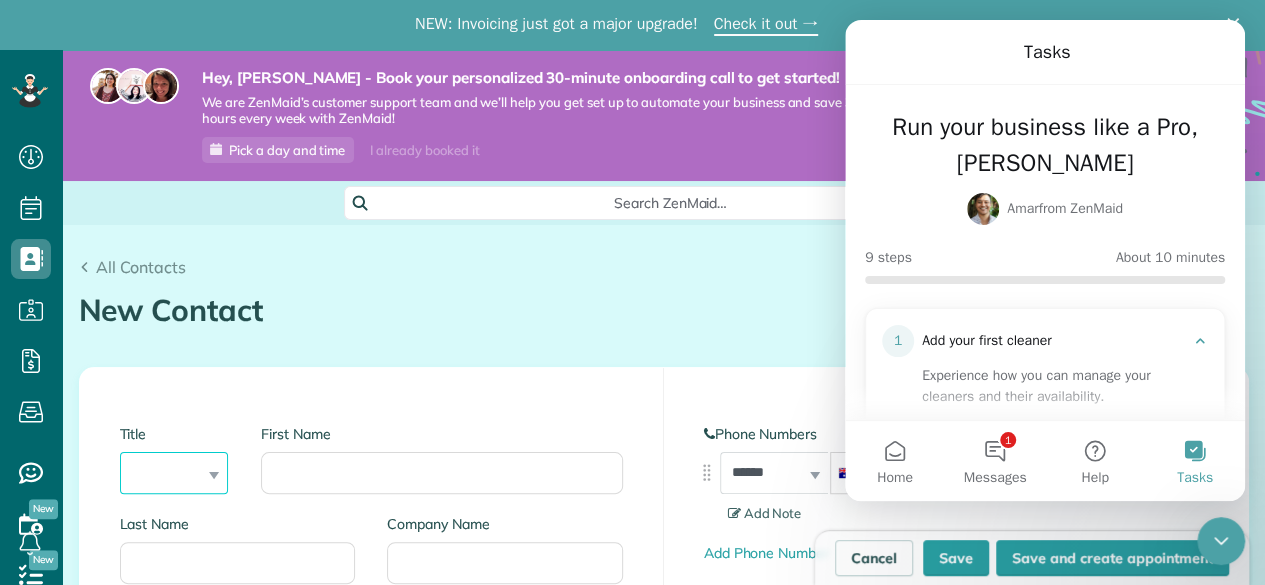 click on "***
****
***
***" at bounding box center [174, 473] 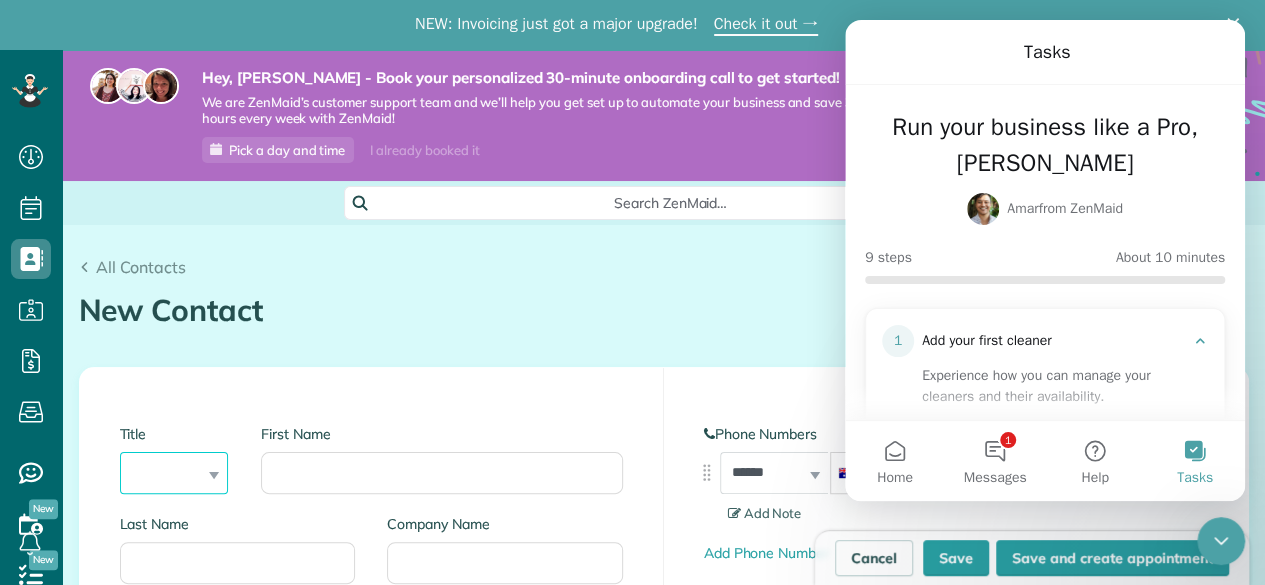 select on "****" 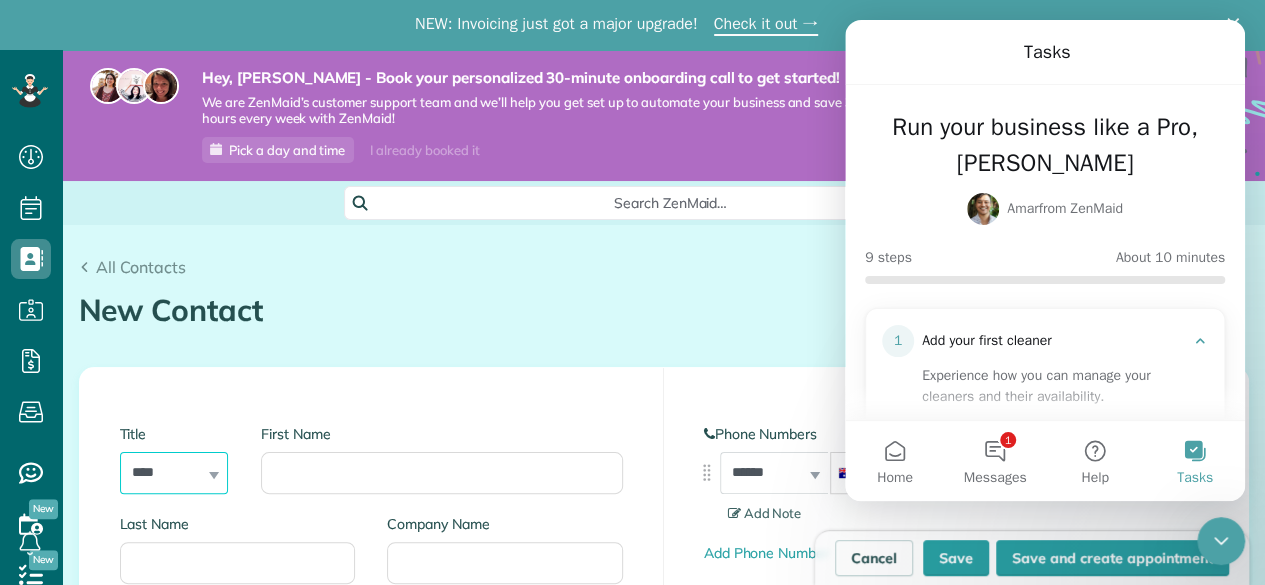 click on "***
****
***
***" at bounding box center [174, 473] 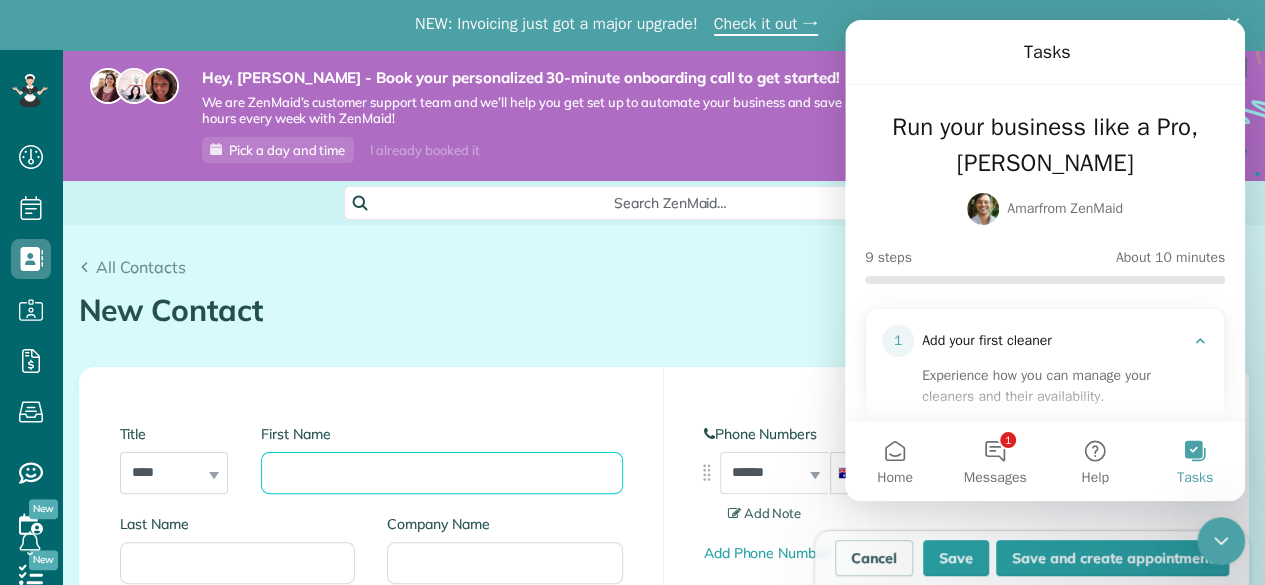 click on "First Name" at bounding box center [441, 473] 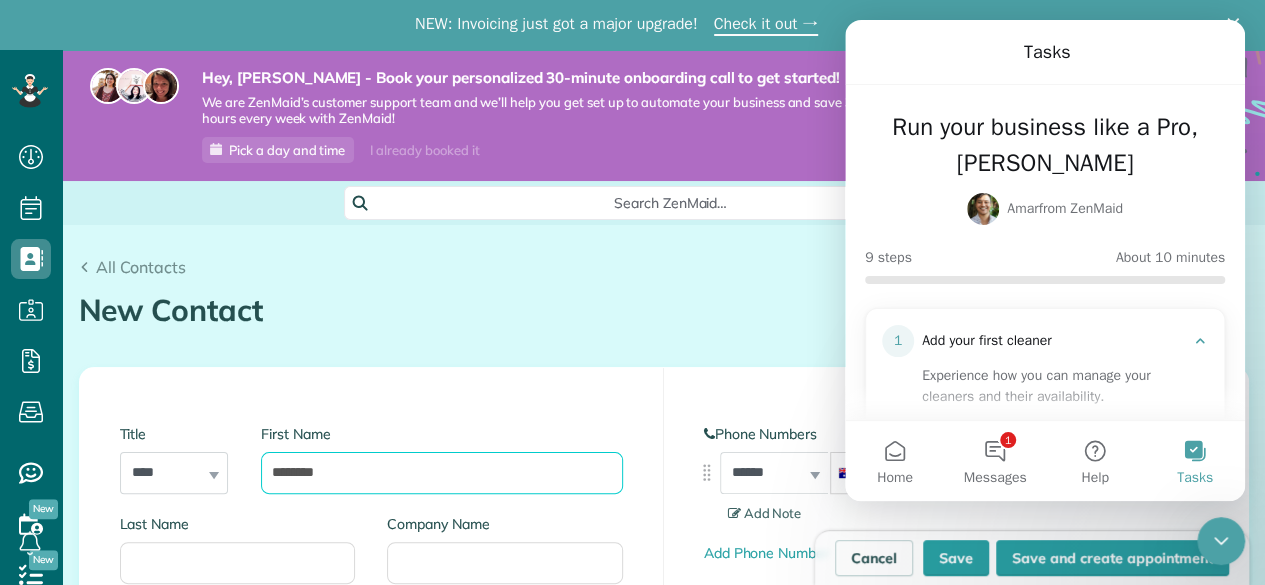type on "********" 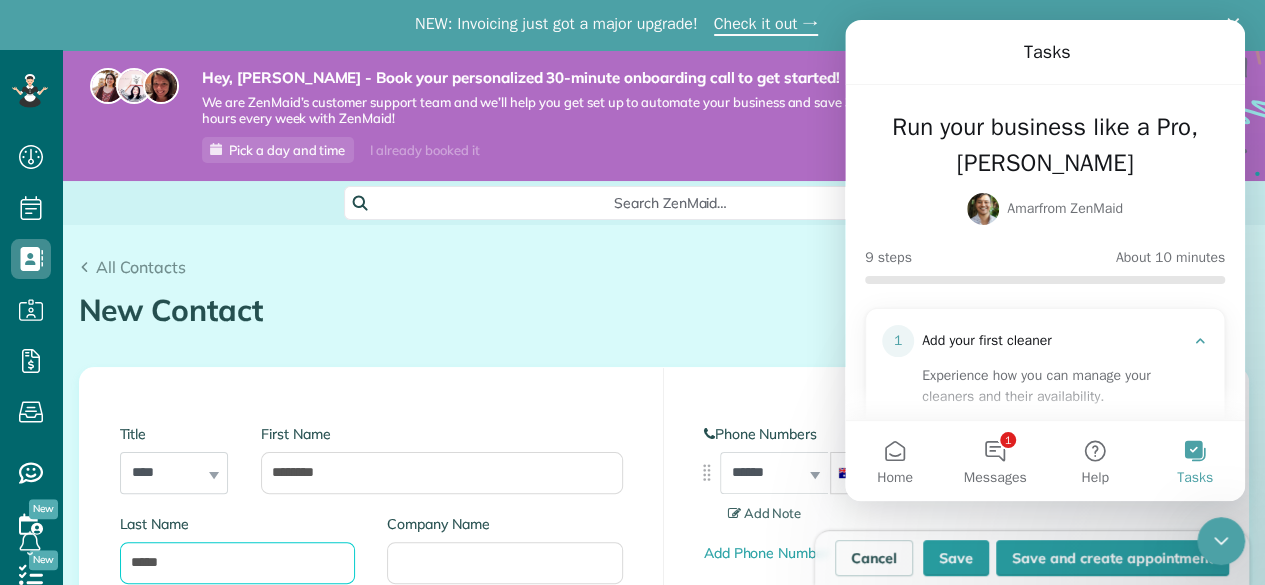 type on "*****" 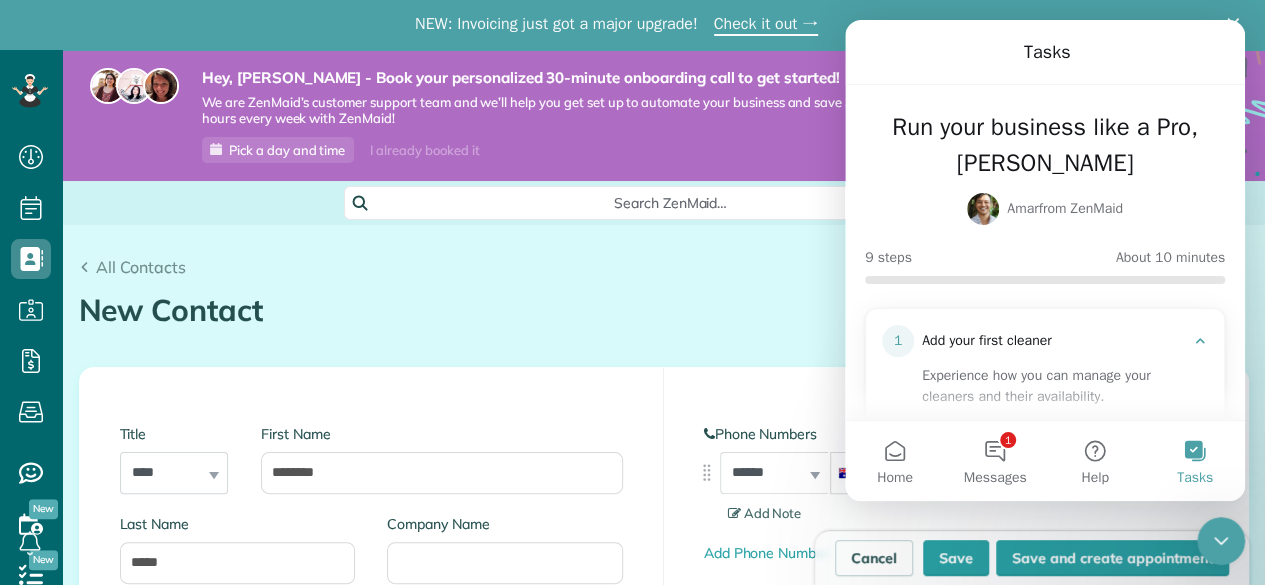 scroll, scrollTop: 37, scrollLeft: 0, axis: vertical 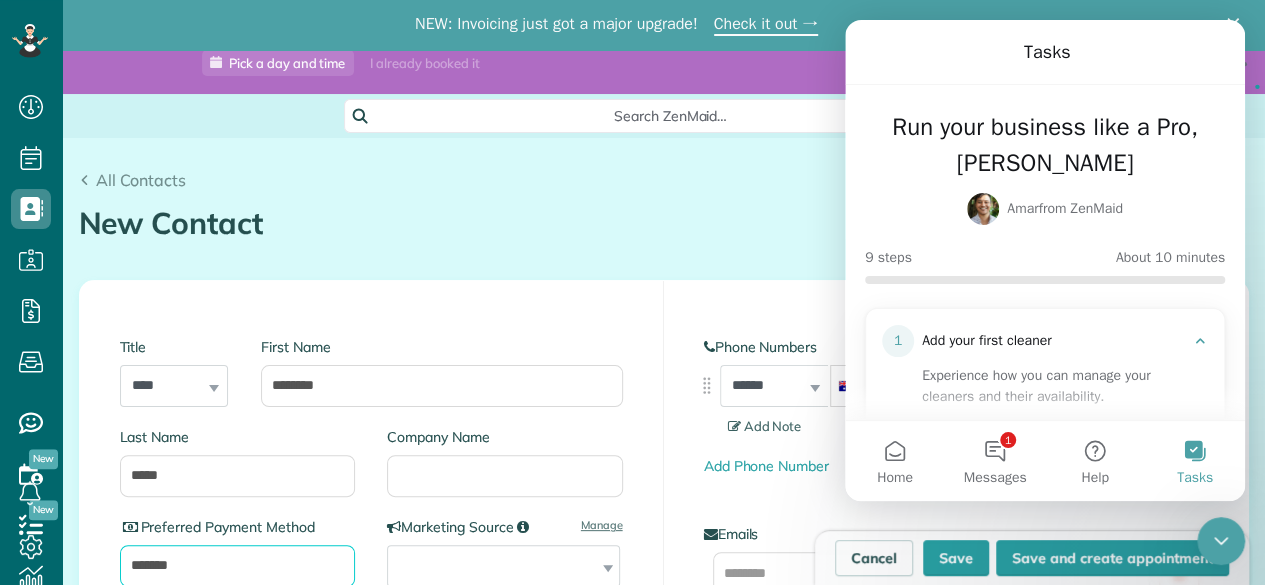 type on "*******" 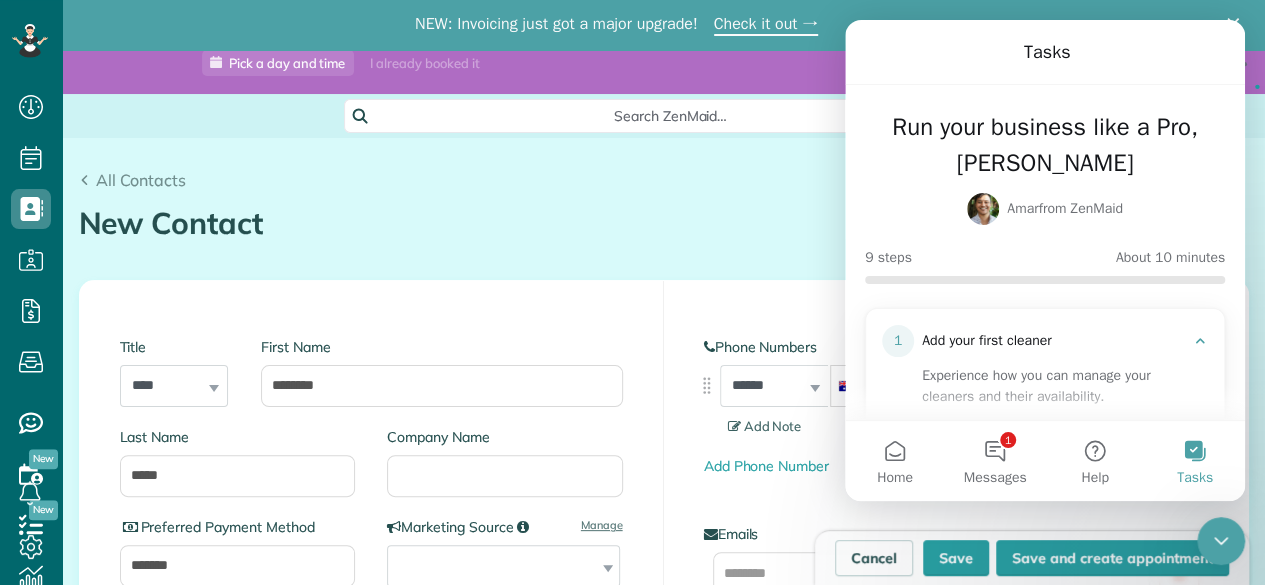 drag, startPoint x: 734, startPoint y: 176, endPoint x: 741, endPoint y: 187, distance: 13.038404 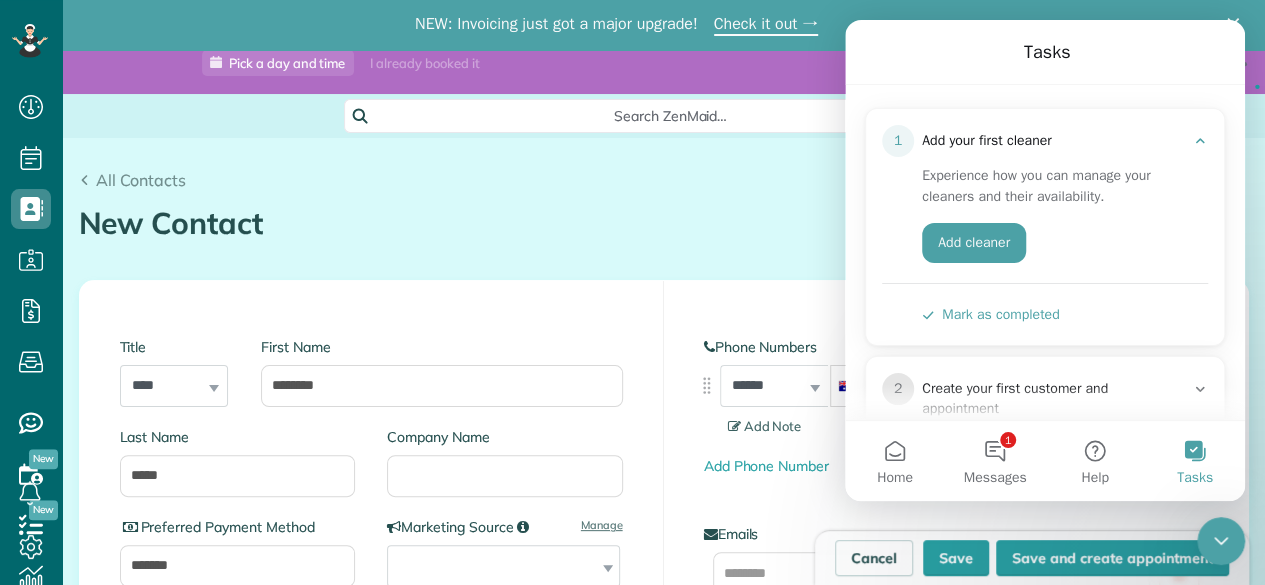 click on "**********" at bounding box center [664, 1320] 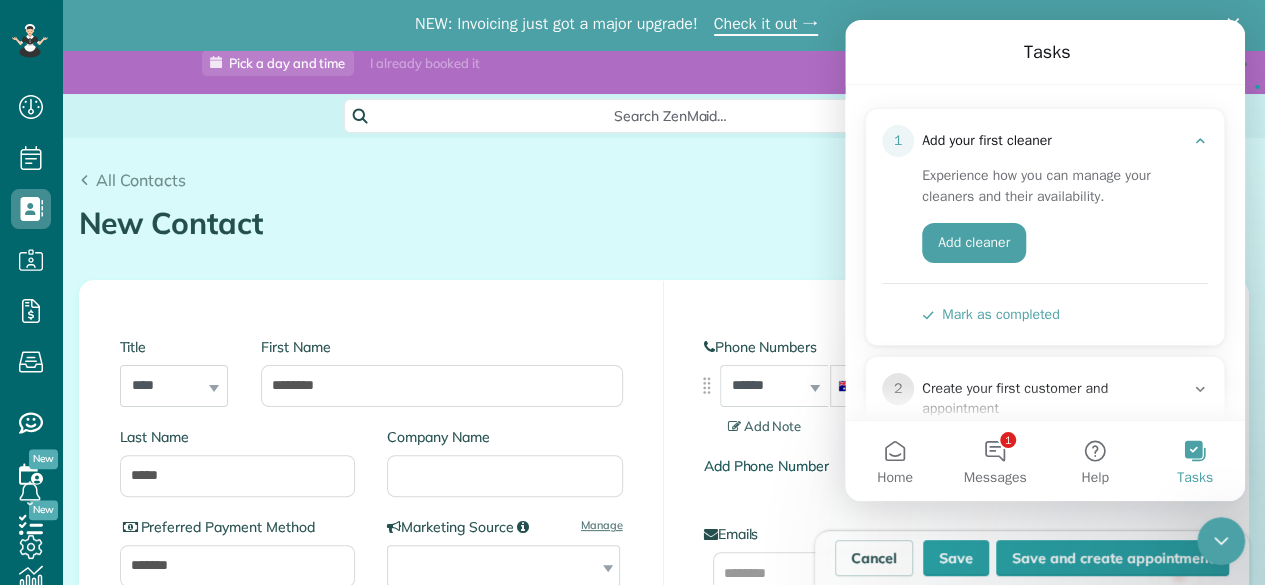 scroll, scrollTop: 237, scrollLeft: 0, axis: vertical 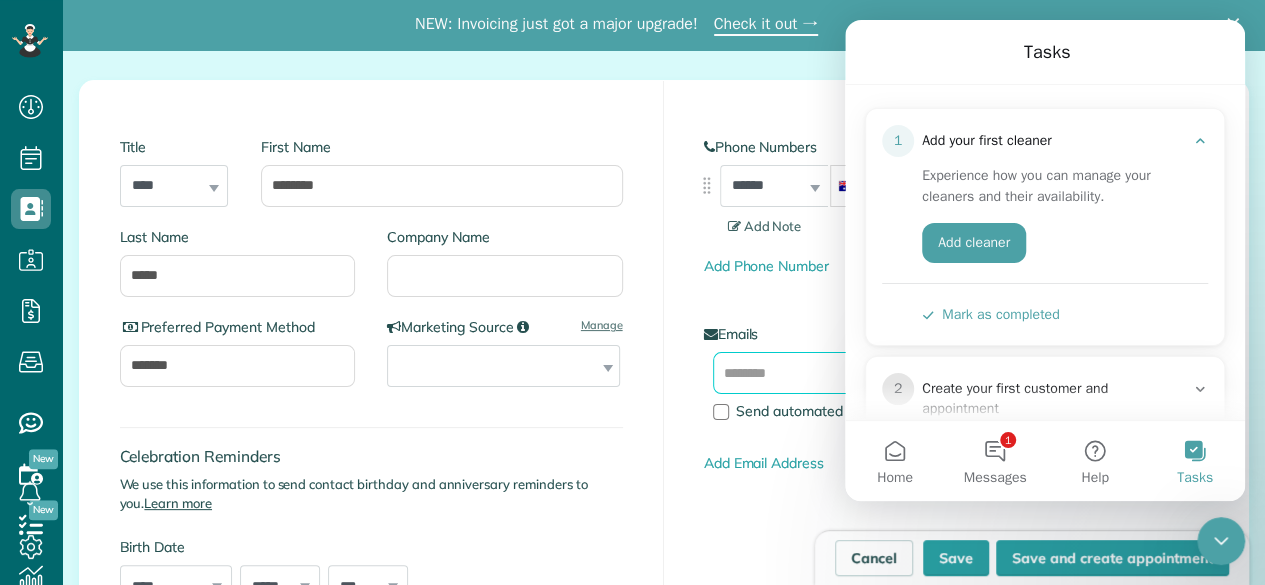click at bounding box center [932, 373] 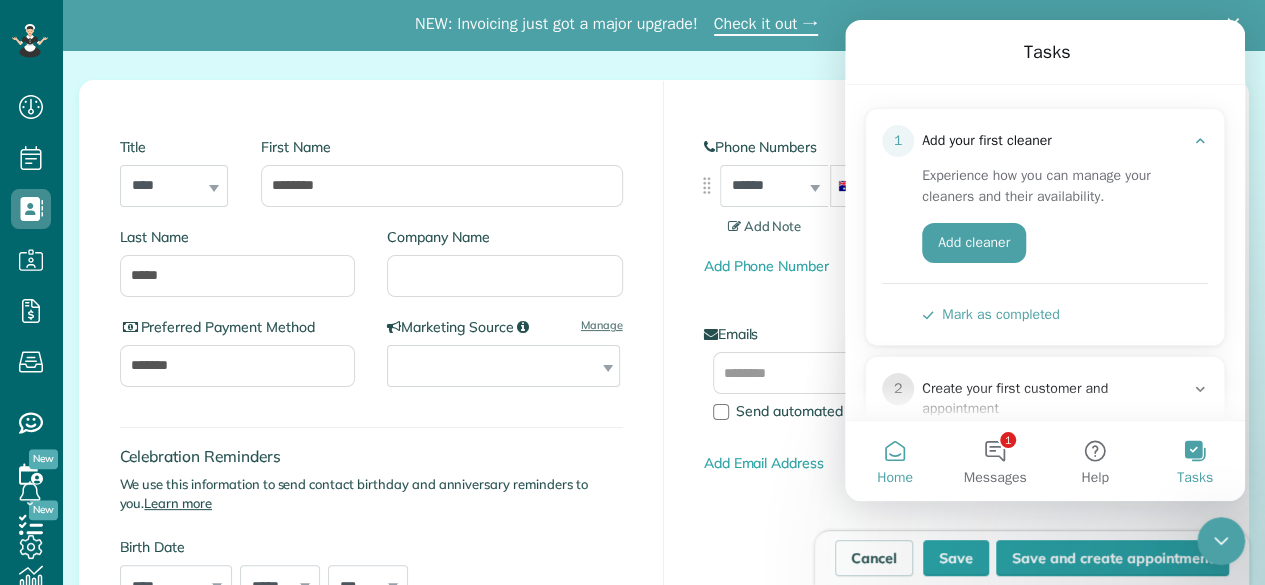 click on "Home" at bounding box center [895, 461] 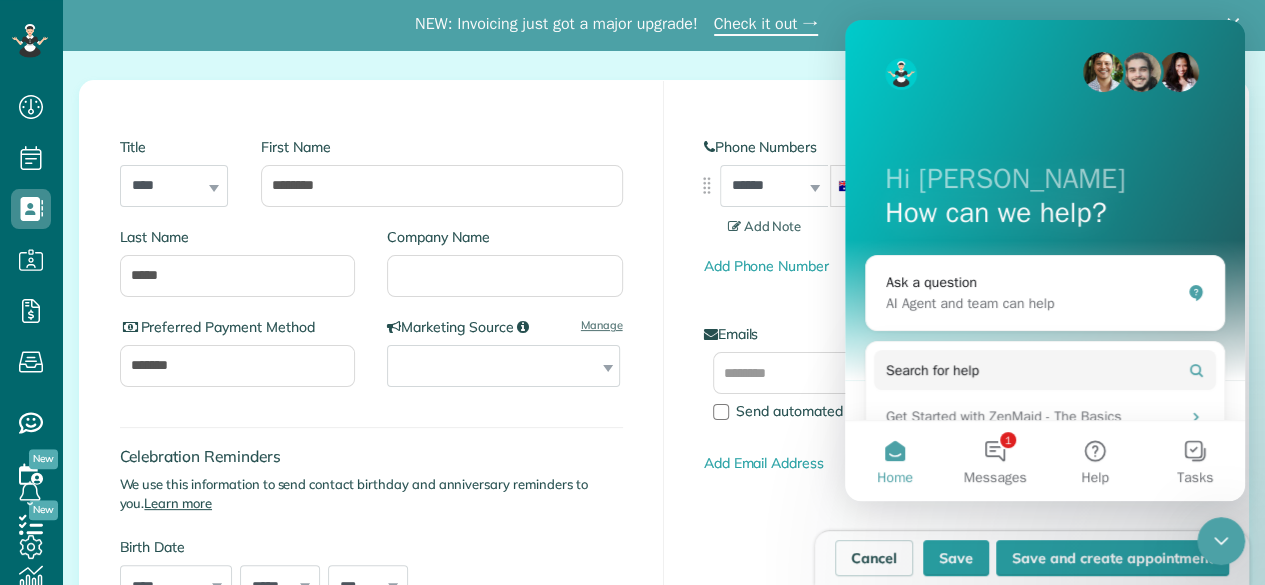 click on "NEW: Invoicing just got a major upgrade!  Check it out →" at bounding box center (632, 25) 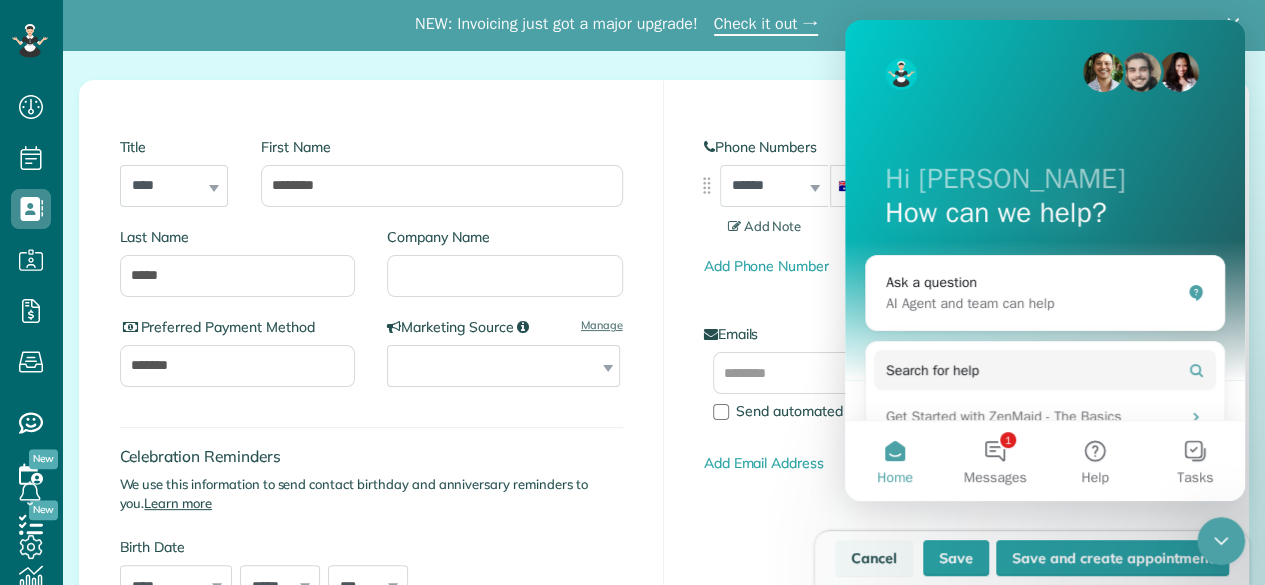 click on "Cancel" at bounding box center [874, 558] 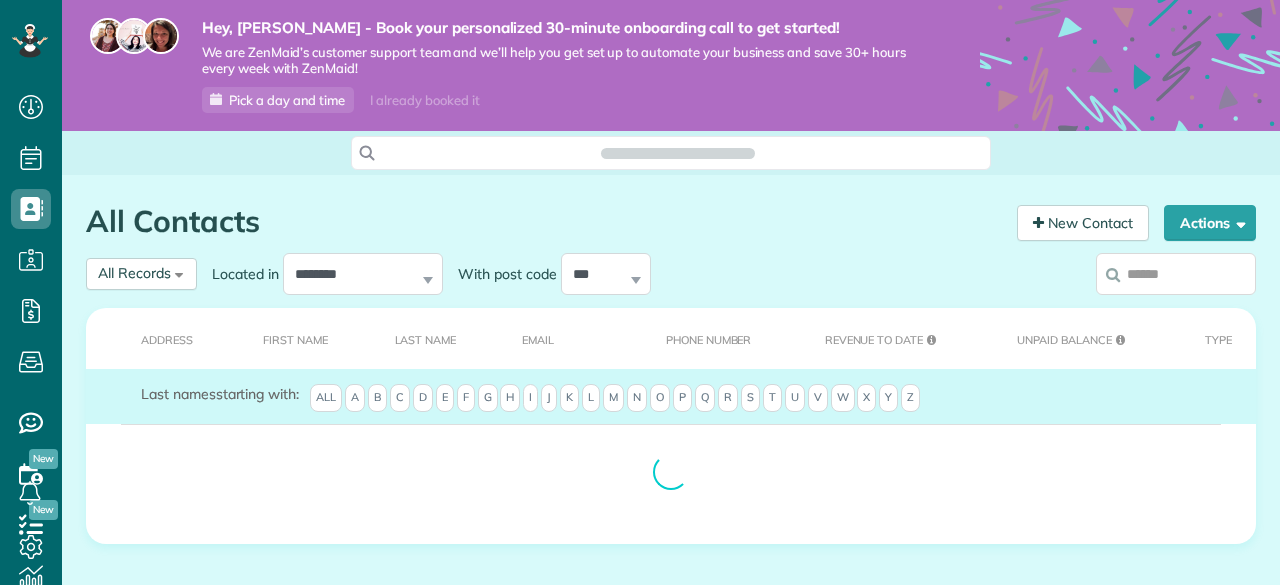scroll, scrollTop: 0, scrollLeft: 0, axis: both 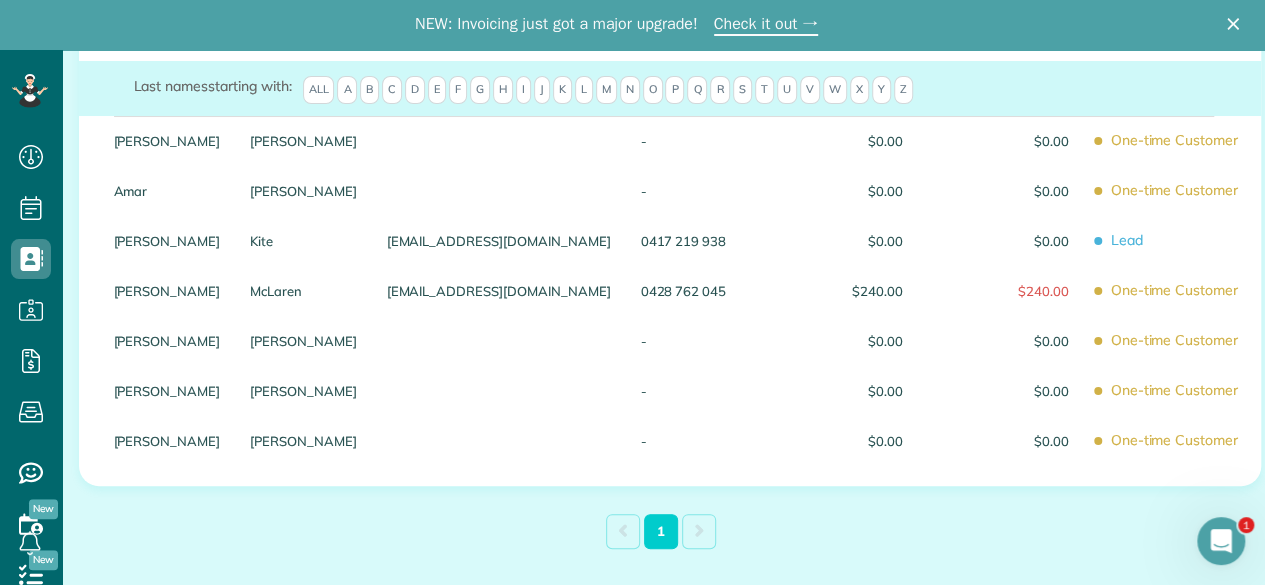 drag, startPoint x: 816, startPoint y: 429, endPoint x: 896, endPoint y: 524, distance: 124.197426 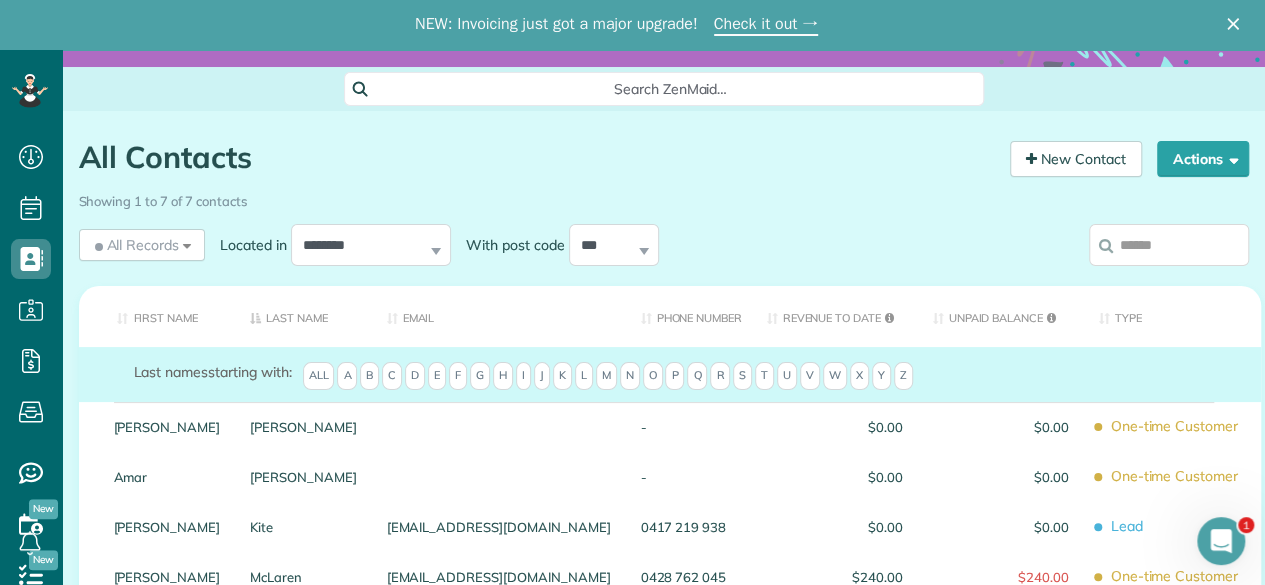 scroll, scrollTop: 100, scrollLeft: 0, axis: vertical 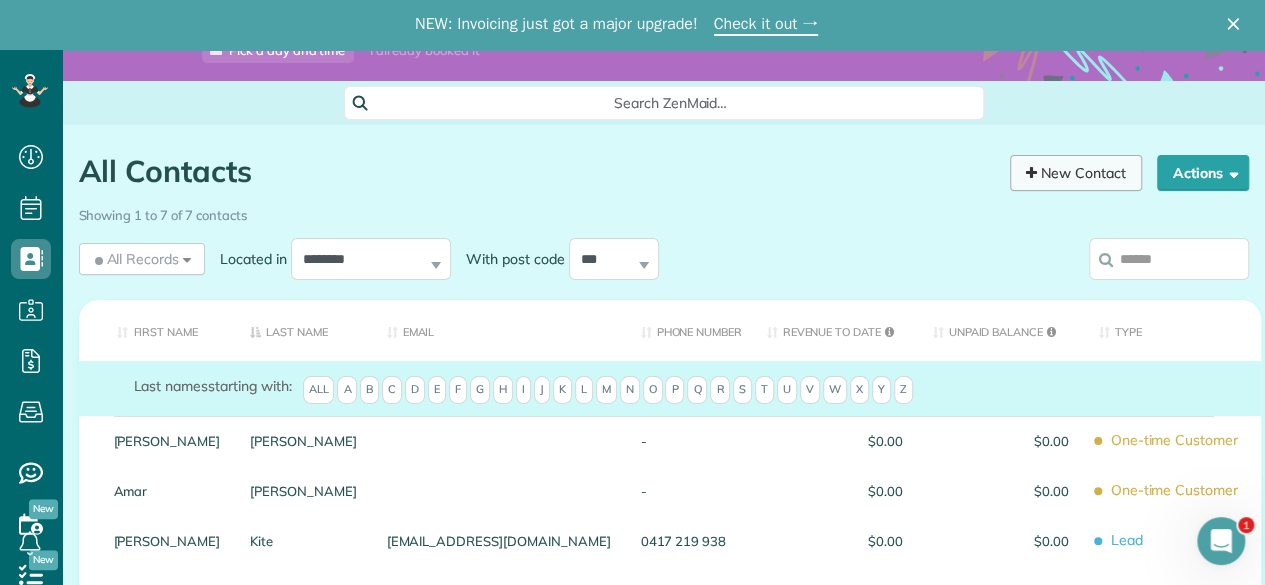 click on "New Contact" at bounding box center [1076, 173] 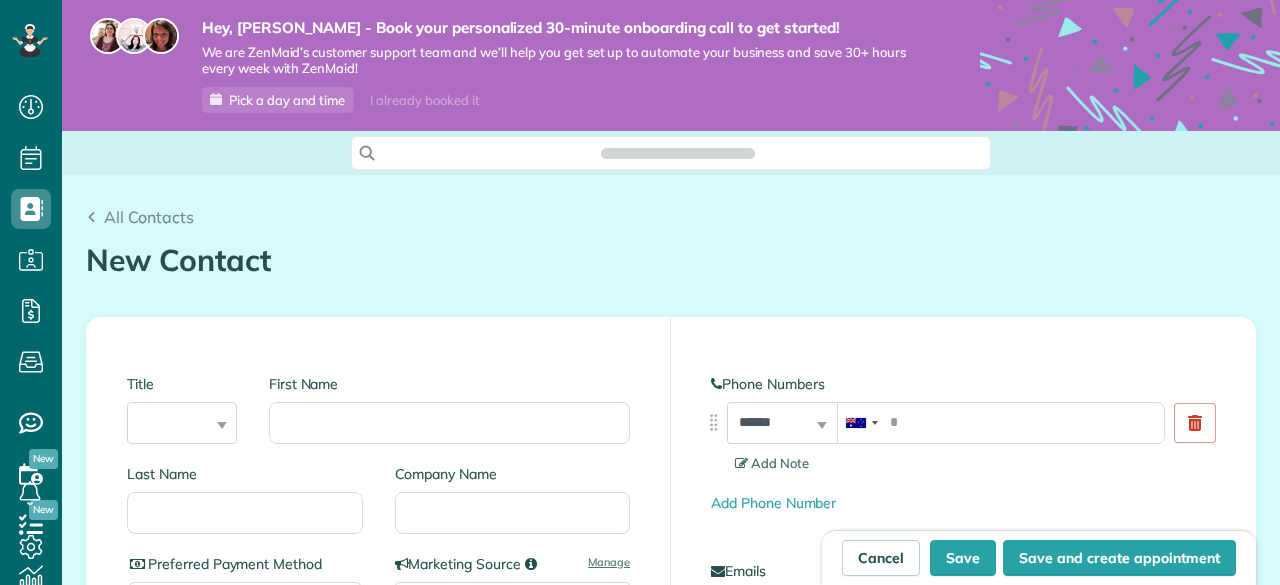 scroll, scrollTop: 0, scrollLeft: 0, axis: both 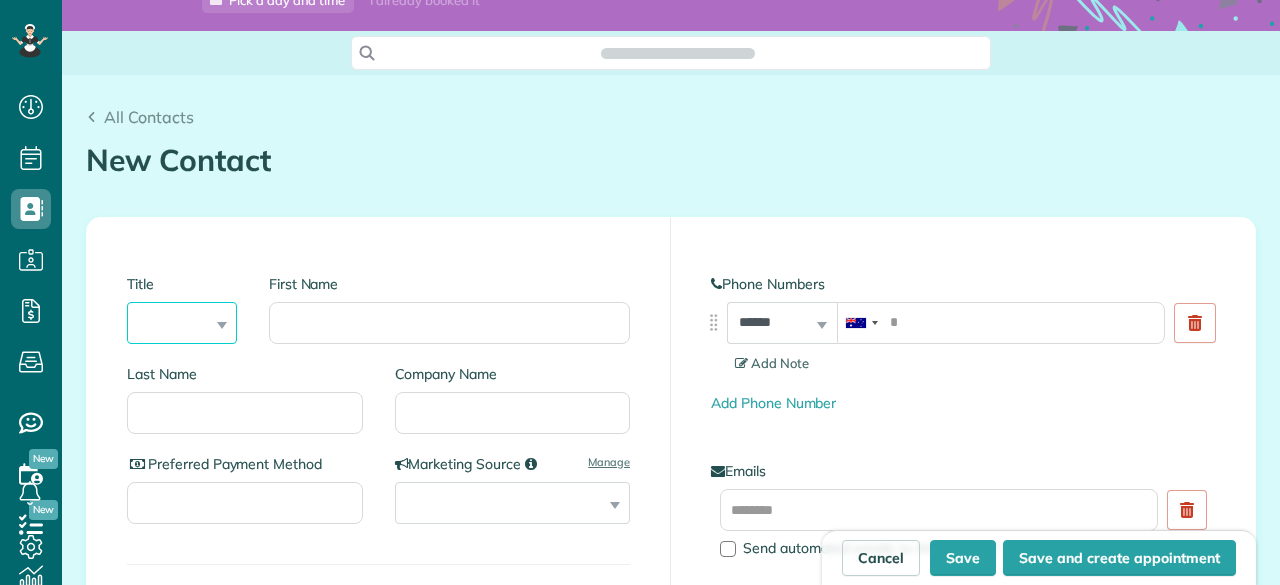 click on "***
****
***
***" at bounding box center (182, 323) 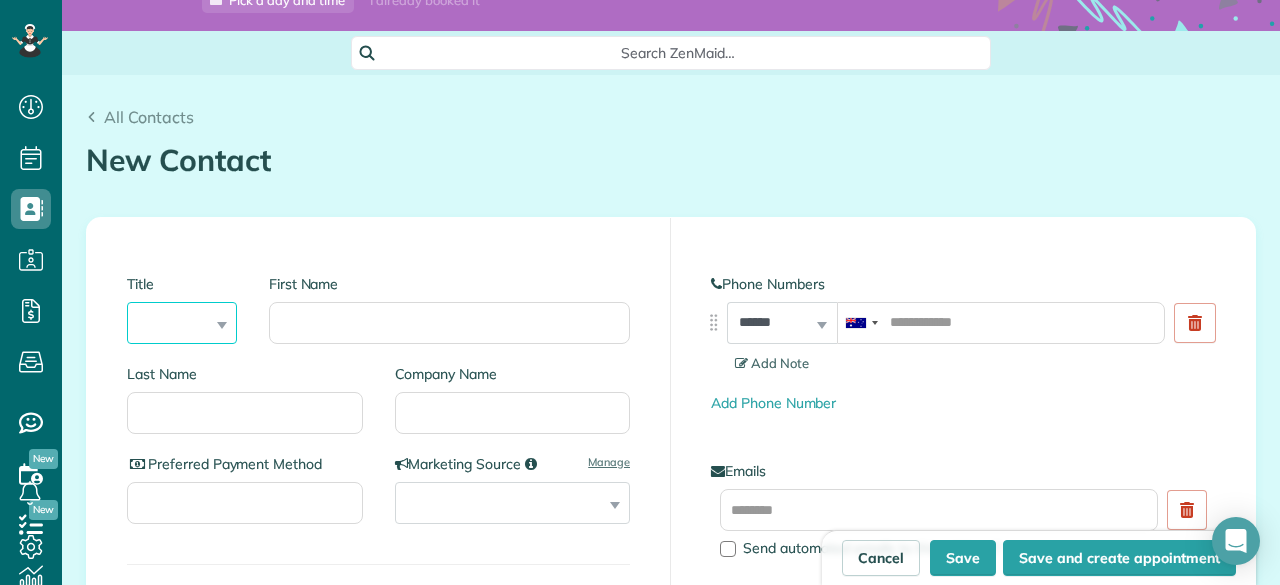 select on "****" 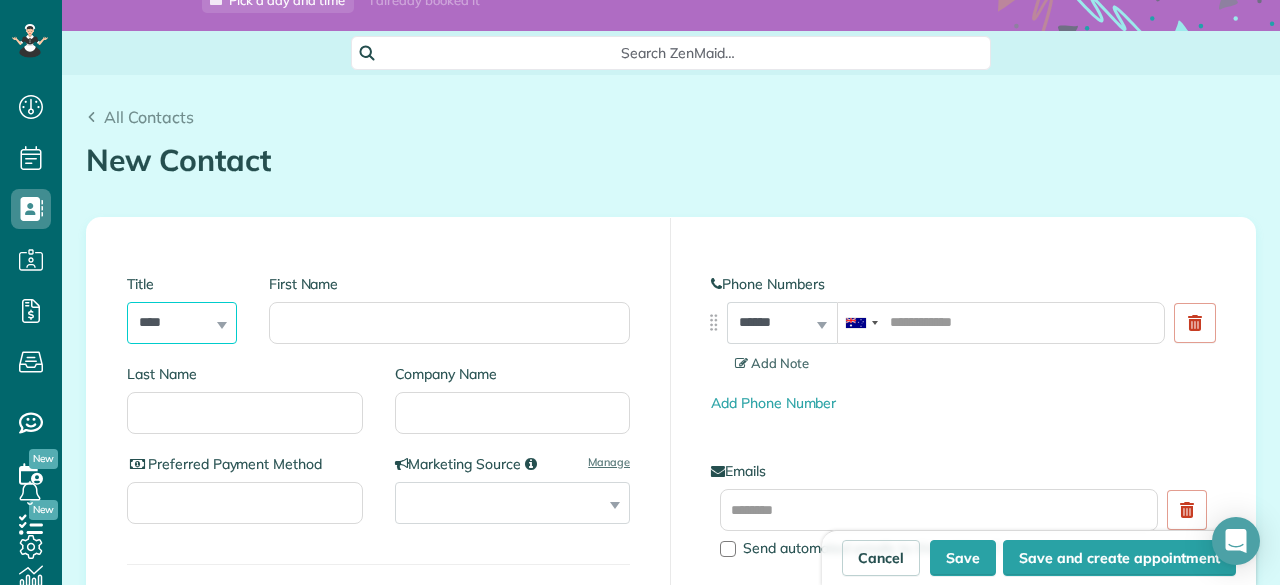 click on "***
****
***
***" at bounding box center (182, 323) 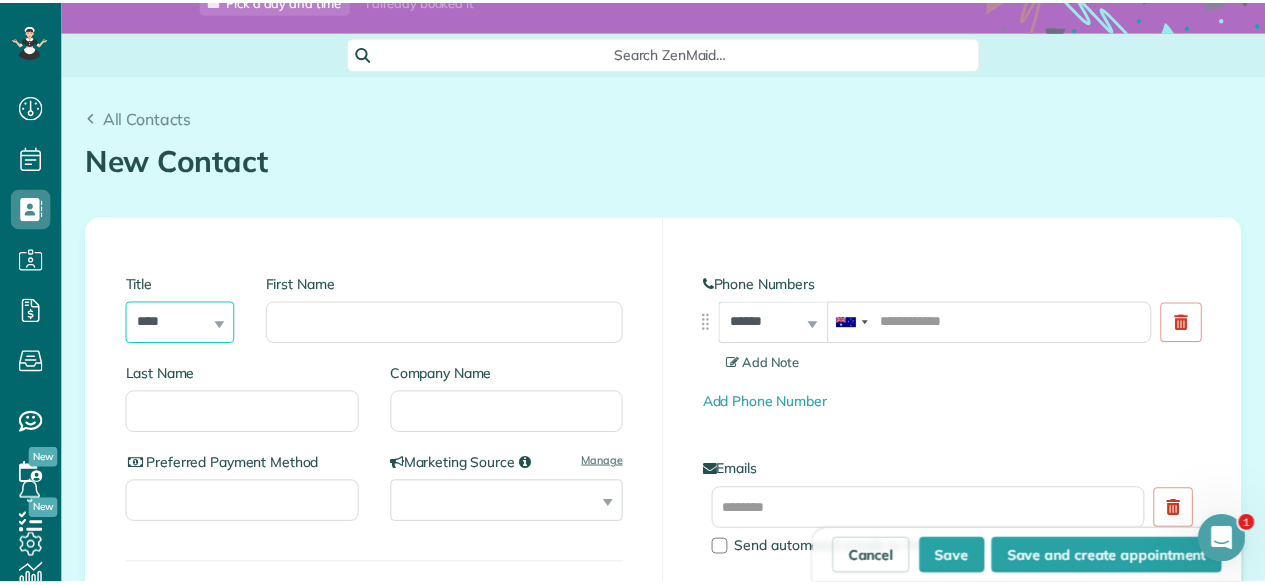 scroll, scrollTop: 0, scrollLeft: 0, axis: both 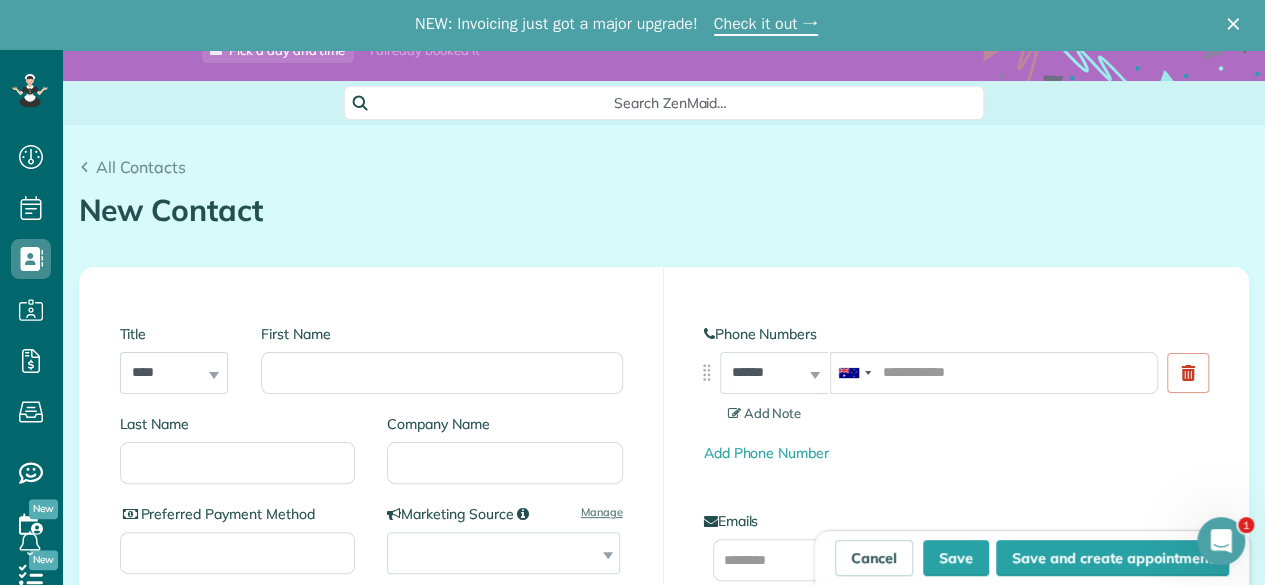 click on "First Name" at bounding box center [441, 334] 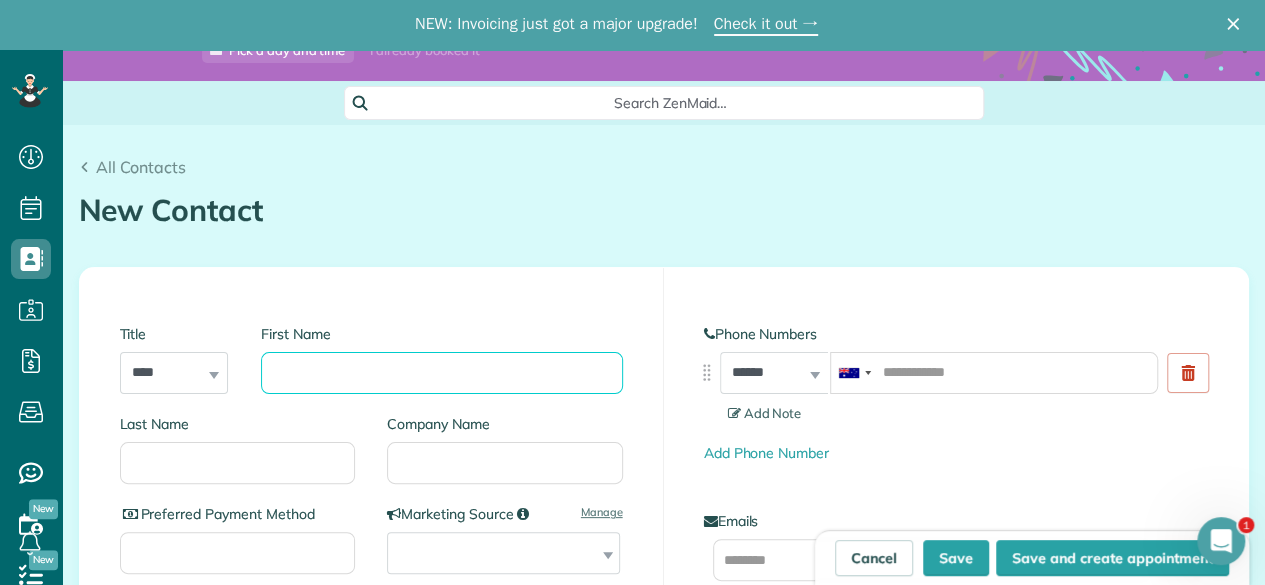 click on "First Name" at bounding box center (441, 373) 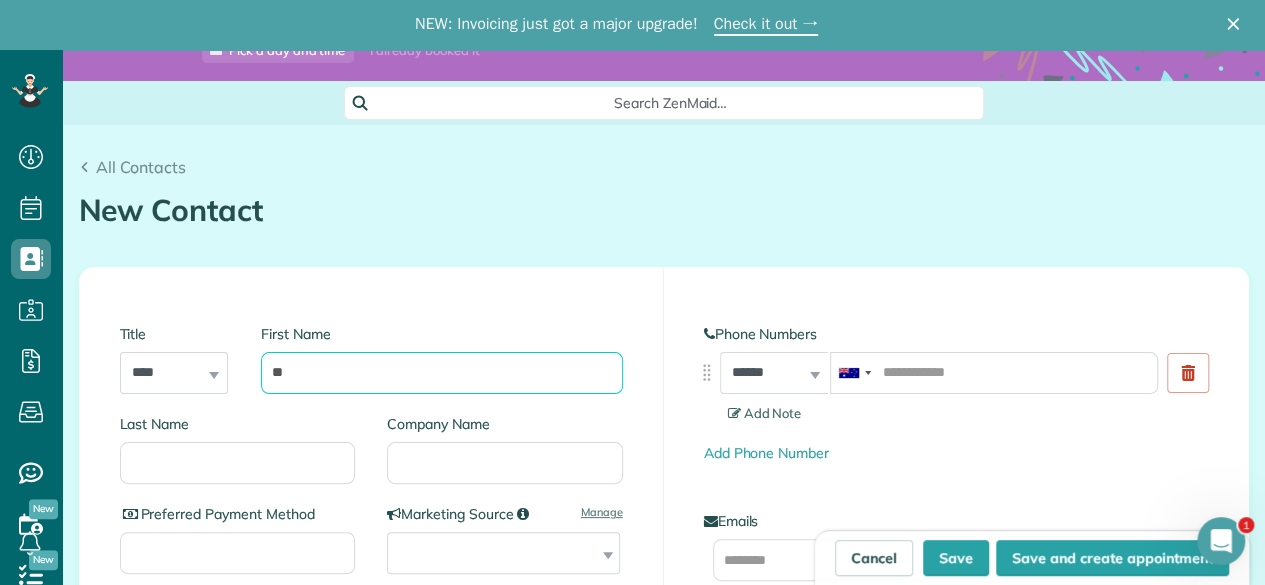 type on "*" 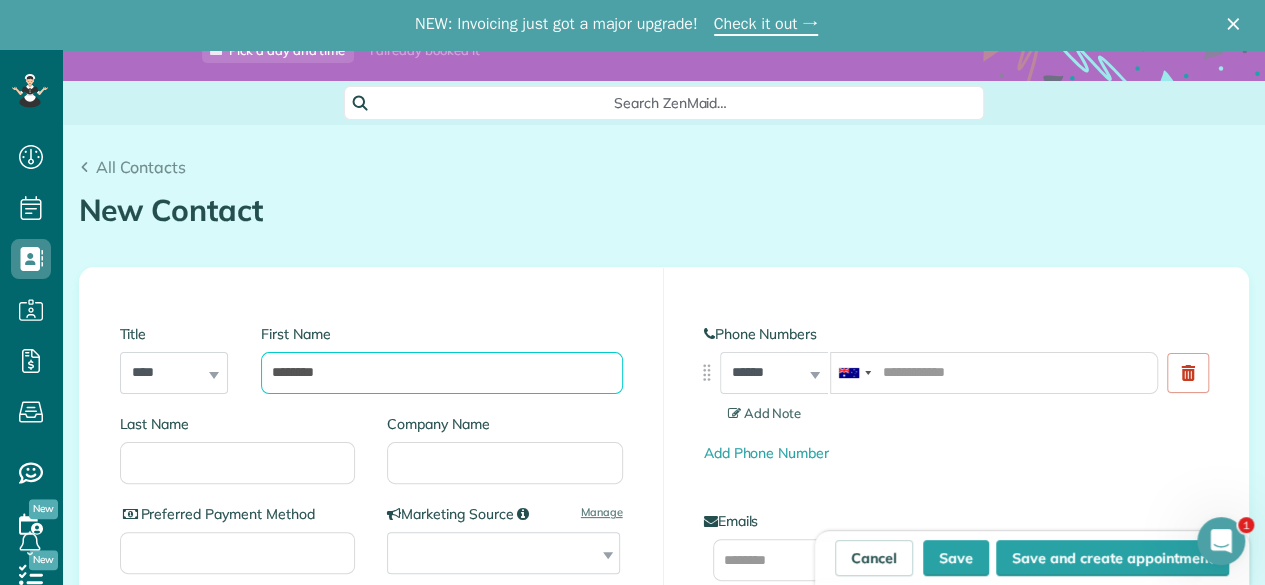 type on "********" 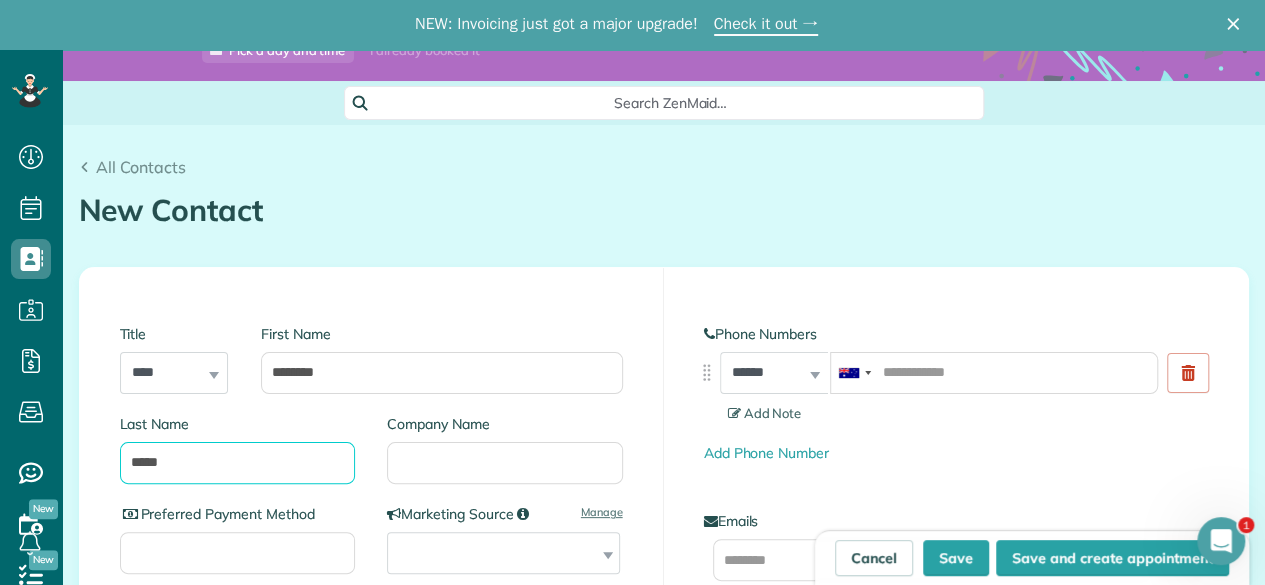 type on "*****" 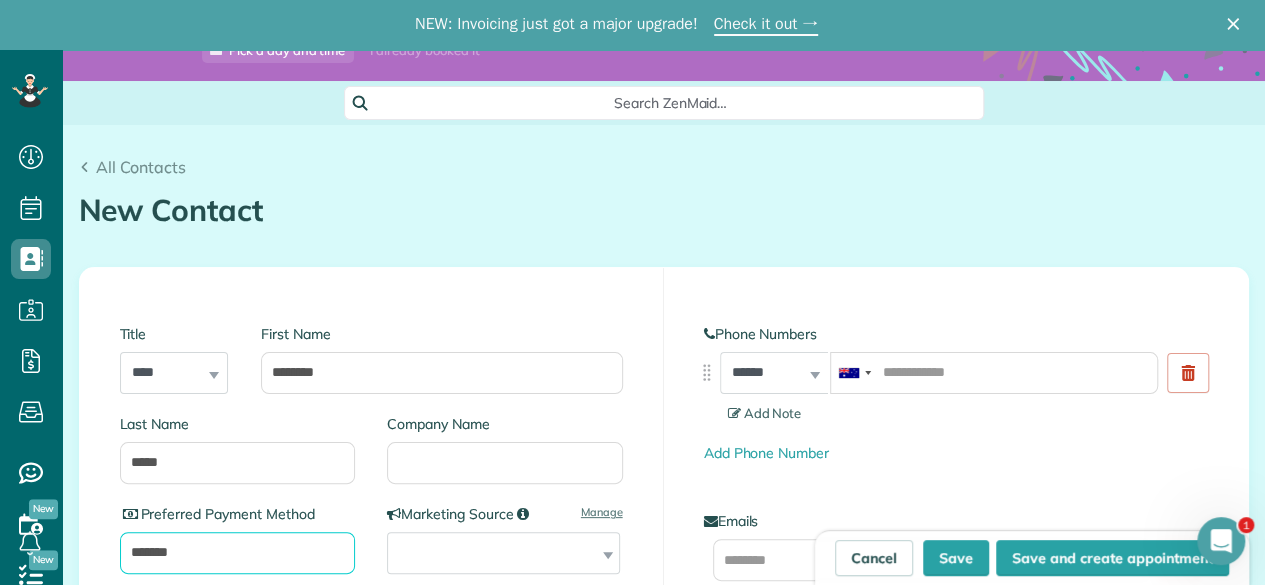 type on "*******" 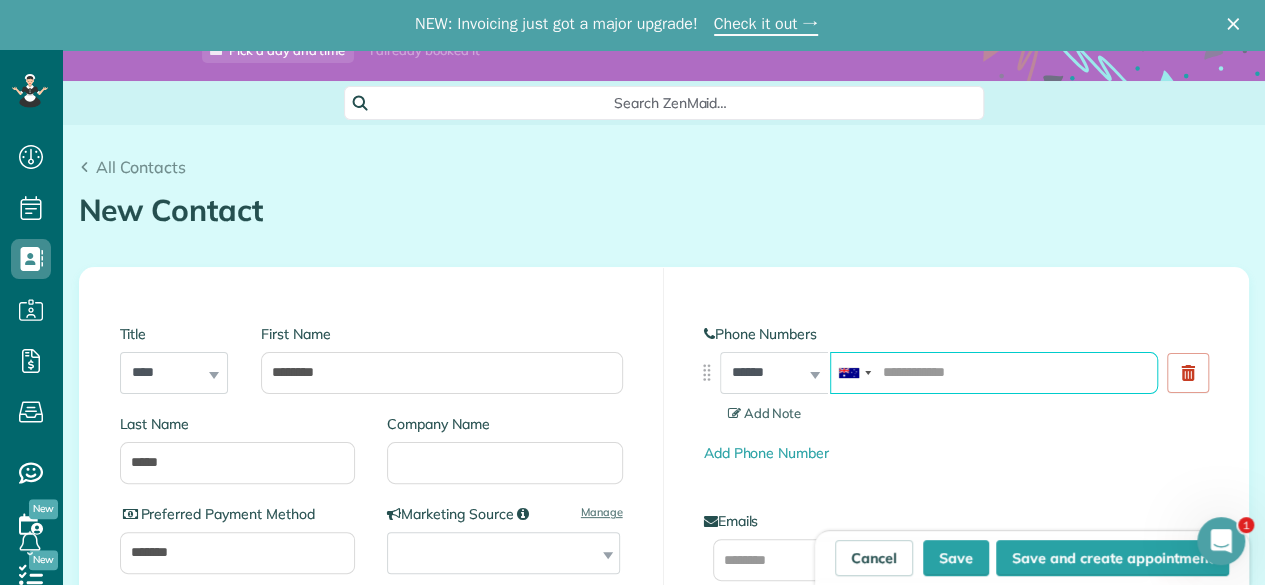 click at bounding box center (994, 373) 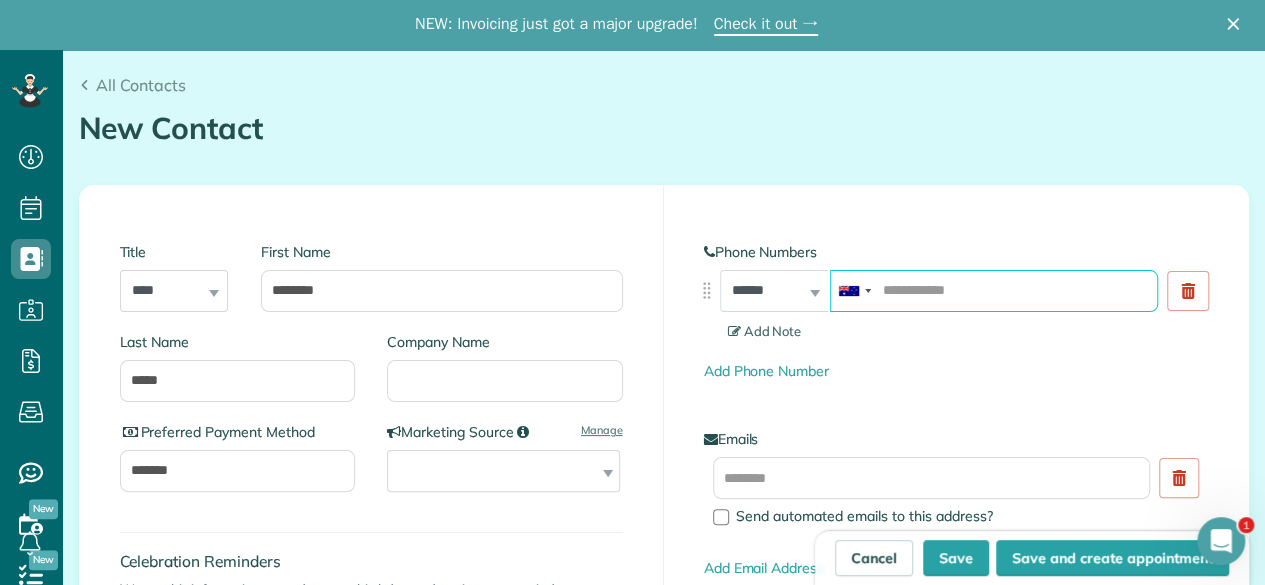 scroll, scrollTop: 200, scrollLeft: 0, axis: vertical 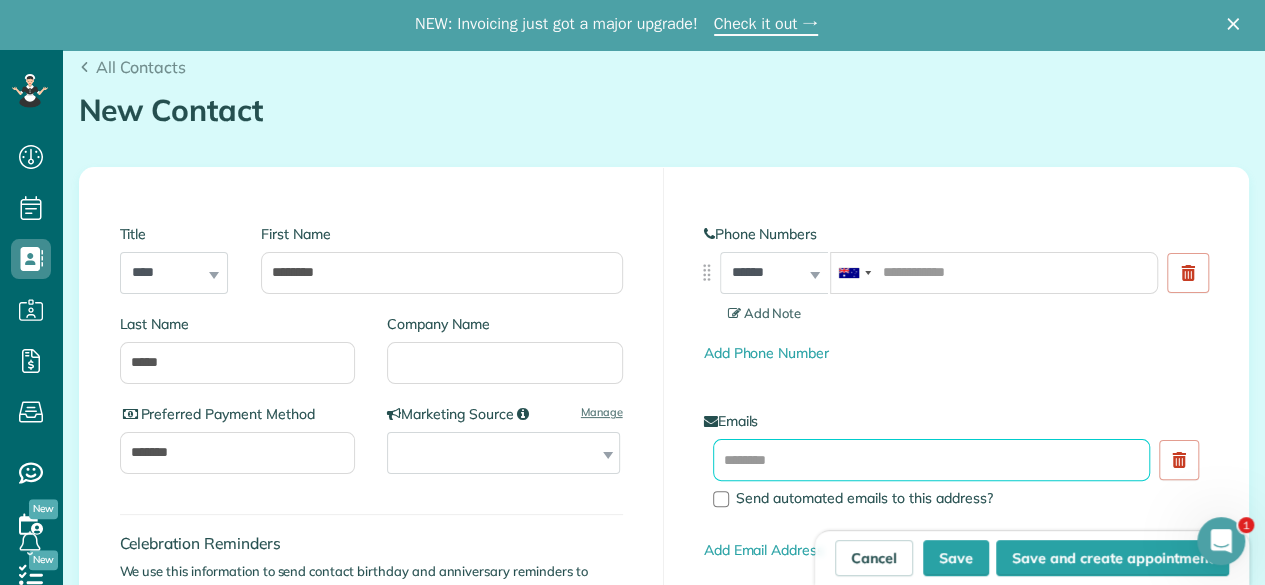 click at bounding box center [932, 460] 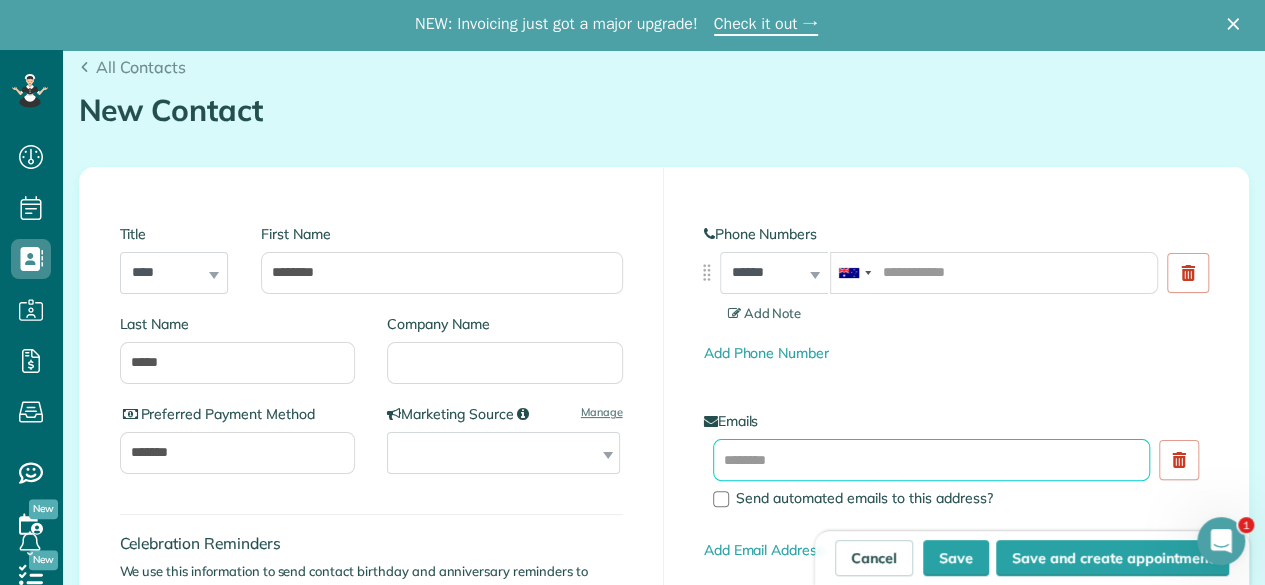 paste on "**********" 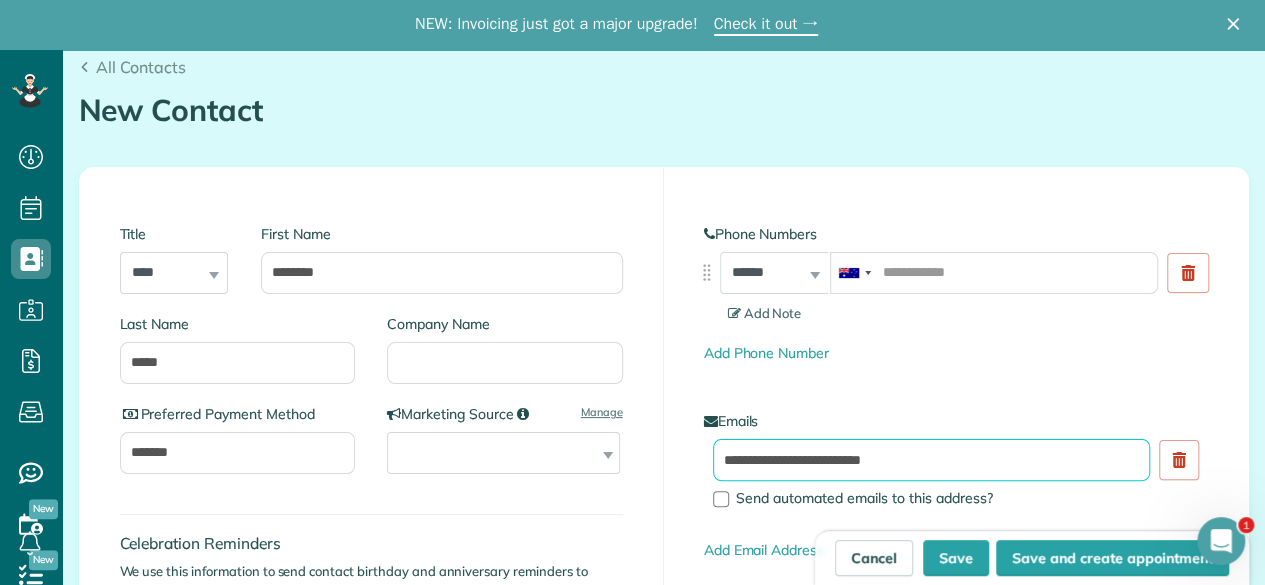 drag, startPoint x: 714, startPoint y: 453, endPoint x: 738, endPoint y: 467, distance: 27.784887 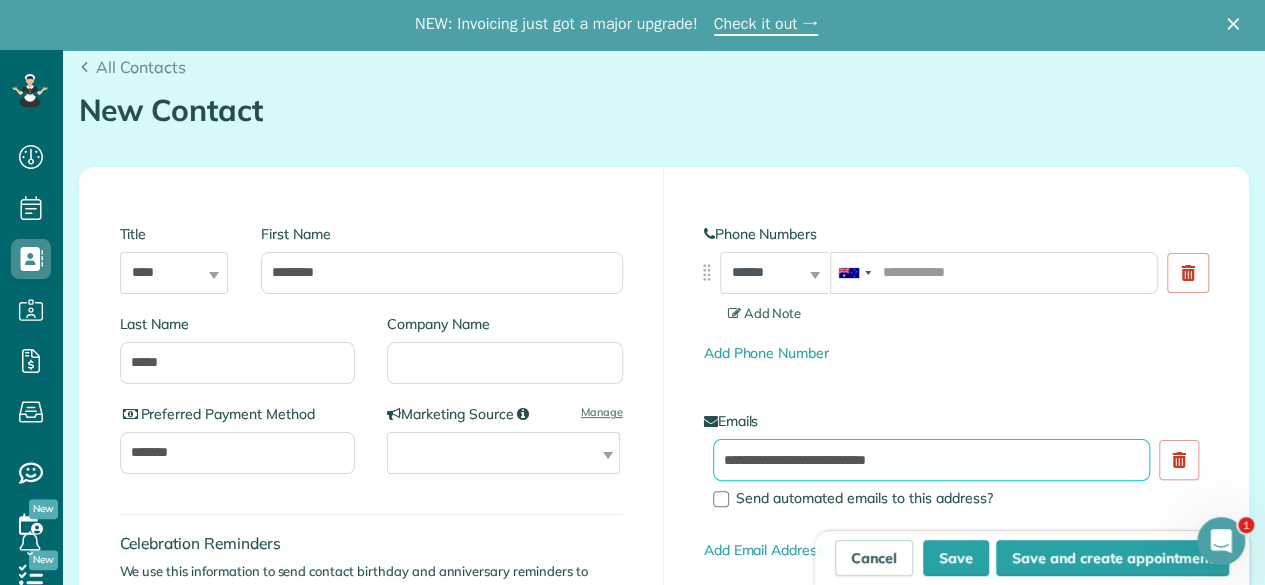 click on "**********" at bounding box center (932, 460) 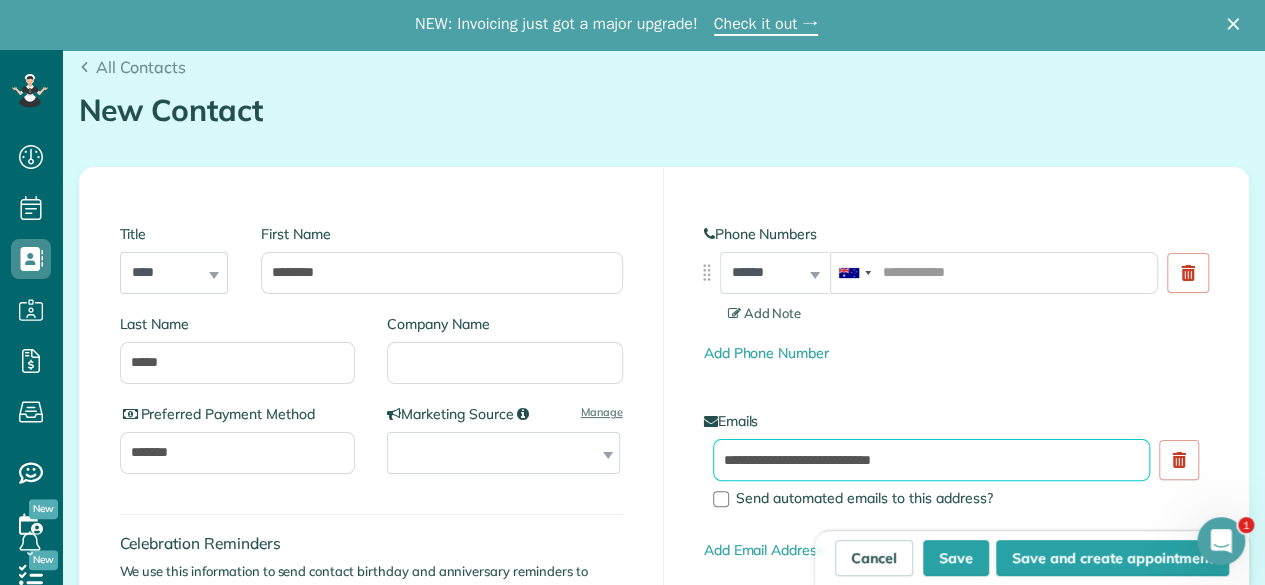 type on "**********" 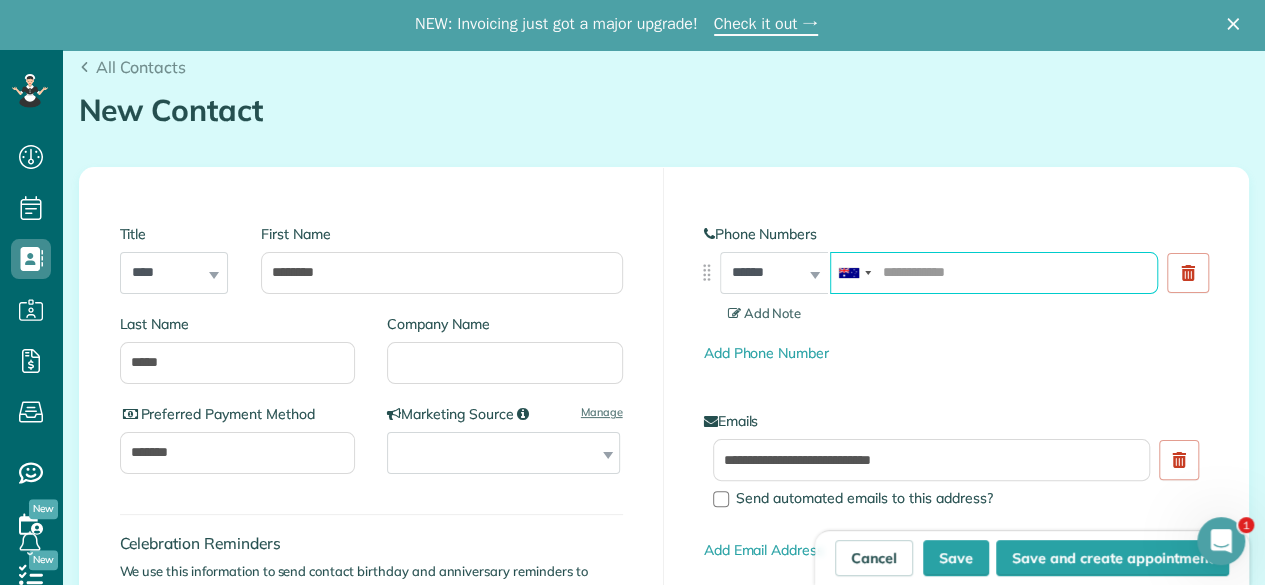 click at bounding box center (994, 273) 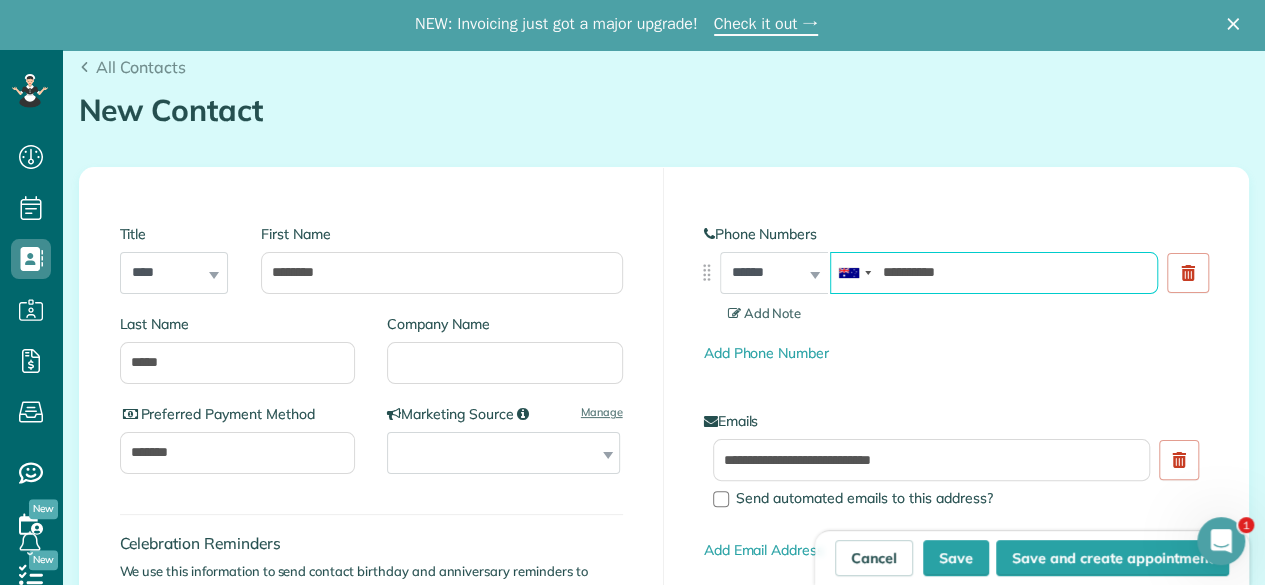 type on "**********" 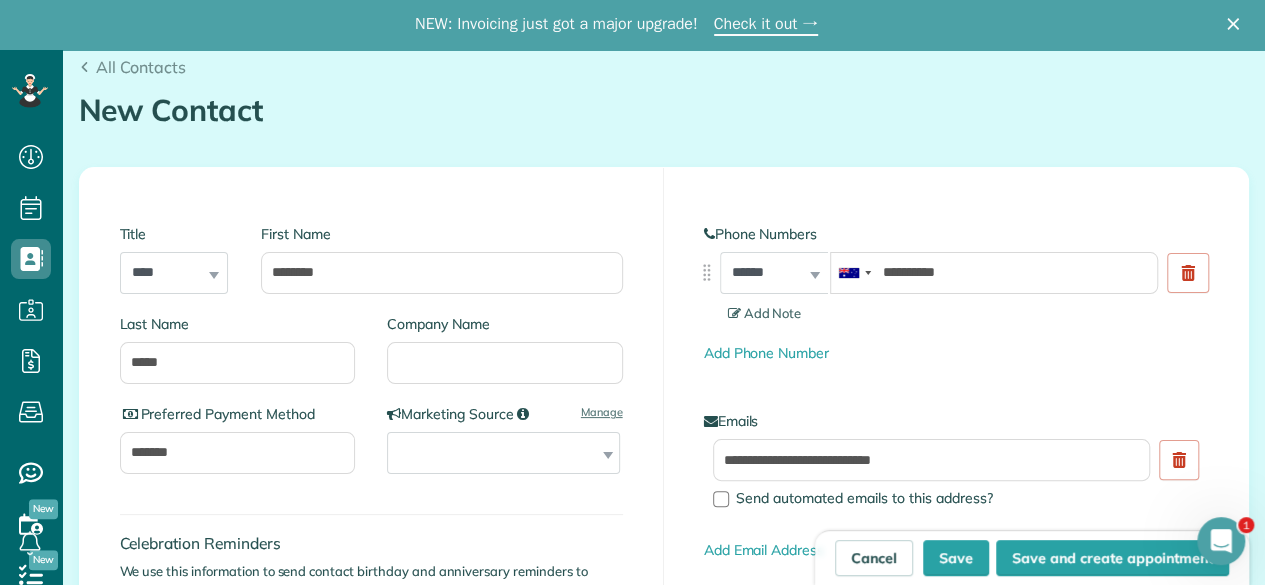 click on "Add Phone Number" at bounding box center (956, 353) 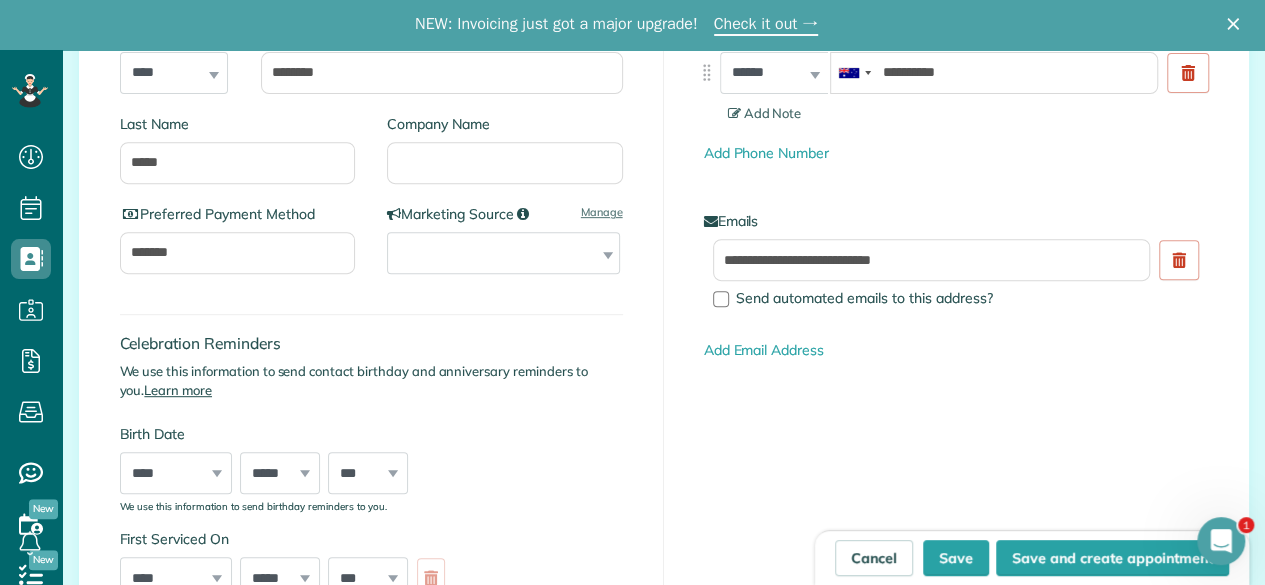 scroll, scrollTop: 600, scrollLeft: 0, axis: vertical 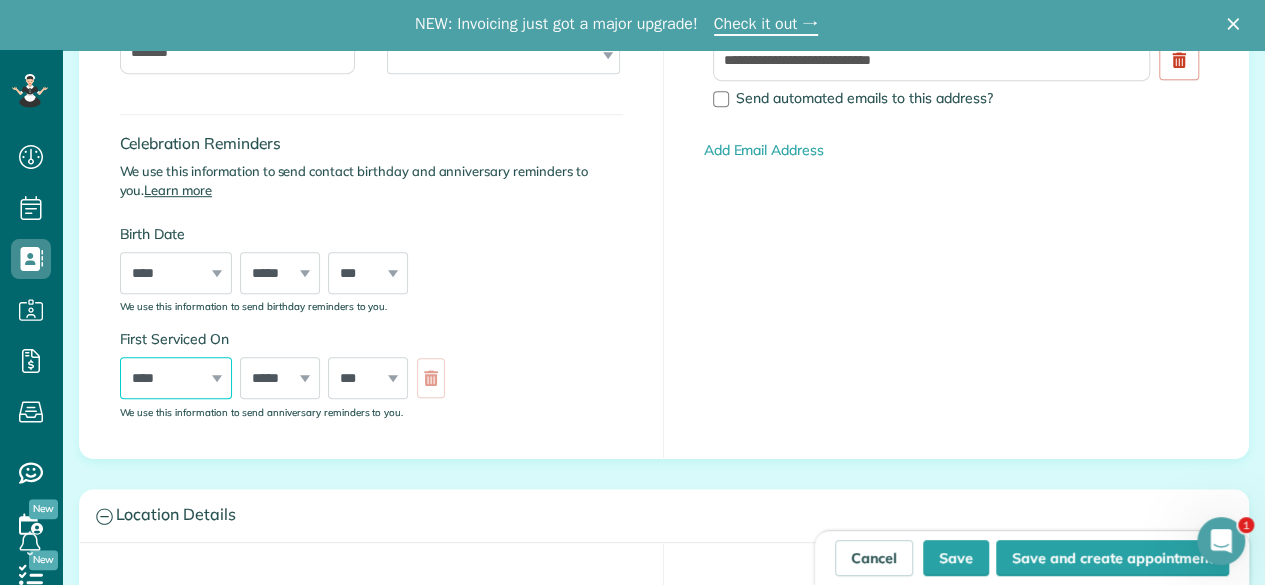 click on "****
****
****
****
****
****
****
****
****
****
****
****
****
****
****
****
****
****
****
****
****
****
****
****
****
****
****
****
****
****
****
****
****
****
****
****
****
****
****
****
****
****
****
****
****
****
****
****
****
****
****
****" at bounding box center (176, 378) 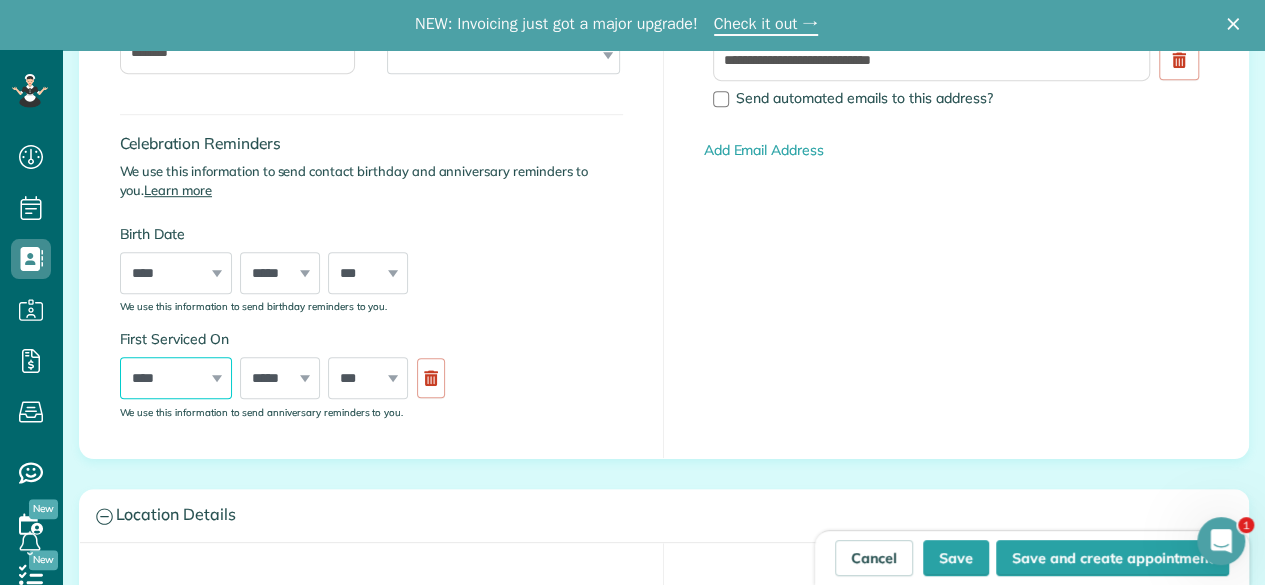 select on "****" 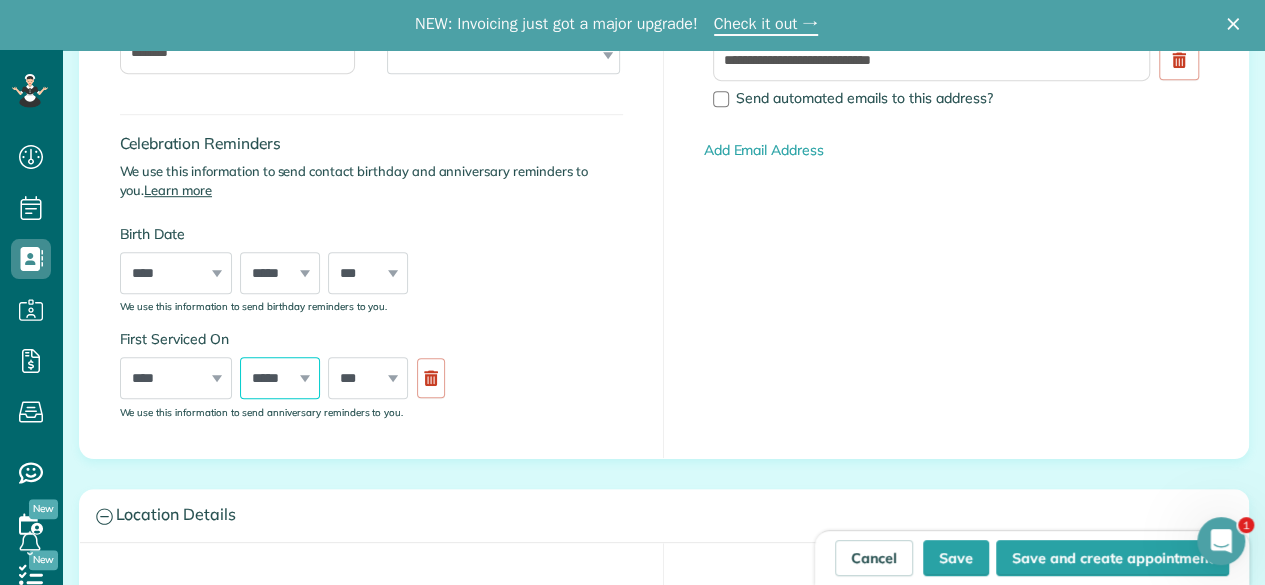 click on "*****
*******
********
*****
*****
***
****
****
******
*********
*******
********
********" at bounding box center (280, 378) 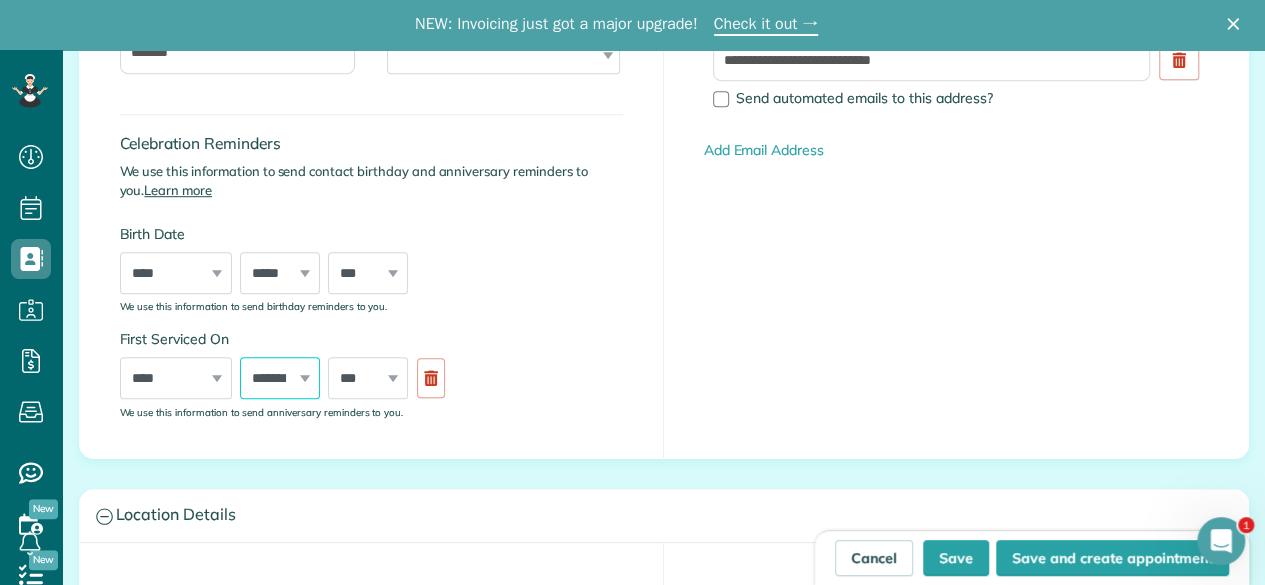 click on "*****
*******
********
*****
*****
***
****
****
******
*********
*******
********
********" at bounding box center (280, 378) 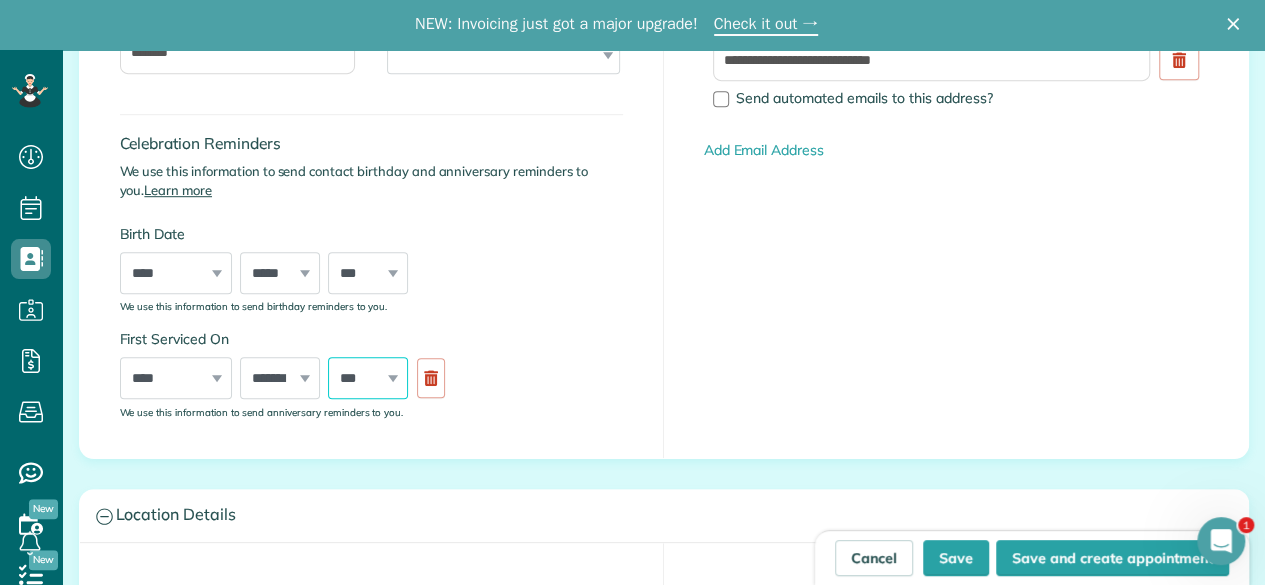 click on "***
*
*
*
*
*
*
*
*
*
**
**
**
**
**
**
**
**
**
**
**
**
**
**
**
**
**
**
**
**
**
**" at bounding box center [368, 378] 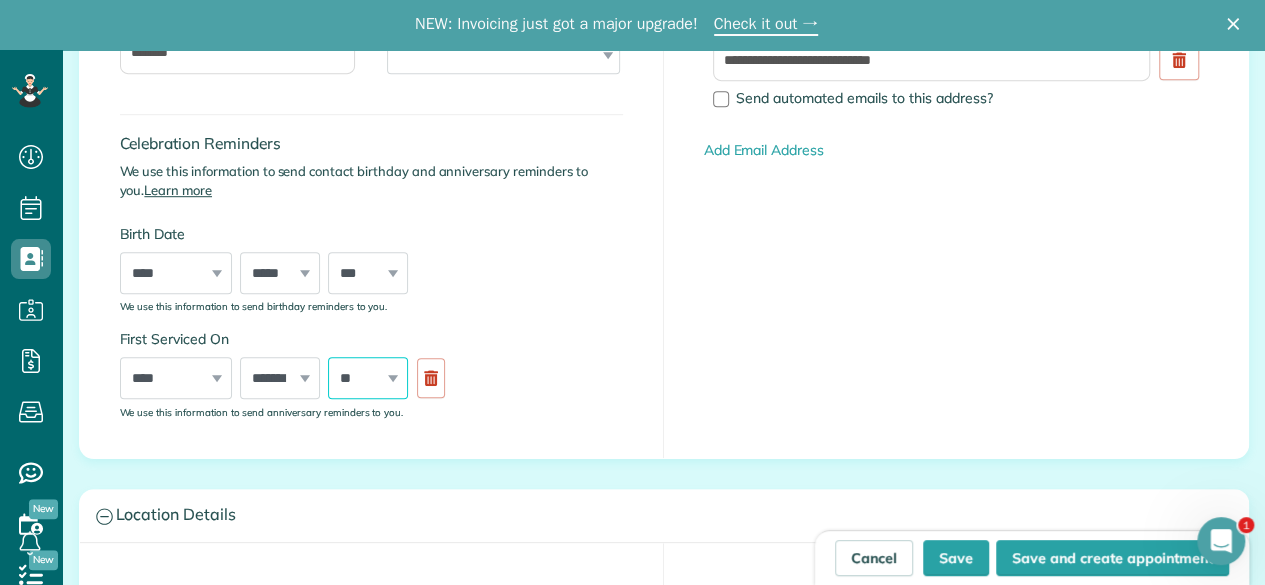 click on "***
*
*
*
*
*
*
*
*
*
**
**
**
**
**
**
**
**
**
**
**
**
**
**
**
**
**
**
**
**
**
**" at bounding box center (368, 378) 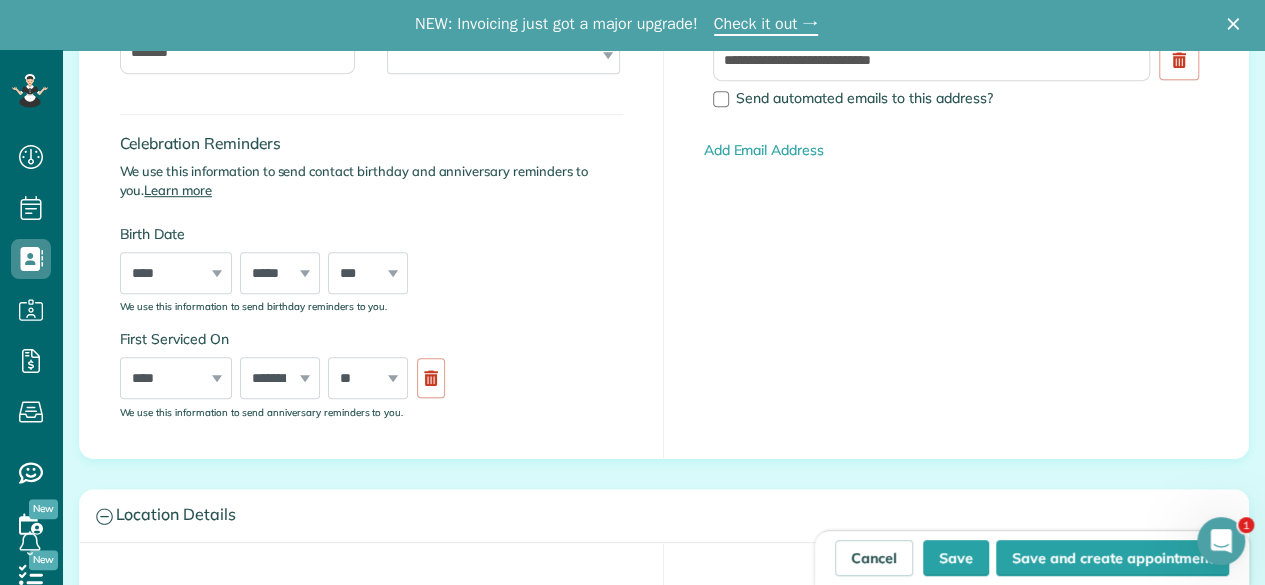 click on "First Serviced On
****
****
****
****
****
****
****
****
****
****
****
****
****
****
****
****
****
****
****
****
****
****
****
****
****
****
****
****
****
****
****
****
****
****
****
****
****
****
****
****
****
****
****
****
****
****
****
****
****
****
****
****
*****
*******
********
*****
*****
***
****
****
******
*********
*******
********
********
***
*
*
*
*
*
*
*
*
*
**
**
**
**
**
**
**
**
**
**
**
**
**
**
**
**
**
**
**
**
**
**
We use this information to send anniversary reminders to you." at bounding box center (371, 373) 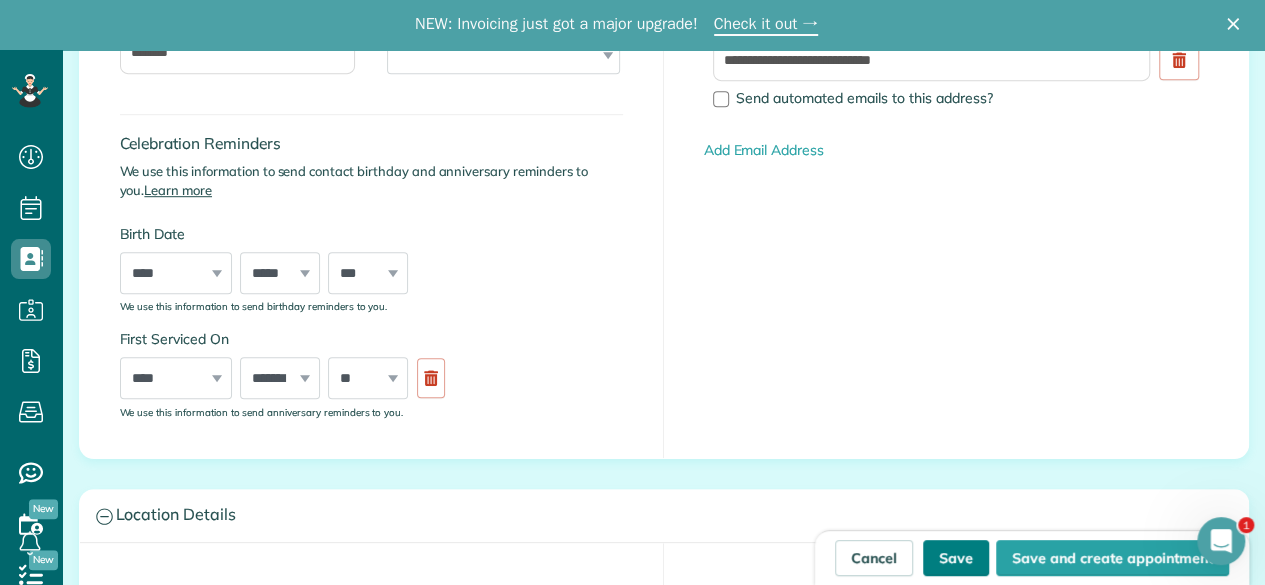 click on "Save" at bounding box center (956, 558) 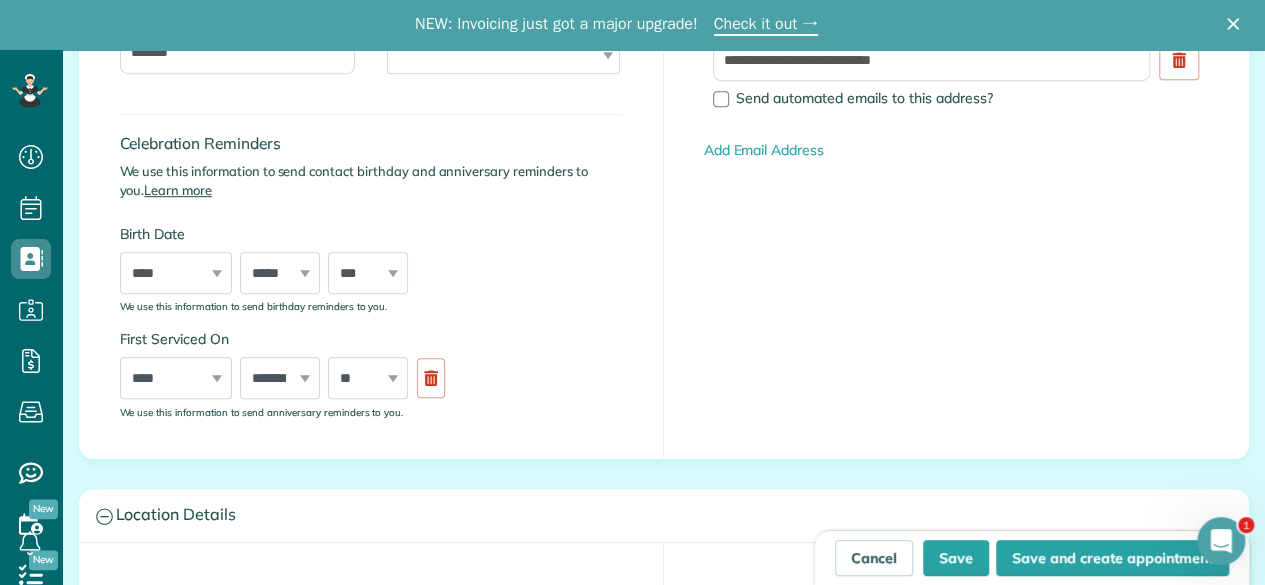 type on "**********" 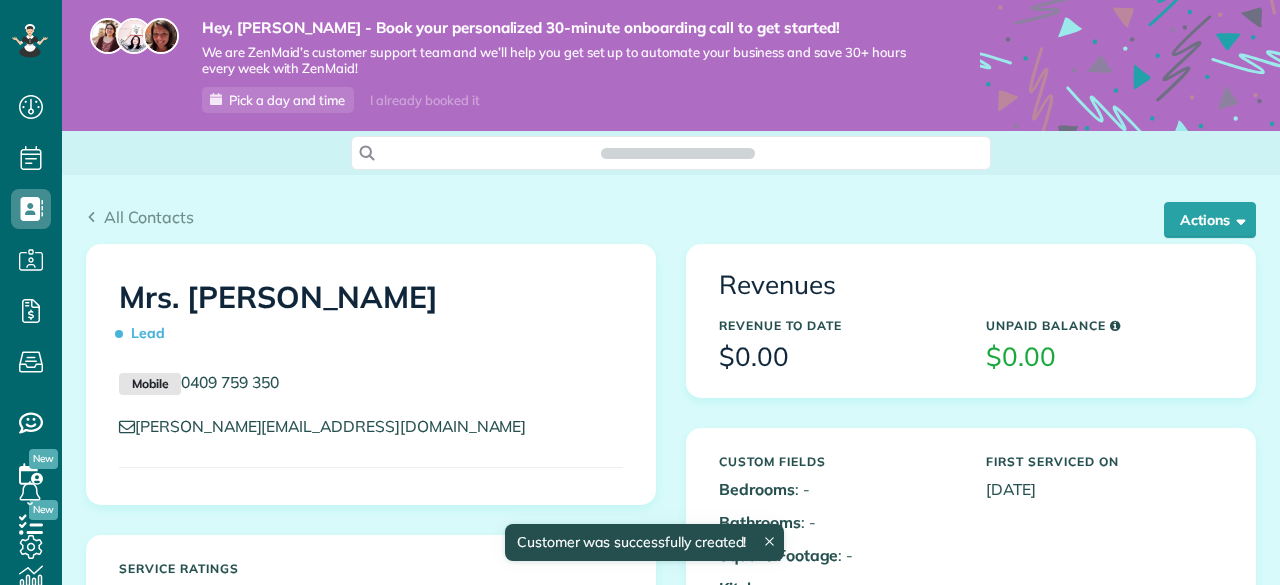scroll, scrollTop: 0, scrollLeft: 0, axis: both 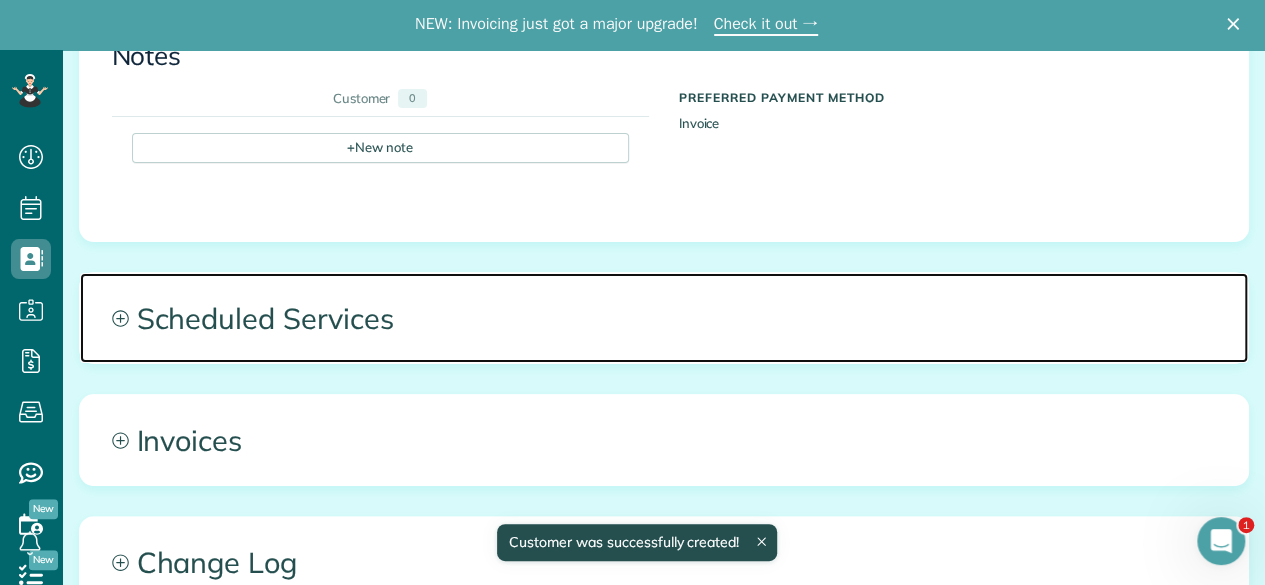 click 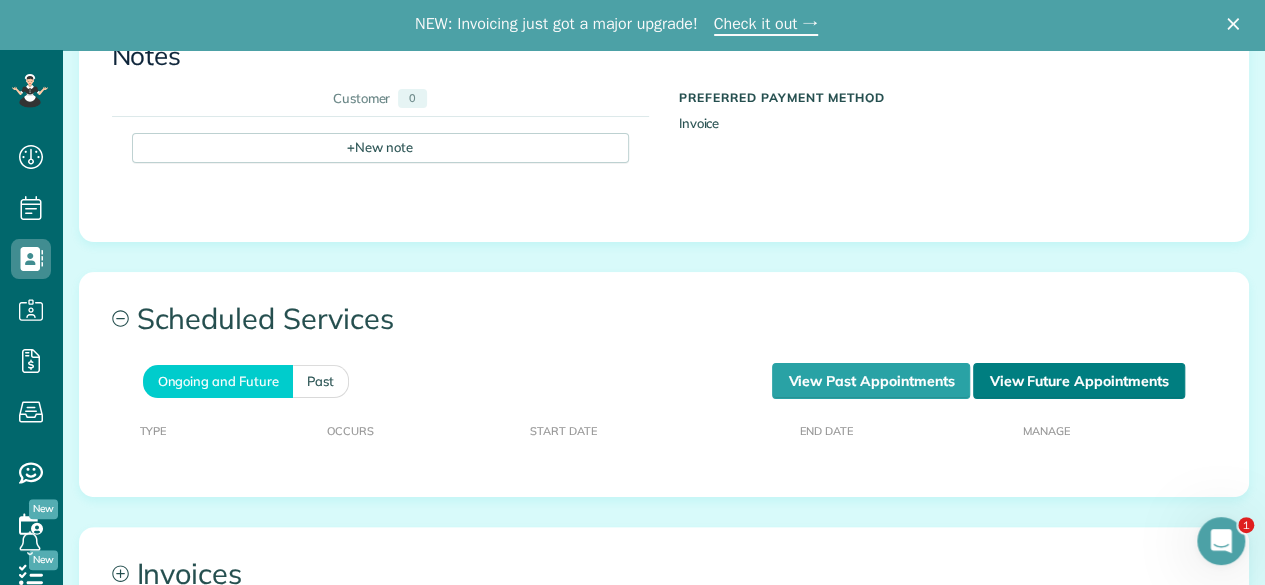 click on "View Future Appointments" at bounding box center [1078, 381] 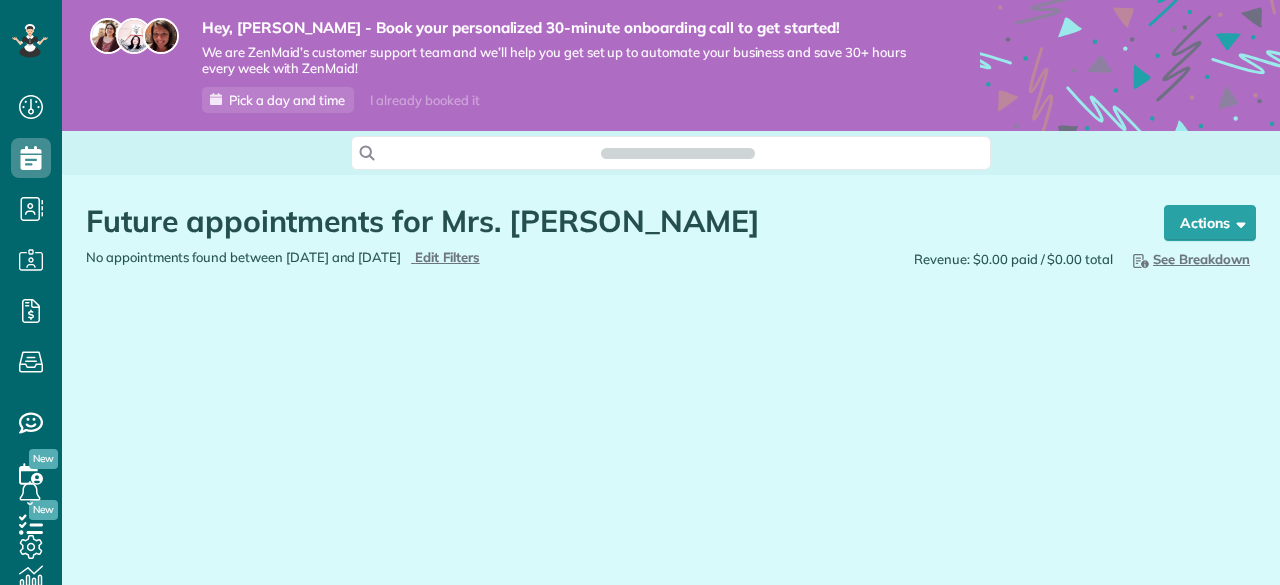 scroll, scrollTop: 0, scrollLeft: 0, axis: both 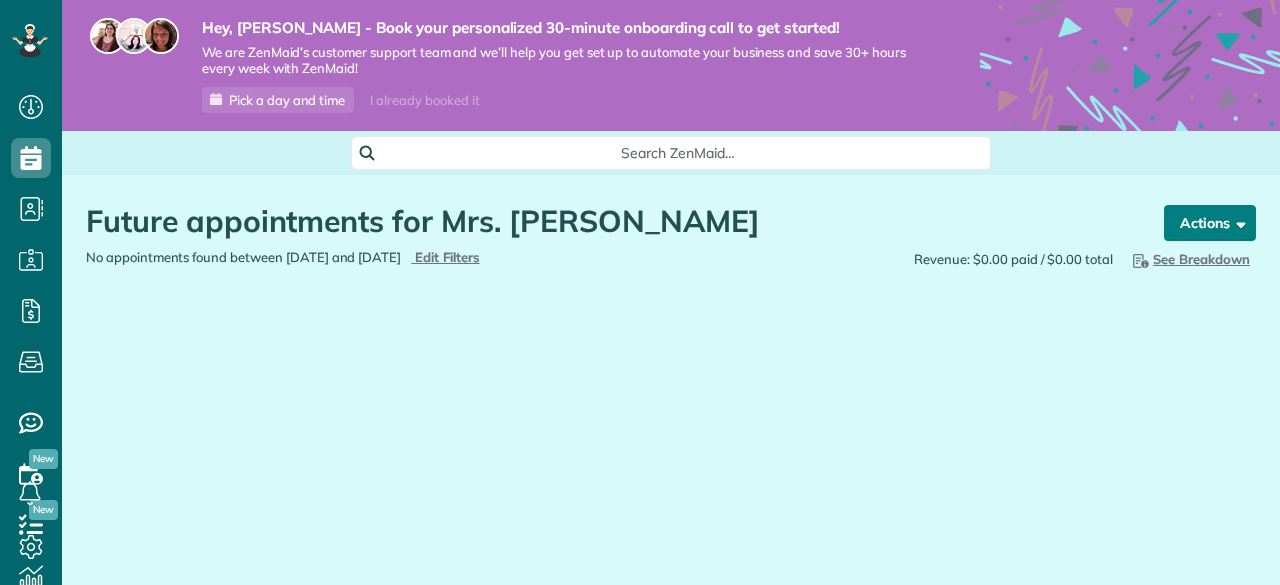 click on "Actions" at bounding box center (1210, 223) 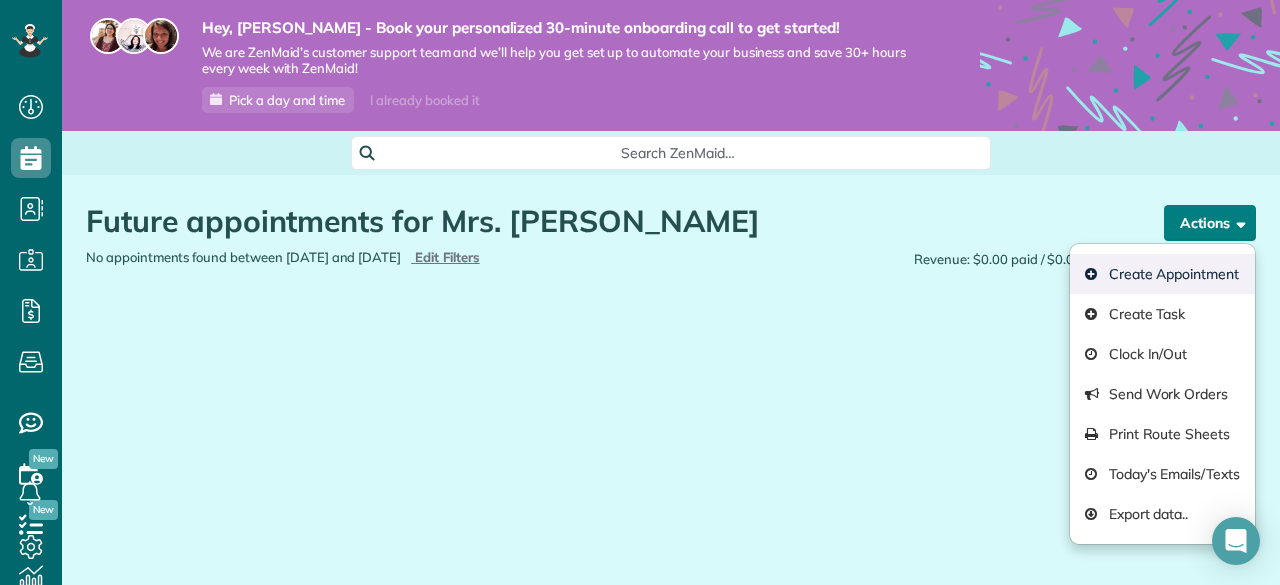 scroll, scrollTop: 585, scrollLeft: 62, axis: both 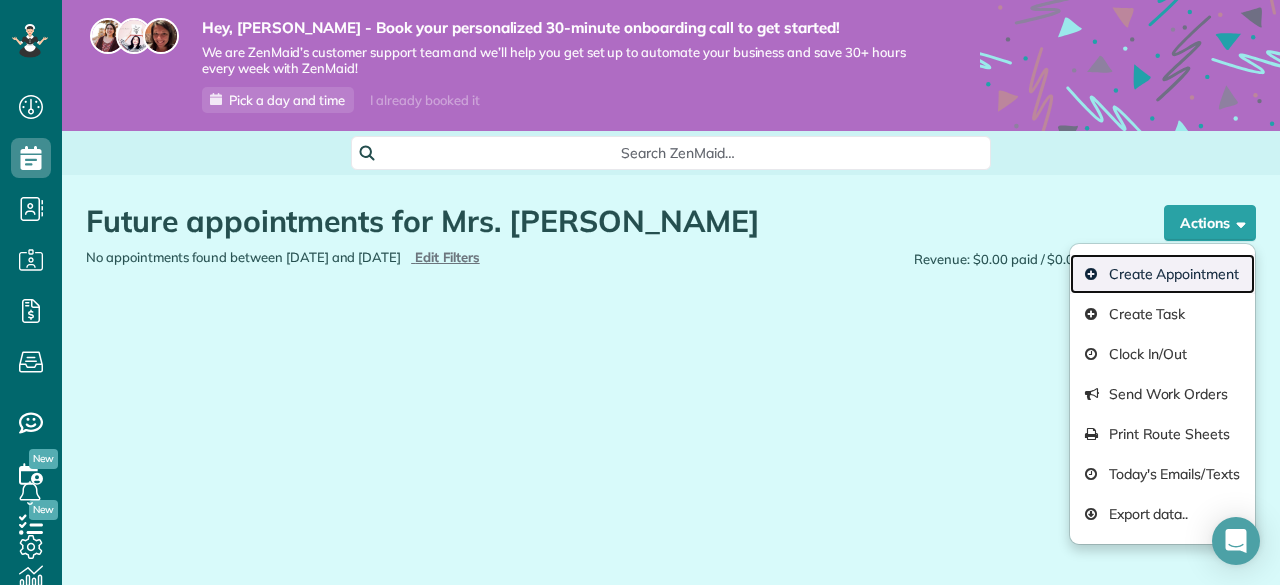 click on "Create Appointment" at bounding box center (1162, 274) 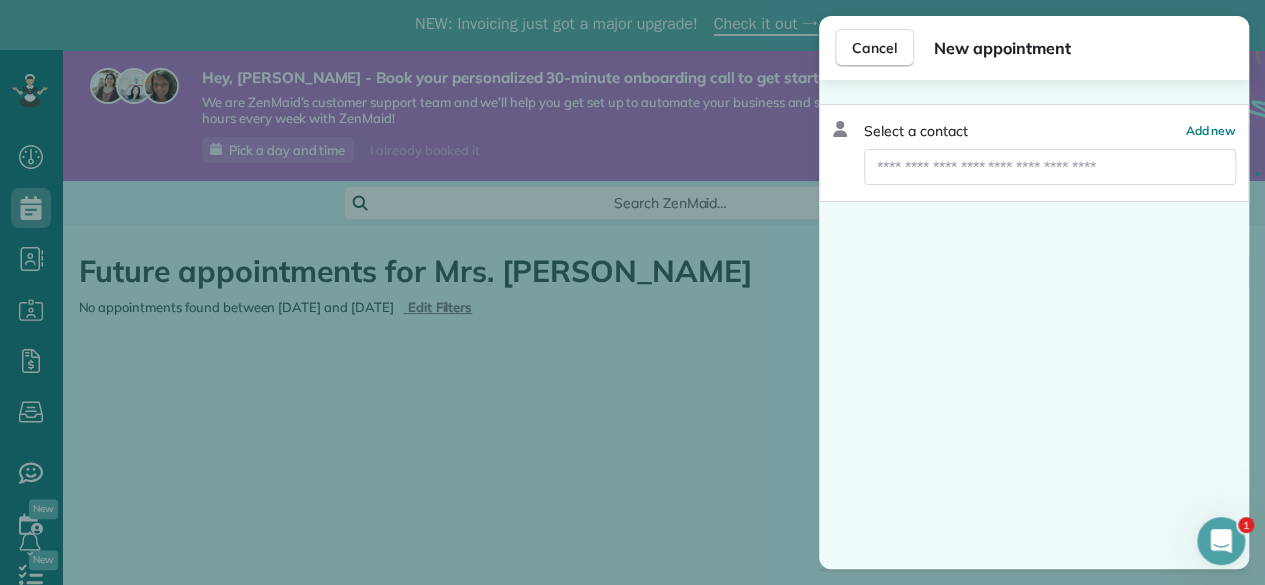 scroll, scrollTop: 0, scrollLeft: 0, axis: both 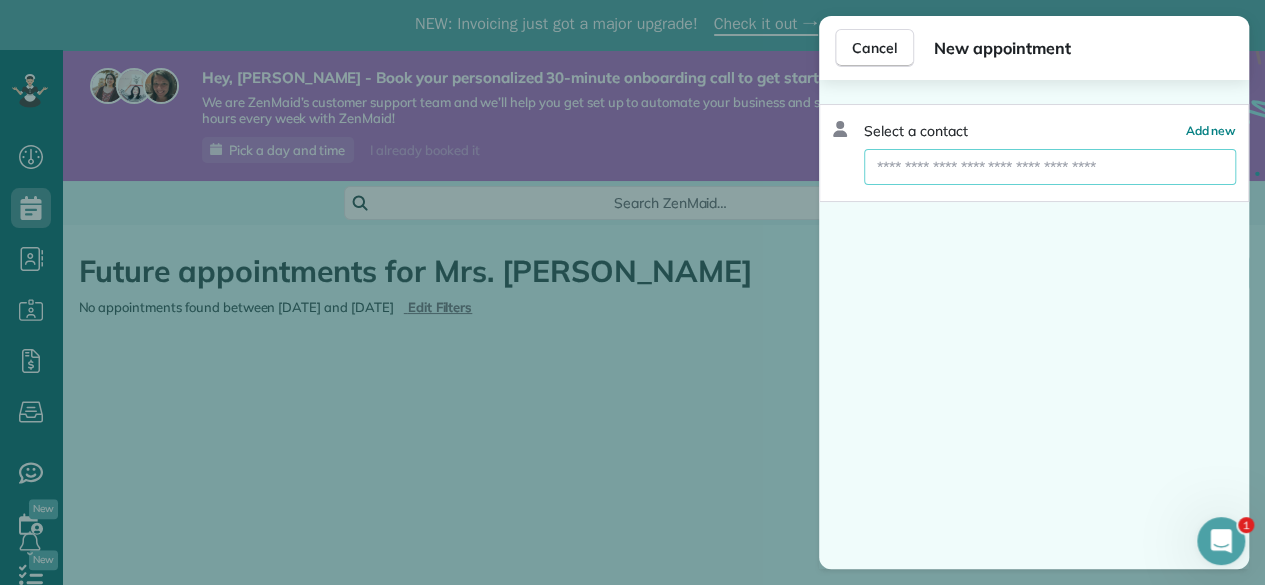 click at bounding box center (1050, 167) 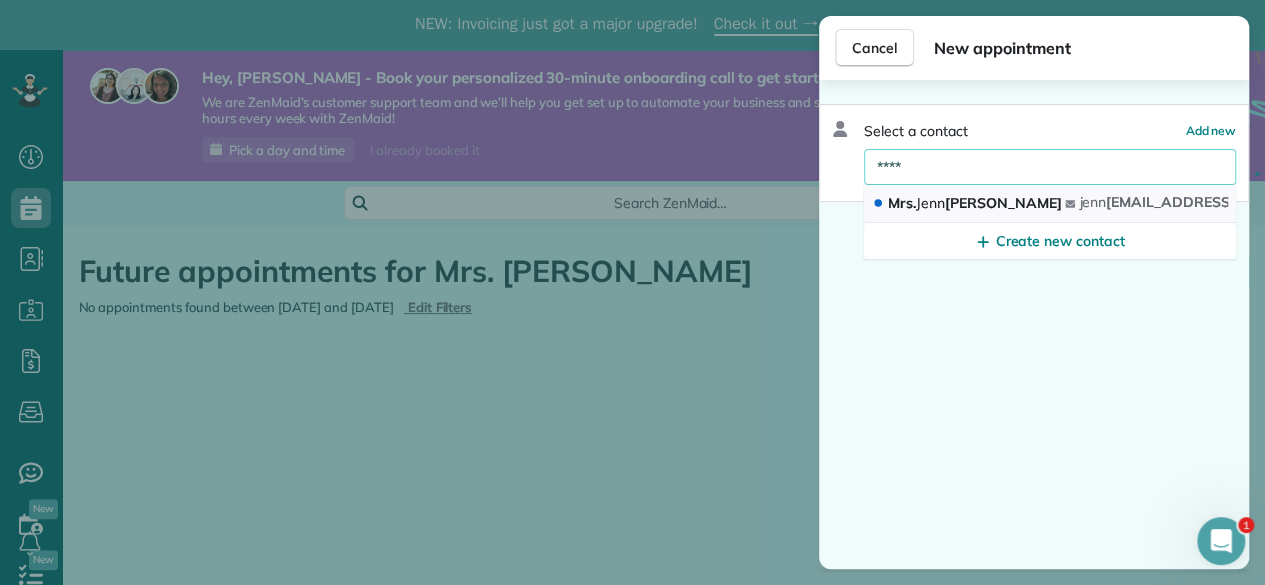 type on "****" 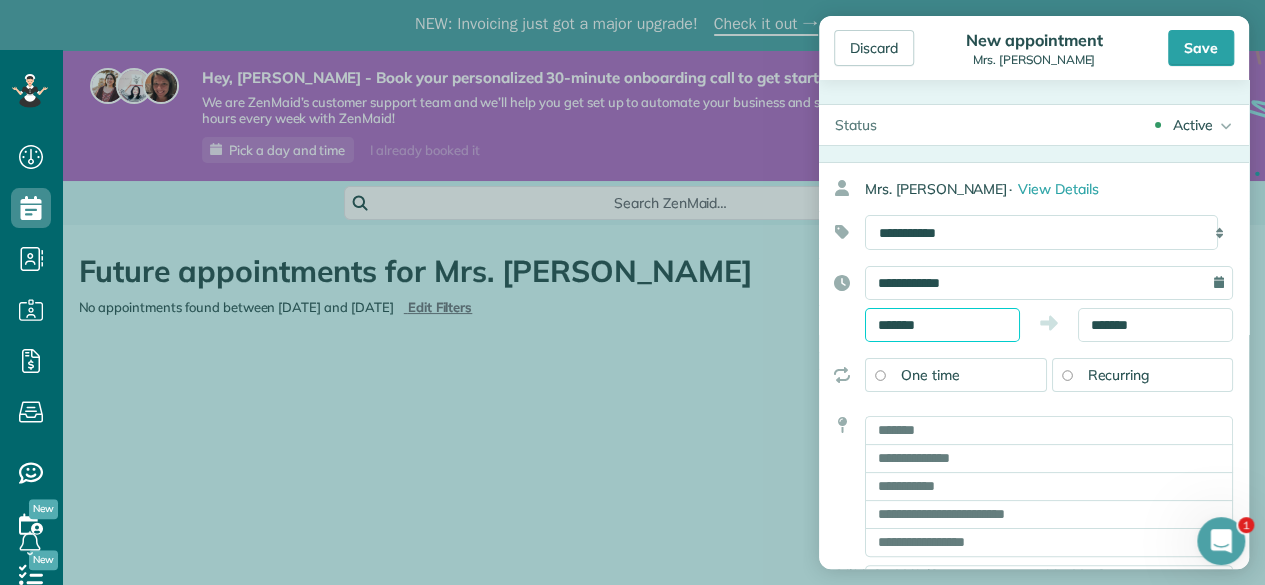 click on "*******" at bounding box center [942, 325] 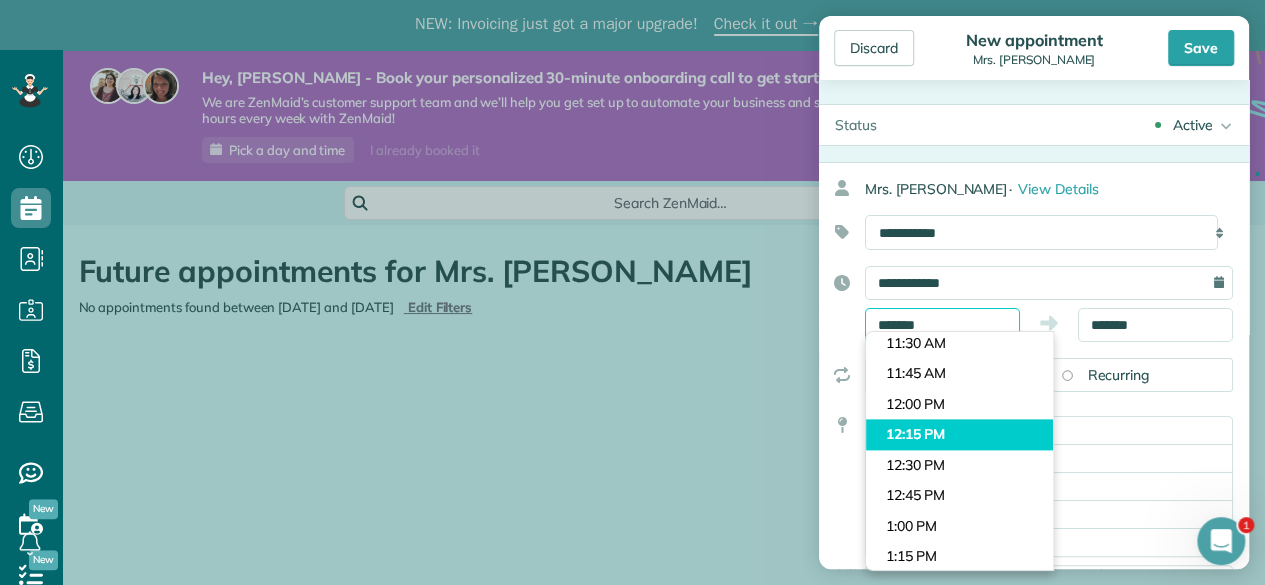 scroll, scrollTop: 1348, scrollLeft: 0, axis: vertical 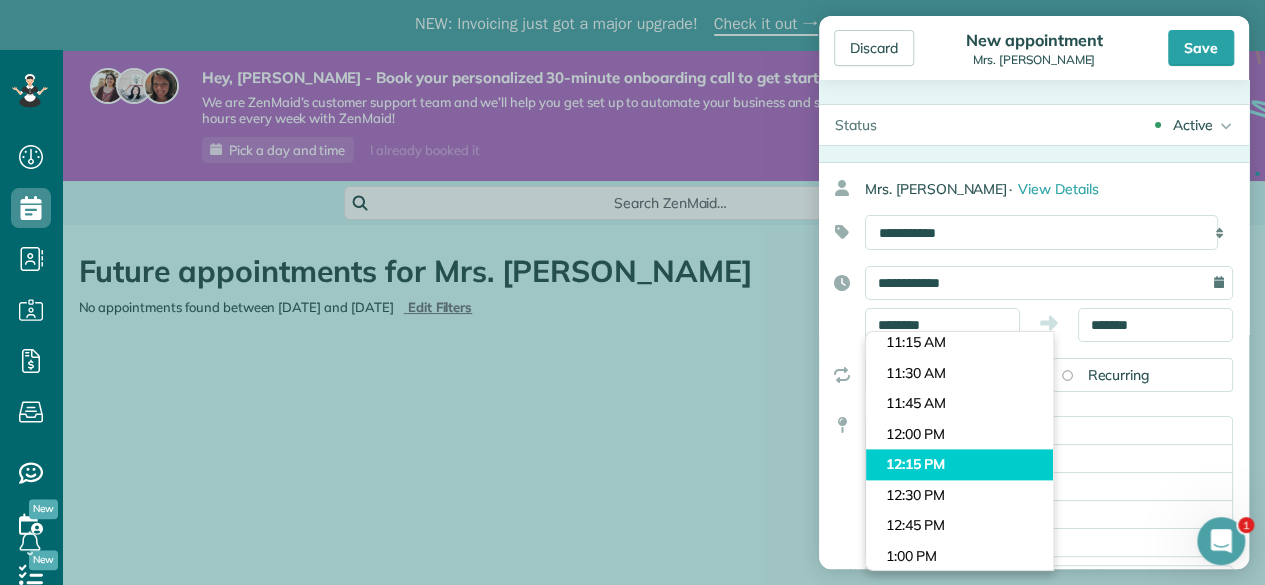 click on "Dashboard
Scheduling
Calendar View
List View
Dispatch View - Weekly scheduling (Beta)" at bounding box center (632, 342) 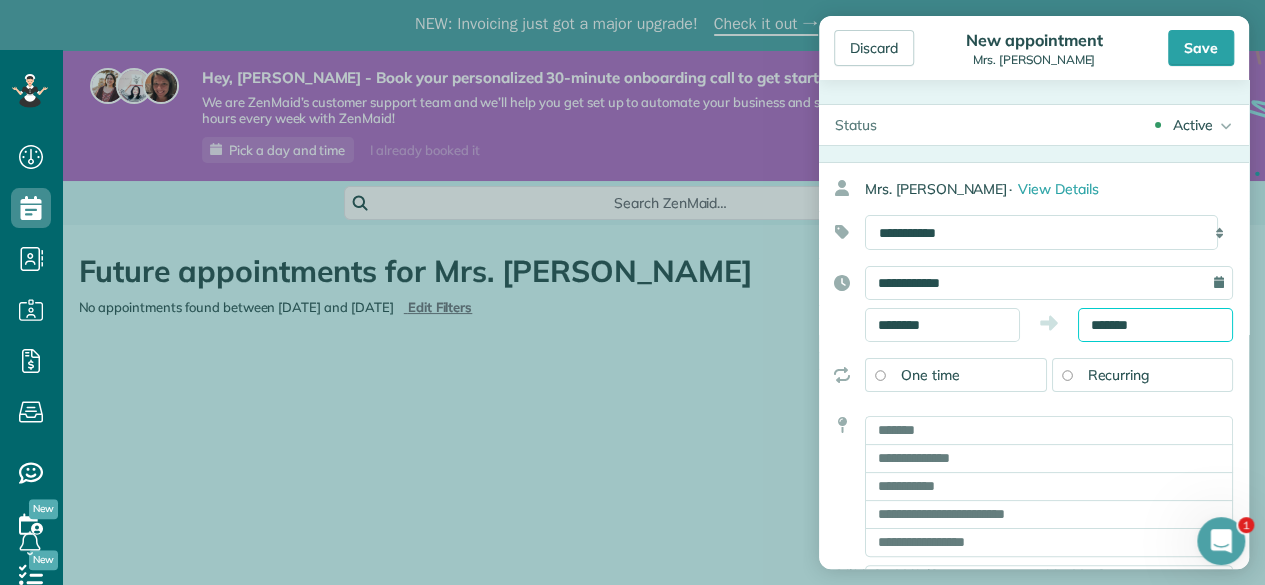 click on "*******" at bounding box center [1155, 325] 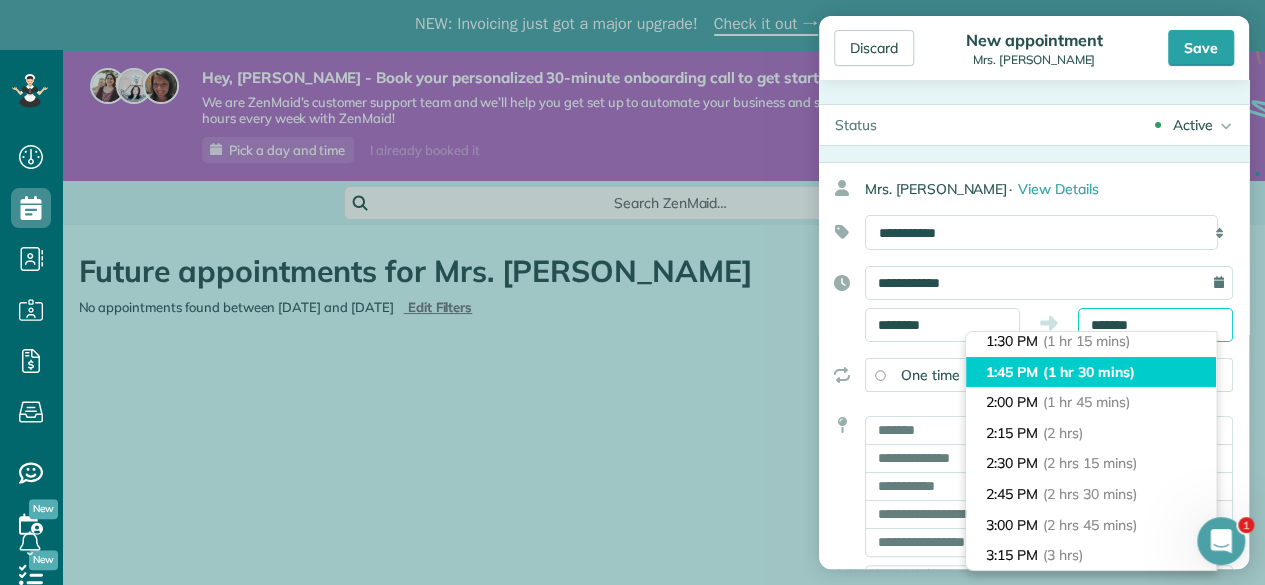 scroll, scrollTop: 127, scrollLeft: 0, axis: vertical 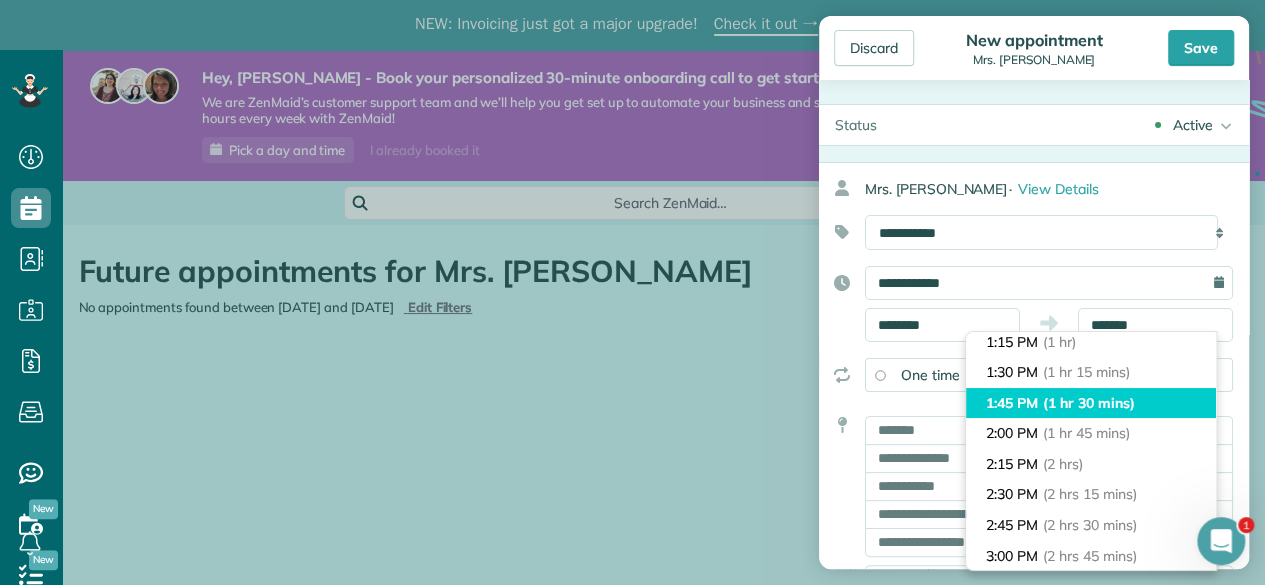 type on "*******" 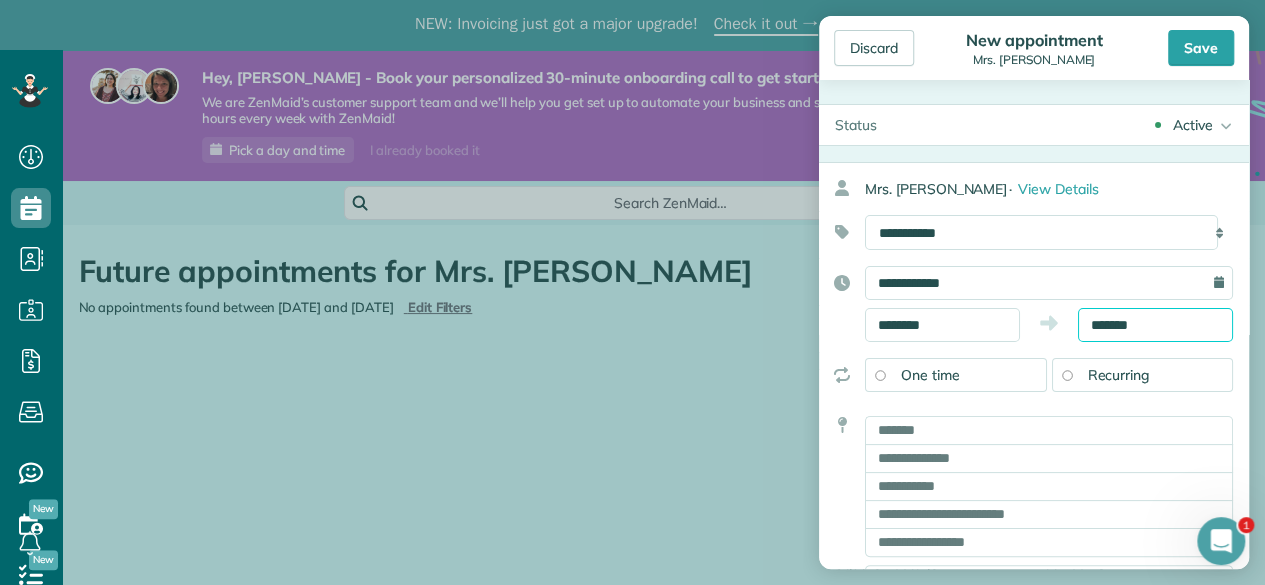 scroll, scrollTop: 100, scrollLeft: 0, axis: vertical 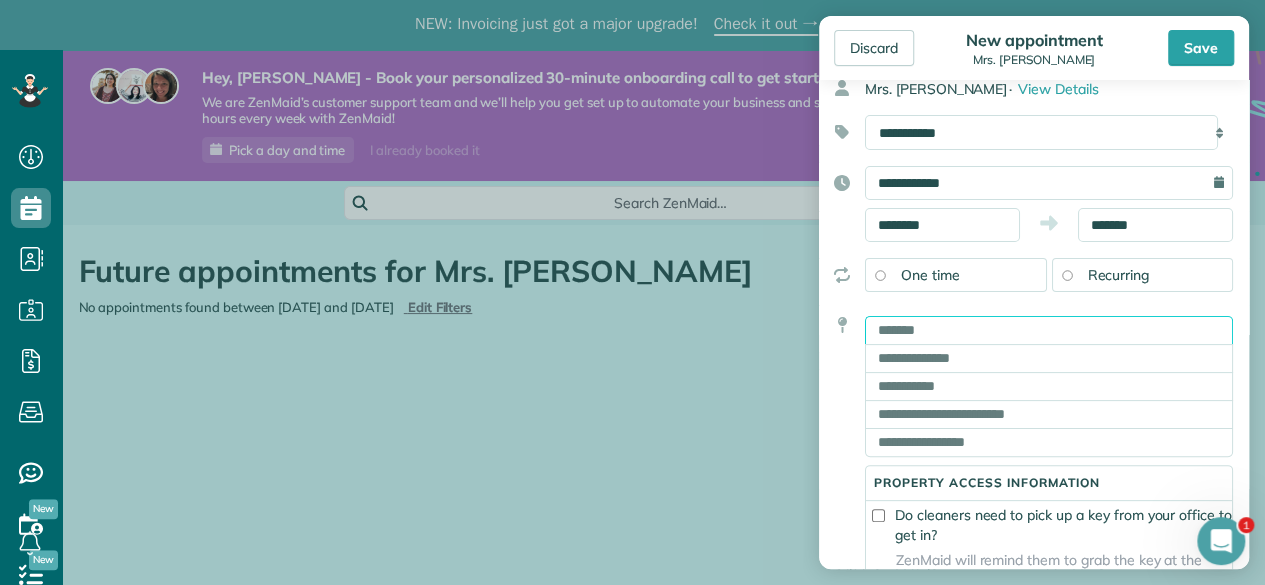 click at bounding box center [1049, 330] 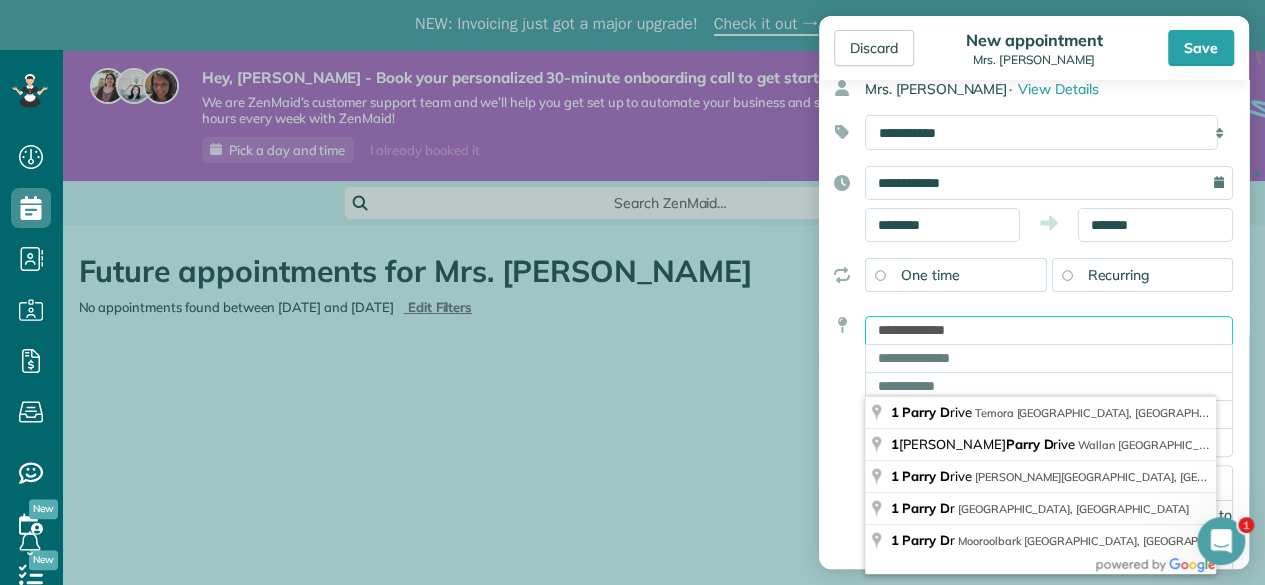 type on "**********" 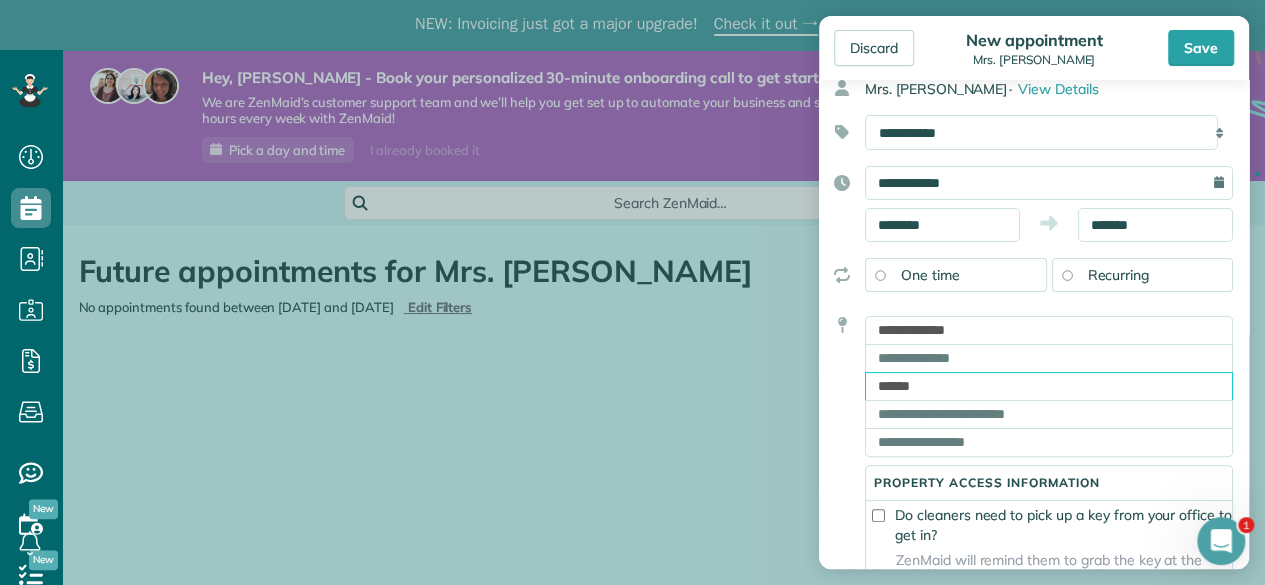 type on "******" 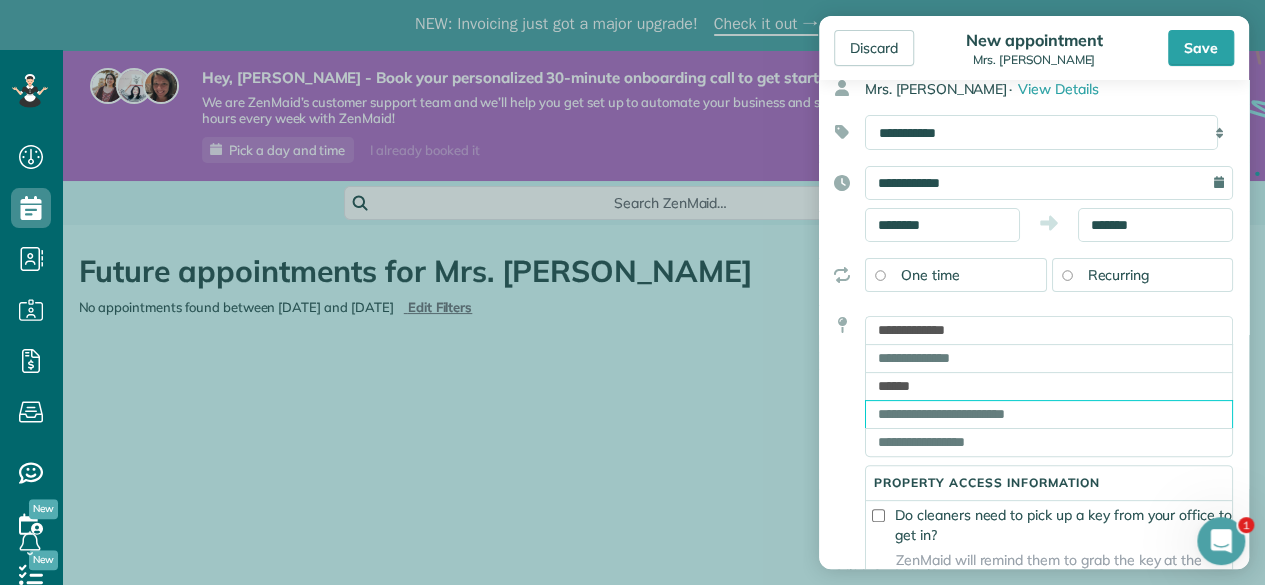 type on "*" 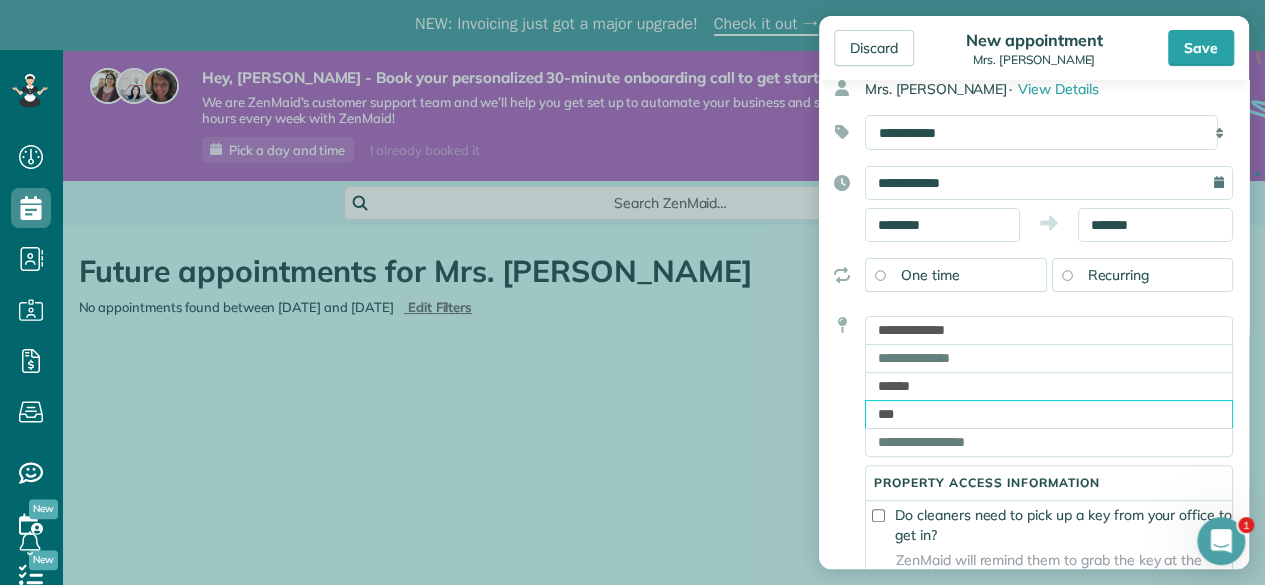 type on "***" 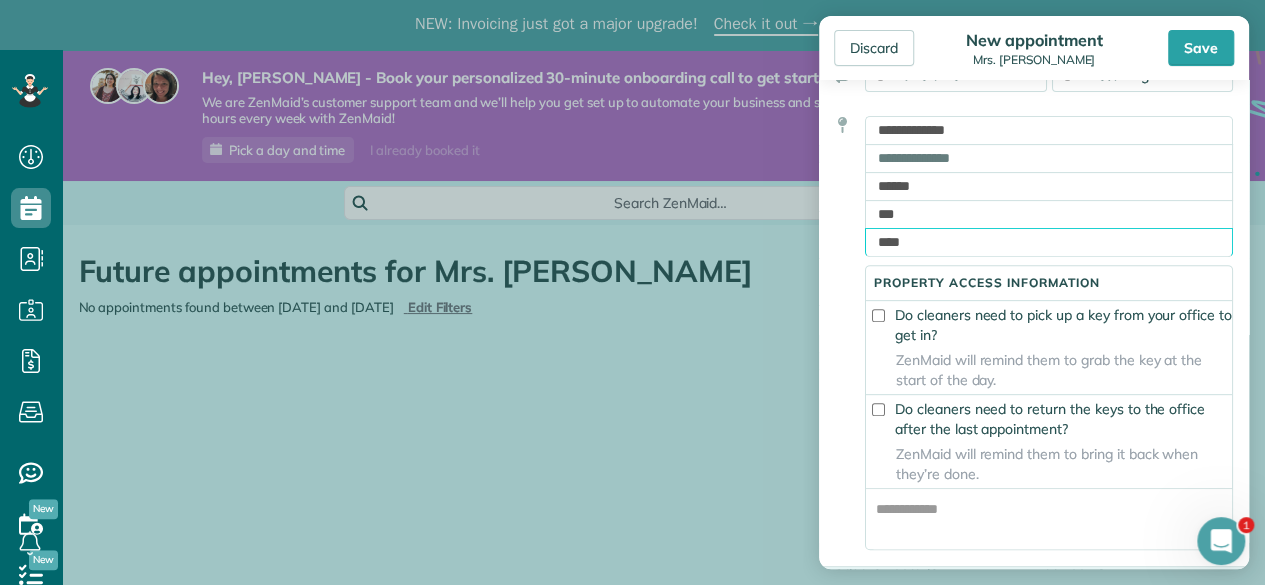 scroll, scrollTop: 400, scrollLeft: 0, axis: vertical 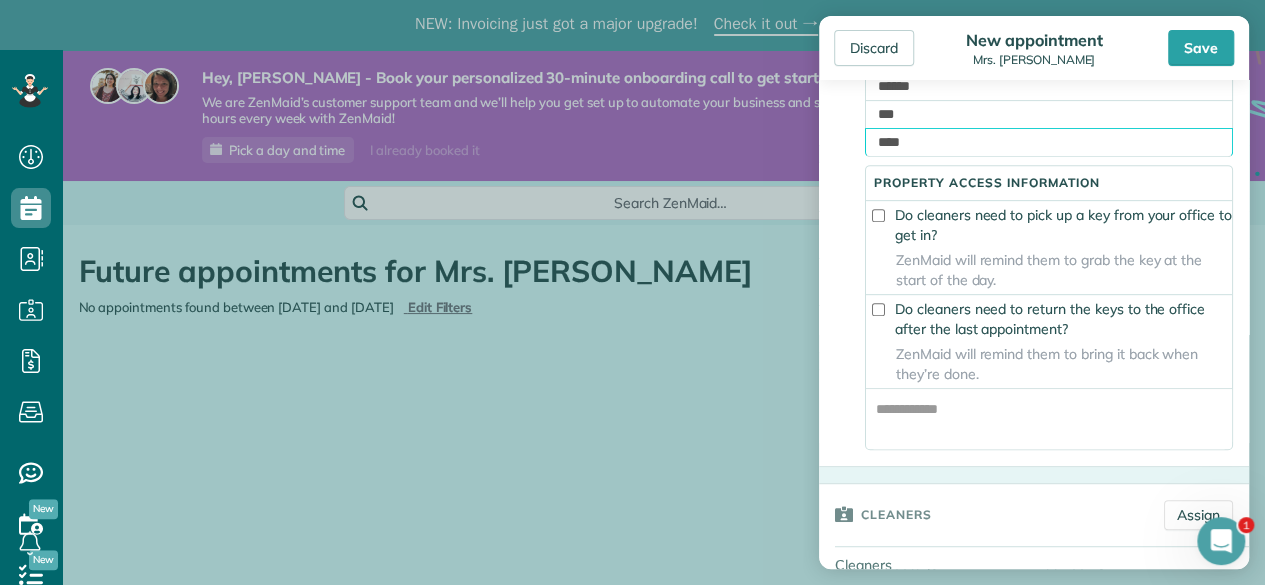 type on "****" 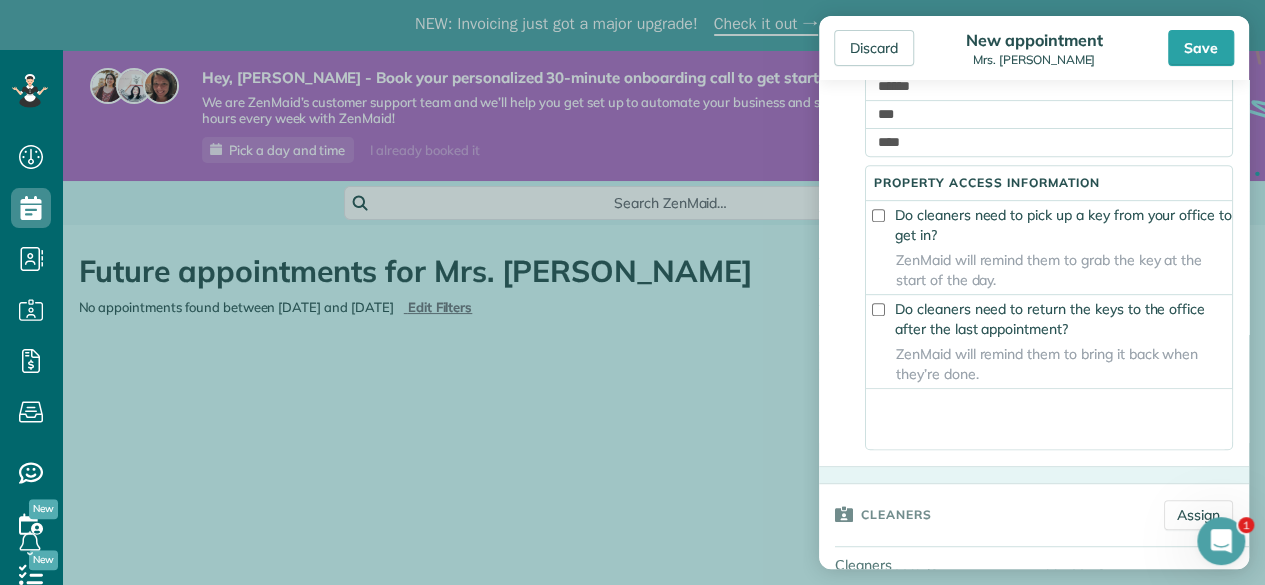 click at bounding box center [1049, 419] 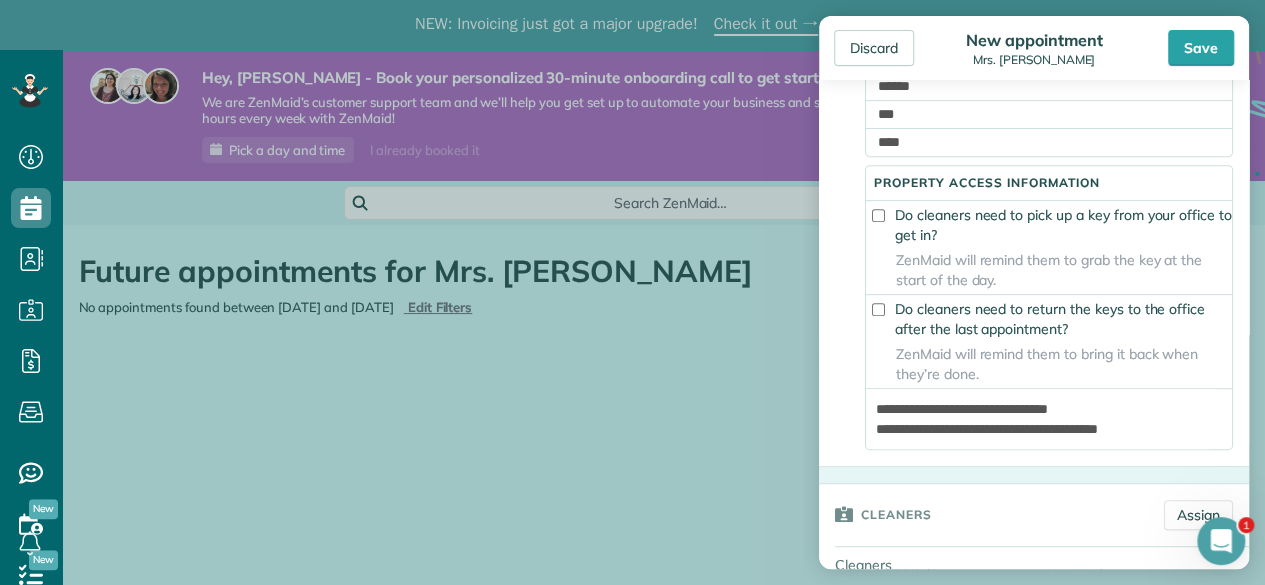 scroll, scrollTop: 20, scrollLeft: 0, axis: vertical 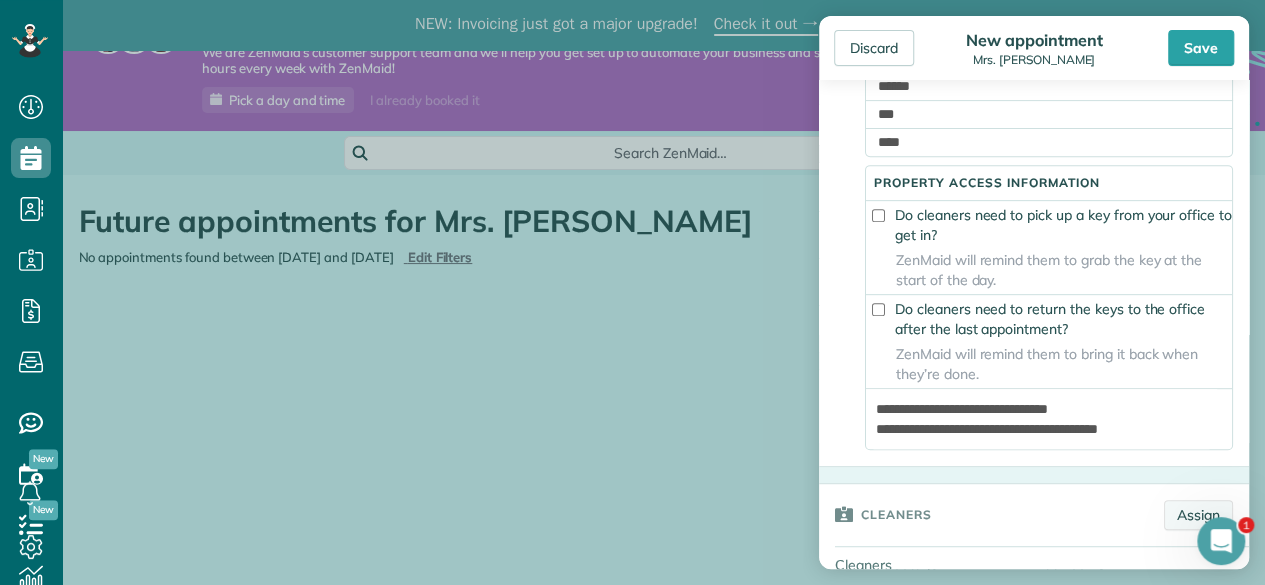 type on "**********" 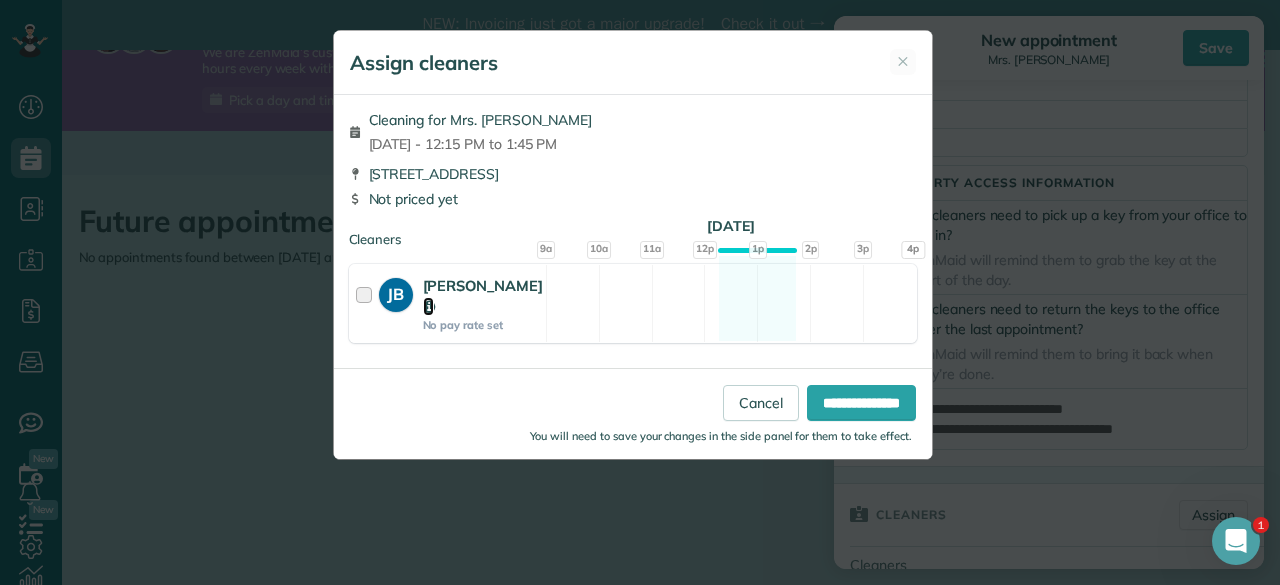 click at bounding box center [429, 307] 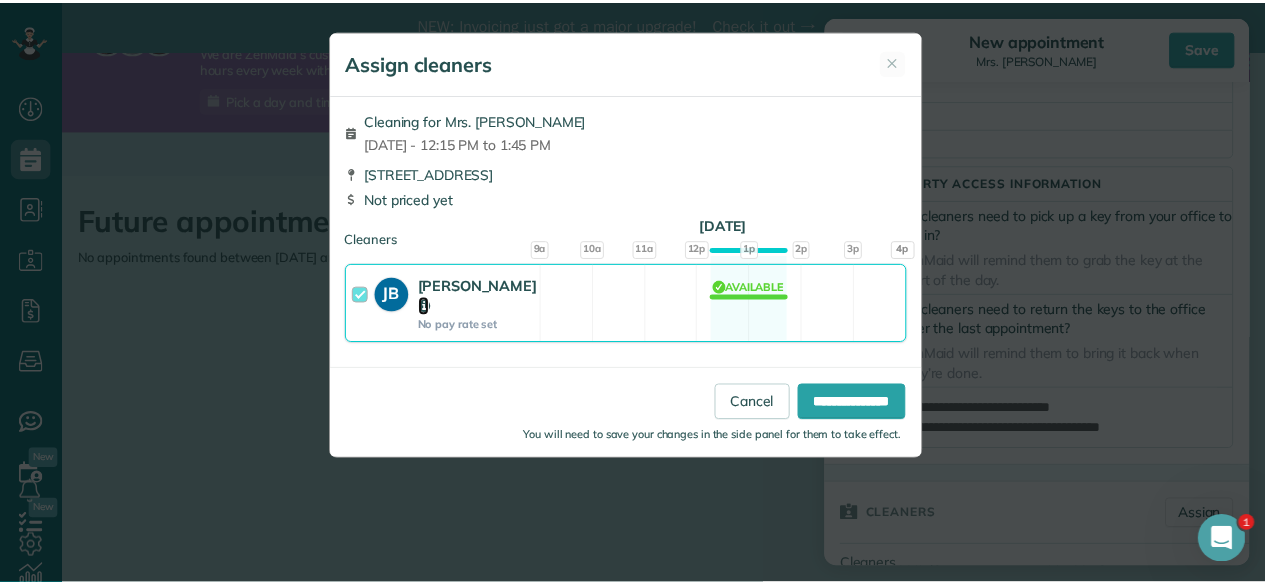 scroll, scrollTop: 0, scrollLeft: 0, axis: both 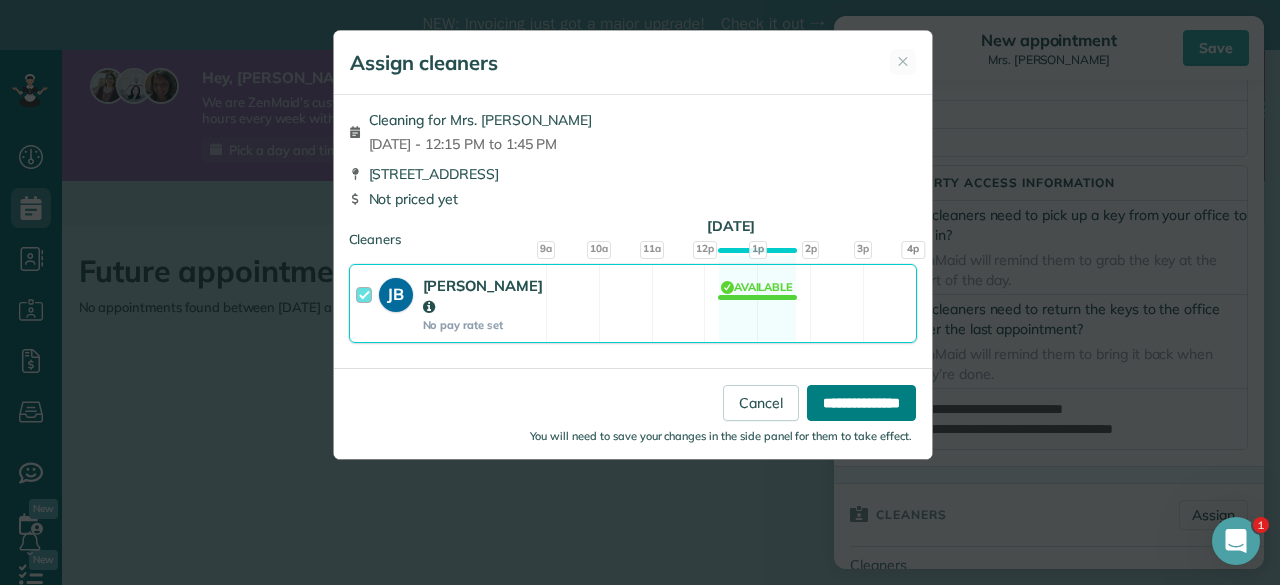 click on "**********" at bounding box center [861, 403] 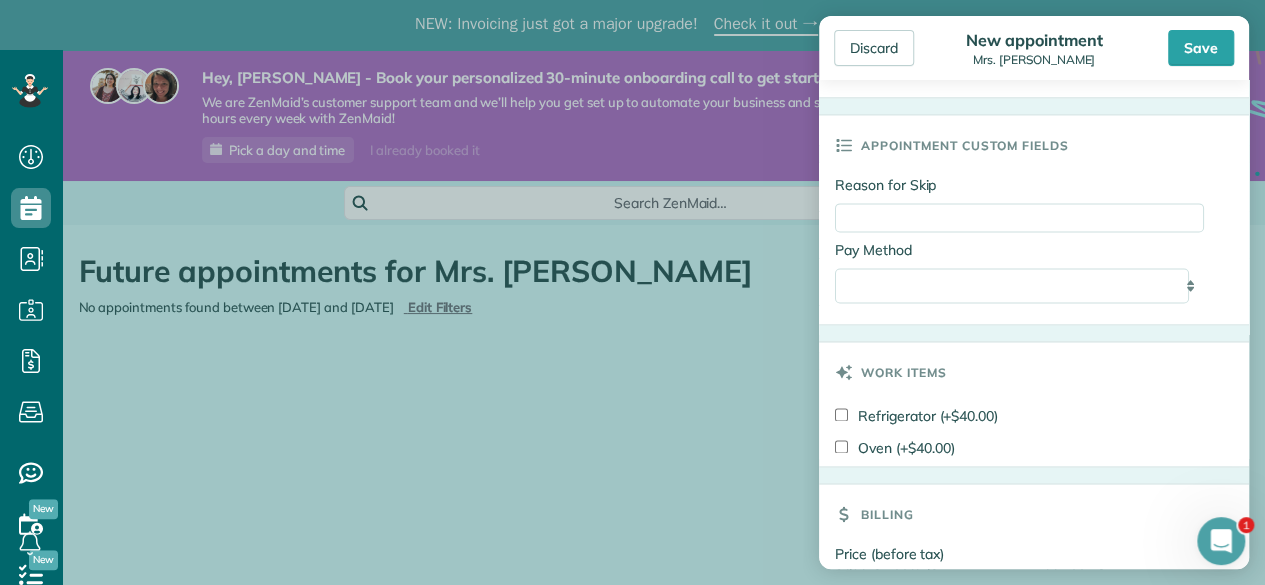scroll, scrollTop: 1500, scrollLeft: 0, axis: vertical 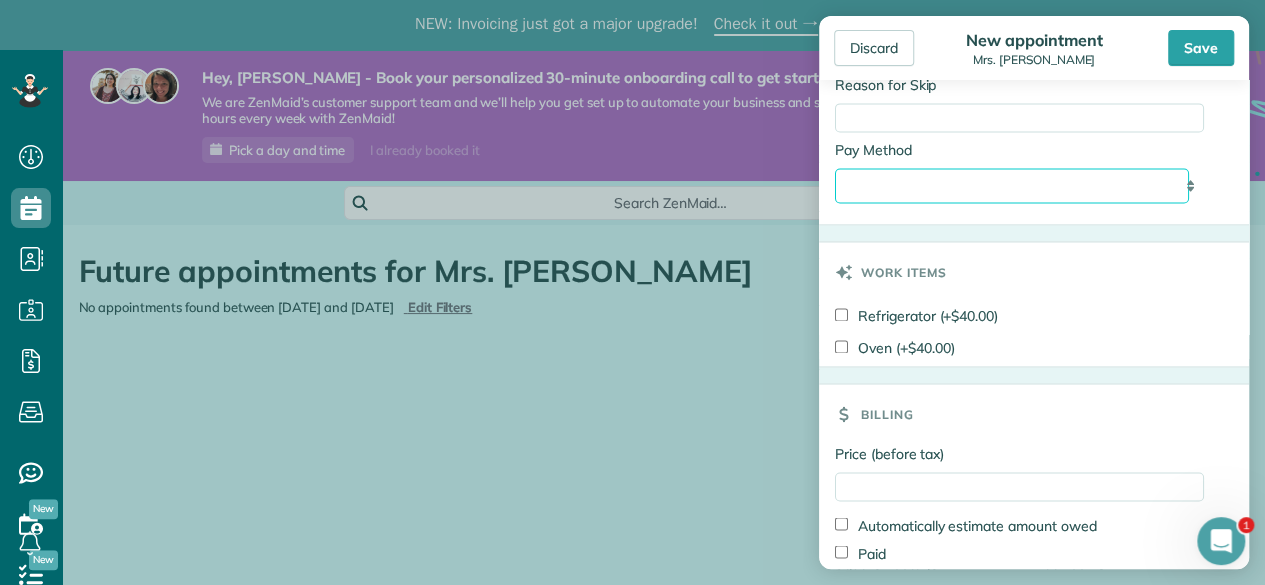 click on "**********" at bounding box center (1012, 185) 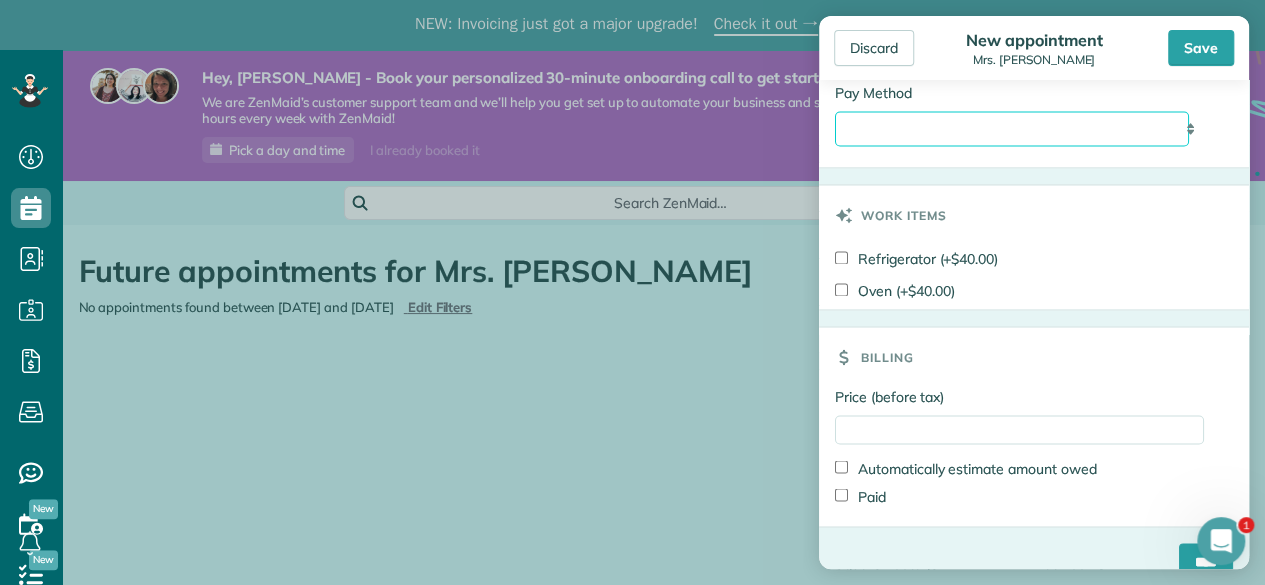 scroll, scrollTop: 1586, scrollLeft: 0, axis: vertical 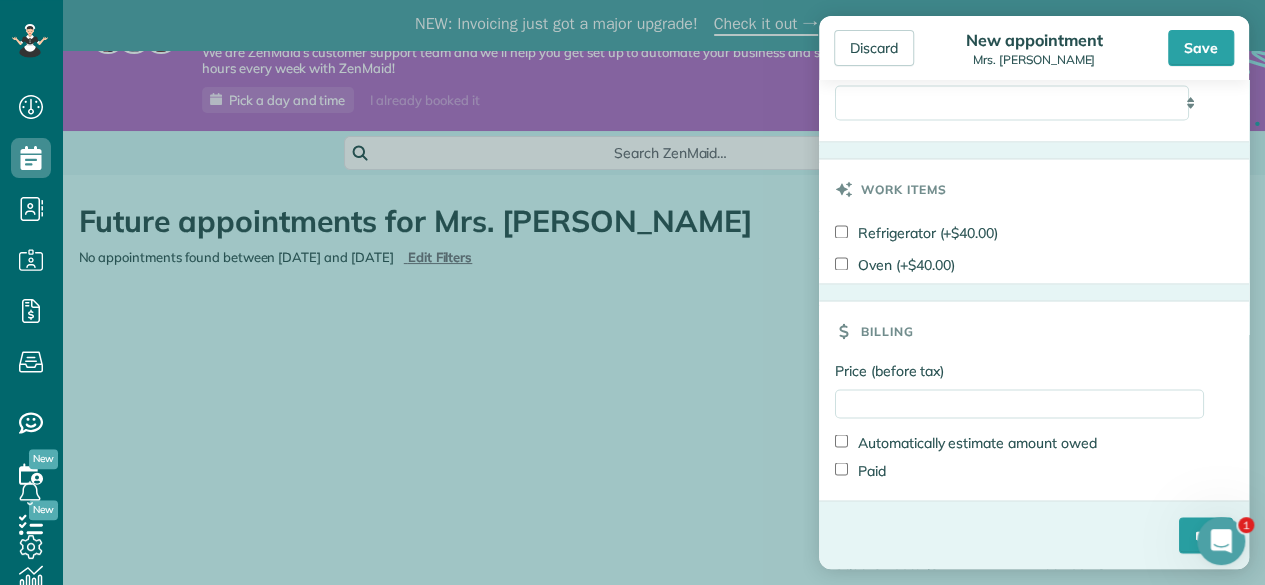 click on "Price (before tax)
Automatically estimate amount owed
Paid" at bounding box center (1034, 430) 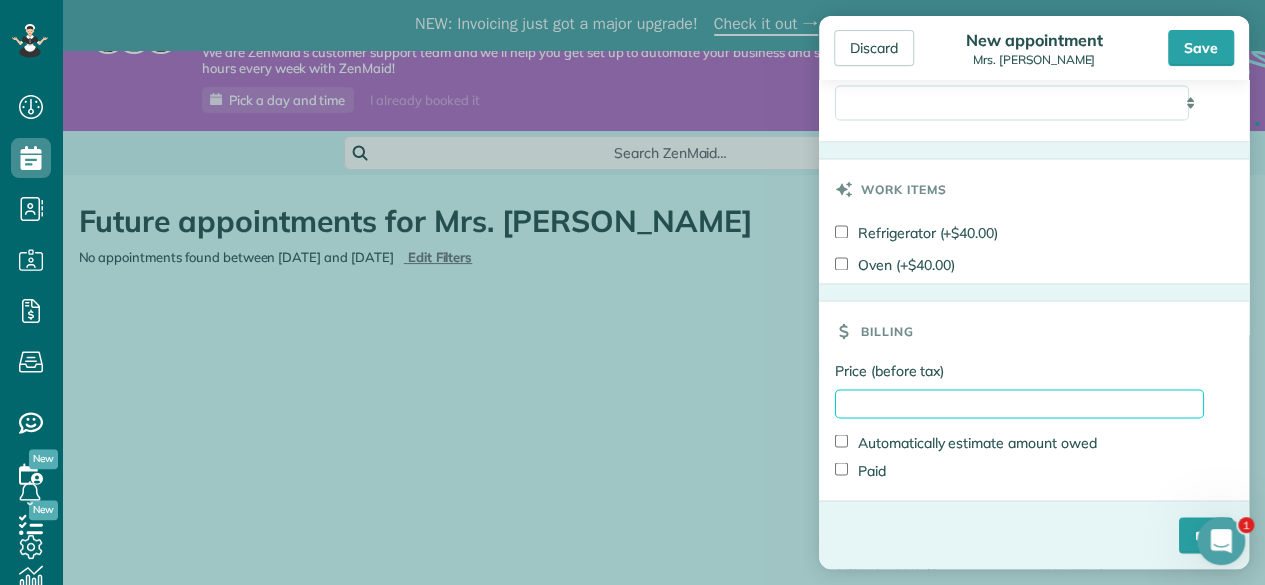 click on "Price (before tax)" at bounding box center (1019, 403) 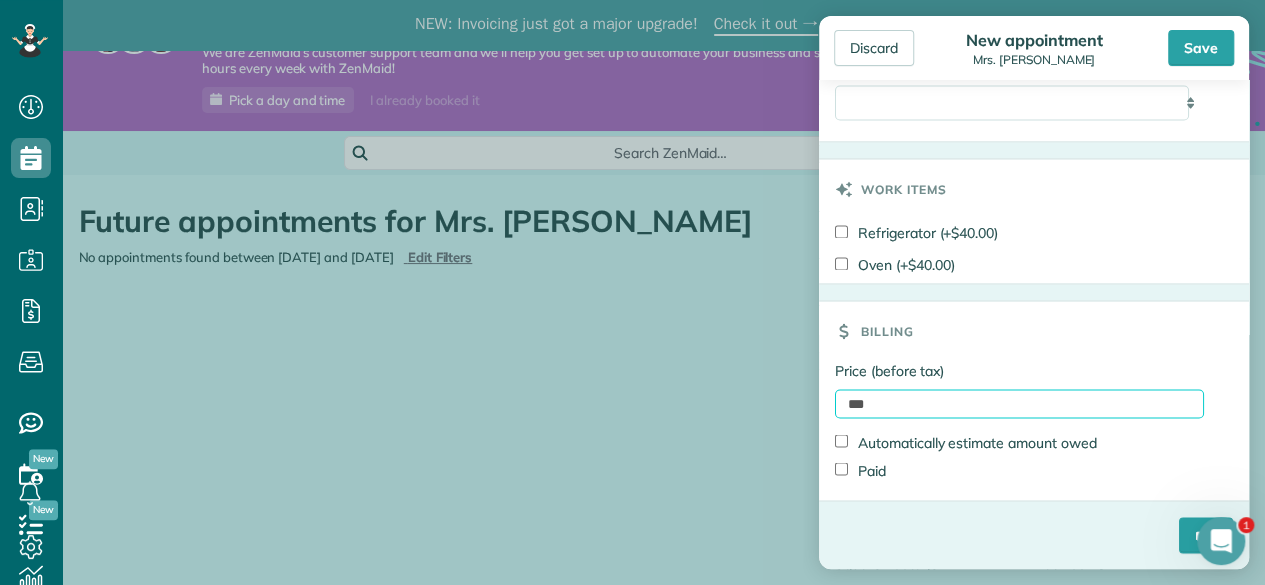 type on "***" 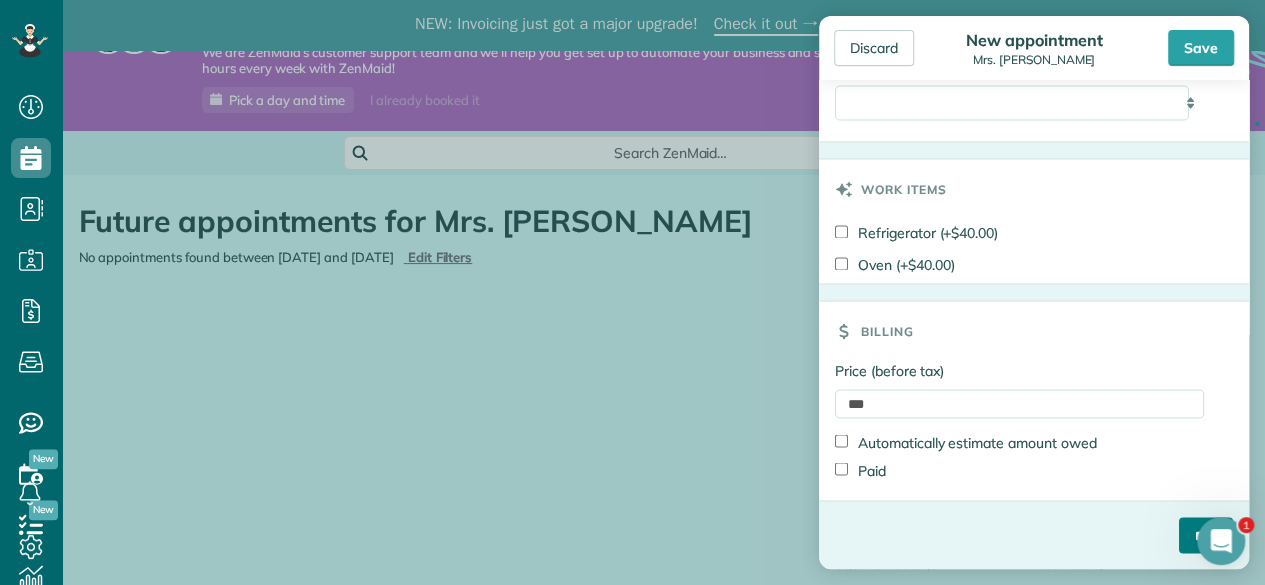 click on "****" at bounding box center [1206, 535] 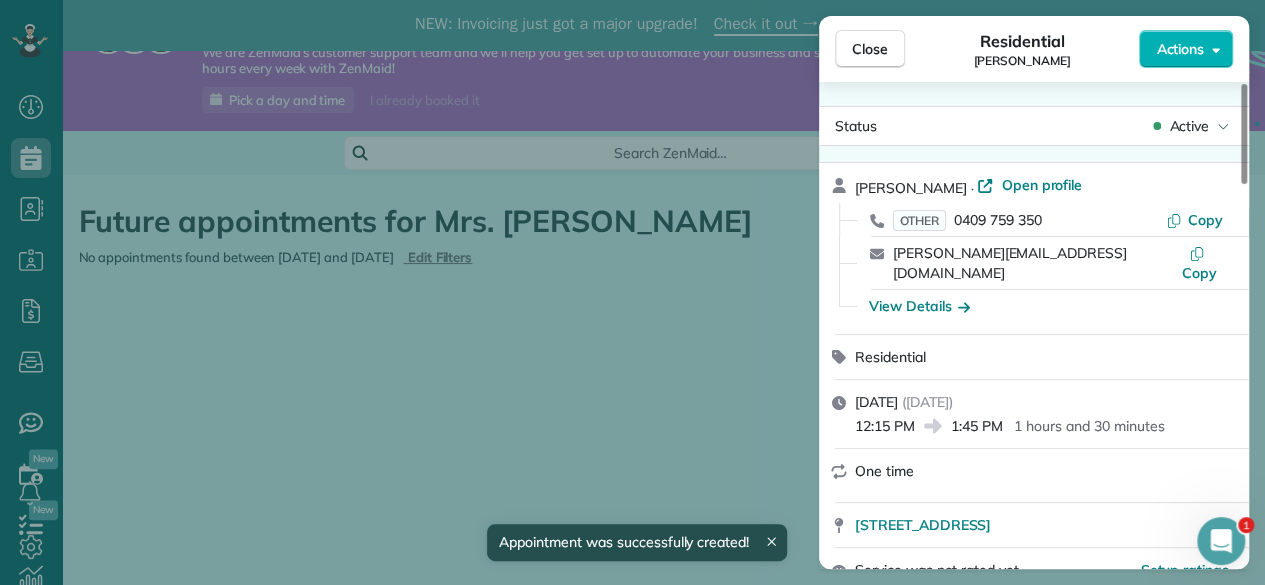 click on "Appointment was successfully created!" at bounding box center (637, 542) 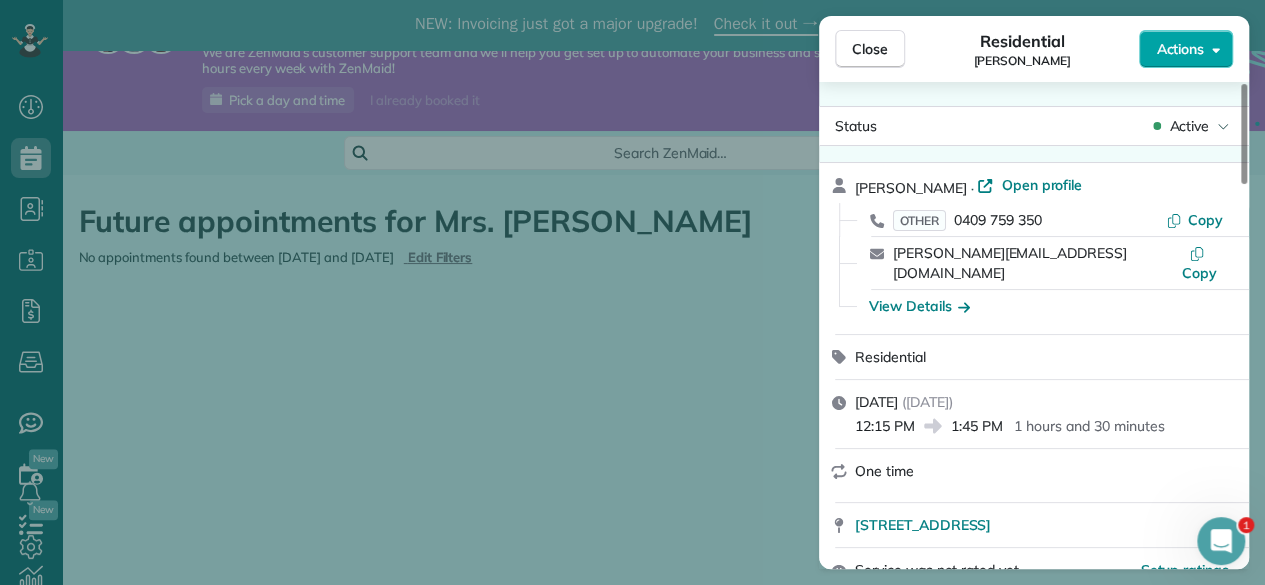 click on "Actions" at bounding box center [1186, 49] 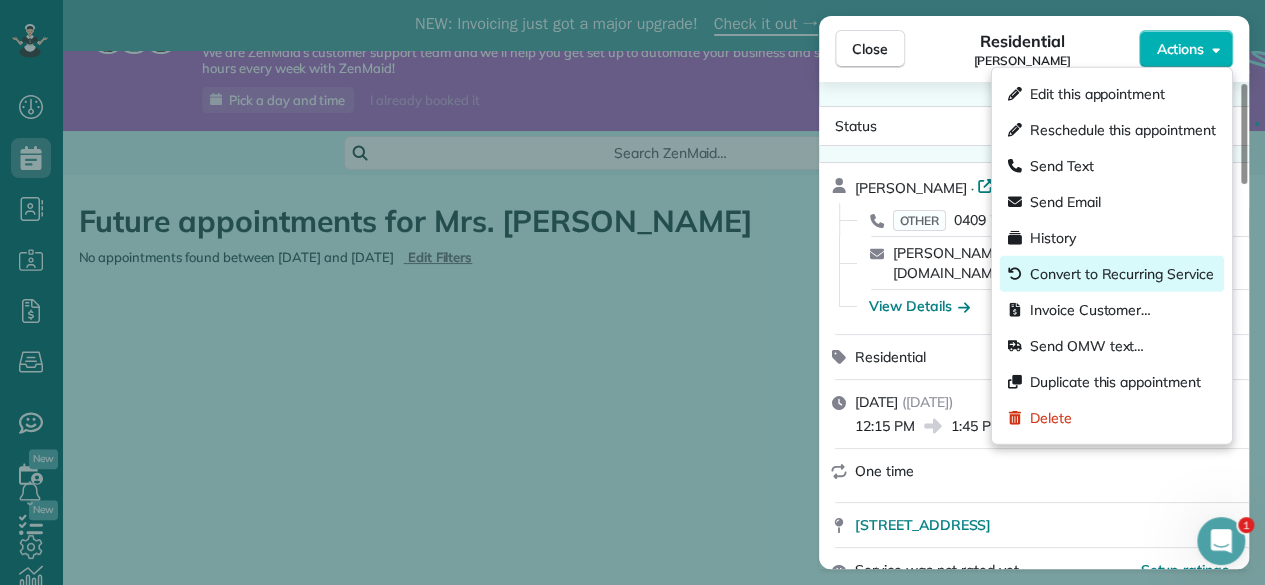 click on "Convert to Recurring Service" at bounding box center (1122, 274) 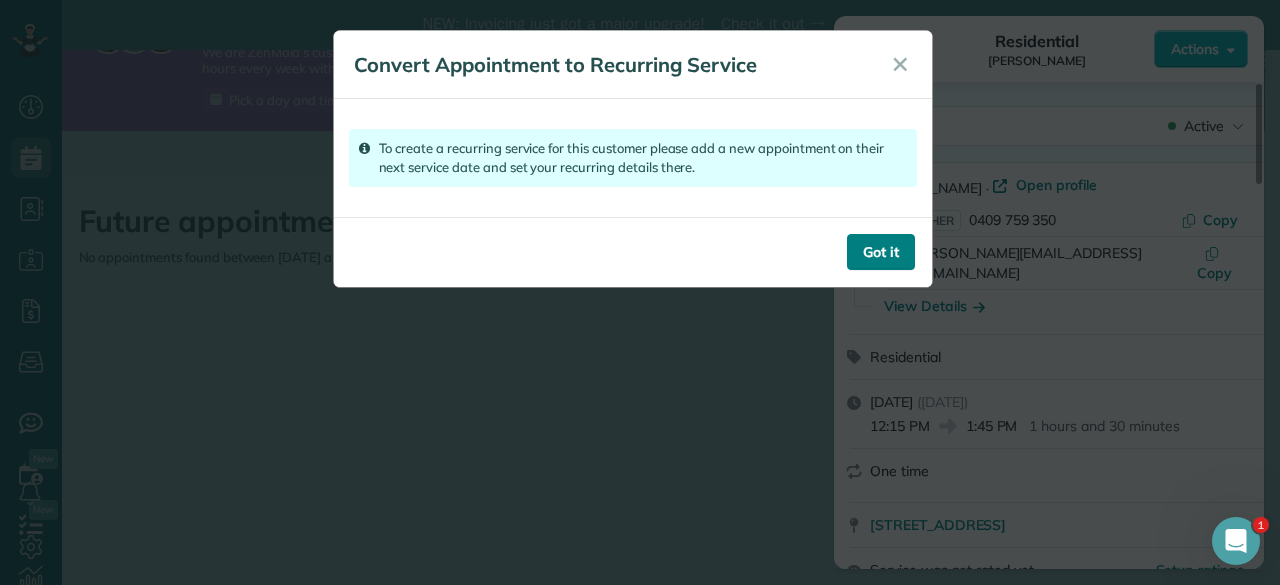 click on "Got it" at bounding box center [881, 252] 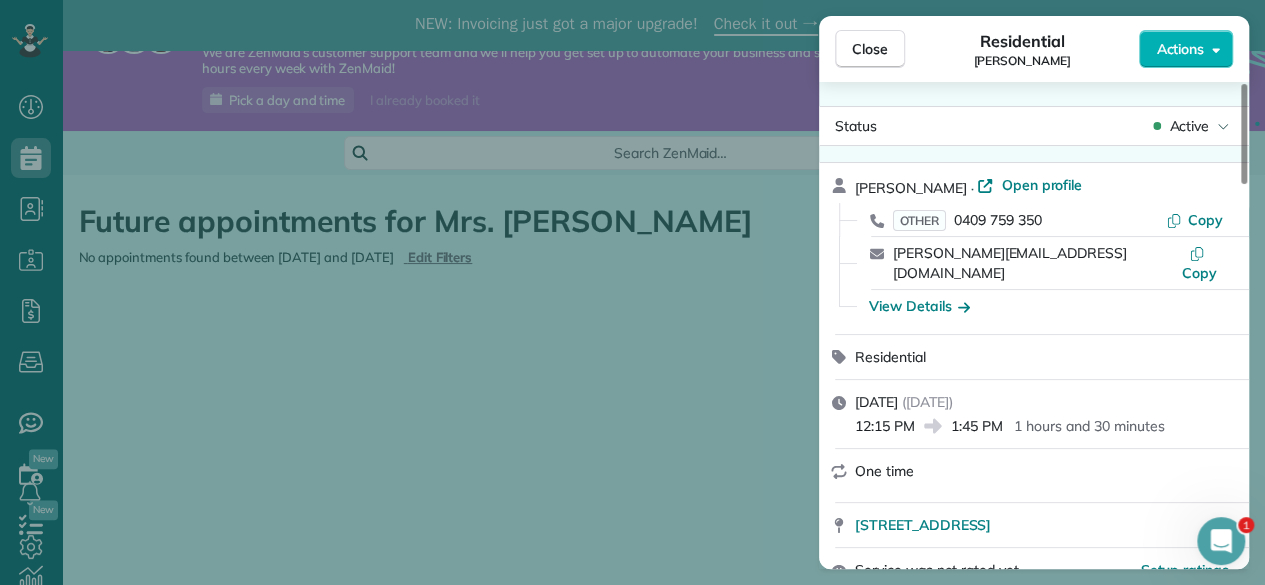 click on "One time" at bounding box center [1034, 475] 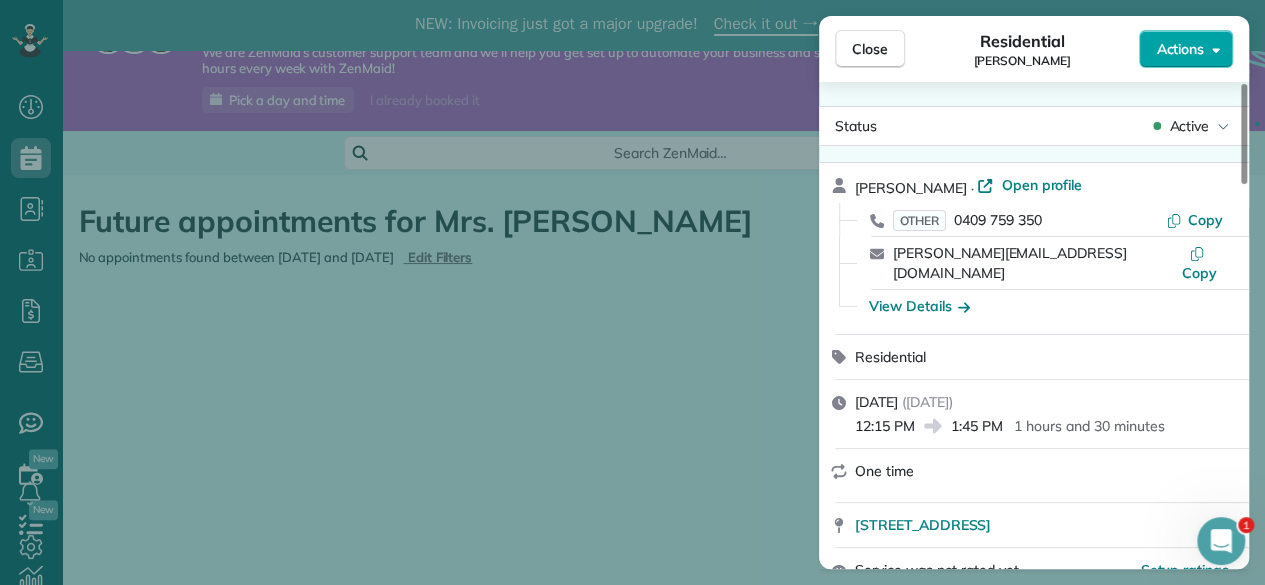 click on "Actions" at bounding box center (1186, 49) 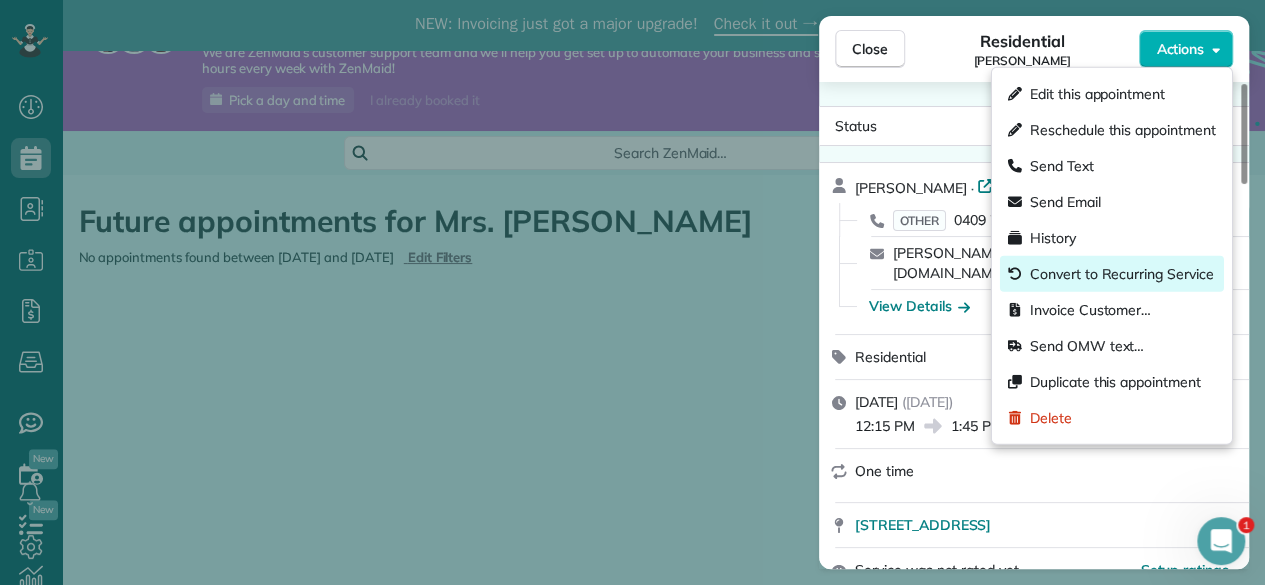 click on "Convert to Recurring Service" at bounding box center (1112, 274) 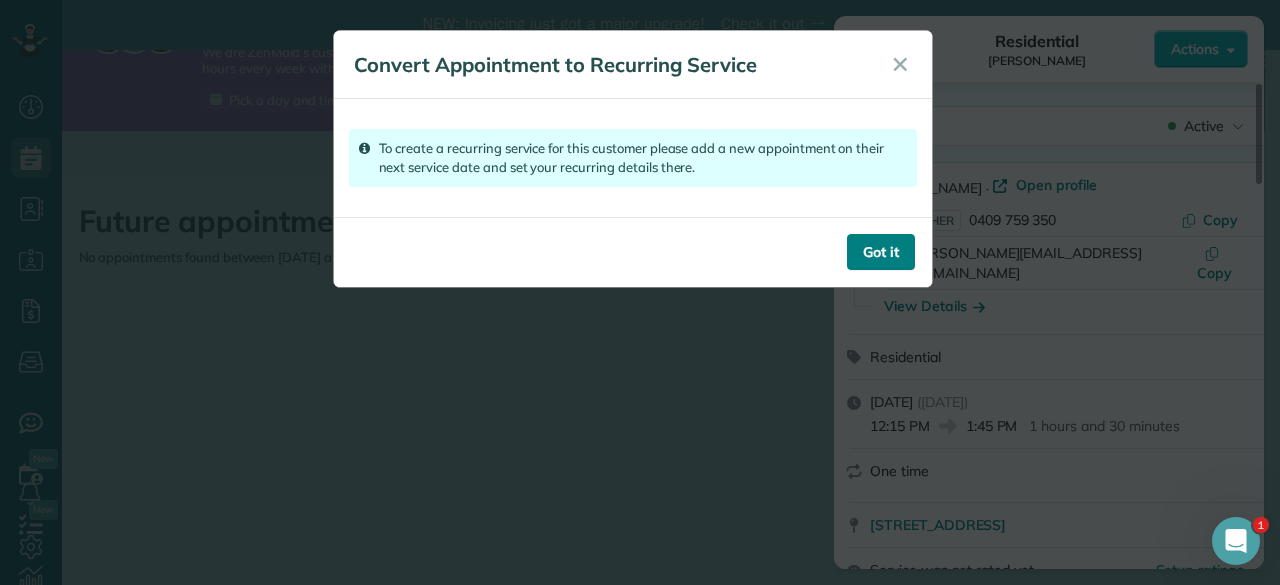 click on "Got it" at bounding box center [881, 252] 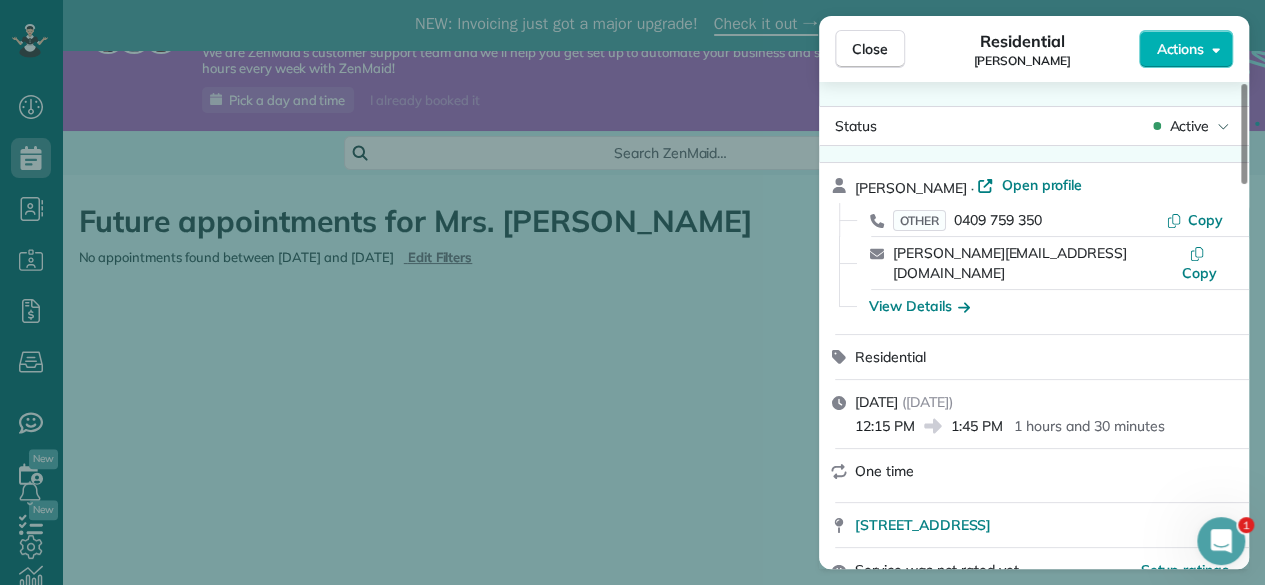 drag, startPoint x: 870, startPoint y: 44, endPoint x: 625, endPoint y: 364, distance: 403.01984 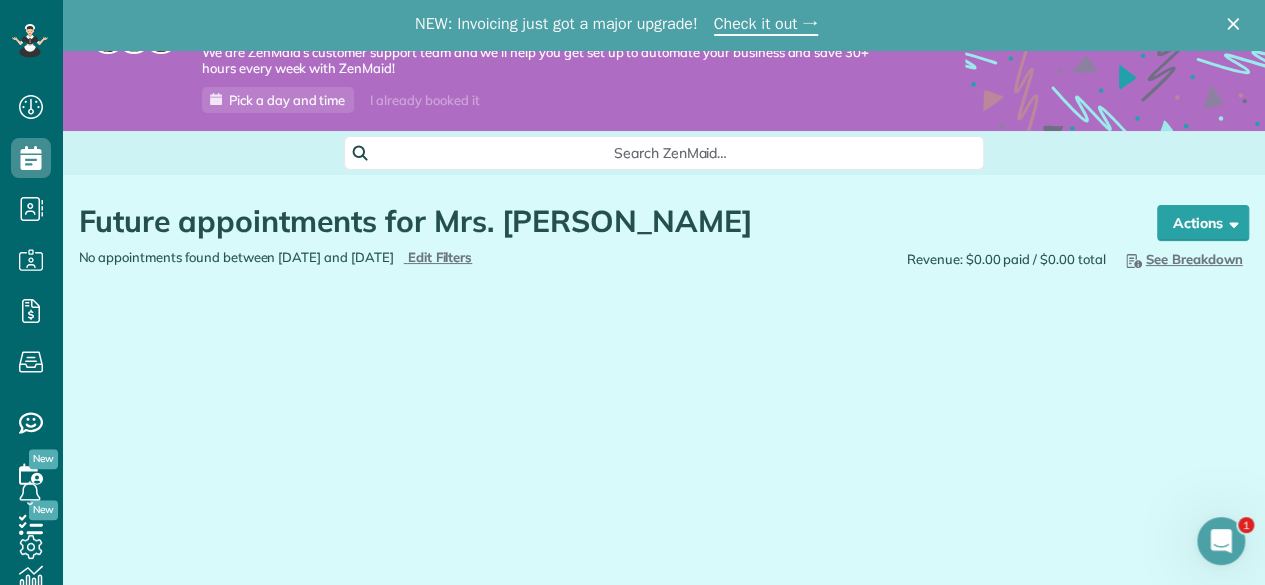 click on "Future appointments for Mrs. Jennifer Smith
Schedule Changes
Actions
Create Appointment
Create Task
Clock In/Out
Send Work Orders
Print Route Sheets
Today's Emails/Texts
Export data..
Bulk Actions
Set status to: Active
Set status to: Estimate" at bounding box center (664, 288) 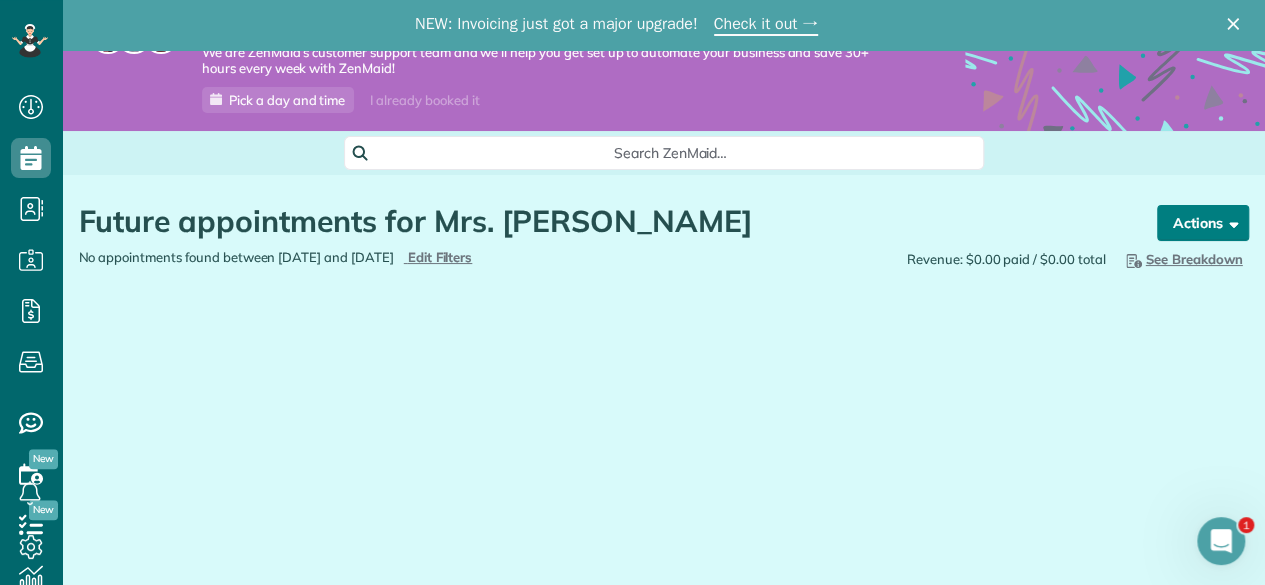 click on "Actions" at bounding box center (1203, 223) 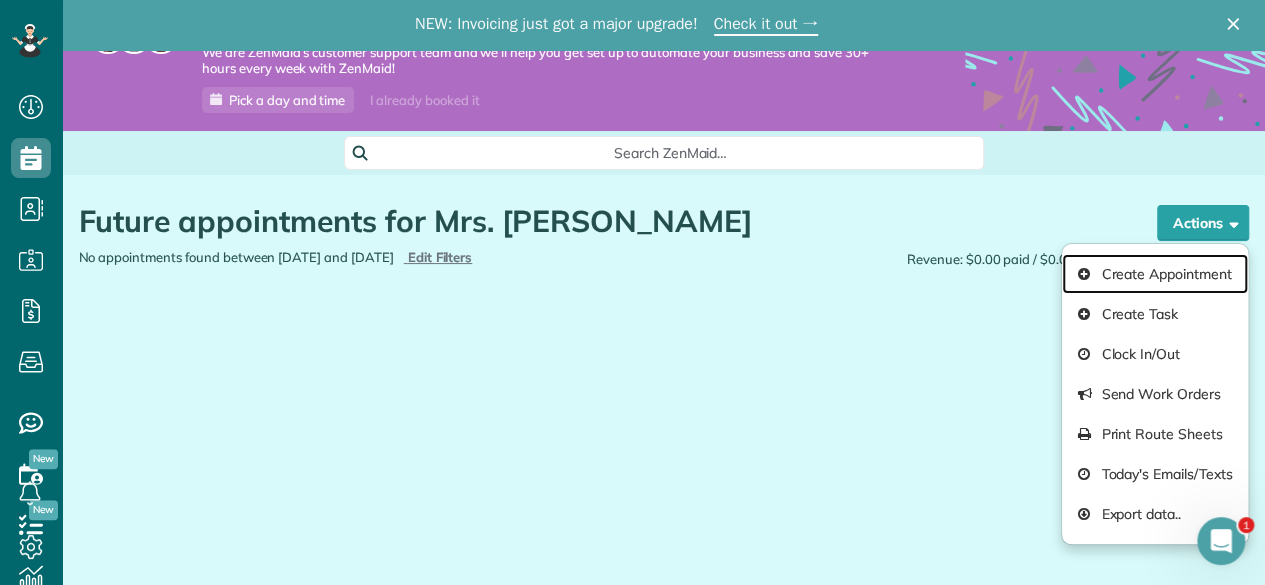 click on "Create Appointment" at bounding box center [1154, 274] 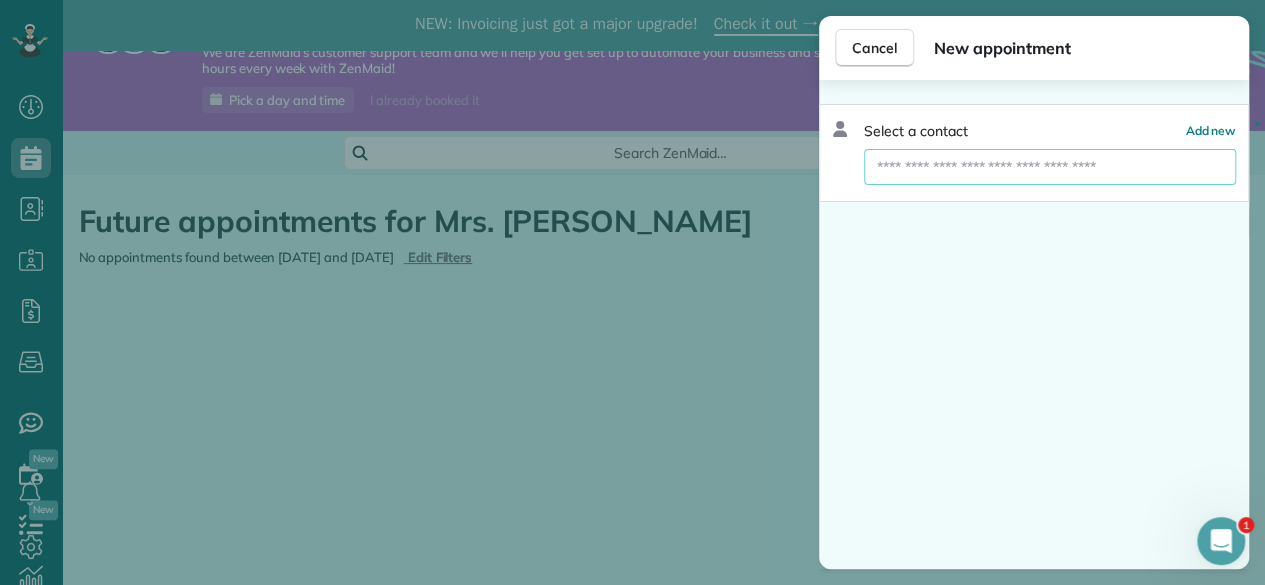 click at bounding box center (1050, 167) 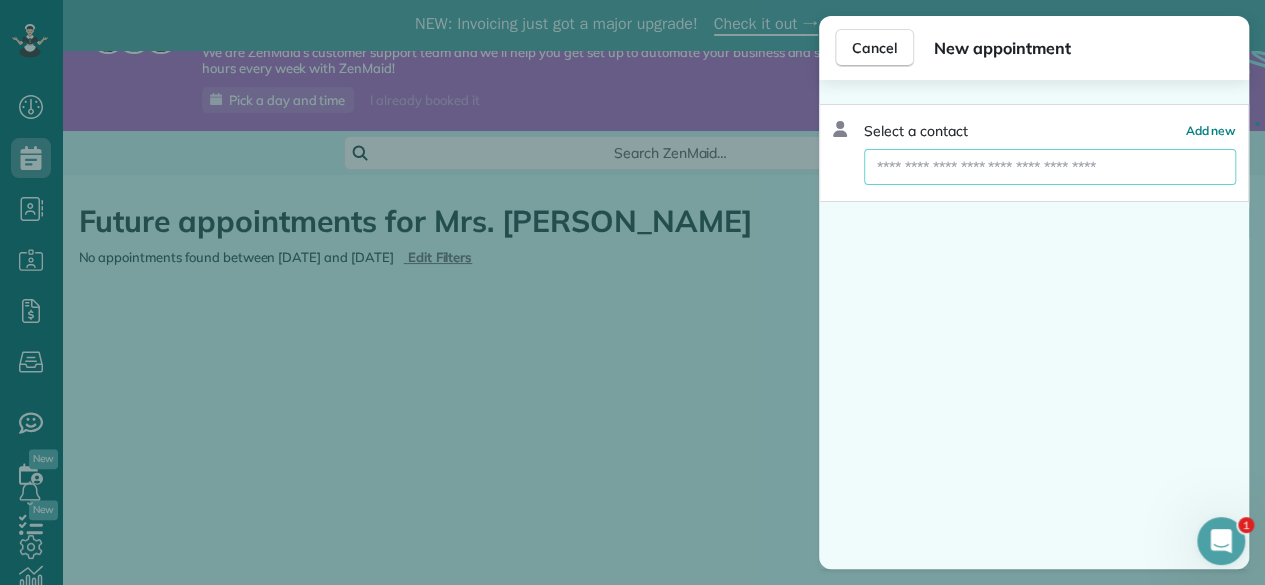 type on "**********" 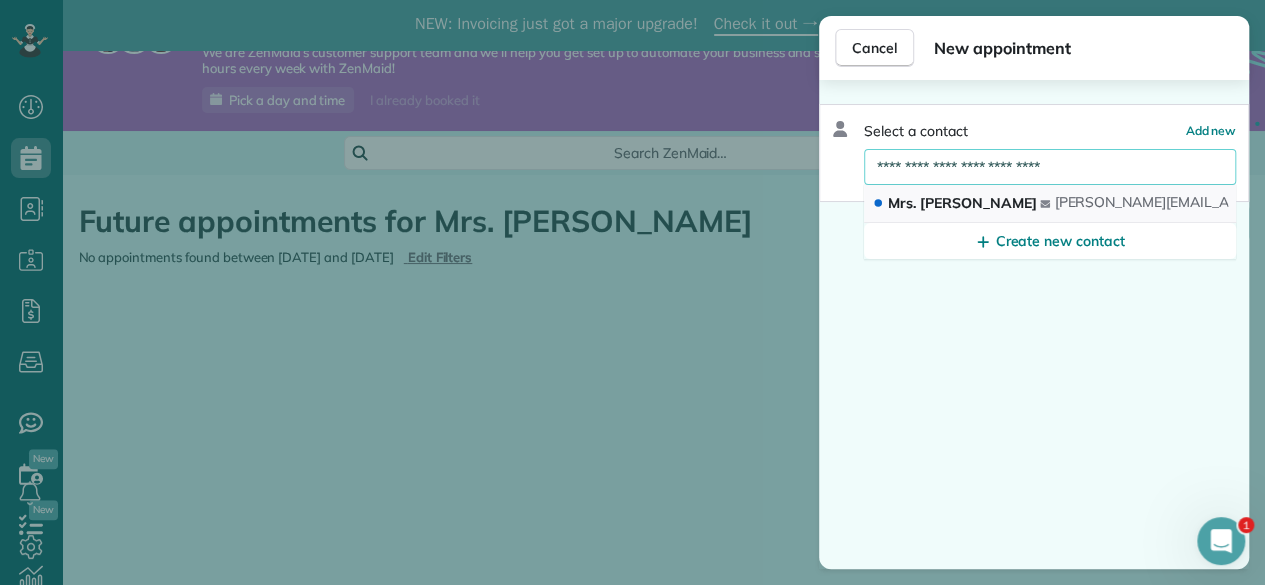 click on "Mrs. Jennifer Smith" at bounding box center [962, 203] 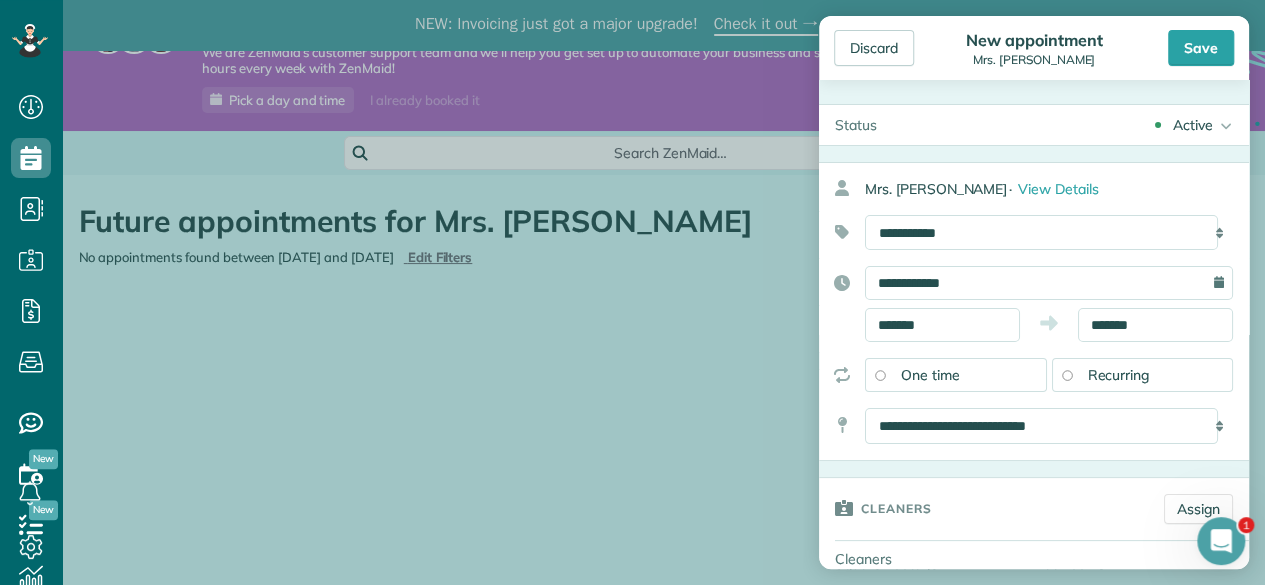 click on "Recurring" at bounding box center [1143, 375] 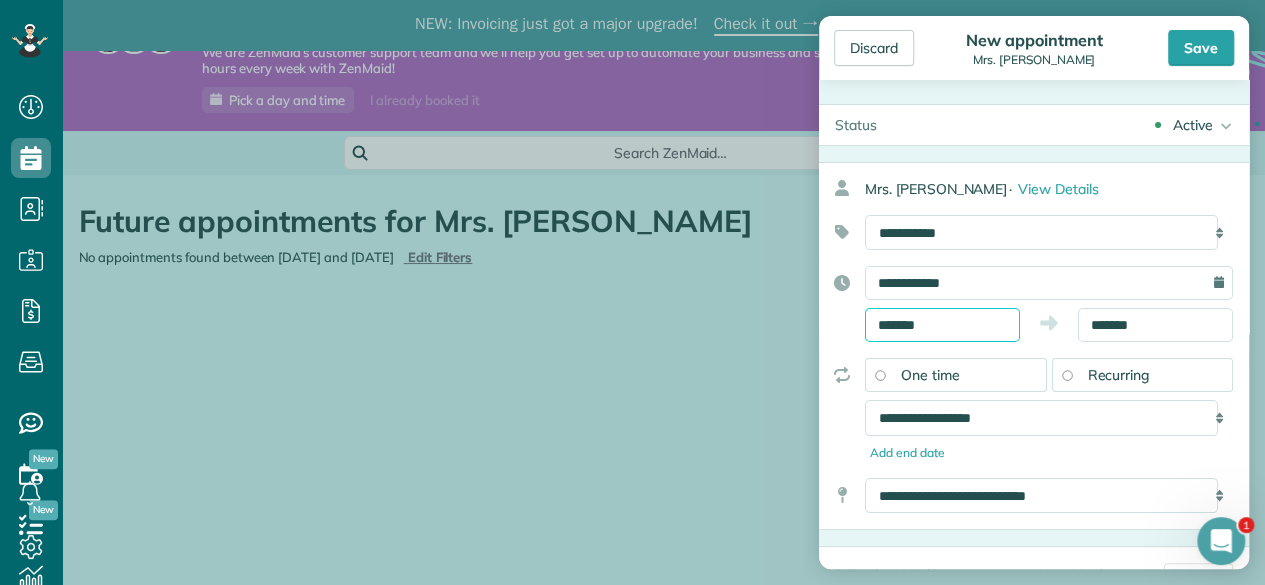 click on "Dashboard
Scheduling
Calendar View
List View
Dispatch View - Weekly scheduling (Beta)" at bounding box center [632, 292] 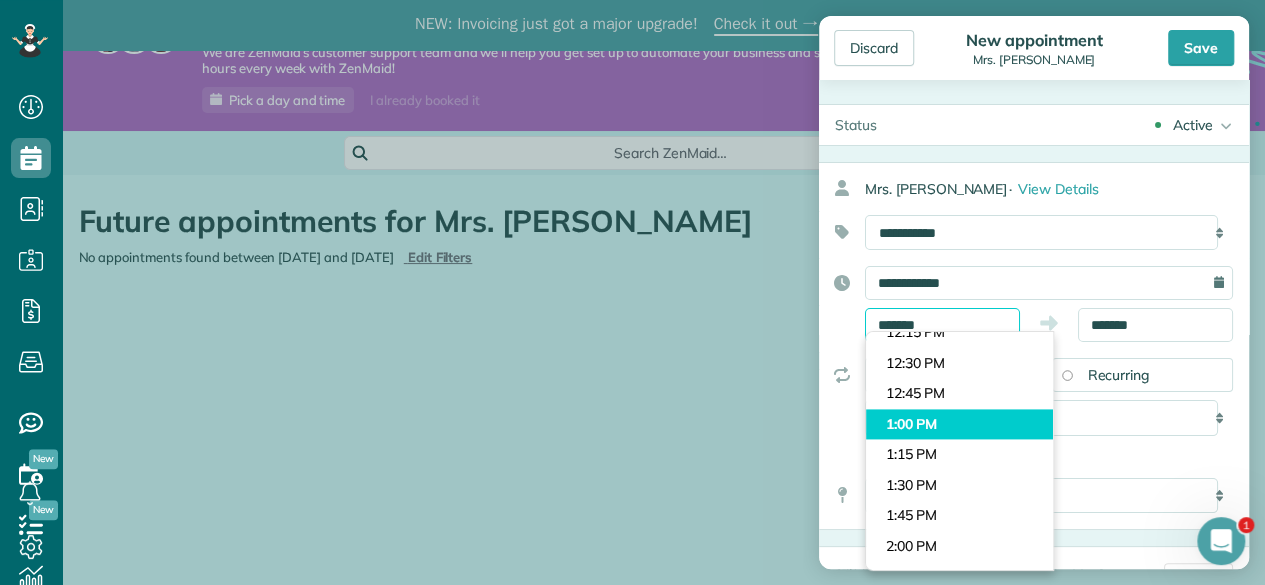 scroll, scrollTop: 1448, scrollLeft: 0, axis: vertical 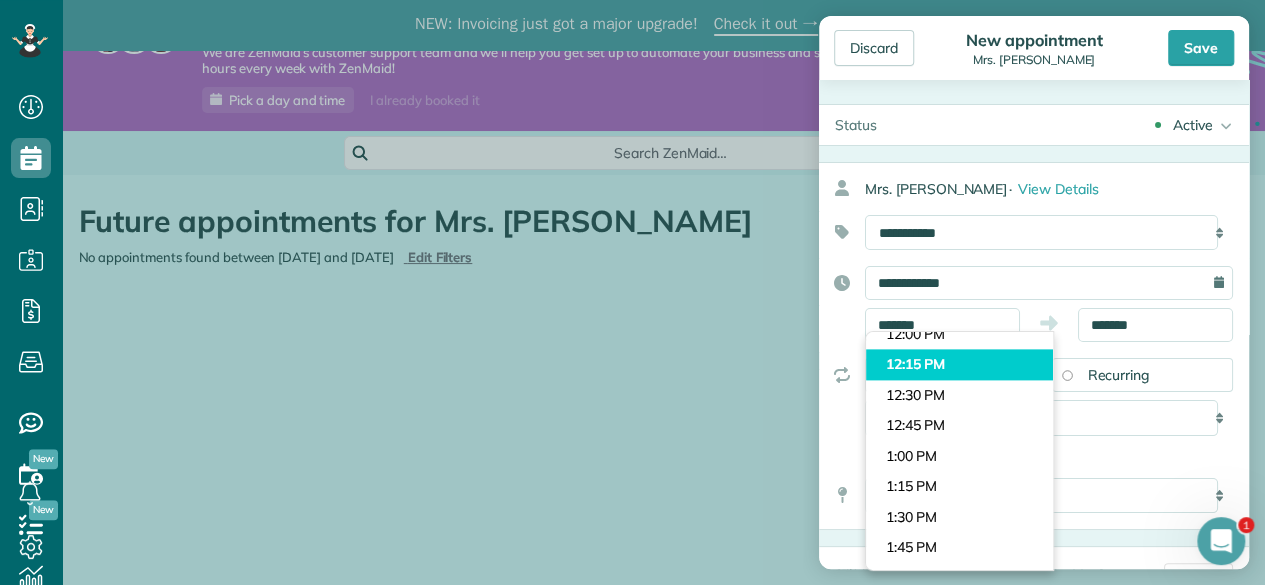 type on "********" 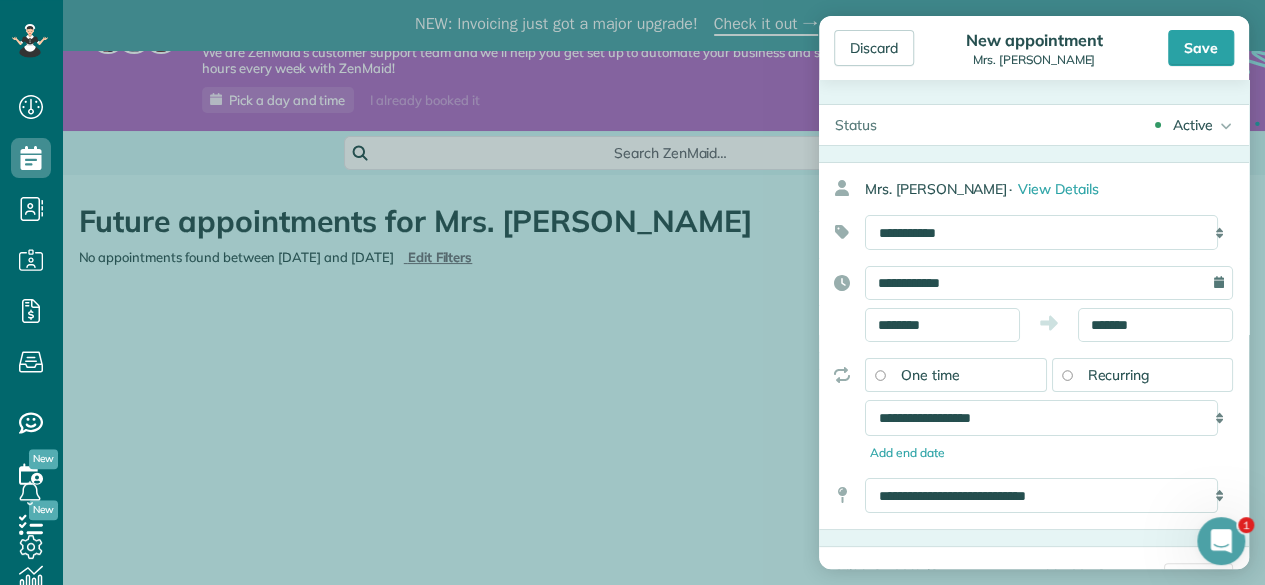 click on "Dashboard
Scheduling
Calendar View
List View
Dispatch View - Weekly scheduling (Beta)" at bounding box center [632, 292] 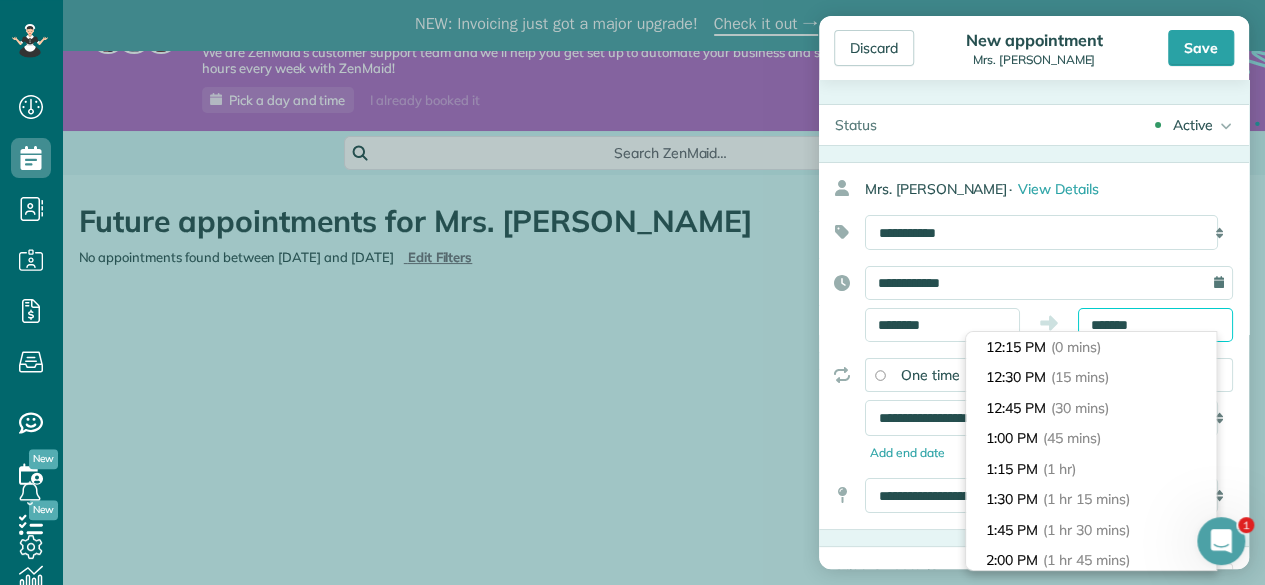 click on "*******" at bounding box center (1155, 325) 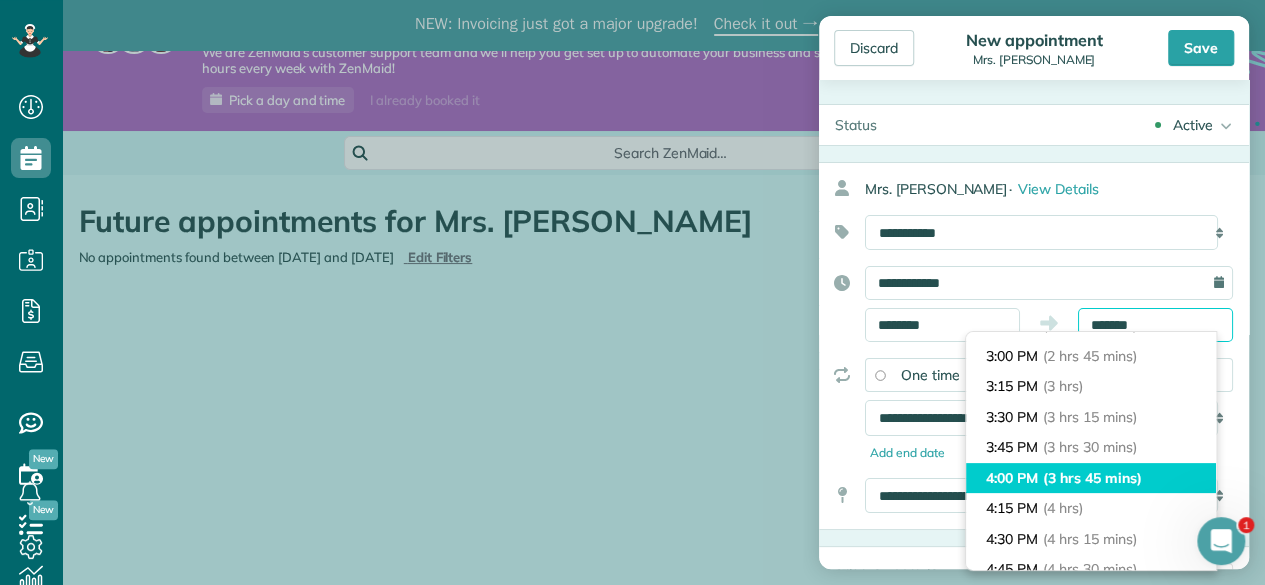 scroll, scrollTop: 127, scrollLeft: 0, axis: vertical 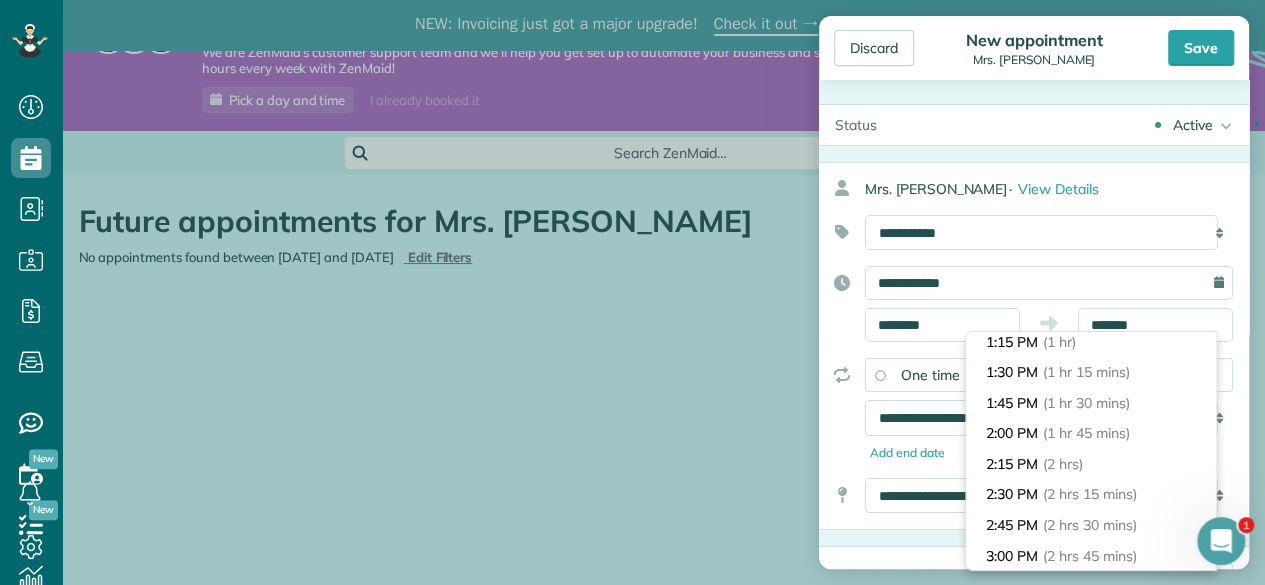 click on "1:30 PM  (1 hr 15 mins)" at bounding box center [1091, 372] 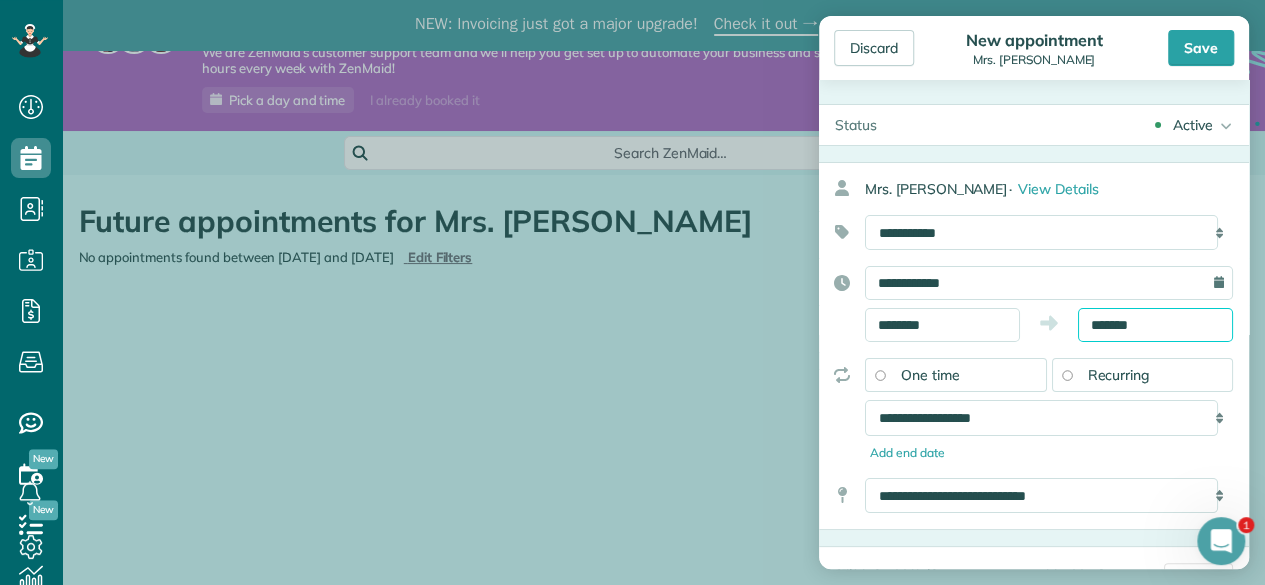 click on "*******" at bounding box center [1155, 325] 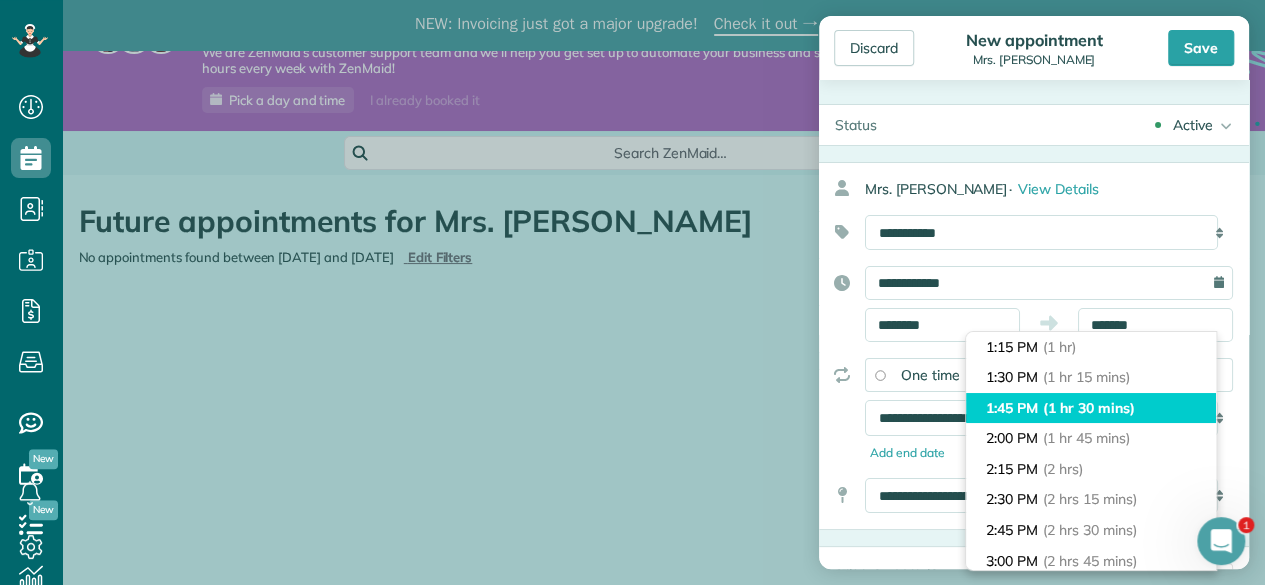 type on "*******" 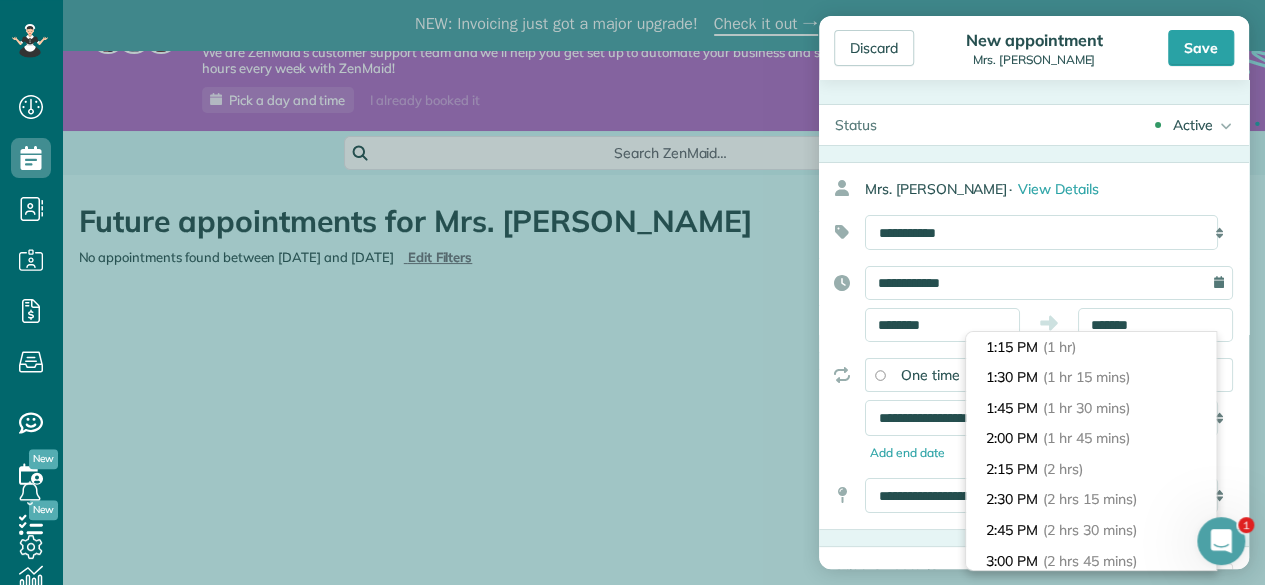 drag, startPoint x: 1114, startPoint y: 393, endPoint x: 1104, endPoint y: 396, distance: 10.440307 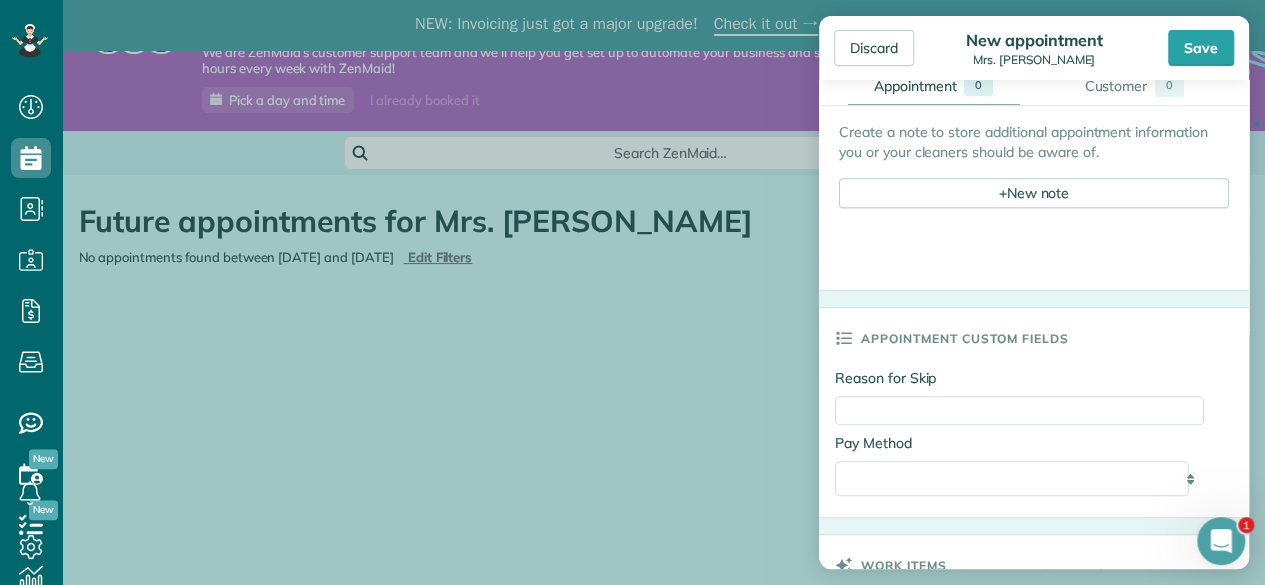 scroll, scrollTop: 1000, scrollLeft: 0, axis: vertical 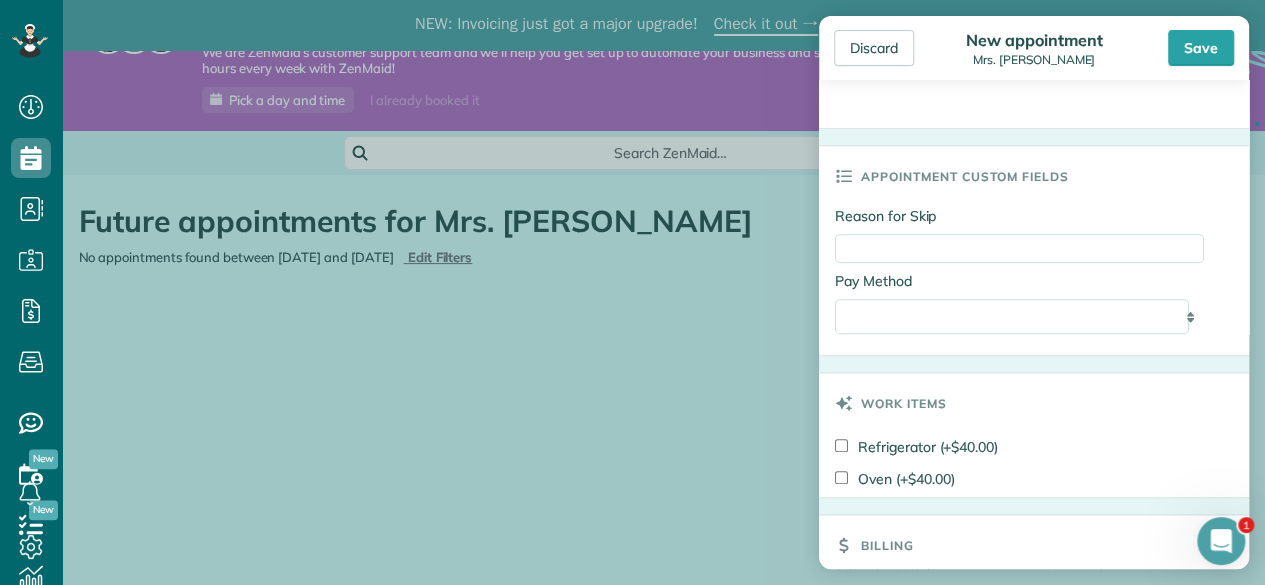 click on "Save" at bounding box center (1201, 48) 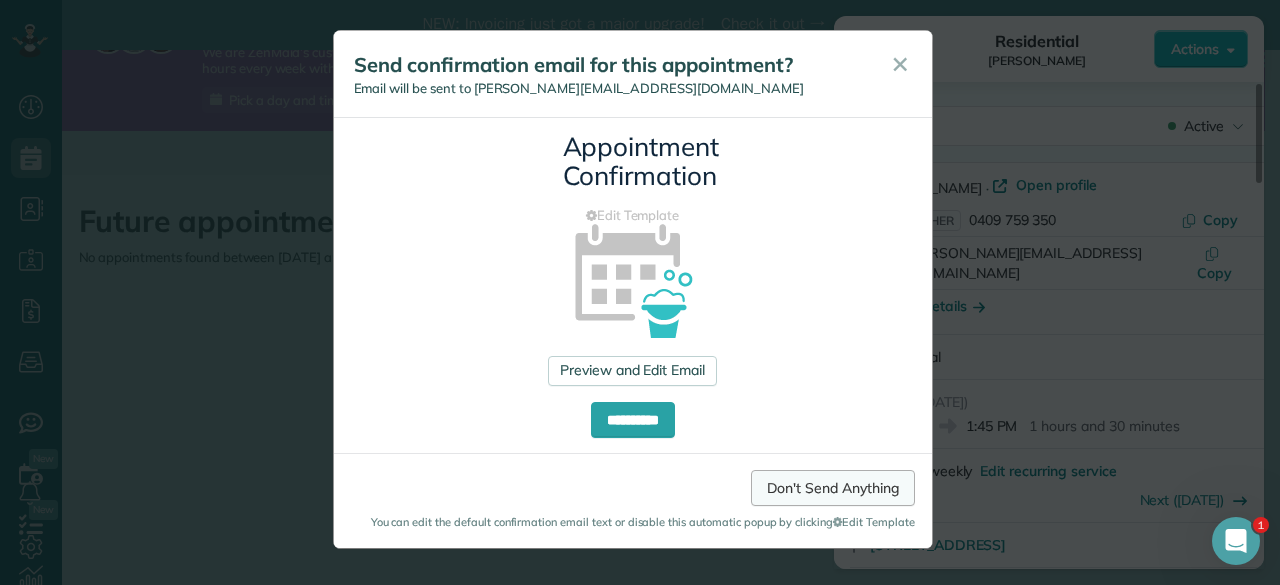 click on "Don't Send Anything" at bounding box center (832, 488) 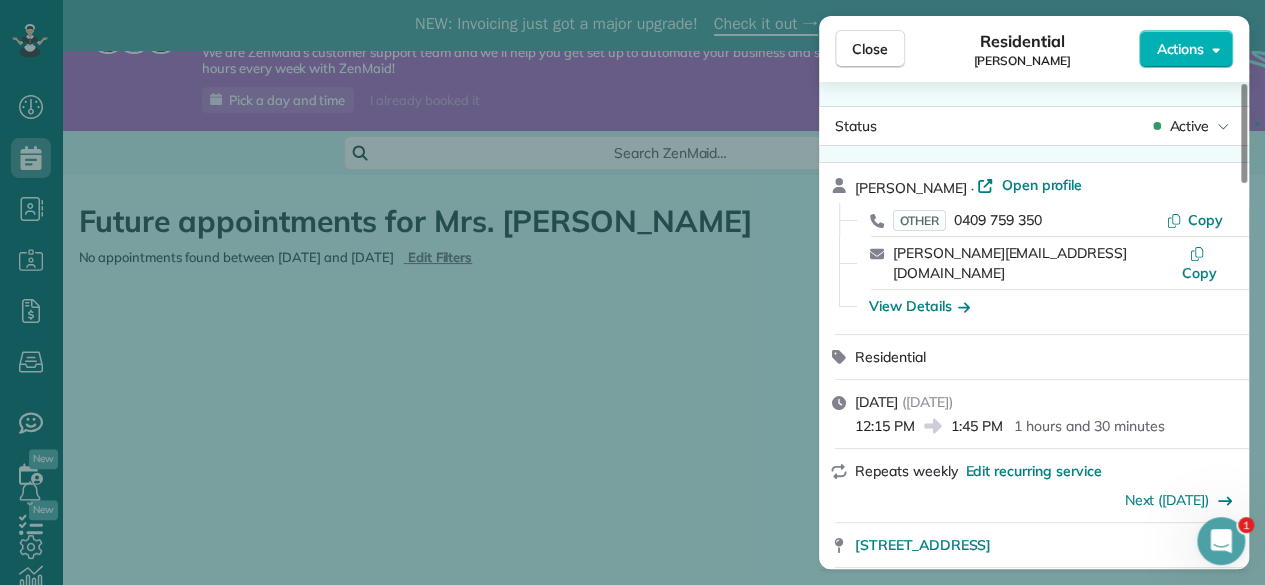 click on "Close Residential Jennifer Smith Actions Status Active Jennifer Smith · Open profile OTHER 0409 759 350 Copy jennifersmith@fastmail.com.au Copy View Details Residential Tuesday, 29 July, 2025 ( today ) 12:15 PM 1:45 PM 1 hours and 30 minutes Repeats weekly Edit recurring service Next (05 Aug) 1 Parry Drive Temora NSW 2666 Service was not rated yet Setup ratings Cleaners Time in and out Assign Invite Cleaners No cleaners assigned yet Checklist Try Now Keep this appointment up to your standards. Stay on top of every detail, keep your cleaners organised, and your client happy. Assign a checklist Watch a 5 min demo Billing Billing actions Service Service Price (1x $0.00) $0.00 Add an item Overcharge $0.00 Discount $0.00 Coupon discount - Primary tax - Secondary tax - Total appointment price $0.00 Tips collected New feature! $0.00 Mark as paid Total including tip $0.00 Get paid online in no-time! Send an invoice and reward your cleaners with tips Charge customer credit card Appointment custom fields - Pay Method" at bounding box center (632, 292) 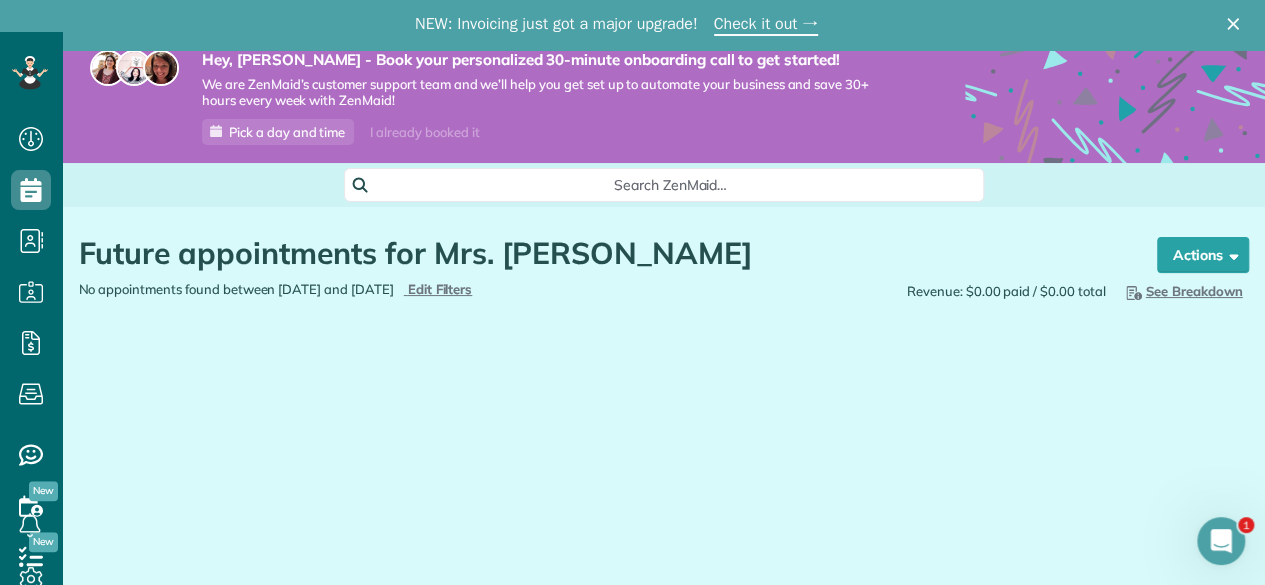scroll, scrollTop: 0, scrollLeft: 0, axis: both 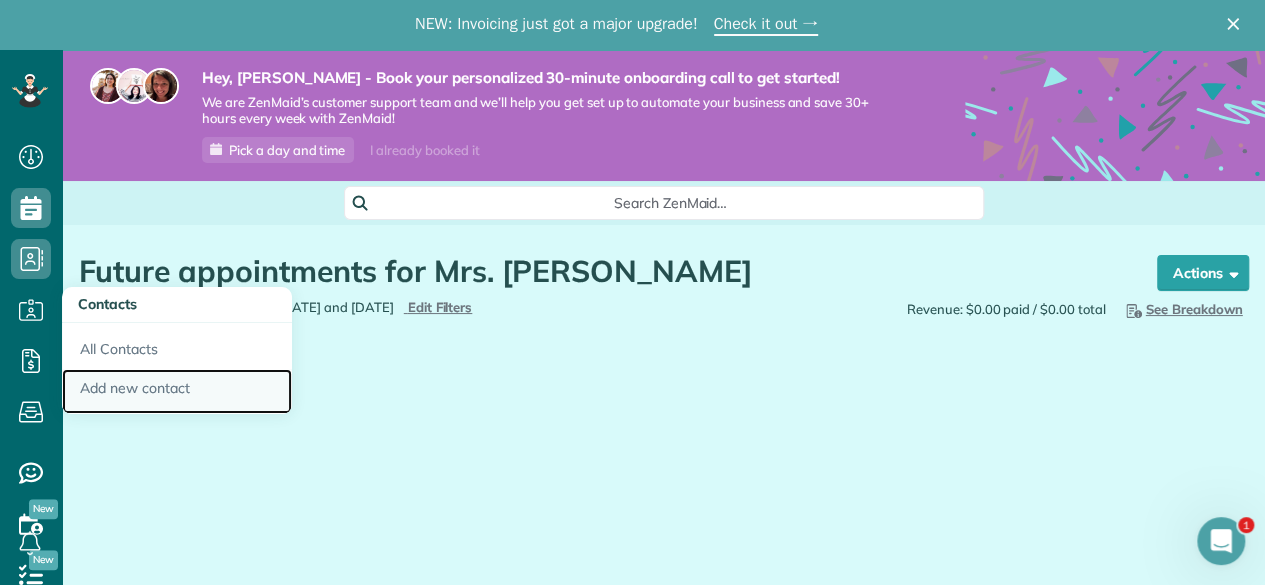 click on "Add new contact" at bounding box center [177, 392] 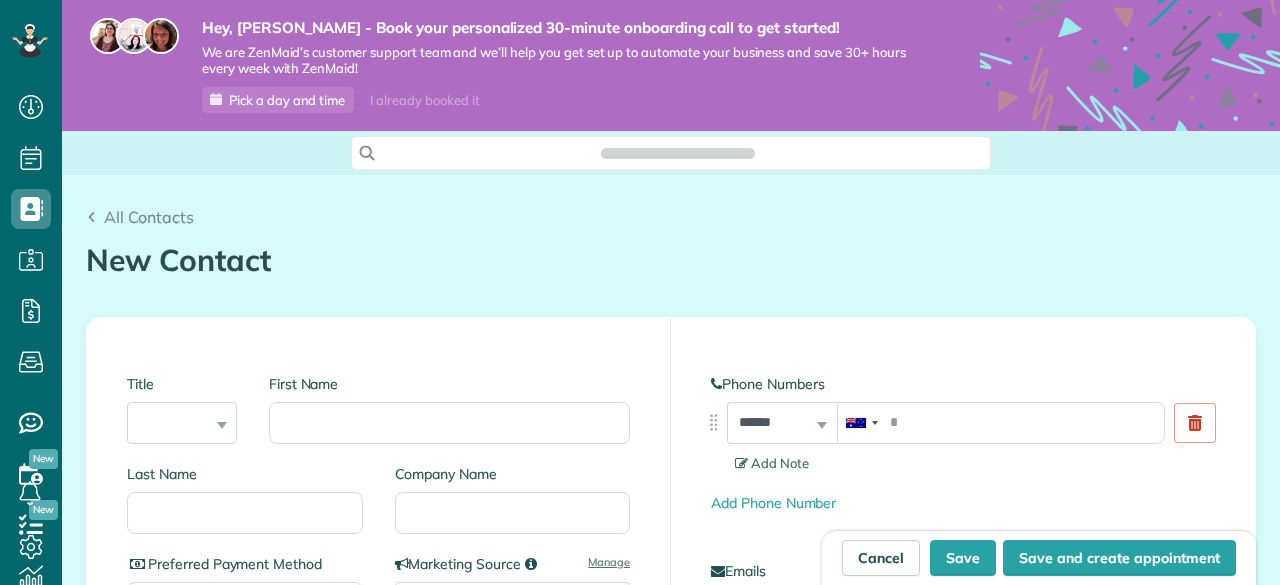 scroll, scrollTop: 0, scrollLeft: 0, axis: both 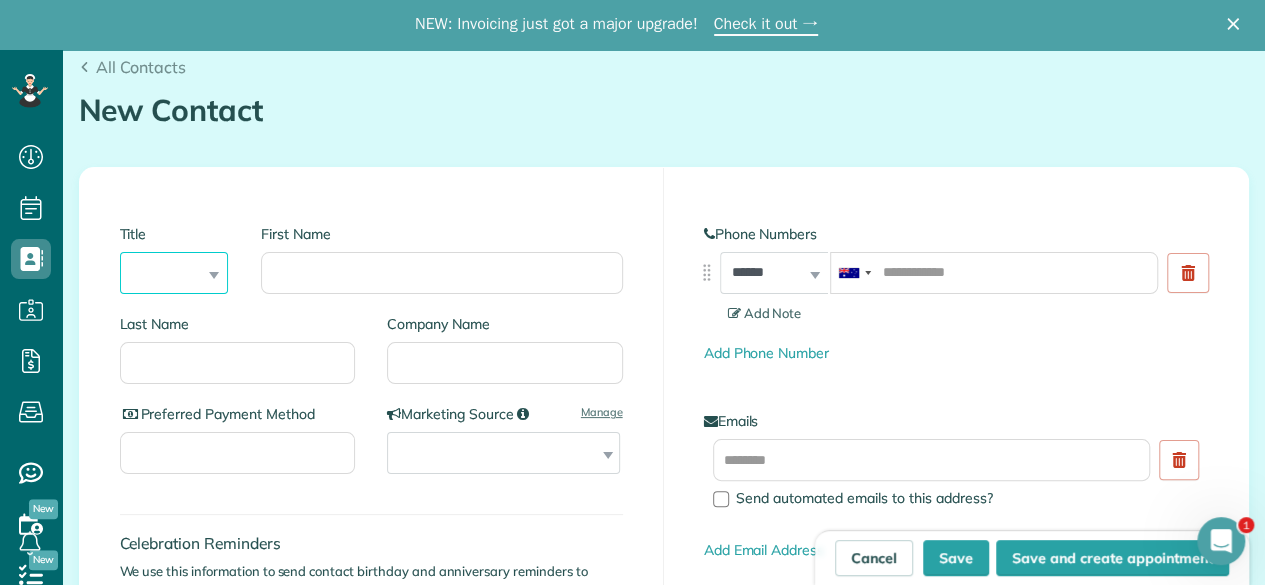 click on "***
****
***
***" at bounding box center [174, 273] 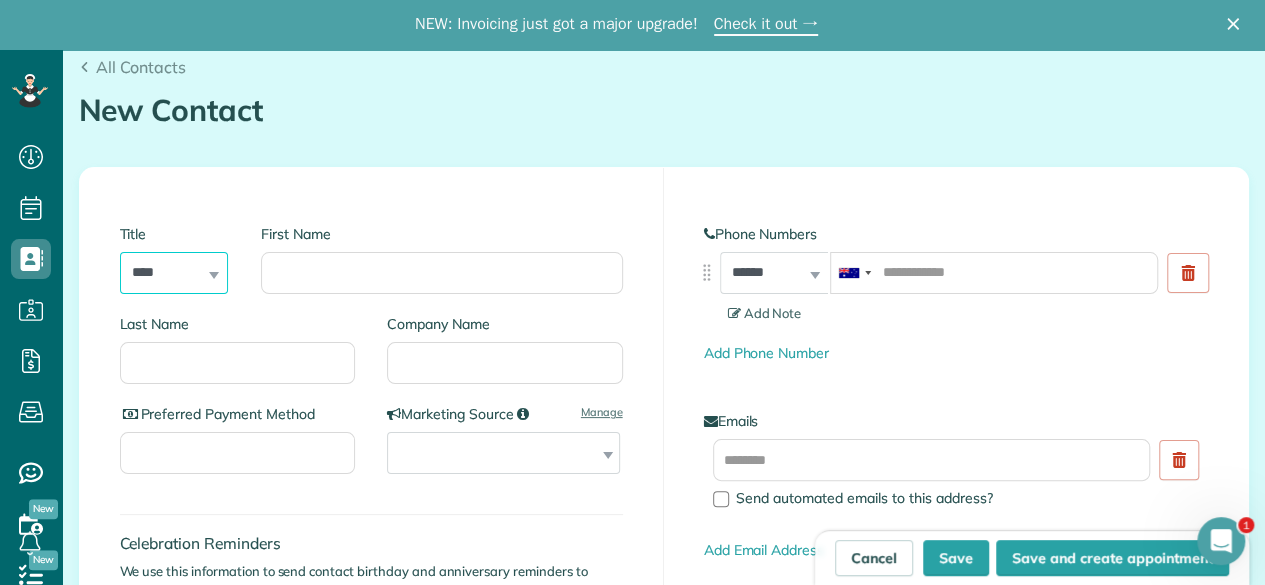 click on "***
****
***
***" at bounding box center [174, 273] 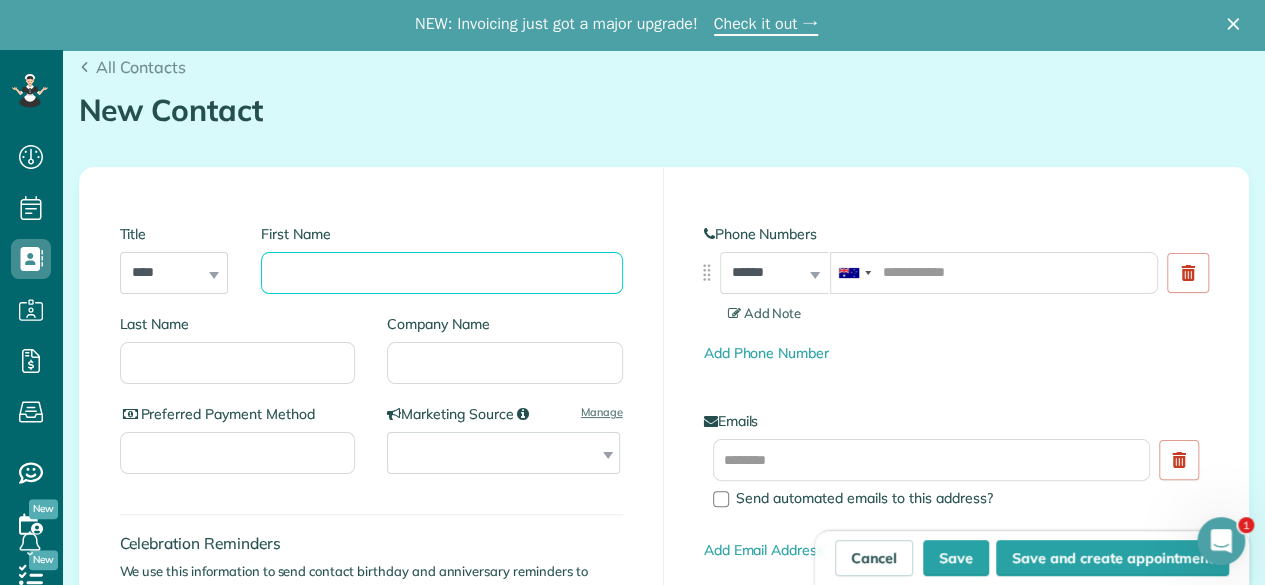 click on "First Name" at bounding box center (441, 273) 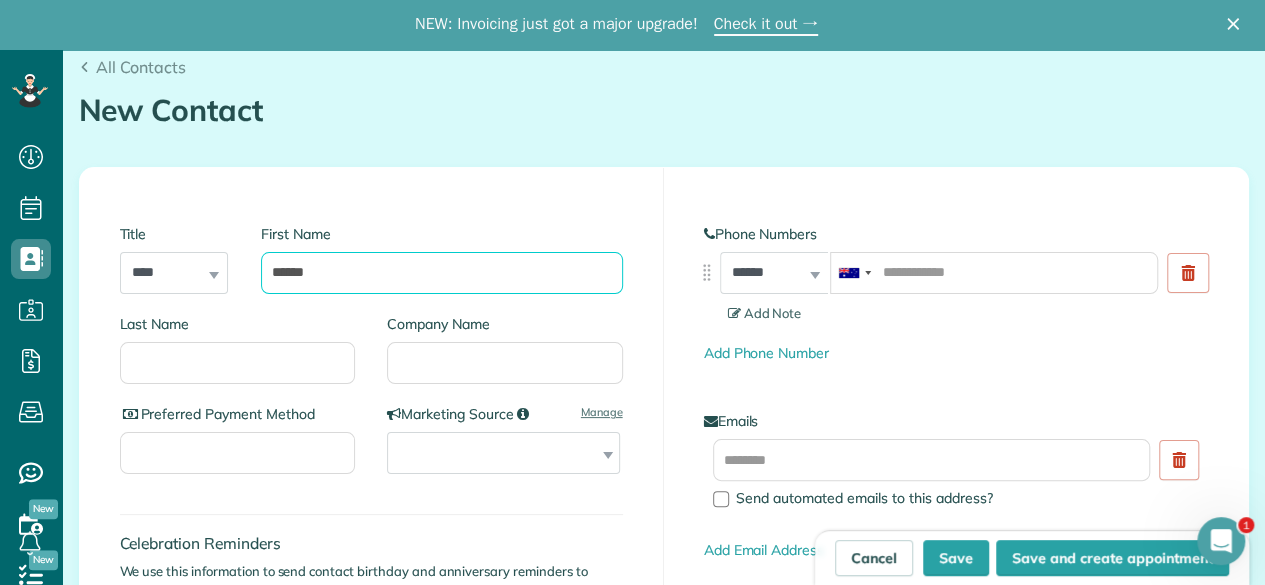type on "******" 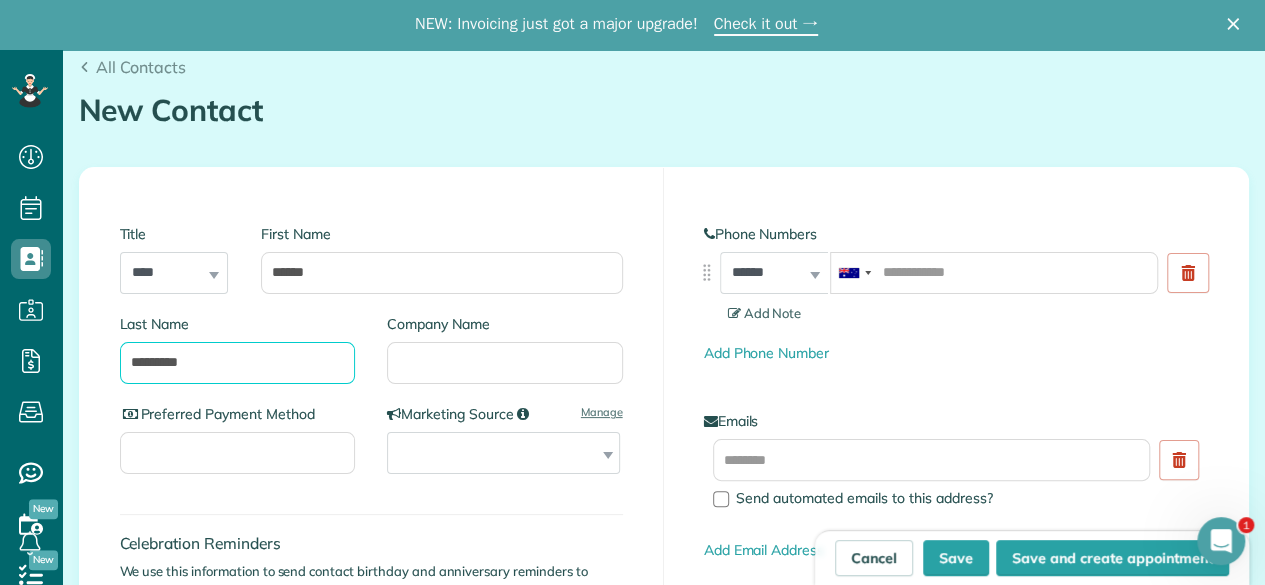 type on "*********" 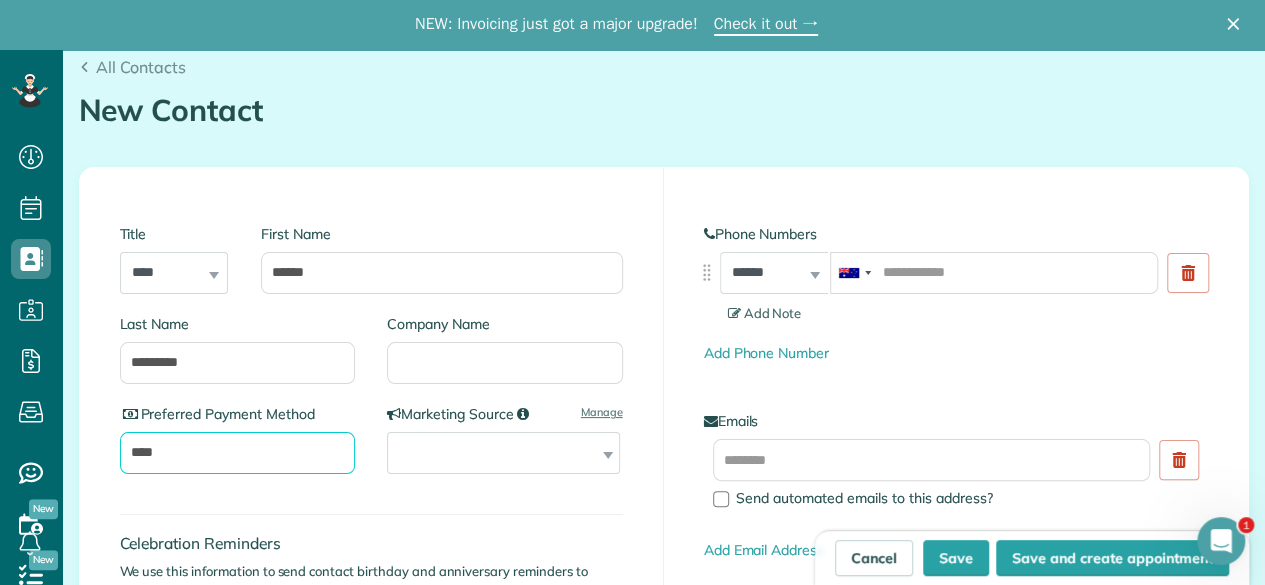 type on "****" 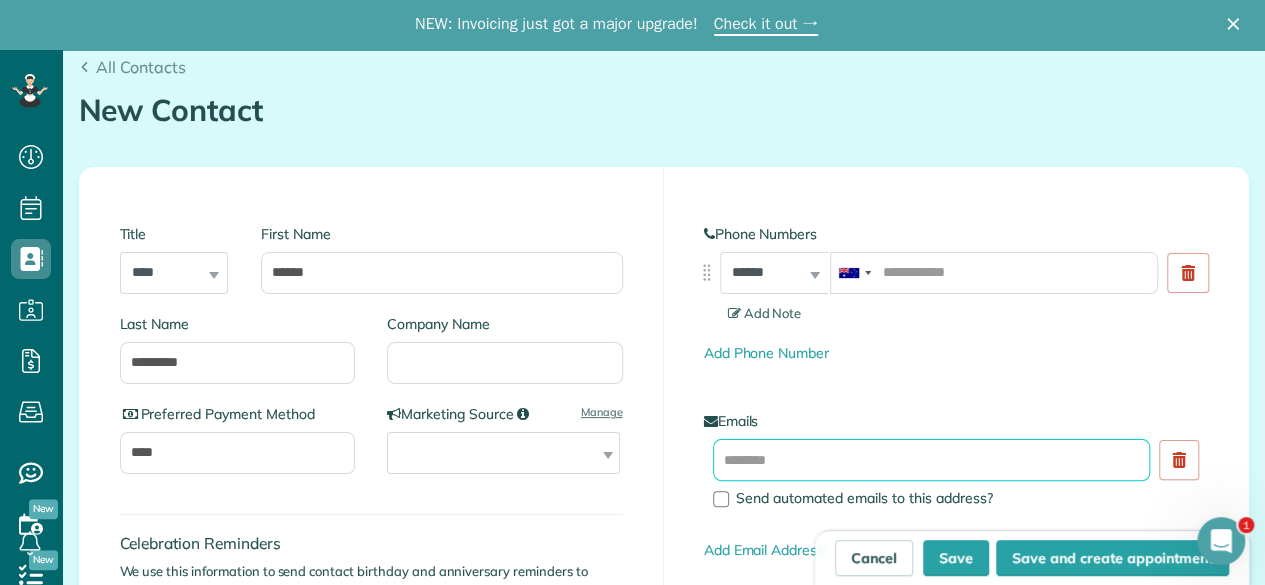 click at bounding box center [932, 460] 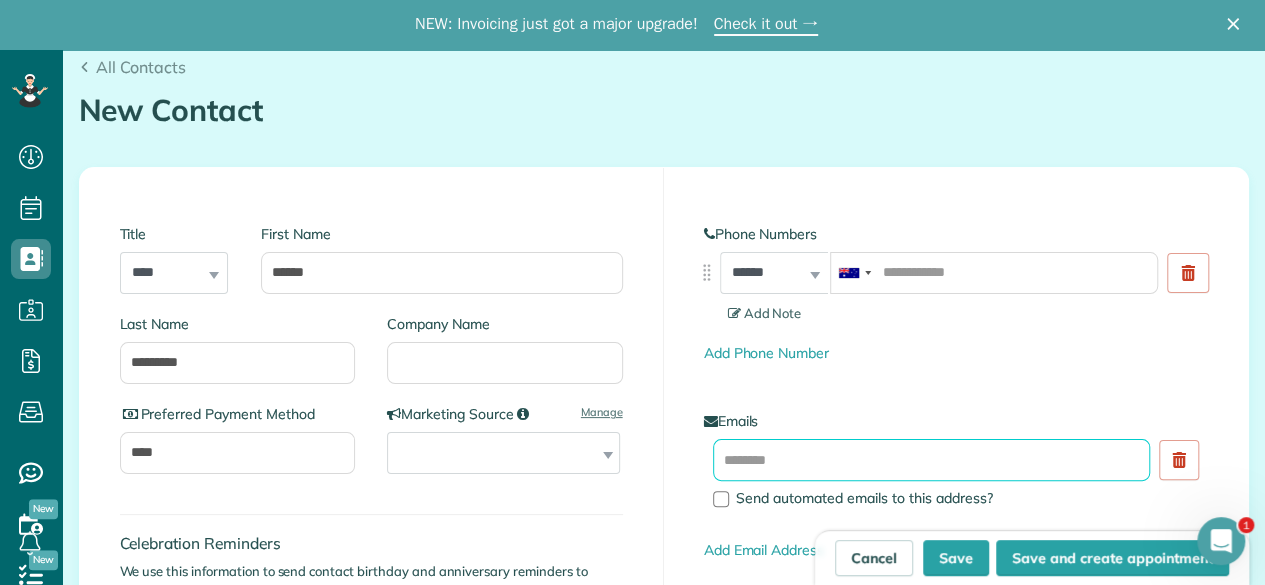 paste on "**********" 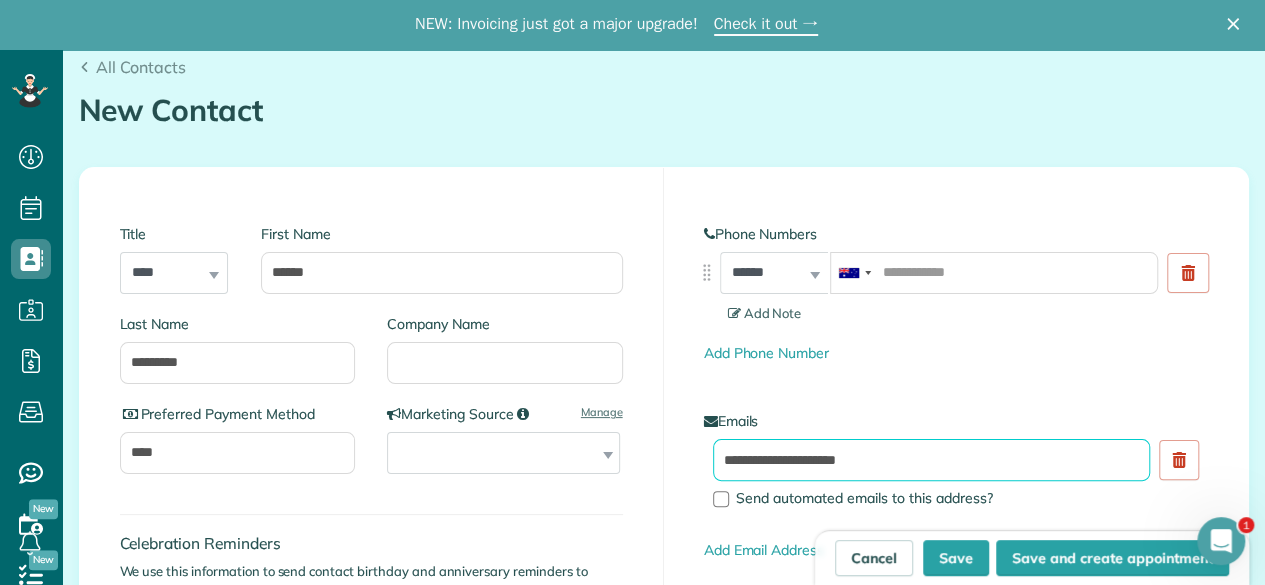 type on "**********" 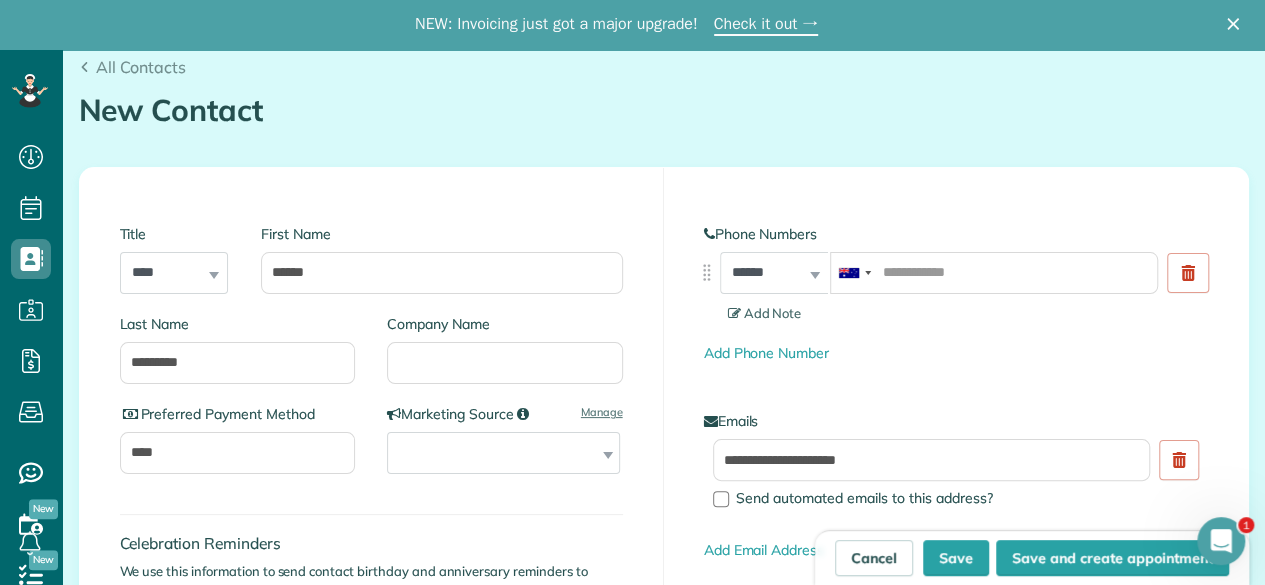 click on "**********" at bounding box center [956, 513] 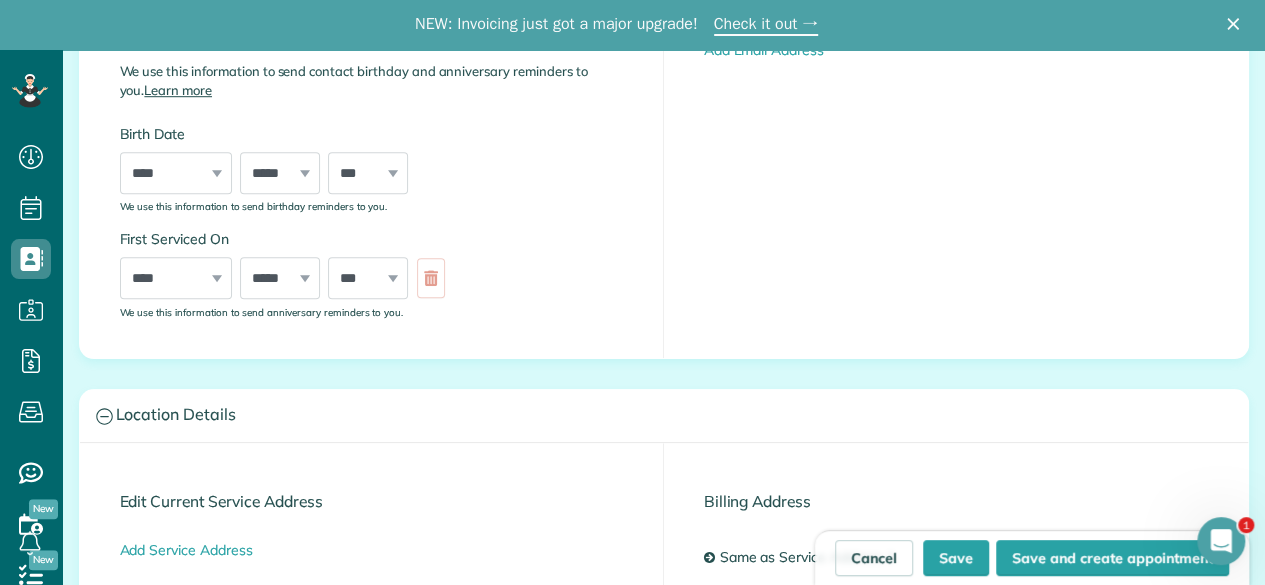scroll, scrollTop: 900, scrollLeft: 0, axis: vertical 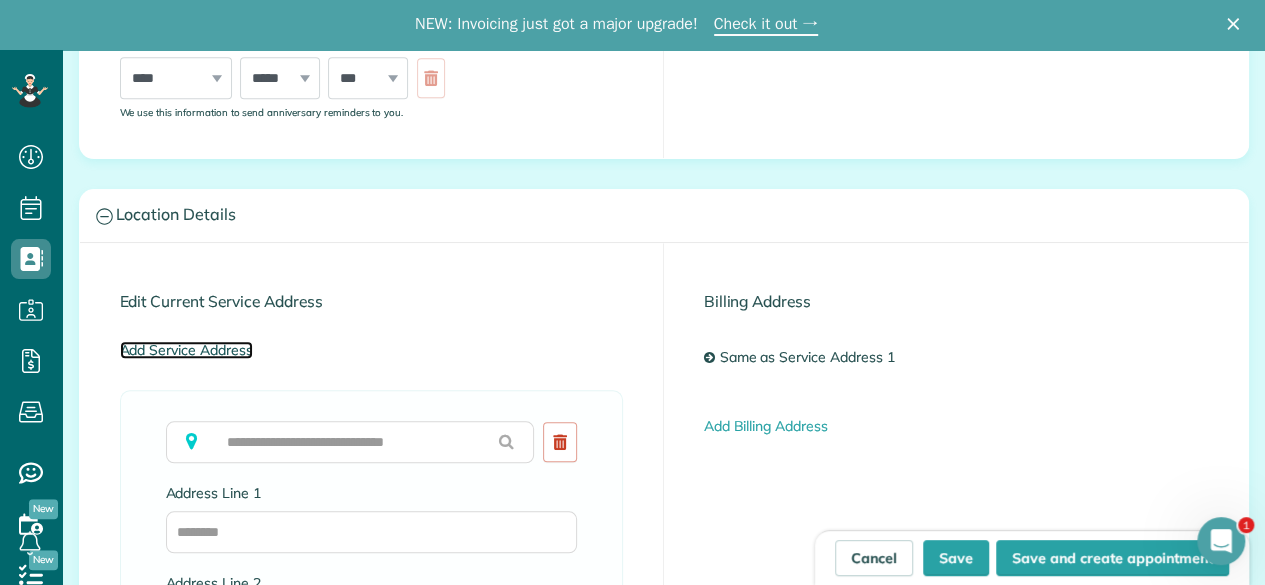 click on "Add Service Address" at bounding box center (186, 350) 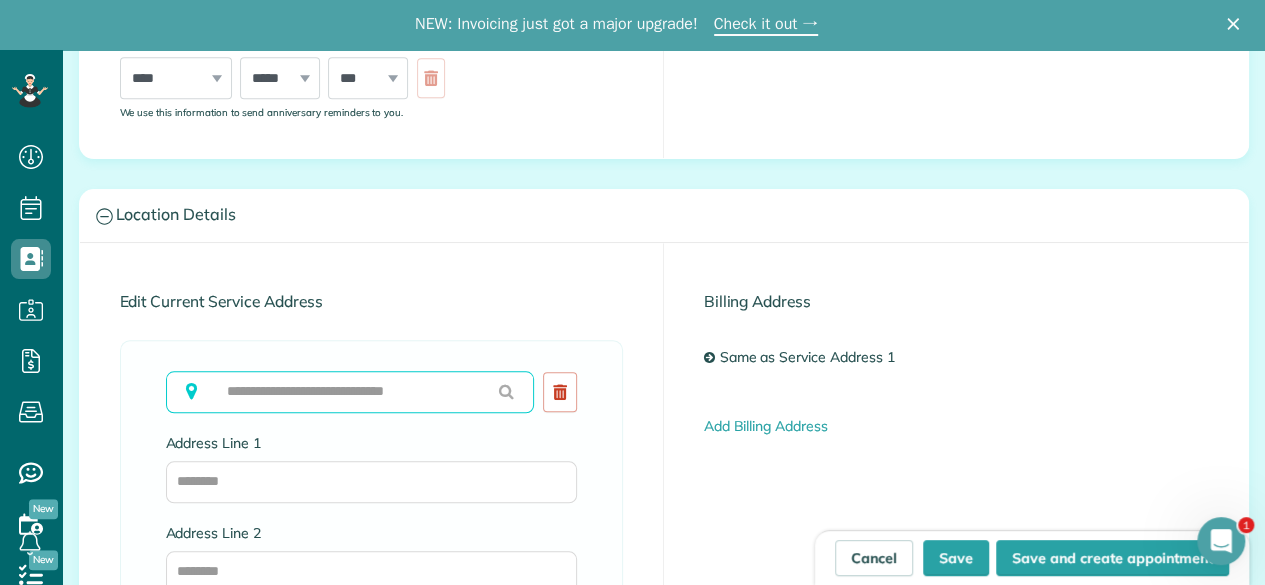 click at bounding box center [350, 392] 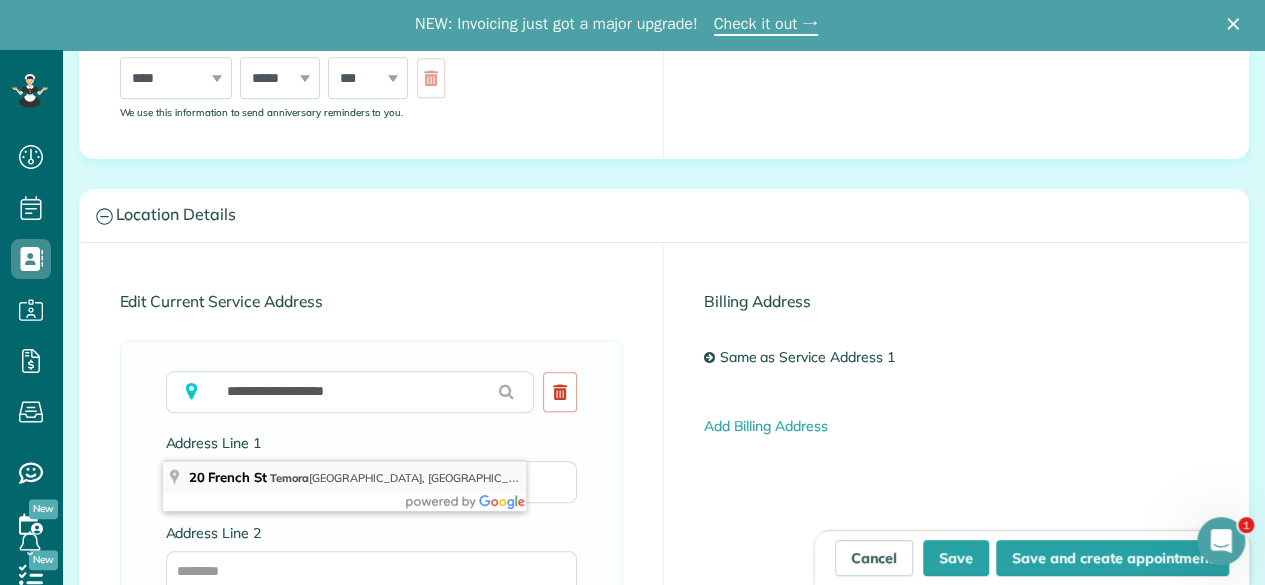 type on "**********" 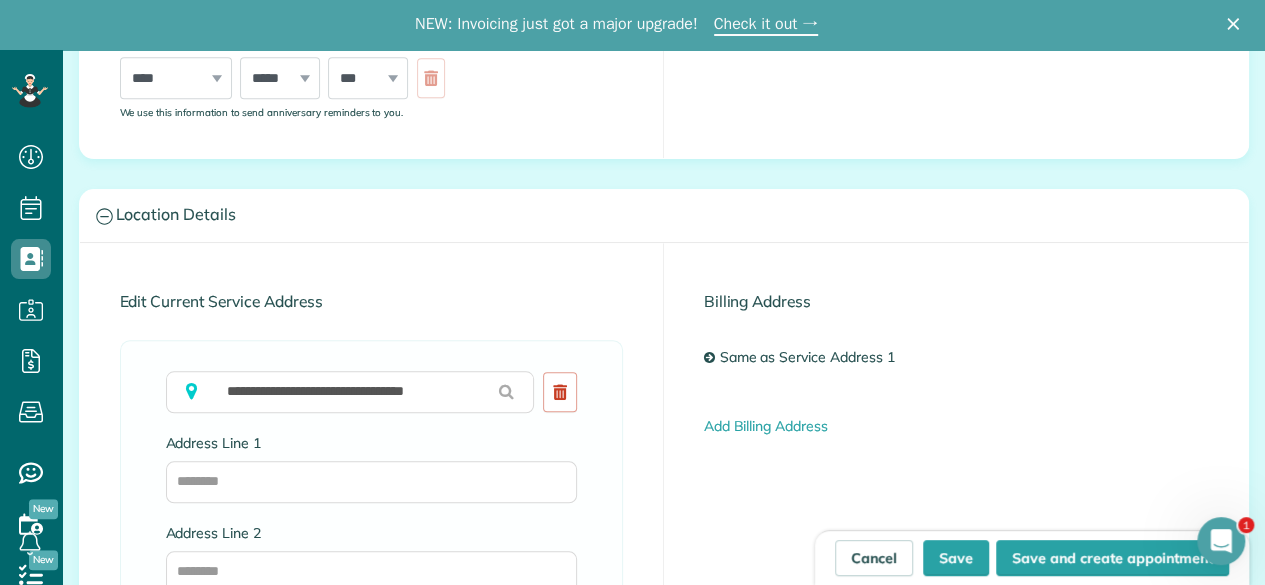 type on "**********" 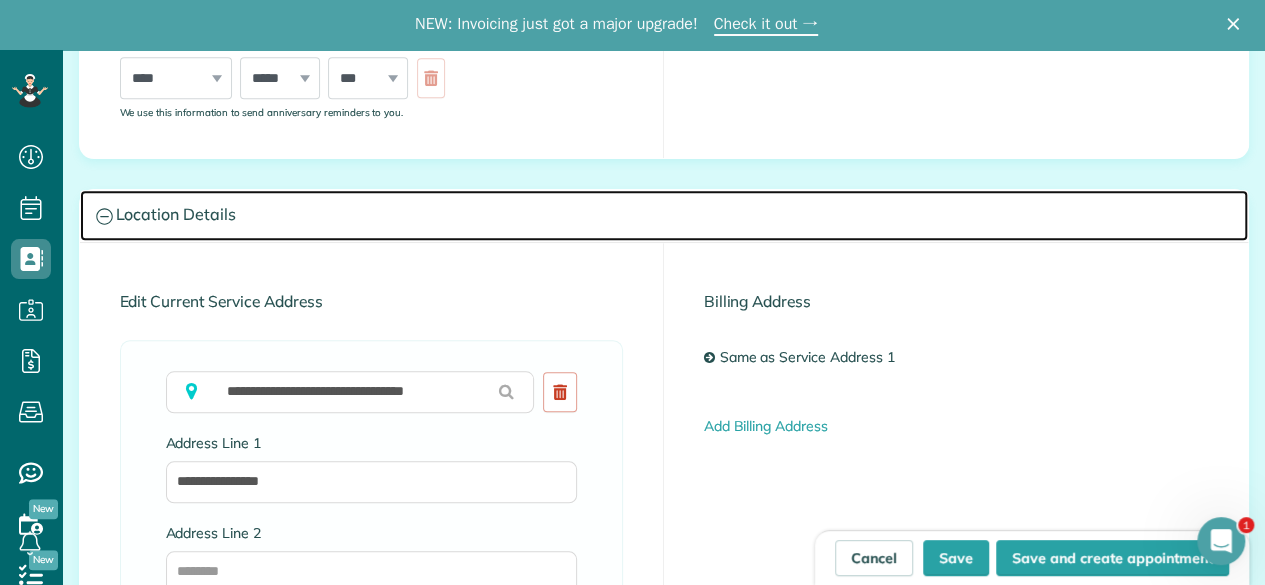 click on "Location Details" at bounding box center [664, 215] 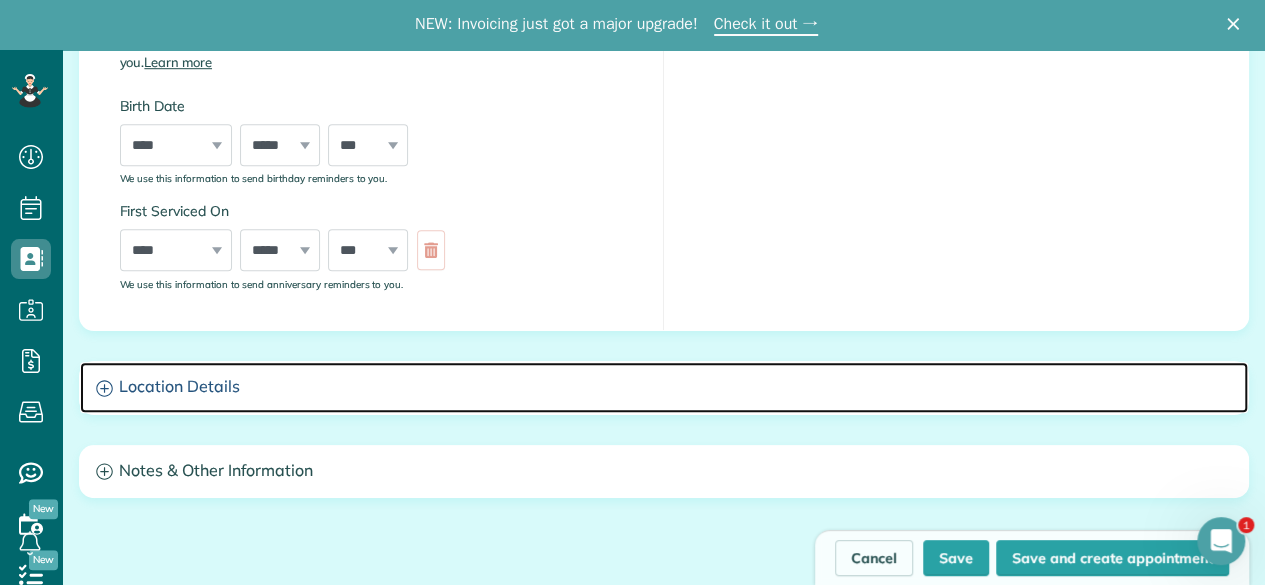 scroll, scrollTop: 878, scrollLeft: 0, axis: vertical 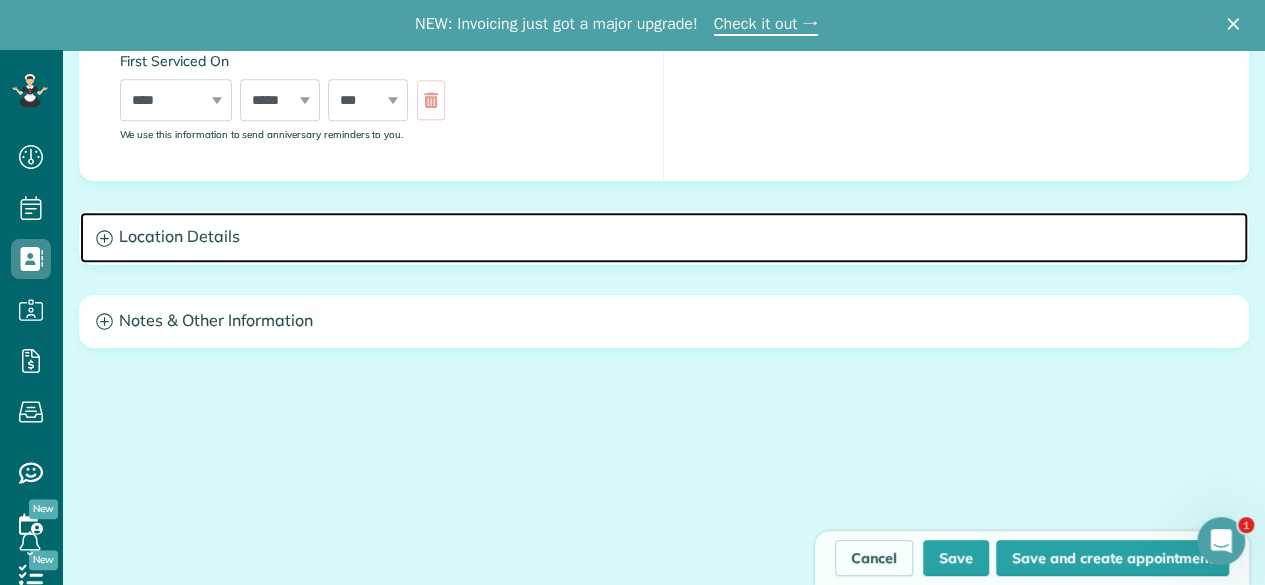 click 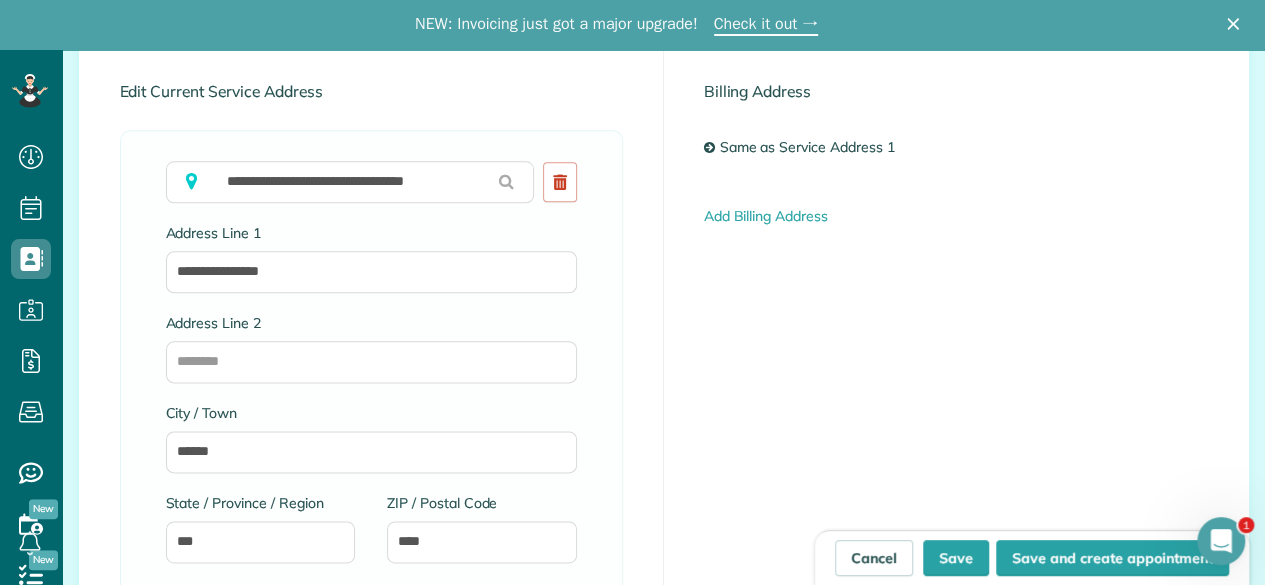 scroll, scrollTop: 1078, scrollLeft: 0, axis: vertical 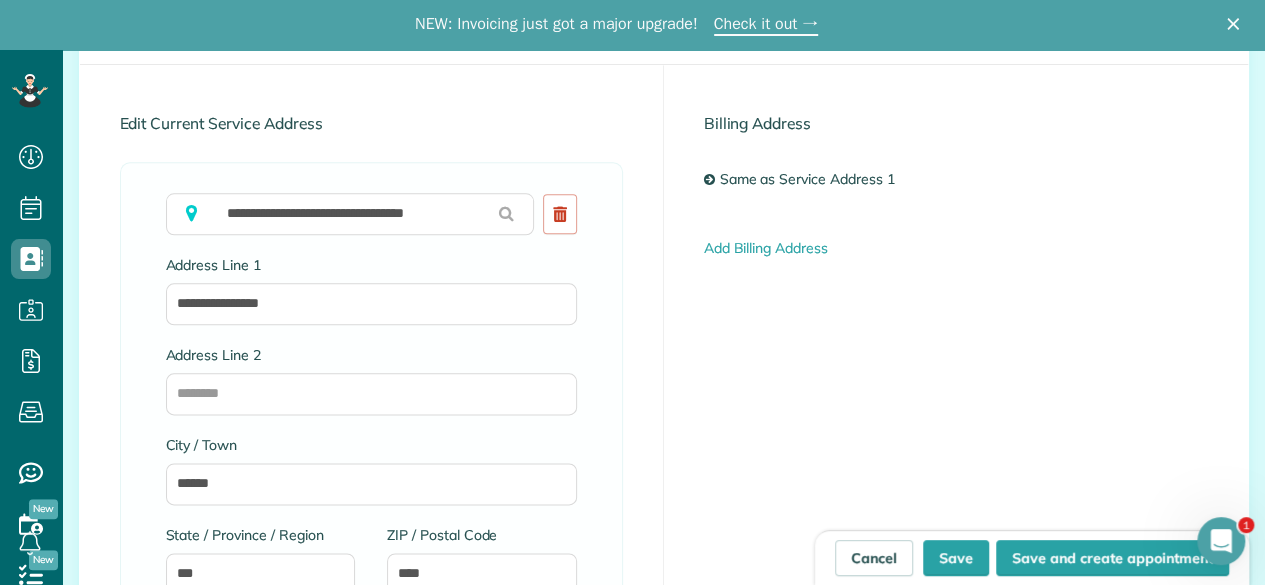 click at bounding box center [709, 179] 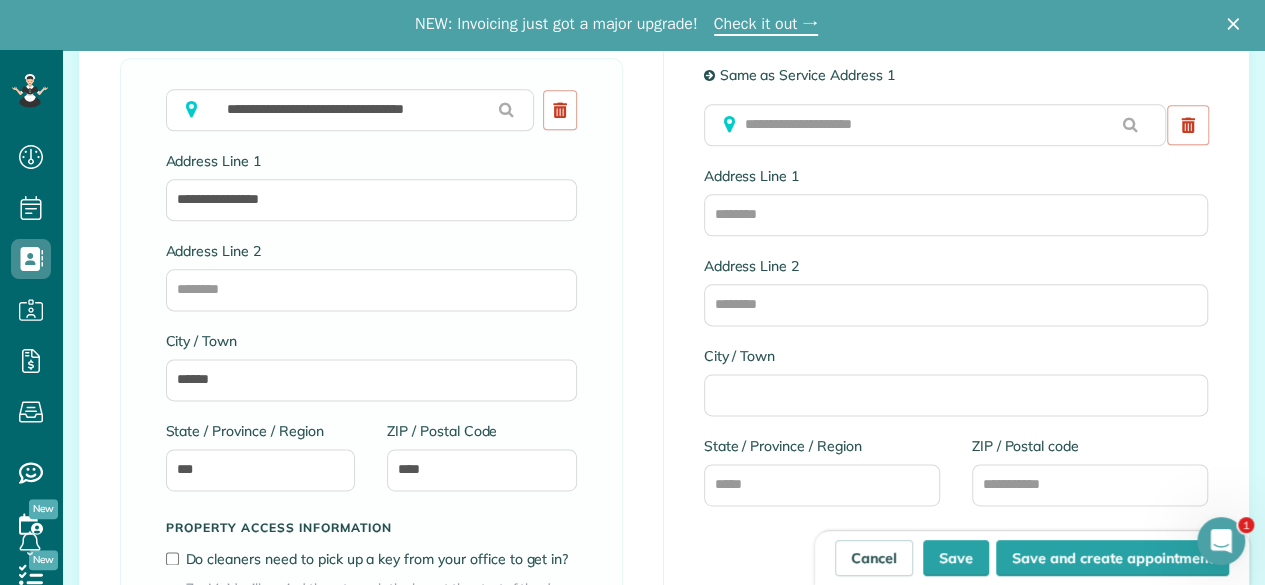 scroll, scrollTop: 1178, scrollLeft: 0, axis: vertical 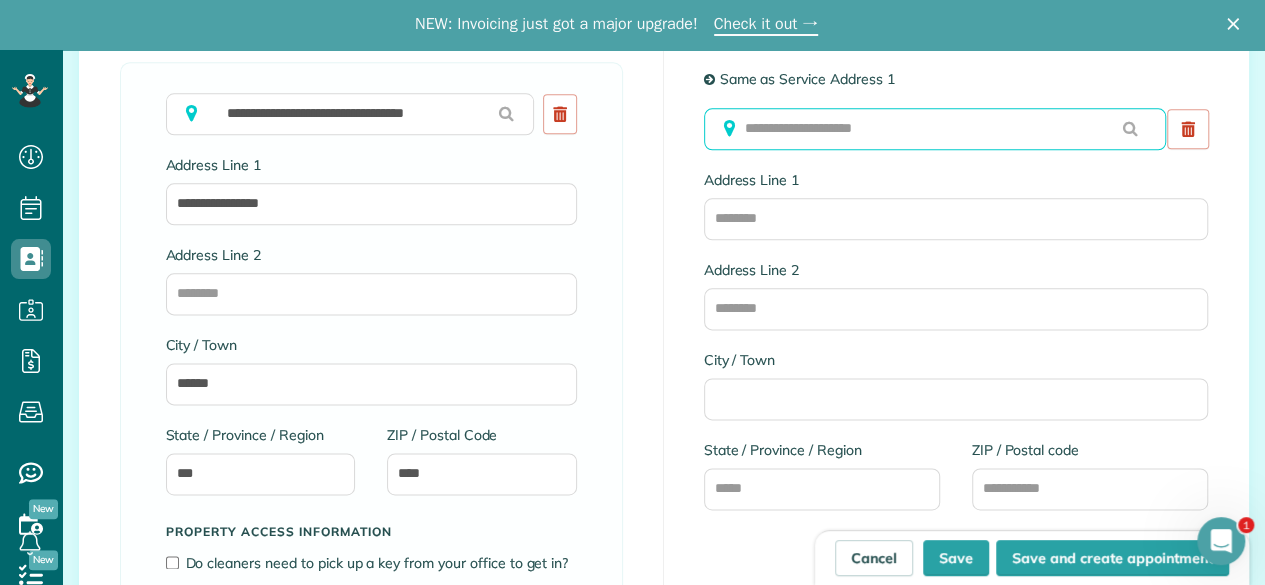 click at bounding box center [935, 129] 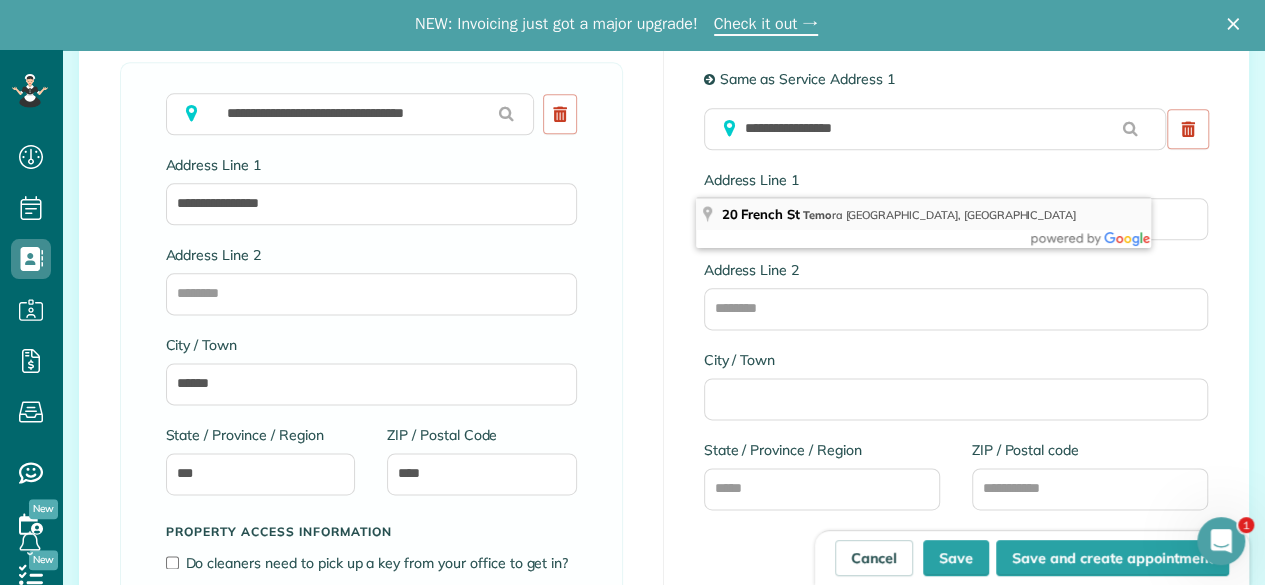 type on "**********" 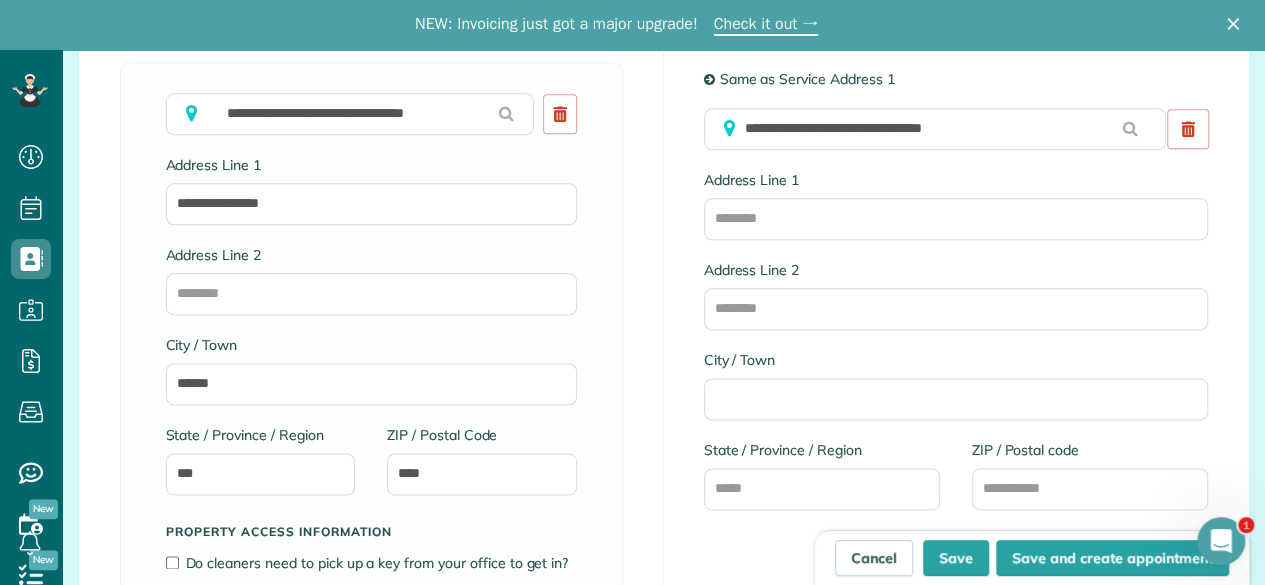 type on "**********" 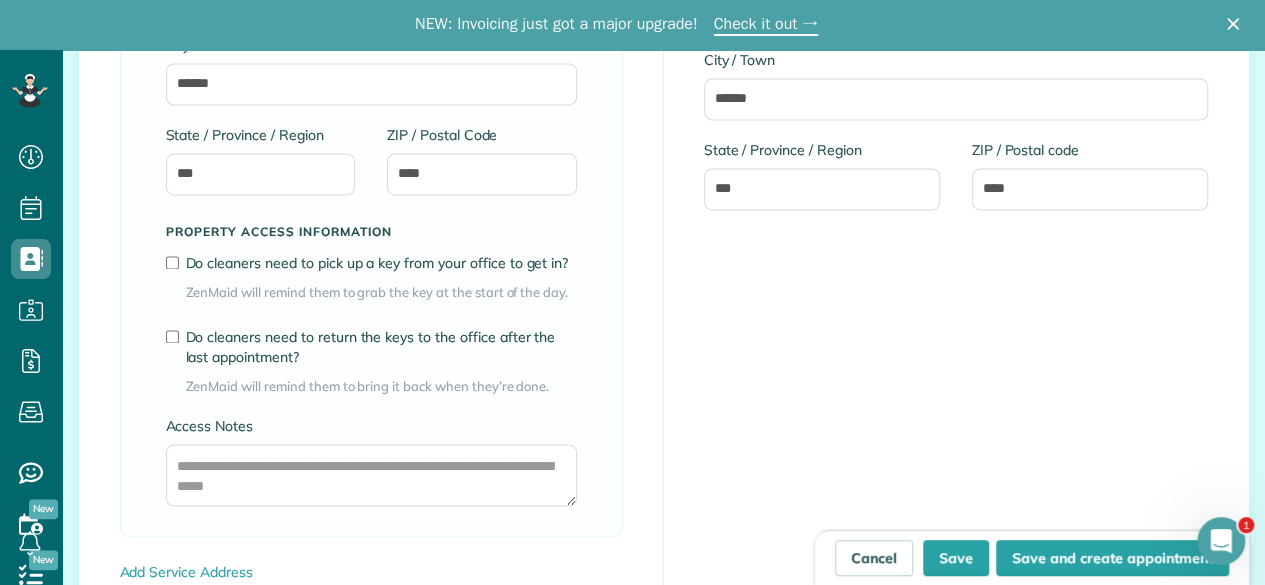 scroll, scrollTop: 1578, scrollLeft: 0, axis: vertical 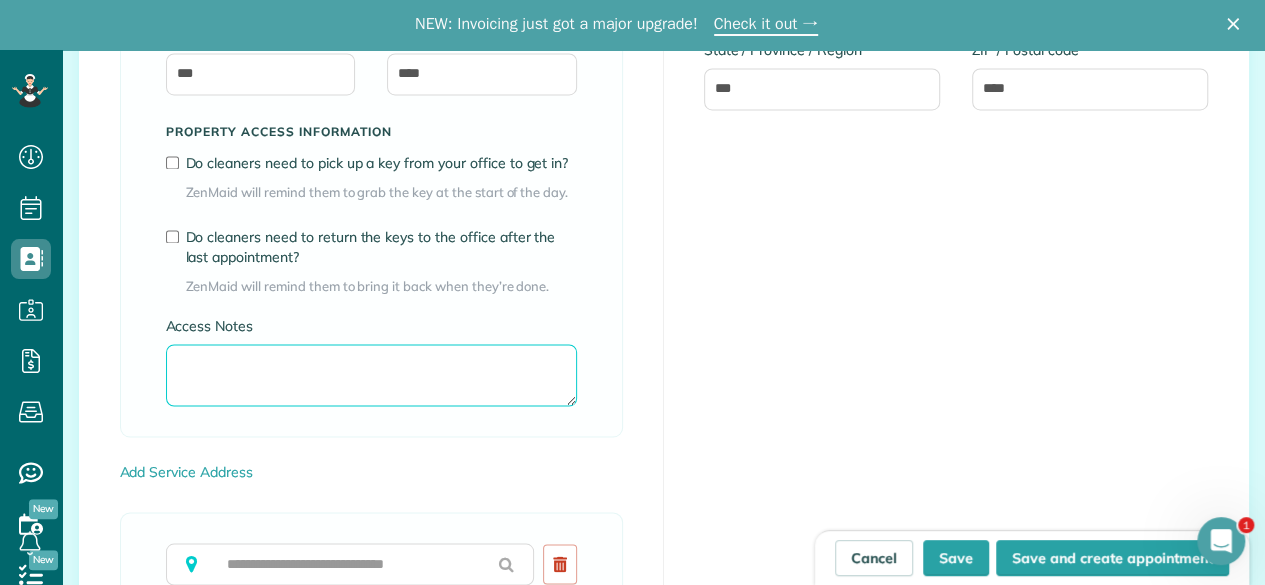 click on "Access Notes" at bounding box center [371, 375] 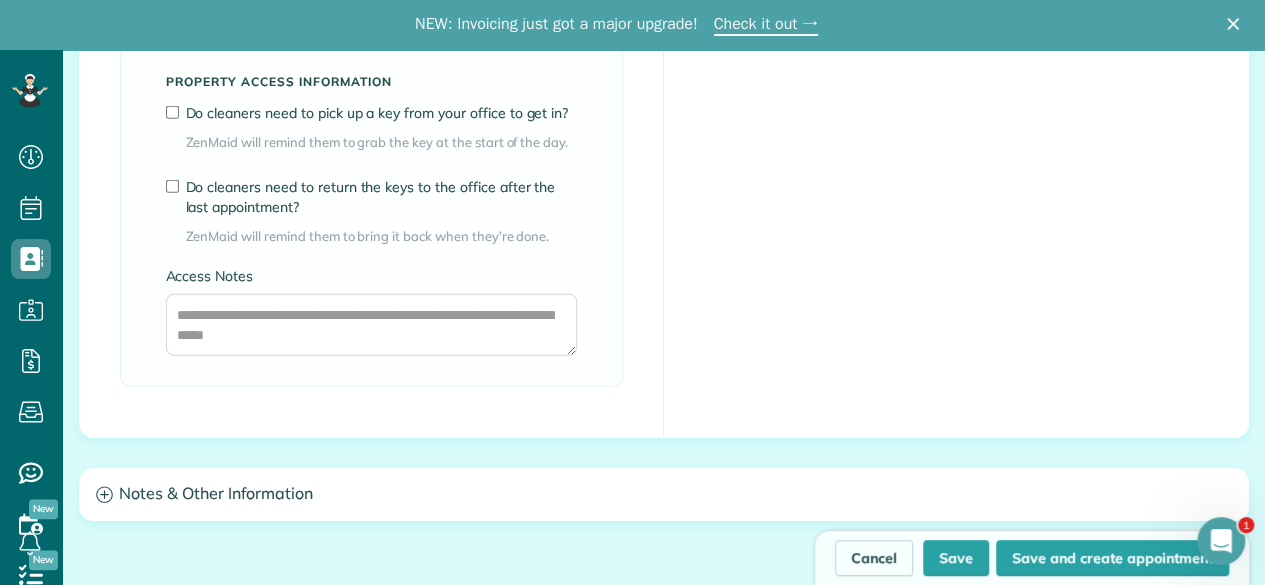 scroll, scrollTop: 2578, scrollLeft: 0, axis: vertical 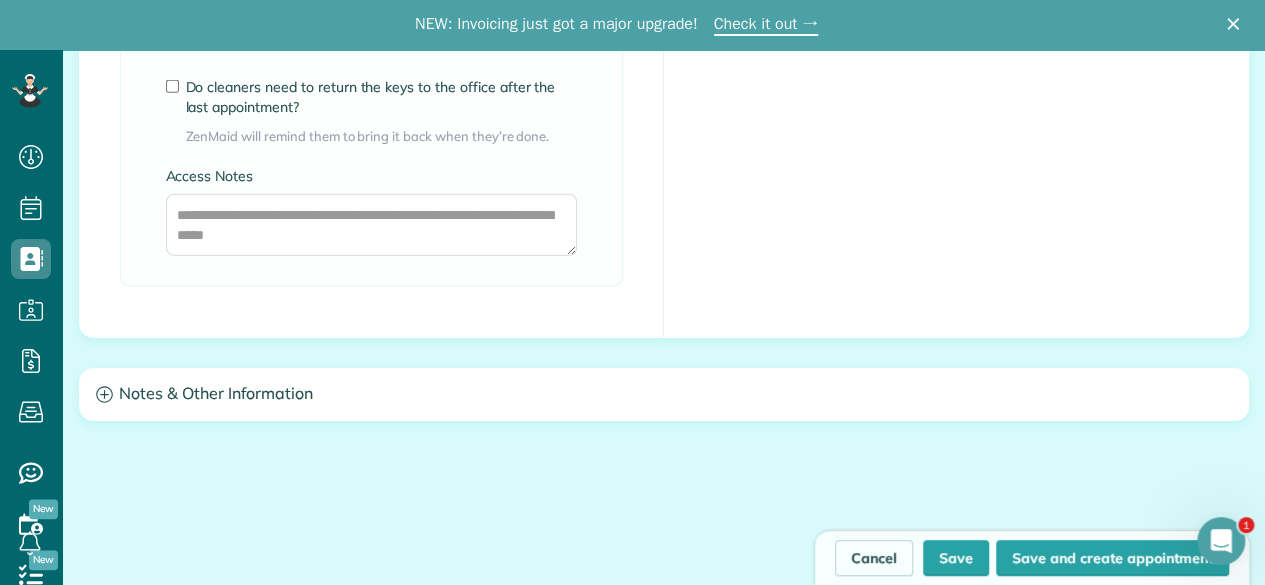 type on "**********" 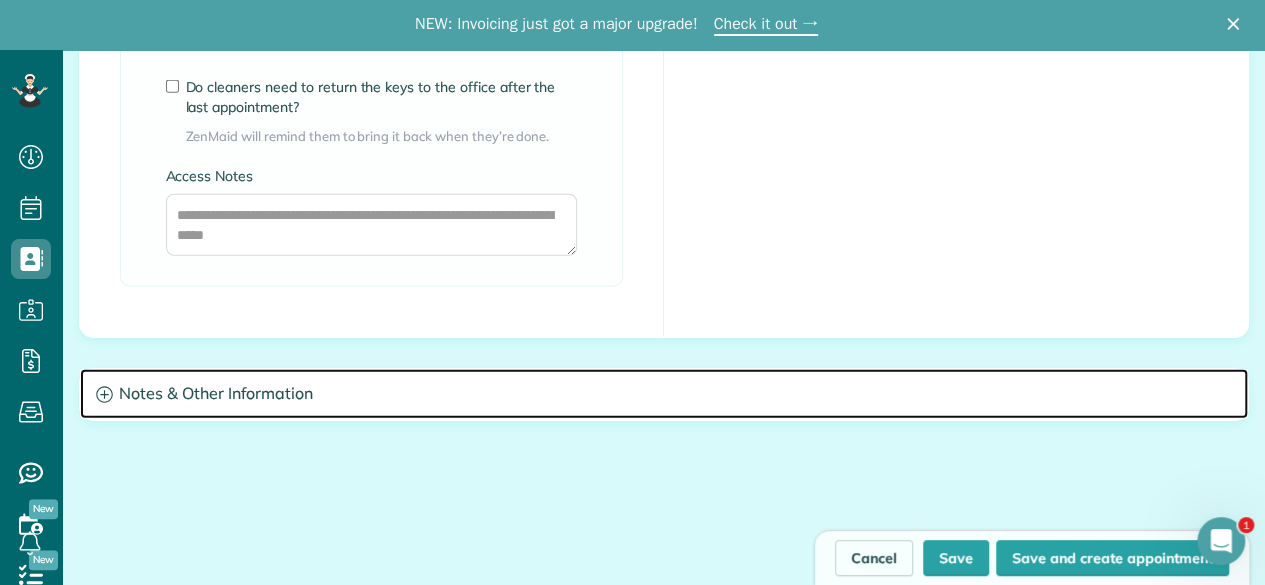 click 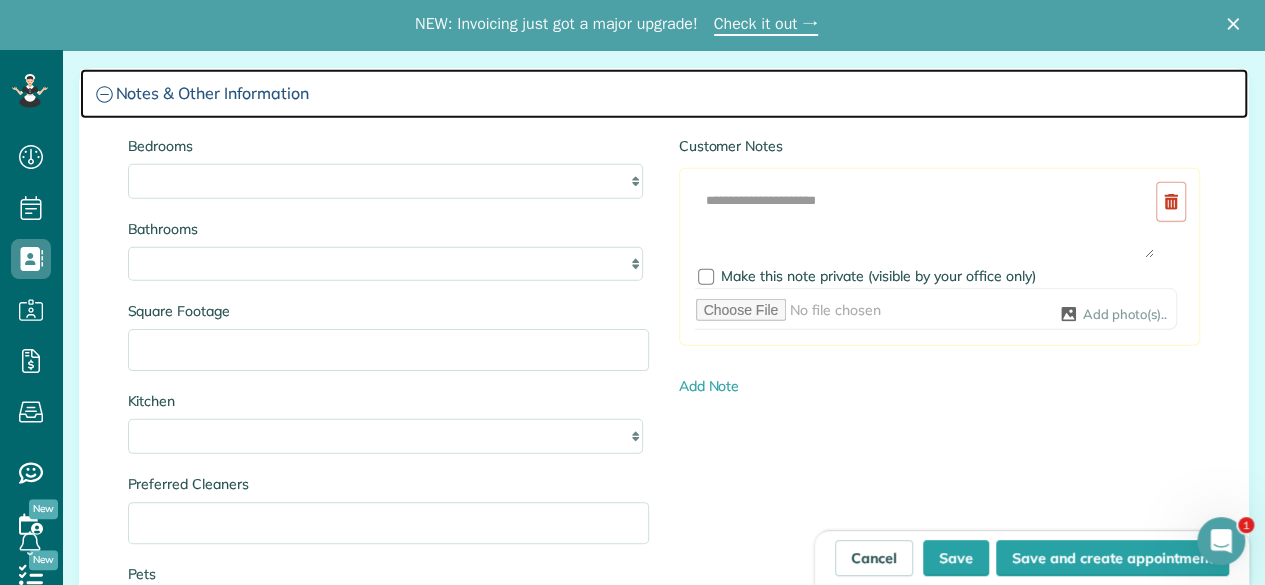 scroll, scrollTop: 2778, scrollLeft: 0, axis: vertical 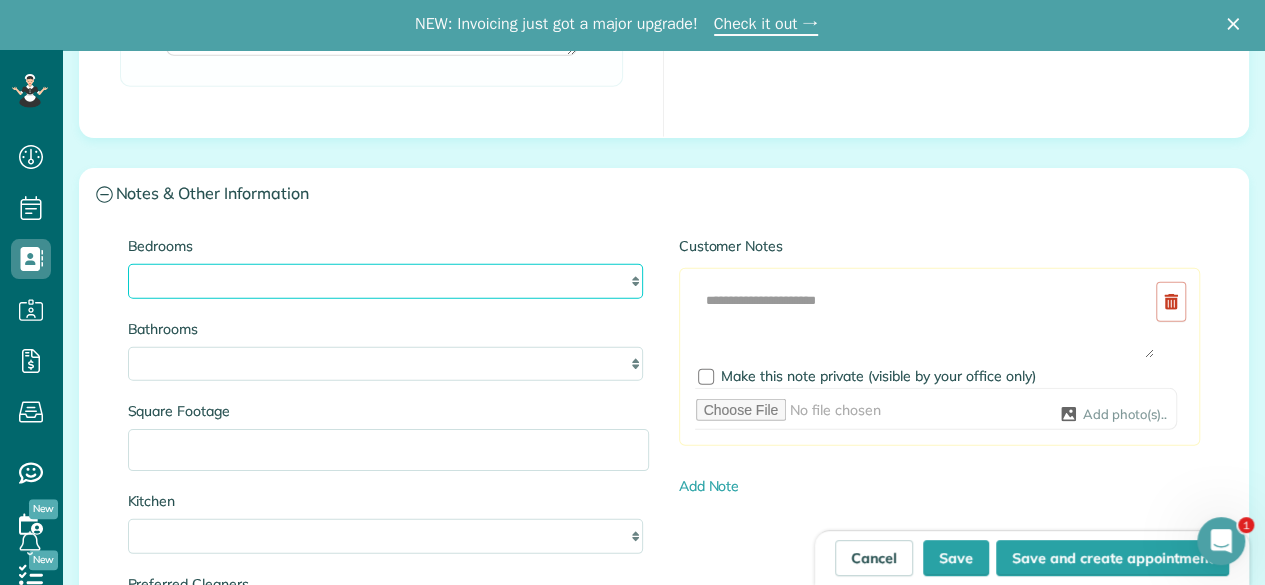 click on "*
*
*
*
**" at bounding box center (385, 281) 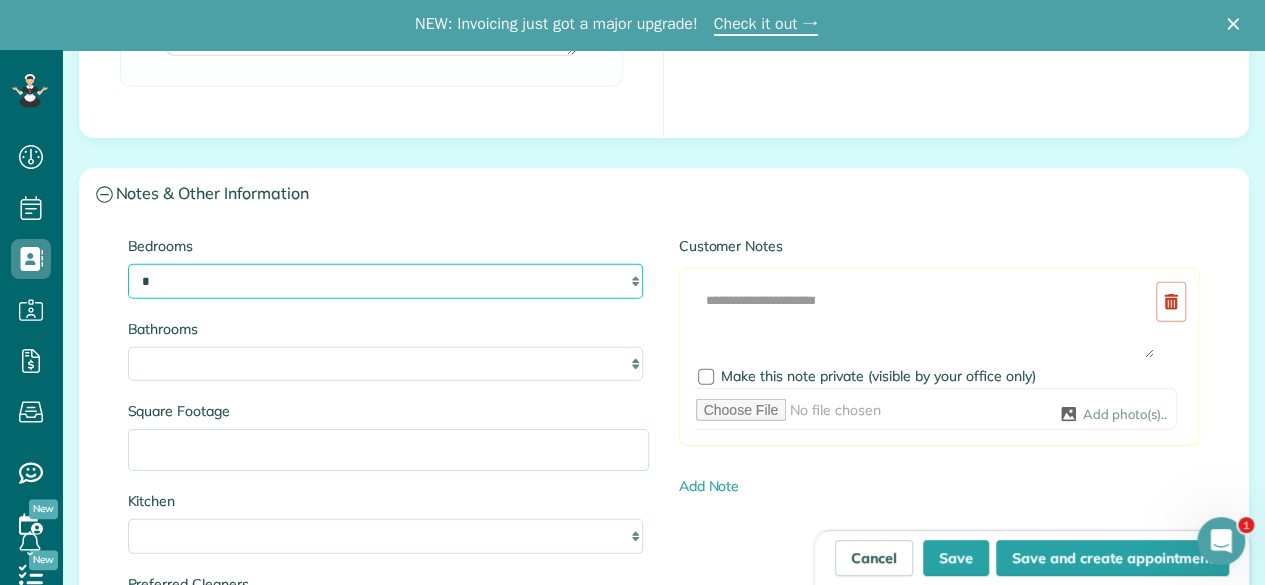 click on "*
*
*
*
**" at bounding box center (385, 281) 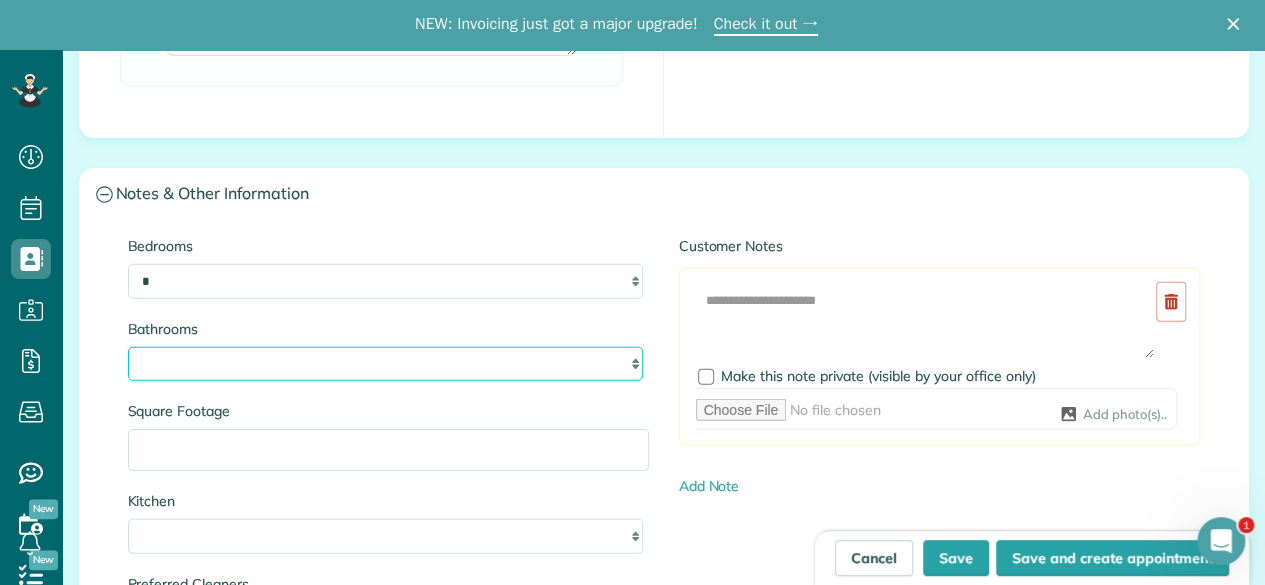 click on "*
***
*
***
*
***
*
***
**" at bounding box center (385, 364) 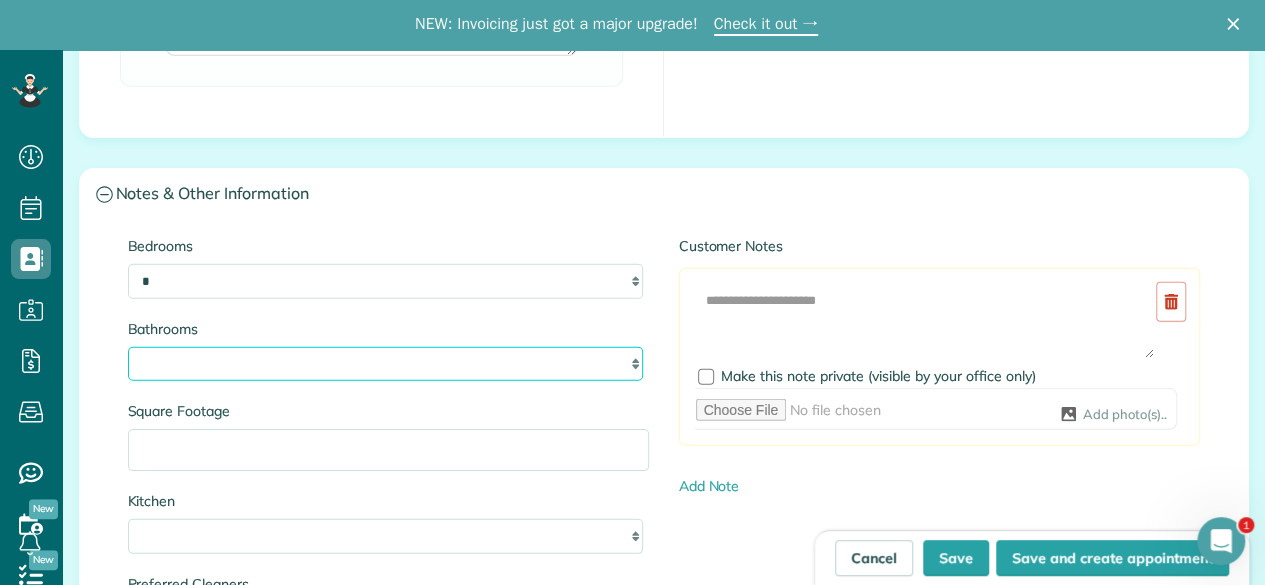 select on "*" 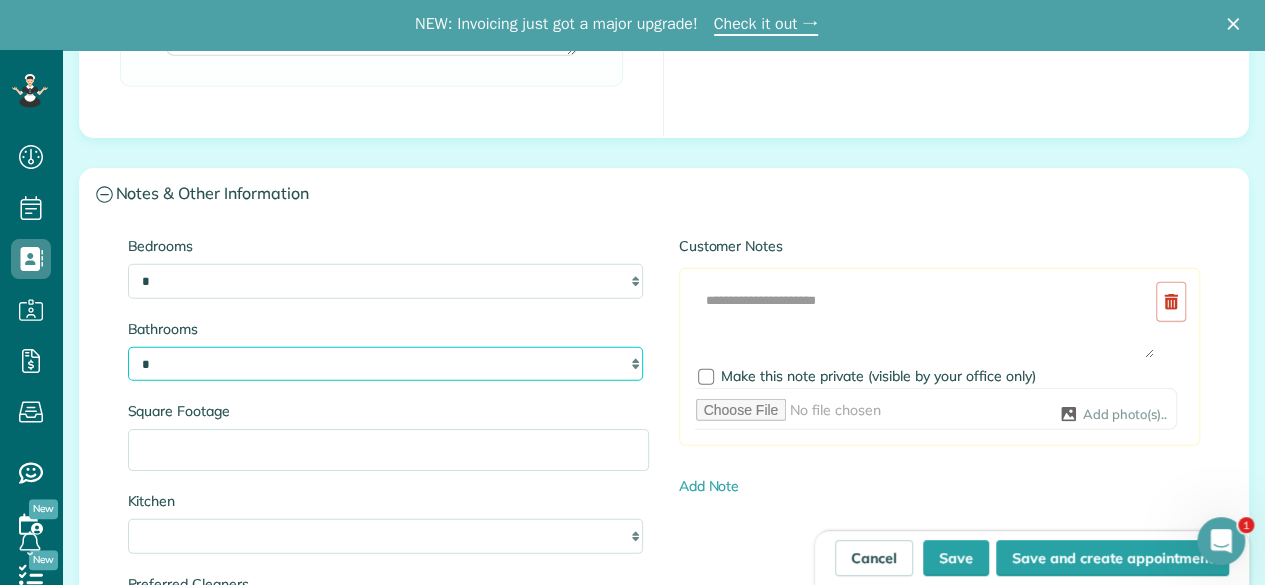 click on "*
***
*
***
*
***
*
***
**" at bounding box center (385, 364) 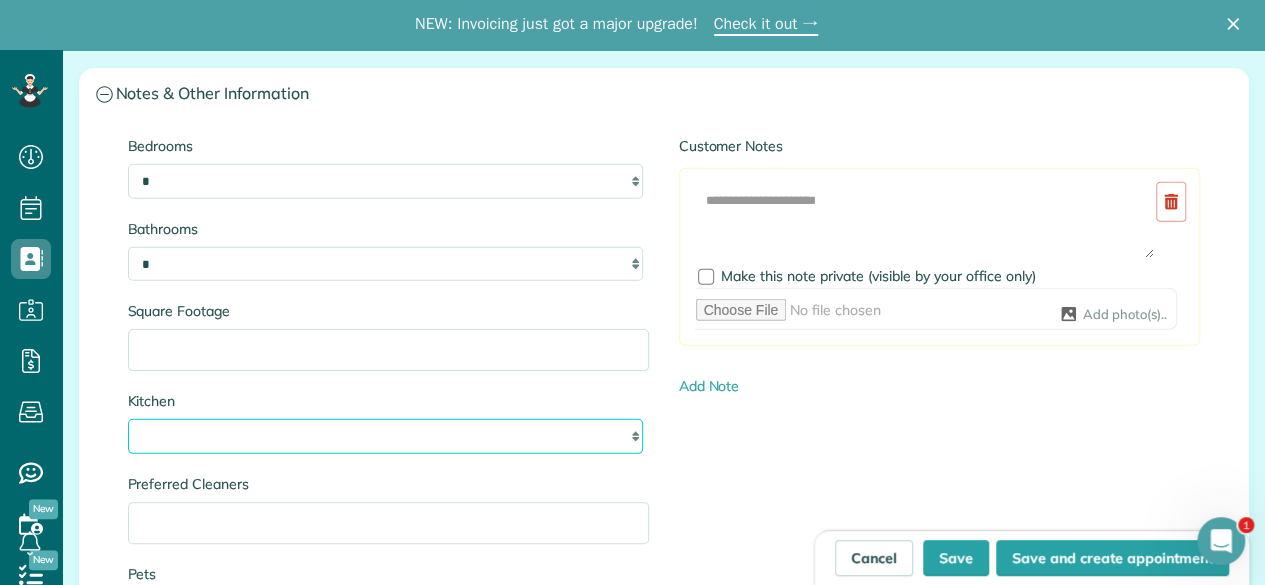 drag, startPoint x: 625, startPoint y: 419, endPoint x: 615, endPoint y: 425, distance: 11.661903 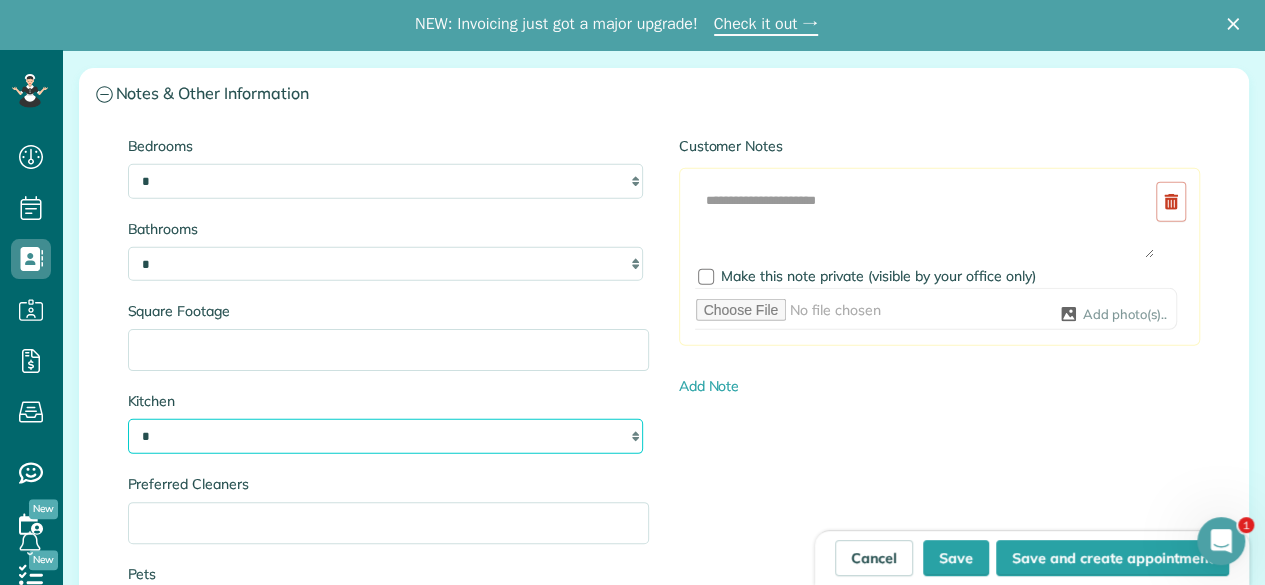 click on "*
*
*
*" at bounding box center (385, 436) 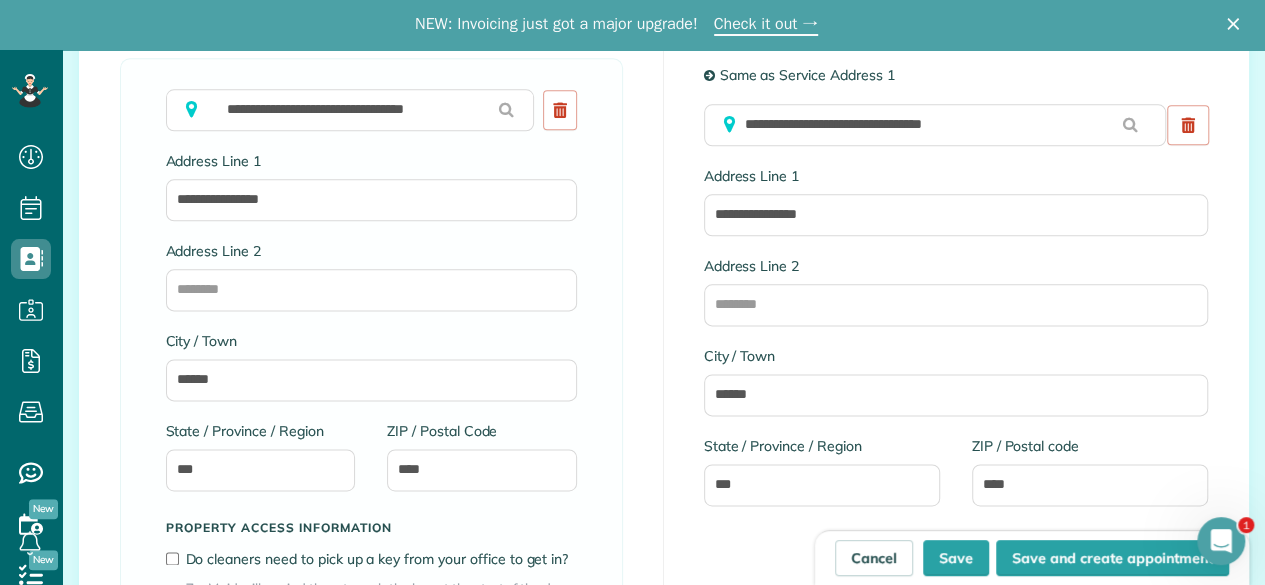 scroll, scrollTop: 1378, scrollLeft: 0, axis: vertical 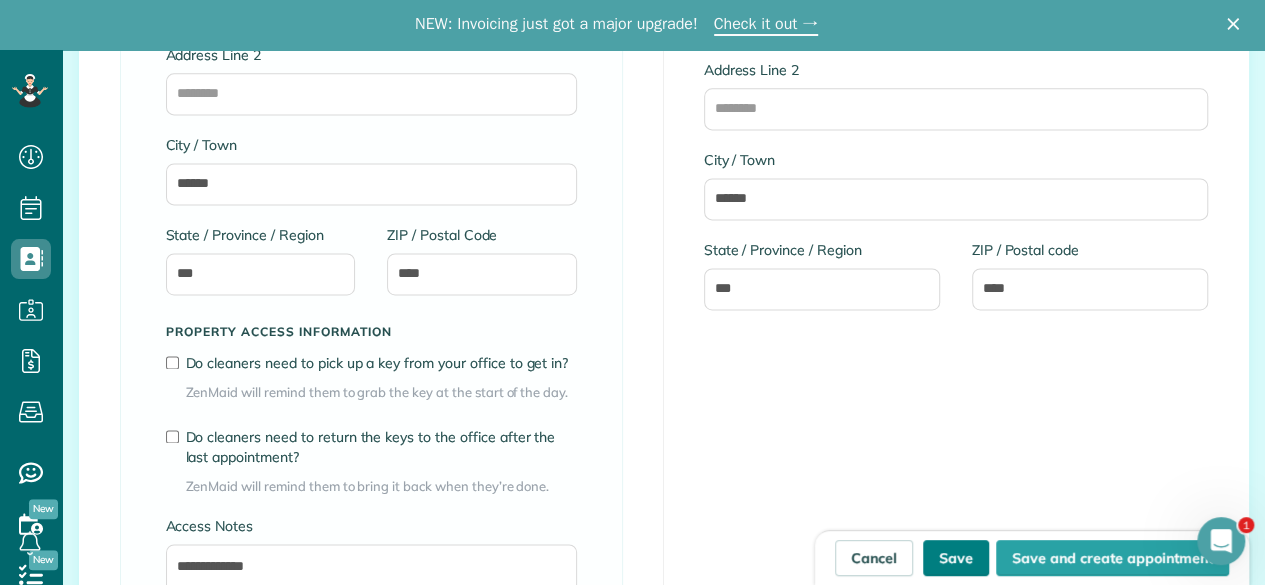 click on "Save" at bounding box center (956, 558) 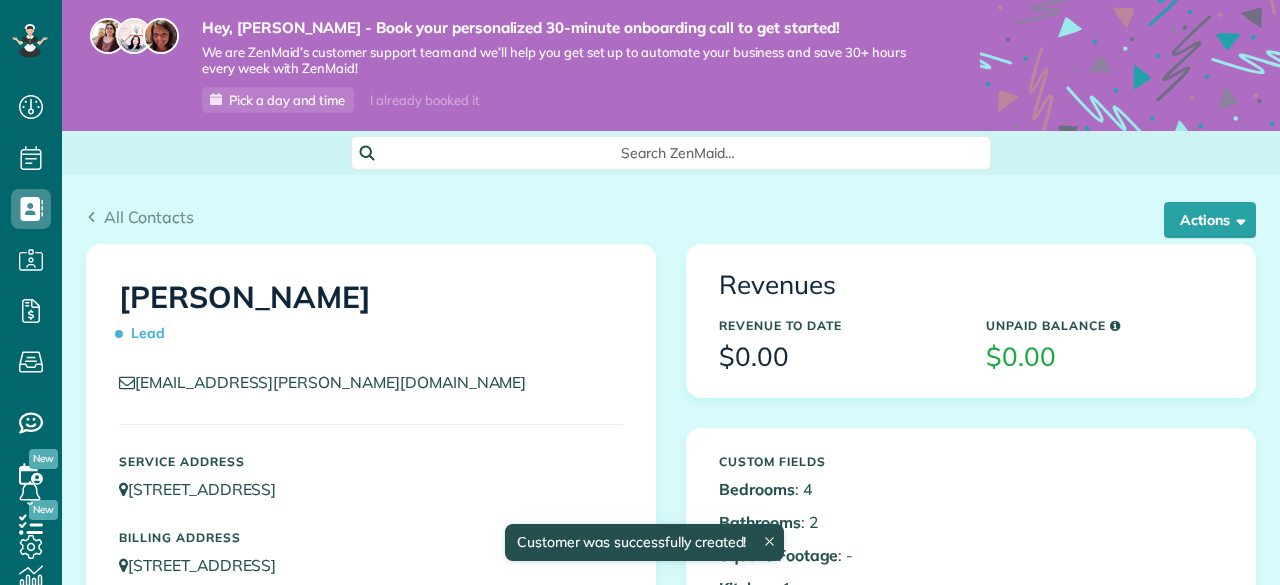 scroll, scrollTop: 0, scrollLeft: 0, axis: both 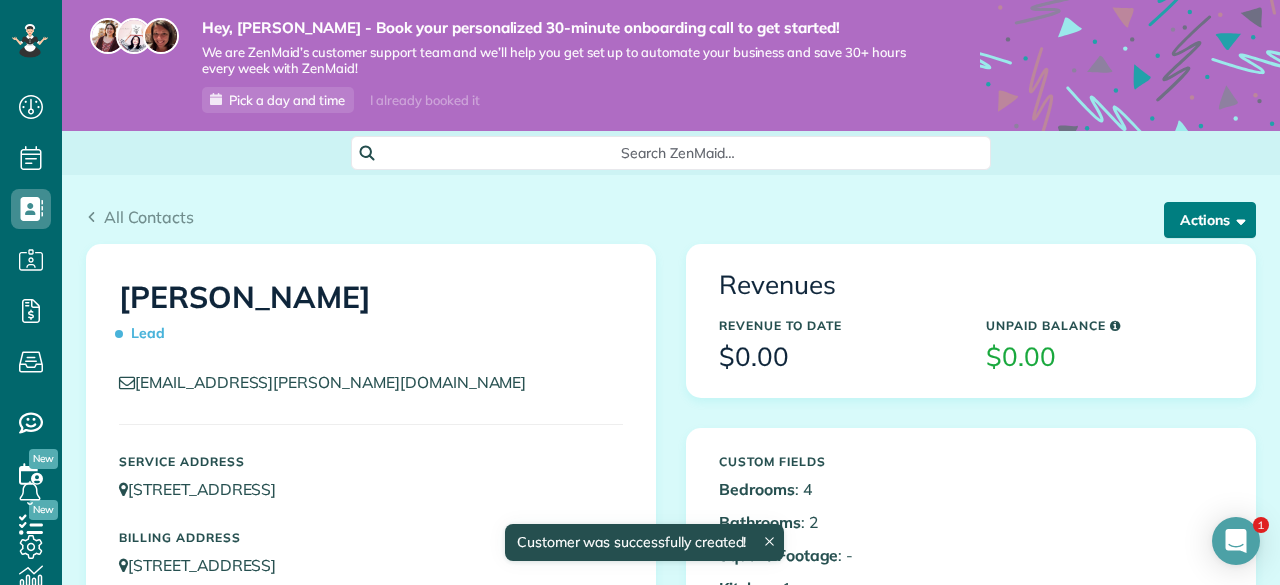 click on "Actions" at bounding box center [1210, 220] 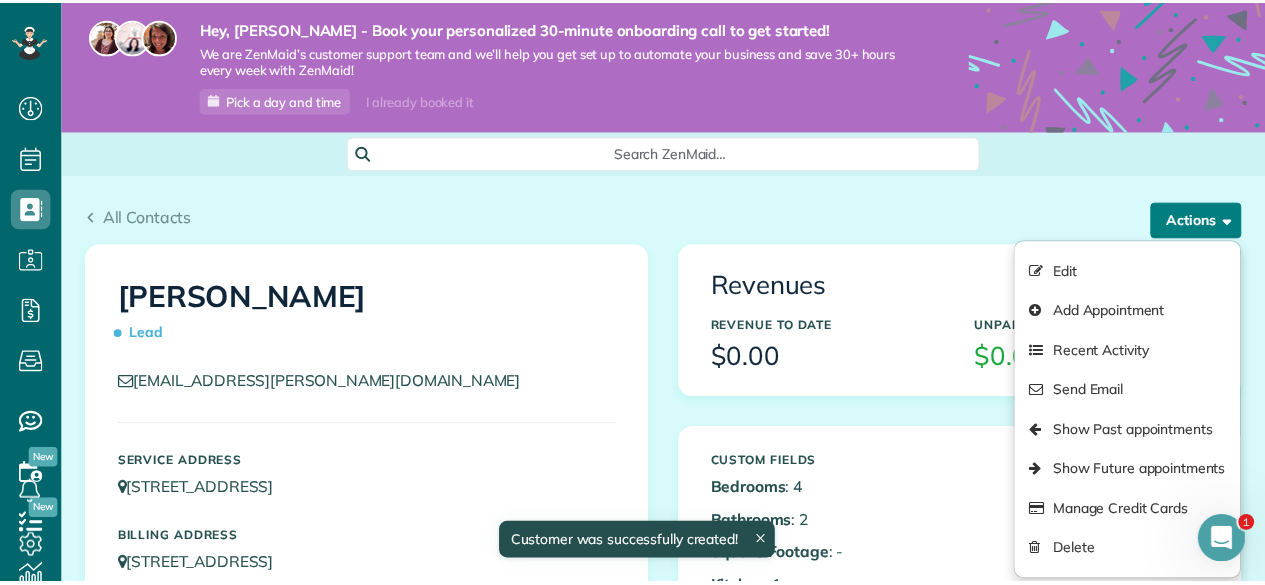 scroll, scrollTop: 0, scrollLeft: 0, axis: both 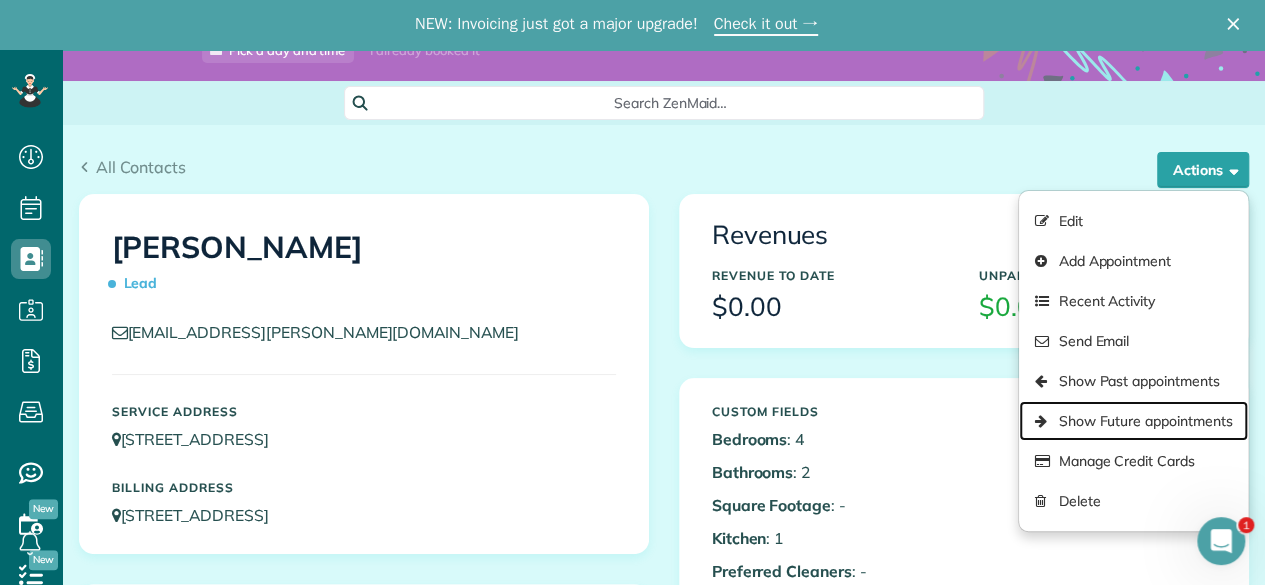 click on "Show Future appointments" at bounding box center (1133, 421) 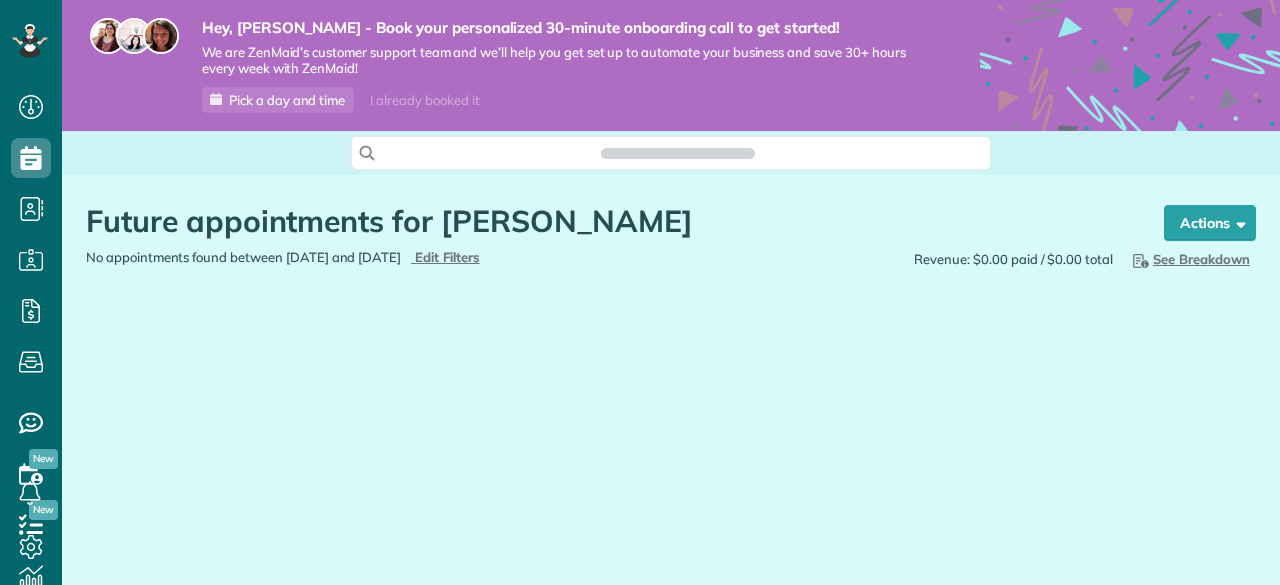 scroll, scrollTop: 0, scrollLeft: 0, axis: both 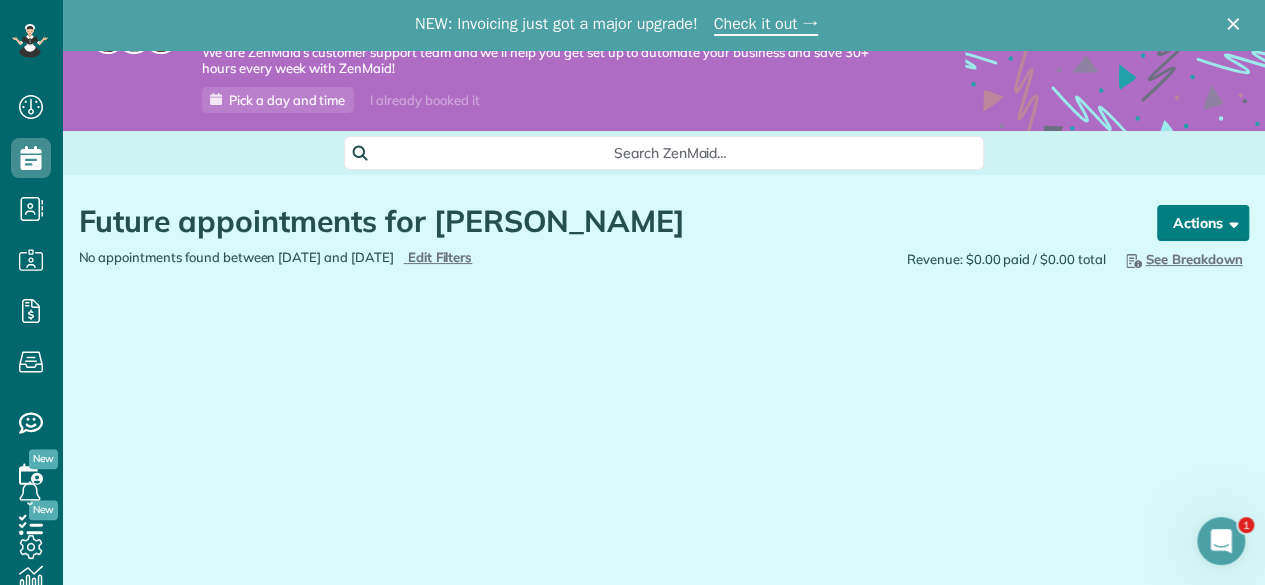 click on "Actions" at bounding box center (1203, 223) 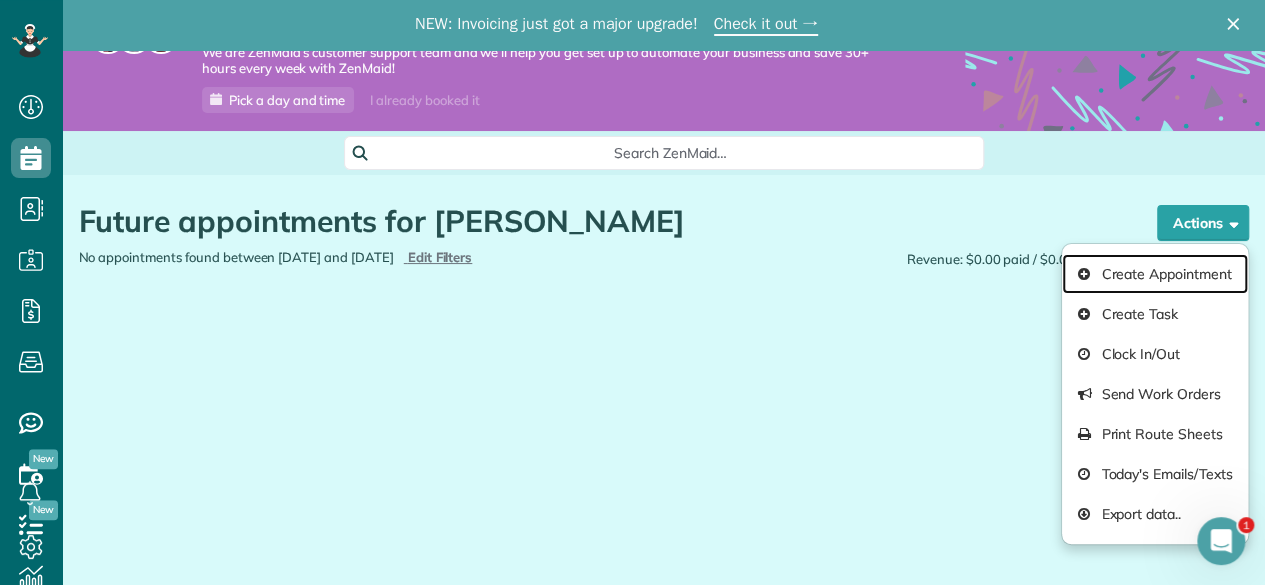 click on "Create Appointment" at bounding box center (1154, 274) 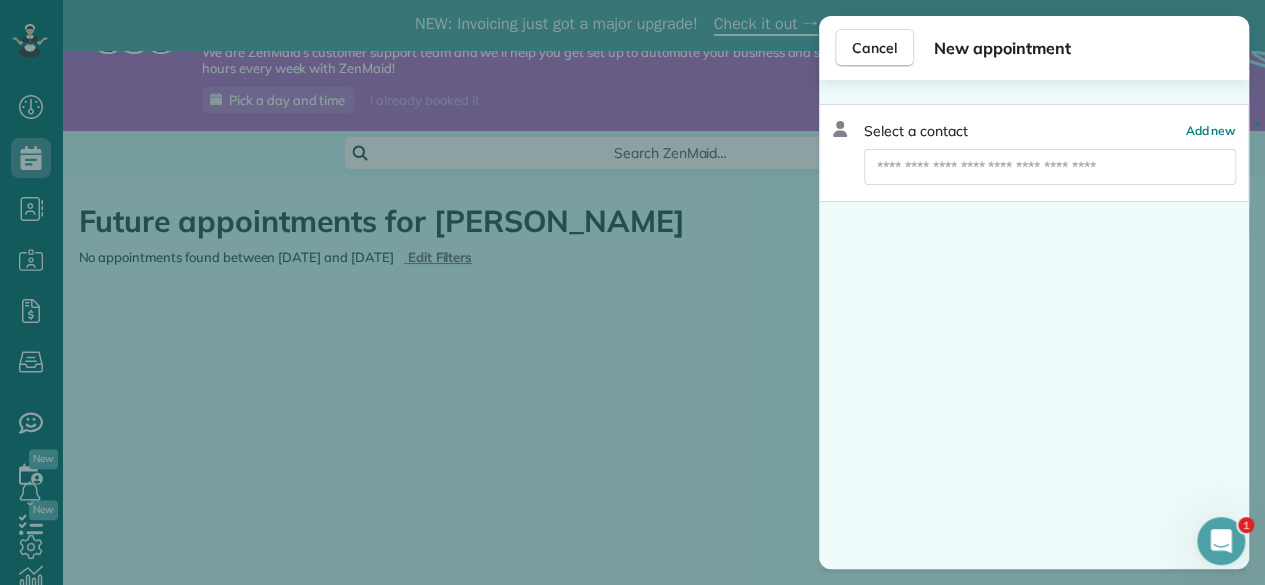 click at bounding box center (1050, 167) 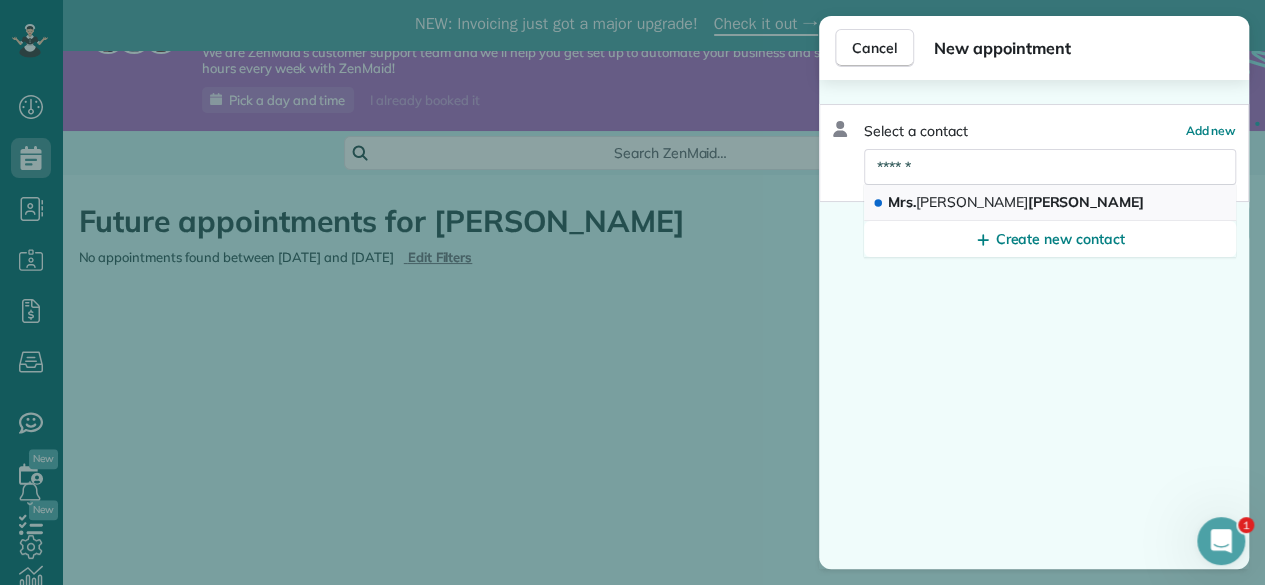 type on "******" 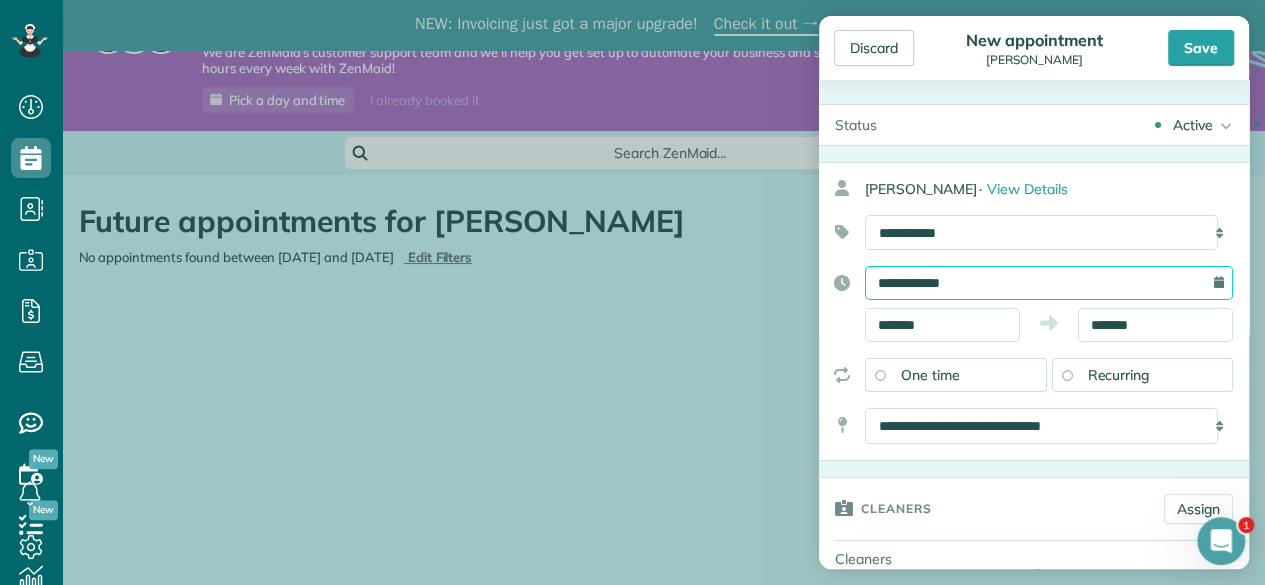 click on "Dashboard
Scheduling
Calendar View
List View
Dispatch View - Weekly scheduling (Beta)" at bounding box center (632, 292) 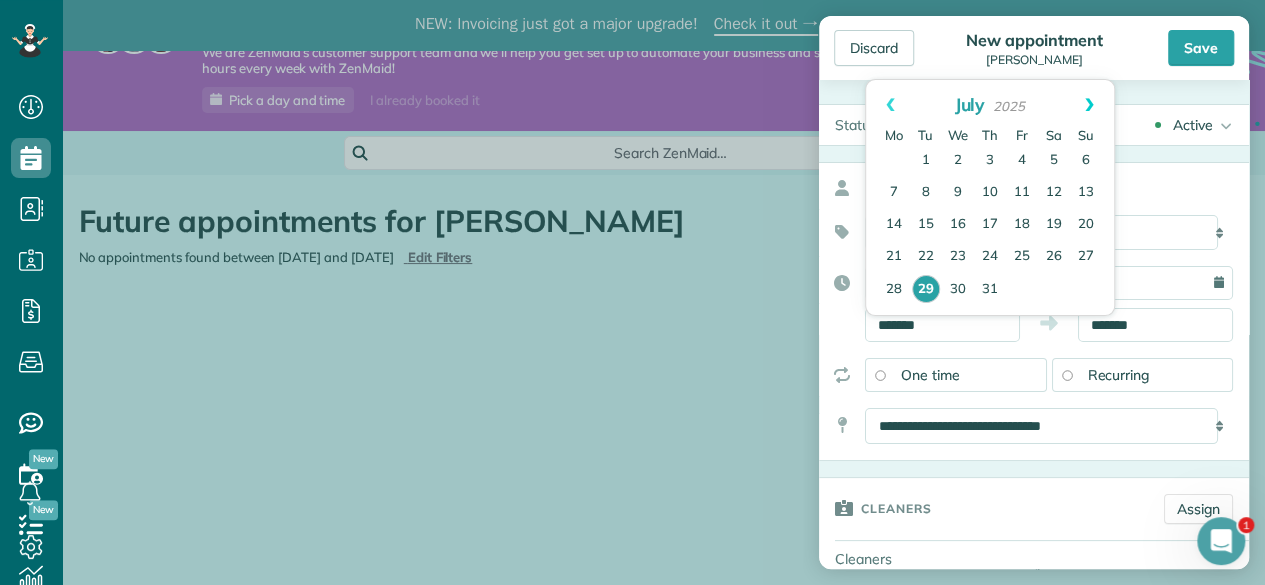 click on "Next" at bounding box center [1089, 105] 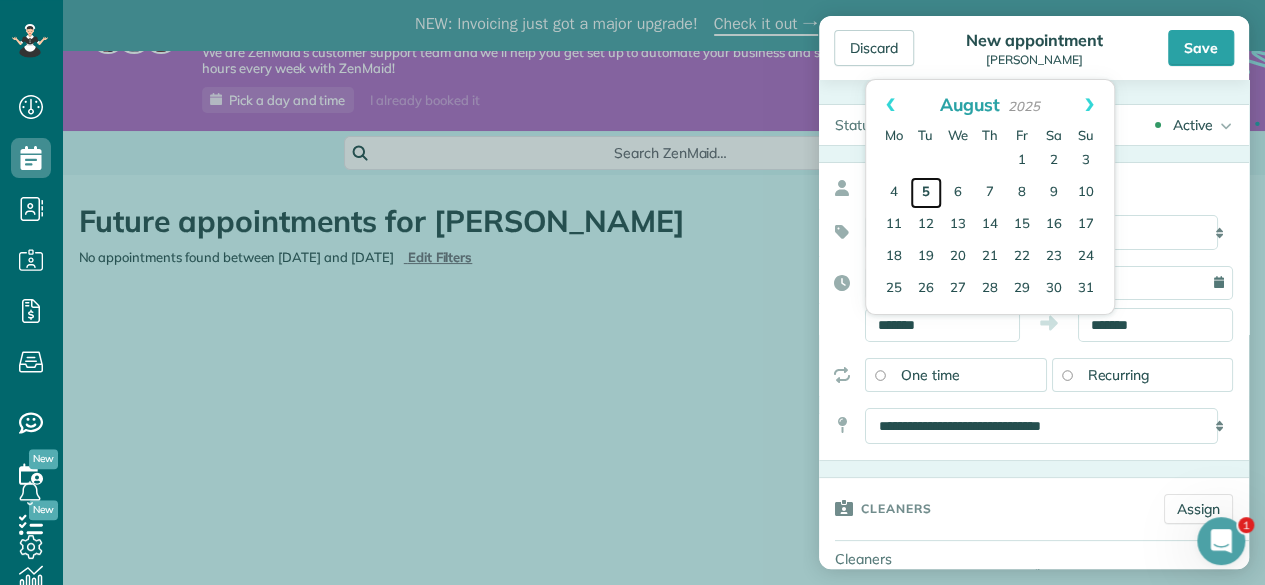 click on "5" at bounding box center (926, 193) 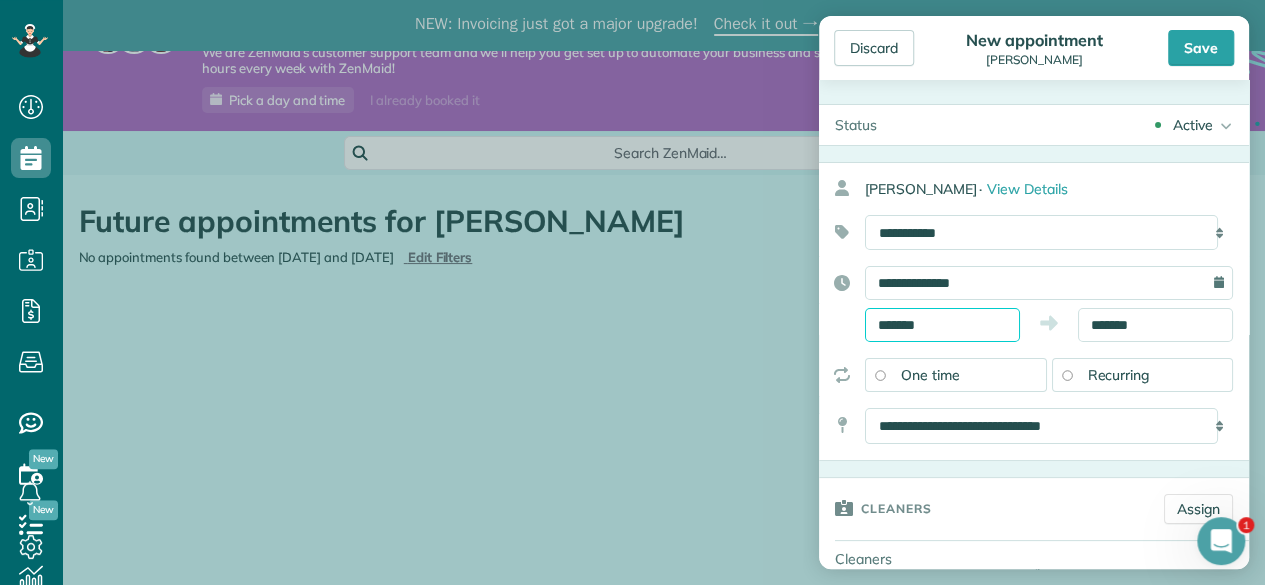 click on "*******" at bounding box center [942, 325] 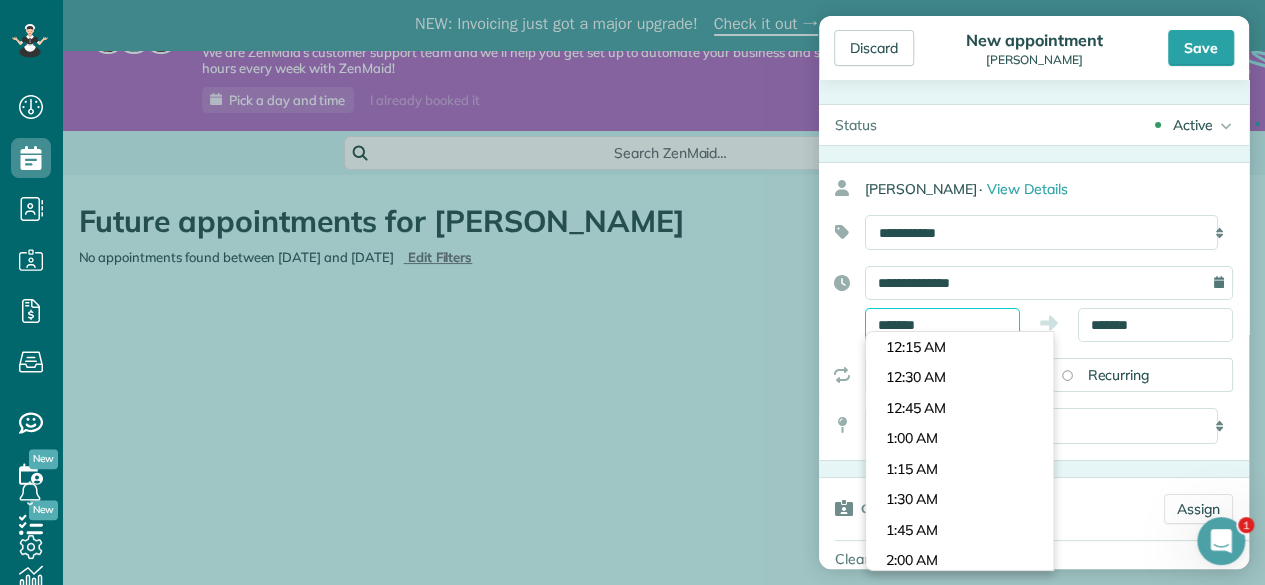 scroll, scrollTop: 1648, scrollLeft: 0, axis: vertical 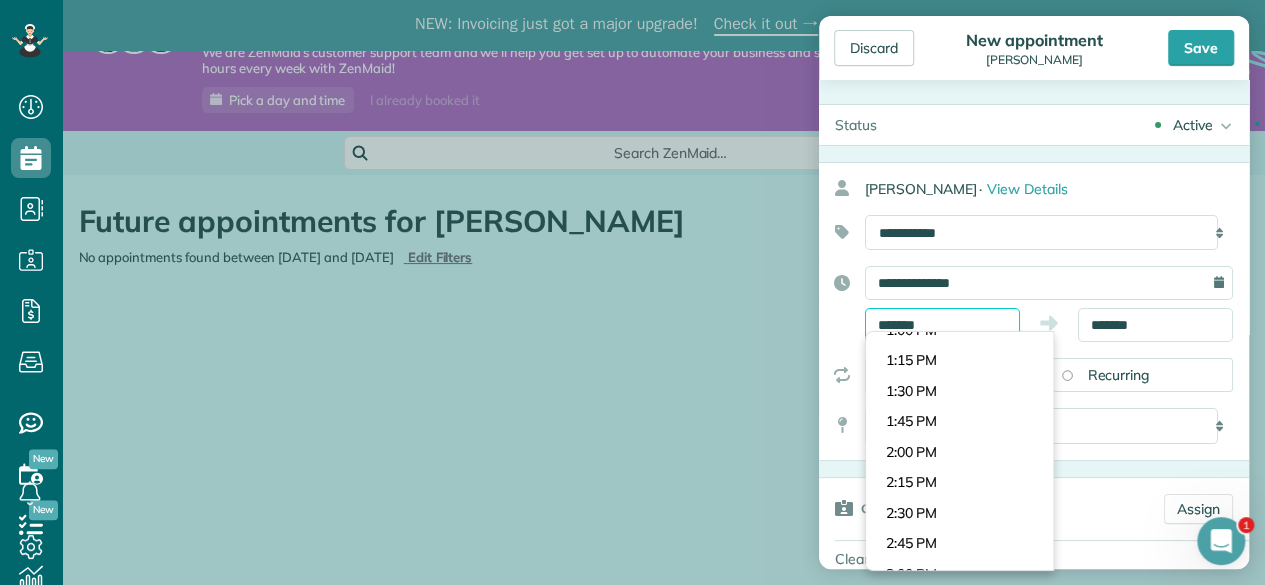 drag, startPoint x: 944, startPoint y: 322, endPoint x: 813, endPoint y: 340, distance: 132.23087 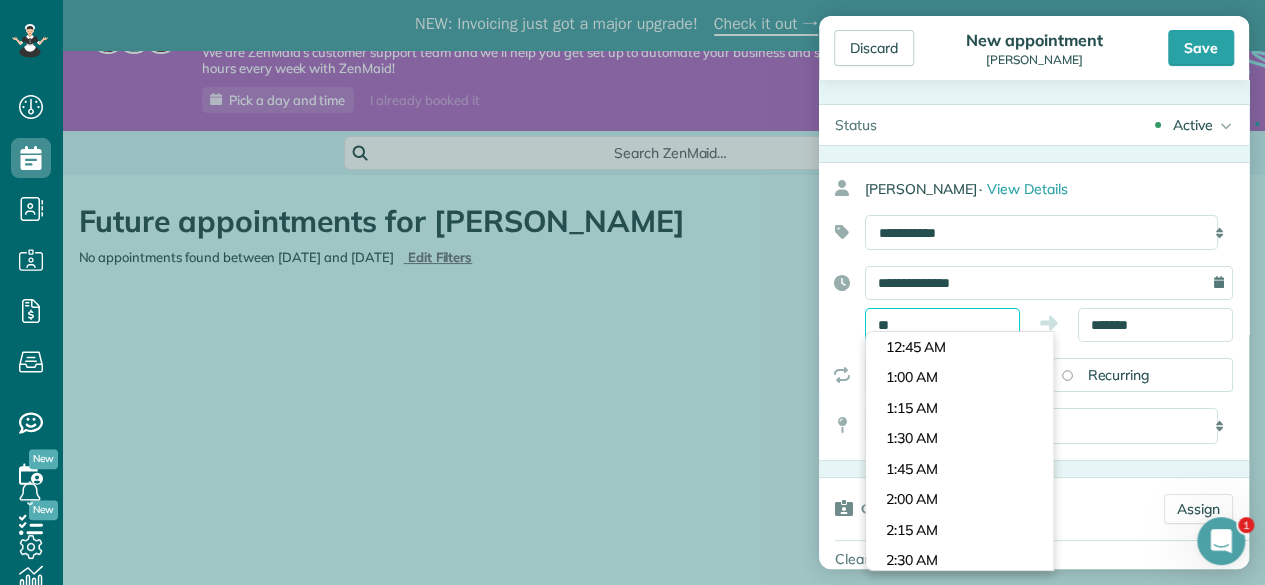 scroll, scrollTop: 1282, scrollLeft: 0, axis: vertical 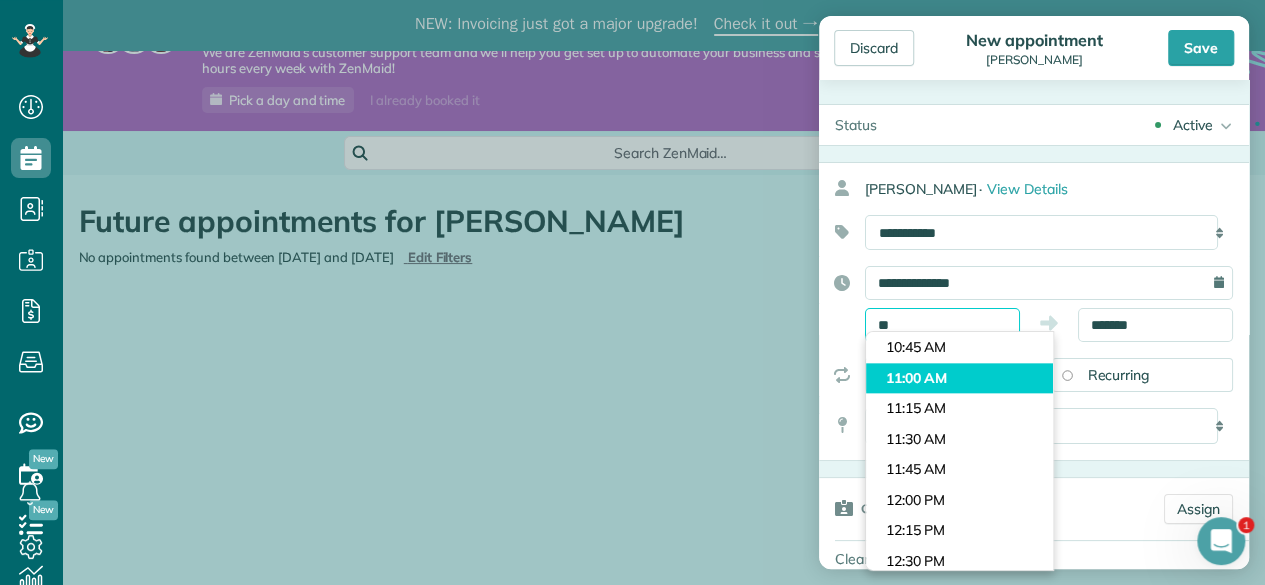 type on "********" 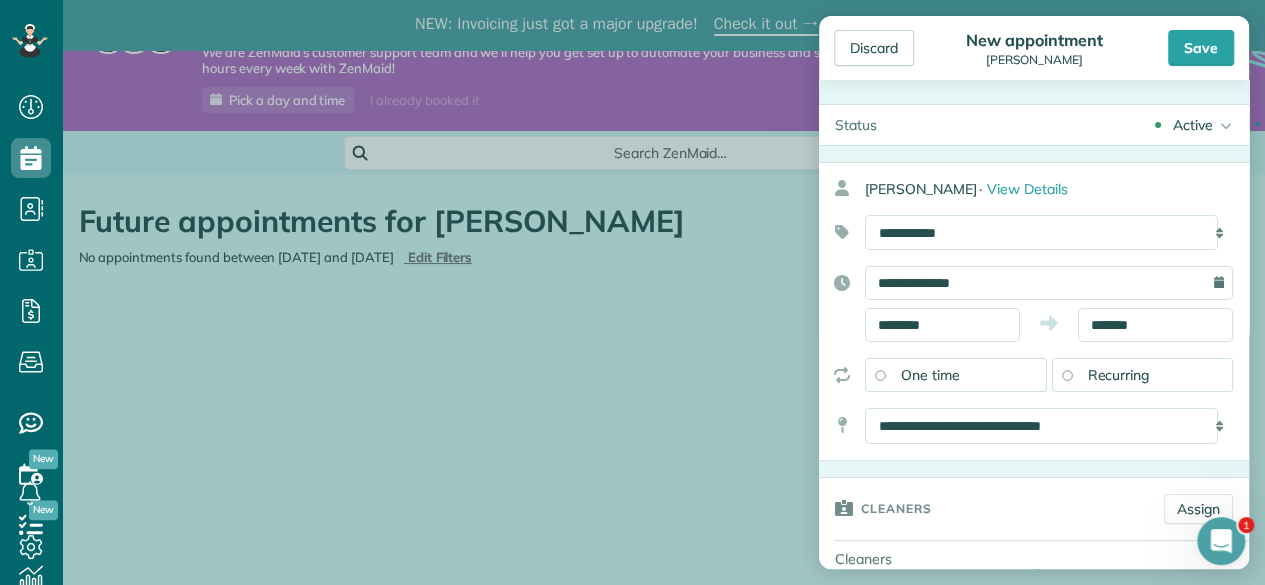 click on "Dashboard
Scheduling
Calendar View
List View
Dispatch View - Weekly scheduling (Beta)" at bounding box center [632, 292] 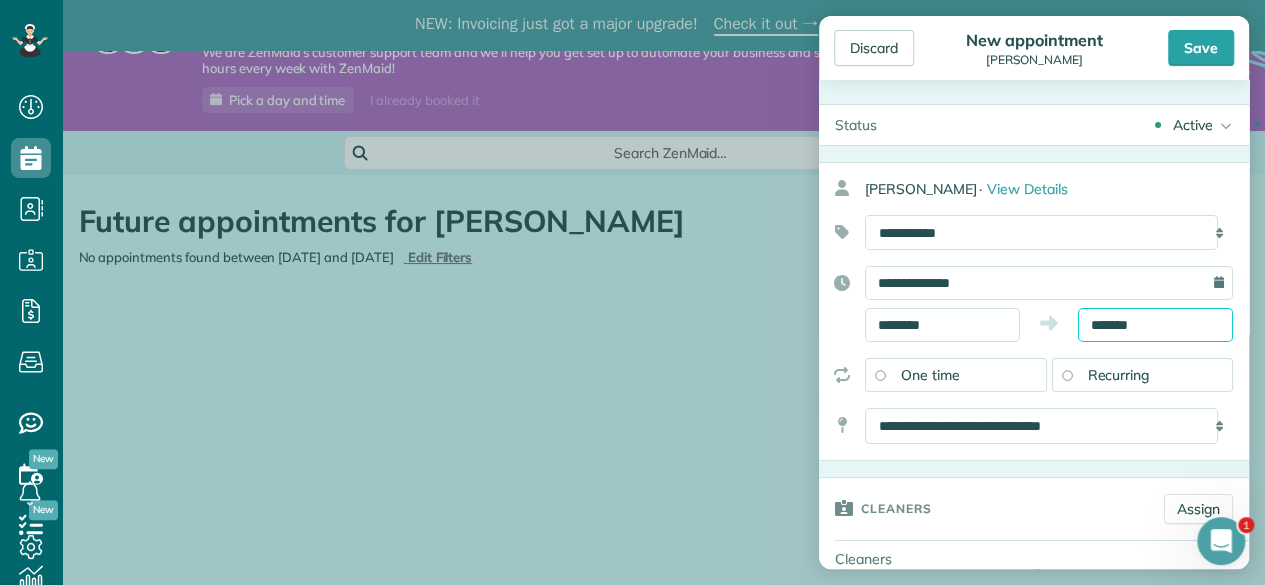 click on "*******" at bounding box center (1155, 325) 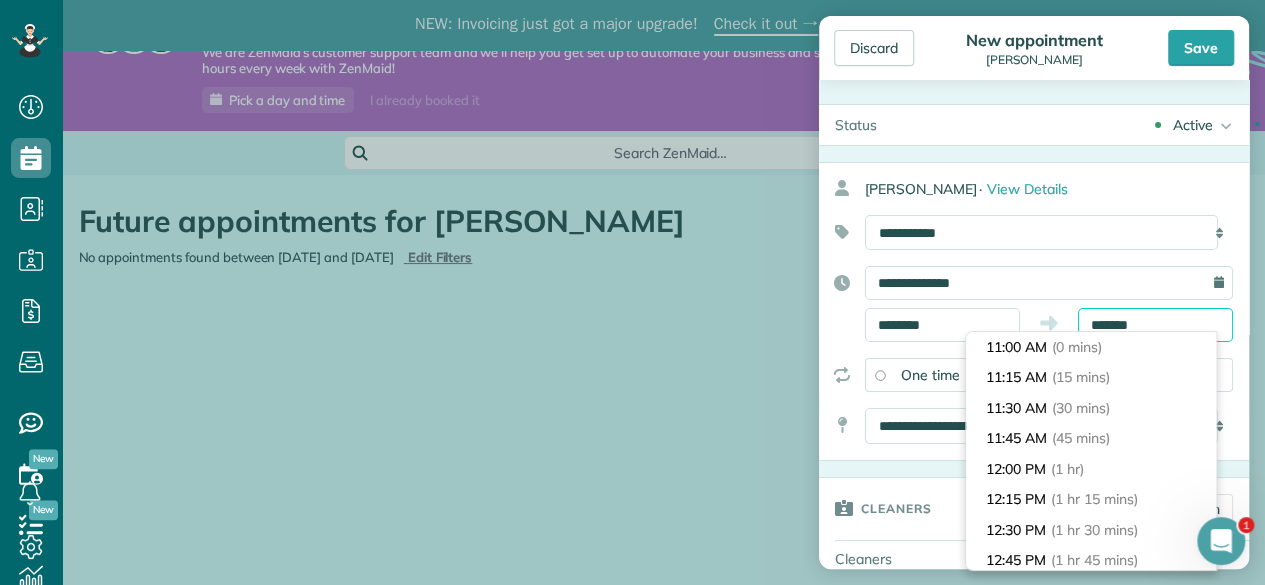 scroll, scrollTop: 580, scrollLeft: 0, axis: vertical 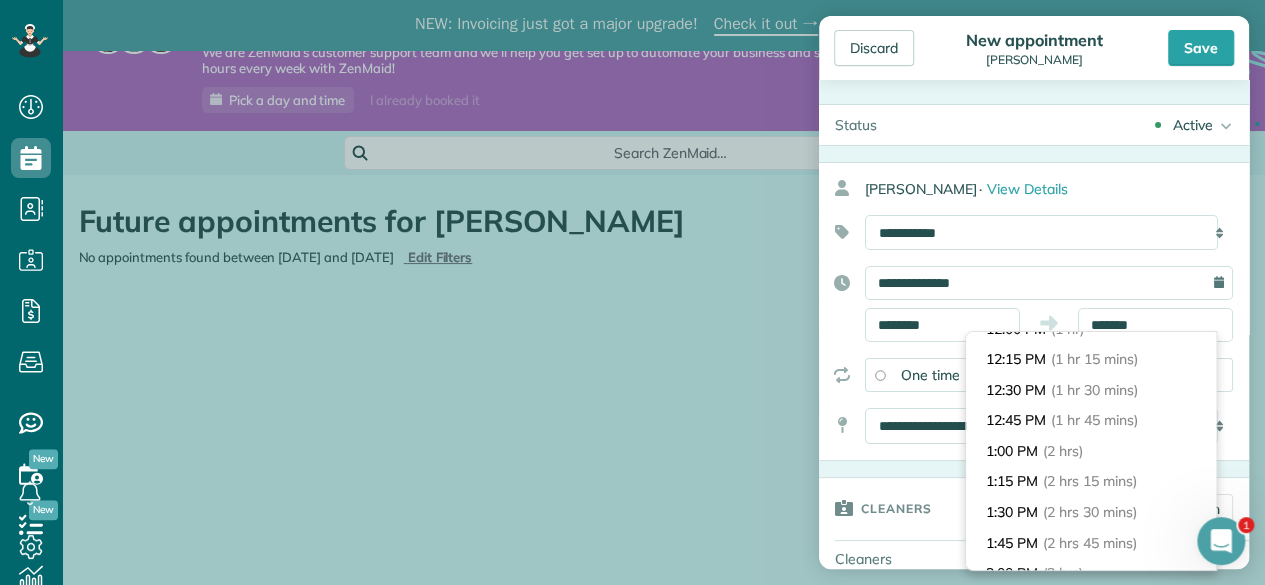 type on "********" 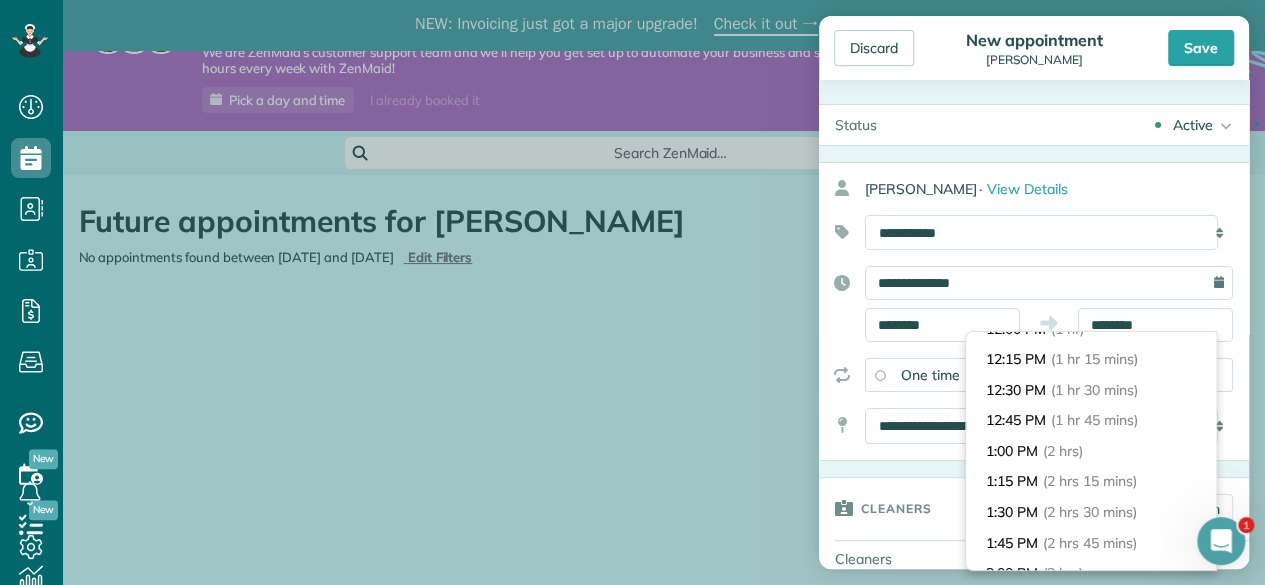 click on "(1 hr 30 mins)" at bounding box center [1094, 390] 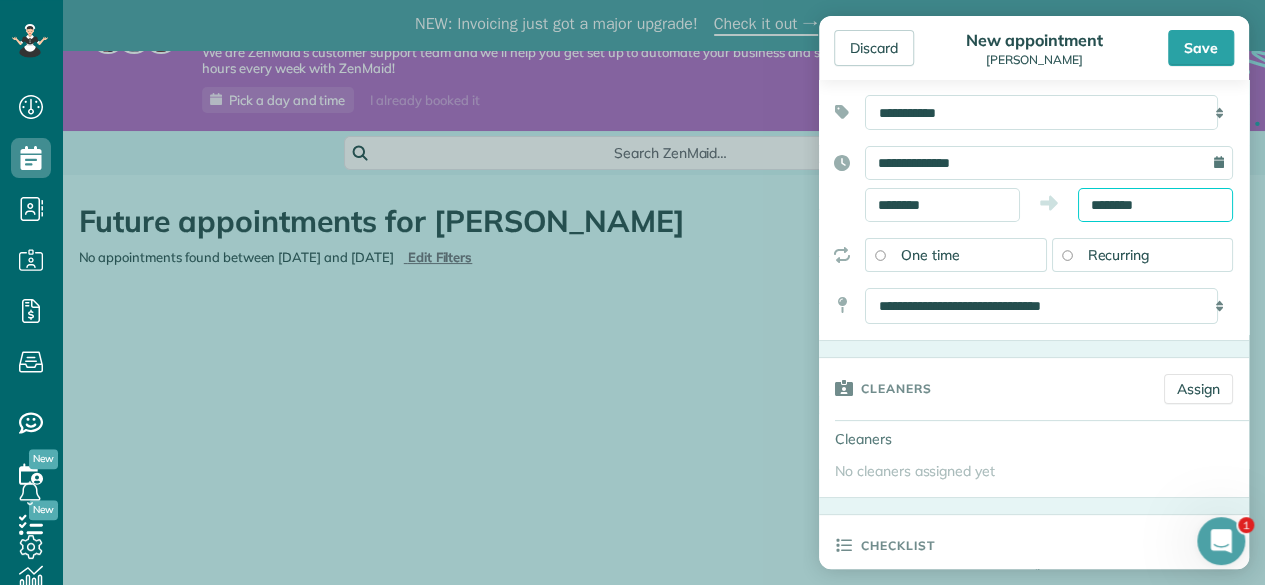 scroll, scrollTop: 200, scrollLeft: 0, axis: vertical 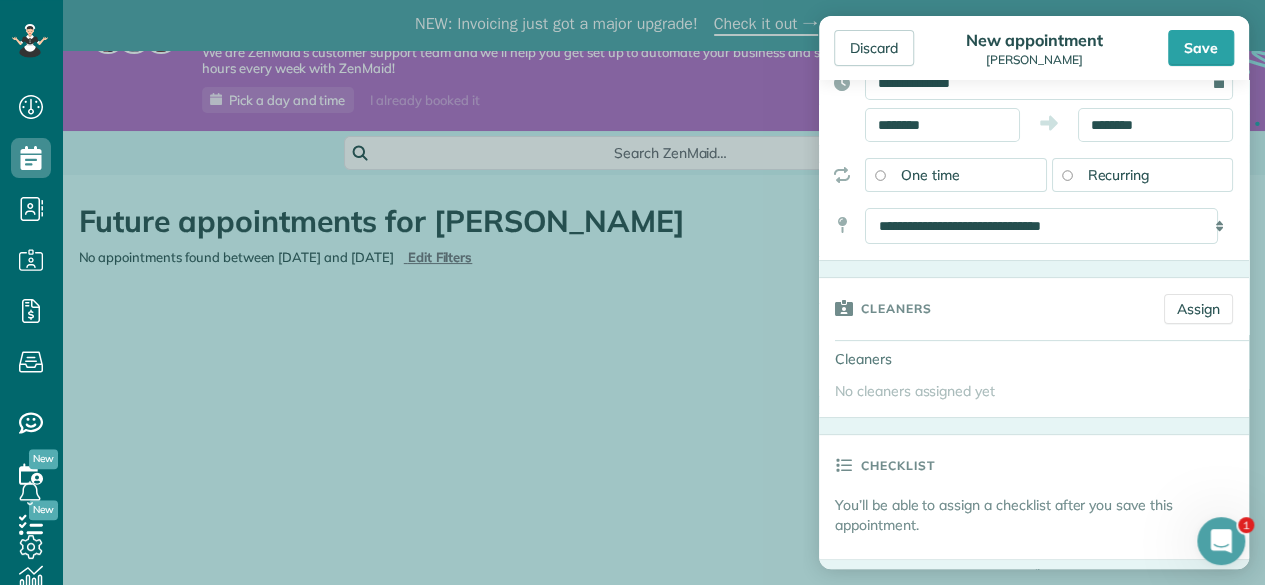 drag, startPoint x: 1100, startPoint y: 170, endPoint x: 1096, endPoint y: 184, distance: 14.56022 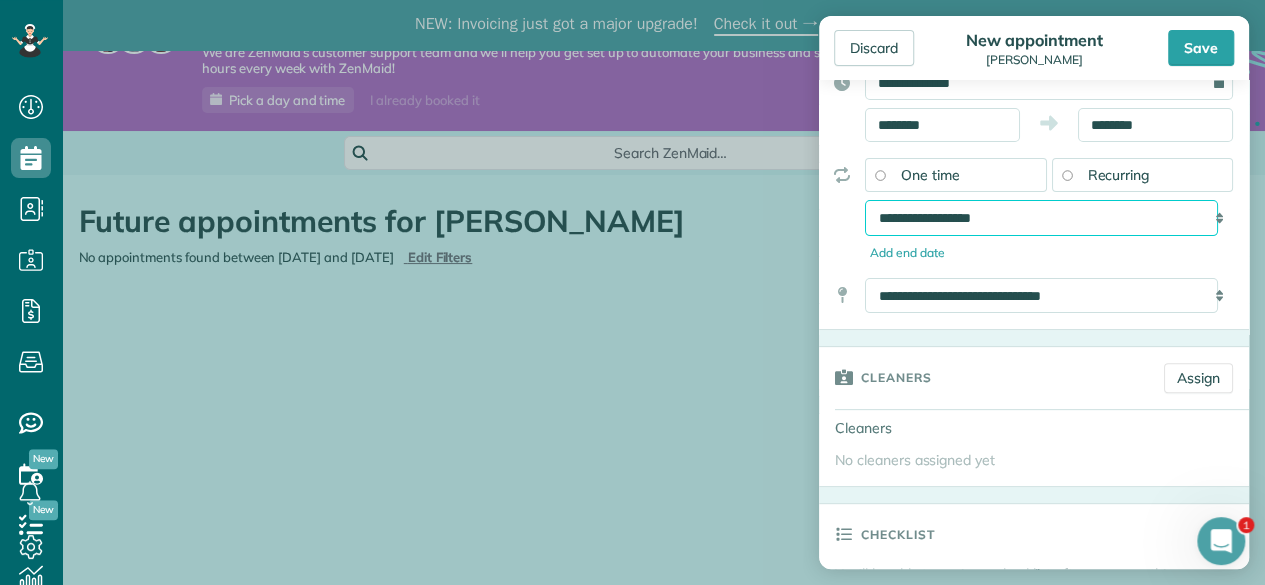 click on "**********" at bounding box center (1041, 217) 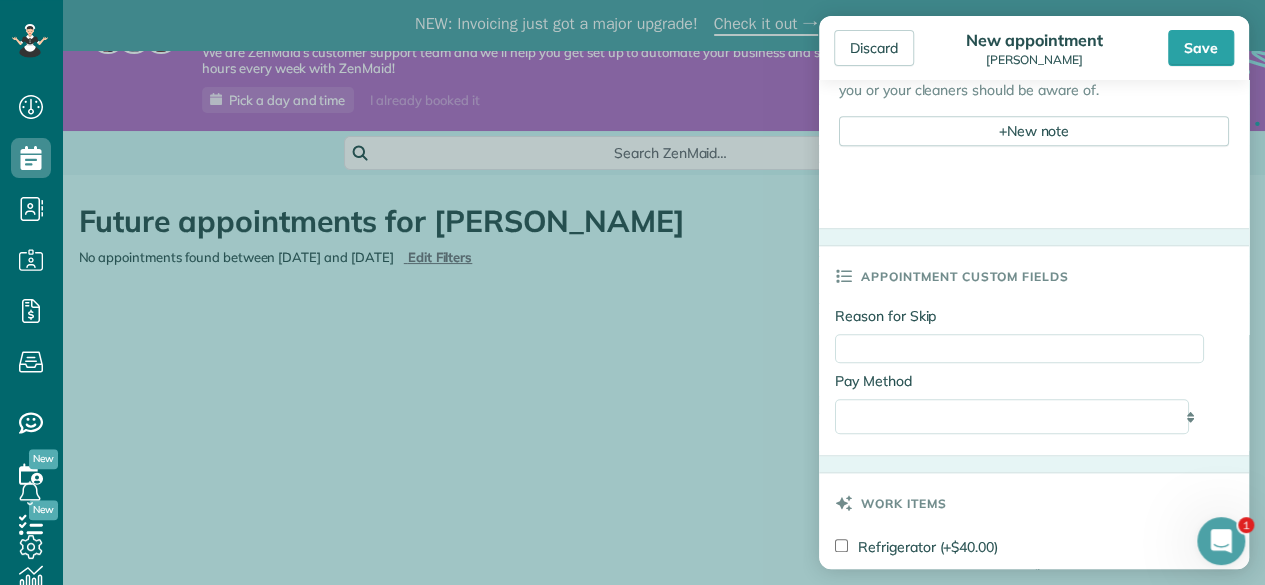 scroll, scrollTop: 1100, scrollLeft: 0, axis: vertical 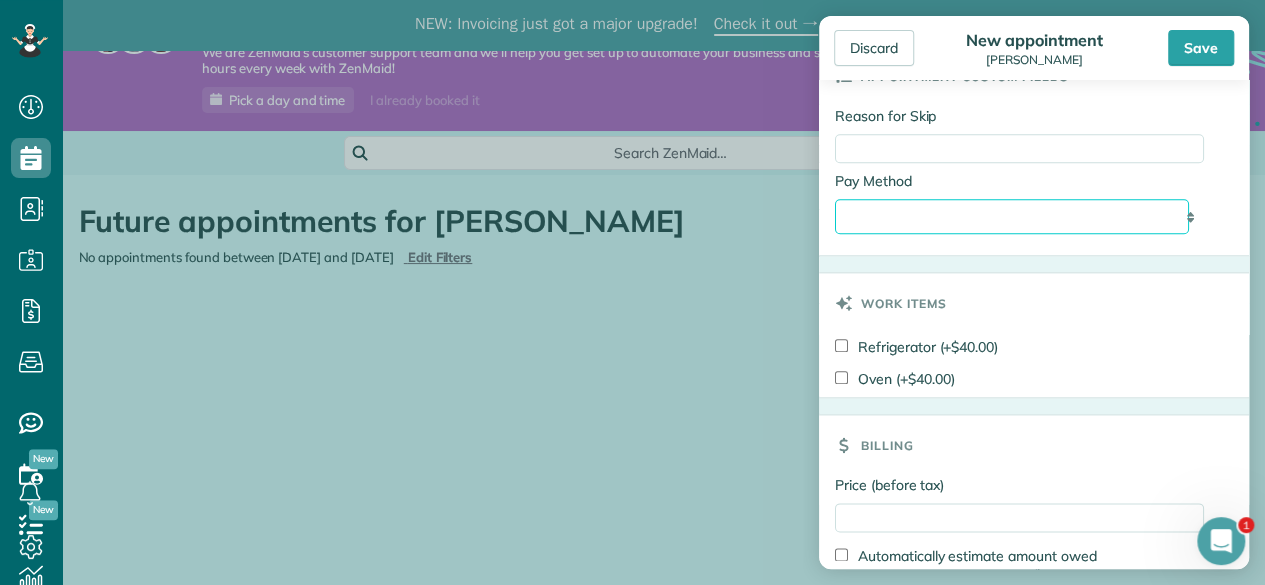 click on "**********" at bounding box center (1012, 216) 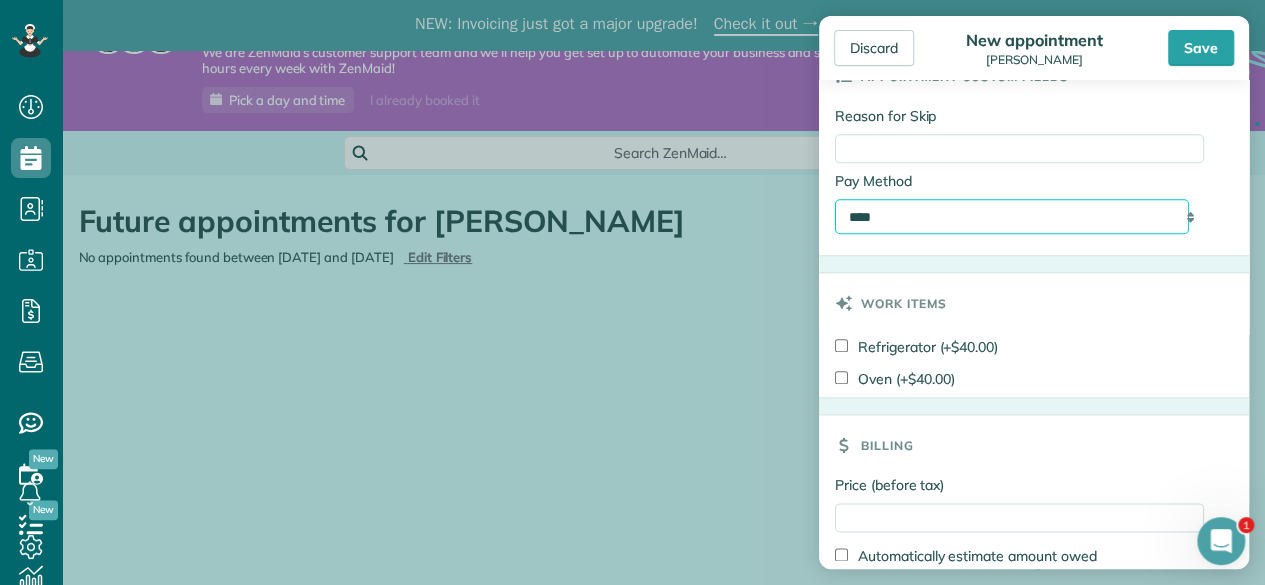 click on "**********" at bounding box center [1012, 216] 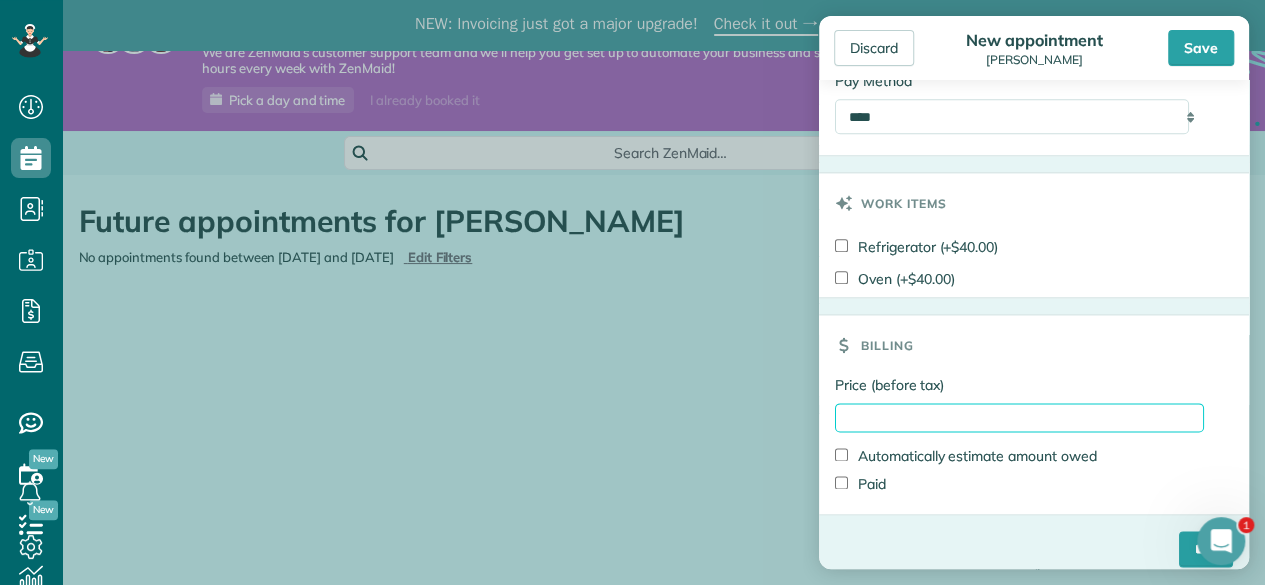 click on "Price (before tax)
Automatically estimate amount owed
Paid" at bounding box center [1034, 444] 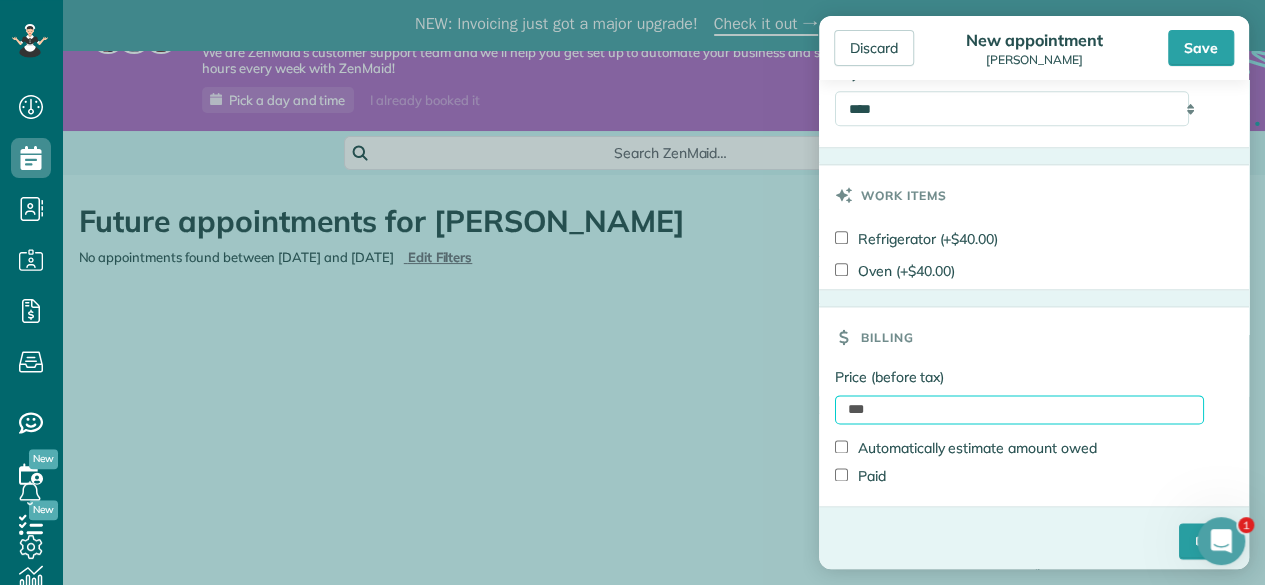 scroll, scrollTop: 1210, scrollLeft: 0, axis: vertical 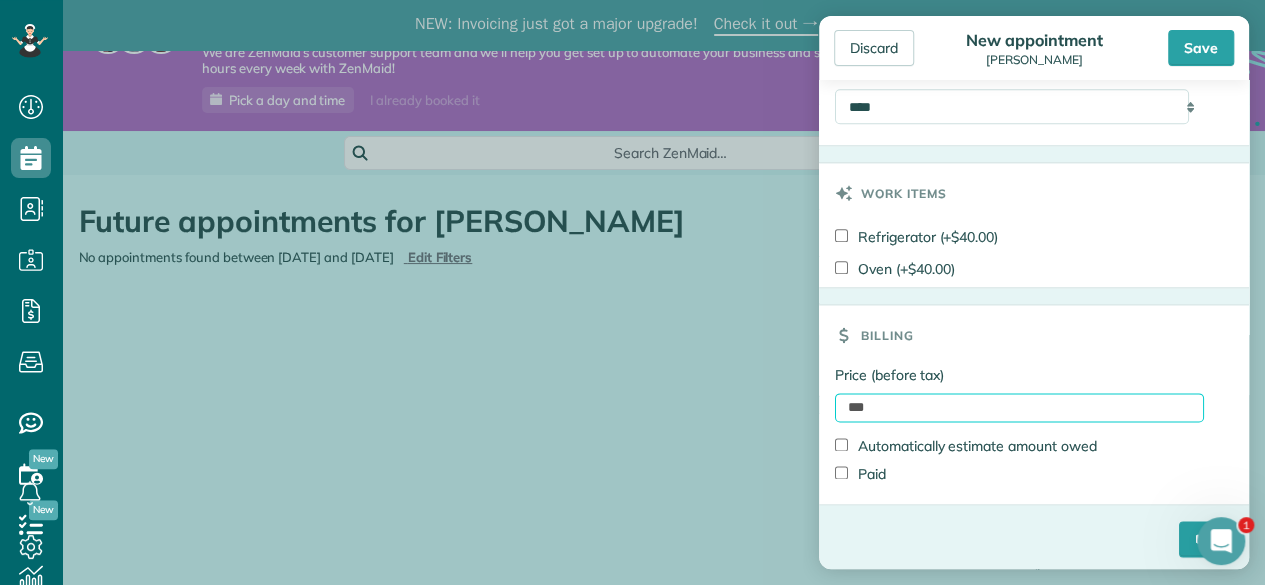 type on "***" 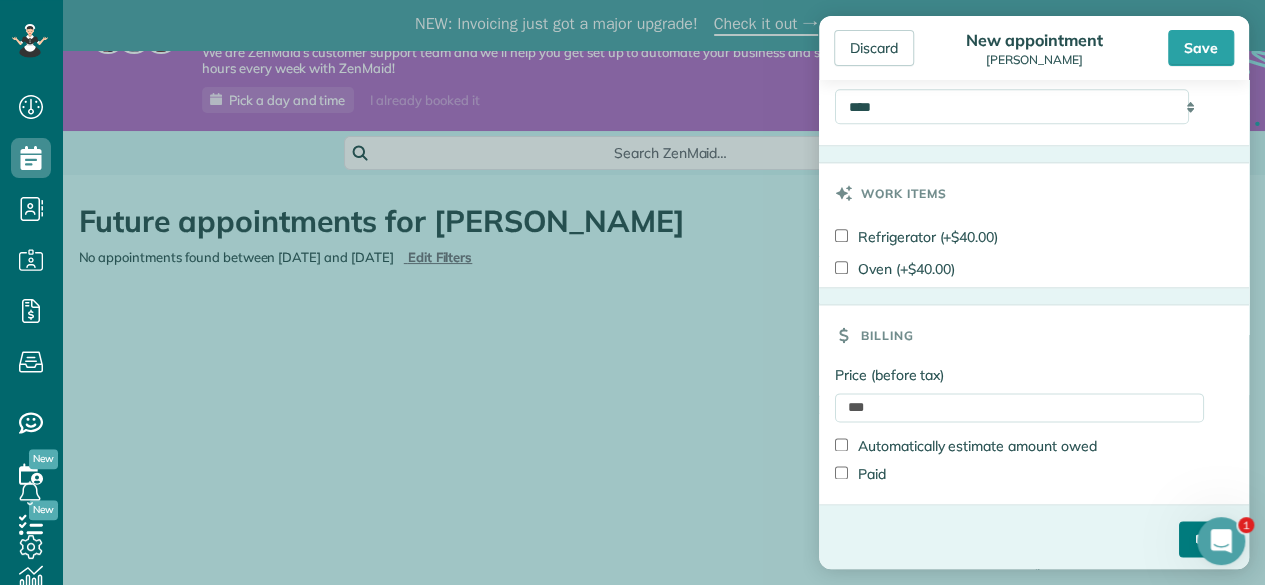 click on "Status
Active
Active
Estimate
Stand-By
Cancelled" at bounding box center (1034, -267) 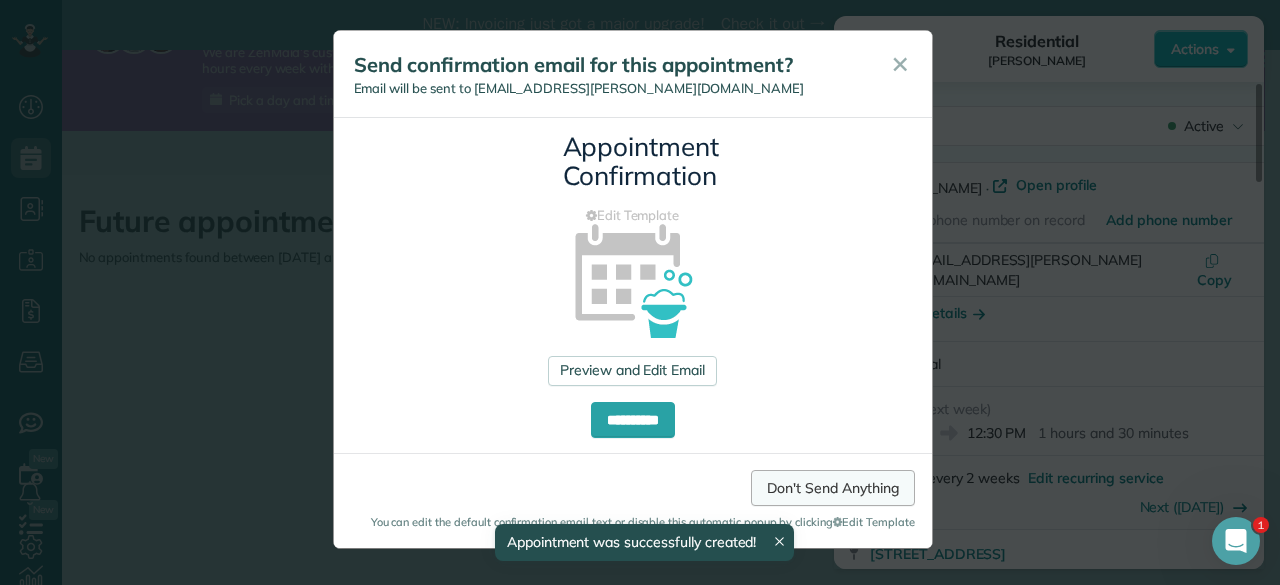 click on "Don't Send Anything" at bounding box center [832, 488] 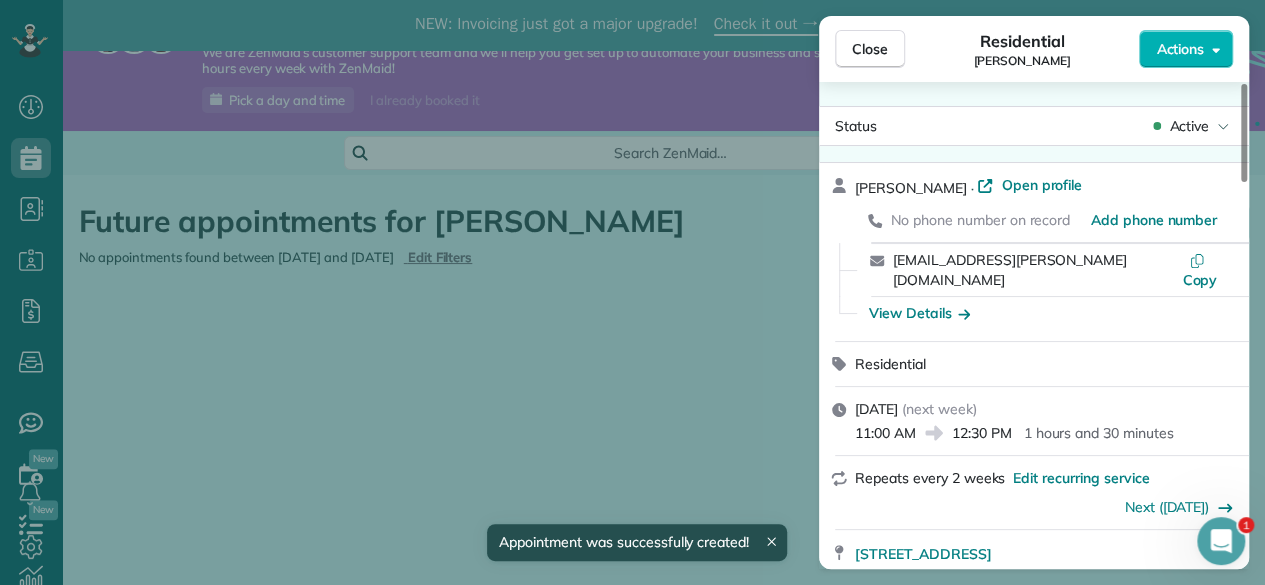 click on "Close Residential Angela Gilchrist Actions Status Active Angela Gilchrist · Open profile No phone number on record Add phone number ange.morton@icloud.com Copy View Details Residential Tuesday, 05 August, 2025 ( next week ) 11:00 AM 12:30 PM 1 hours and 30 minutes Repeats every 2 weeks Edit recurring service Next (19 Aug) 20 French Street Temora NSW 2666 Open access information Service was not rated yet Setup ratings Cleaners Time in and out Assign Invite Cleaners No cleaners assigned yet Checklist Try Now Keep this appointment up to your standards. Stay on top of every detail, keep your cleaners organised, and your client happy. Assign a checklist Watch a 5 min demo Billing Billing actions Service Service Price (1x $105.00) $105.00 Add an item Overcharge $0.00 Discount $0.00 Coupon discount - Primary tax - Secondary tax - Total appointment price $105.00 Tips collected New feature! $0.00 Unpaid Mark as paid Total including tip $105.00 Get paid online in no-time! Charge customer credit card Reason for Skip -" at bounding box center [632, 292] 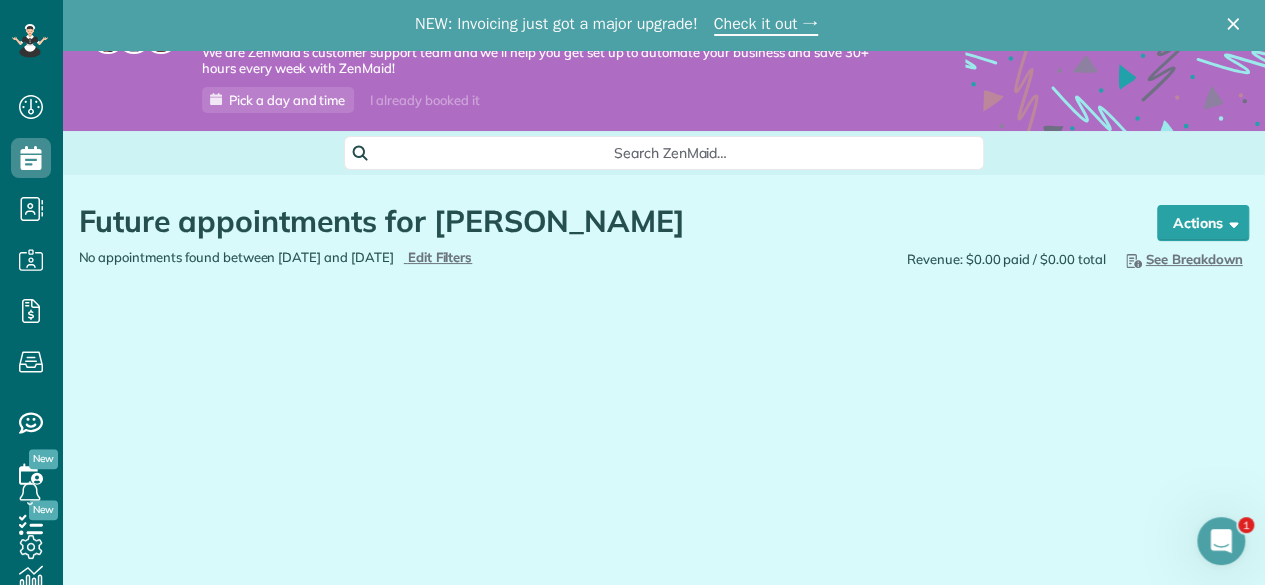 scroll, scrollTop: 0, scrollLeft: 0, axis: both 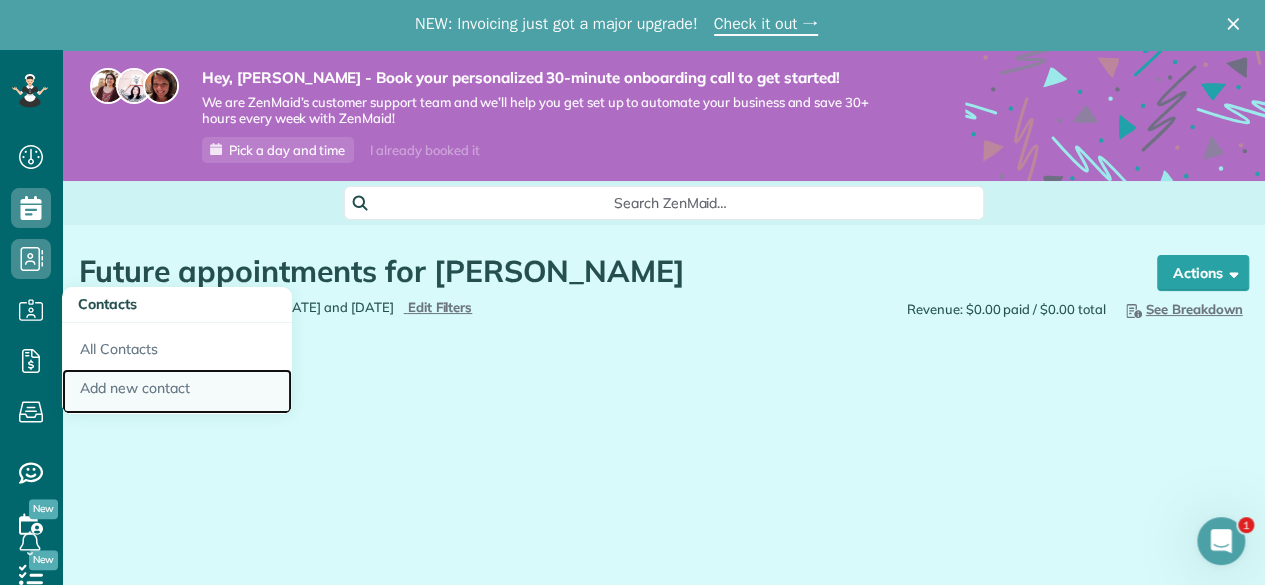 click on "Add new contact" at bounding box center [177, 392] 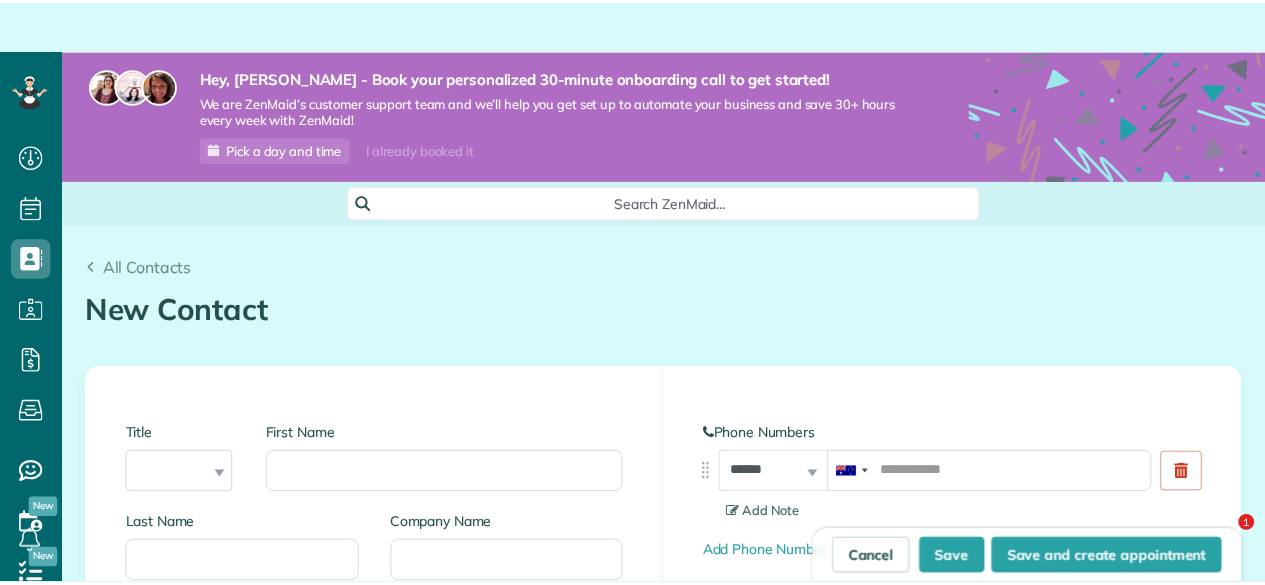 scroll, scrollTop: 0, scrollLeft: 0, axis: both 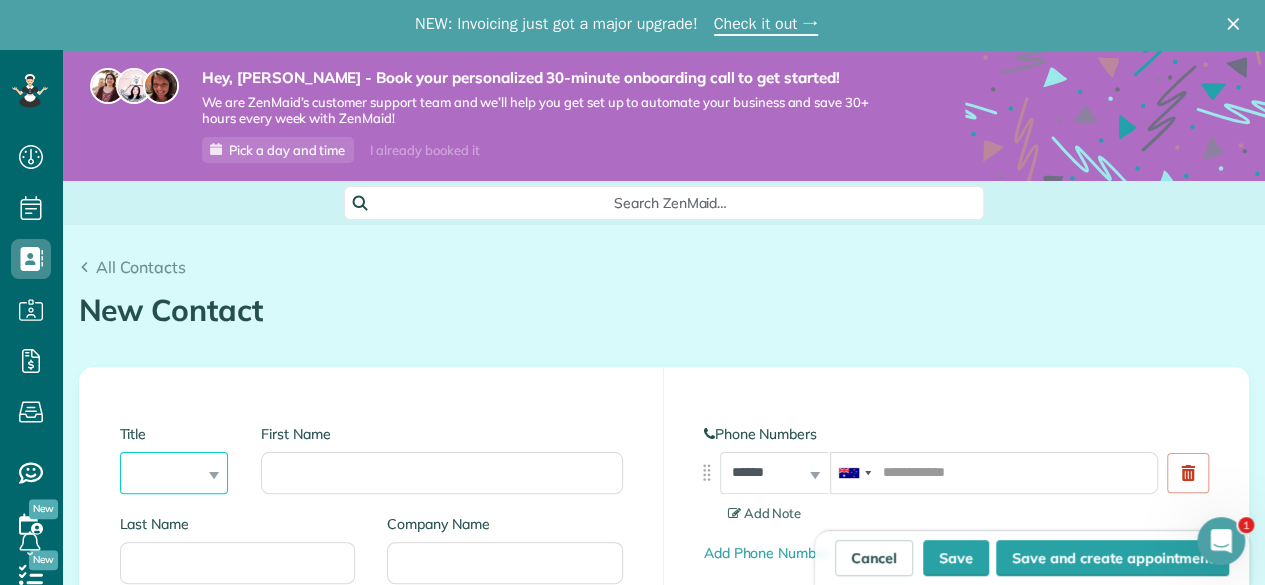 click on "***
****
***
***" at bounding box center [174, 473] 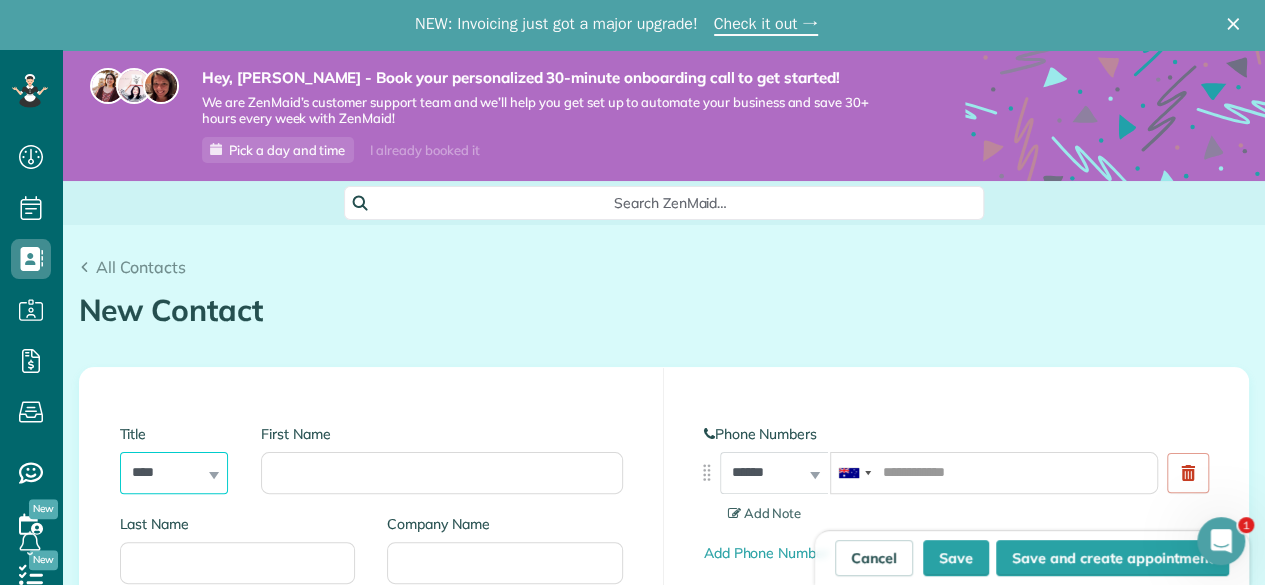 click on "***
****
***
***" at bounding box center (174, 473) 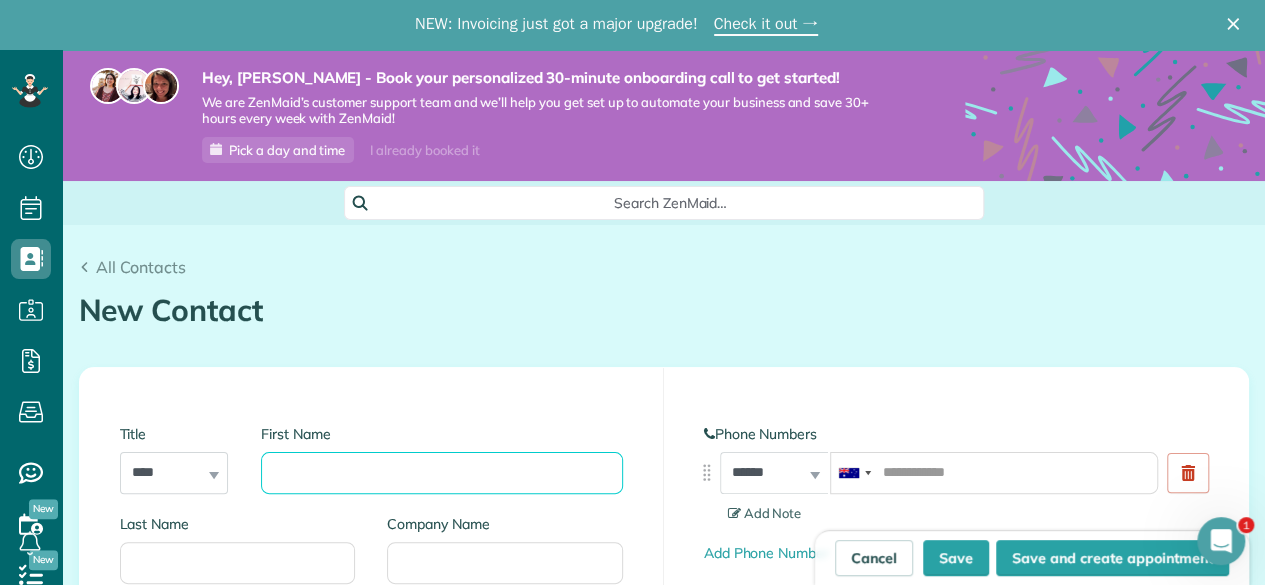click on "First Name" at bounding box center [441, 473] 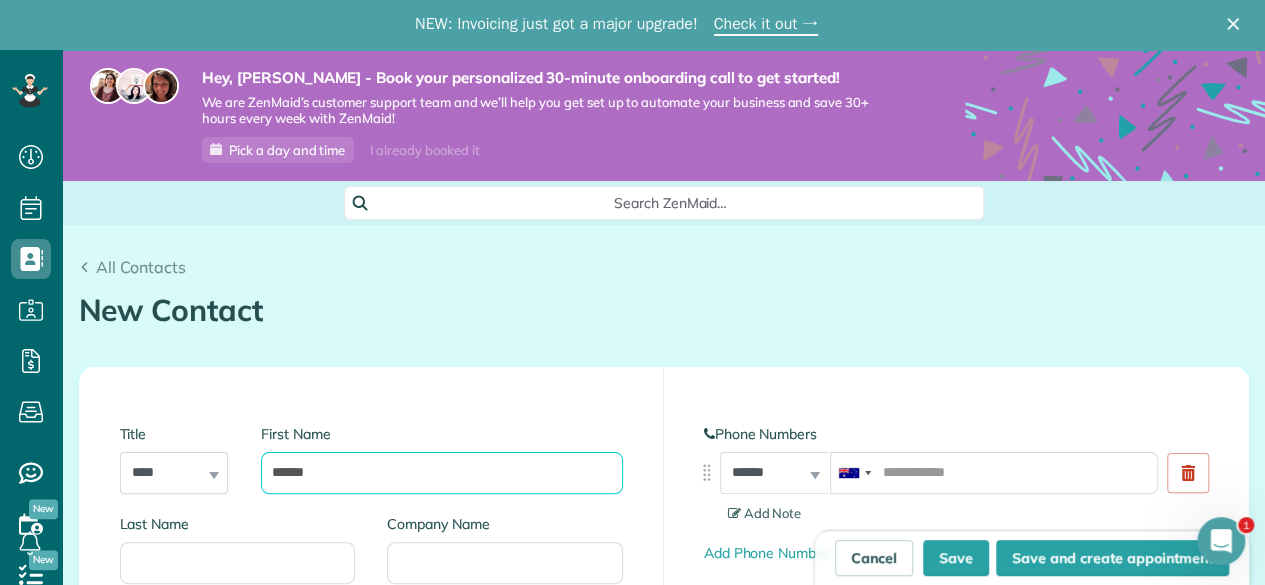 type on "******" 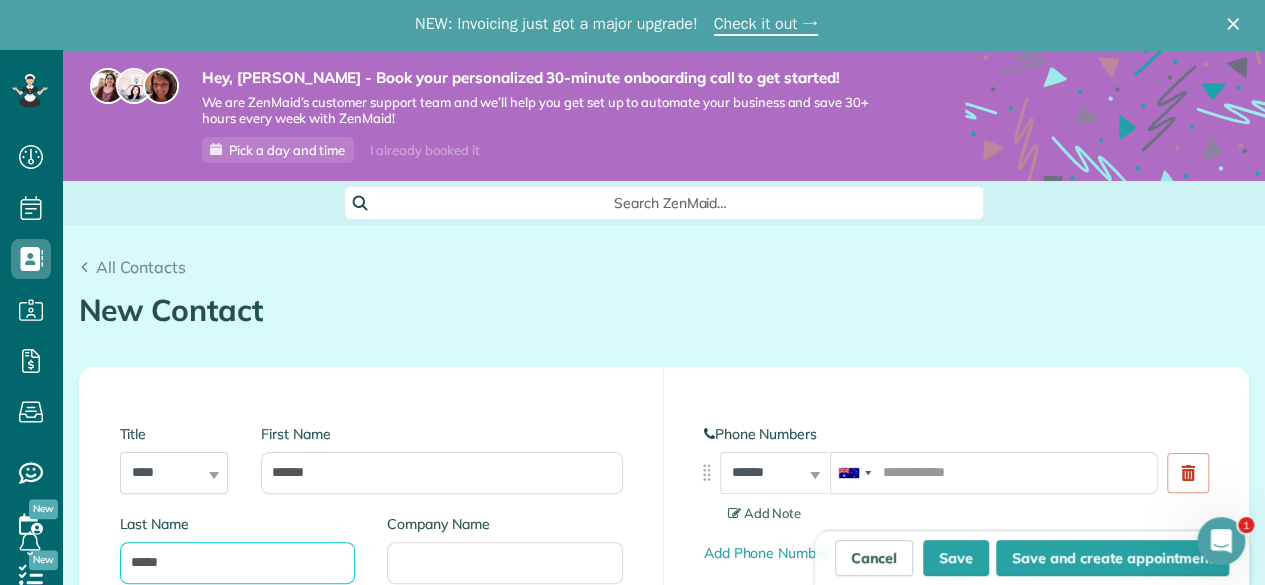 type on "*****" 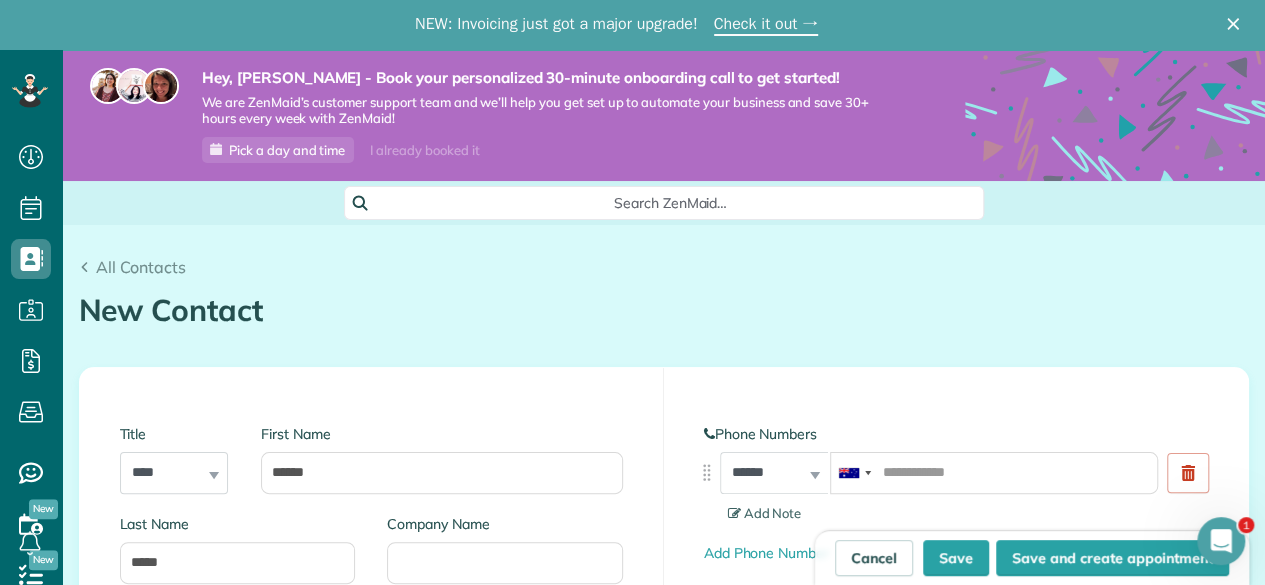 scroll, scrollTop: 37, scrollLeft: 0, axis: vertical 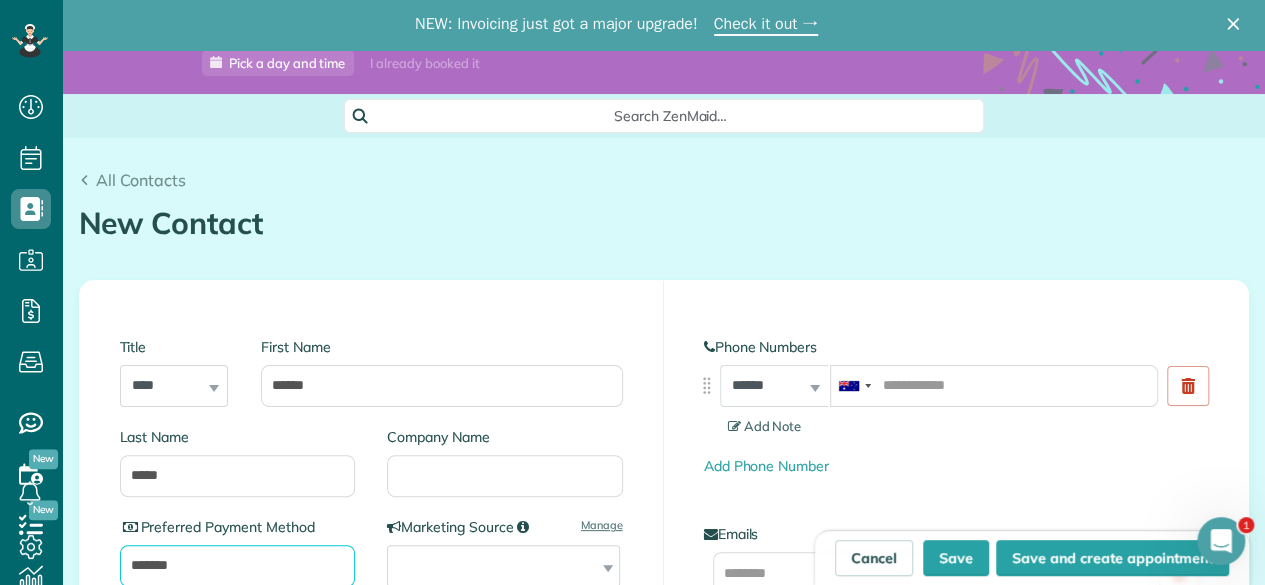 type on "*******" 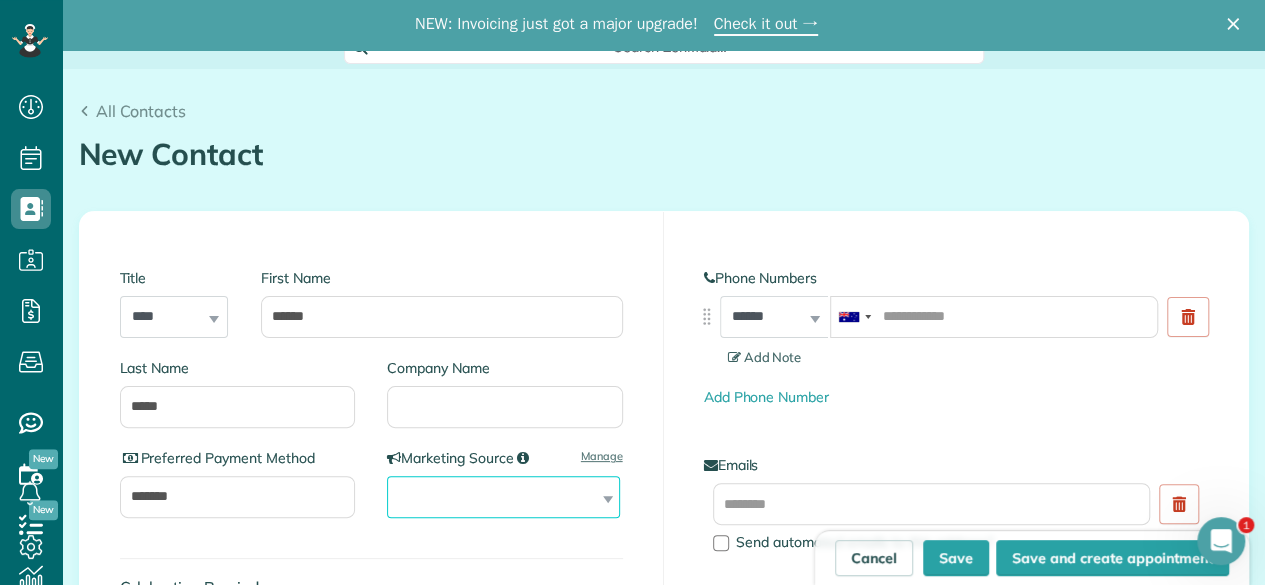 scroll, scrollTop: 137, scrollLeft: 0, axis: vertical 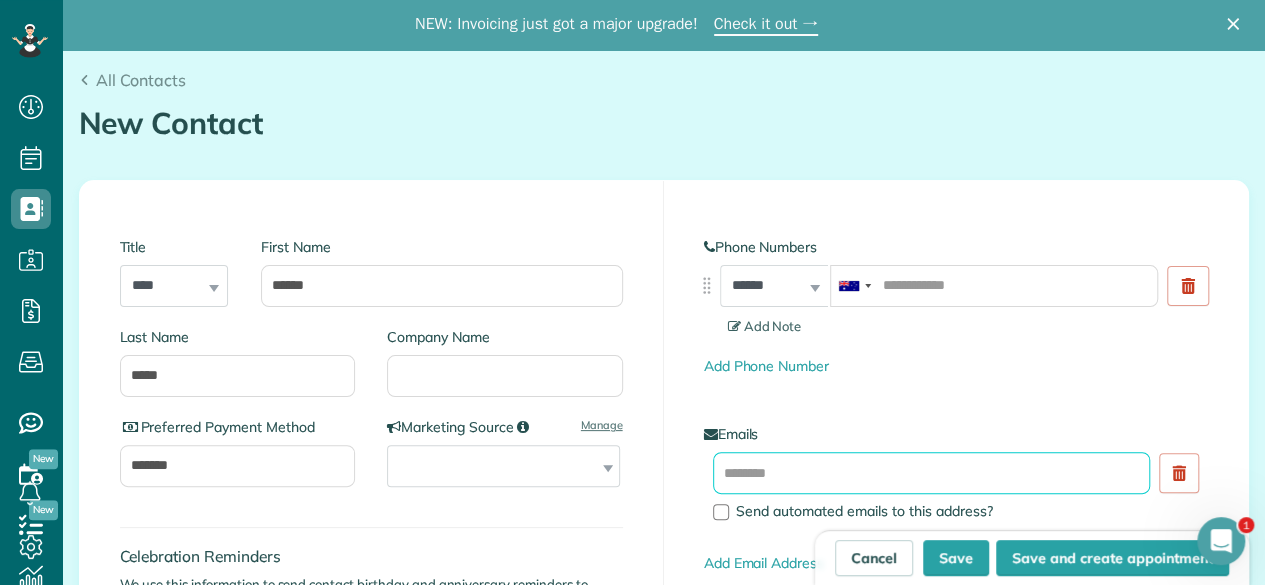 click at bounding box center [932, 473] 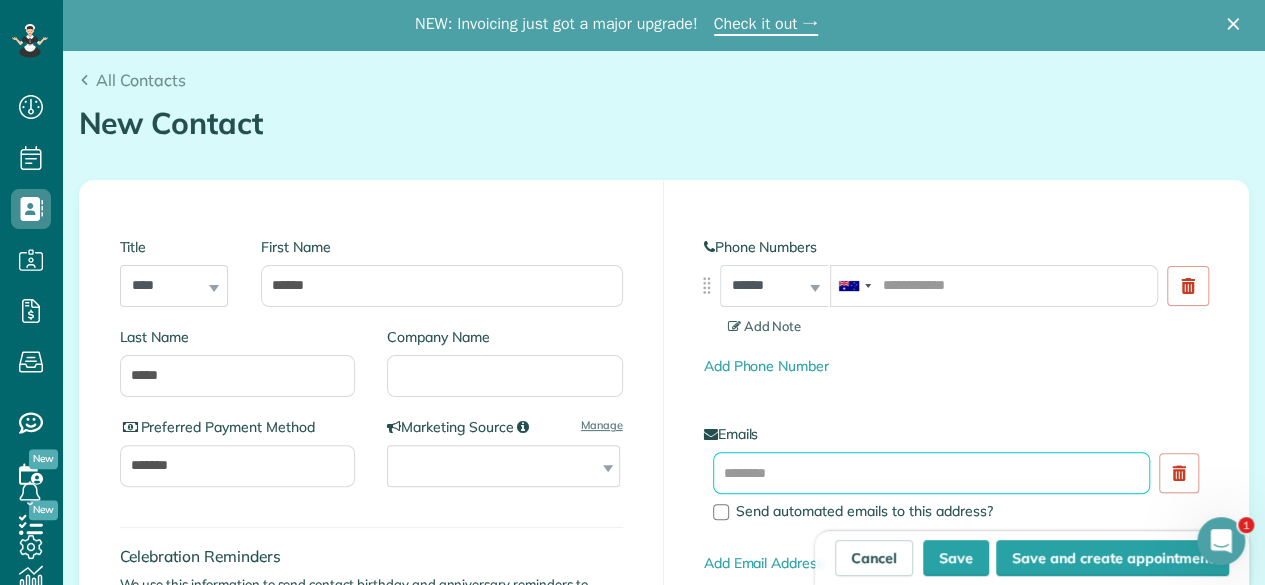 paste on "**********" 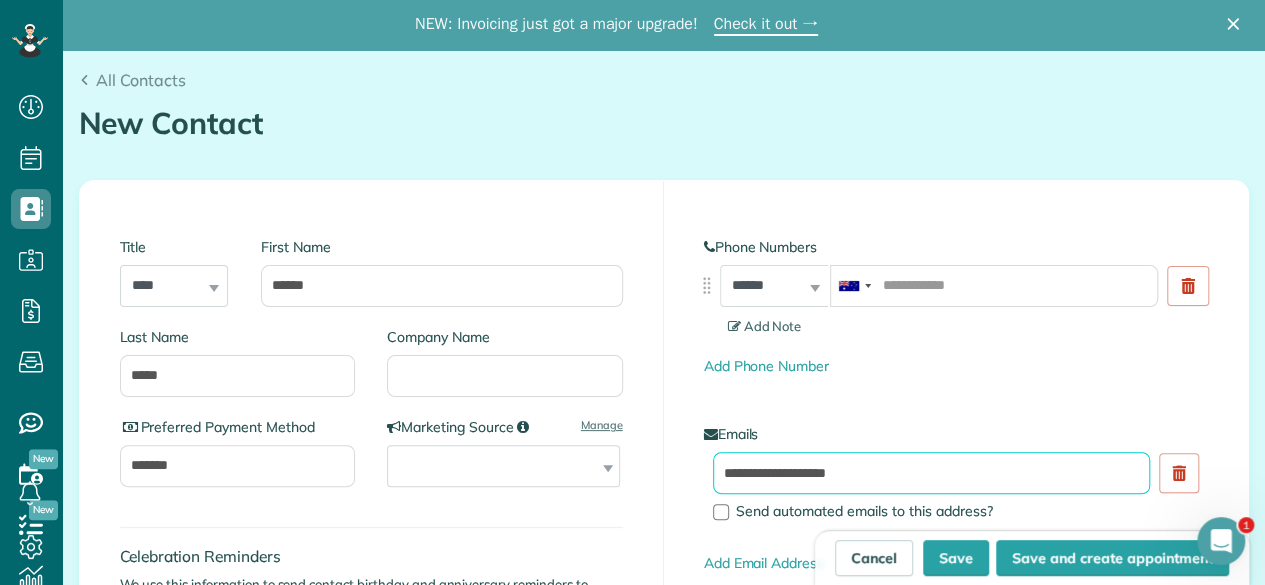 type on "**********" 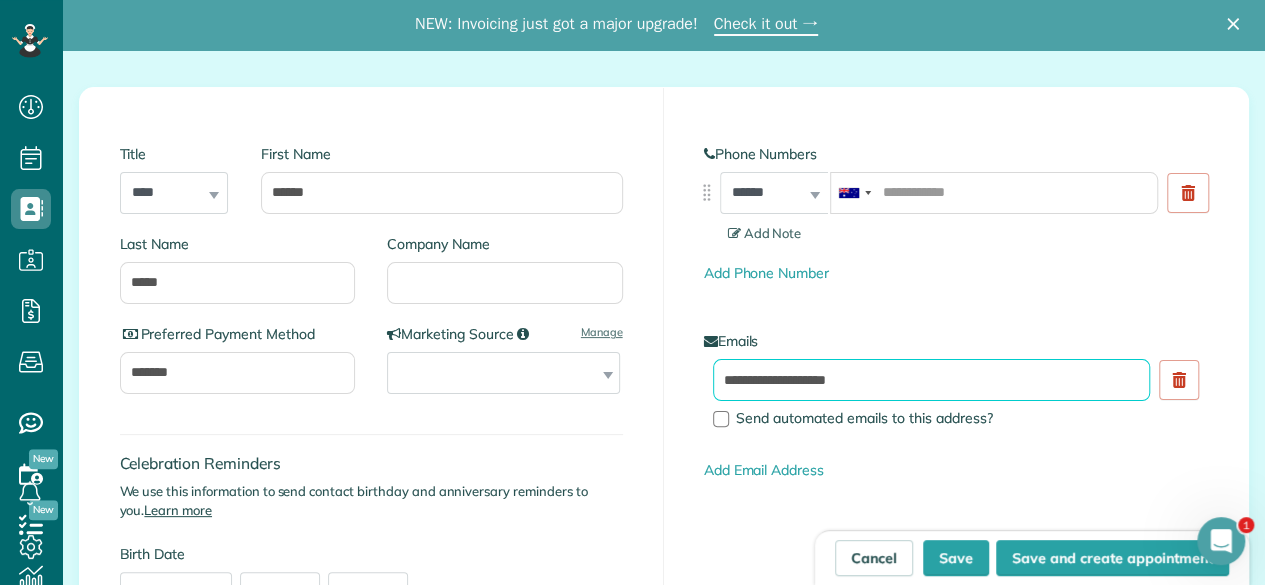 scroll, scrollTop: 337, scrollLeft: 0, axis: vertical 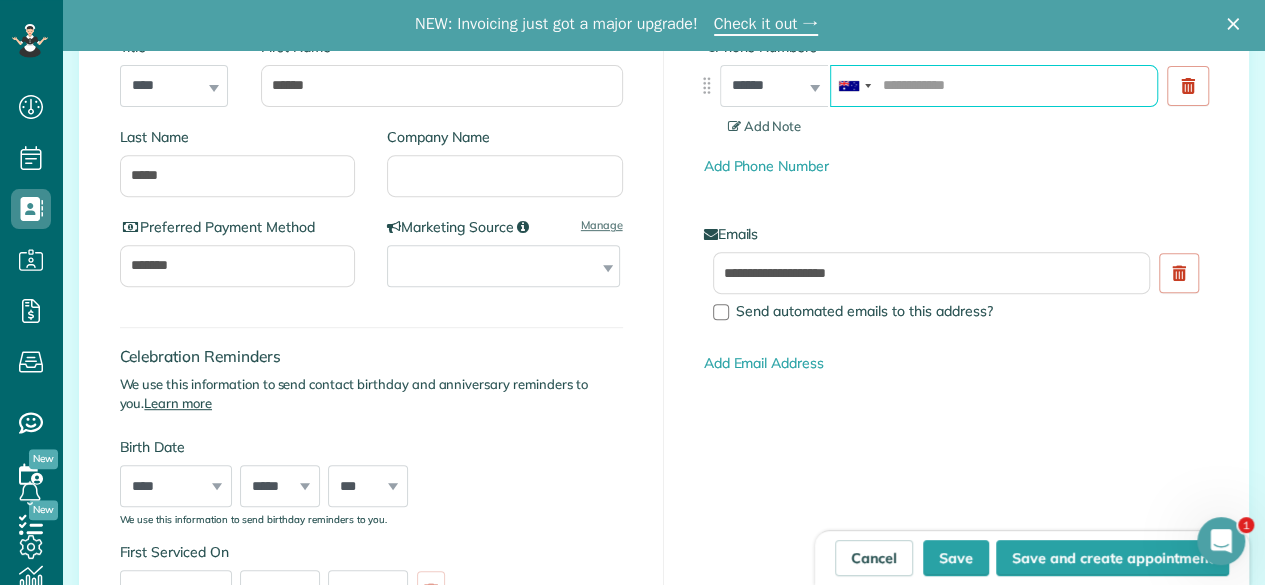 click at bounding box center (994, 86) 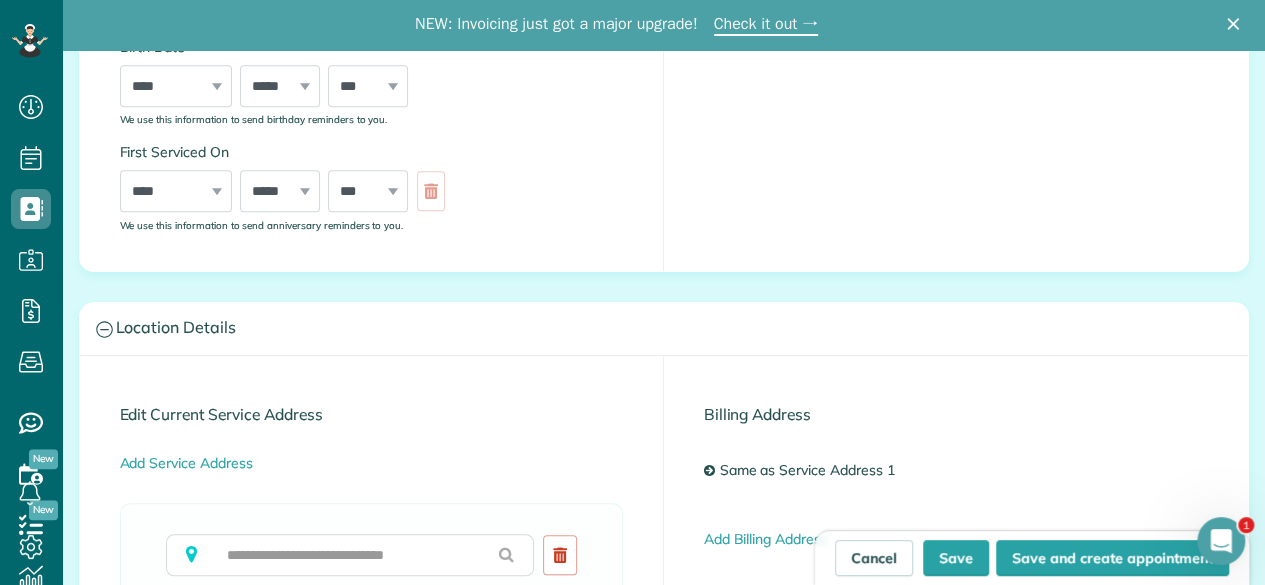 scroll, scrollTop: 837, scrollLeft: 0, axis: vertical 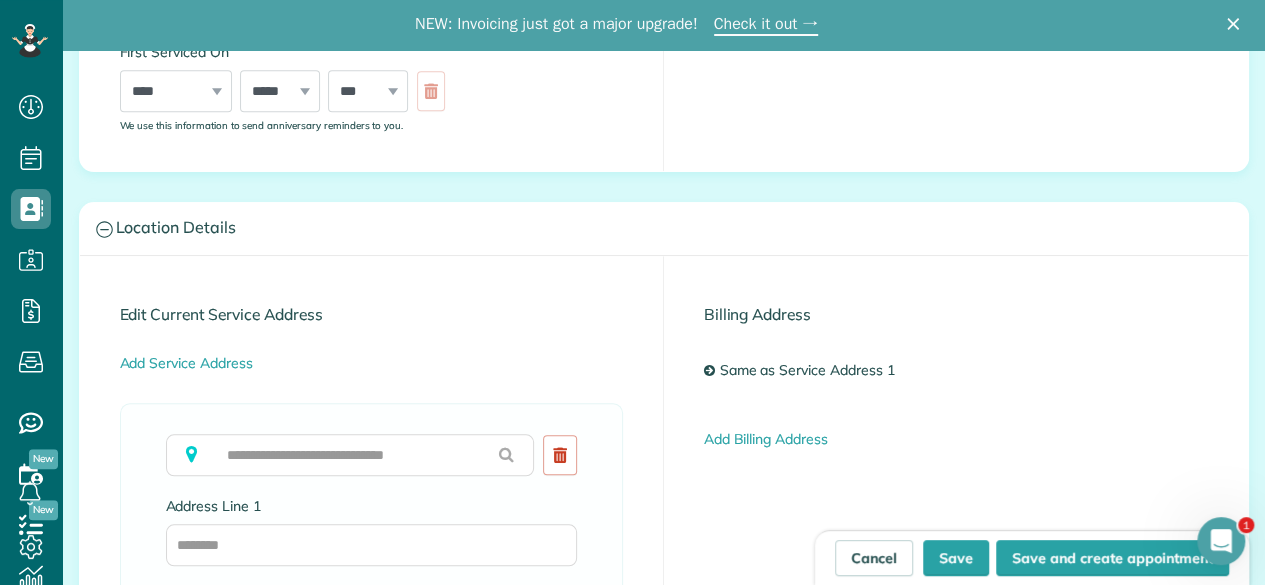 type on "**********" 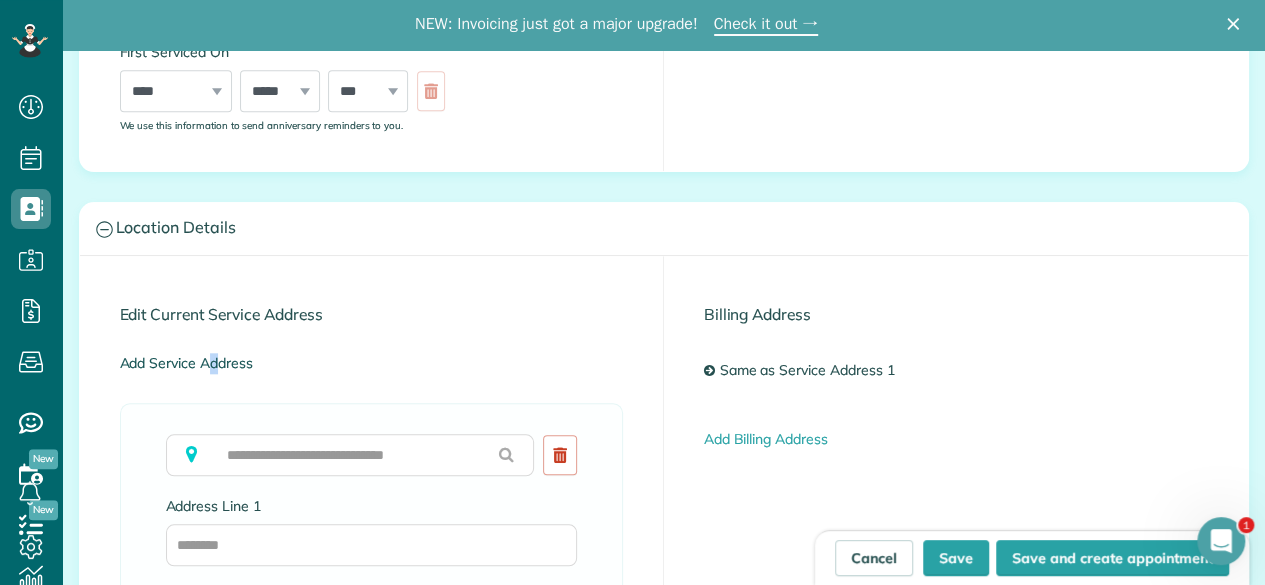 click on "Edit Current Service Address
Add Service Address
To copy over, please clear field above
Address Line 1
Address Line 2
City / Town
State / Province / Region
ZIP / Postal Code
Property access information
Do cleaners need to pick up a key from your office to get in? [PERSON_NAME] will remind them to grab the key at the start of the day.
Do cleaners need to return the keys to the office after the last appointment? [PERSON_NAME] will remind them to bring it back when they’re done." at bounding box center (372, 742) 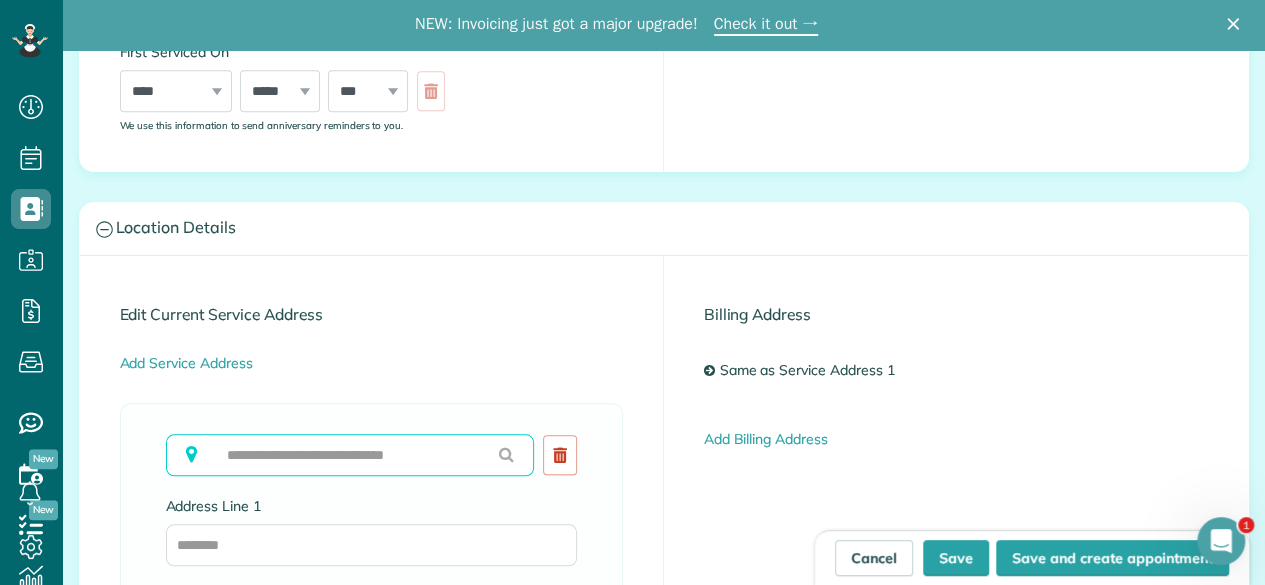click at bounding box center [350, 455] 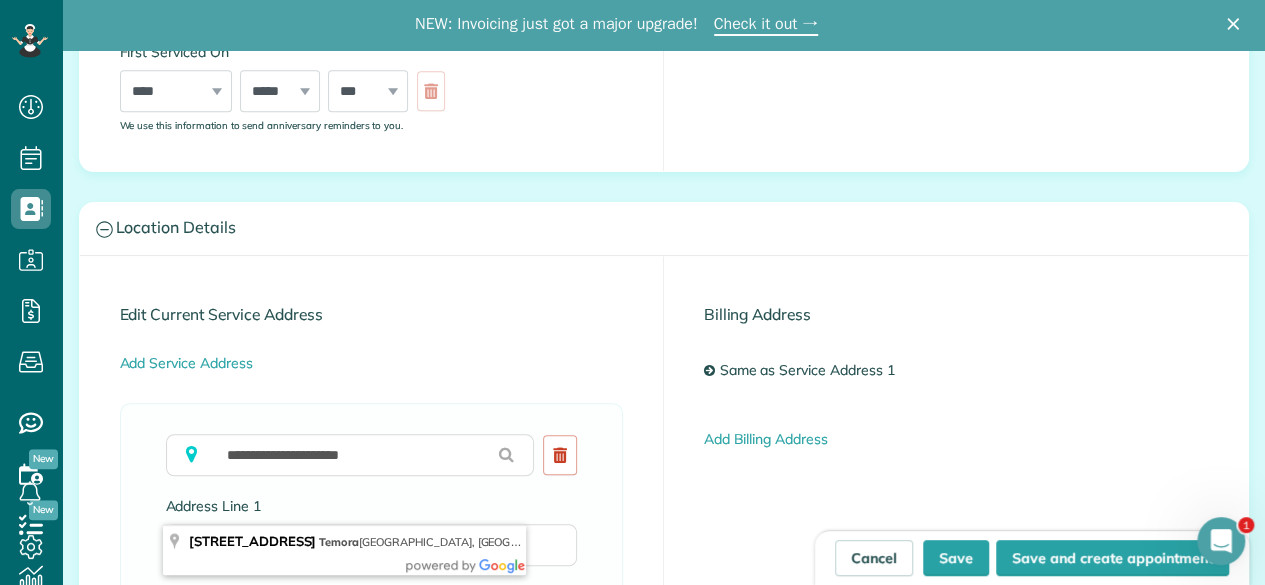 type on "**********" 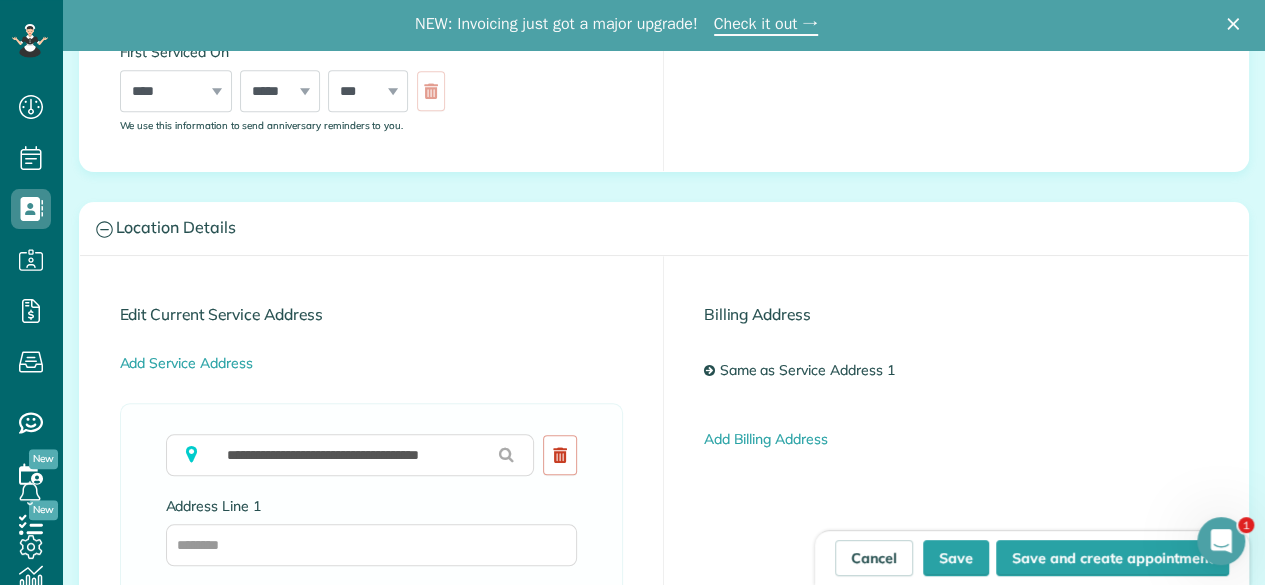 type on "**********" 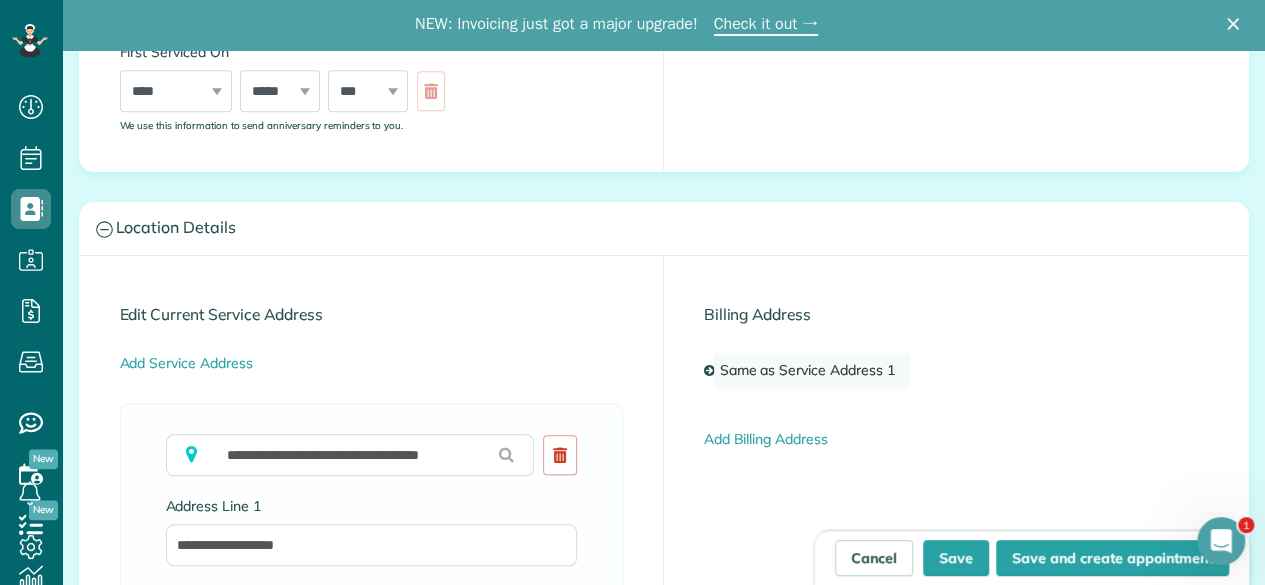 click on "Same as Service Address 1" at bounding box center [811, 371] 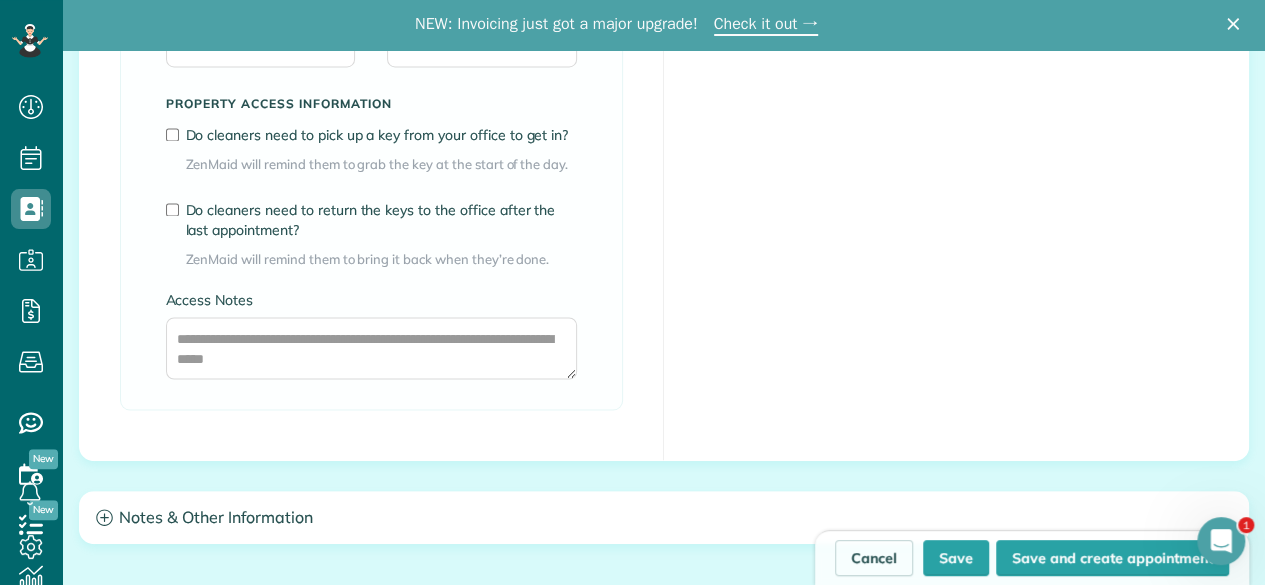 scroll, scrollTop: 1637, scrollLeft: 0, axis: vertical 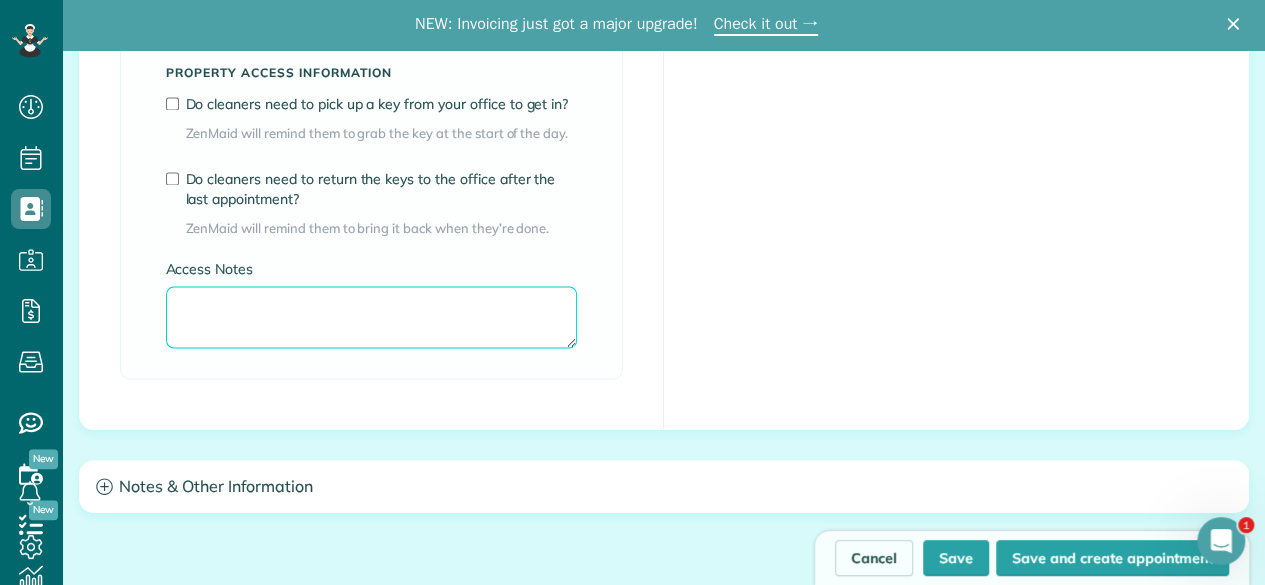 click on "Access Notes" at bounding box center (371, 317) 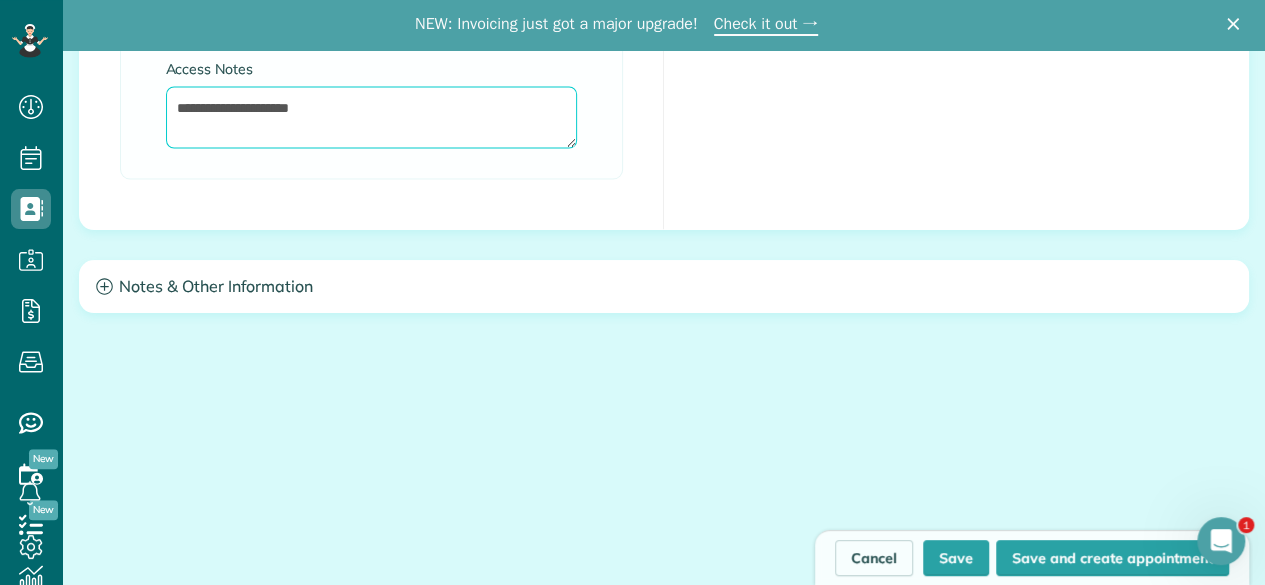 scroll, scrollTop: 1950, scrollLeft: 0, axis: vertical 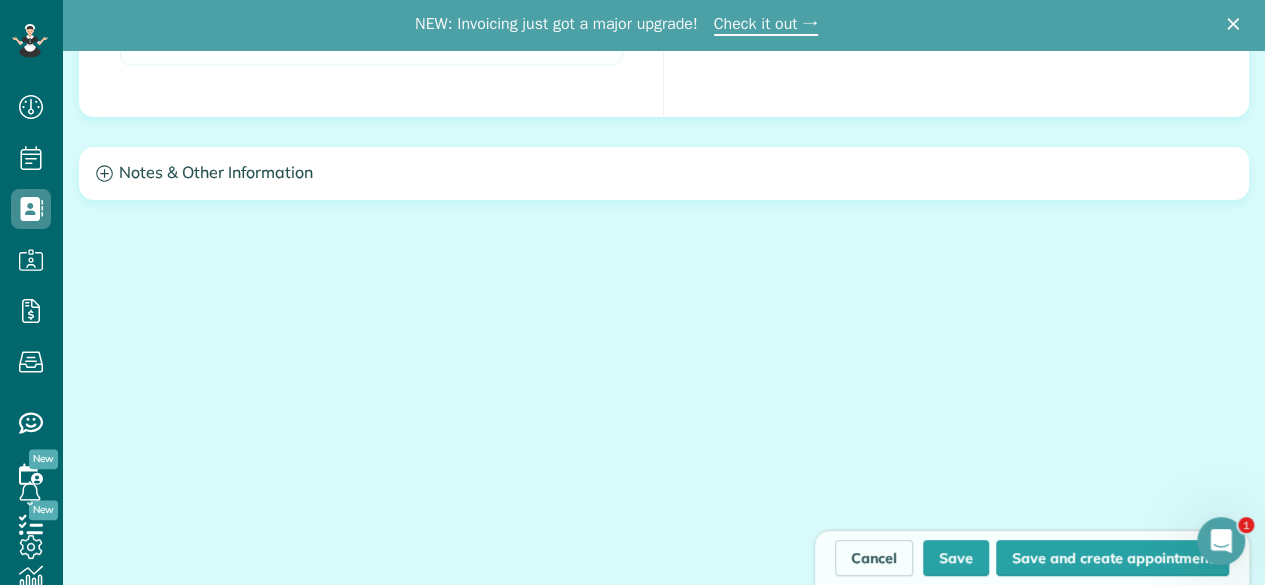 type on "**********" 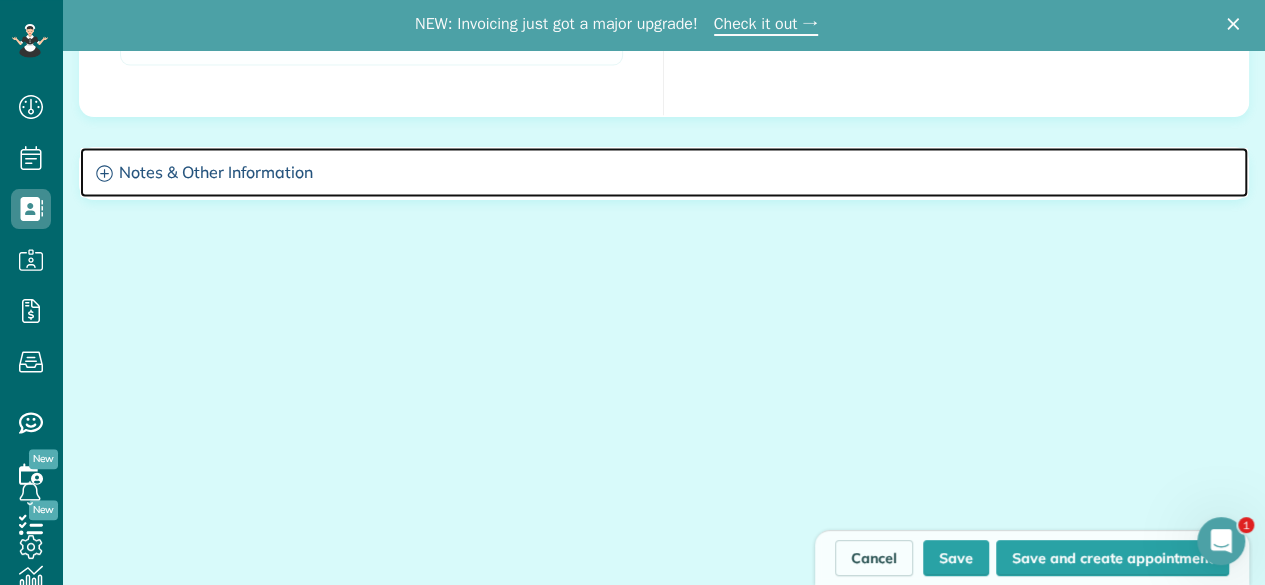 drag, startPoint x: 138, startPoint y: 162, endPoint x: 385, endPoint y: 254, distance: 263.5773 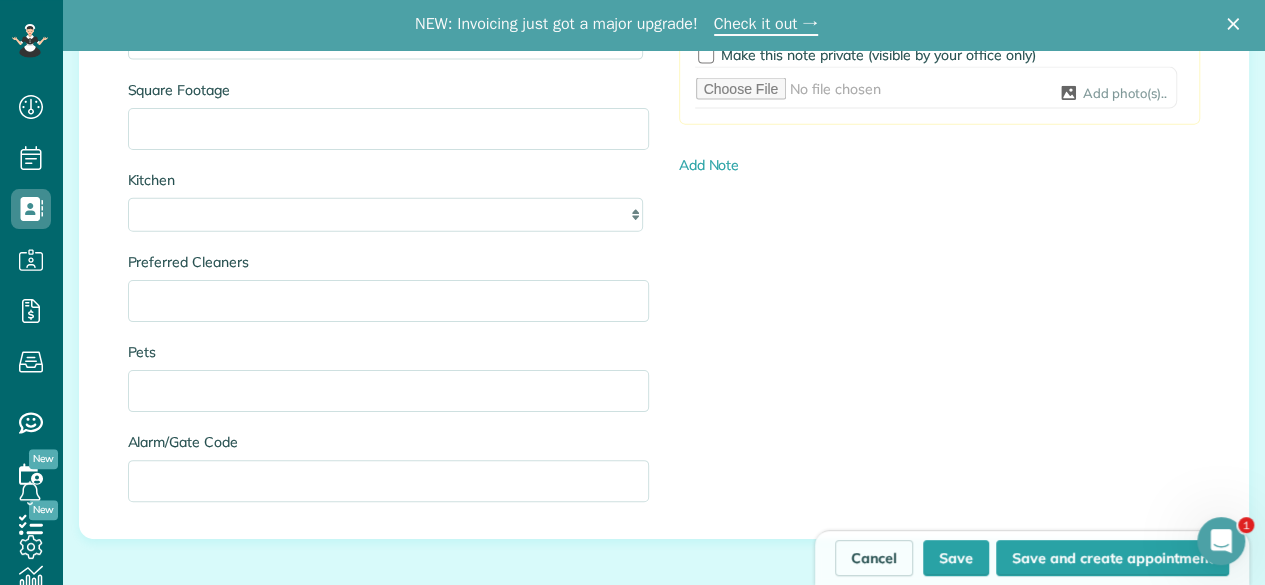 scroll, scrollTop: 2590, scrollLeft: 0, axis: vertical 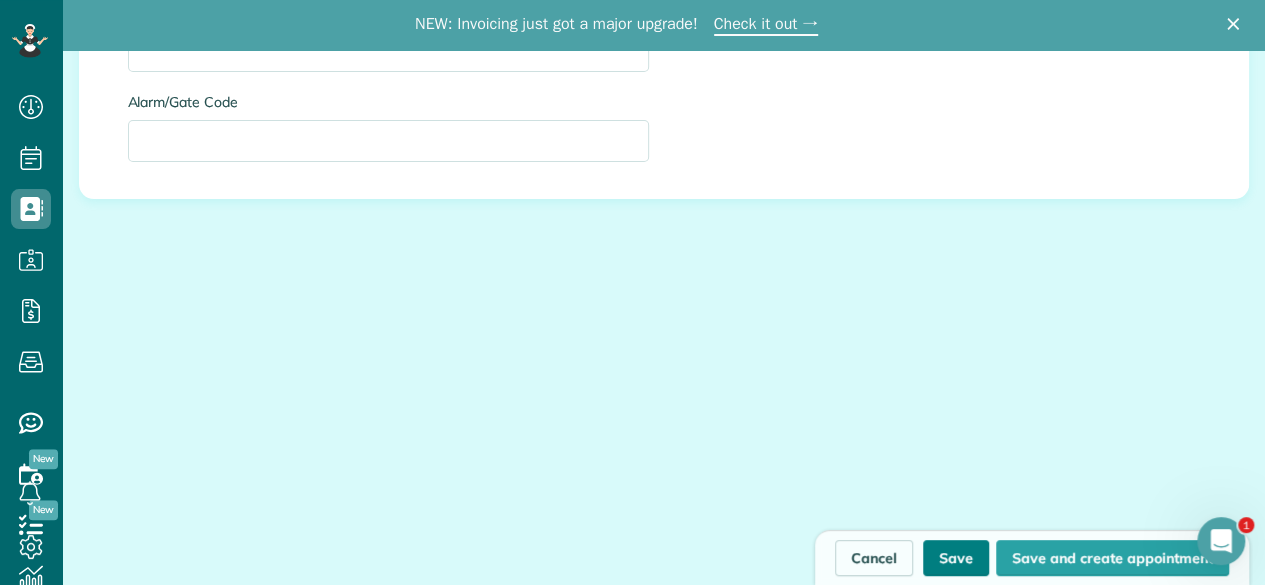 drag, startPoint x: 948, startPoint y: 549, endPoint x: 933, endPoint y: 552, distance: 15.297058 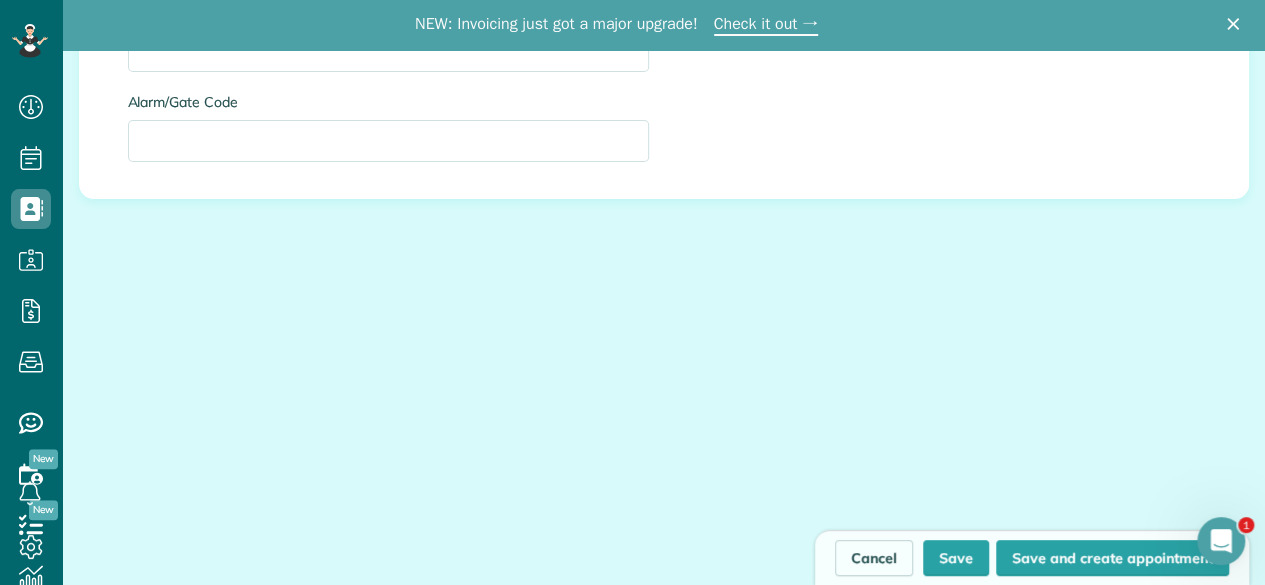 type on "**********" 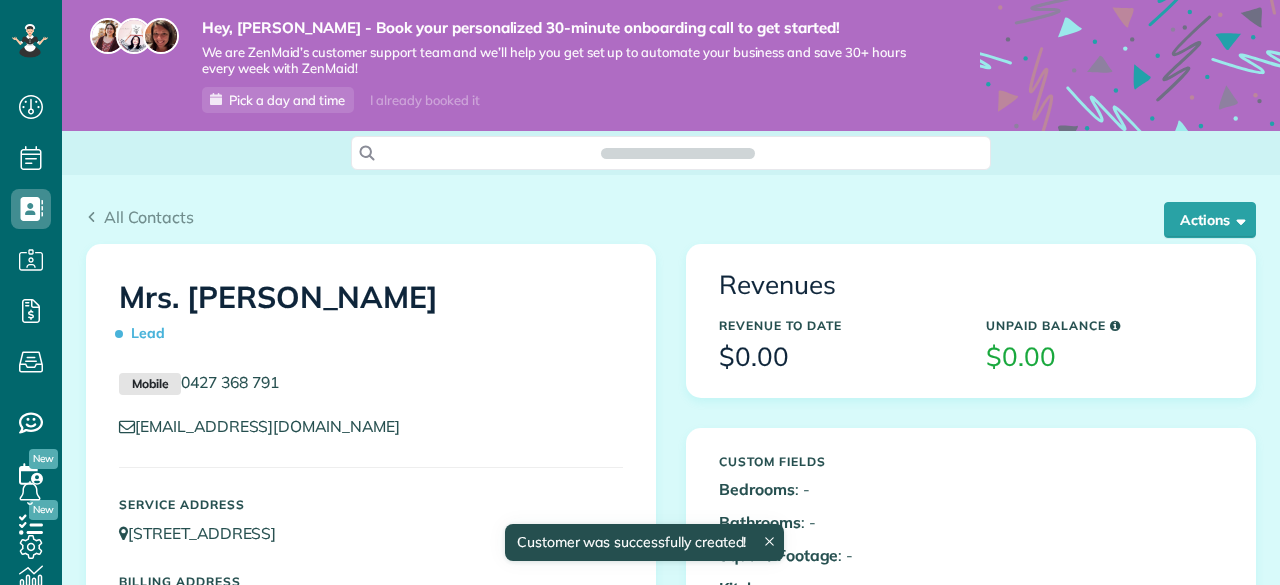 scroll, scrollTop: 0, scrollLeft: 0, axis: both 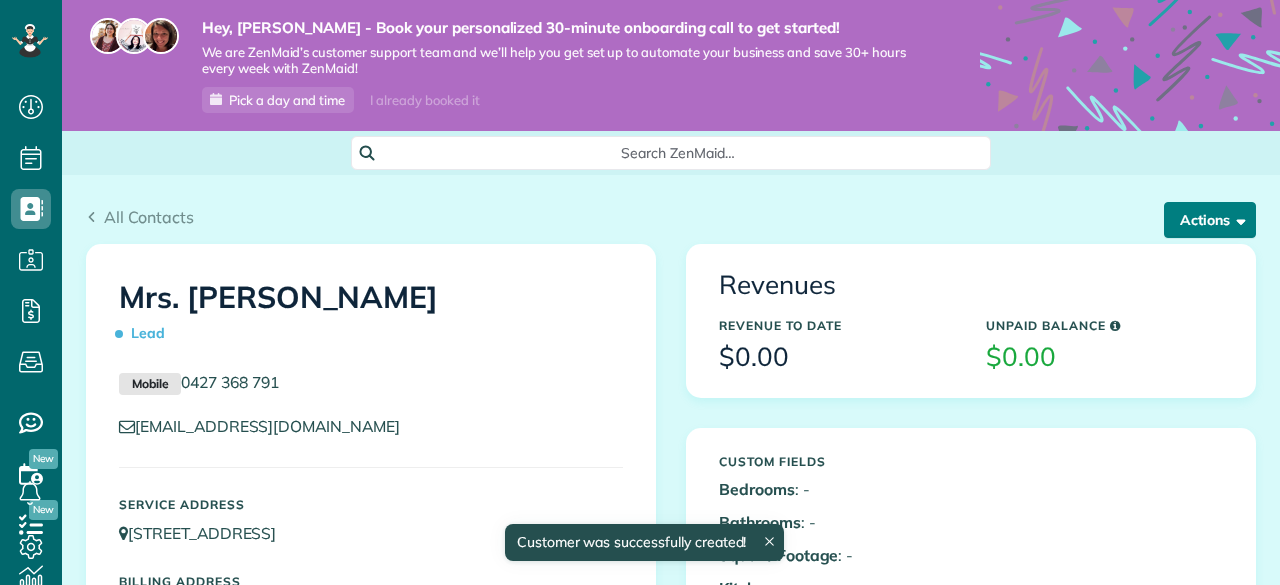 click on "Actions" at bounding box center [1210, 220] 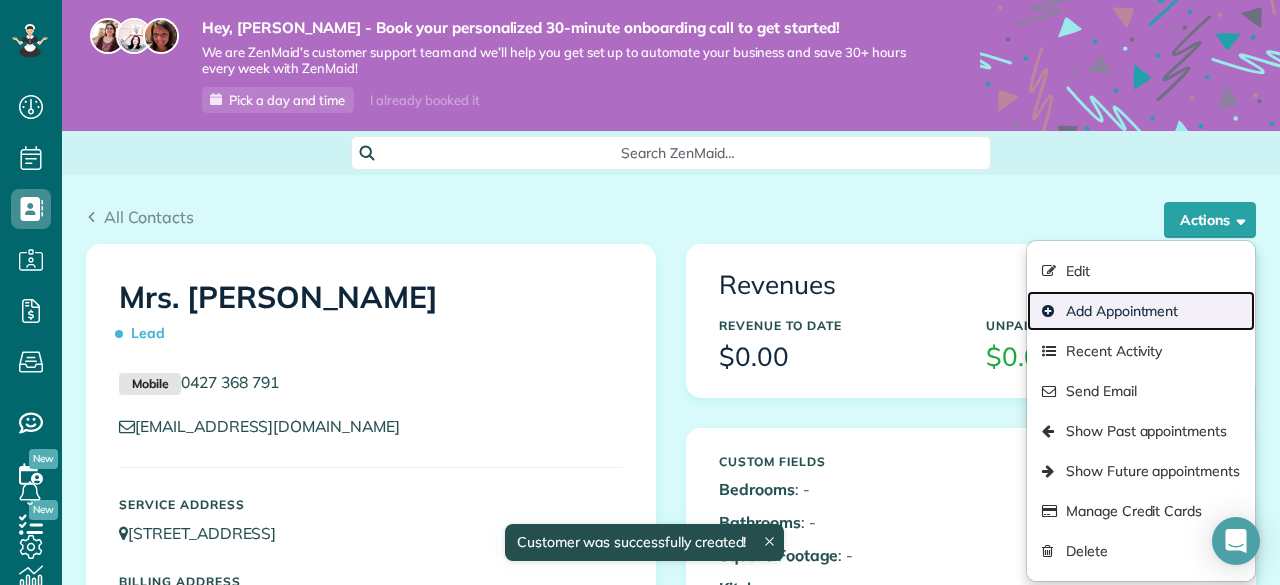 click on "Add Appointment" at bounding box center (1141, 311) 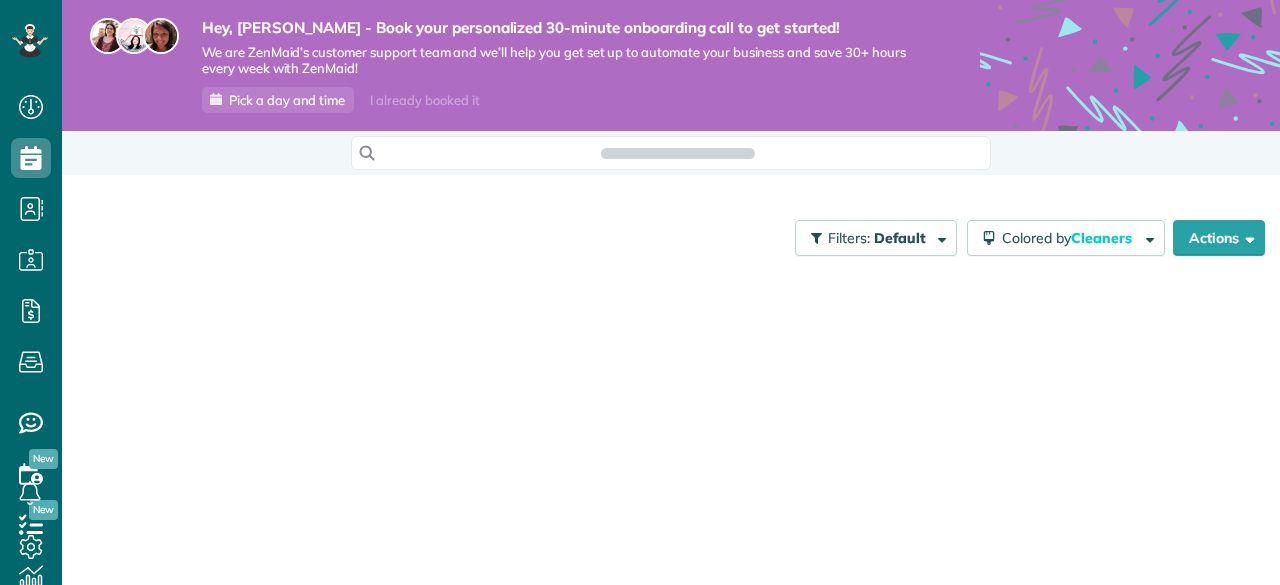 scroll, scrollTop: 0, scrollLeft: 0, axis: both 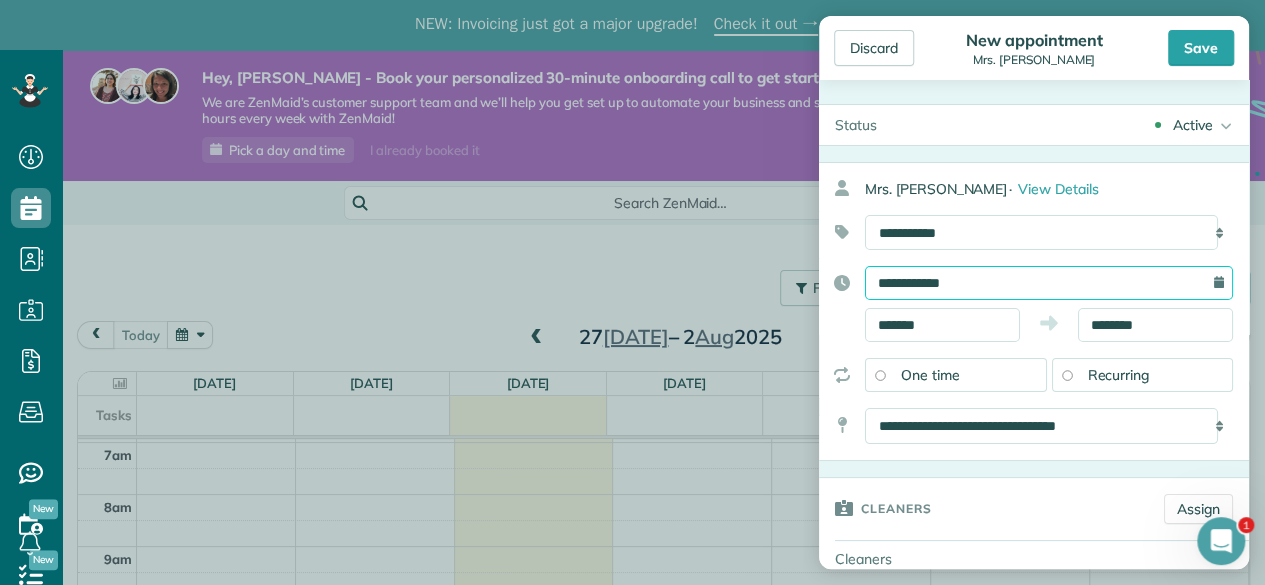 click on "**********" at bounding box center (1049, 283) 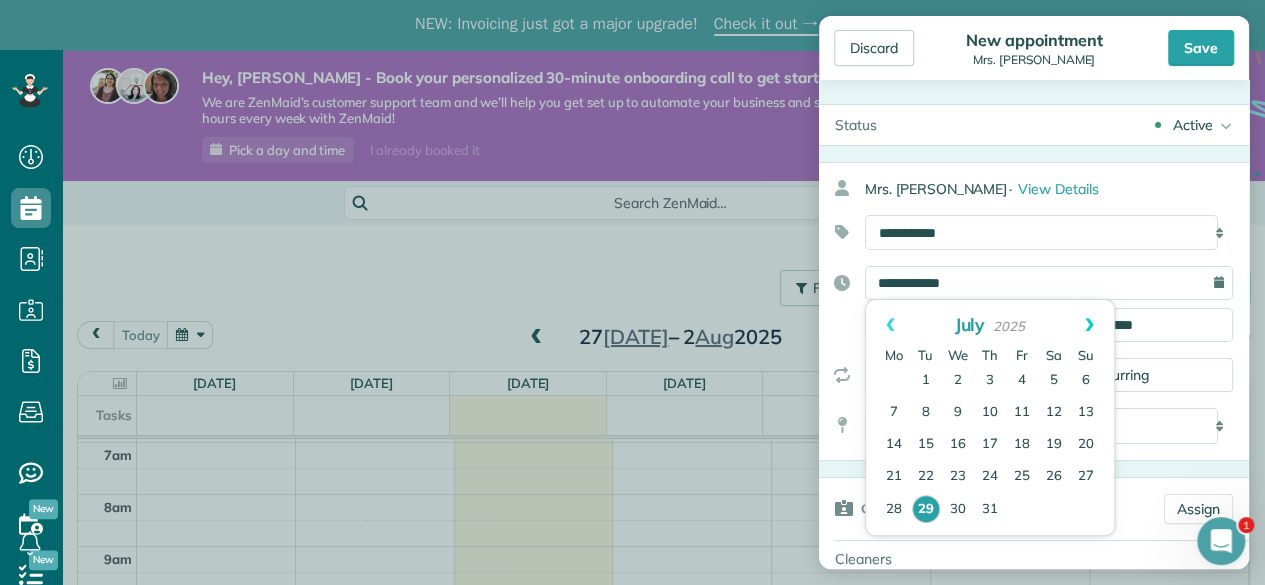 click on "Next" at bounding box center (1089, 325) 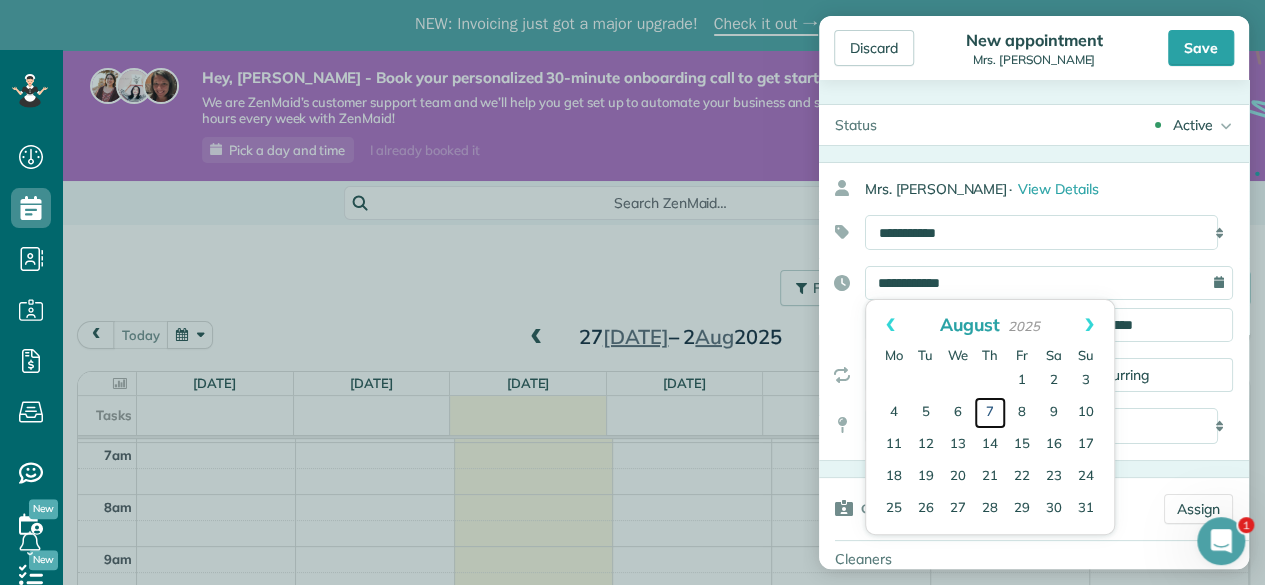 click on "1 2 3 4 5 6 7 8 9 10 11 12 13 14 15 16 17 18 19 20 21 22 23 24 25 26 27 28 29 30 31" at bounding box center [990, 445] 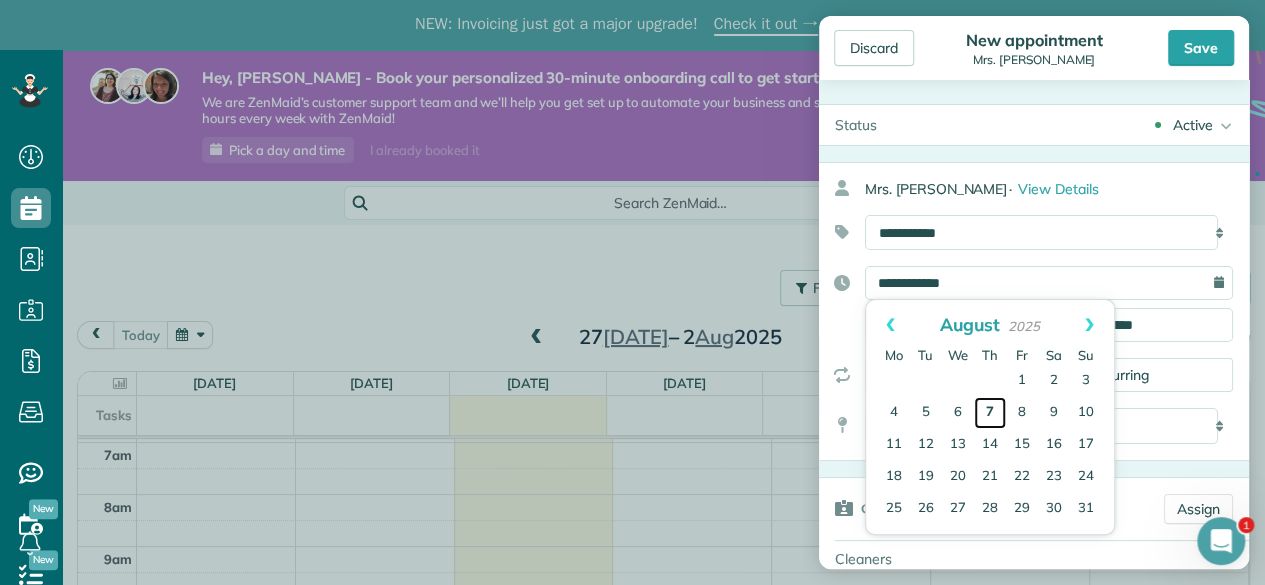 click on "7" at bounding box center [990, 413] 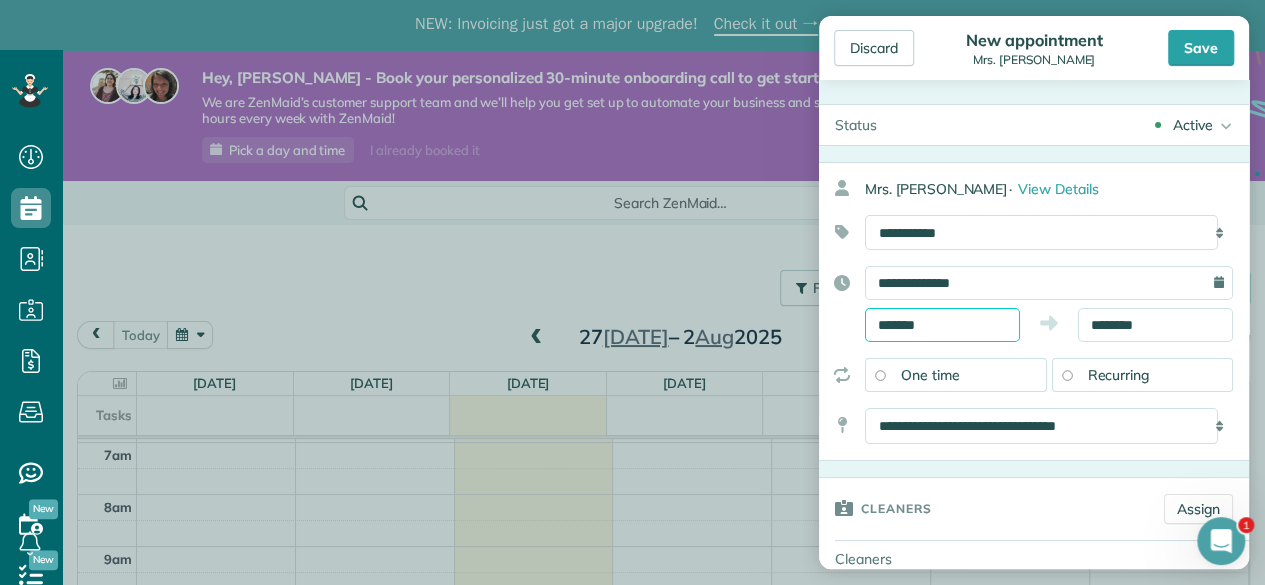 click on "*******" at bounding box center (942, 325) 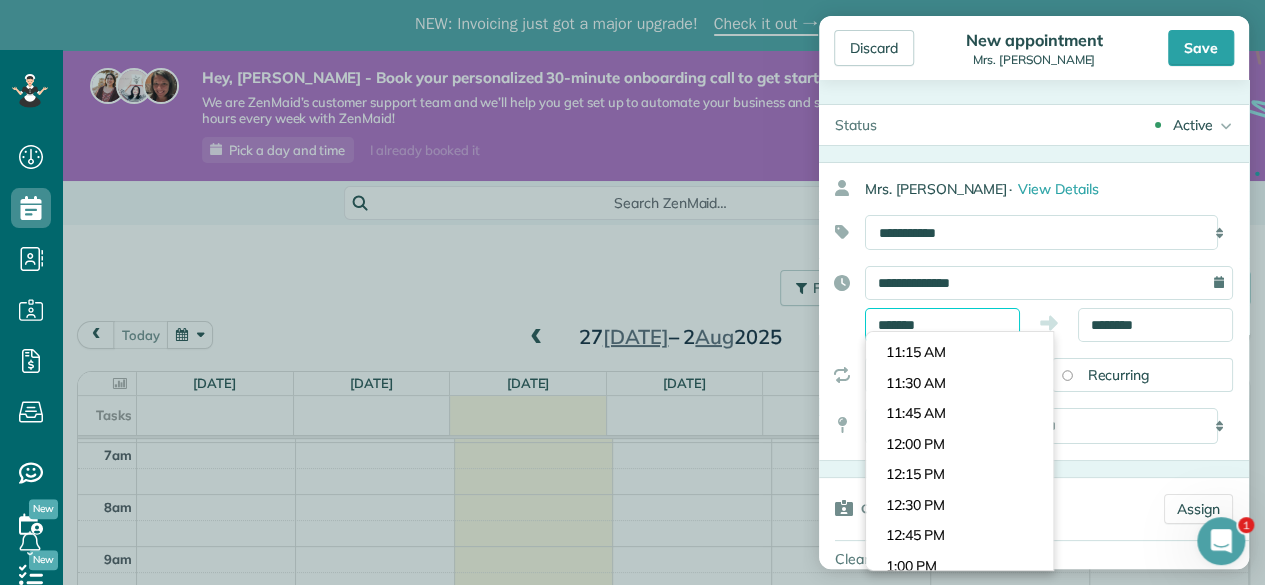 scroll, scrollTop: 1438, scrollLeft: 0, axis: vertical 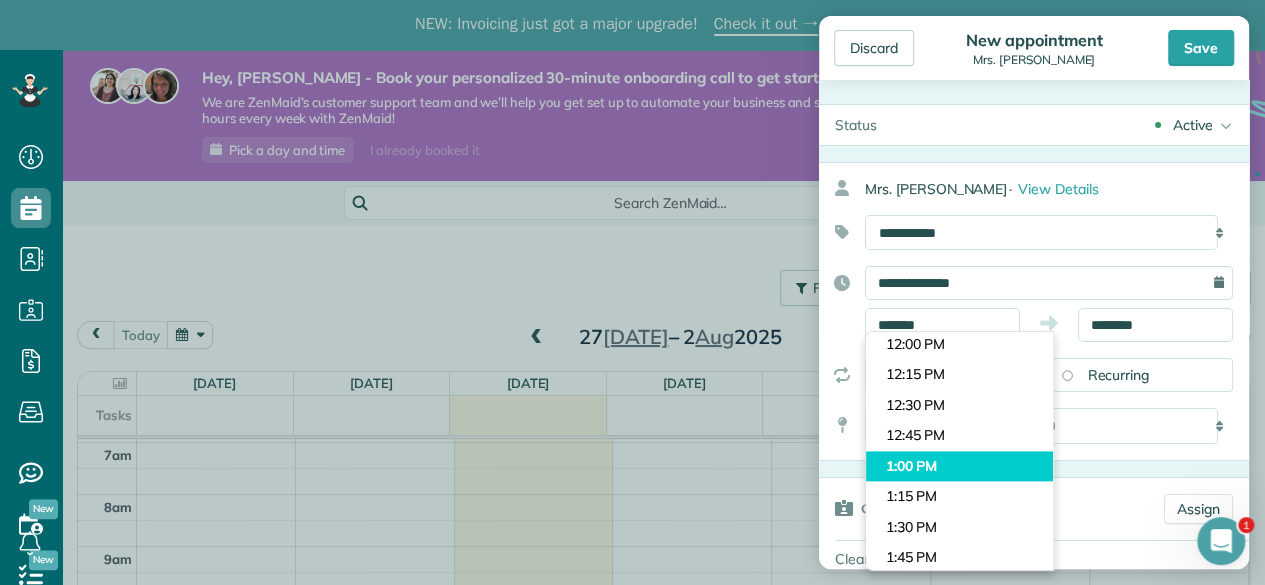 type on "*******" 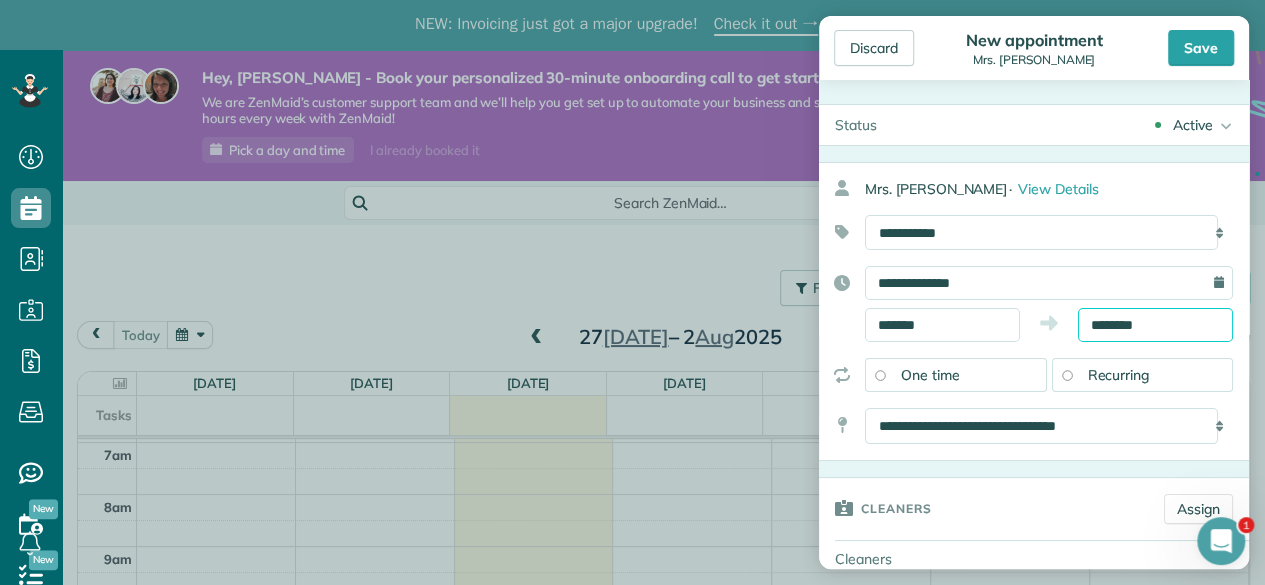 click on "********" at bounding box center (1155, 325) 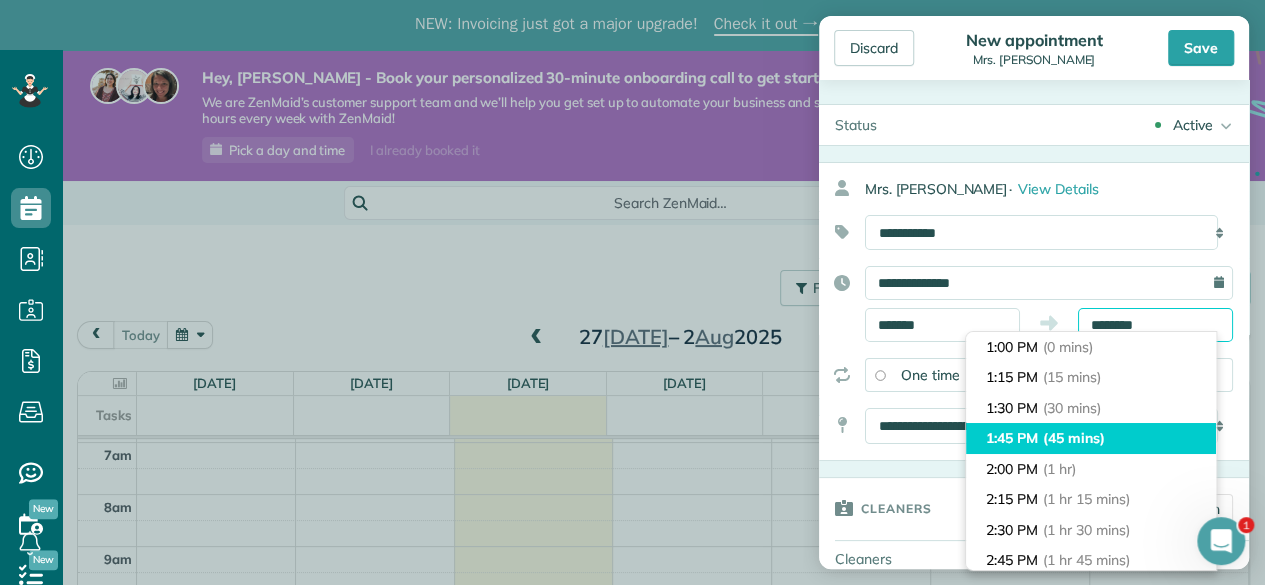 scroll, scrollTop: 100, scrollLeft: 0, axis: vertical 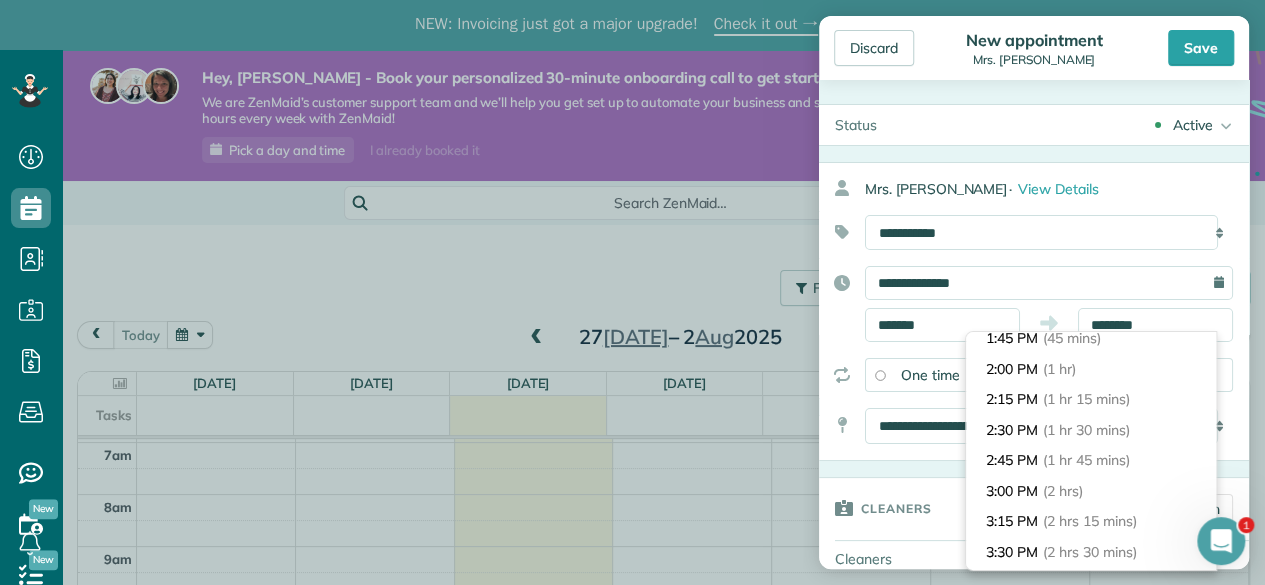 type on "*******" 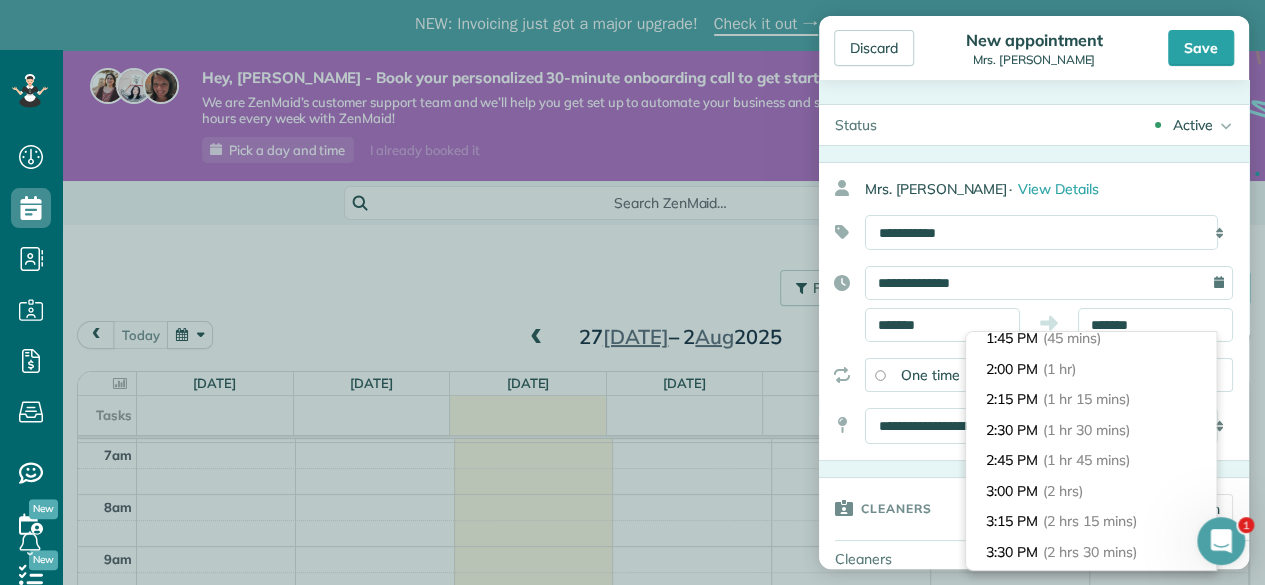click on "3:00 PM  (2 hrs)" at bounding box center (1091, 491) 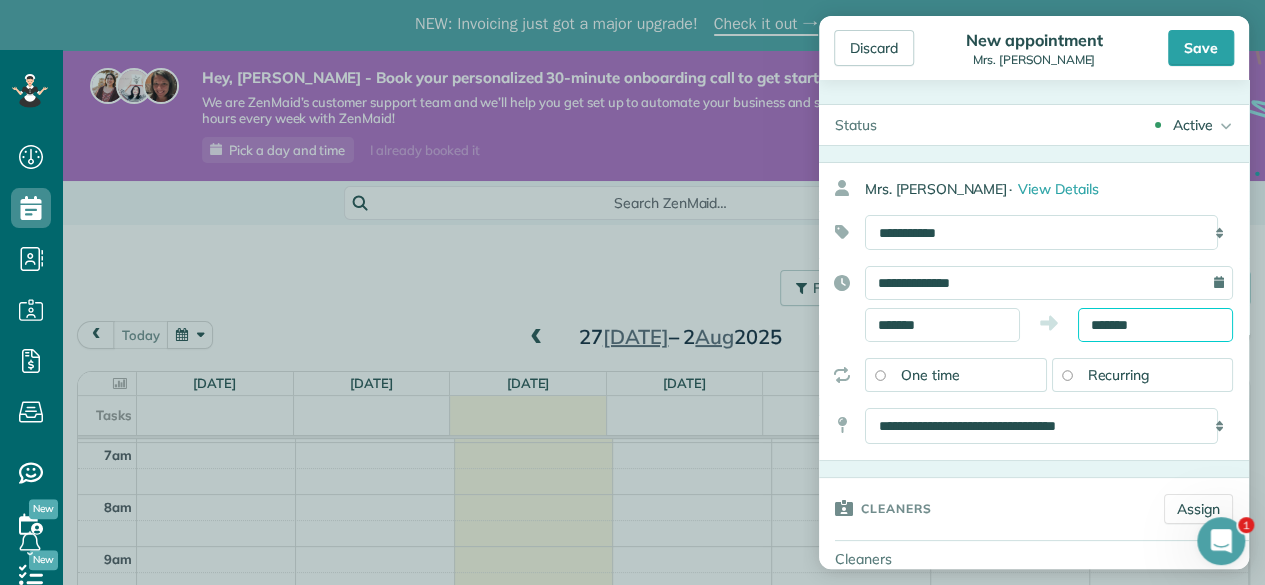 scroll, scrollTop: 100, scrollLeft: 0, axis: vertical 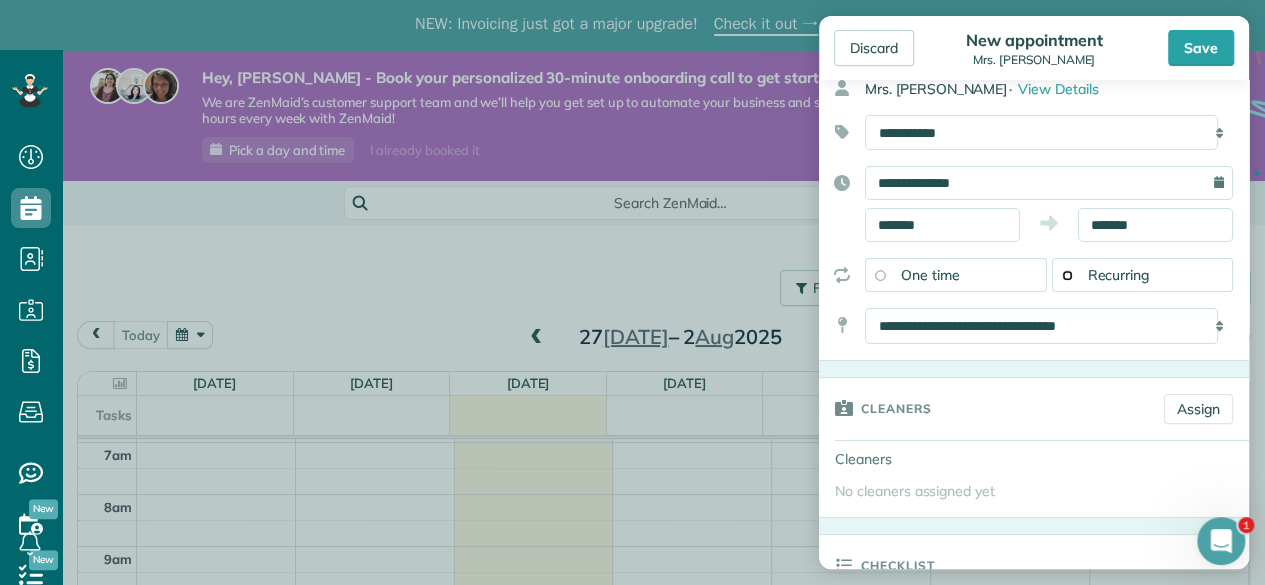 click on "Recurring" at bounding box center [1143, 275] 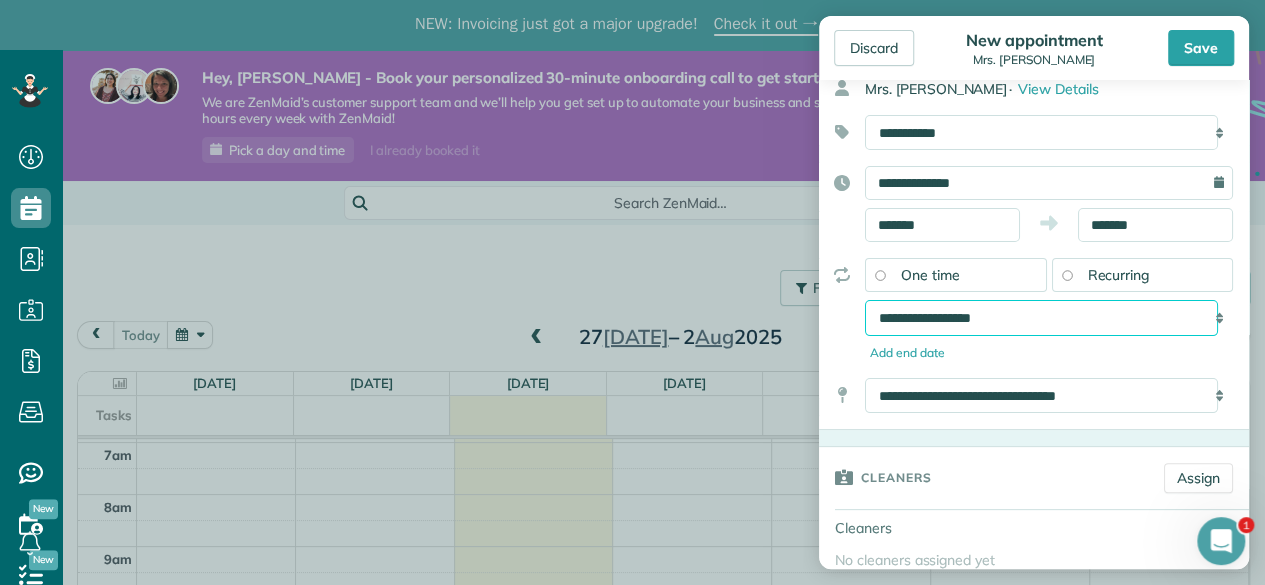 click on "**********" at bounding box center (1041, 317) 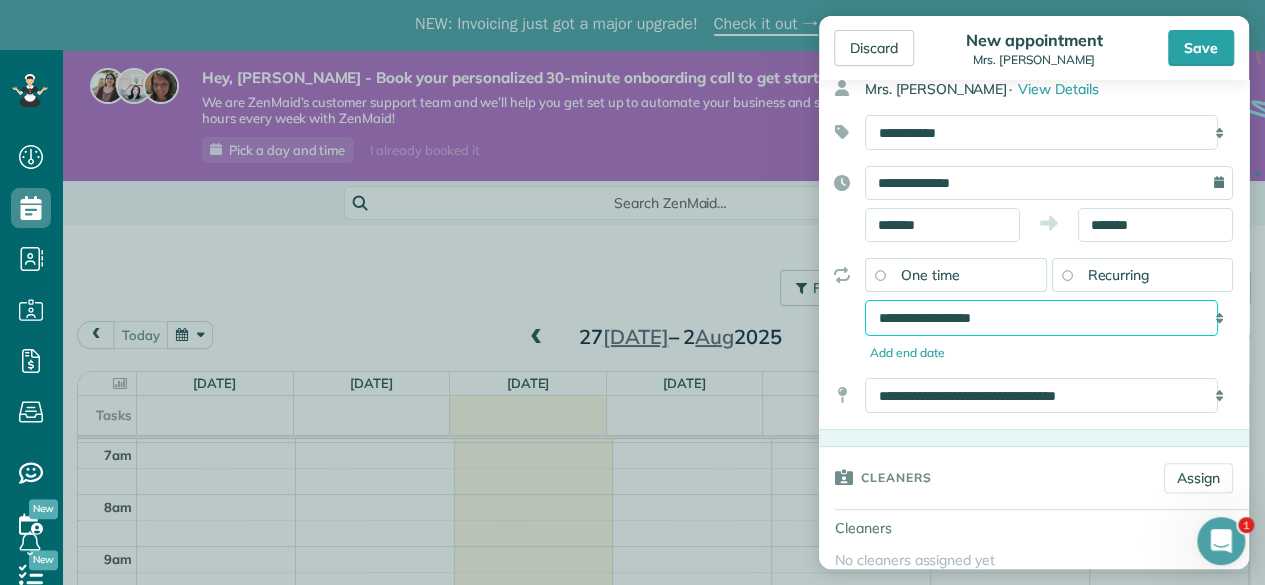 select on "**********" 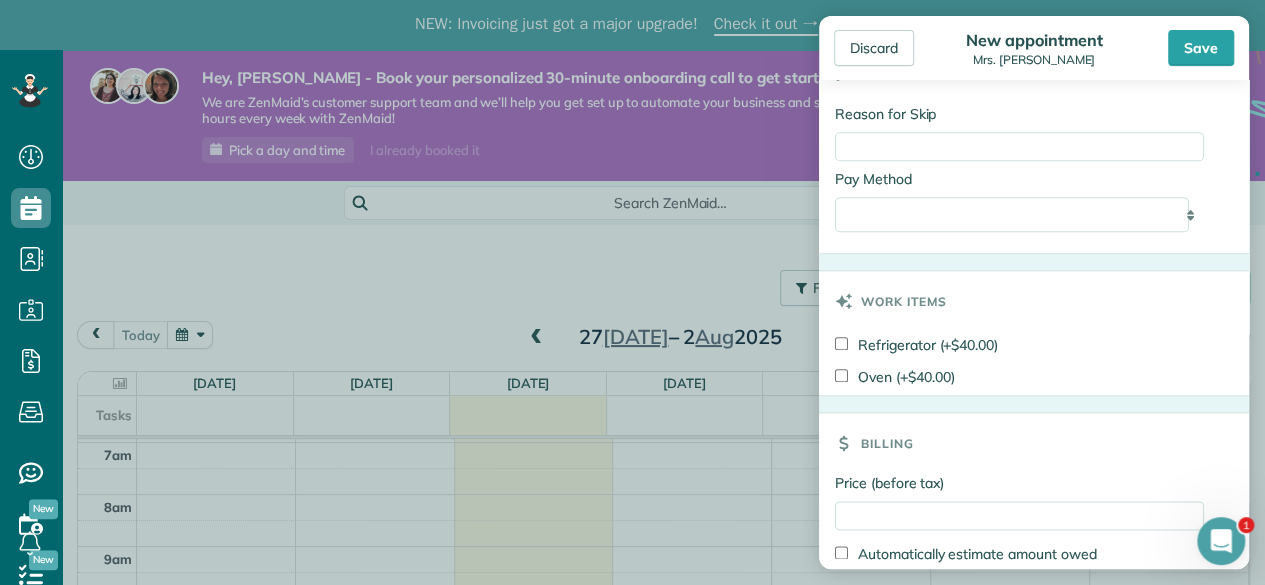 scroll, scrollTop: 1100, scrollLeft: 0, axis: vertical 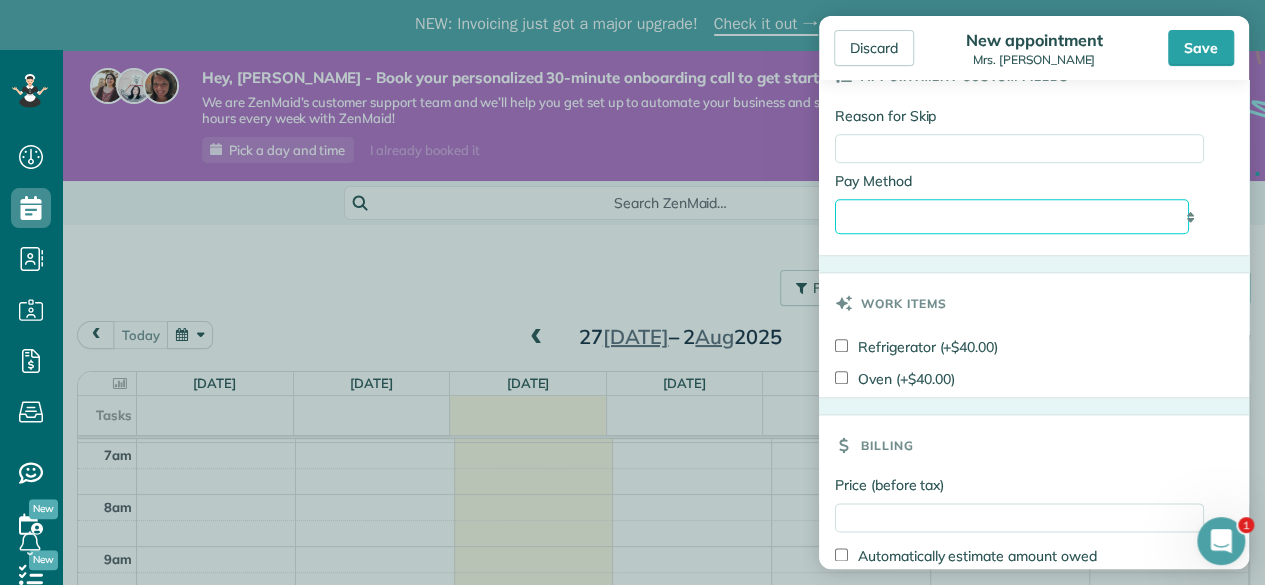 click on "**********" at bounding box center (1012, 216) 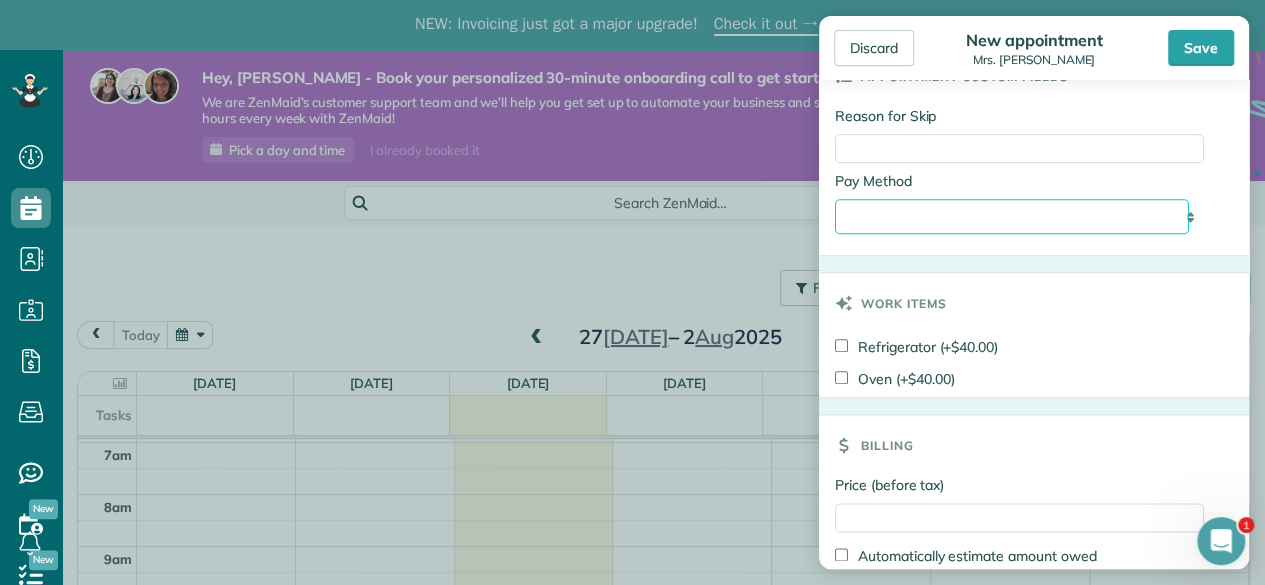 click on "**********" at bounding box center [1012, 216] 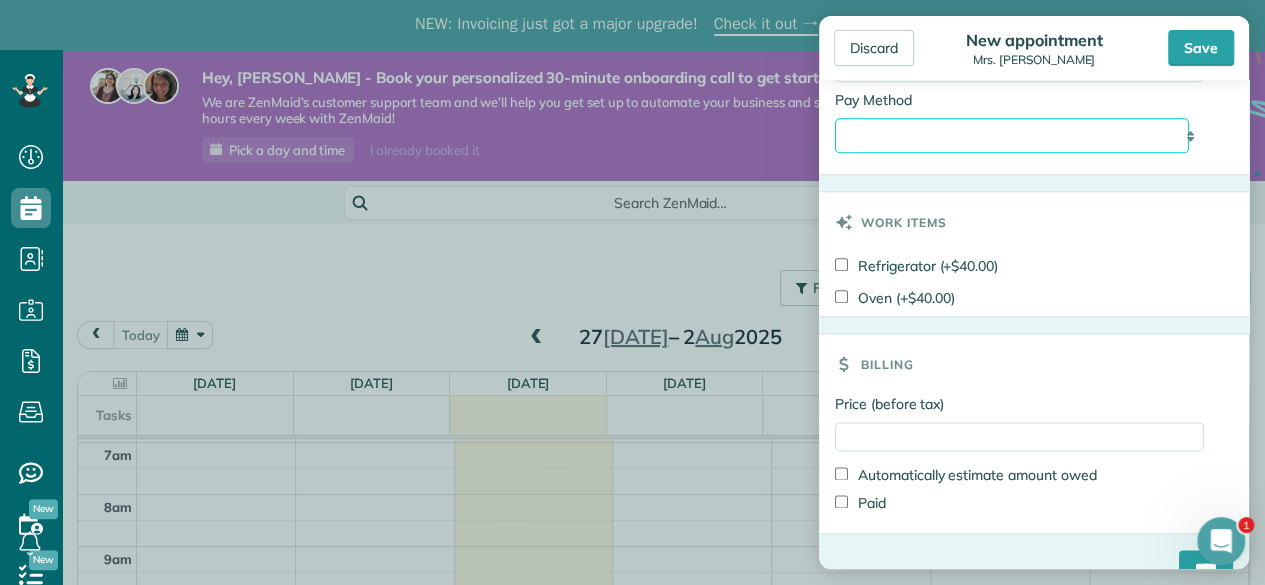 scroll, scrollTop: 1200, scrollLeft: 0, axis: vertical 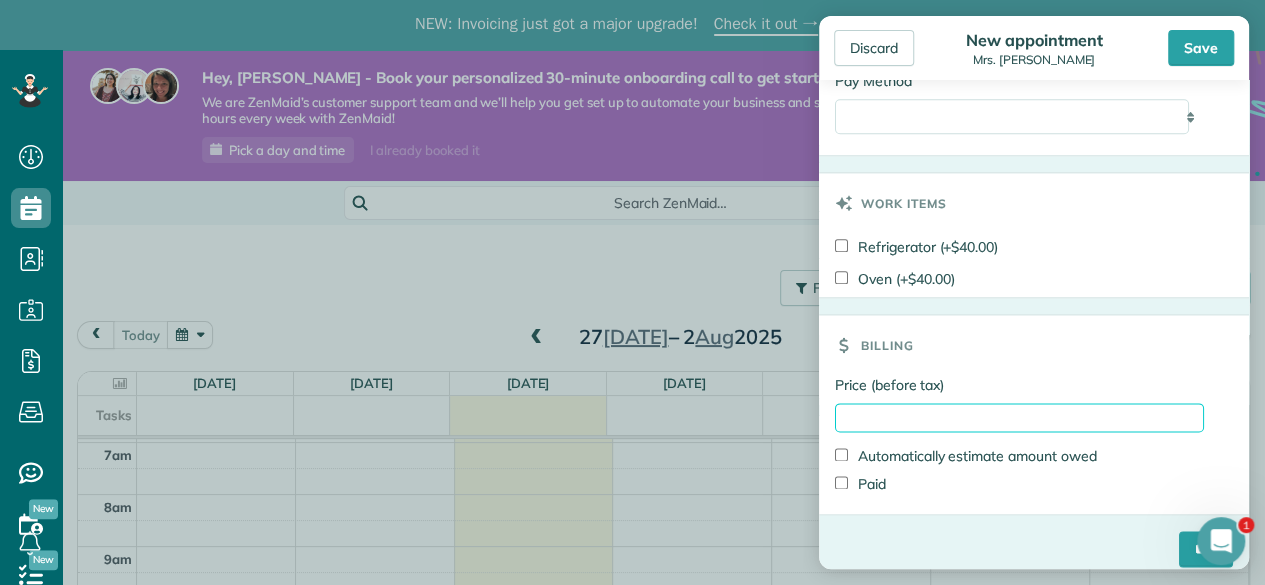 click on "Price (before tax)" at bounding box center (1019, 417) 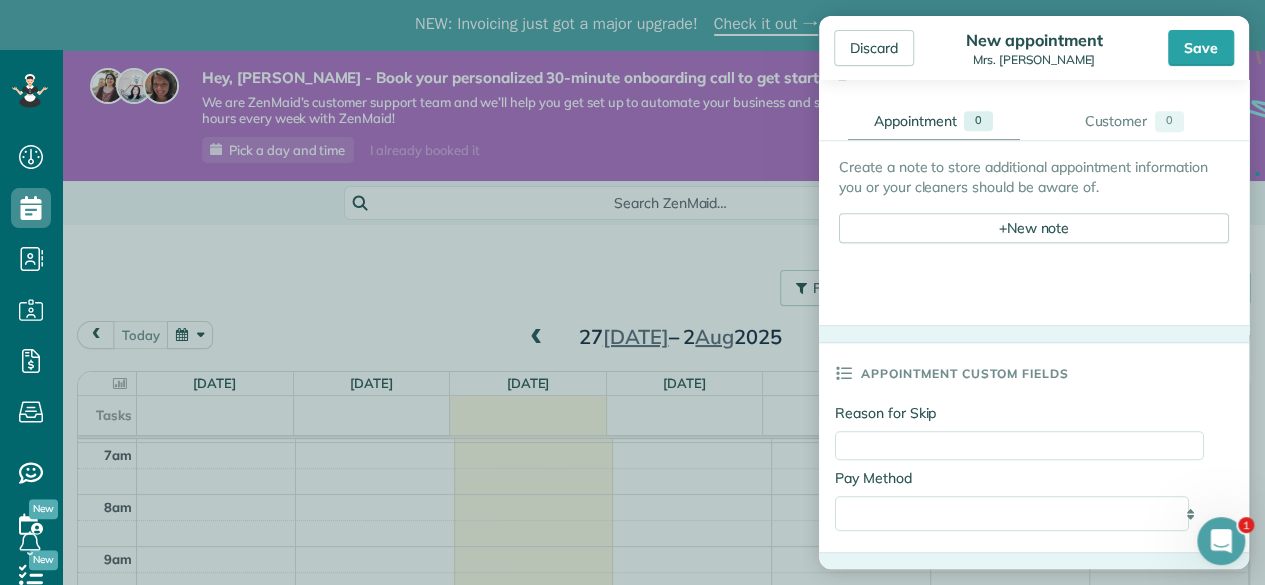 scroll, scrollTop: 800, scrollLeft: 0, axis: vertical 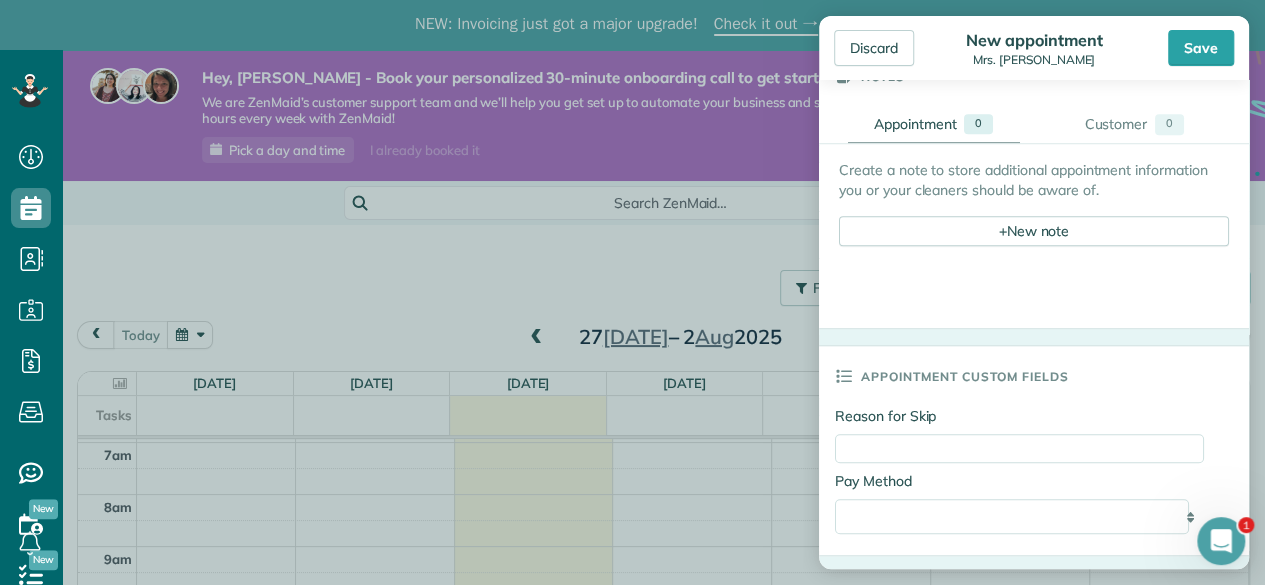 type on "***" 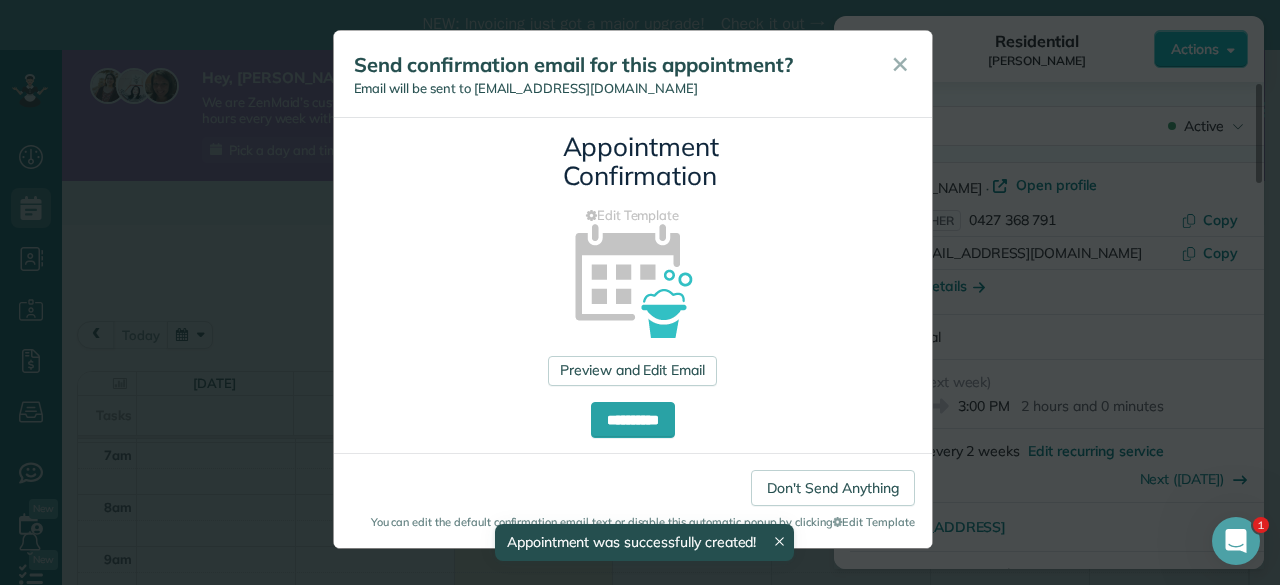 click on "Don't Send Anything
You can edit the default confirmation email text or disable this automatic popup by clicking   Edit Template" at bounding box center (633, 500) 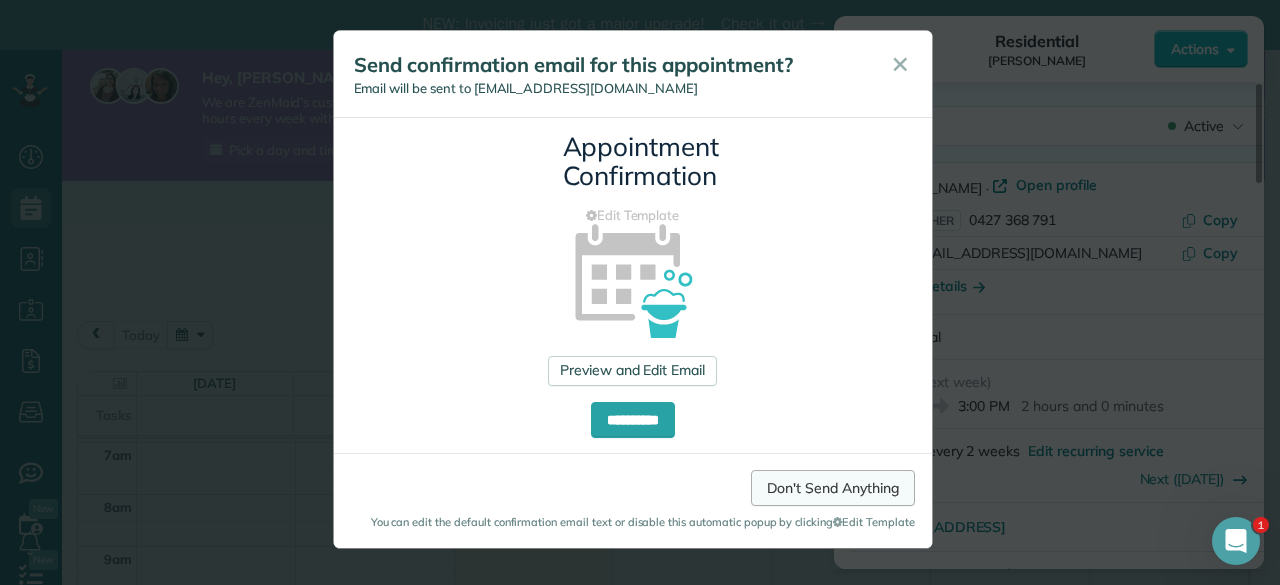 click on "Don't Send Anything" at bounding box center [832, 488] 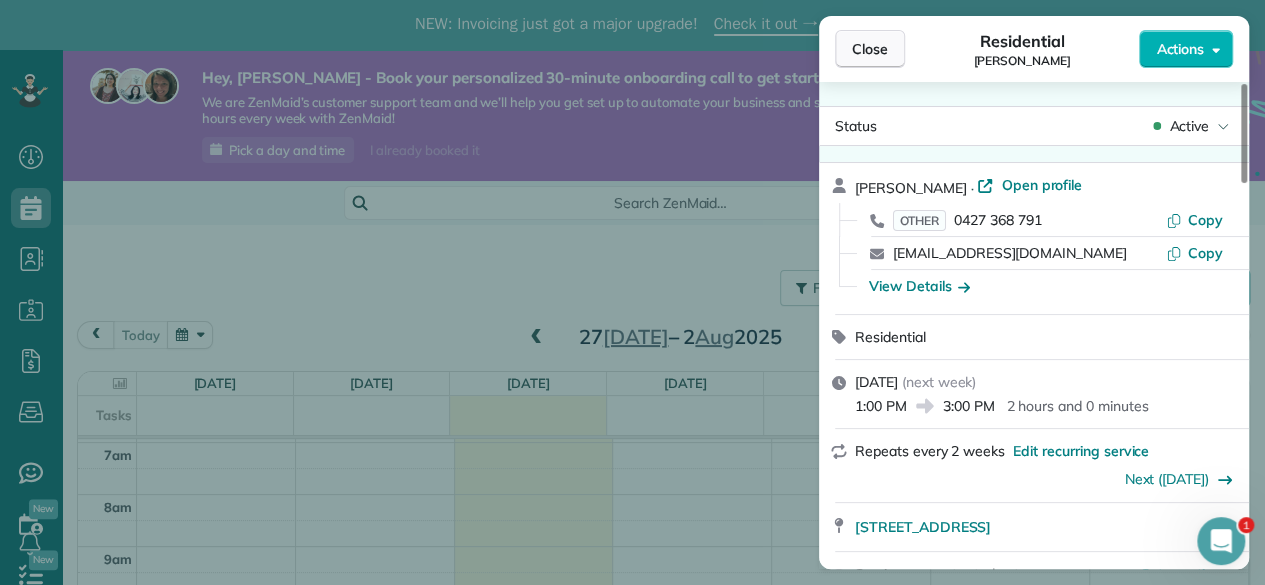 click on "Close" at bounding box center [870, 49] 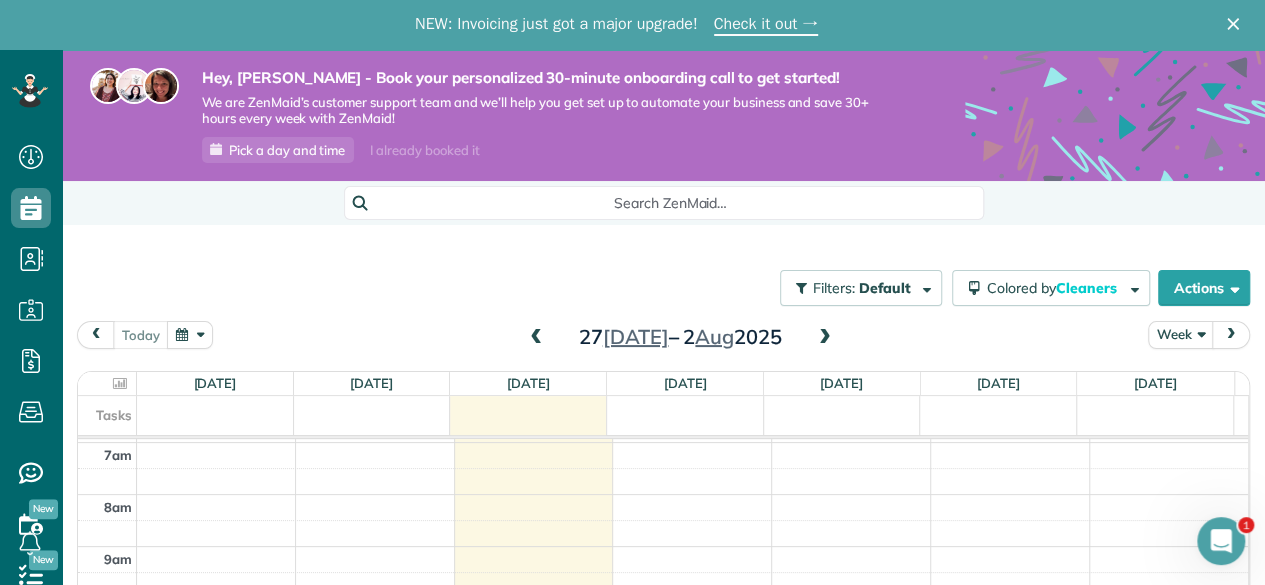 scroll, scrollTop: 187, scrollLeft: 0, axis: vertical 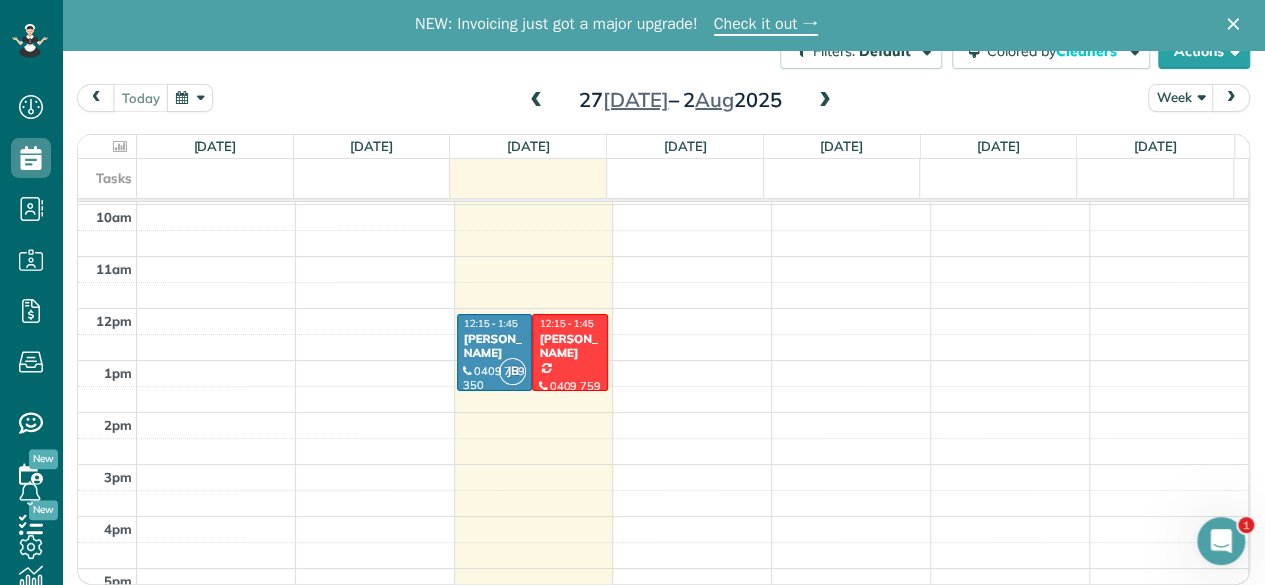 click at bounding box center [825, 101] 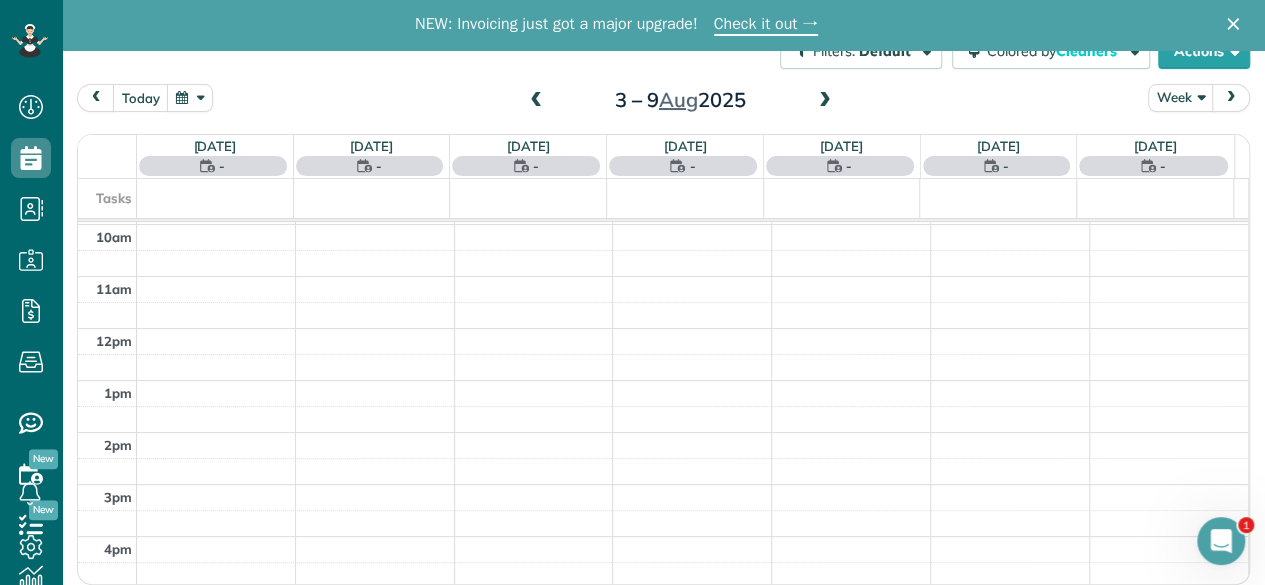 scroll, scrollTop: 361, scrollLeft: 0, axis: vertical 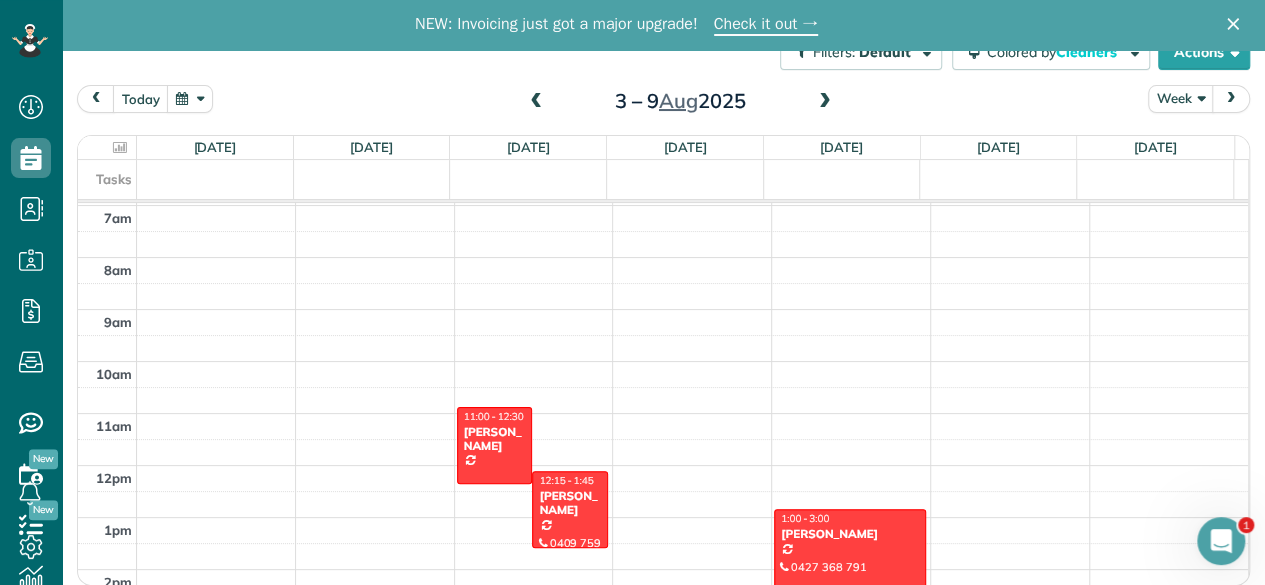 click at bounding box center (825, 102) 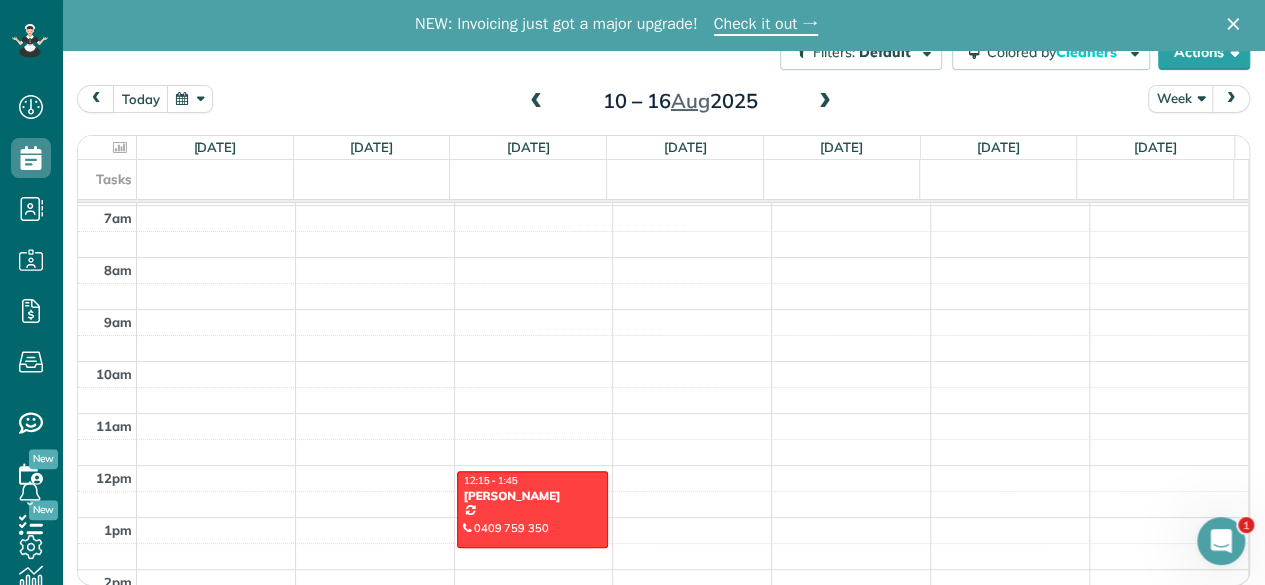 click at bounding box center [536, 102] 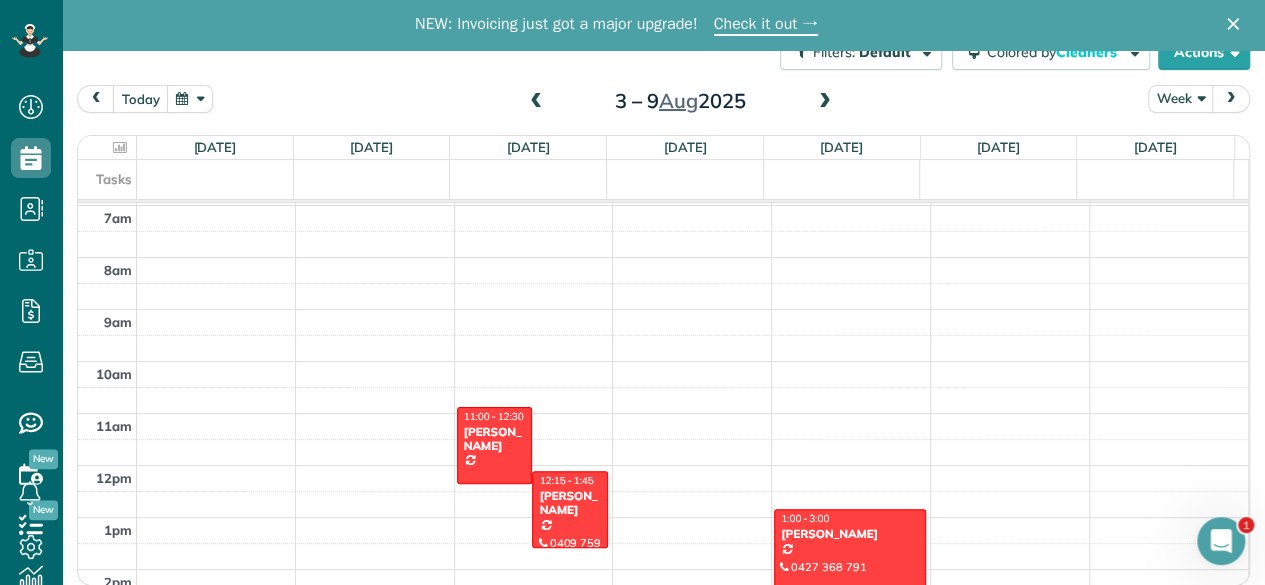 click at bounding box center [536, 102] 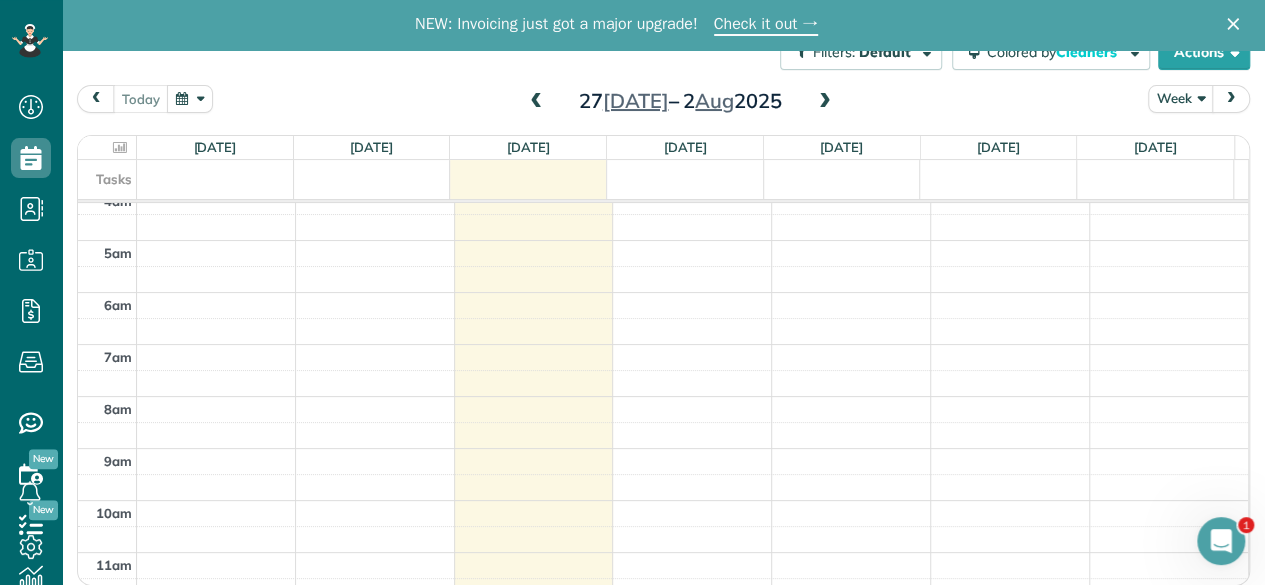 scroll, scrollTop: 161, scrollLeft: 0, axis: vertical 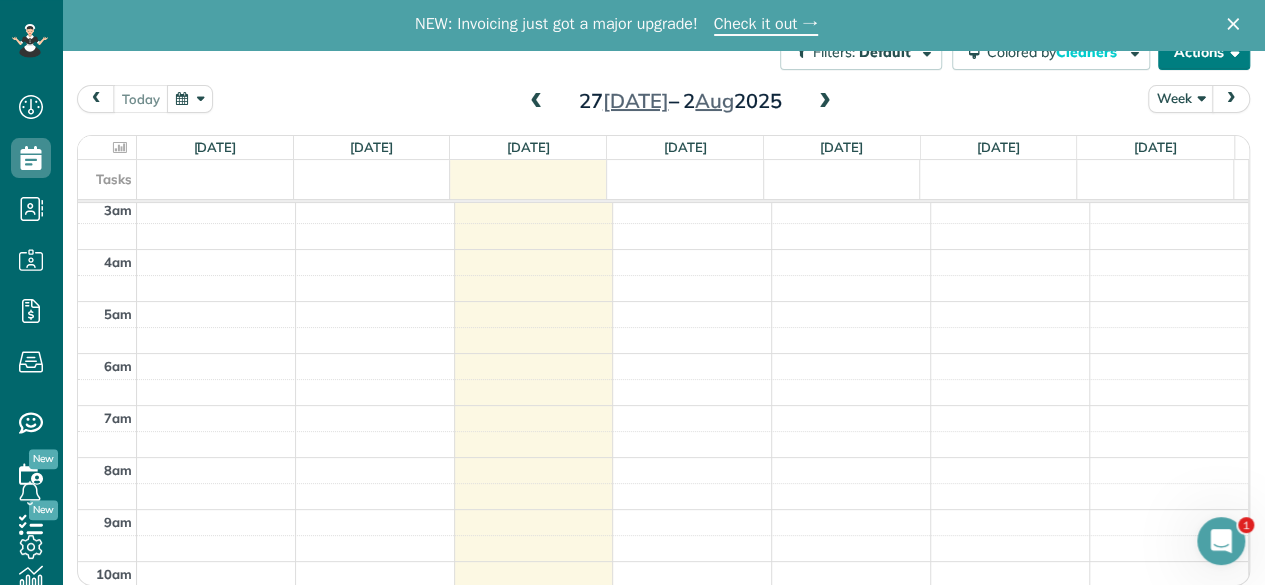 click on "Actions" at bounding box center (1204, 52) 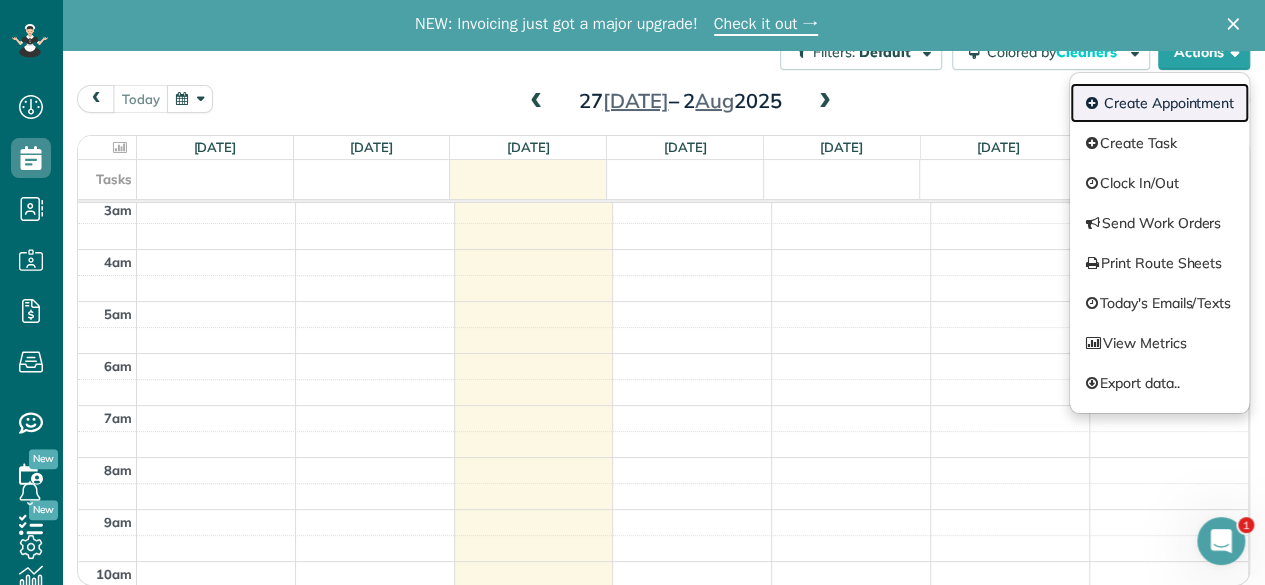 click on "Create Appointment" at bounding box center (1159, 103) 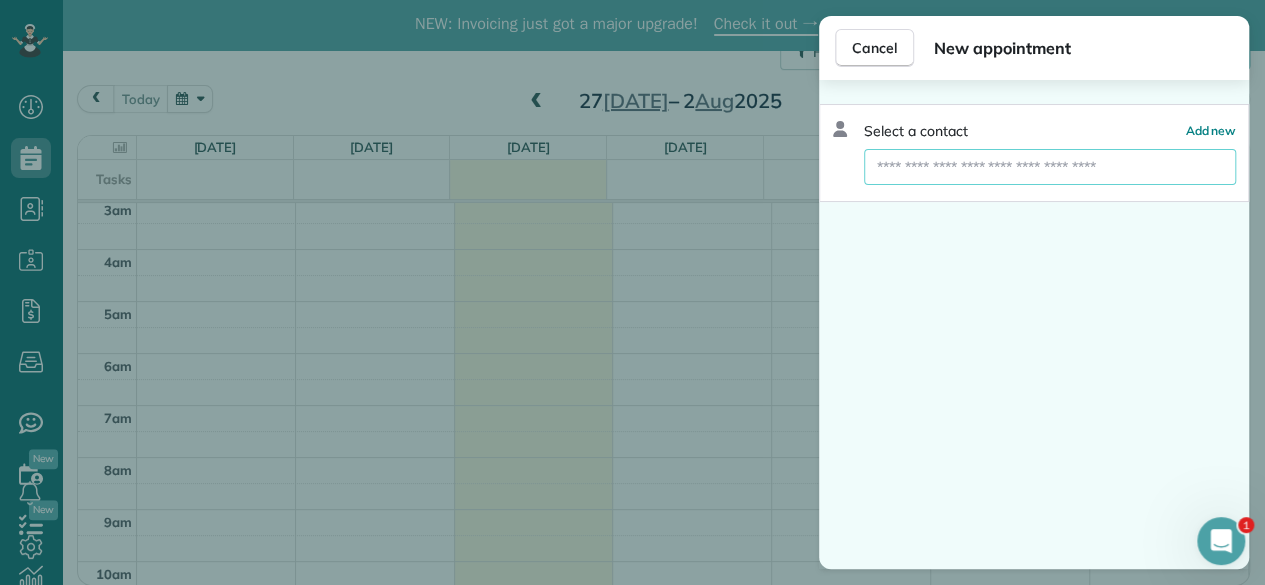click at bounding box center (1050, 167) 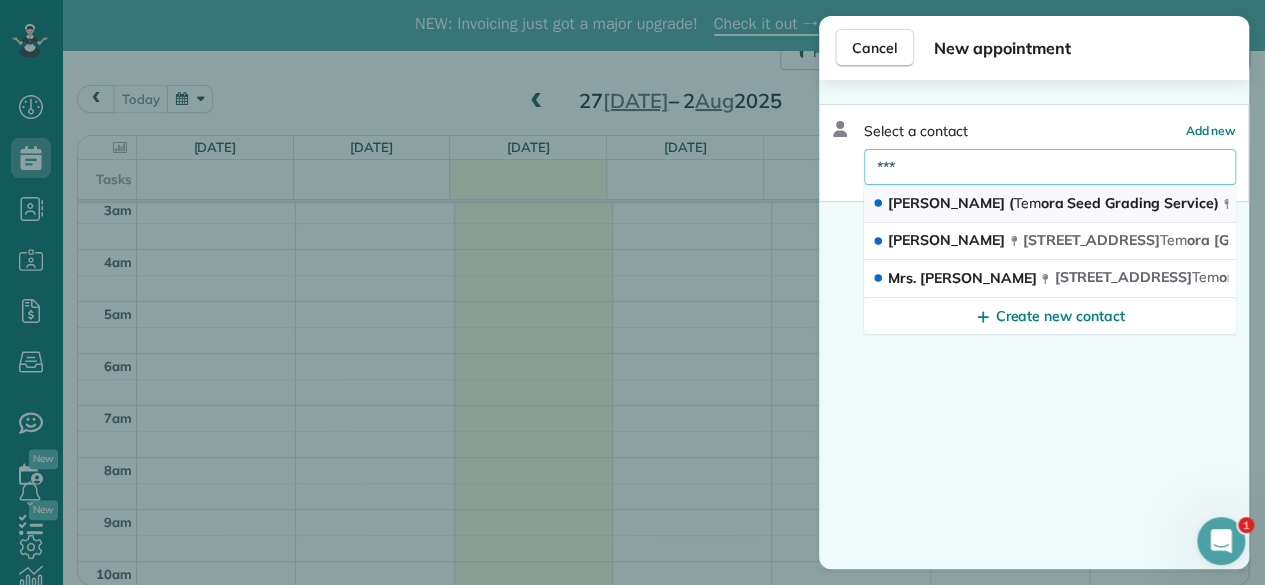 type on "***" 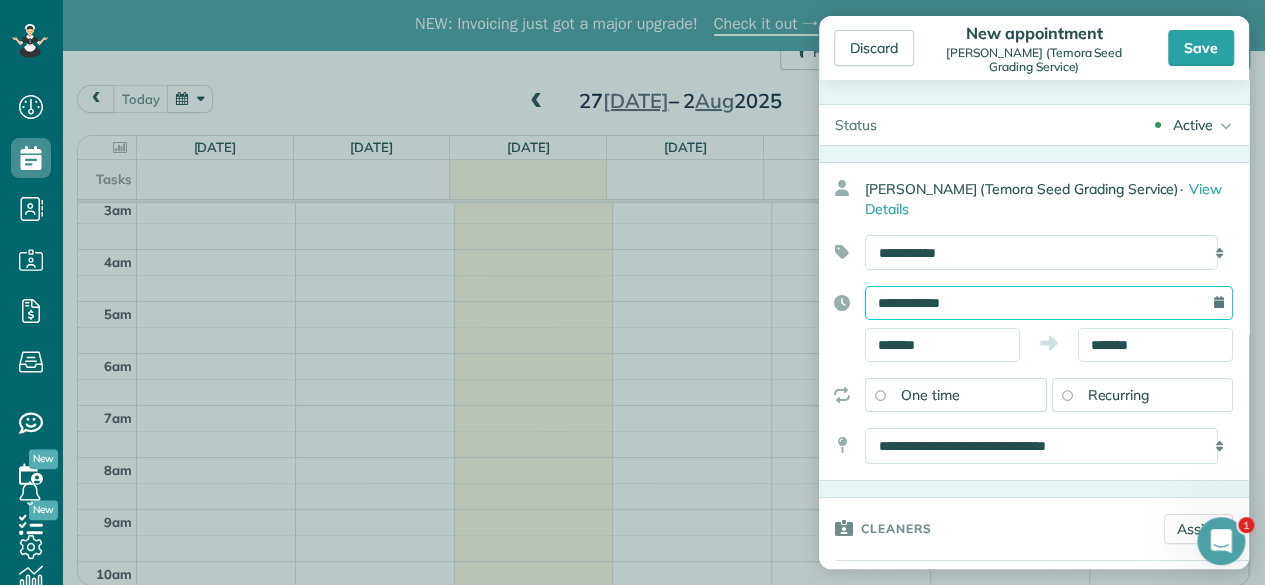 click on "Dashboard
Scheduling
Calendar View
List View
Dispatch View - Weekly scheduling (Beta)" at bounding box center (632, 292) 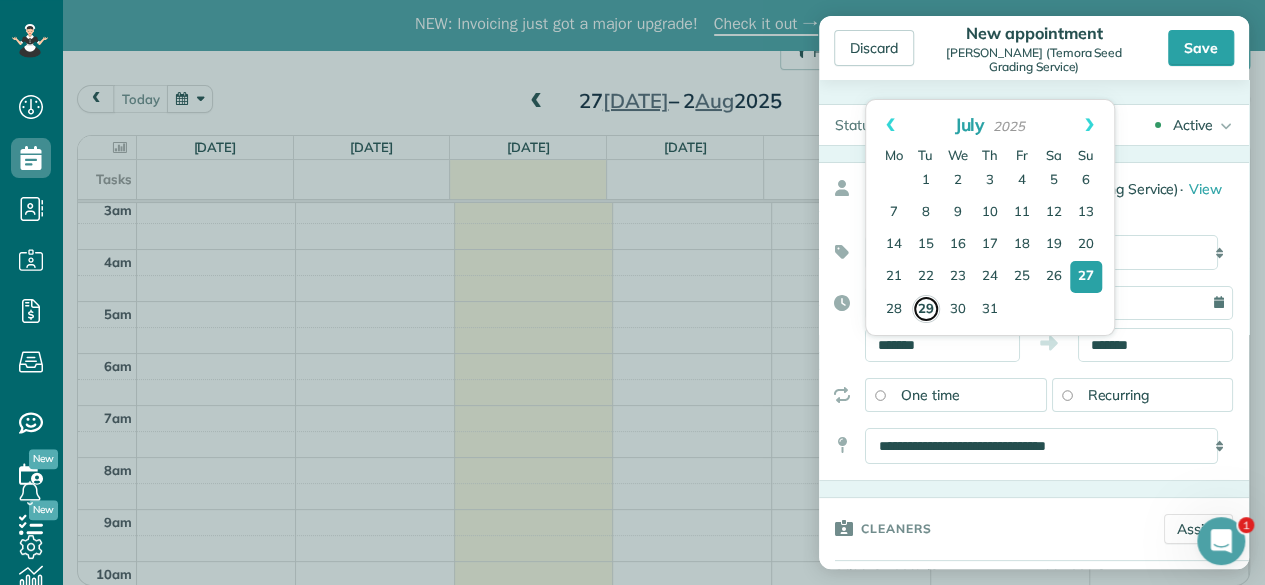 click on "29" at bounding box center (926, 309) 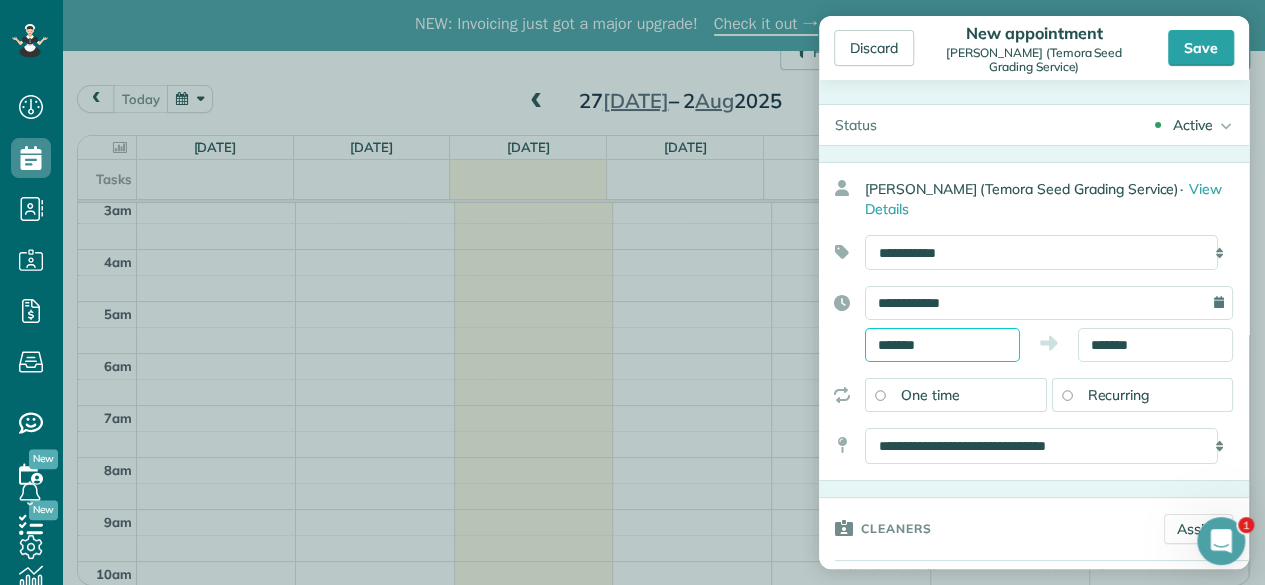 click on "*******" at bounding box center [942, 345] 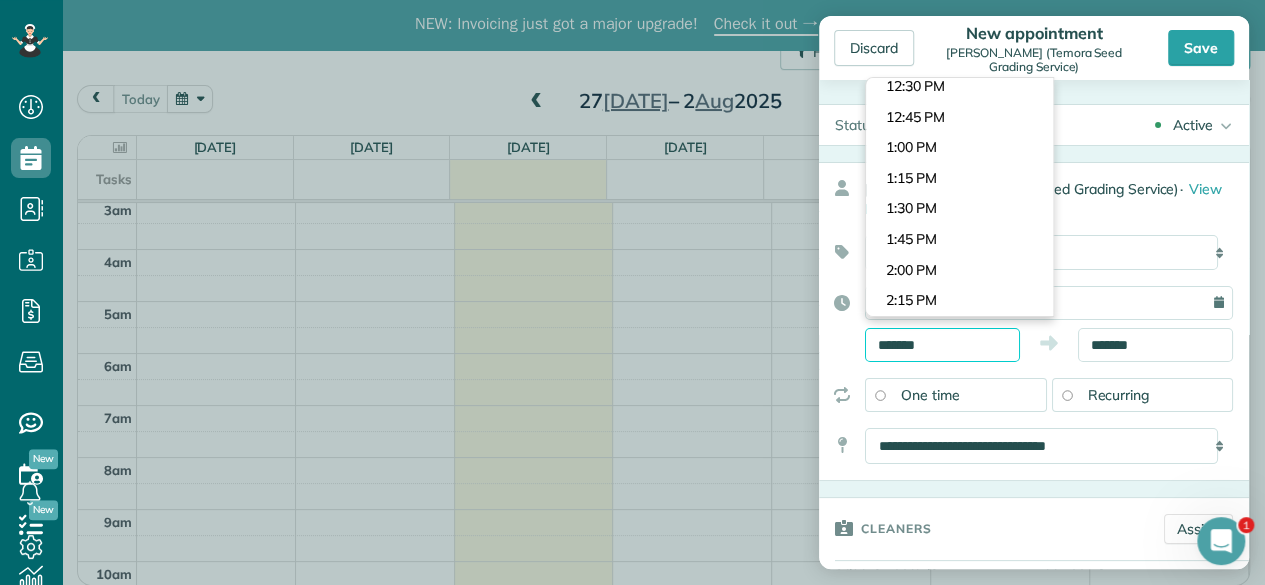 scroll, scrollTop: 1448, scrollLeft: 0, axis: vertical 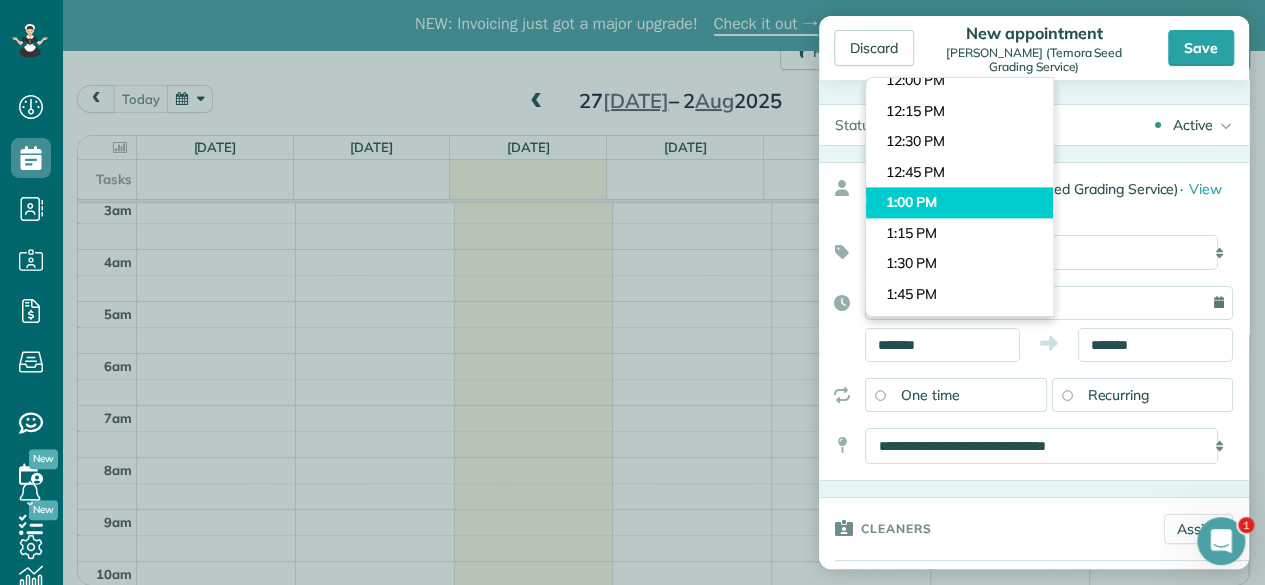 click on "Dashboard
Scheduling
Calendar View
List View
Dispatch View - Weekly scheduling (Beta)" at bounding box center [632, 292] 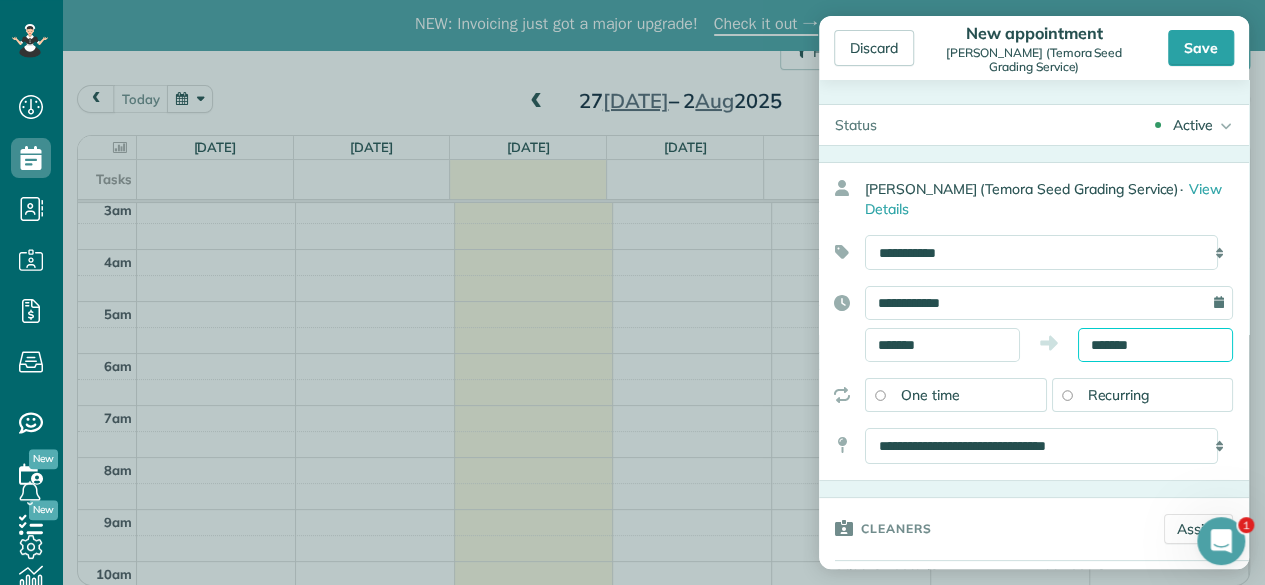 click on "*******" at bounding box center (1155, 345) 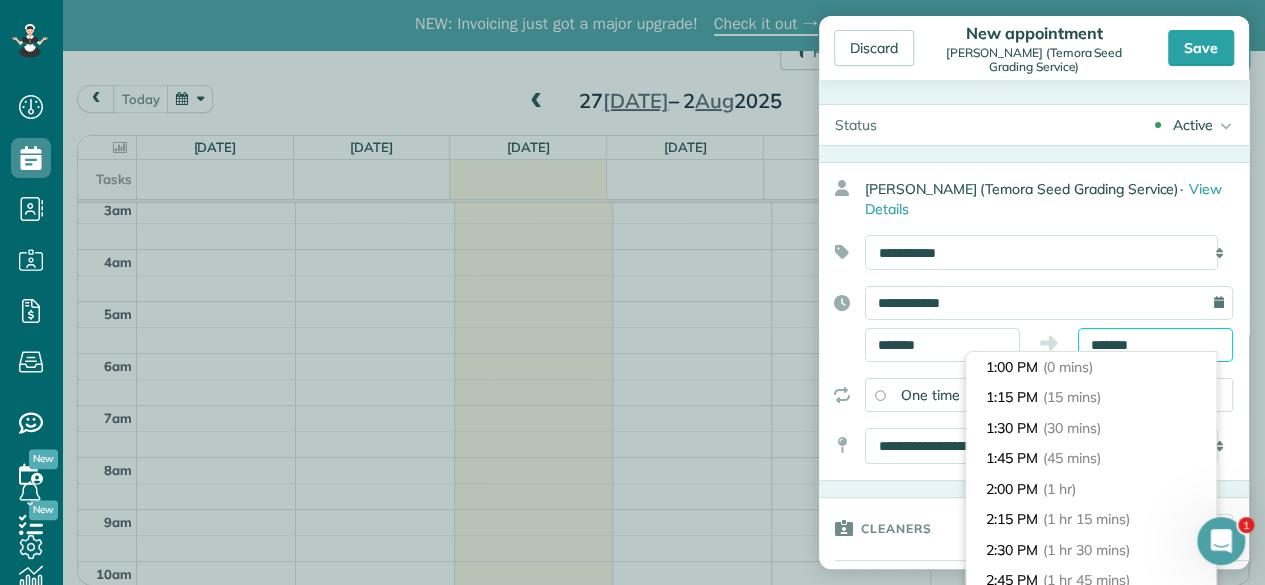 scroll, scrollTop: 336, scrollLeft: 0, axis: vertical 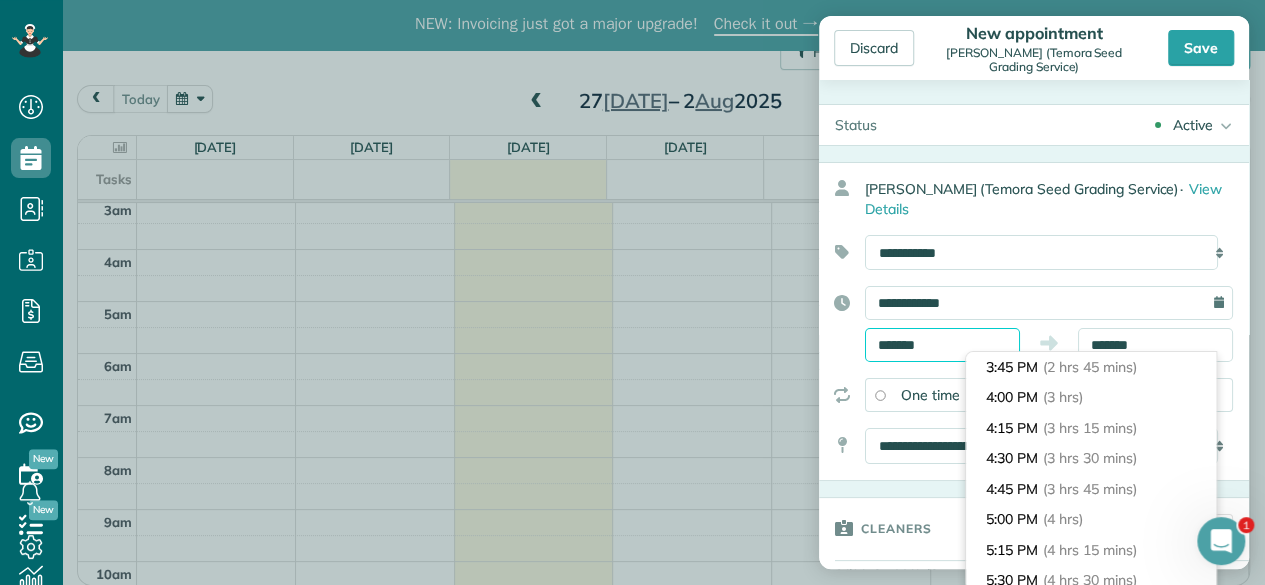 click on "*******" at bounding box center [942, 345] 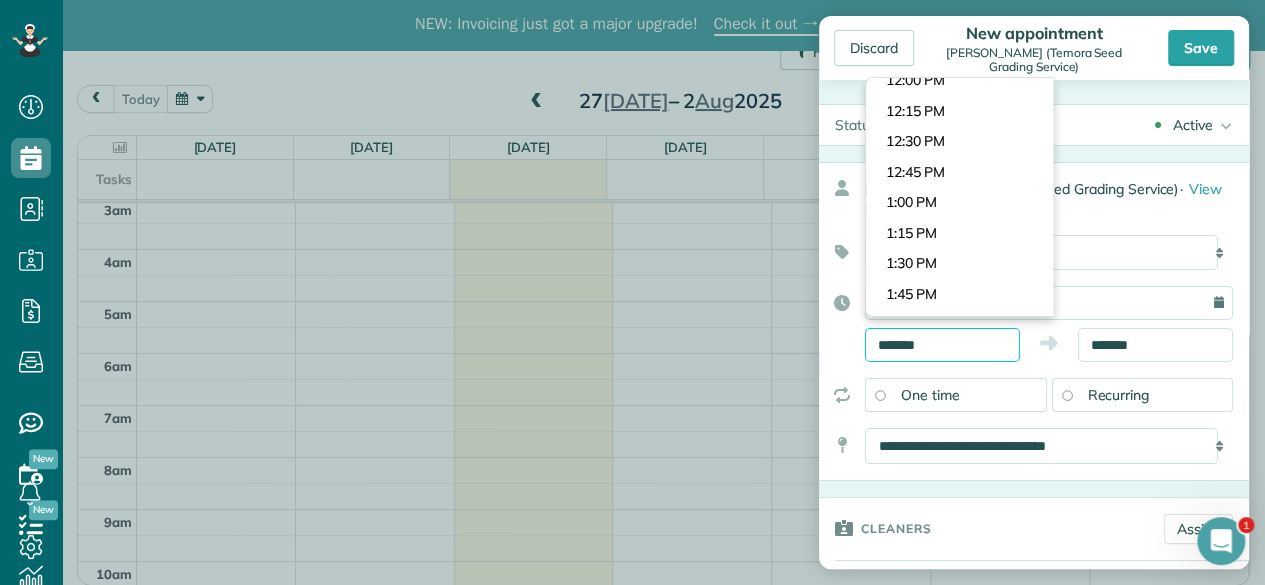scroll, scrollTop: 1526, scrollLeft: 0, axis: vertical 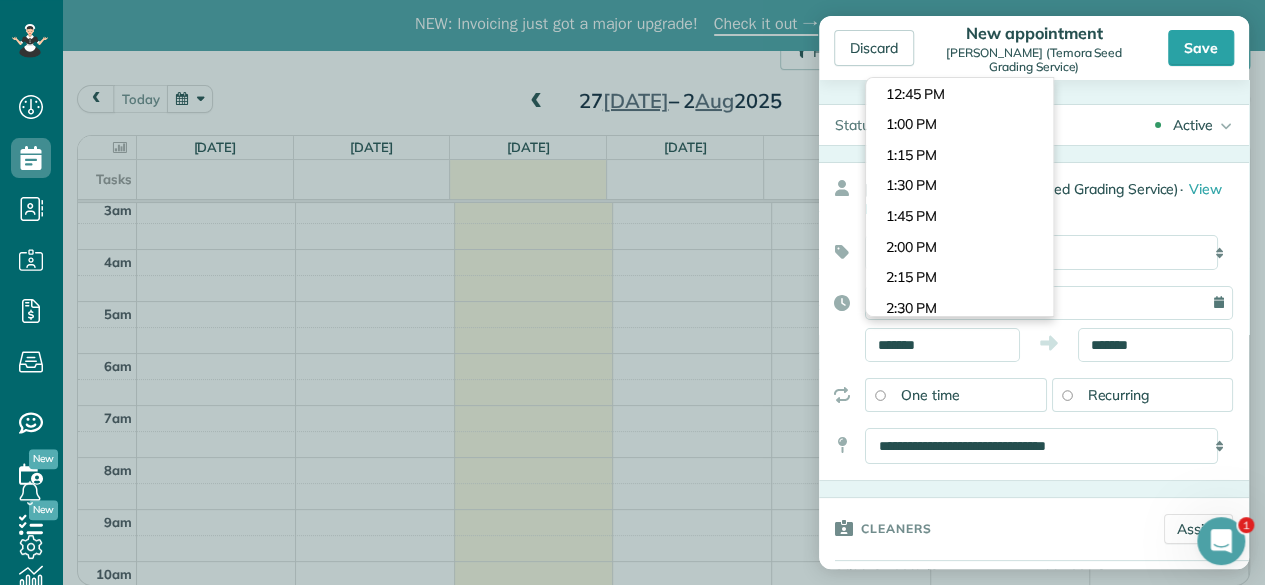 type on "*******" 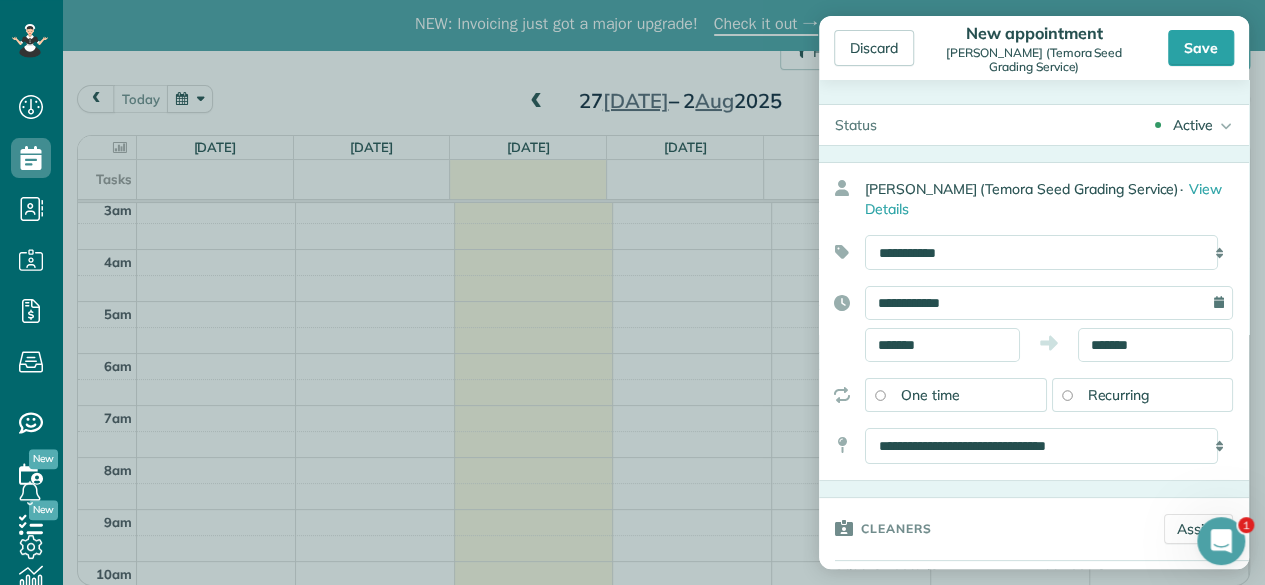 click on "Dashboard
Scheduling
Calendar View
List View
Dispatch View - Weekly scheduling (Beta)" at bounding box center (632, 292) 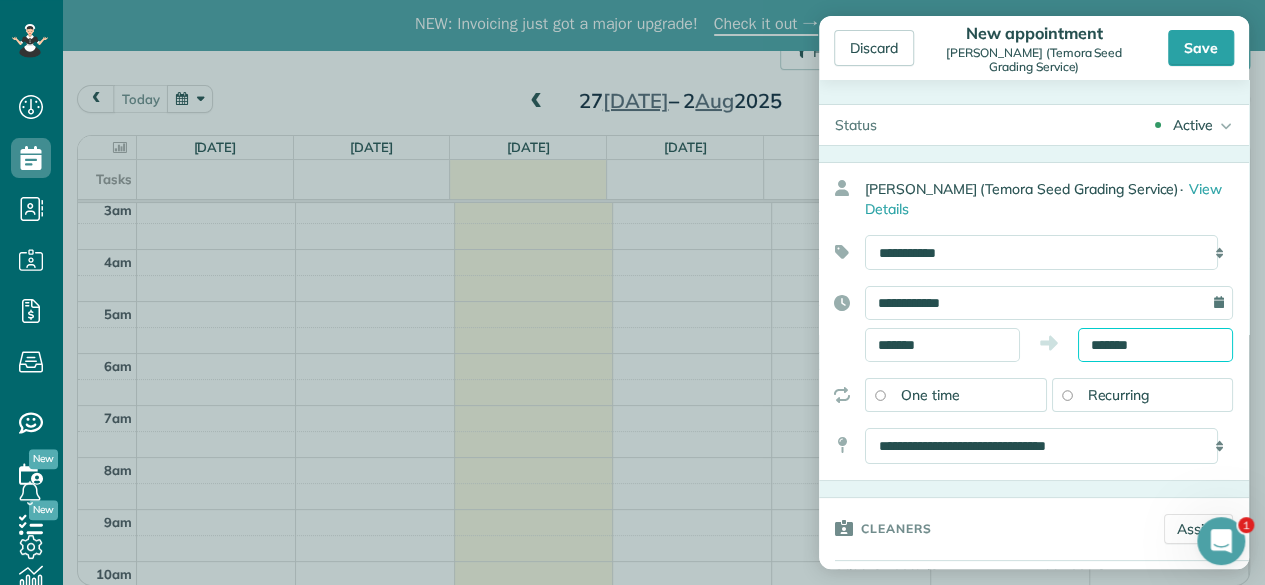 click on "*******" at bounding box center (1155, 345) 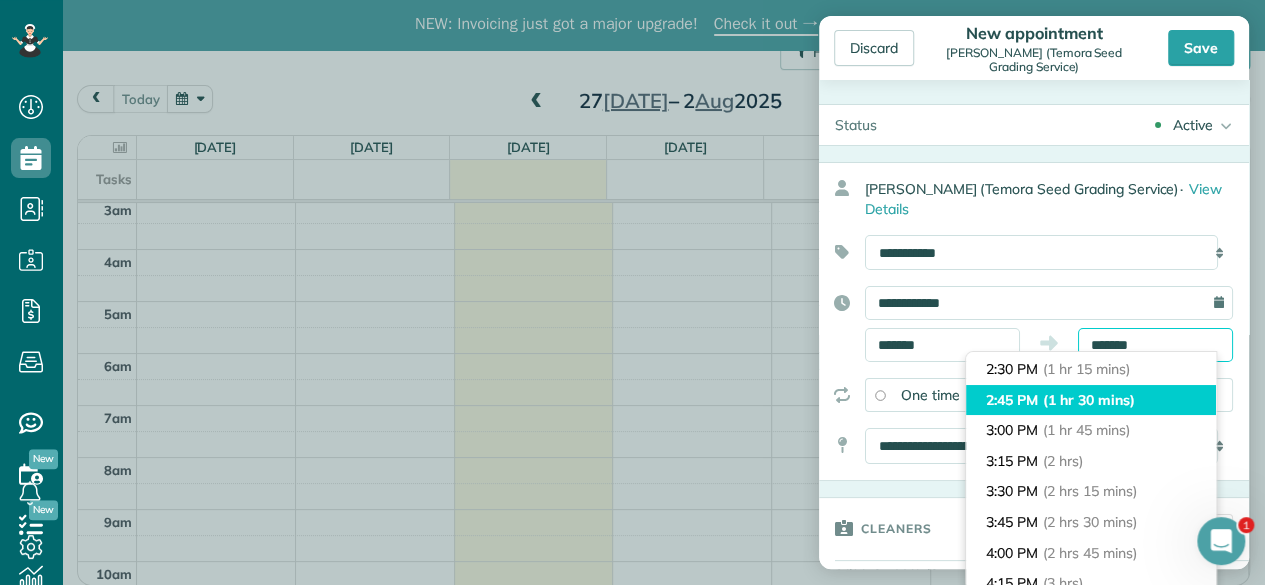 scroll, scrollTop: 105, scrollLeft: 0, axis: vertical 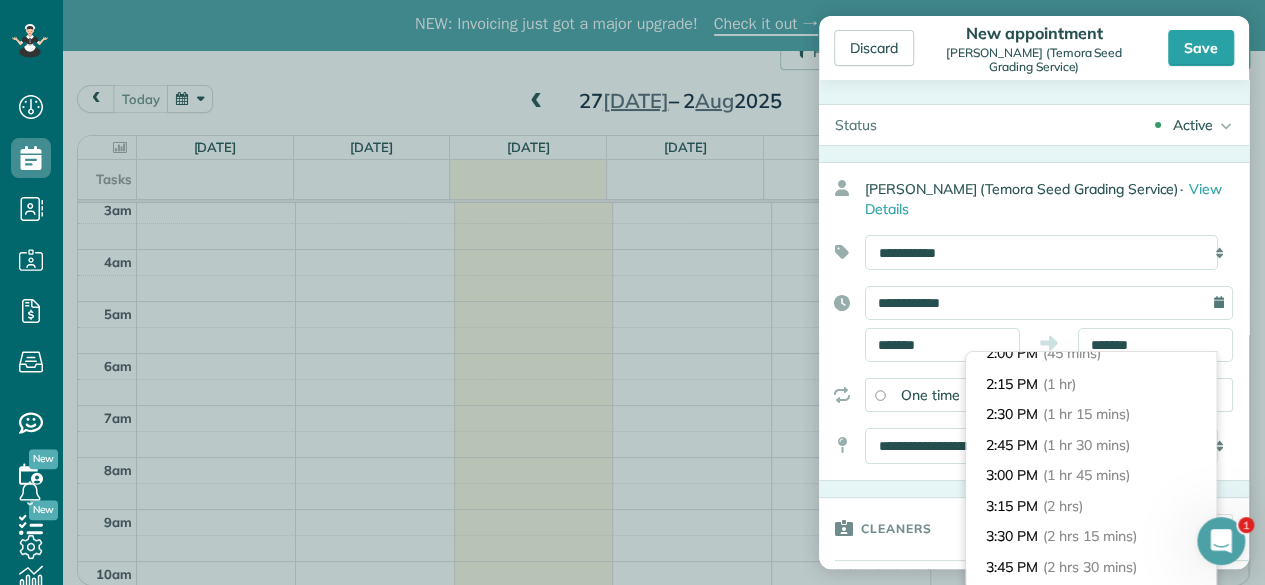 type on "*******" 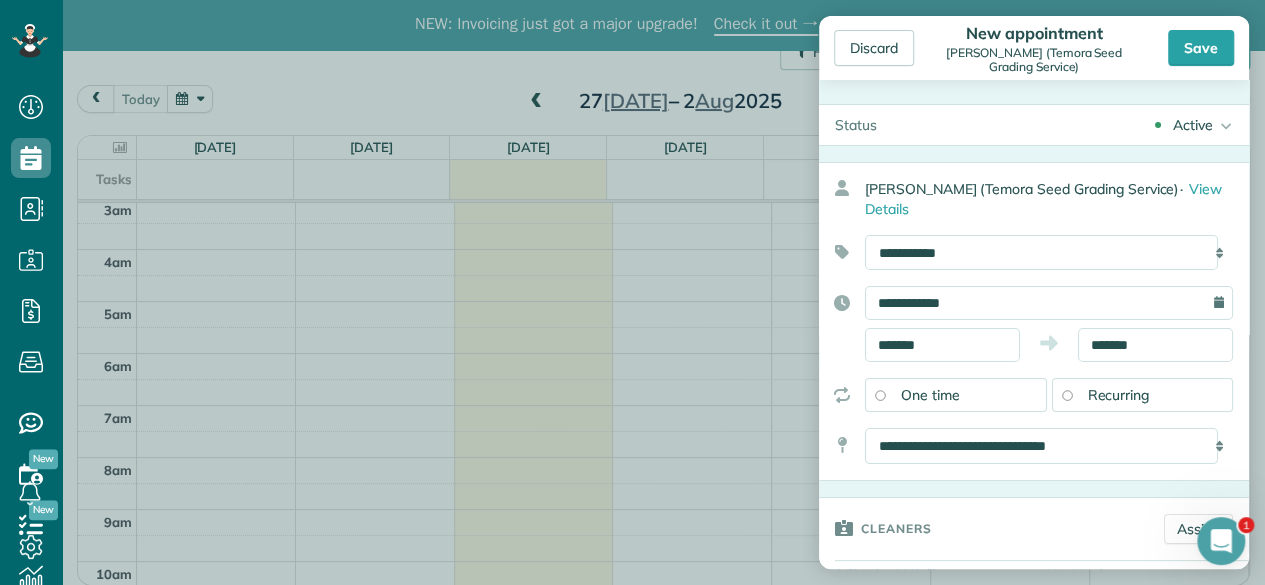 click on "Recurring" at bounding box center [1143, 395] 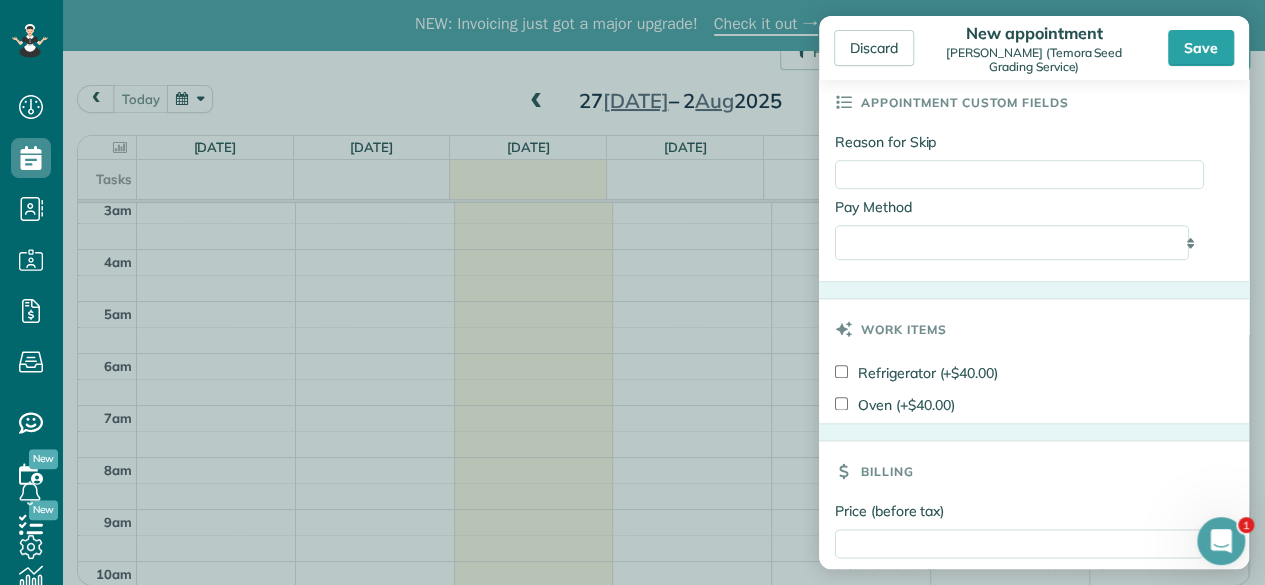 scroll, scrollTop: 1100, scrollLeft: 0, axis: vertical 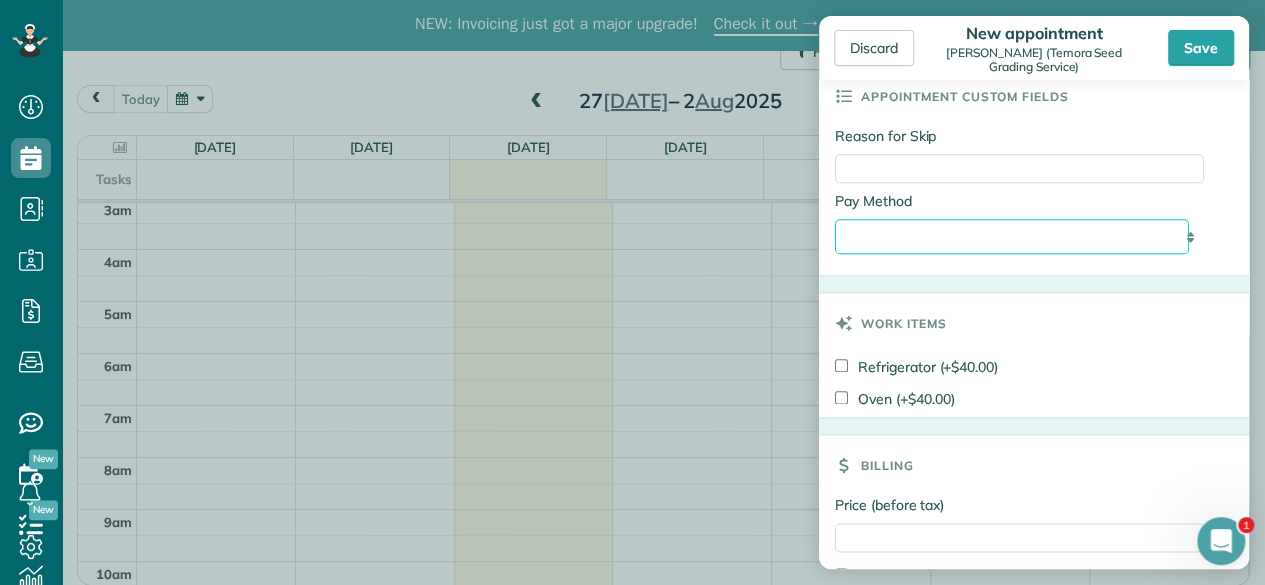 click on "**********" at bounding box center (1012, 236) 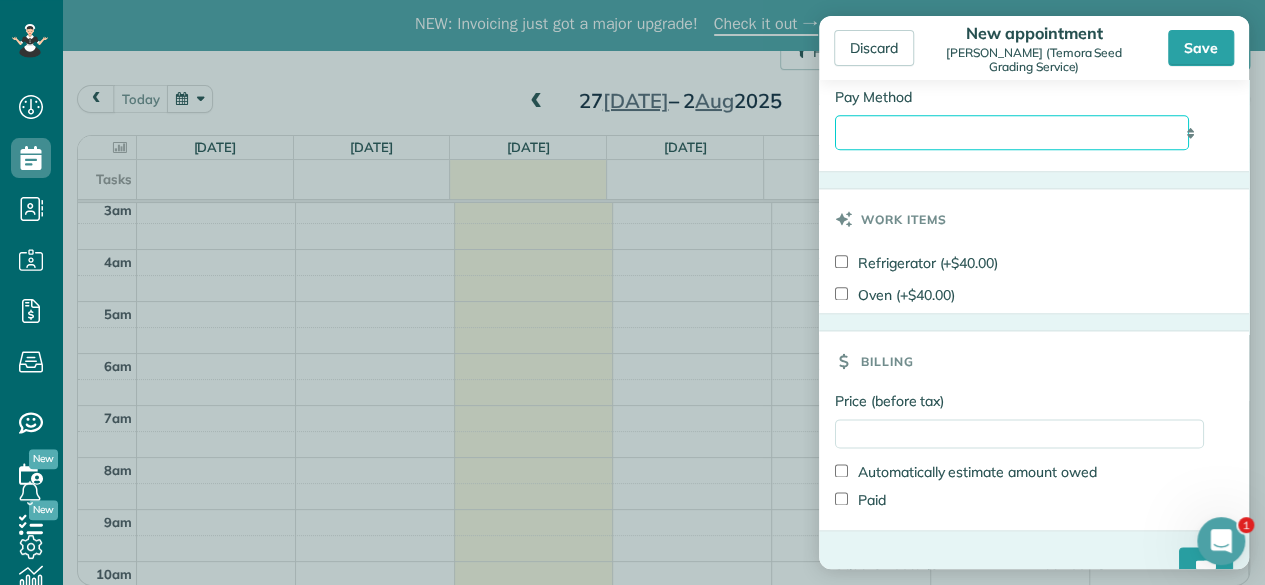 scroll, scrollTop: 1230, scrollLeft: 0, axis: vertical 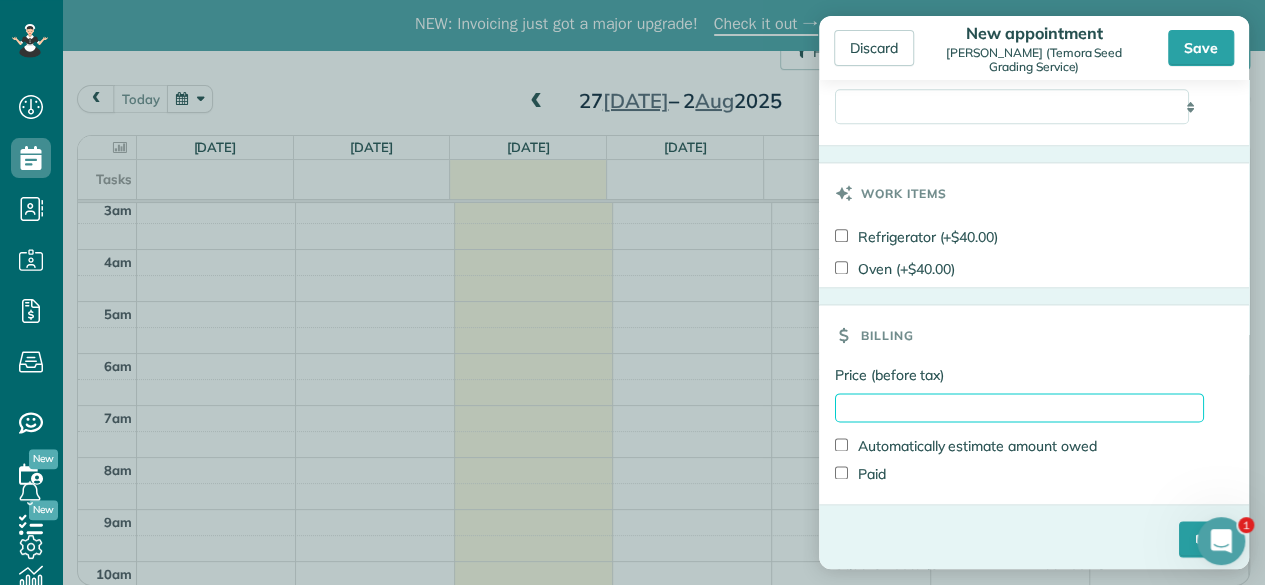 click on "Price (before tax)" at bounding box center (1019, 407) 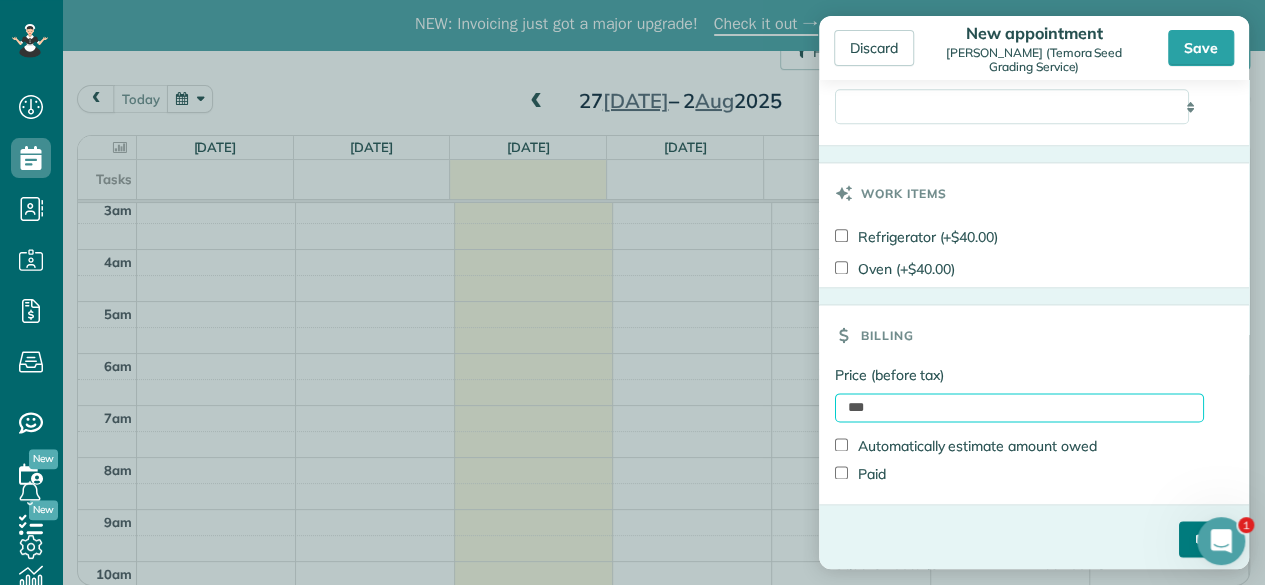 type on "***" 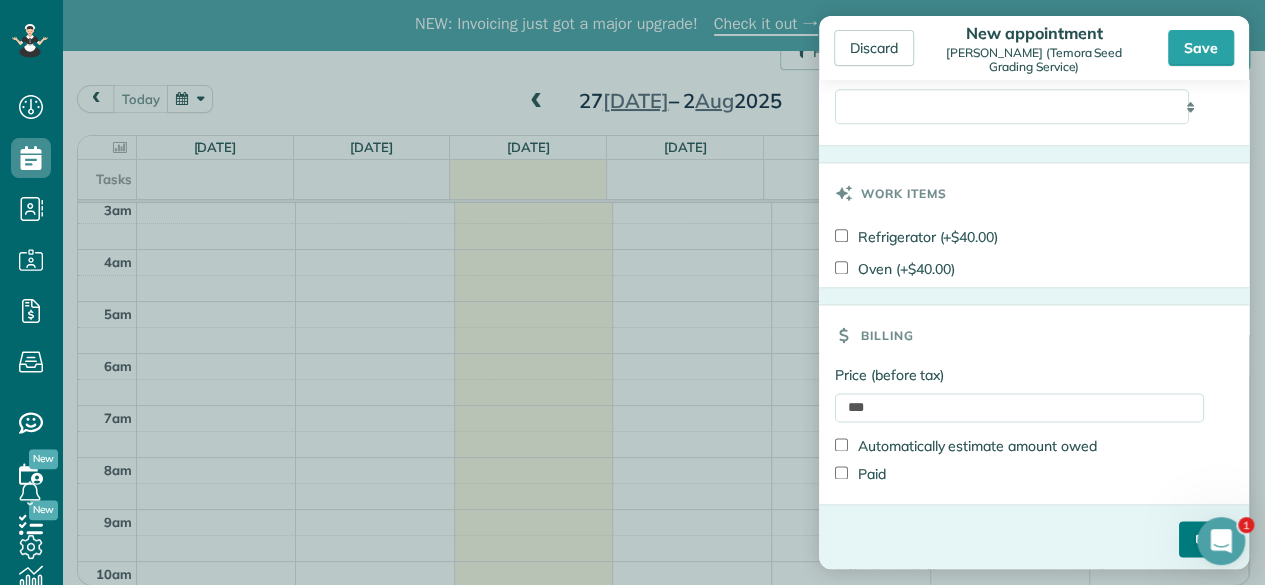click on "****" at bounding box center [1206, 539] 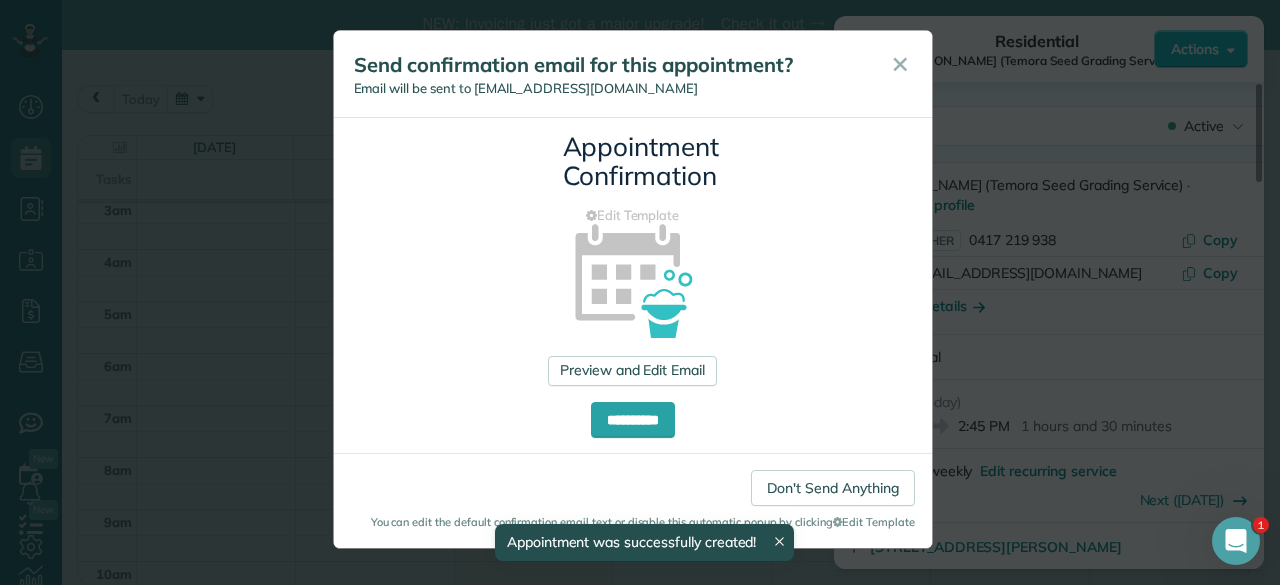 drag, startPoint x: 903, startPoint y: 52, endPoint x: 896, endPoint y: 93, distance: 41.59327 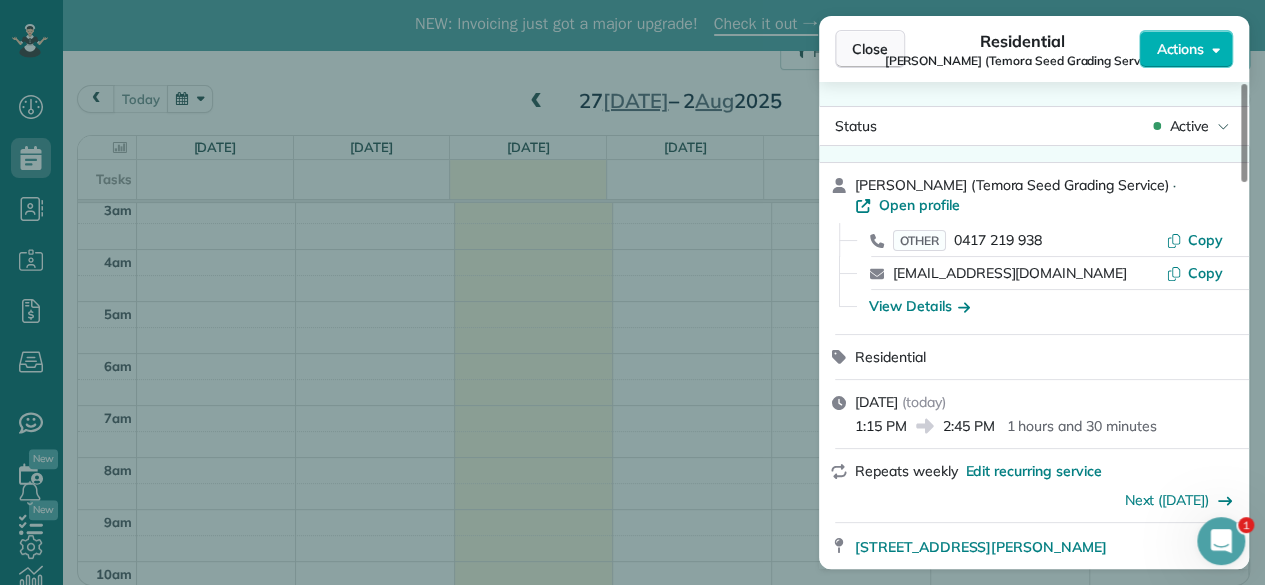 click on "Close" at bounding box center (870, 49) 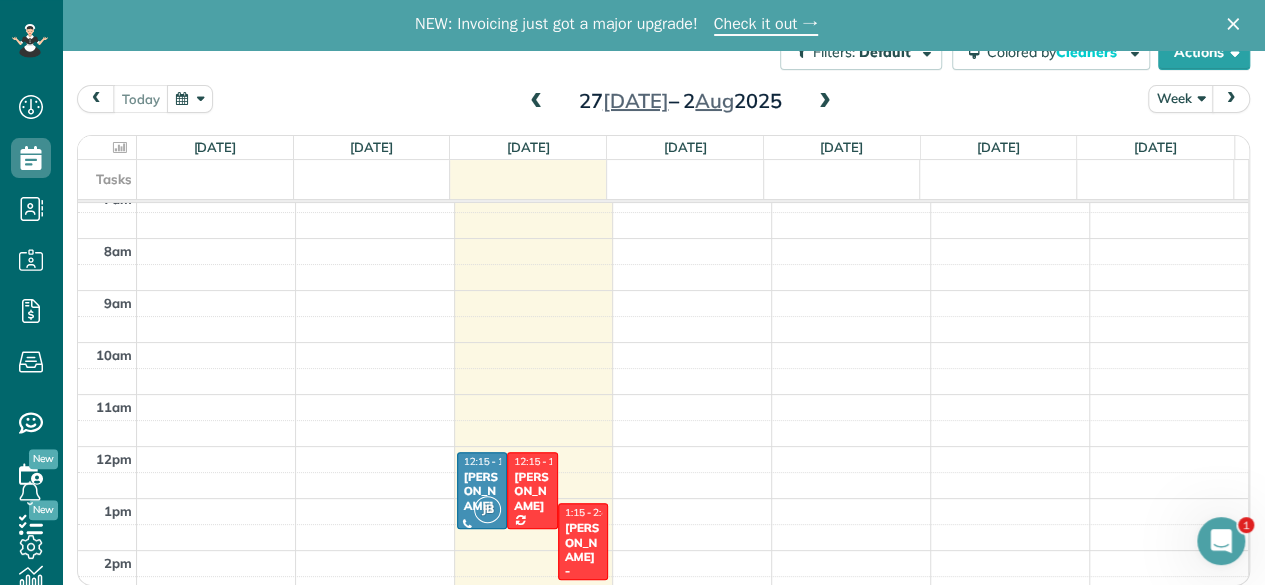scroll, scrollTop: 361, scrollLeft: 0, axis: vertical 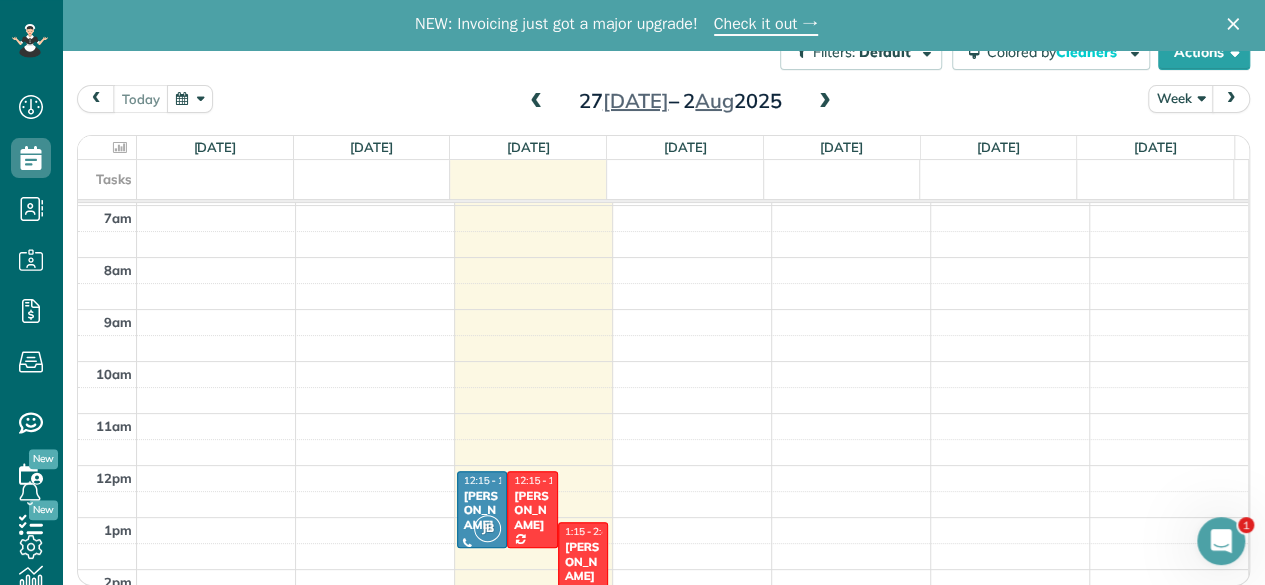 click at bounding box center (825, 102) 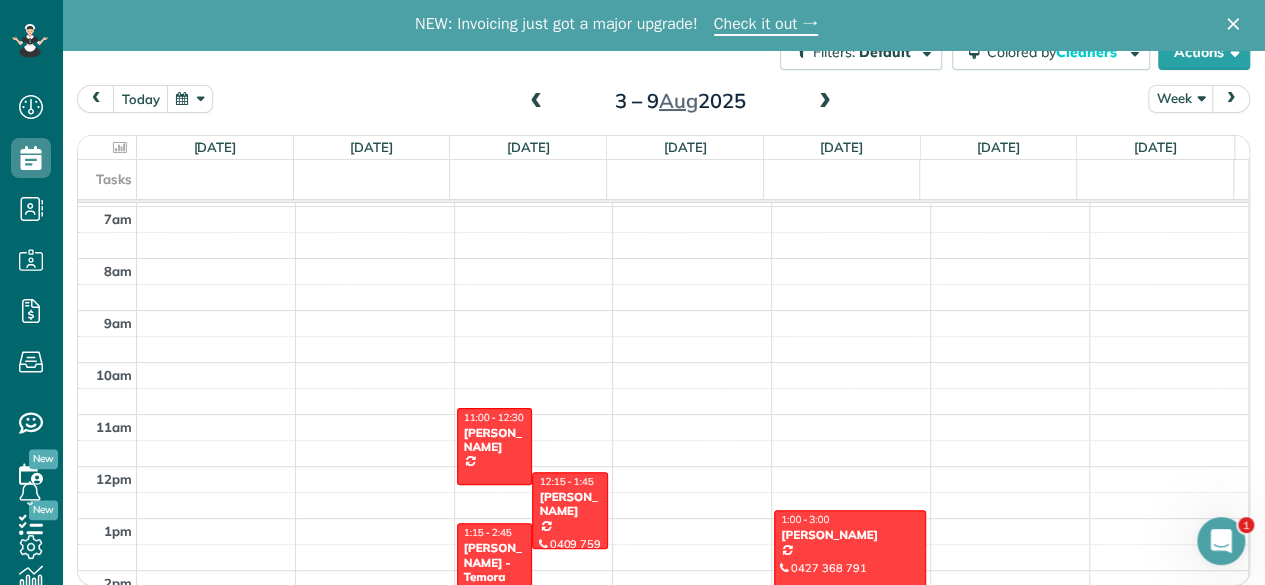 scroll, scrollTop: 261, scrollLeft: 0, axis: vertical 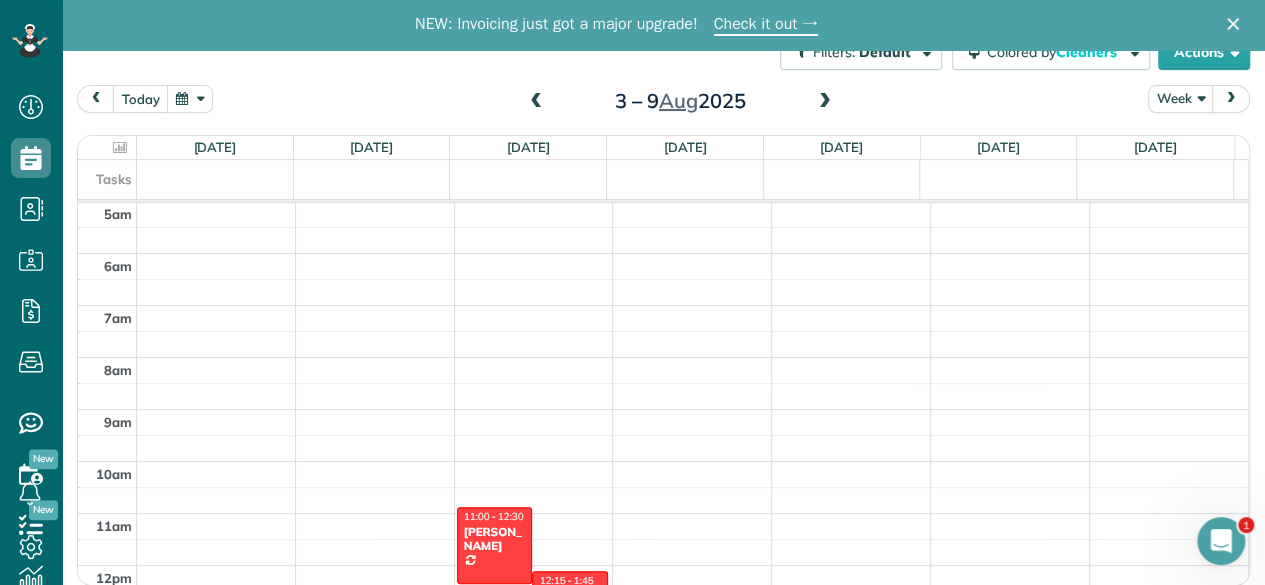 click at bounding box center [536, 102] 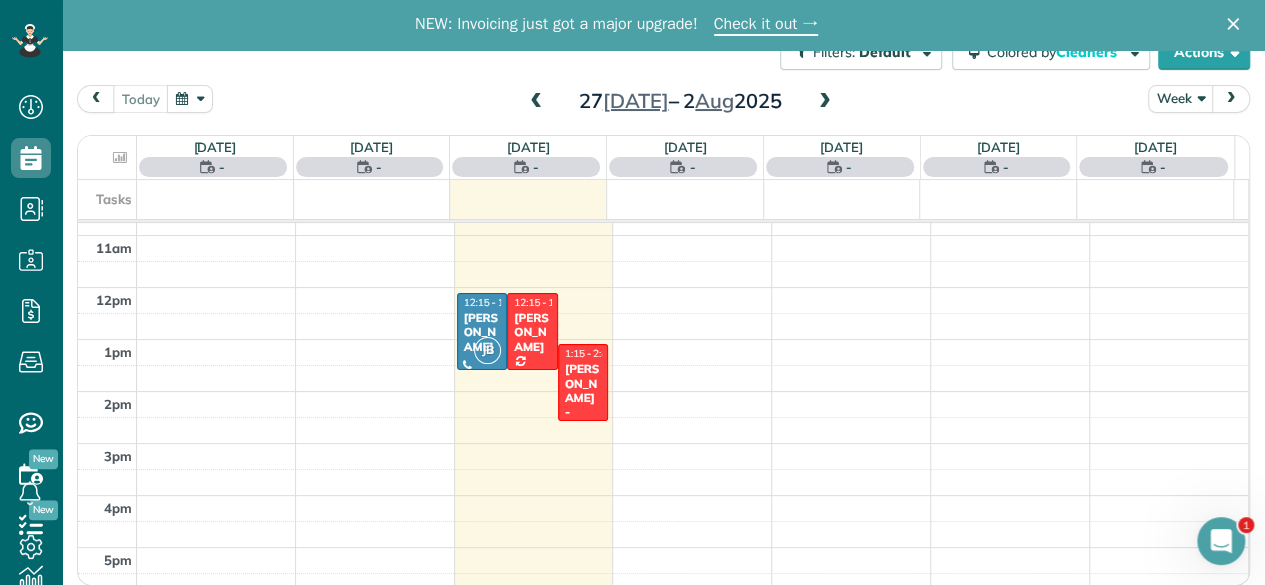 scroll, scrollTop: 561, scrollLeft: 0, axis: vertical 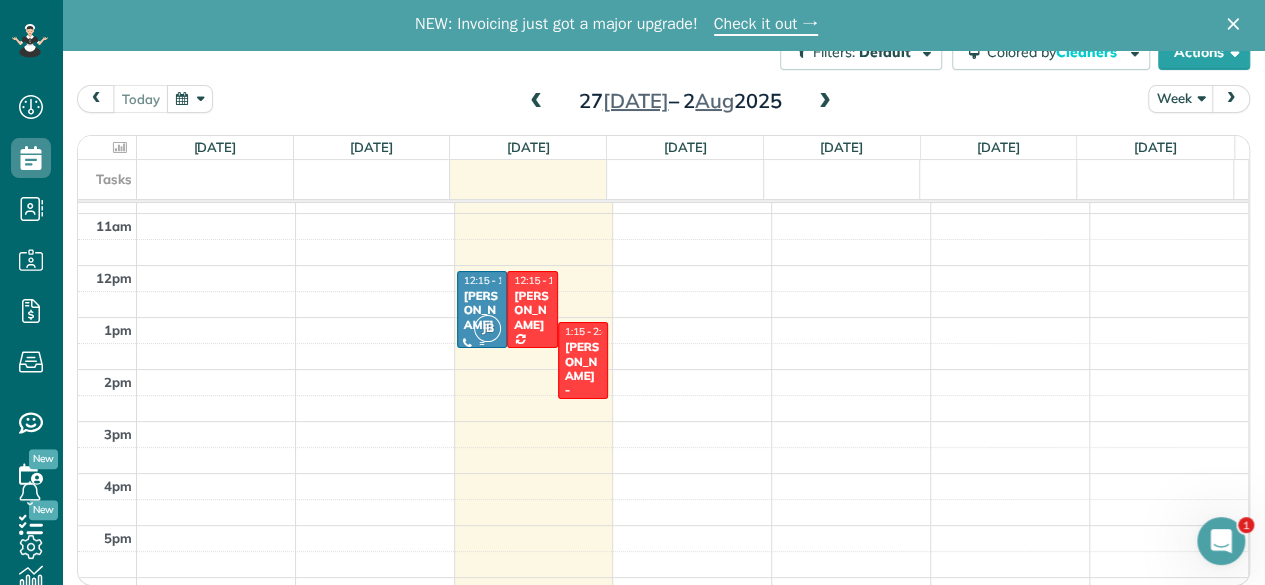 drag, startPoint x: 464, startPoint y: 308, endPoint x: 452, endPoint y: 283, distance: 27.730848 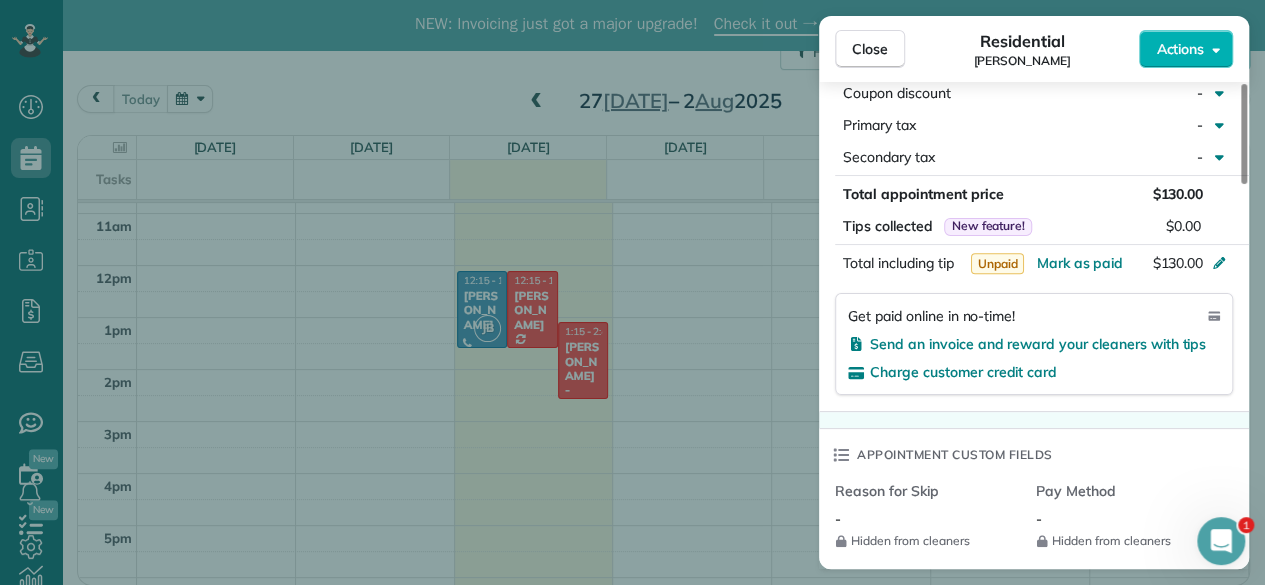 scroll, scrollTop: 1076, scrollLeft: 0, axis: vertical 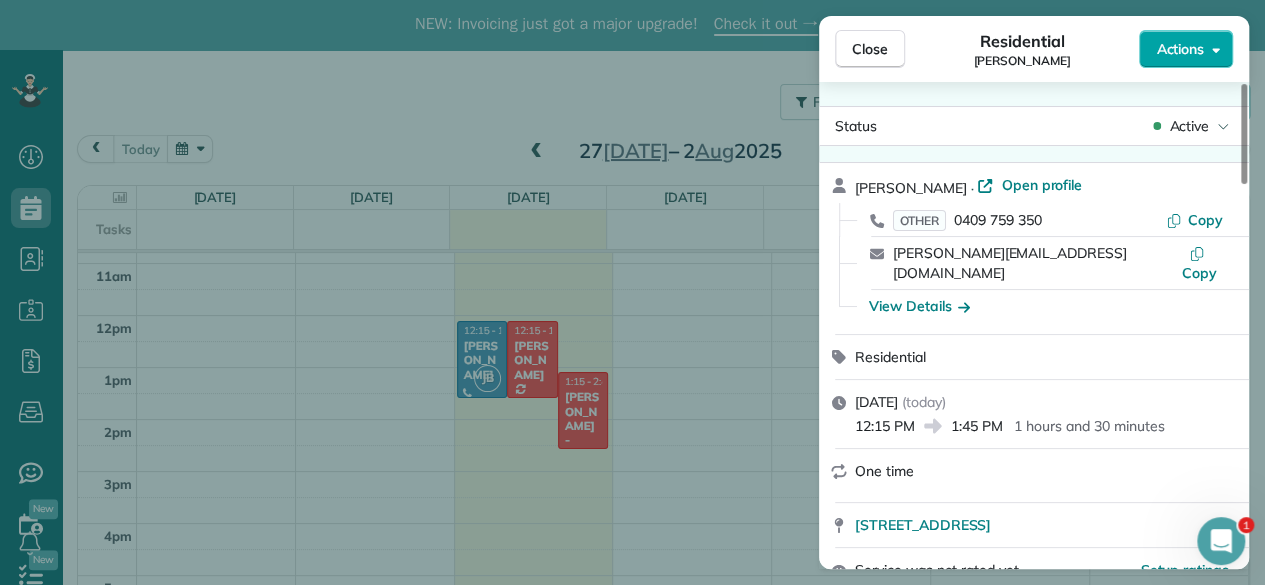 click on "Actions" at bounding box center (1180, 49) 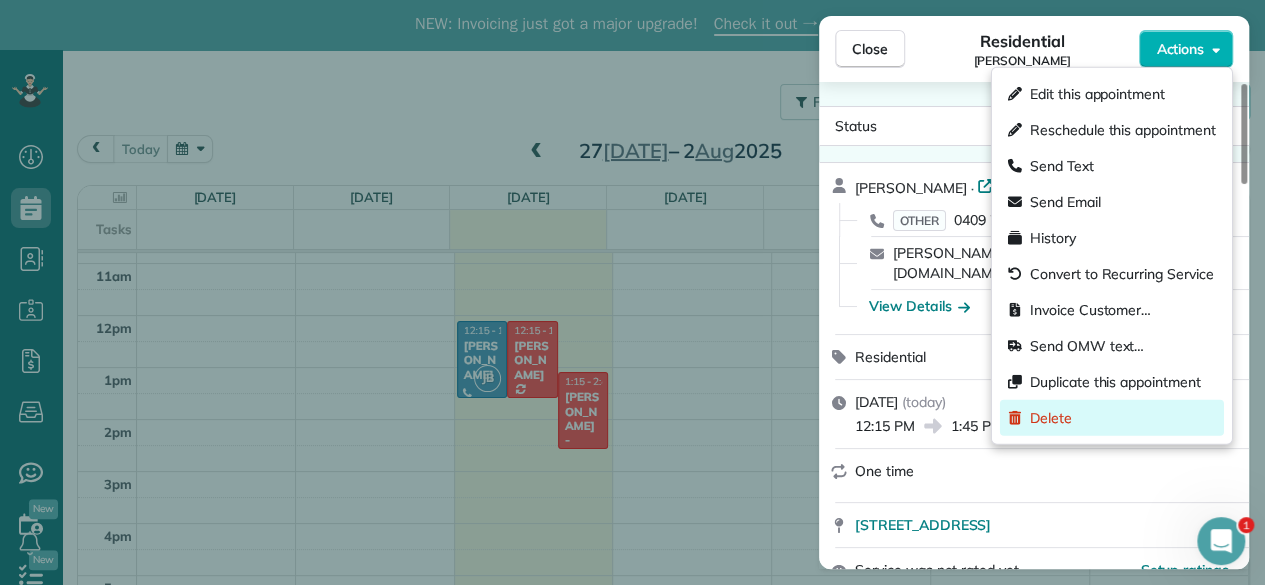click on "Delete" at bounding box center [1051, 418] 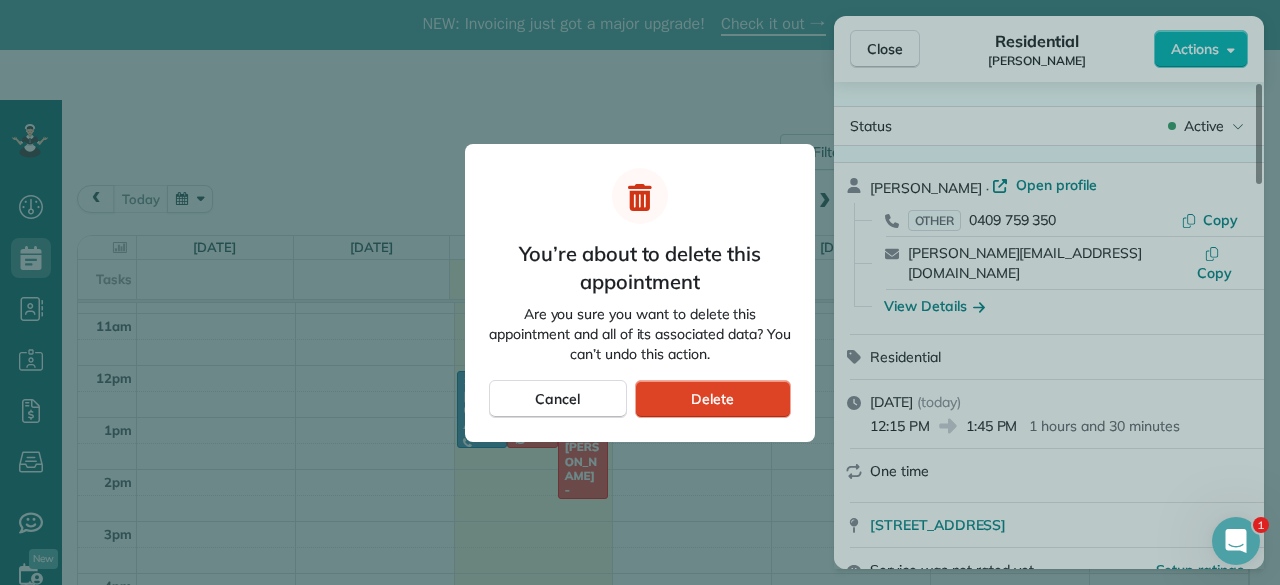 click on "Delete" at bounding box center (713, 399) 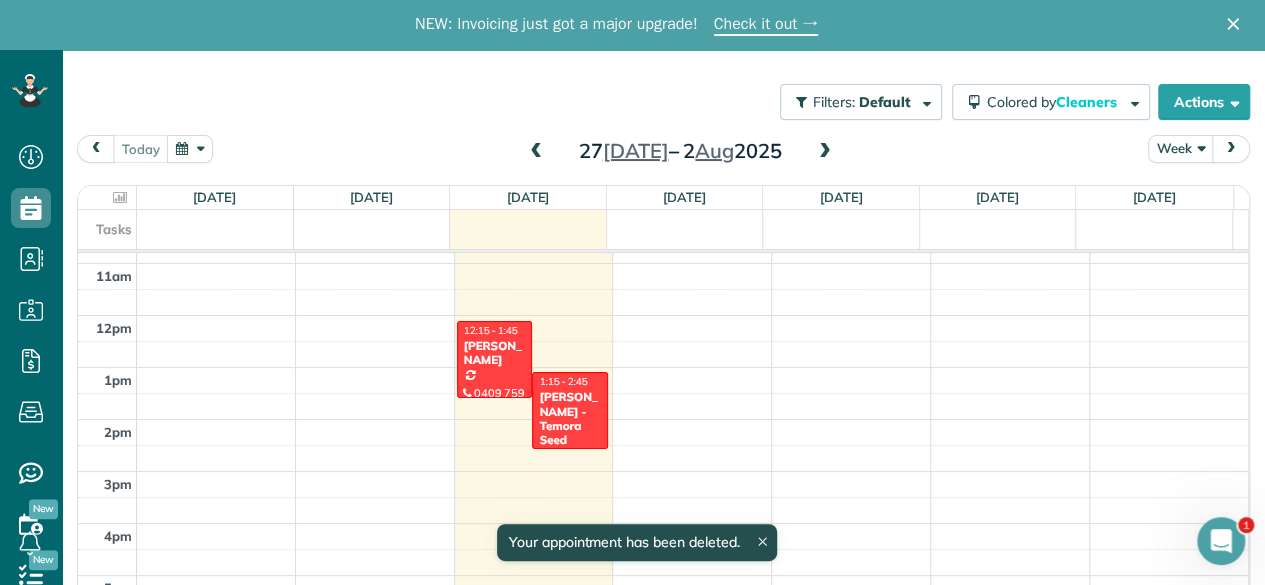 click at bounding box center [825, 152] 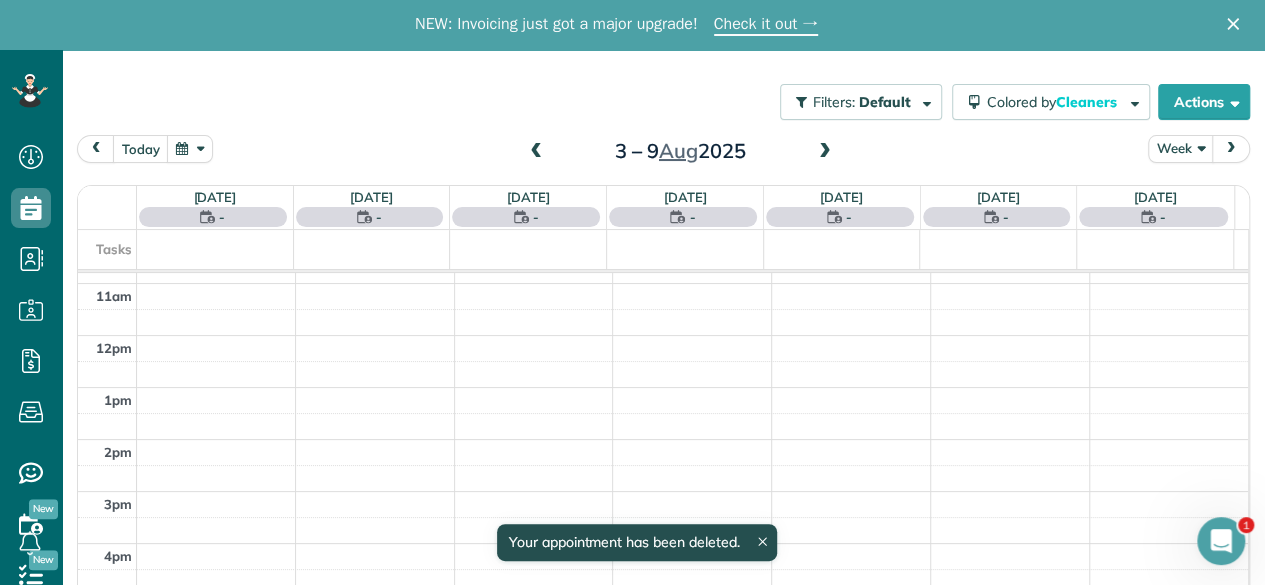 scroll, scrollTop: 361, scrollLeft: 0, axis: vertical 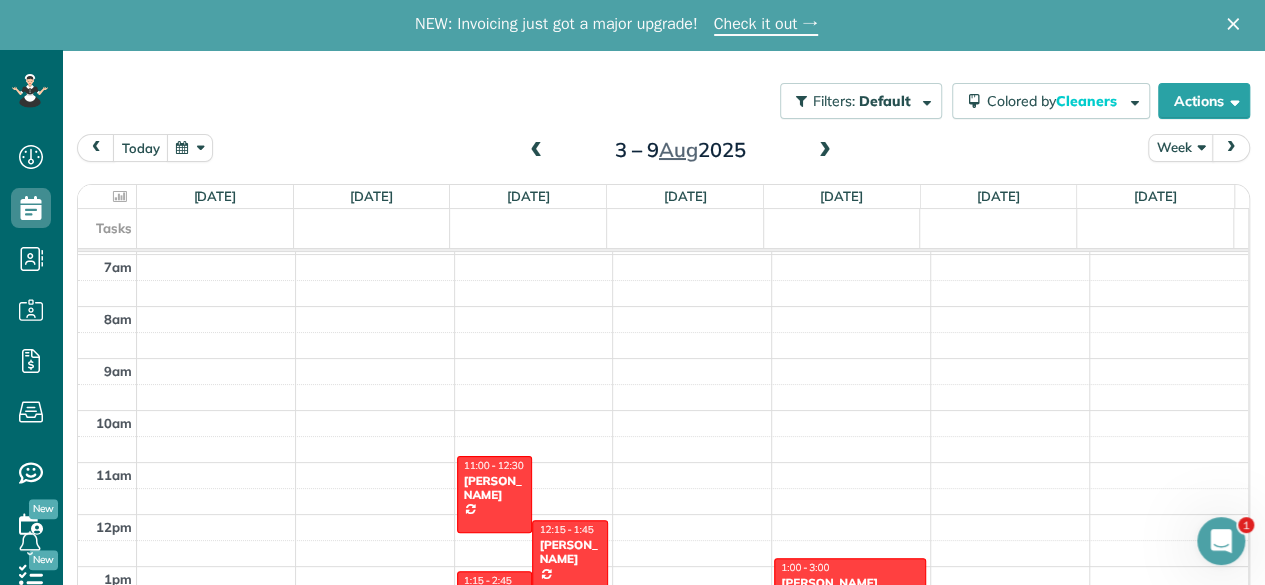 click on "3 – 9  Aug  2025" at bounding box center [680, 150] 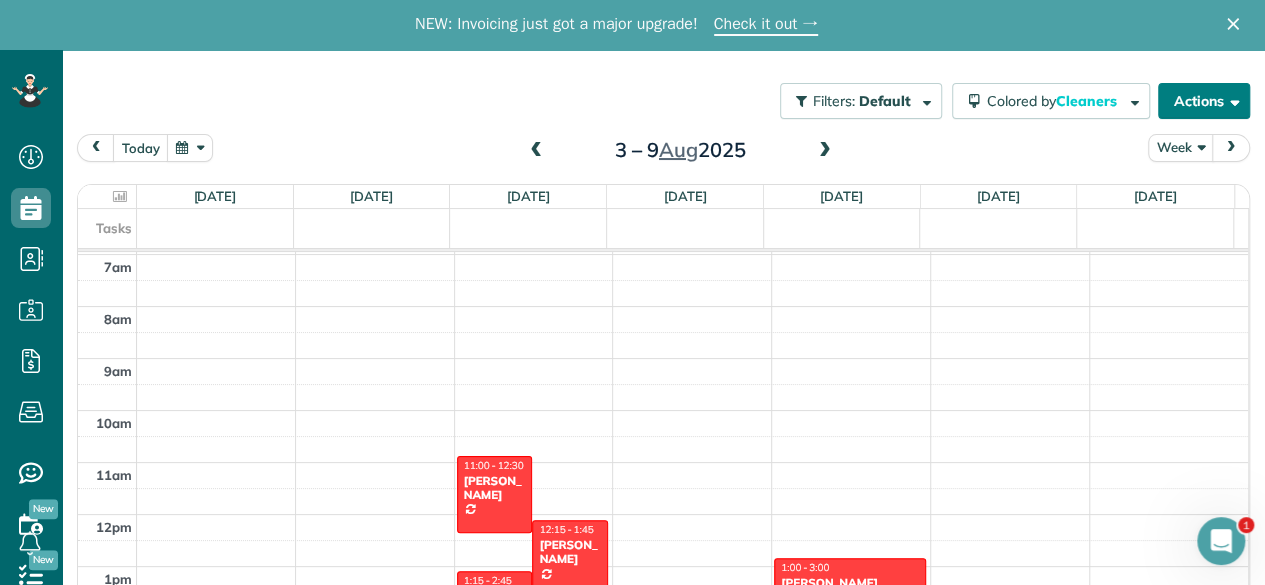 click on "Actions" at bounding box center (1204, 101) 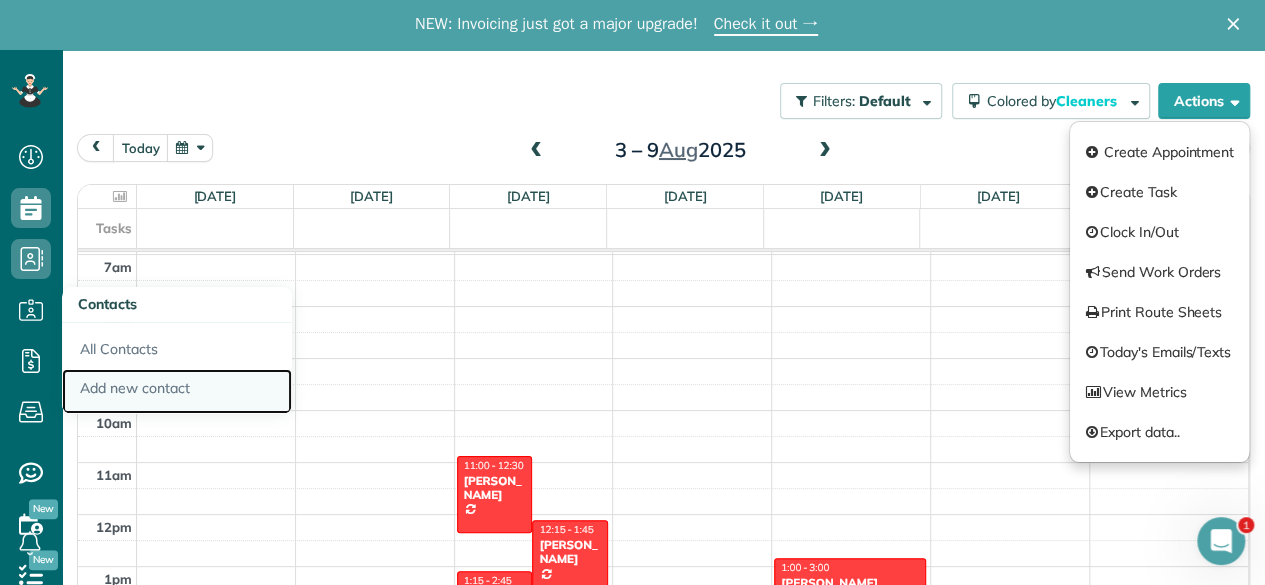 click on "Add new contact" at bounding box center [177, 392] 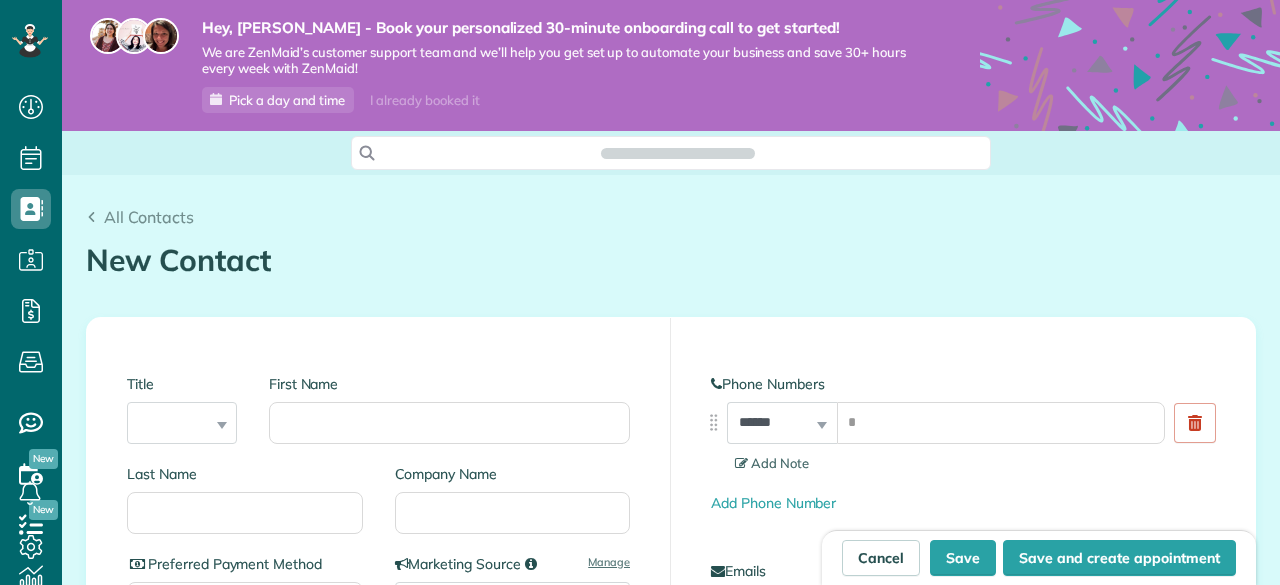 scroll, scrollTop: 0, scrollLeft: 0, axis: both 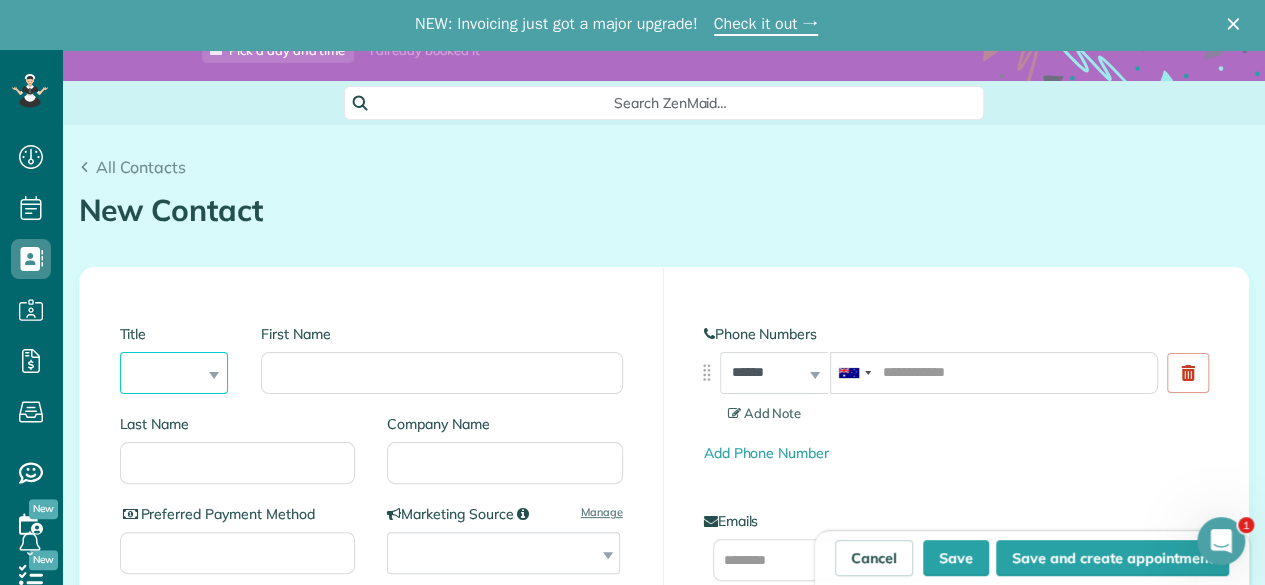 click on "***
****
***
***" at bounding box center [174, 373] 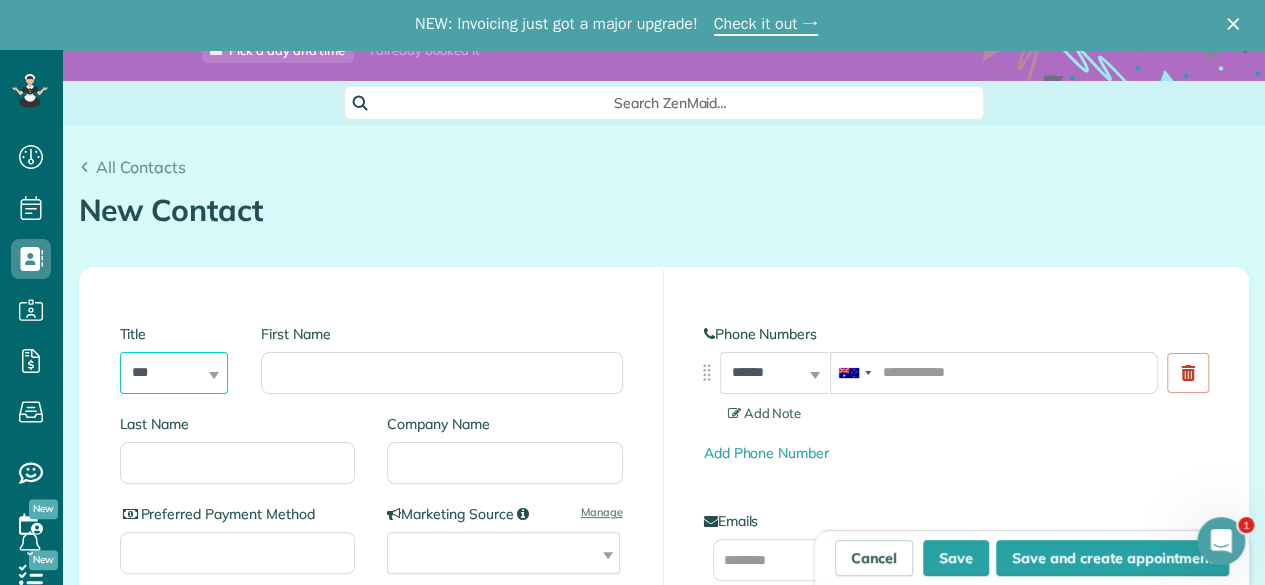 click on "***
****
***
***" at bounding box center [174, 373] 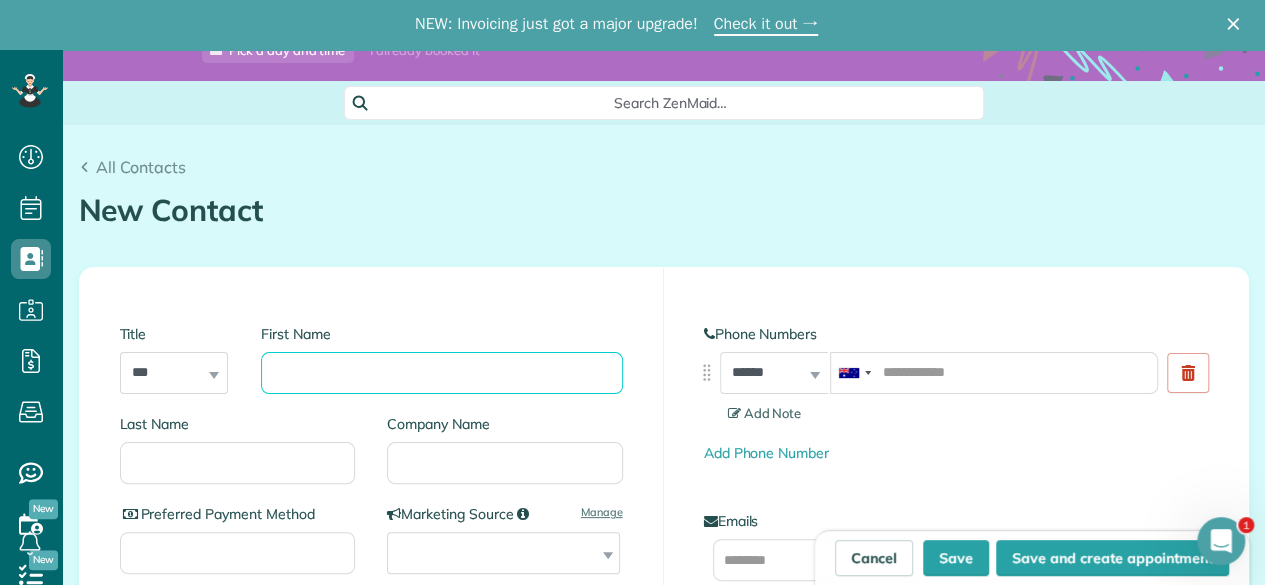 click on "First Name" at bounding box center [441, 373] 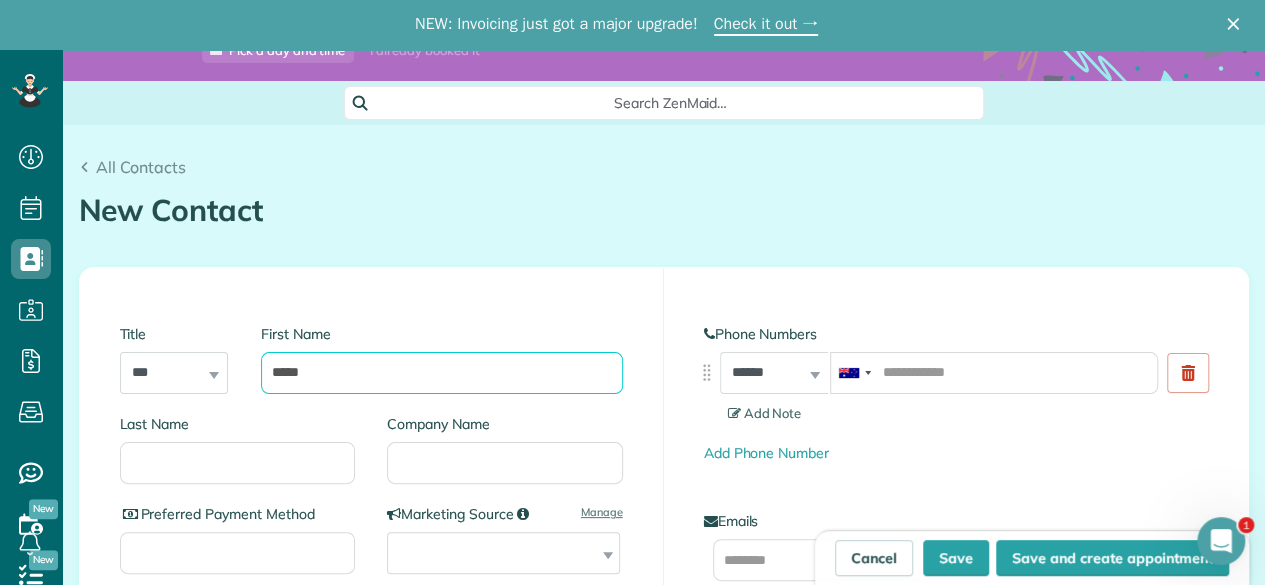 type on "*****" 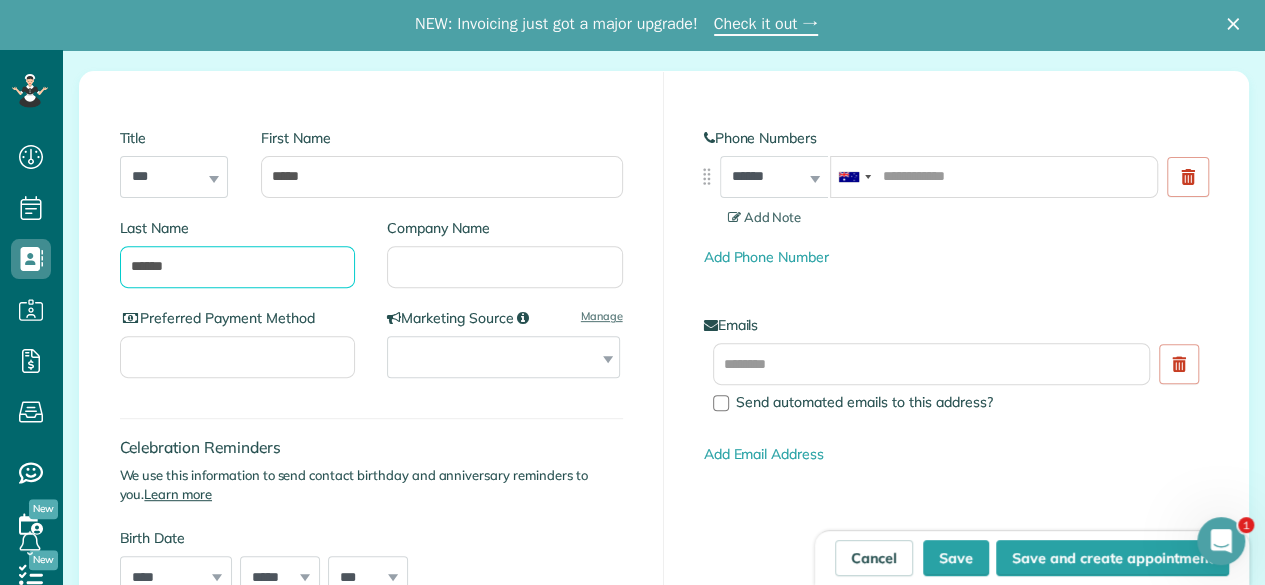 scroll, scrollTop: 300, scrollLeft: 0, axis: vertical 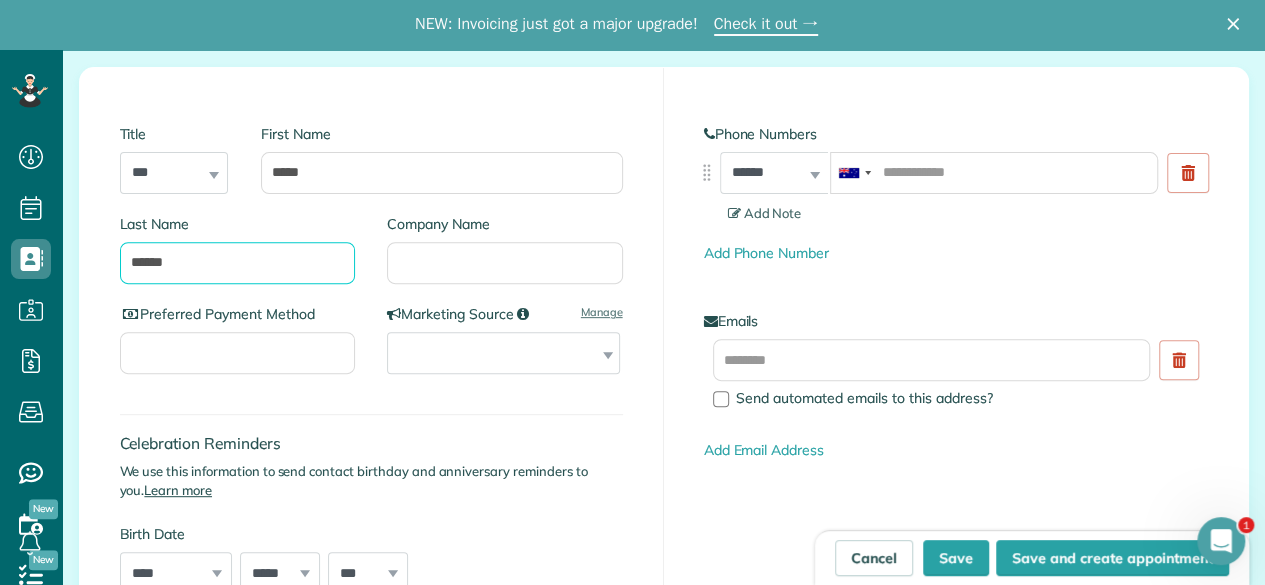 type on "******" 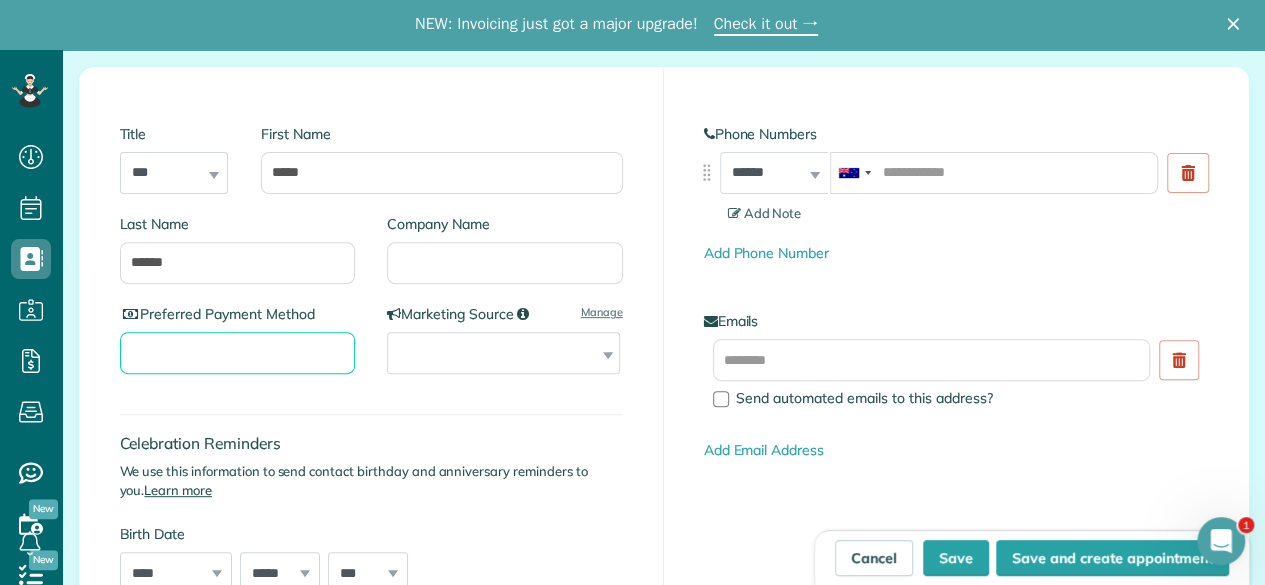 click on "Preferred Payment Method" at bounding box center [238, 353] 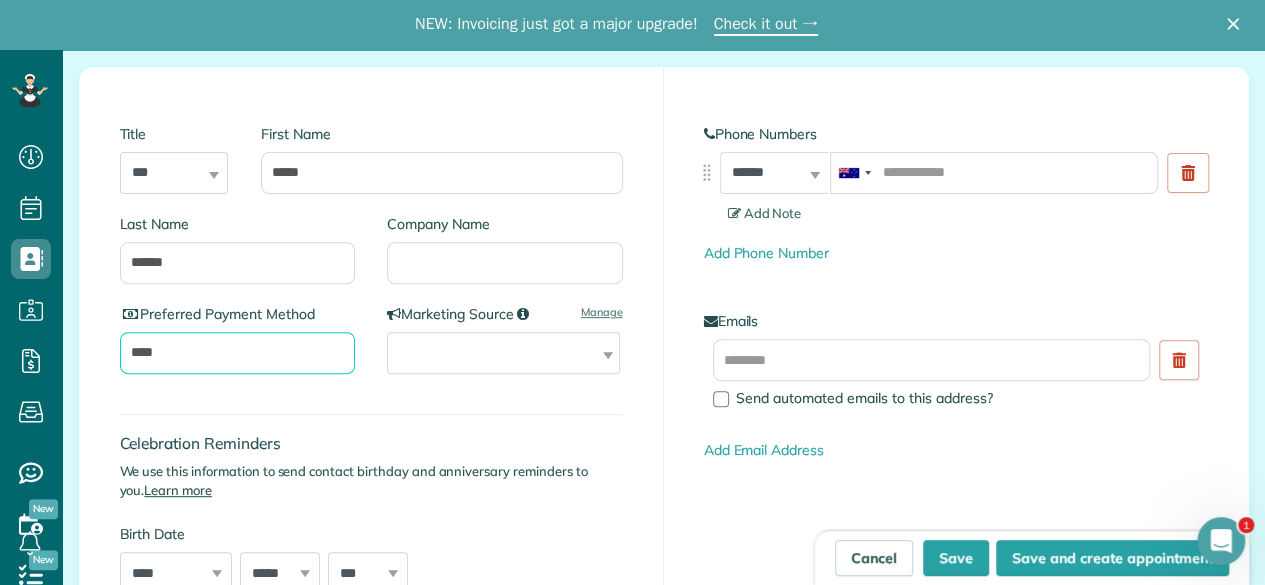 type on "****" 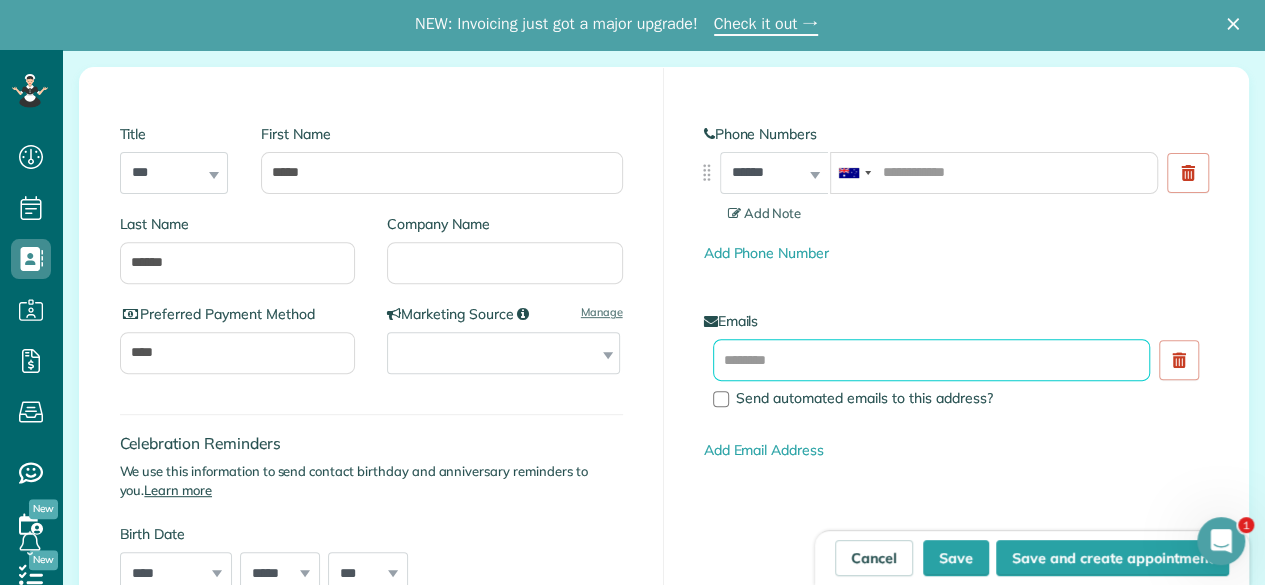 click at bounding box center (932, 360) 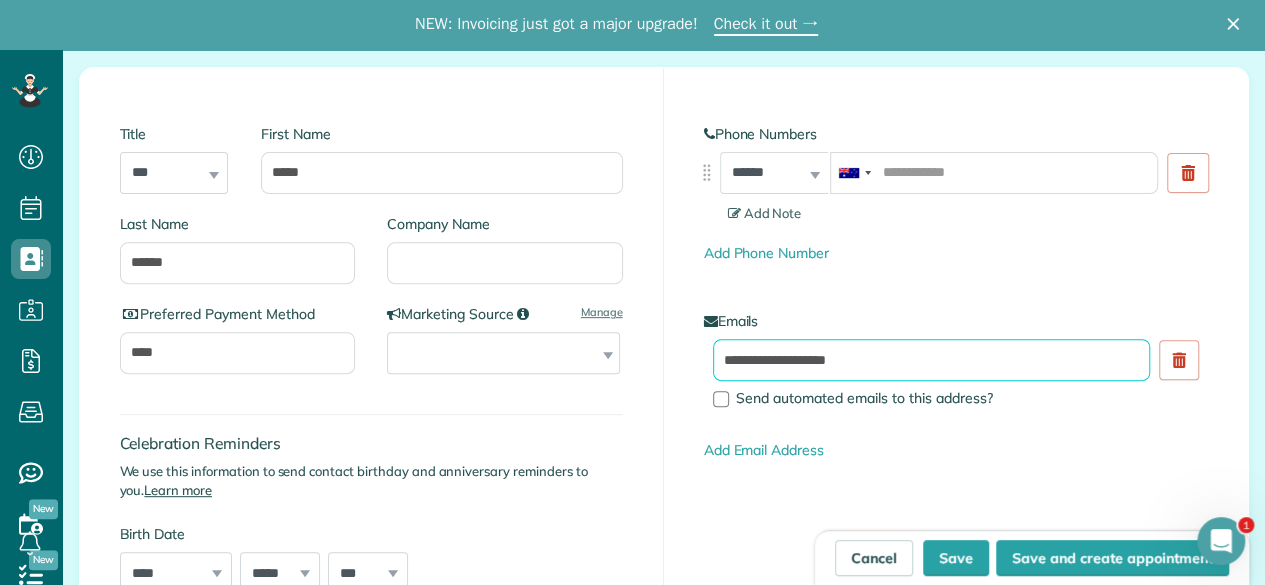 type on "**********" 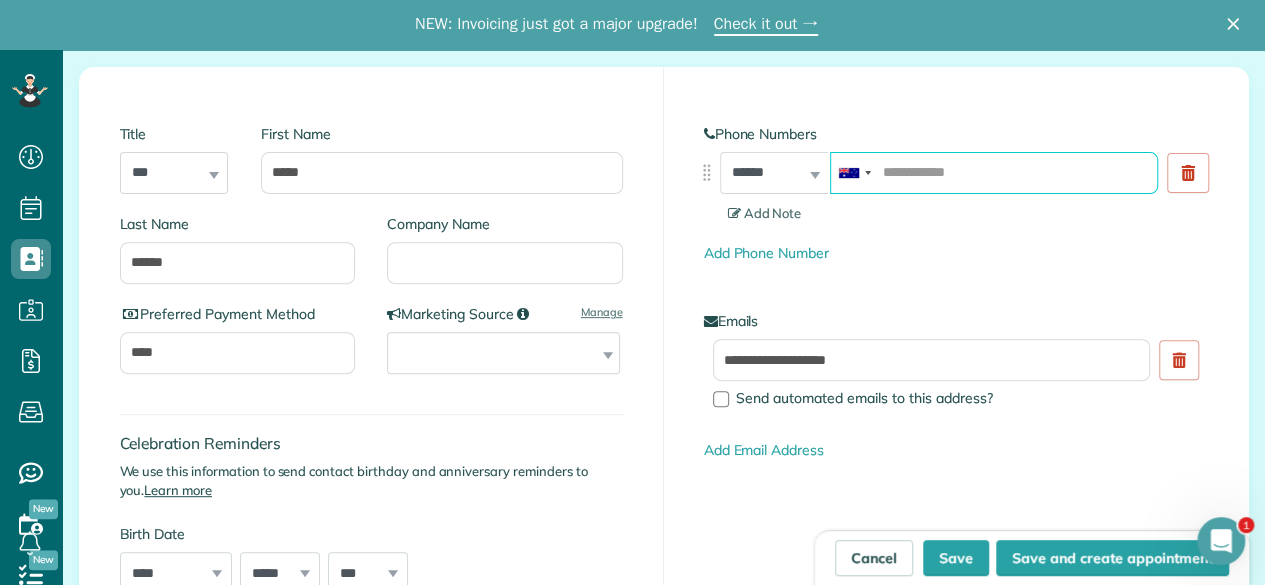 click at bounding box center (994, 173) 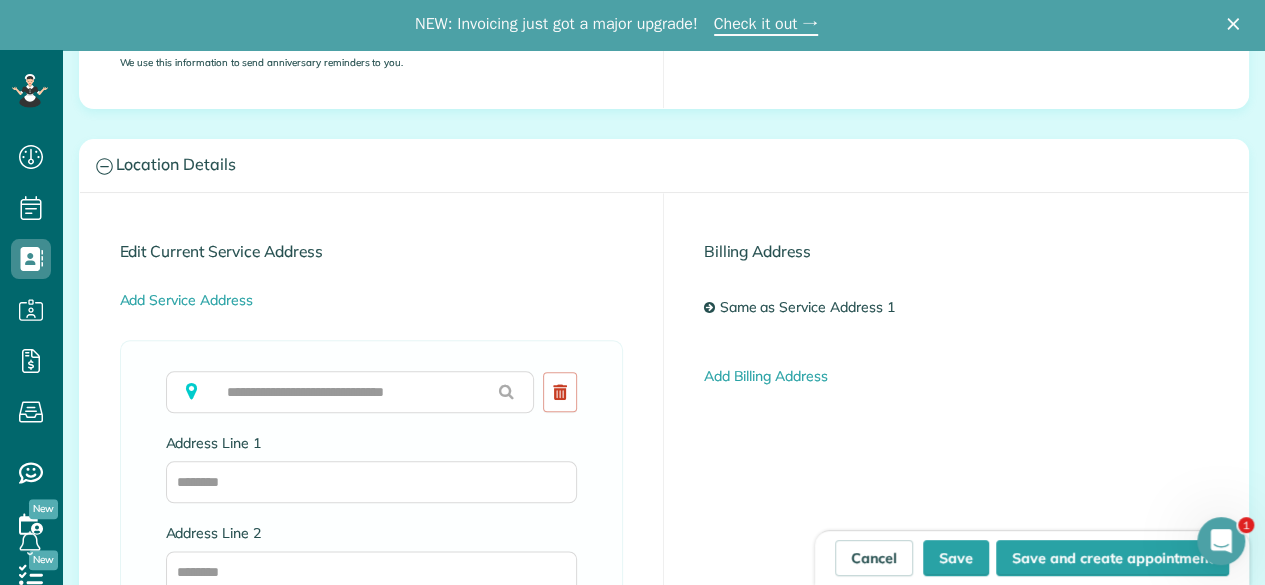 scroll, scrollTop: 1000, scrollLeft: 0, axis: vertical 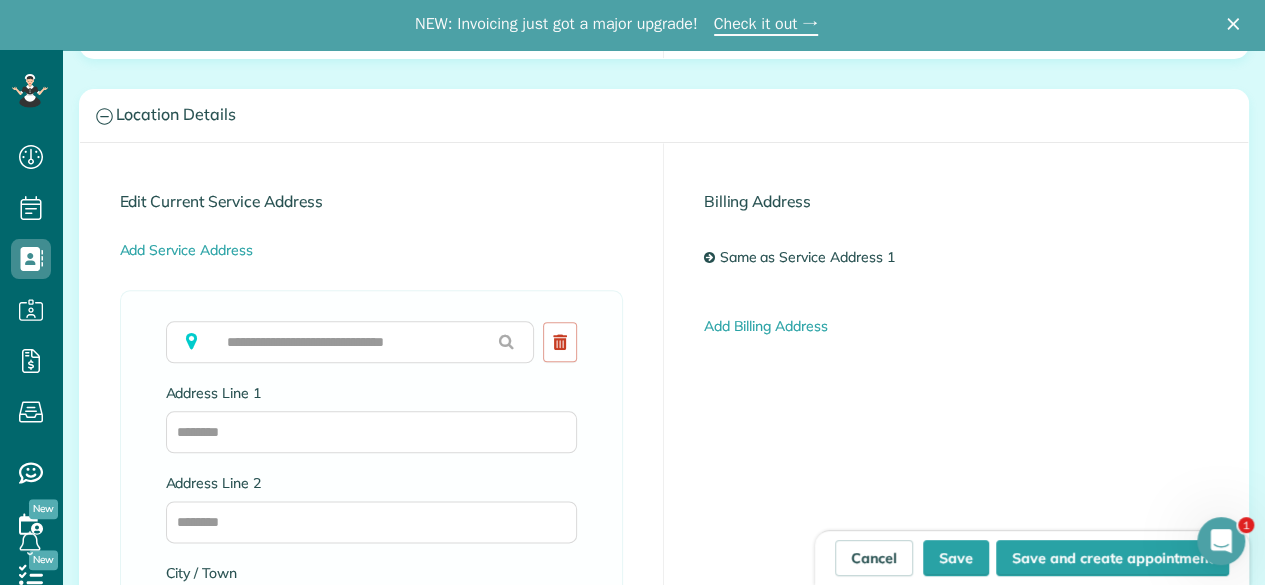 type on "**********" 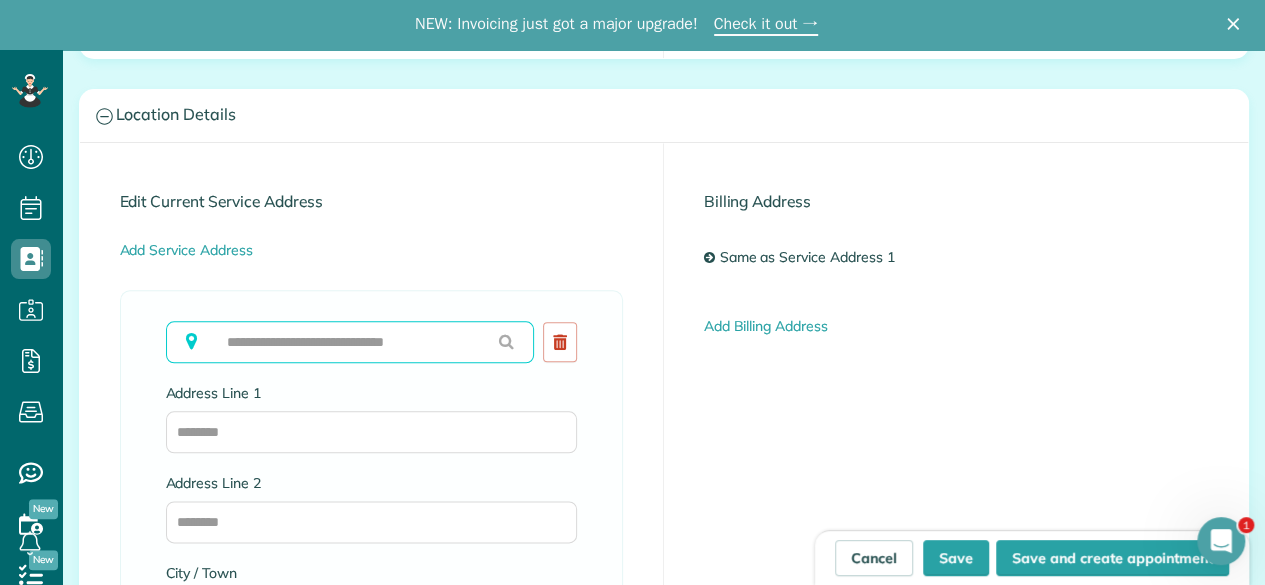 click at bounding box center (350, 342) 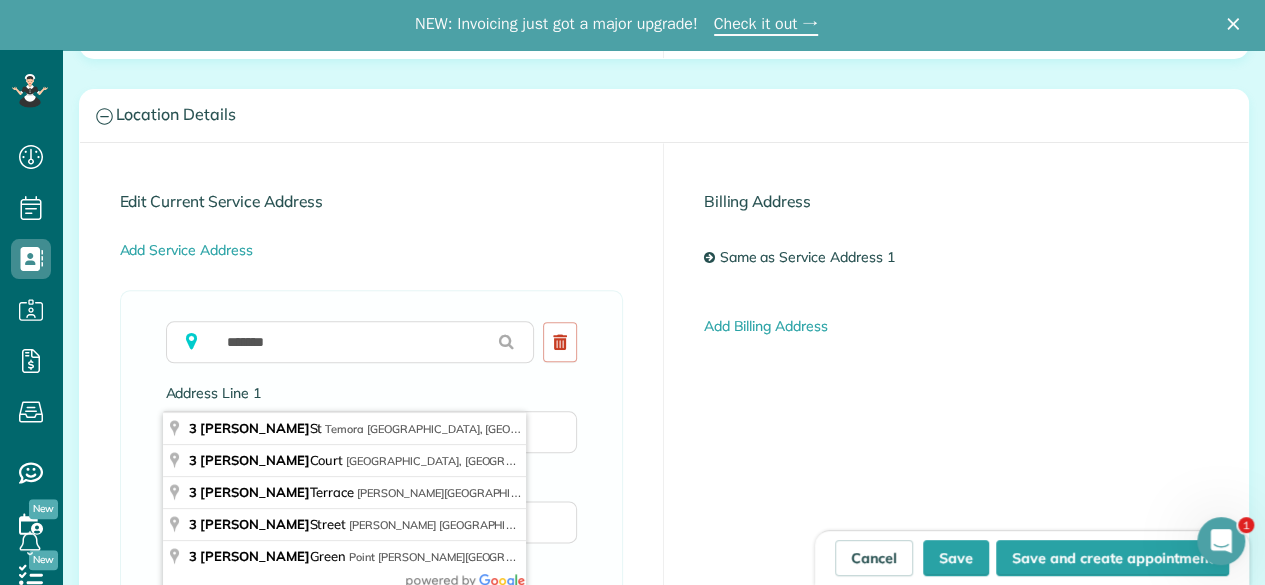 type on "**********" 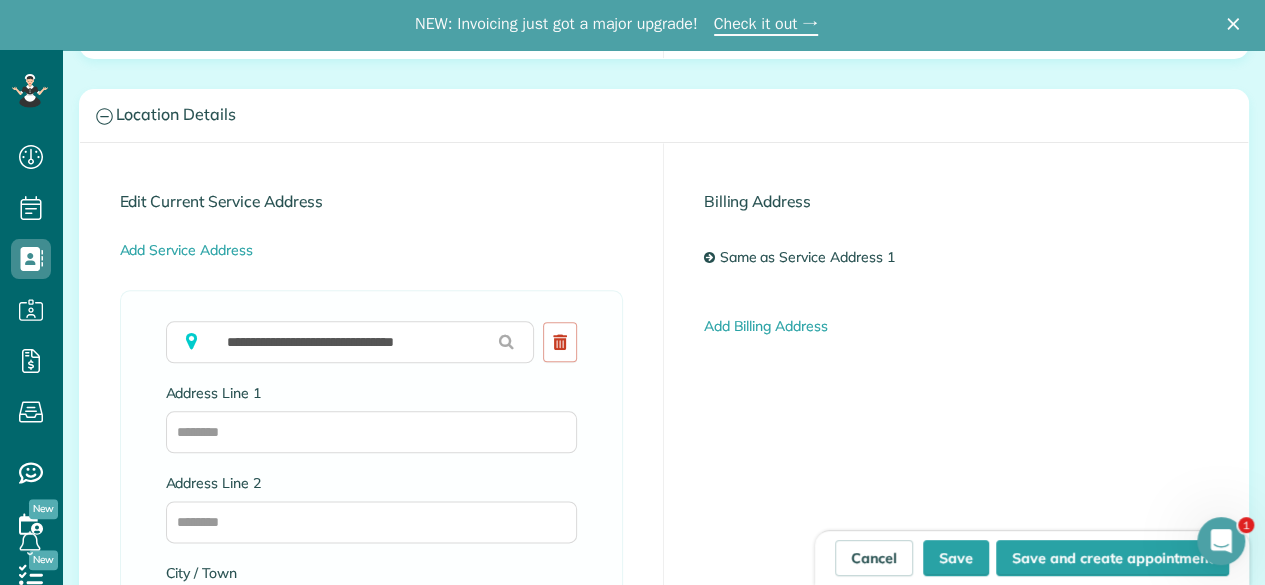 type on "**********" 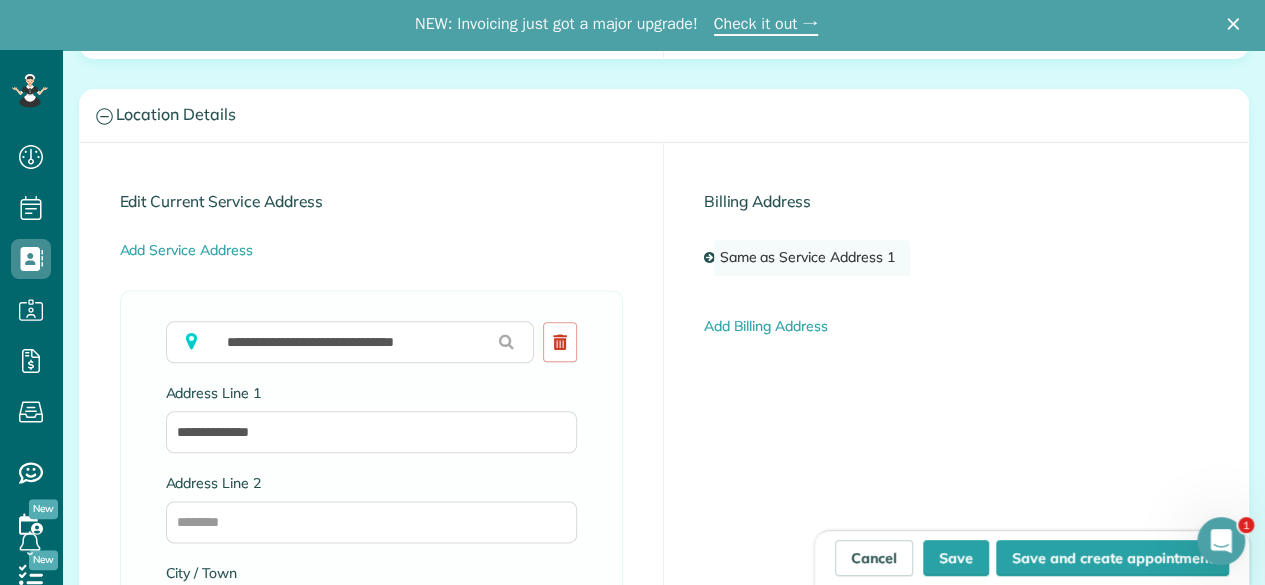 click on "Same as Service Address 1" at bounding box center [811, 258] 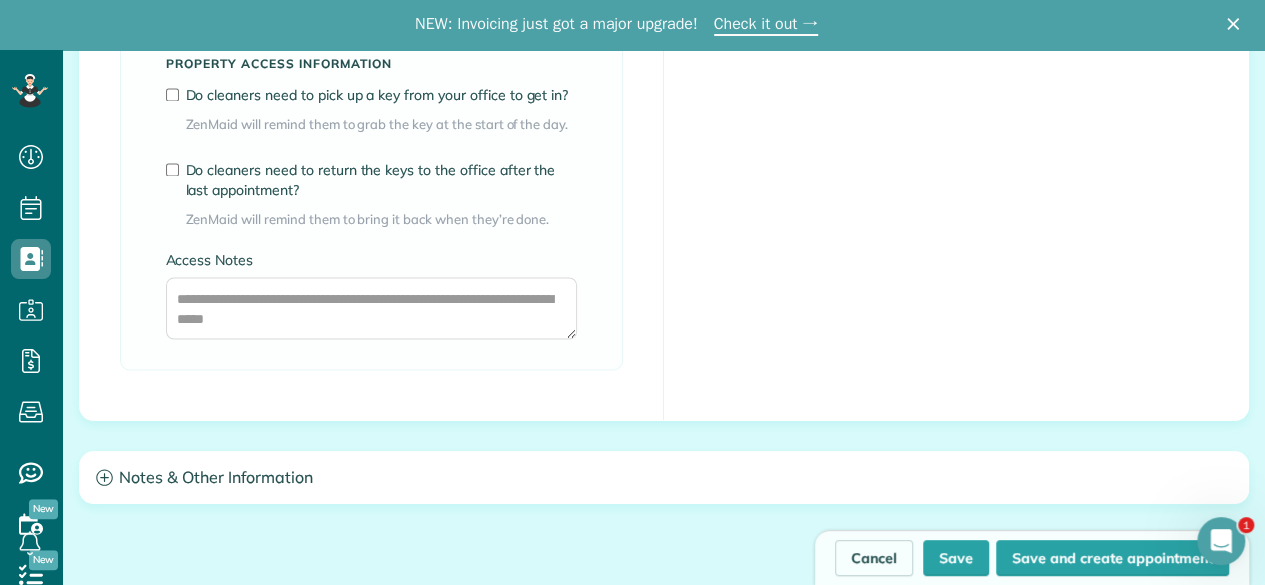 scroll, scrollTop: 1700, scrollLeft: 0, axis: vertical 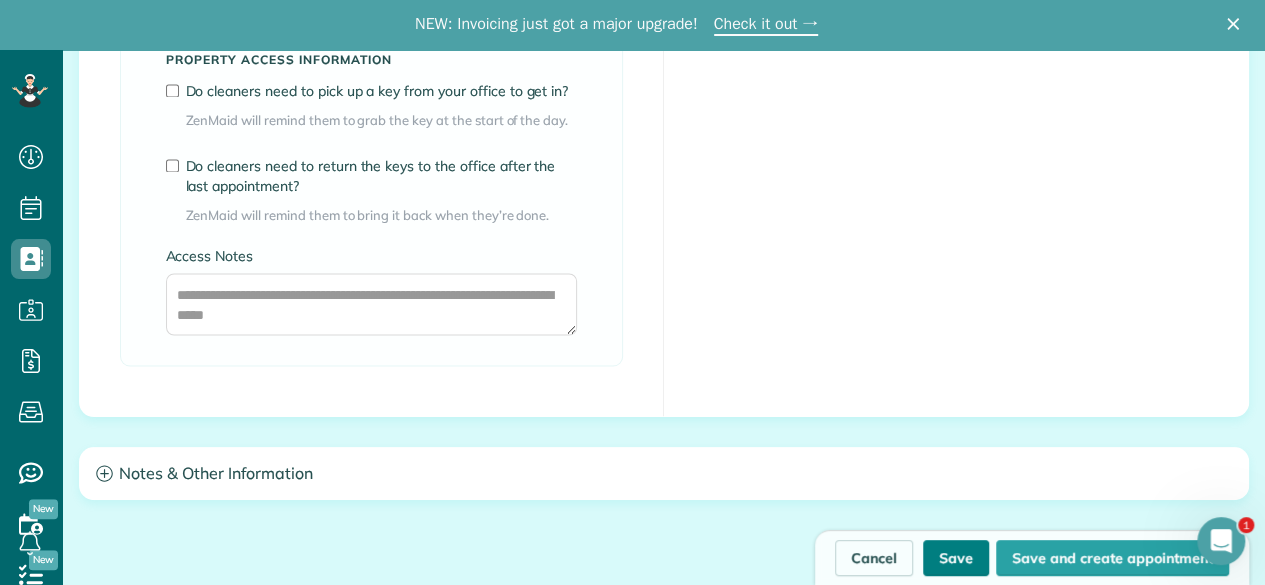 click on "Save" at bounding box center [956, 558] 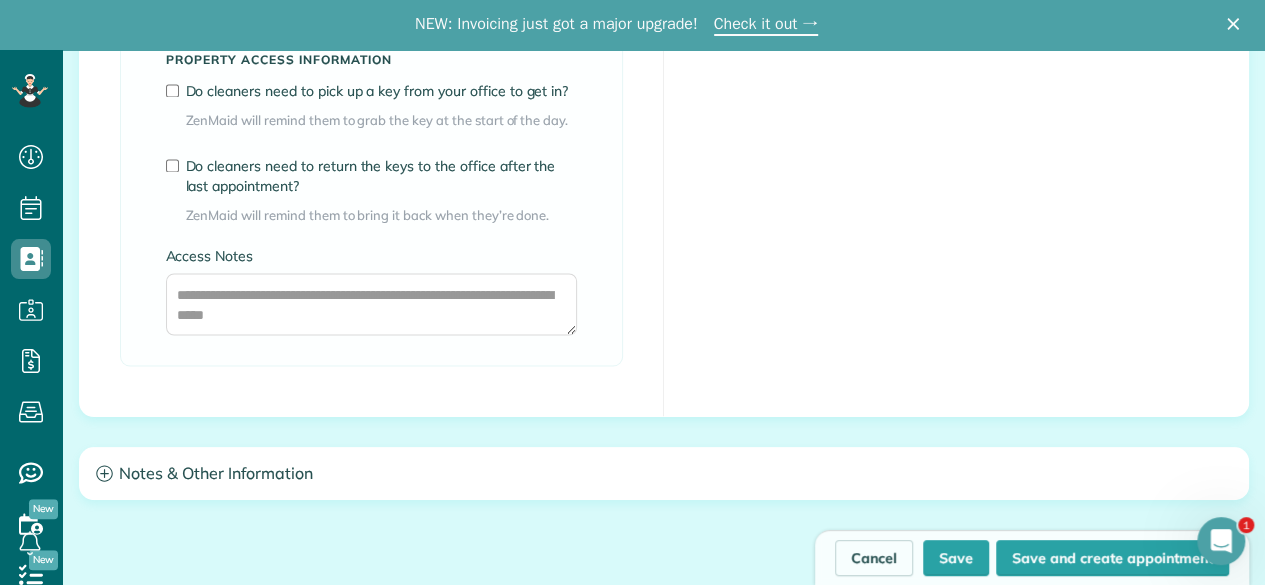 type on "**********" 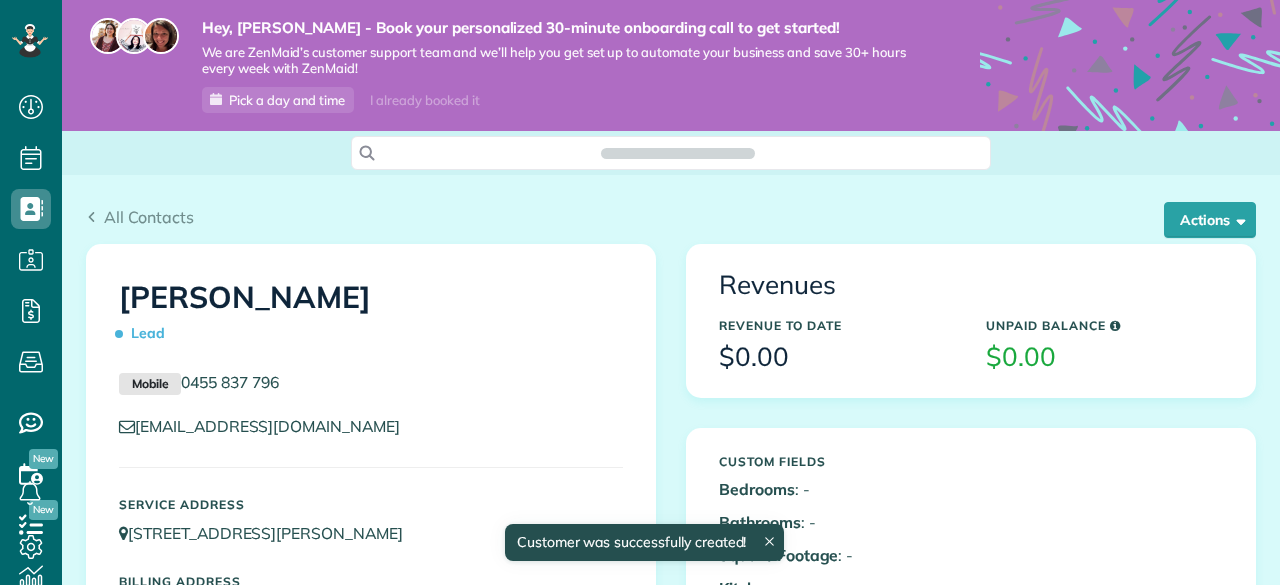 scroll, scrollTop: 0, scrollLeft: 0, axis: both 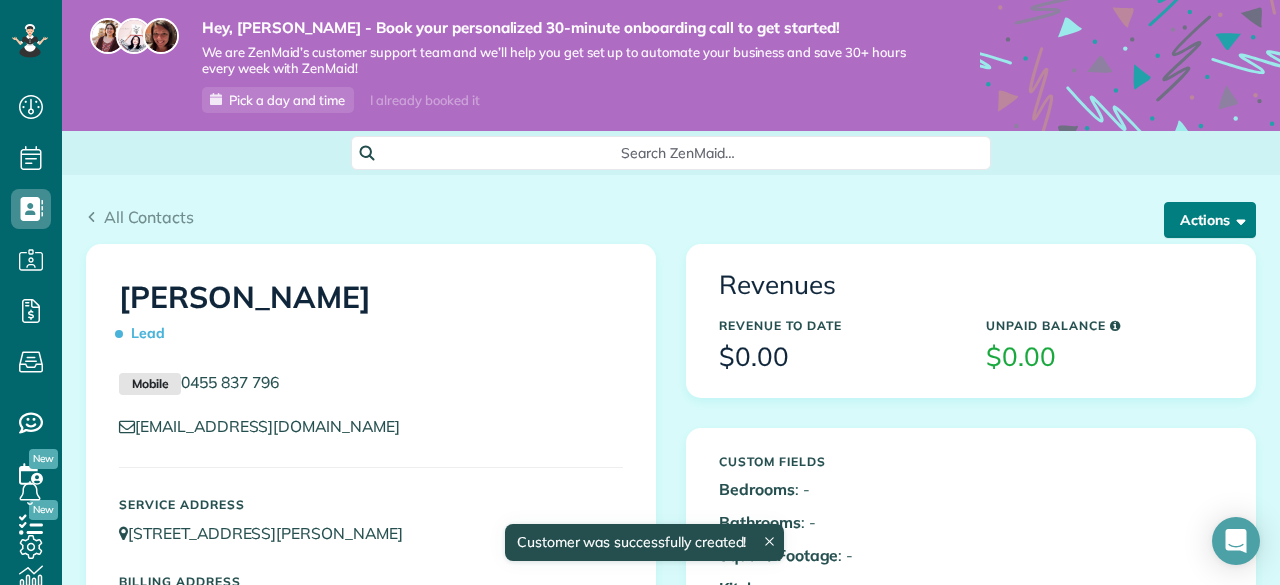 click on "Actions" at bounding box center (1210, 220) 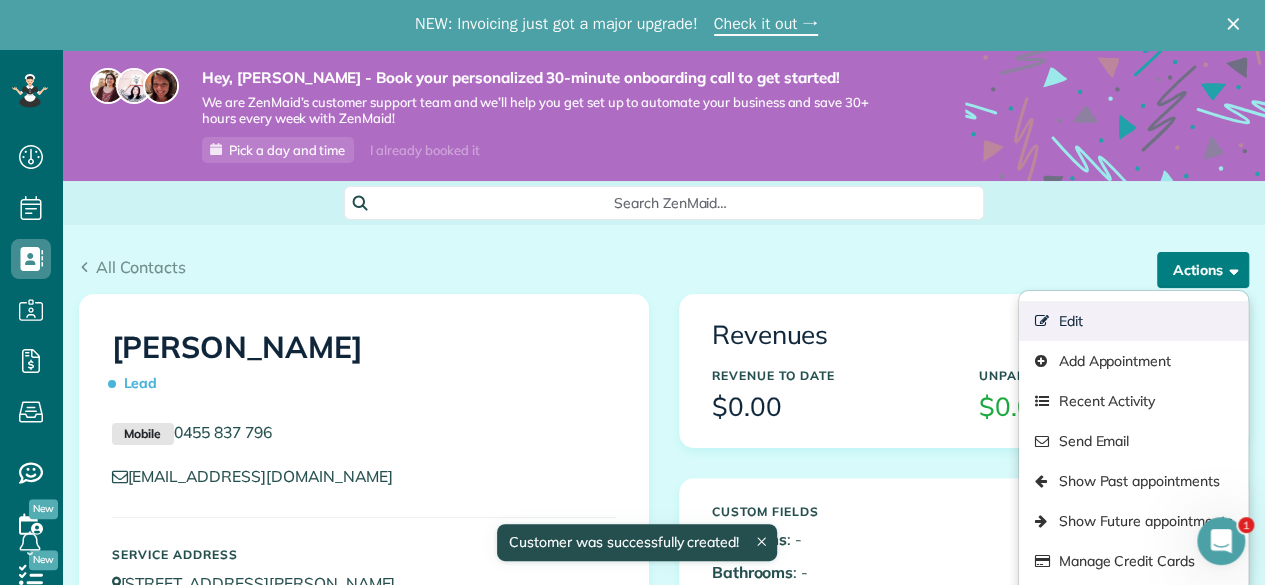 scroll, scrollTop: 0, scrollLeft: 0, axis: both 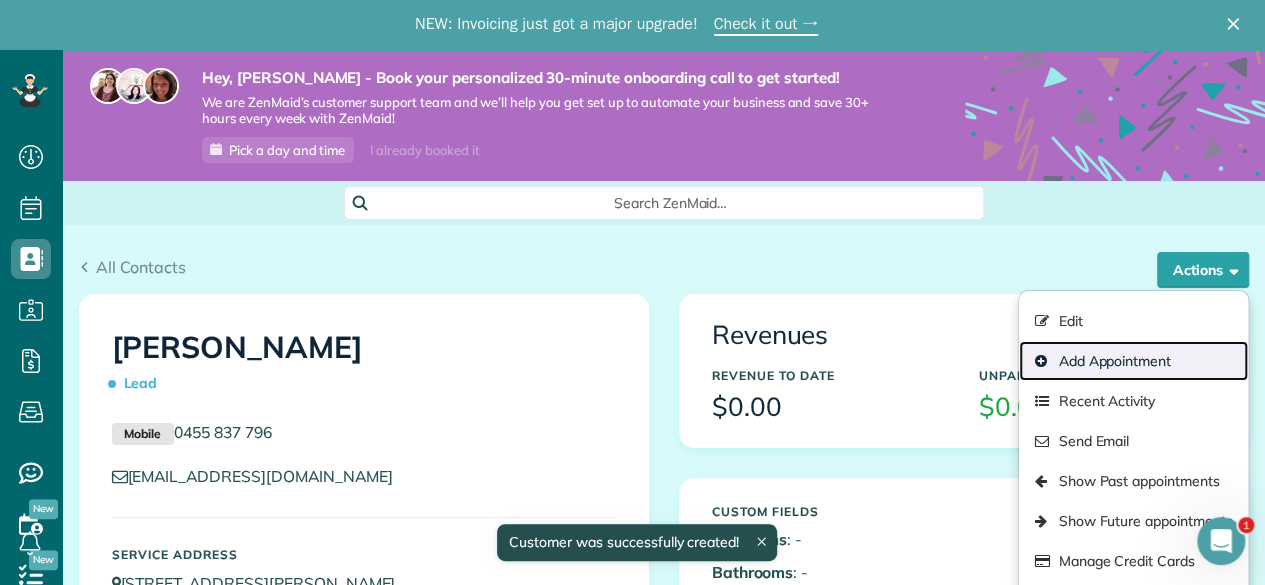 click on "Add Appointment" at bounding box center [1133, 361] 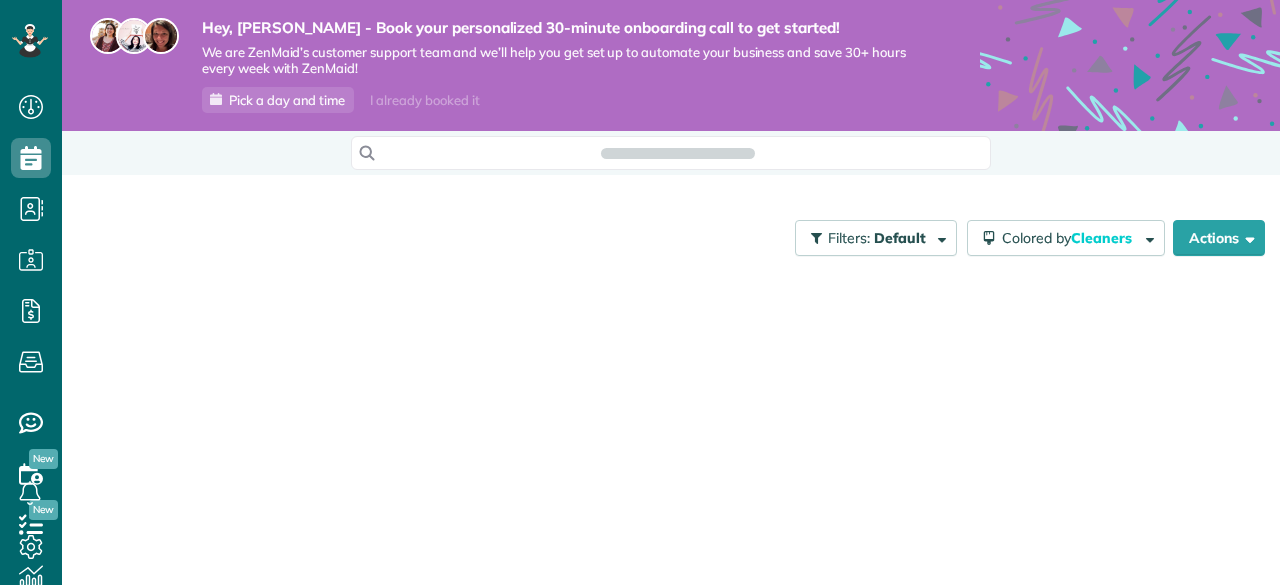 scroll, scrollTop: 0, scrollLeft: 0, axis: both 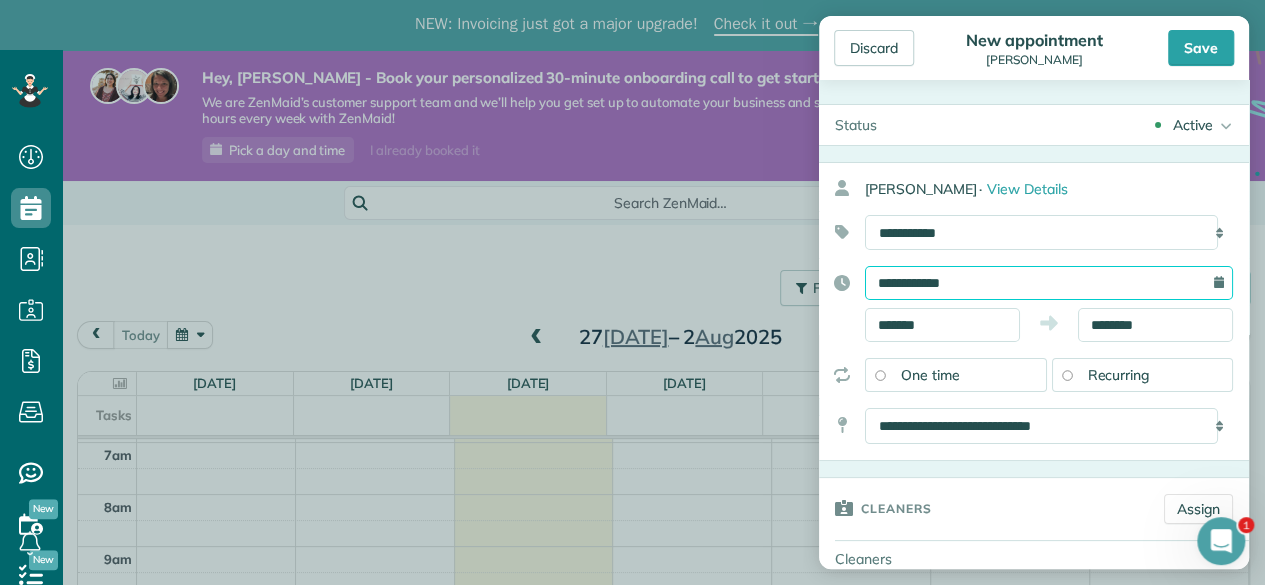 click on "**********" at bounding box center (1049, 283) 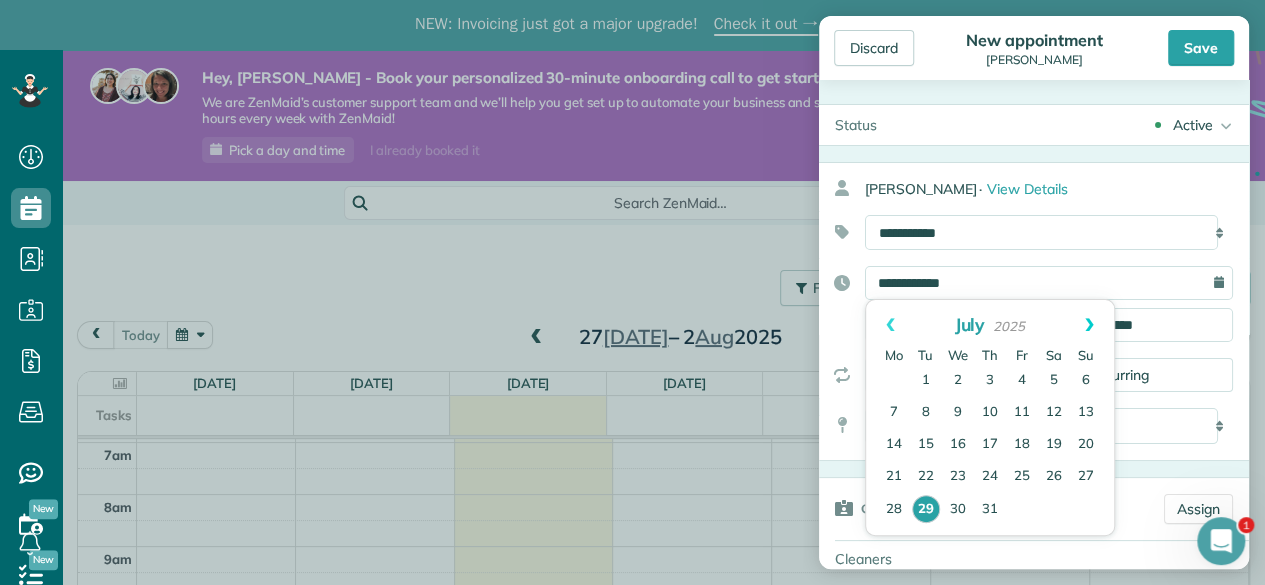 click on "Next" at bounding box center [1089, 325] 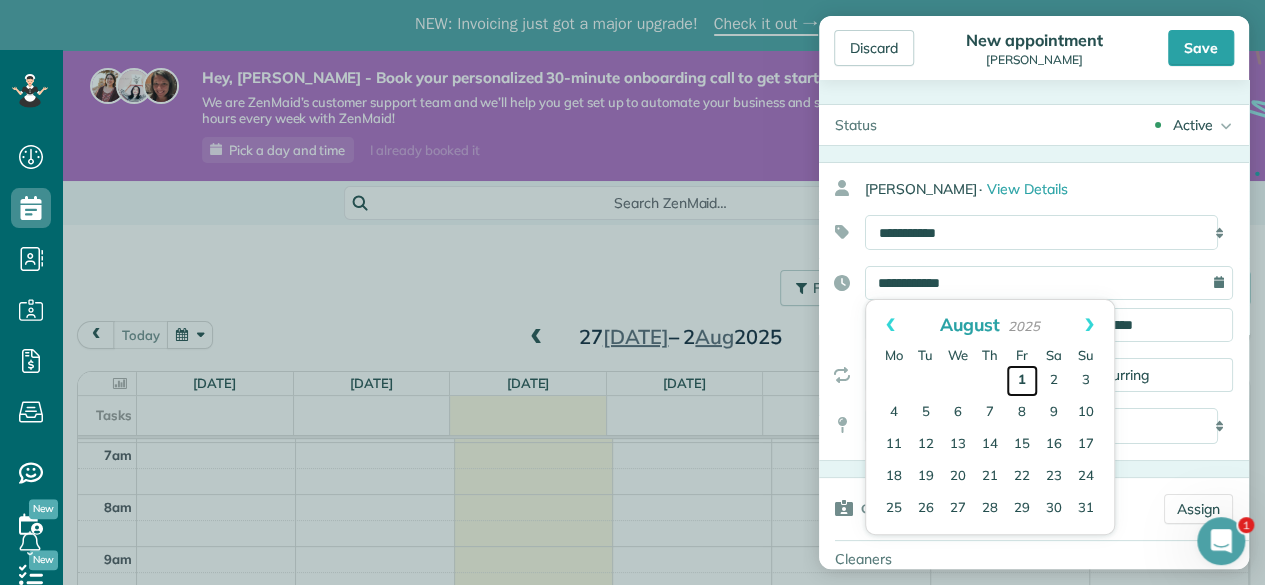 click on "1" at bounding box center (1022, 381) 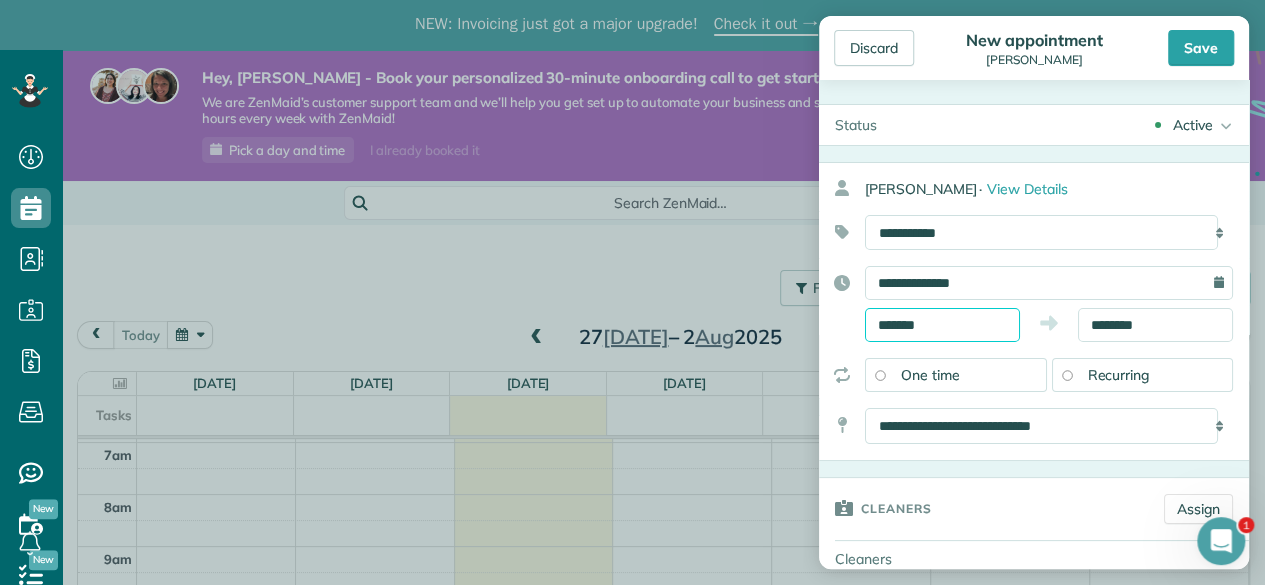 click on "*******" at bounding box center (942, 325) 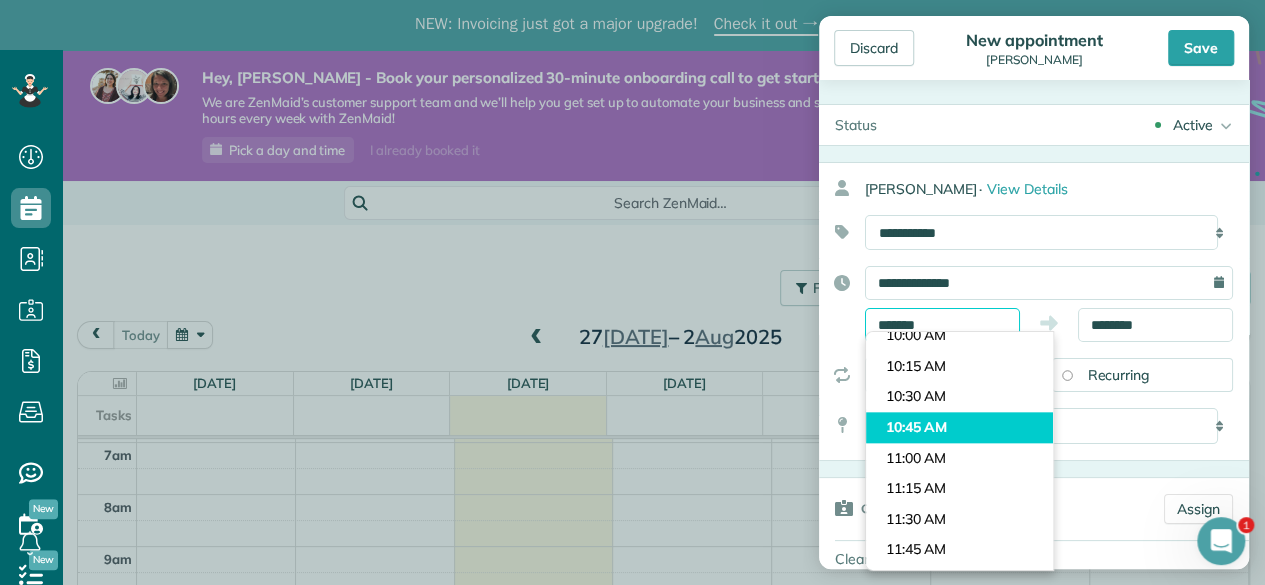scroll, scrollTop: 1238, scrollLeft: 0, axis: vertical 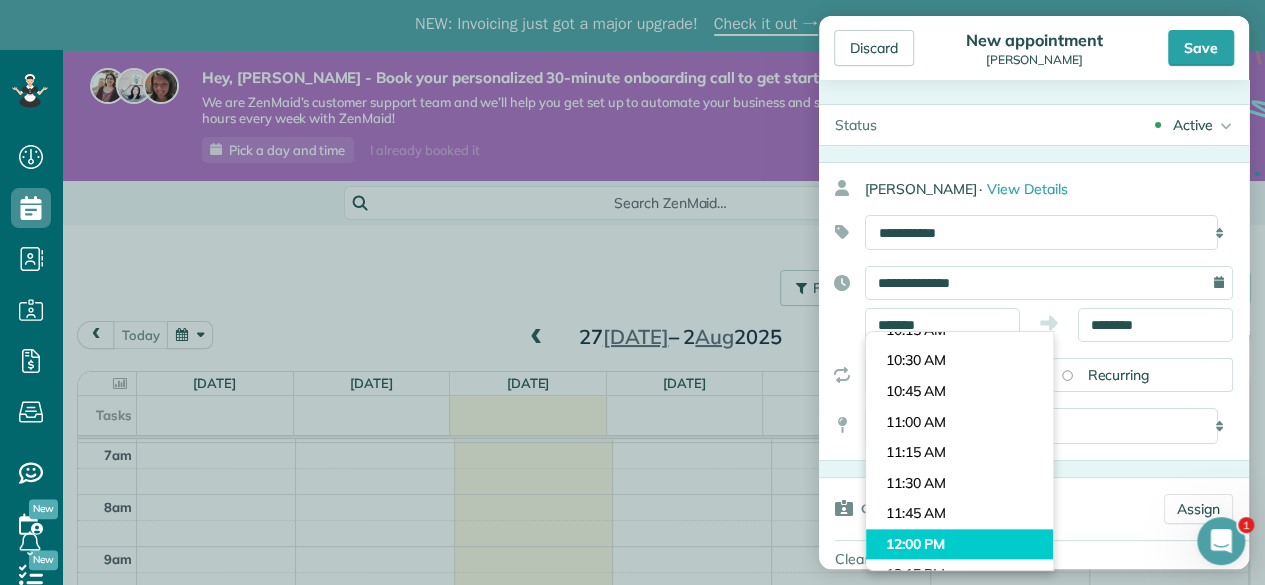 type on "********" 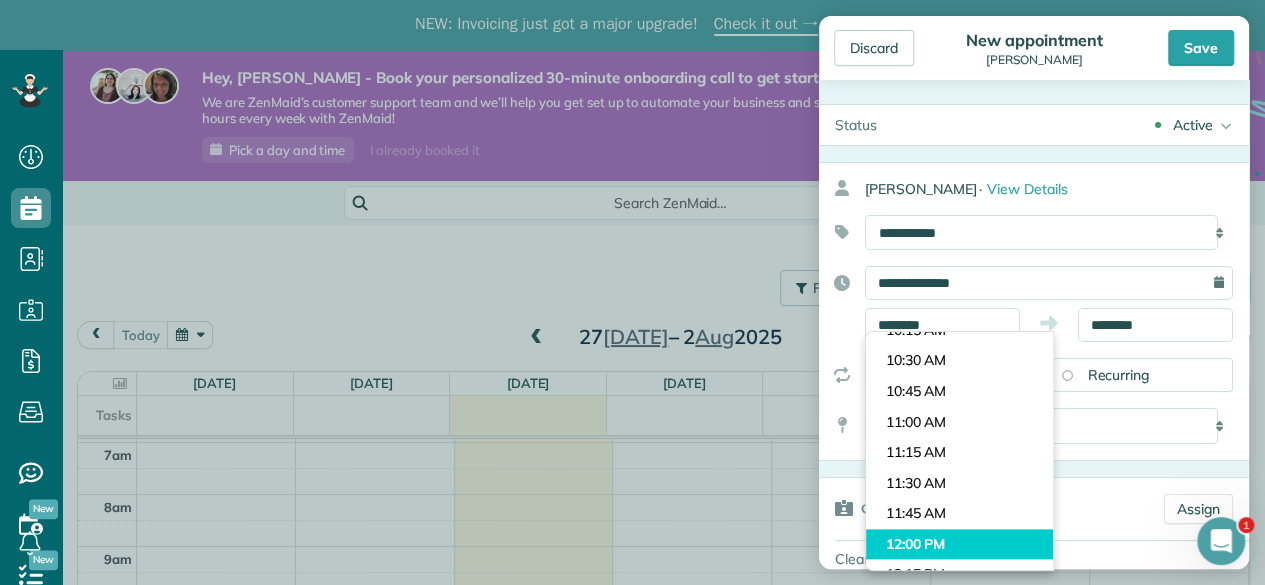 click on "Dashboard
Scheduling
Calendar View
List View
Dispatch View - Weekly scheduling (Beta)" at bounding box center [632, 342] 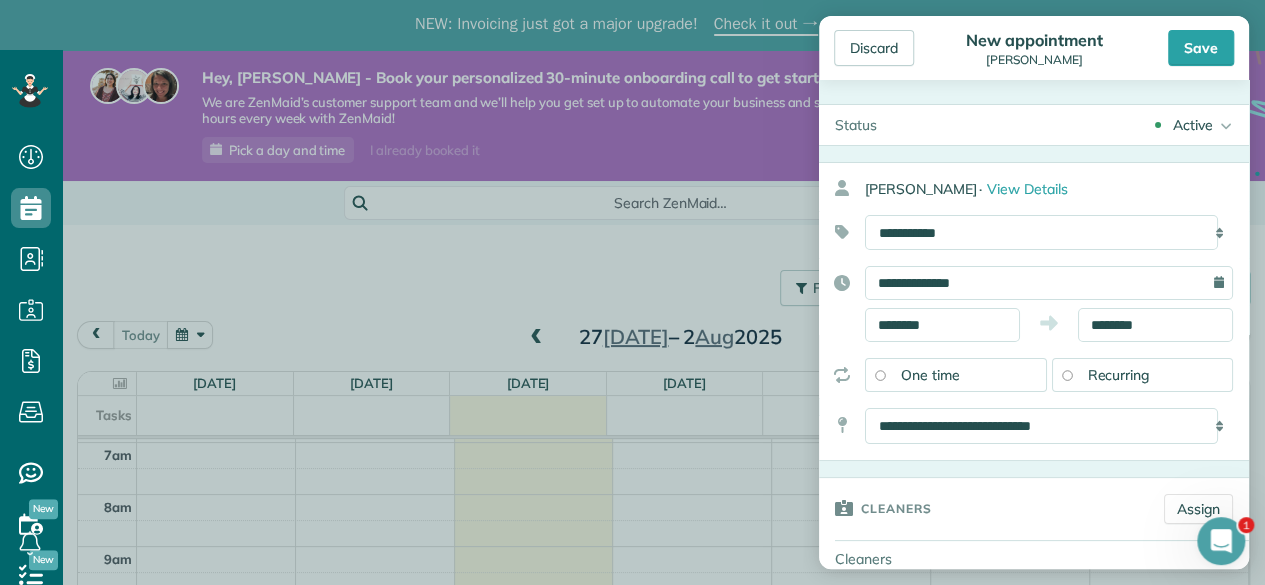 click on "Recurring" at bounding box center (1119, 375) 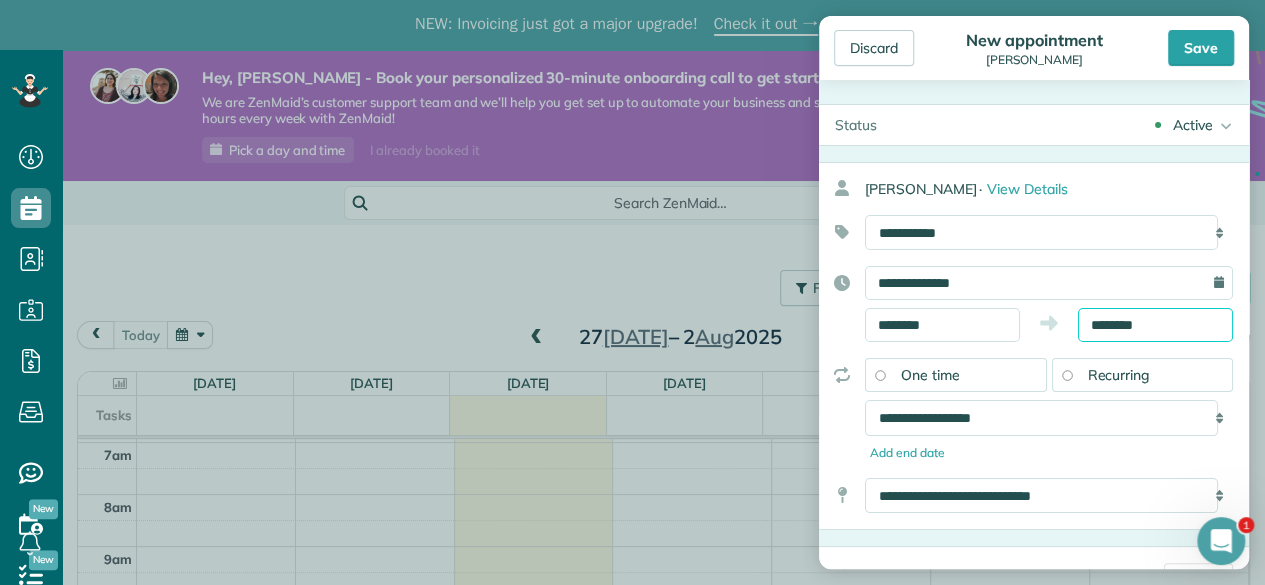 click on "********" at bounding box center (1155, 325) 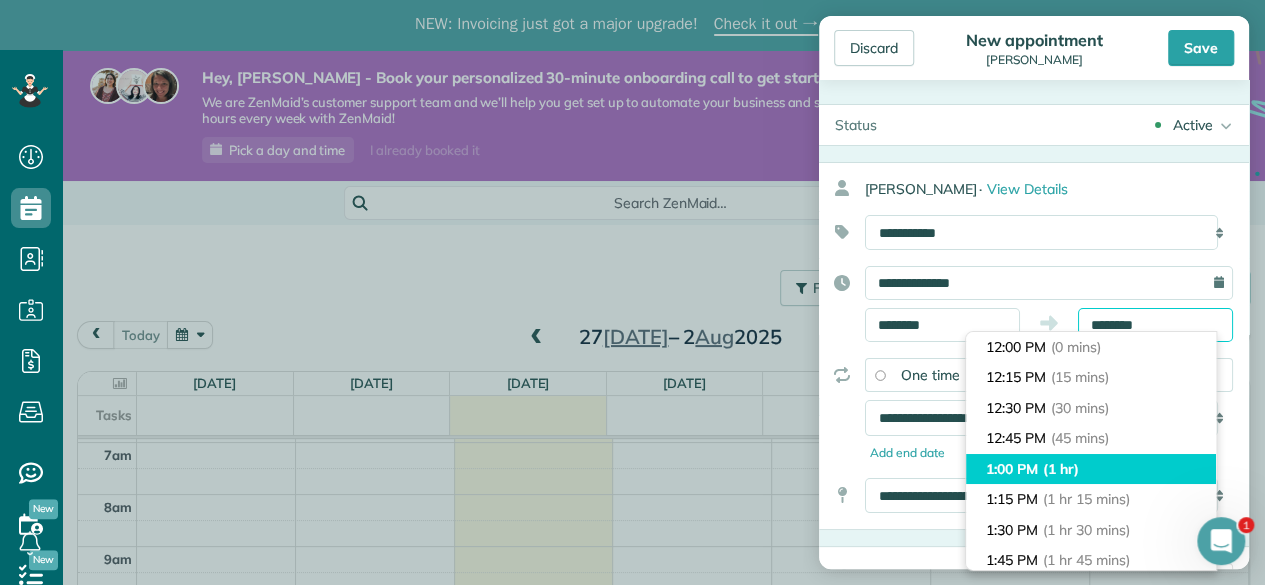 scroll, scrollTop: 100, scrollLeft: 0, axis: vertical 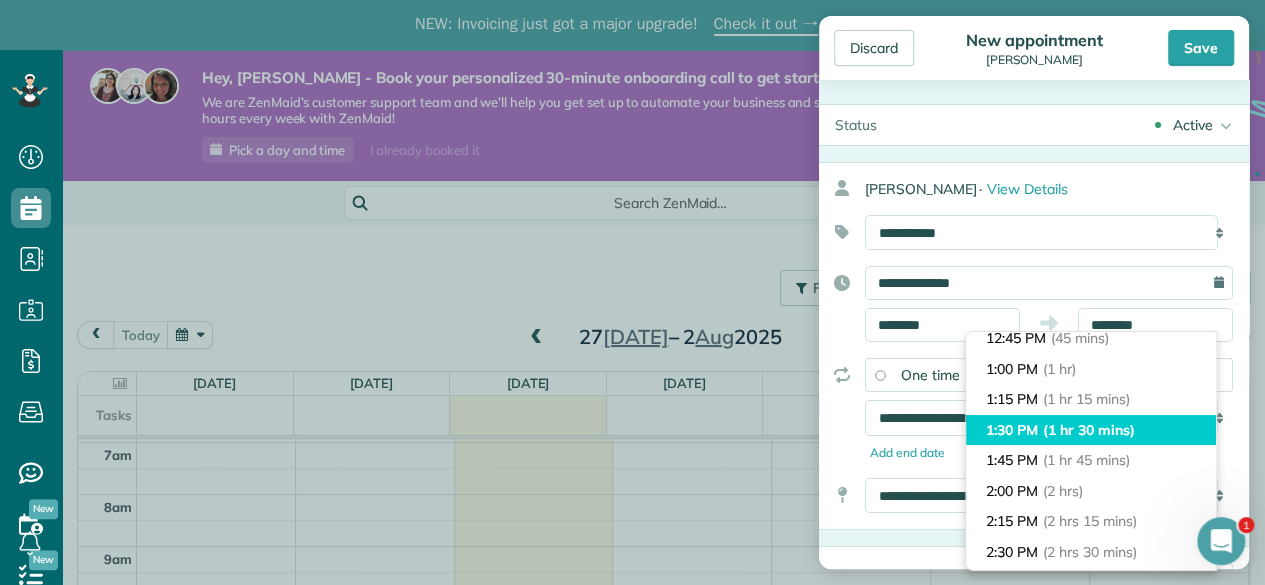 type on "*******" 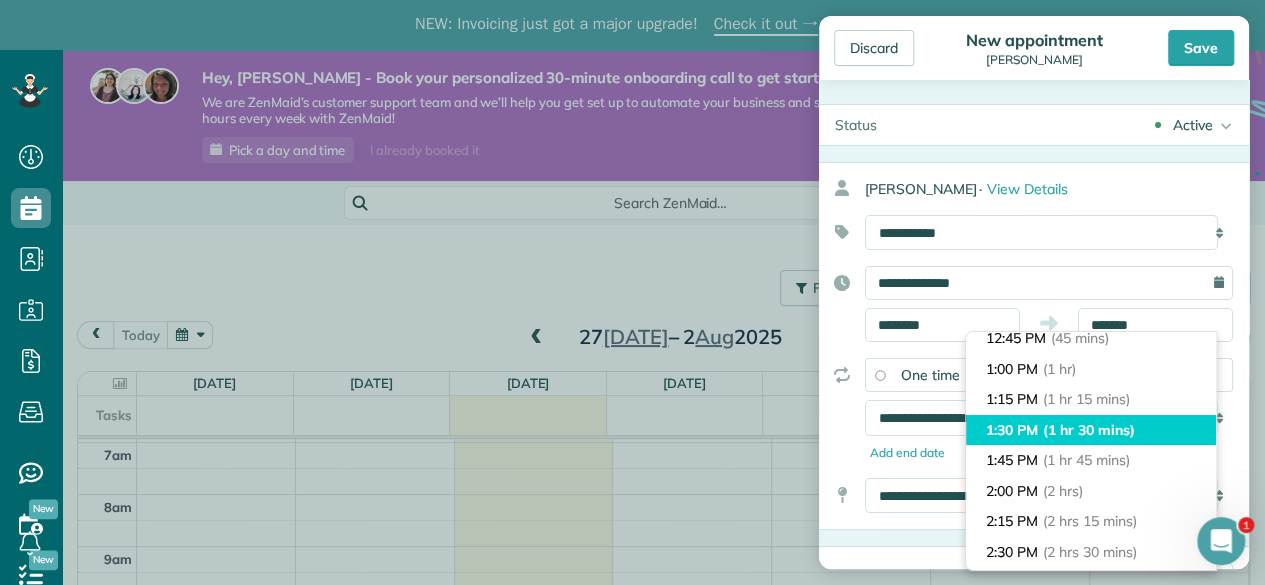 click on "(1 hr 30 mins)" at bounding box center (1088, 430) 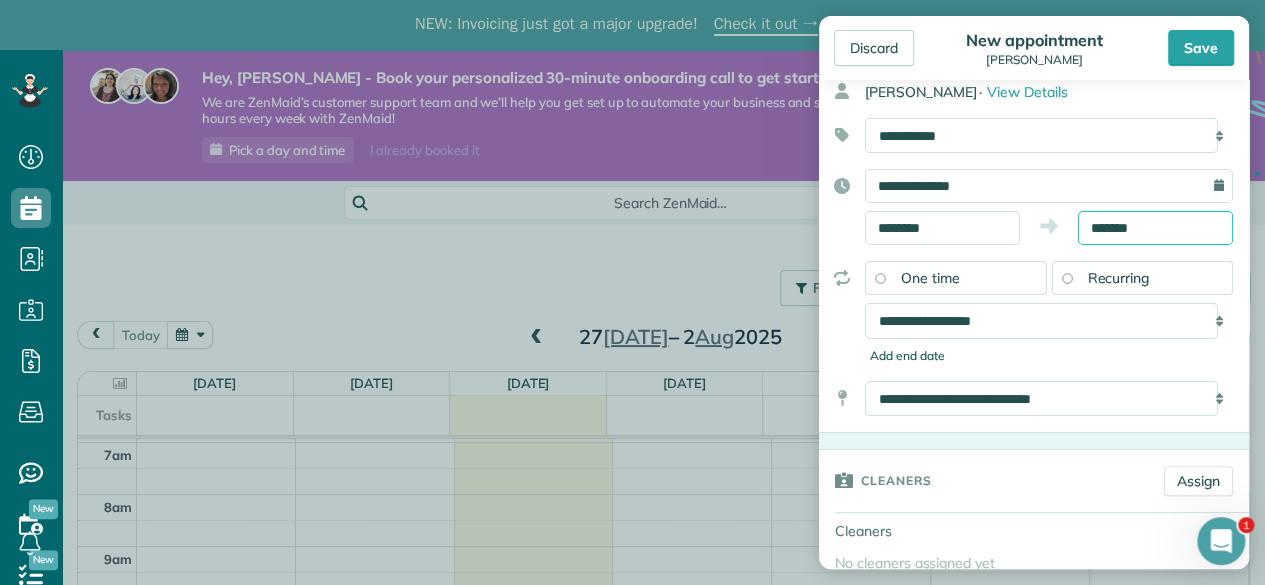 scroll, scrollTop: 100, scrollLeft: 0, axis: vertical 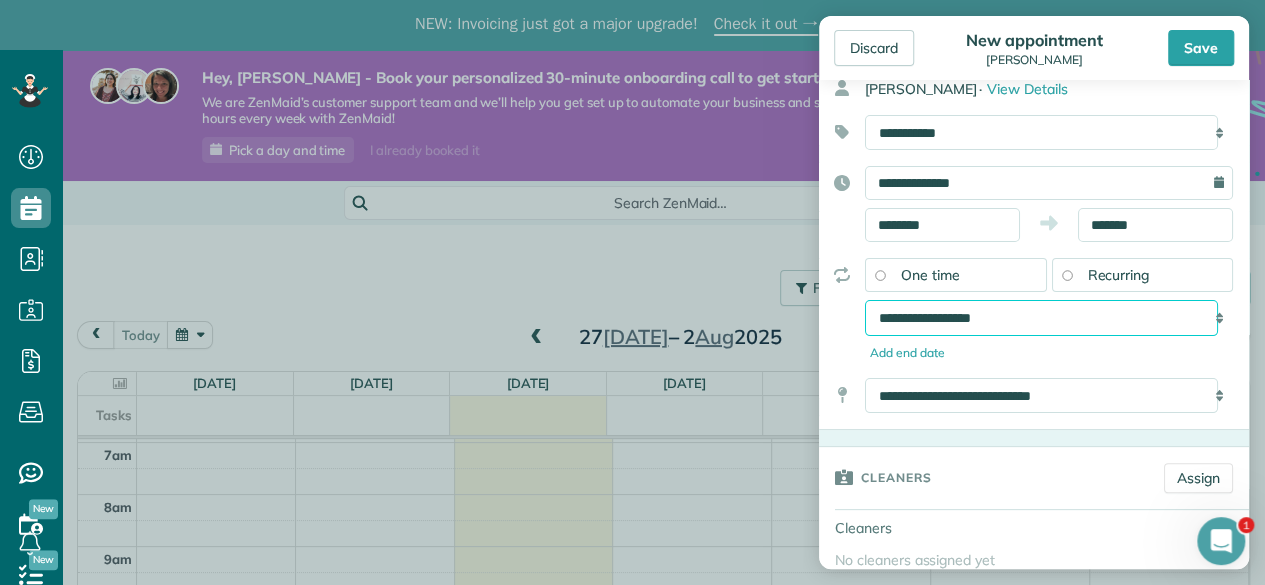 click on "**********" at bounding box center (1041, 317) 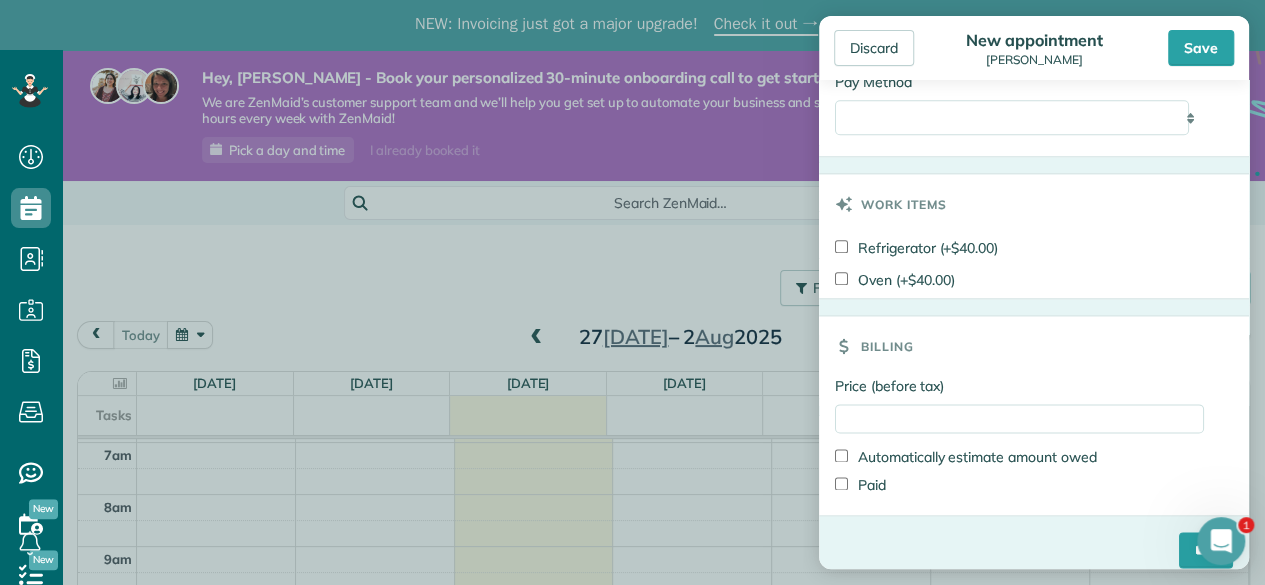 scroll, scrollTop: 1200, scrollLeft: 0, axis: vertical 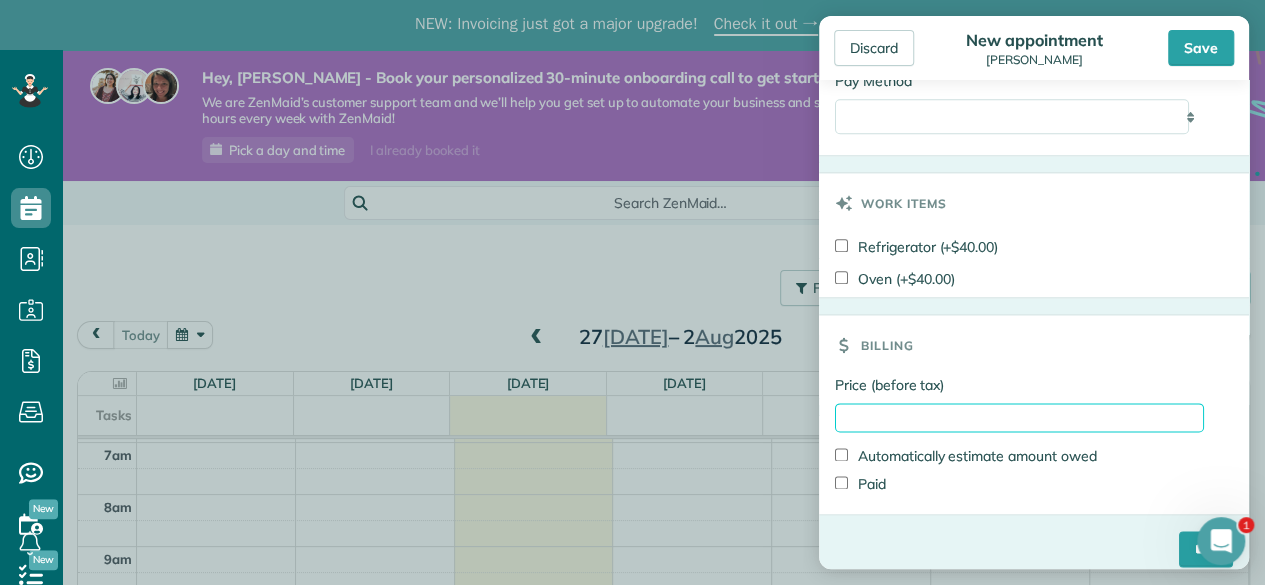 click on "Price (before tax)" at bounding box center [1019, 417] 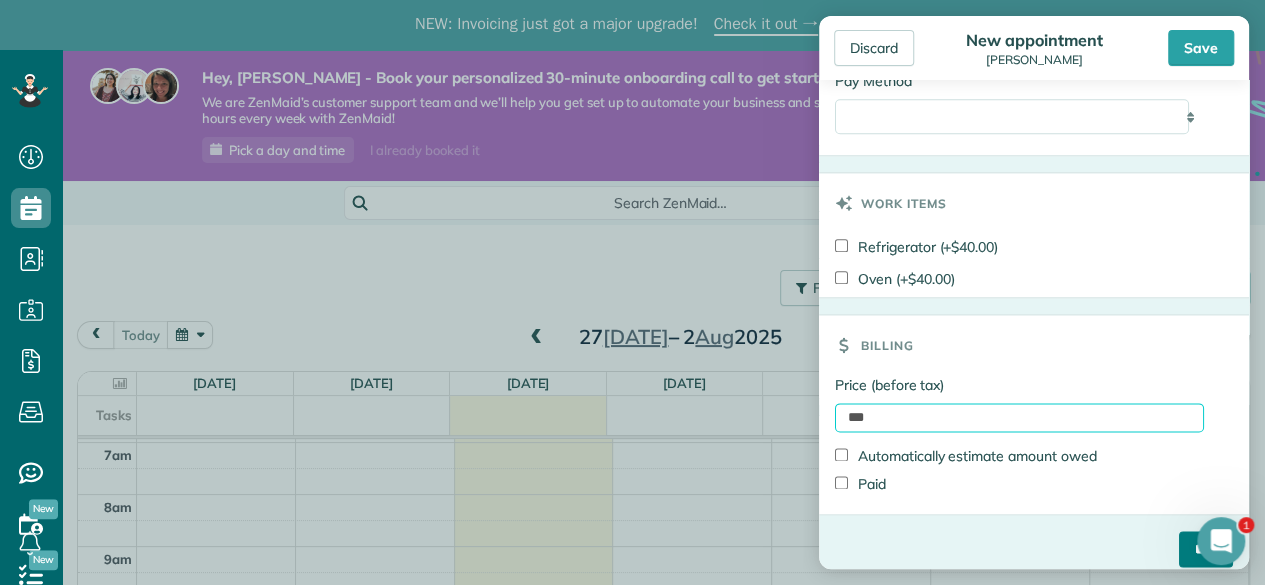 type on "***" 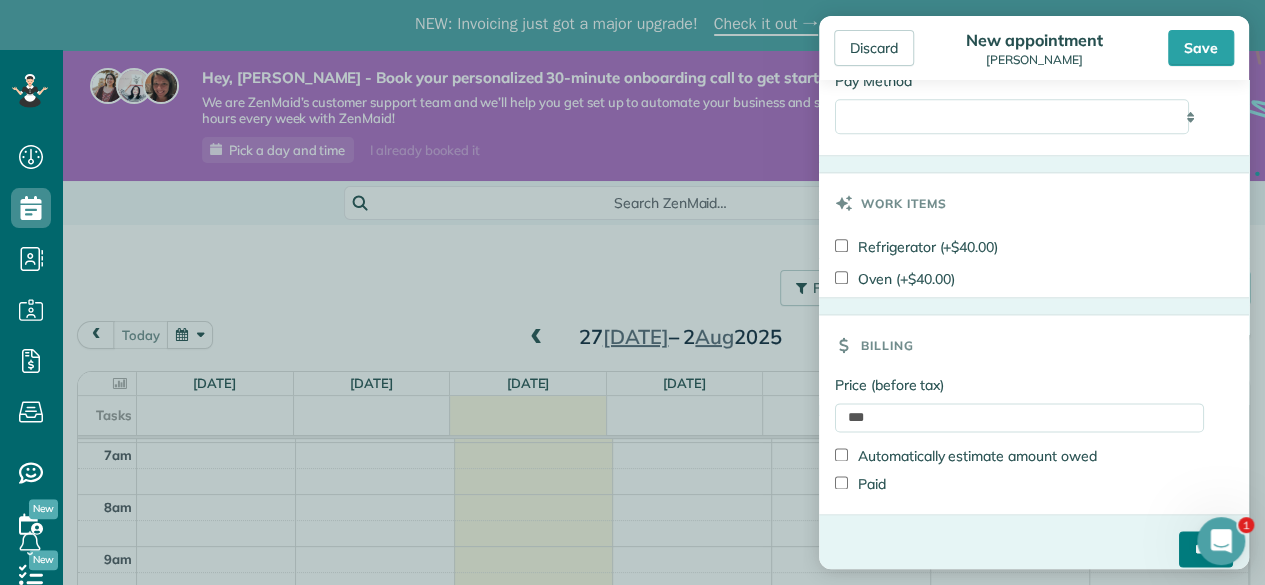click on "****" at bounding box center (1206, 549) 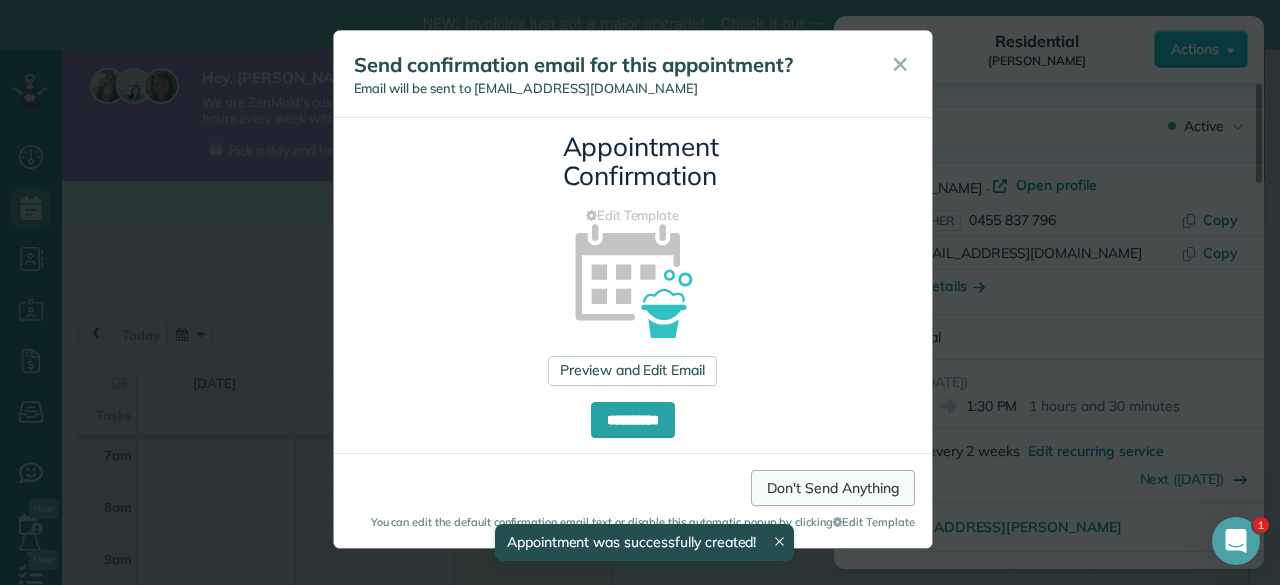 click on "Don't Send Anything" at bounding box center [832, 488] 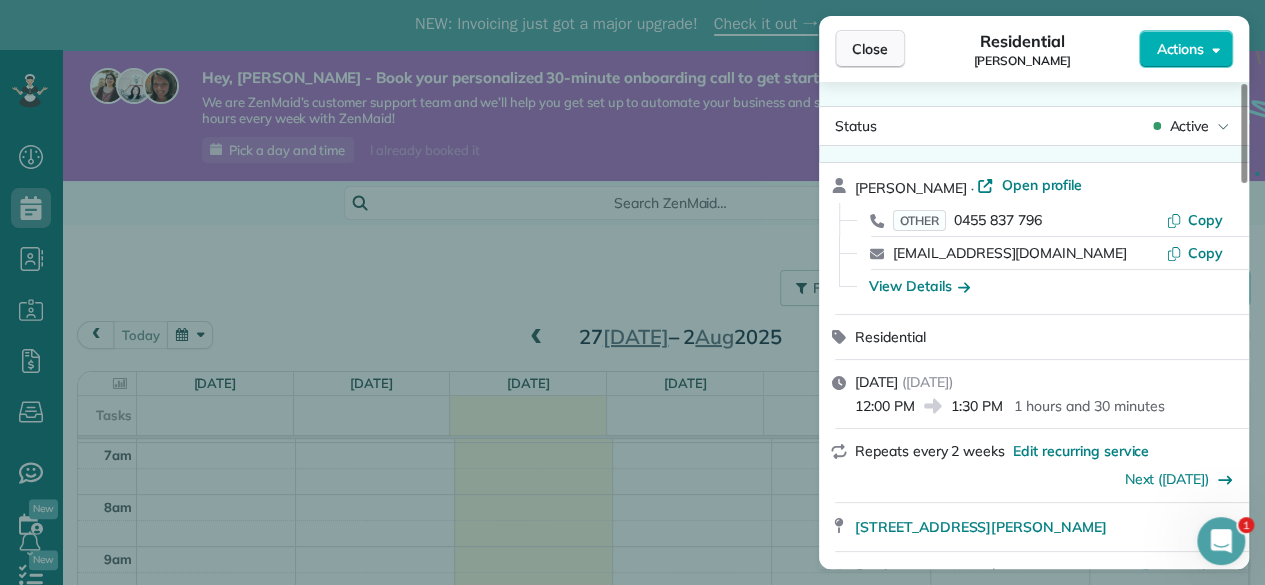 click on "Close" at bounding box center [870, 49] 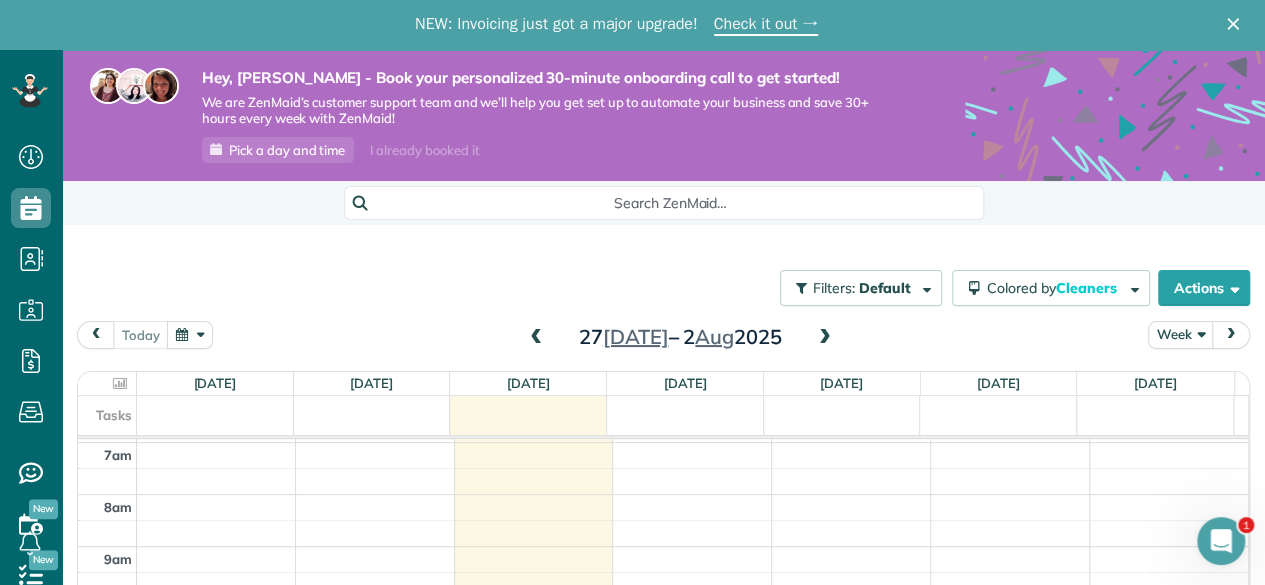 scroll, scrollTop: 100, scrollLeft: 0, axis: vertical 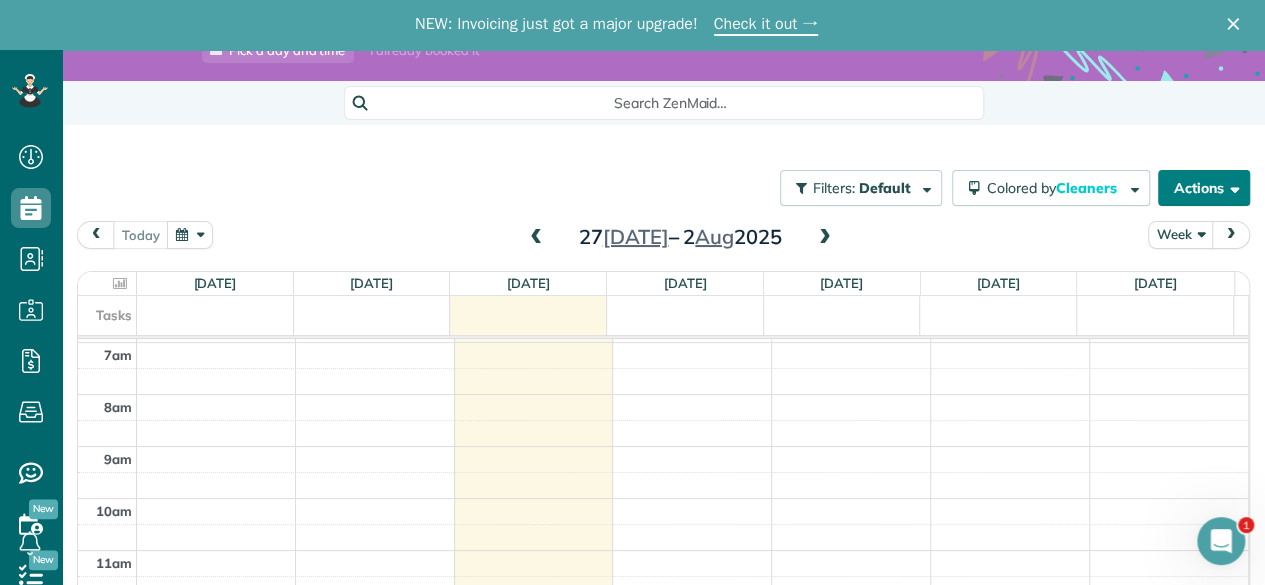click on "Actions" at bounding box center (1204, 188) 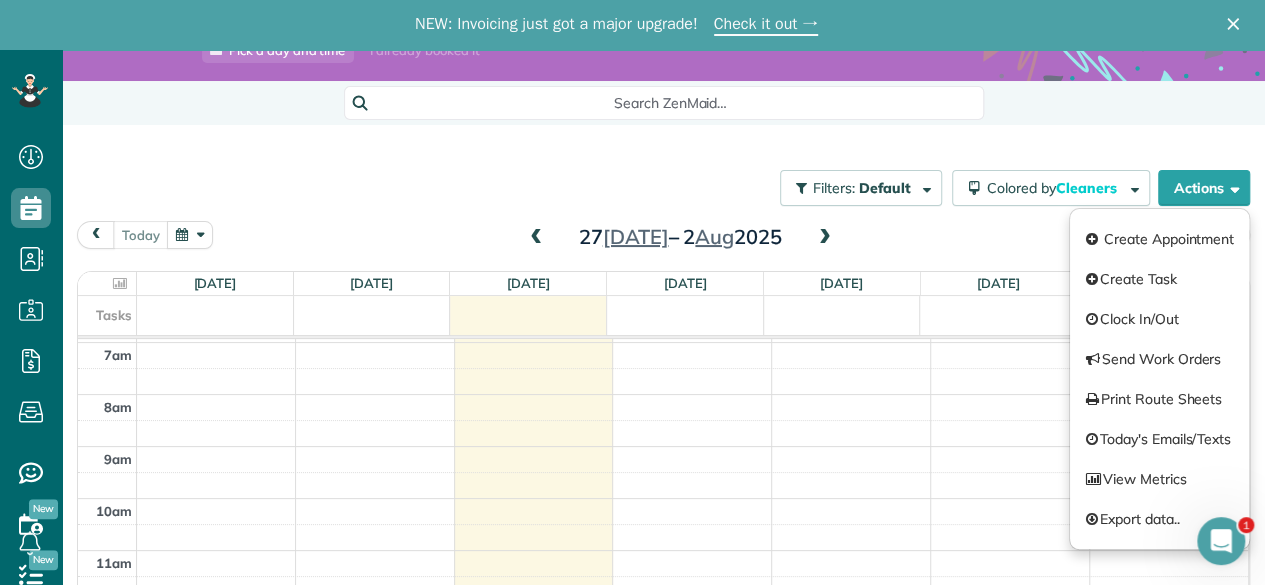 click on "Filters:   Default
Colored by  Cleaners
Color by Cleaner
Color by Team
Color by Status
Color by Recurrence
Color by Paid/Unpaid
Filters  Default
Schedule Changes
Actions
Create Appointment
Create Task
Clock In/Out
Send Work Orders
Print Route Sheets
Today's Emails/Texts
View Metrics" at bounding box center [663, 390] 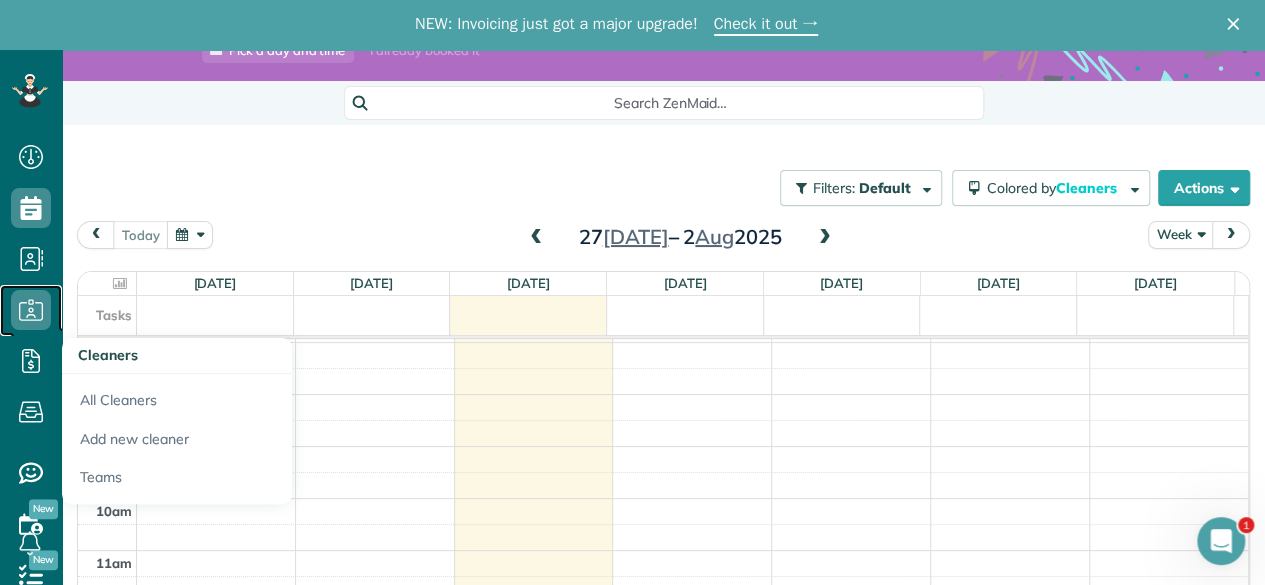 click 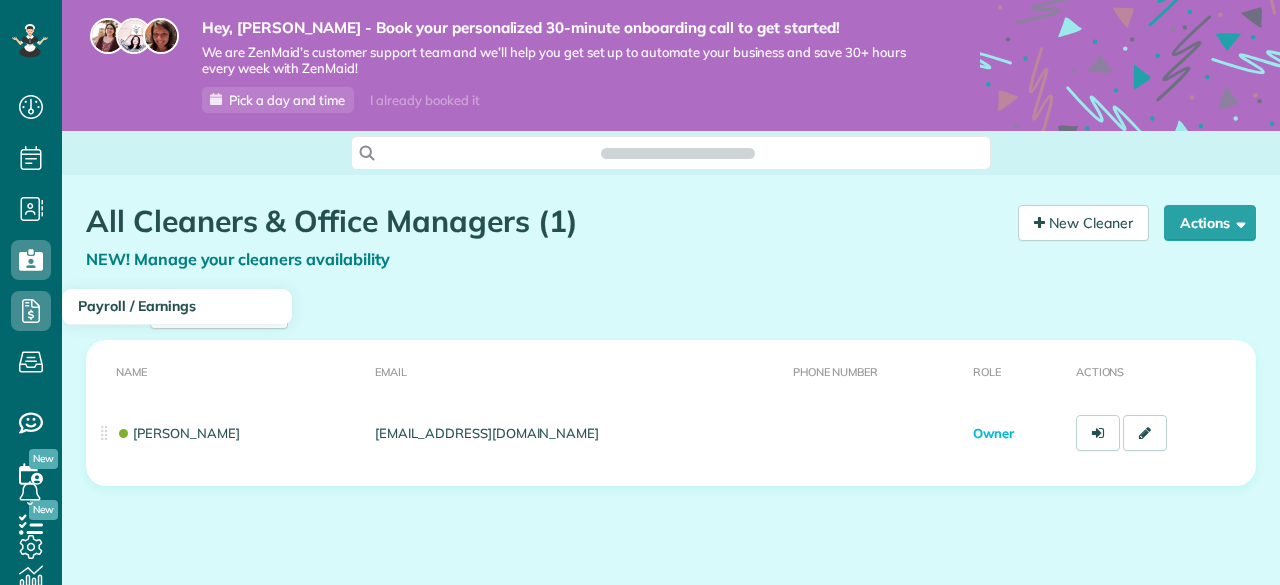 scroll, scrollTop: 0, scrollLeft: 0, axis: both 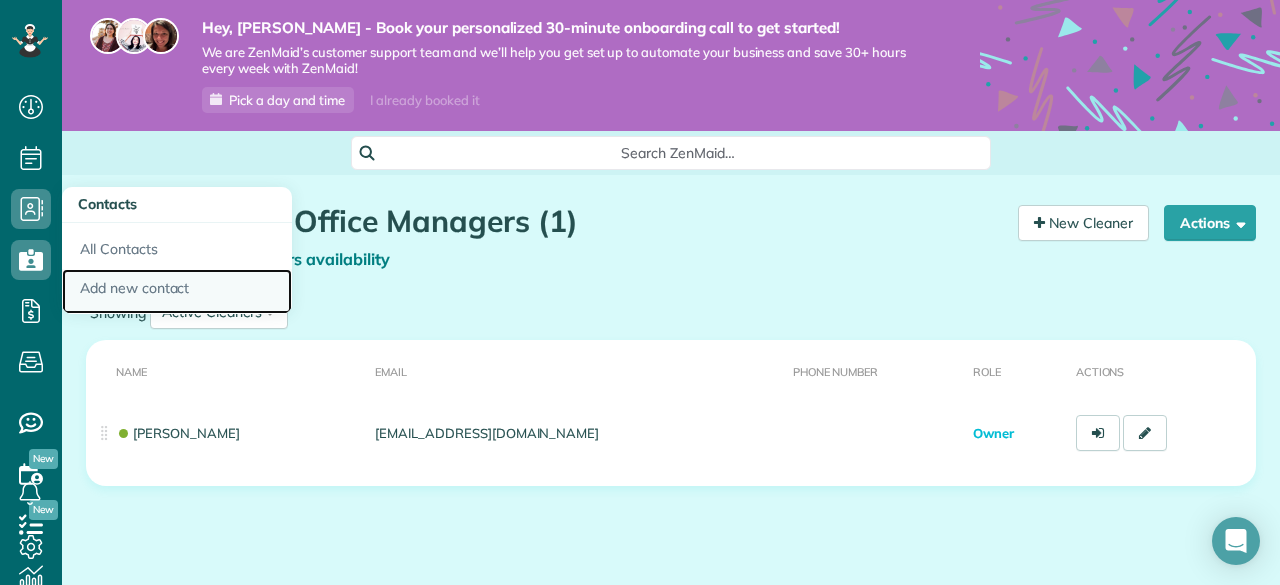 click on "Add new contact" at bounding box center (177, 292) 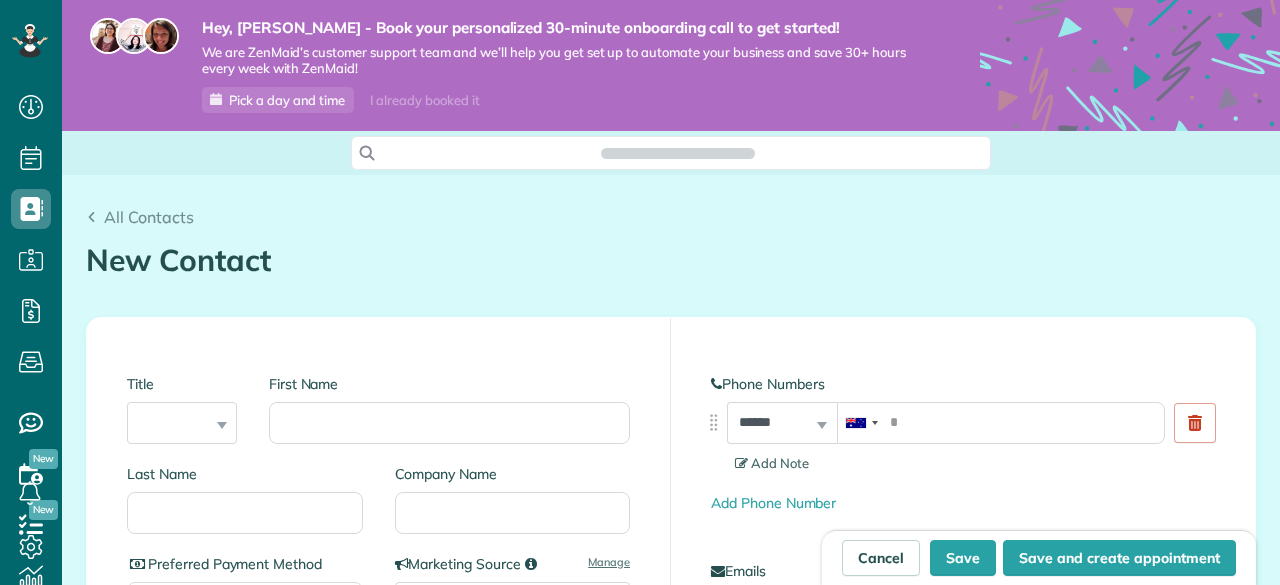 scroll, scrollTop: 0, scrollLeft: 0, axis: both 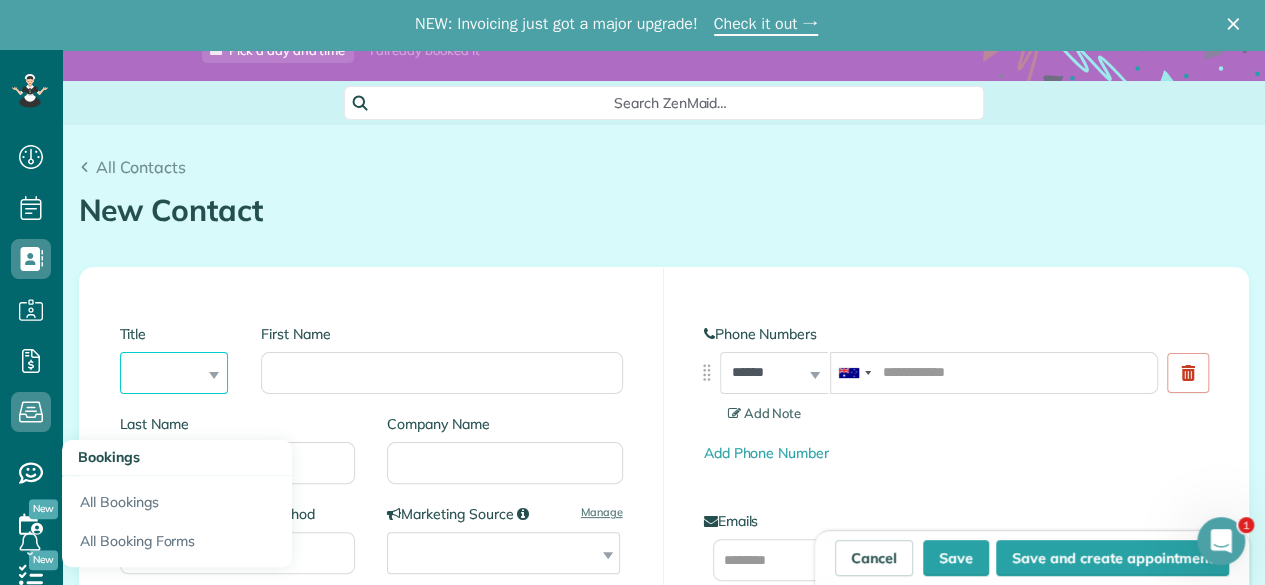 click on "***
****
***
***" at bounding box center [174, 373] 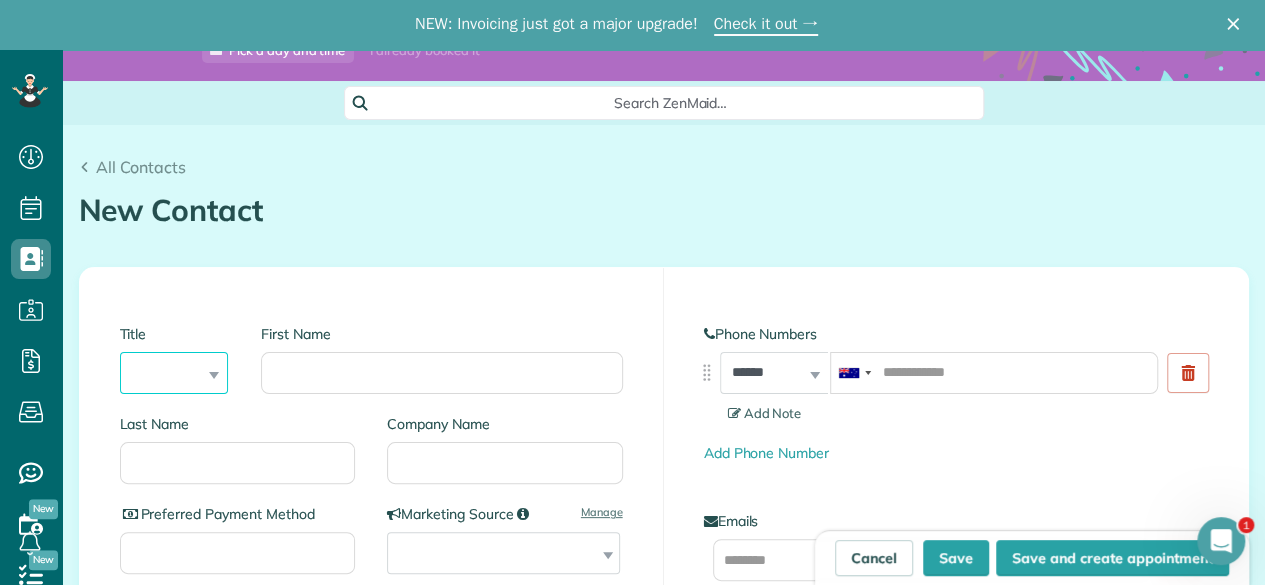 select on "****" 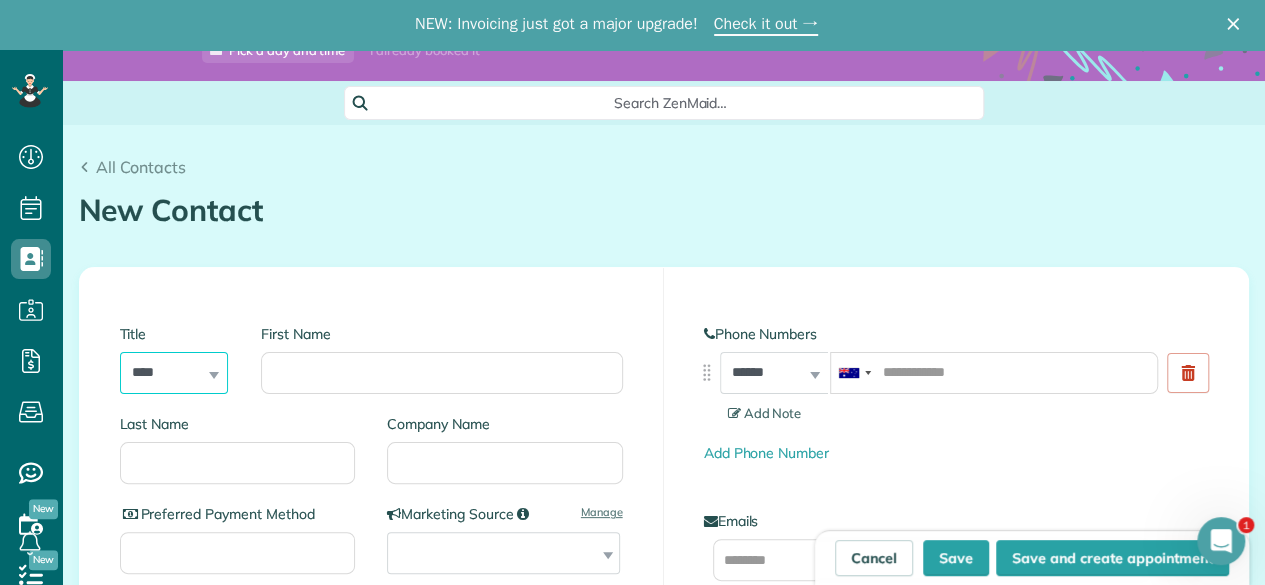 click on "***
****
***
***" at bounding box center [174, 373] 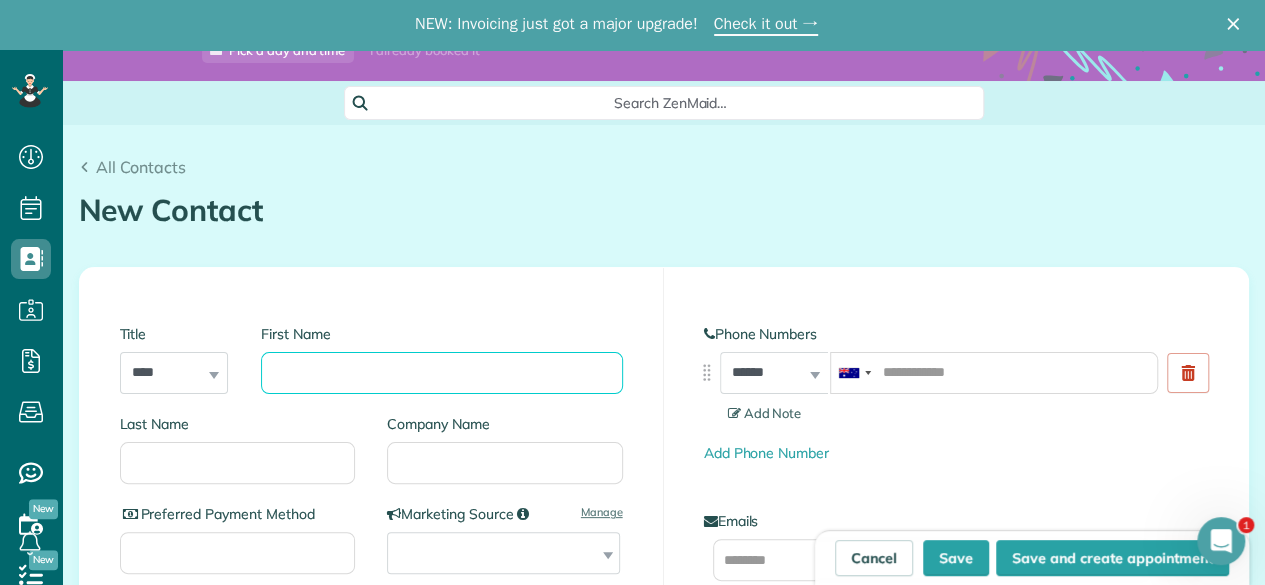 click on "First Name" at bounding box center [441, 373] 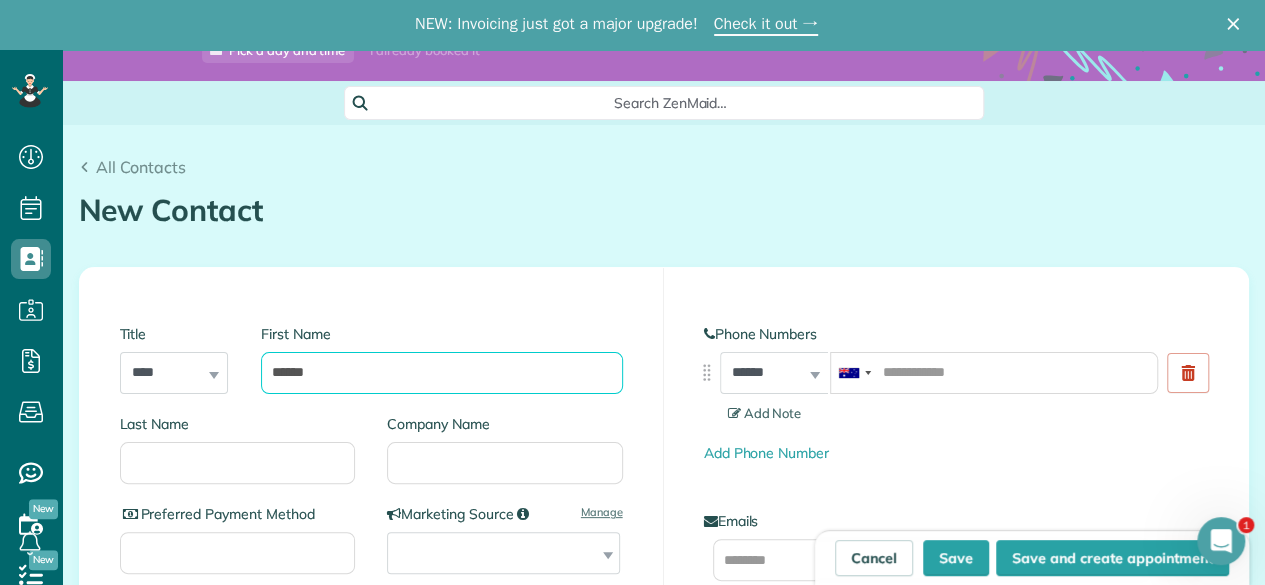 type on "******" 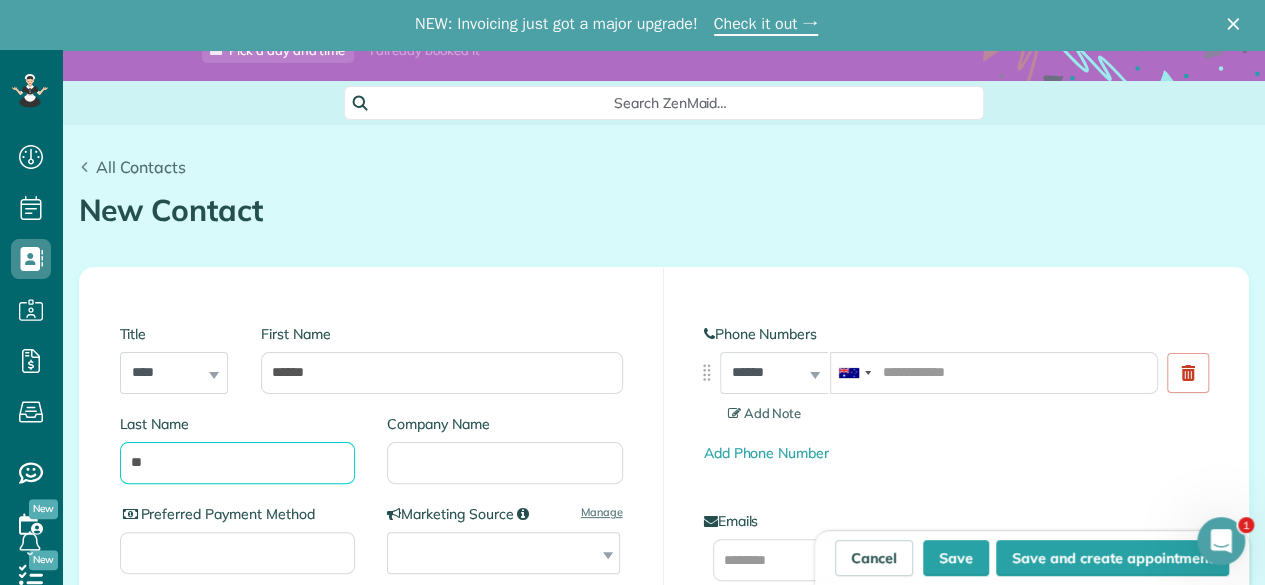 type on "**" 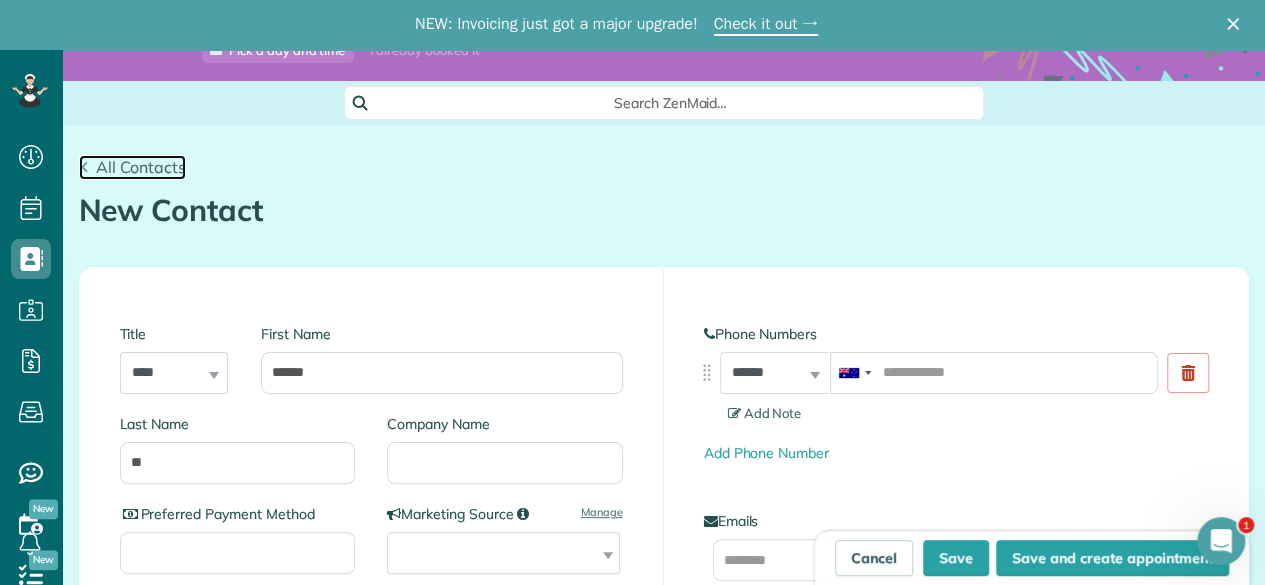 click on "All Contacts" at bounding box center (141, 167) 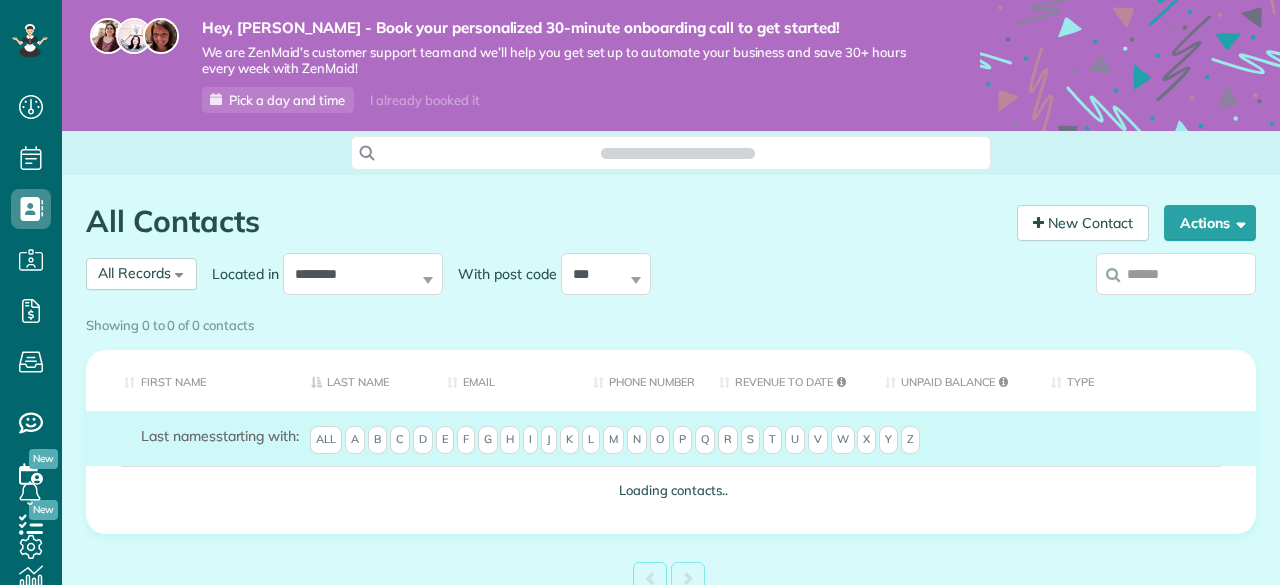 scroll, scrollTop: 0, scrollLeft: 0, axis: both 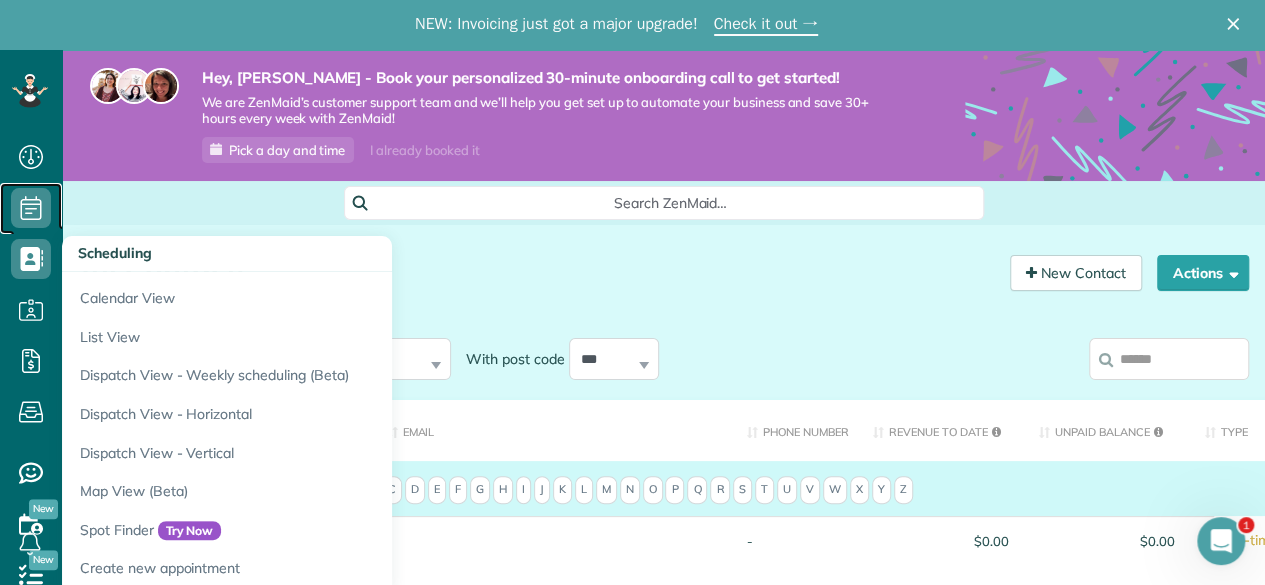 click 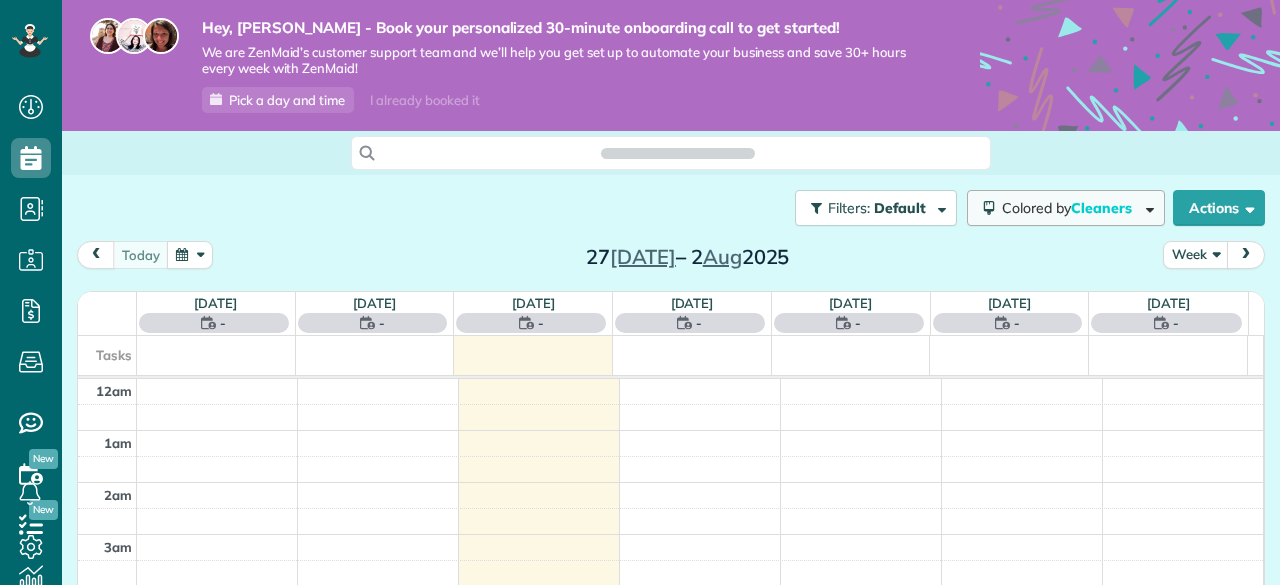 scroll, scrollTop: 0, scrollLeft: 0, axis: both 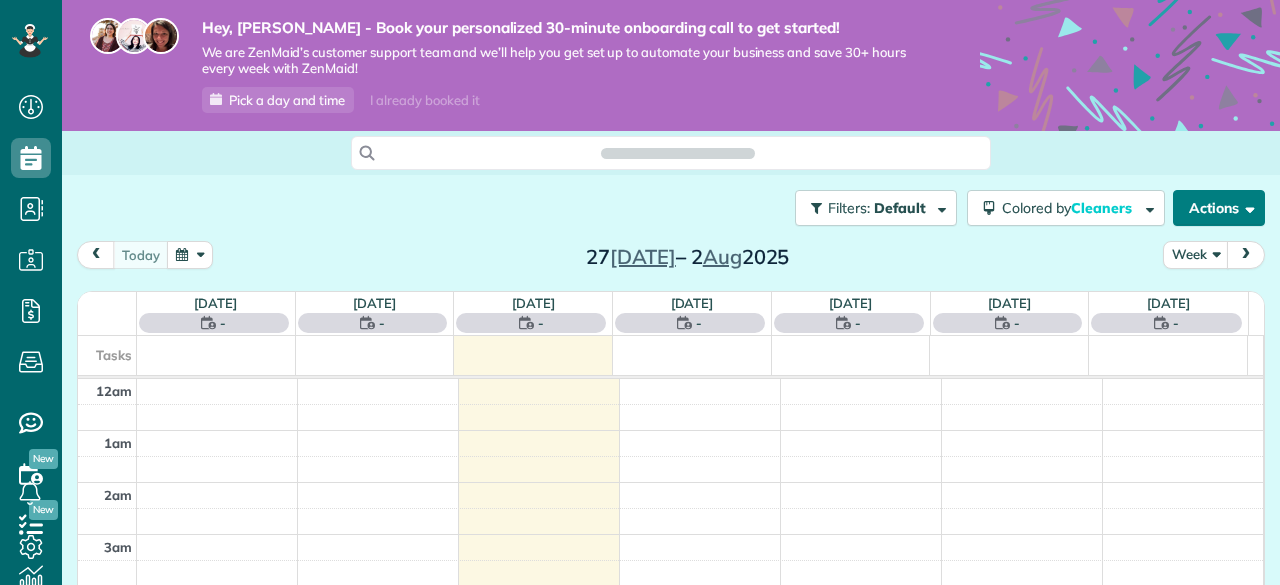 click on "Actions" at bounding box center (1219, 208) 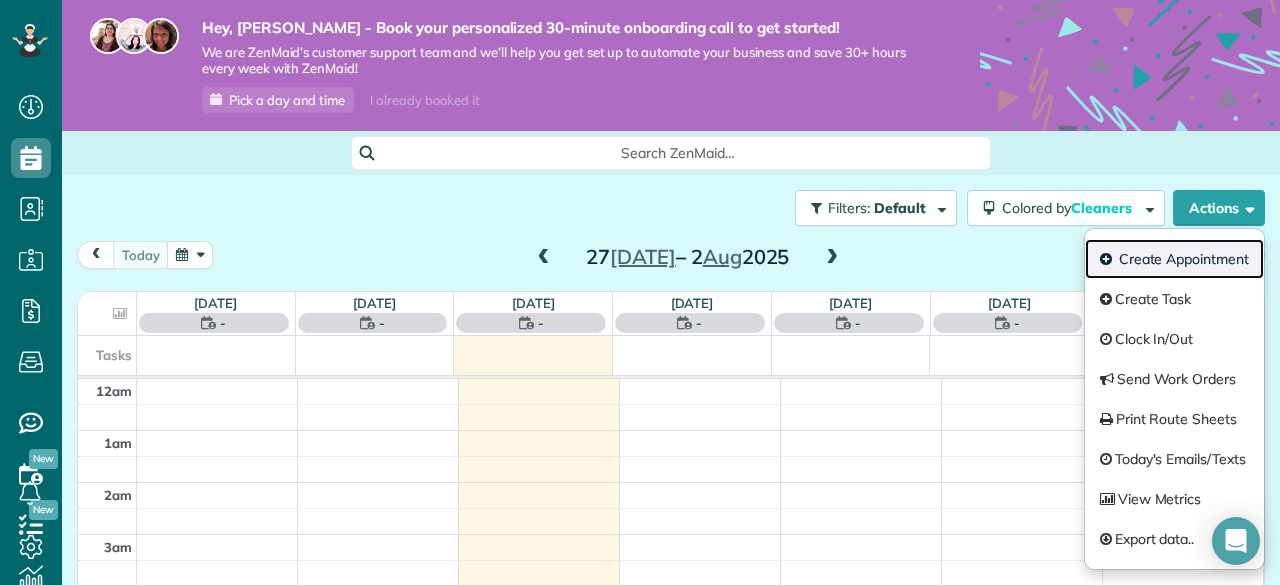 click on "Create Appointment" at bounding box center (1174, 259) 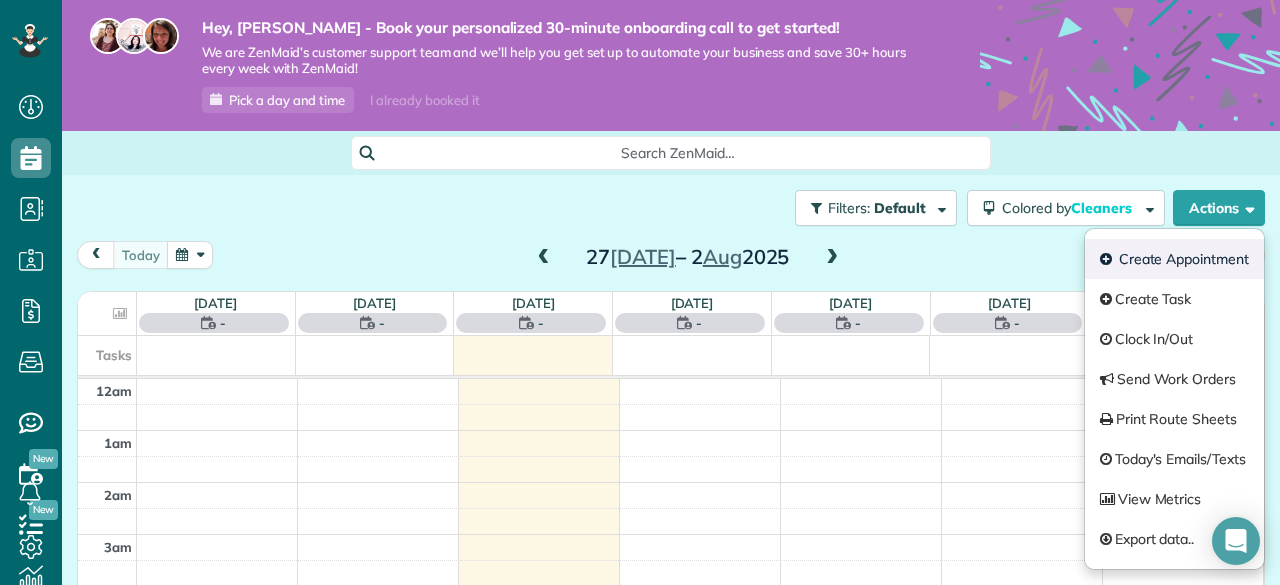 scroll, scrollTop: 585, scrollLeft: 62, axis: both 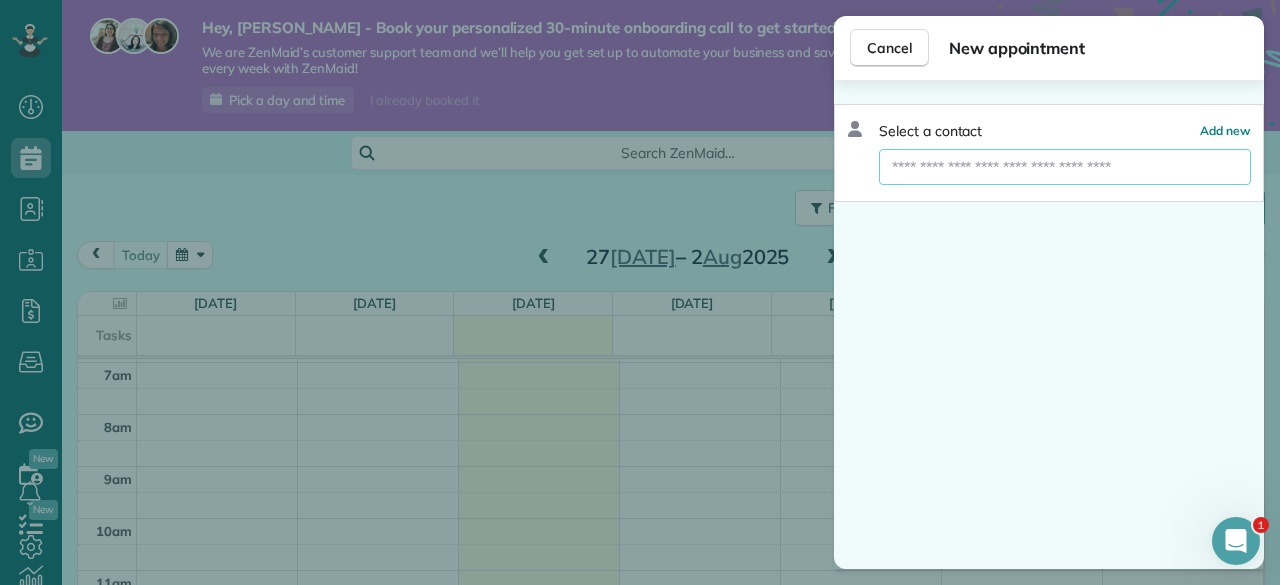 click at bounding box center (1065, 167) 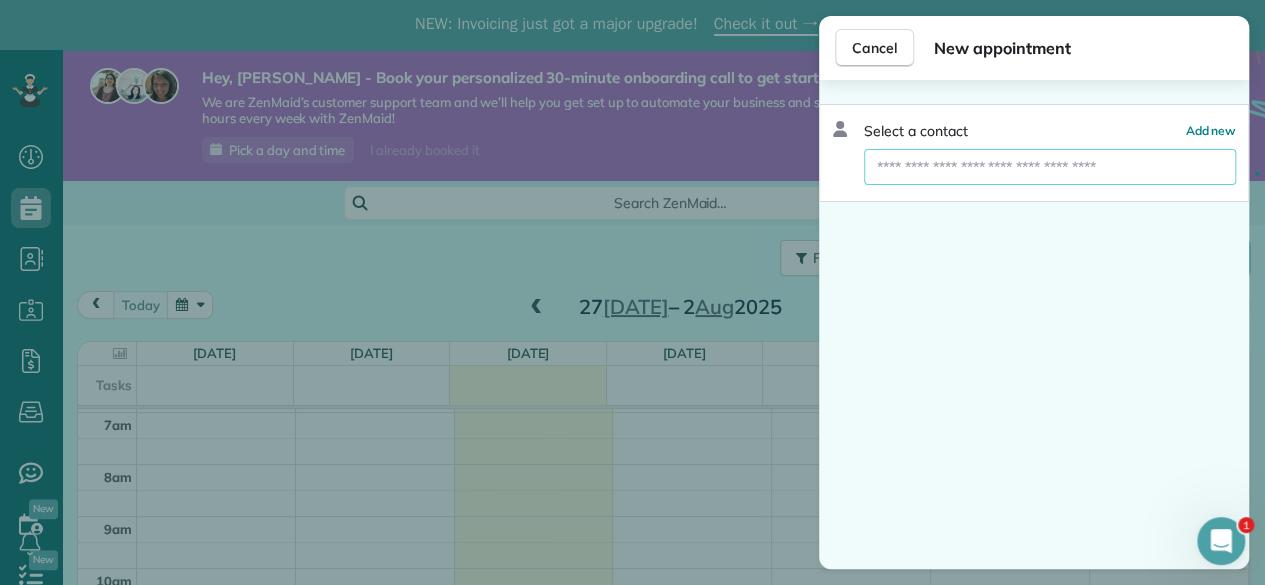 scroll, scrollTop: 0, scrollLeft: 0, axis: both 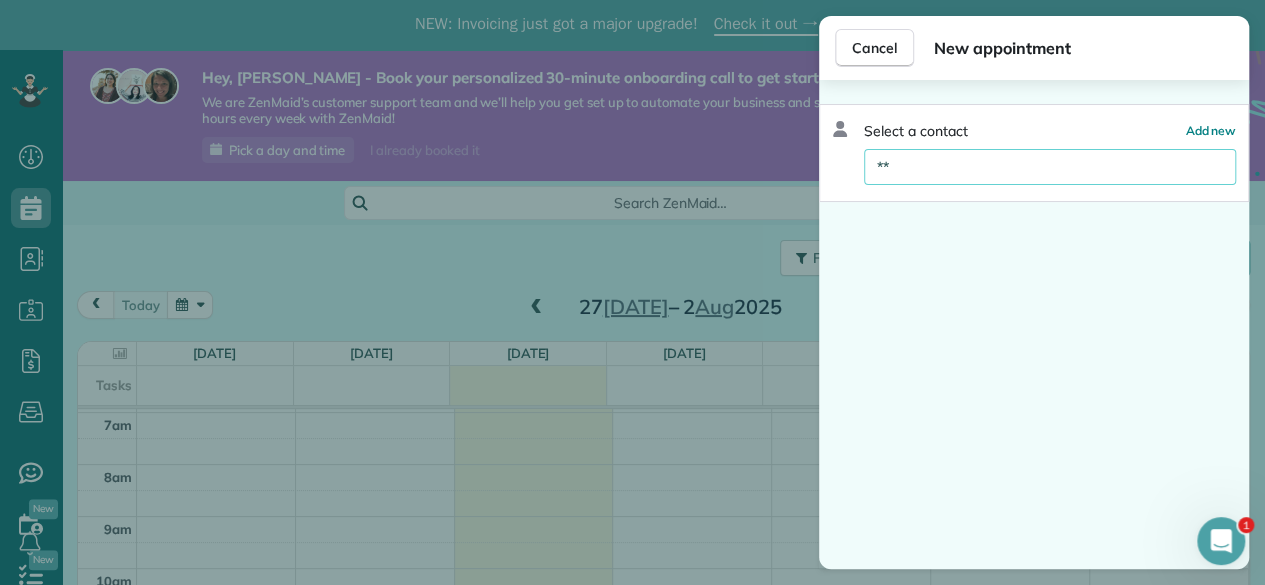 type on "*" 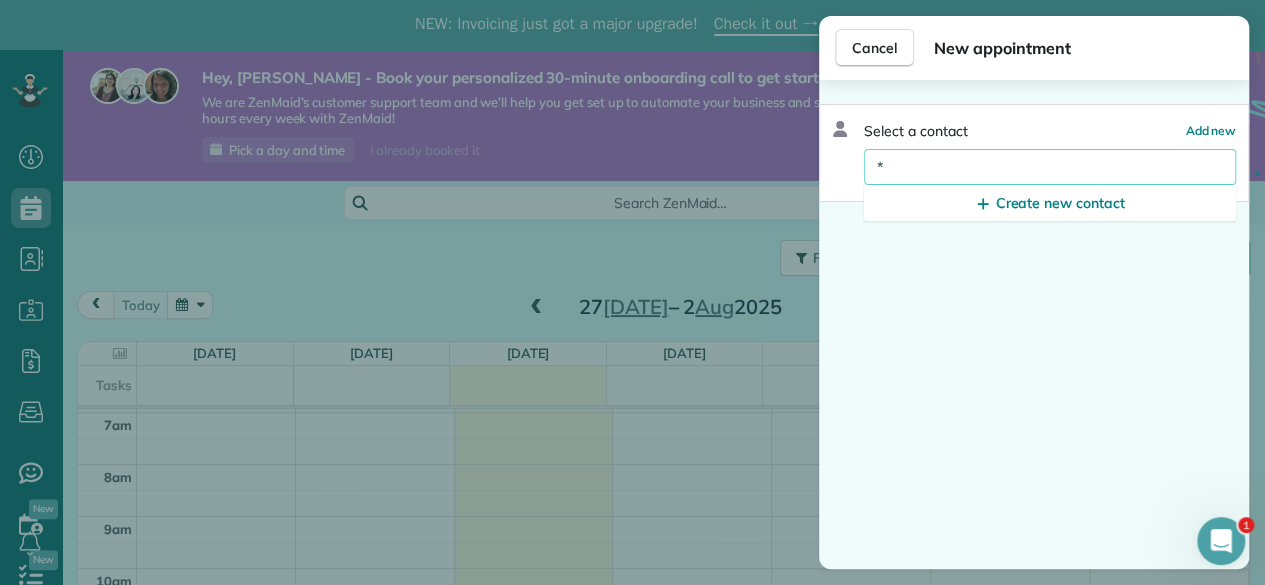 type 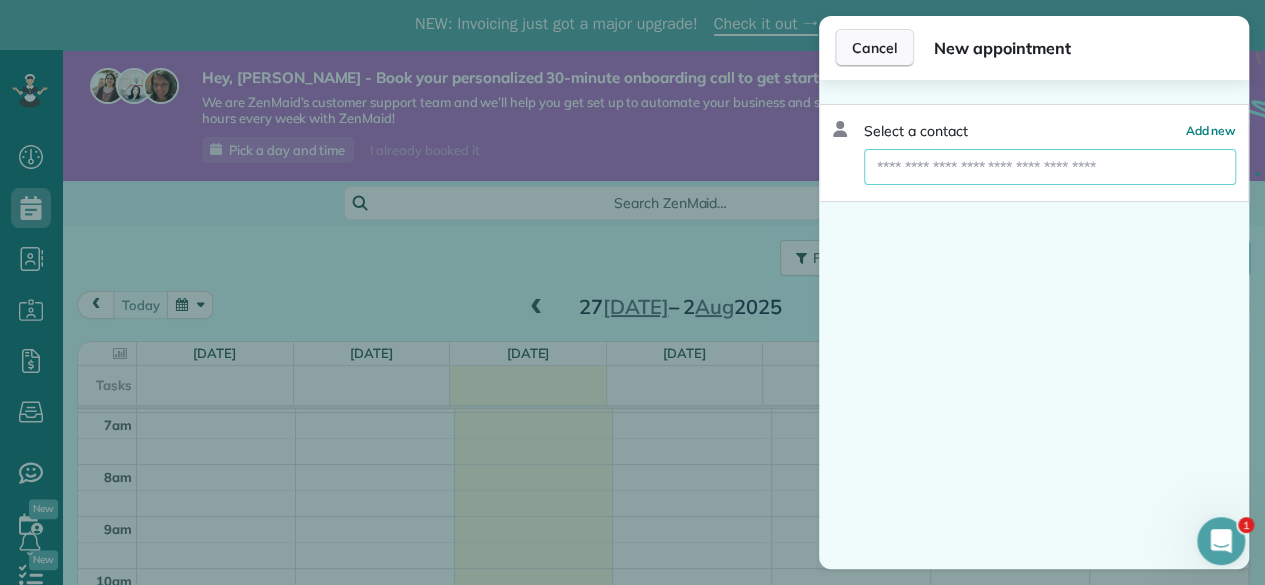 click on "Cancel" at bounding box center (874, 48) 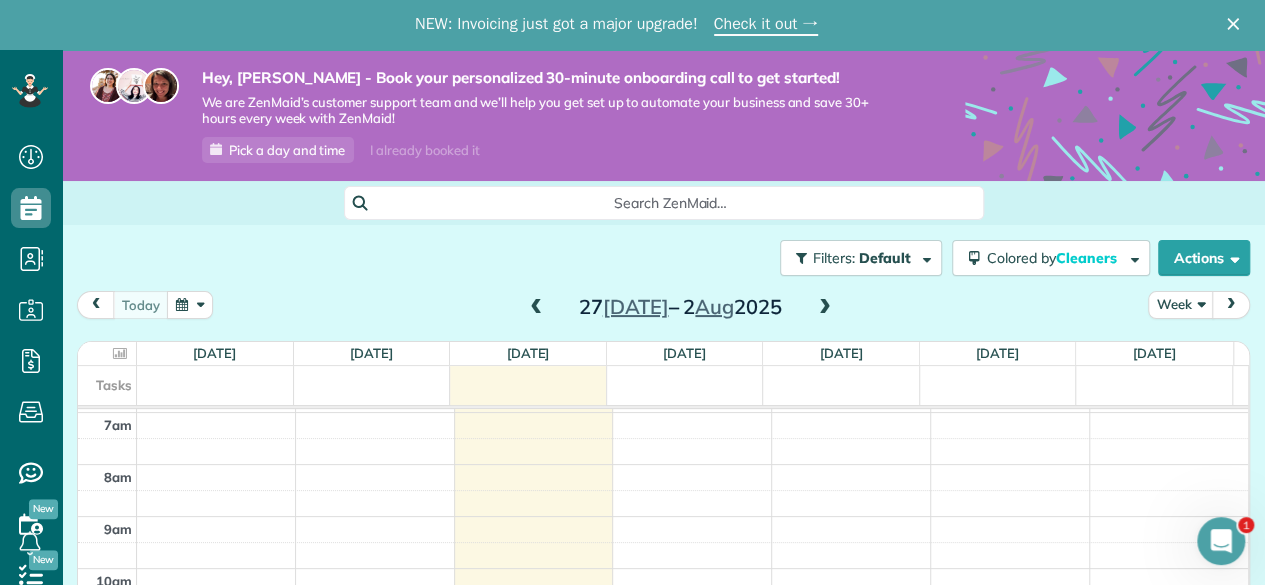 click at bounding box center [536, 308] 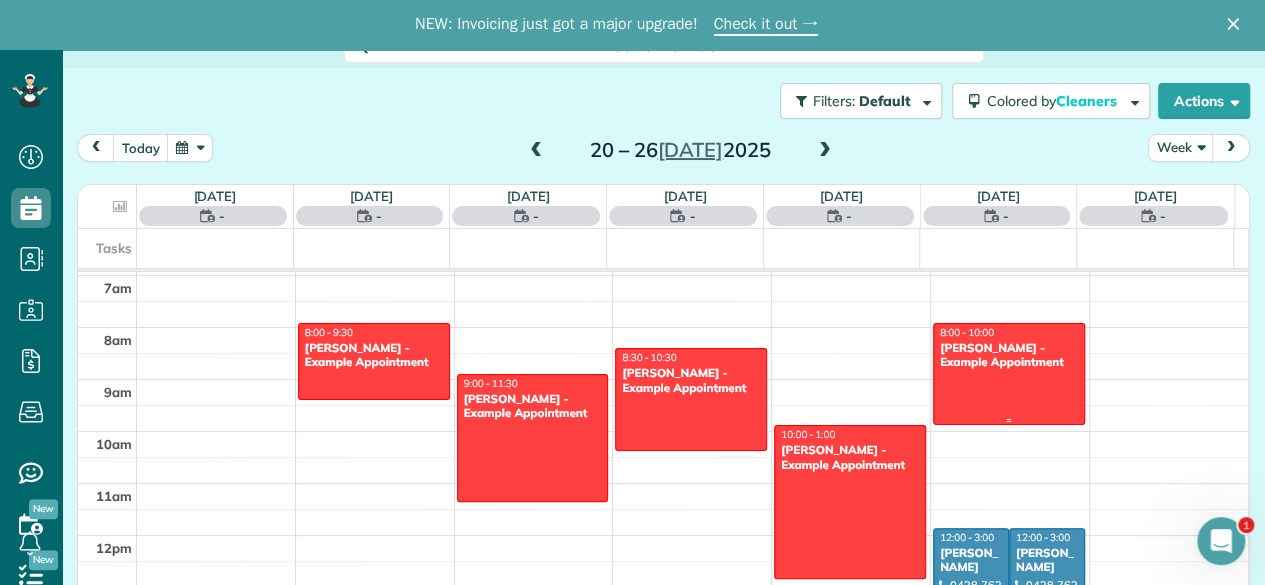 scroll, scrollTop: 156, scrollLeft: 0, axis: vertical 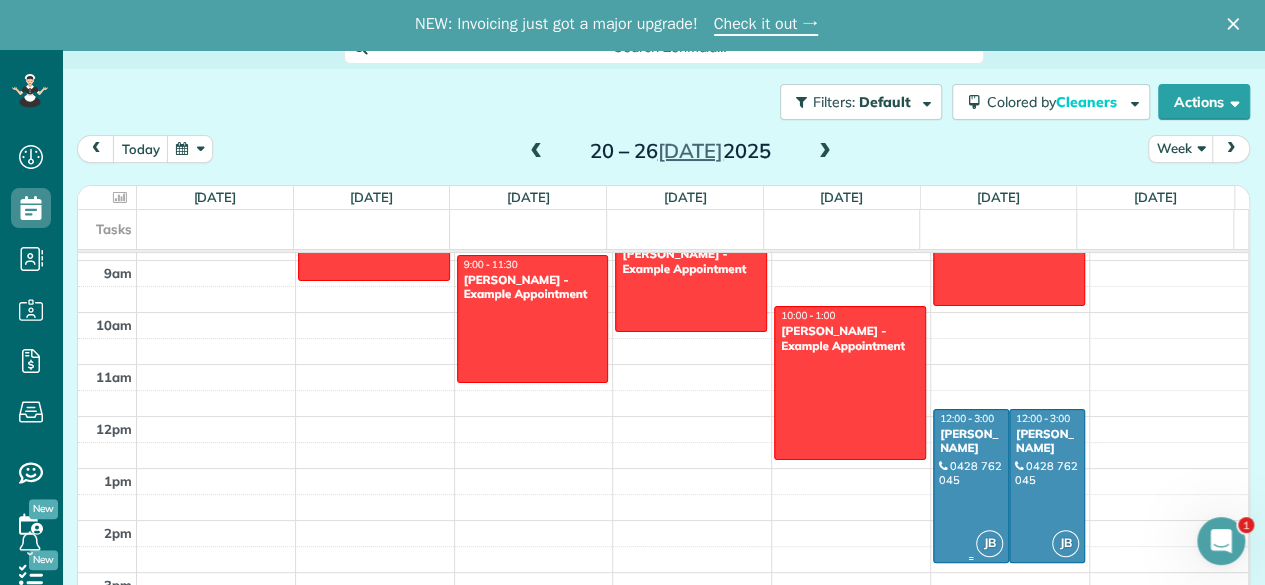 click at bounding box center [971, 486] 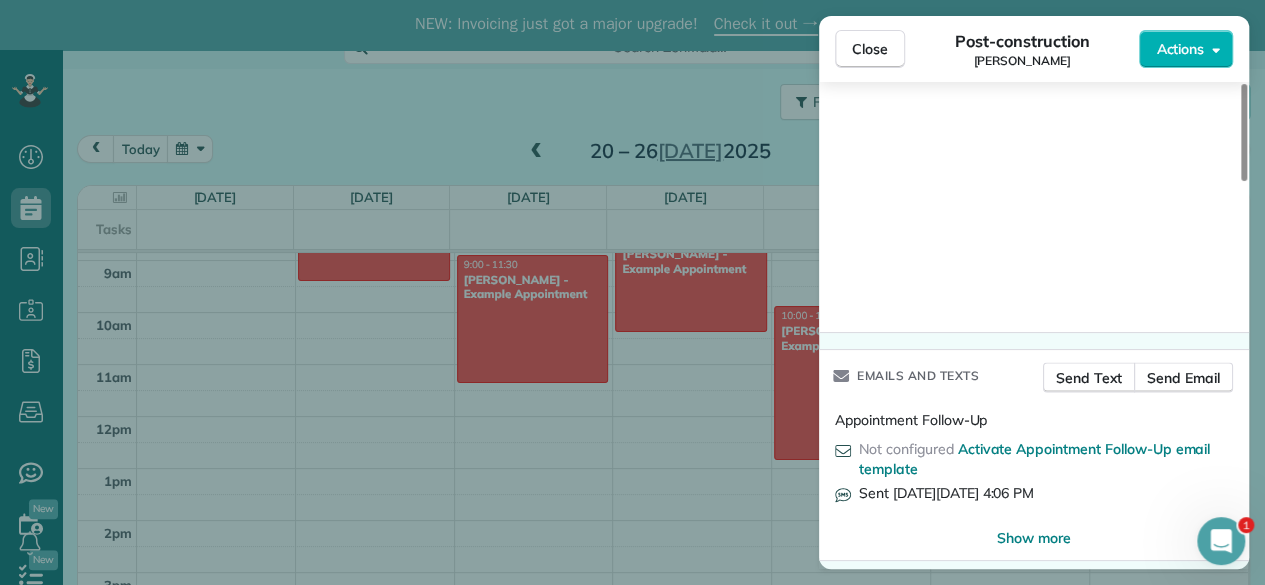 scroll, scrollTop: 1930, scrollLeft: 0, axis: vertical 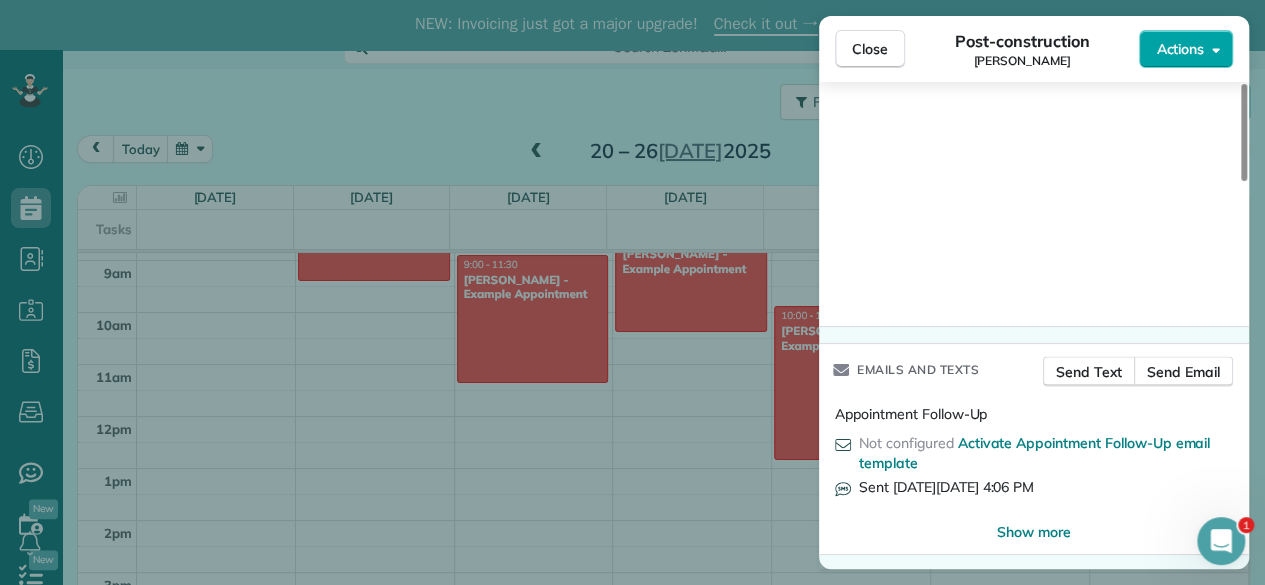 click on "Actions" at bounding box center (1180, 49) 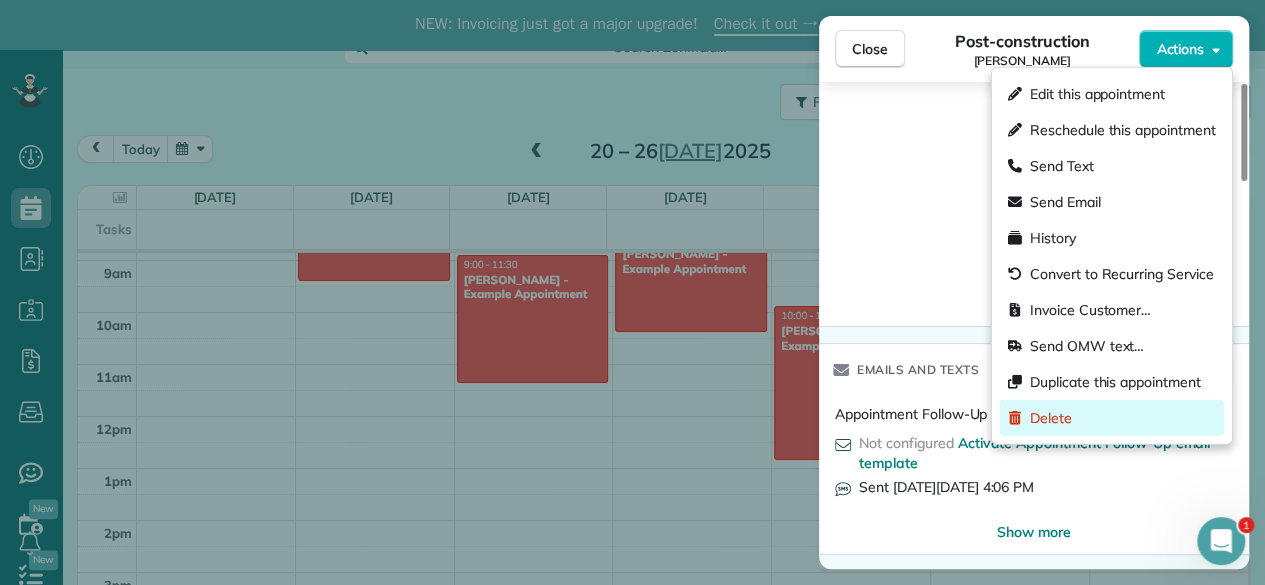 click on "Delete" at bounding box center (1051, 418) 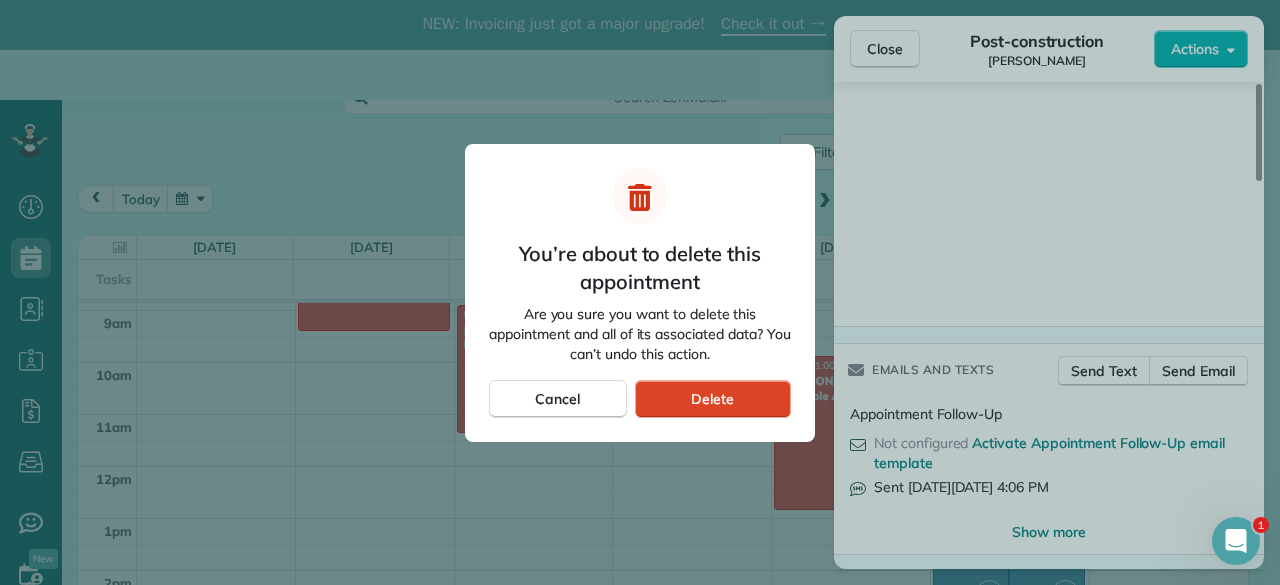 click on "Delete" at bounding box center (713, 399) 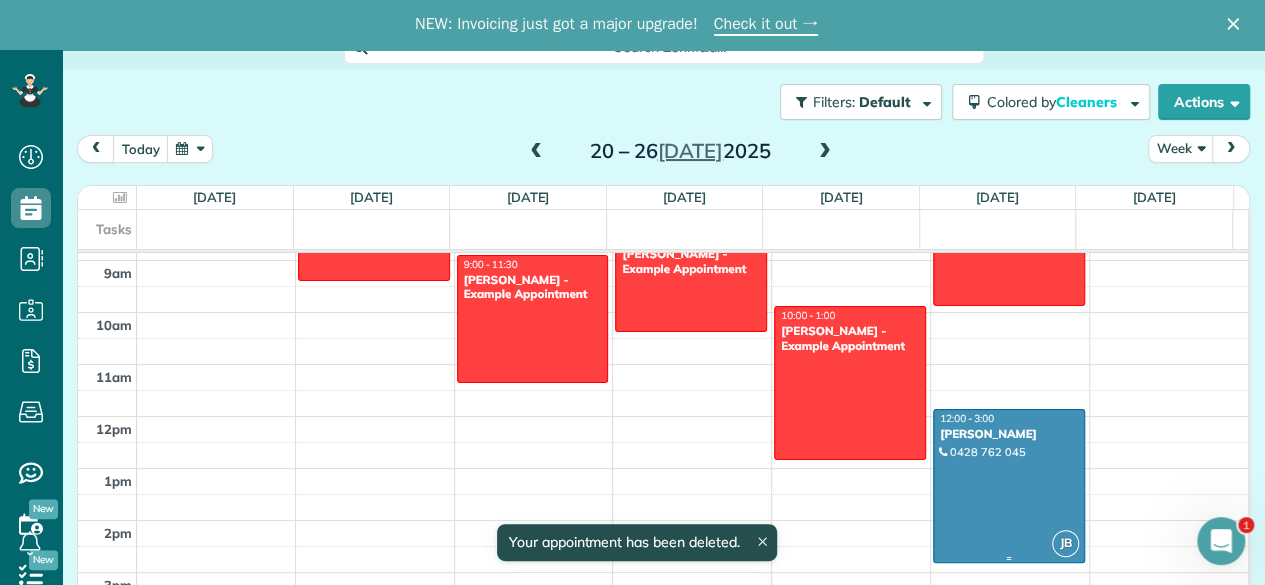 click at bounding box center (1009, 486) 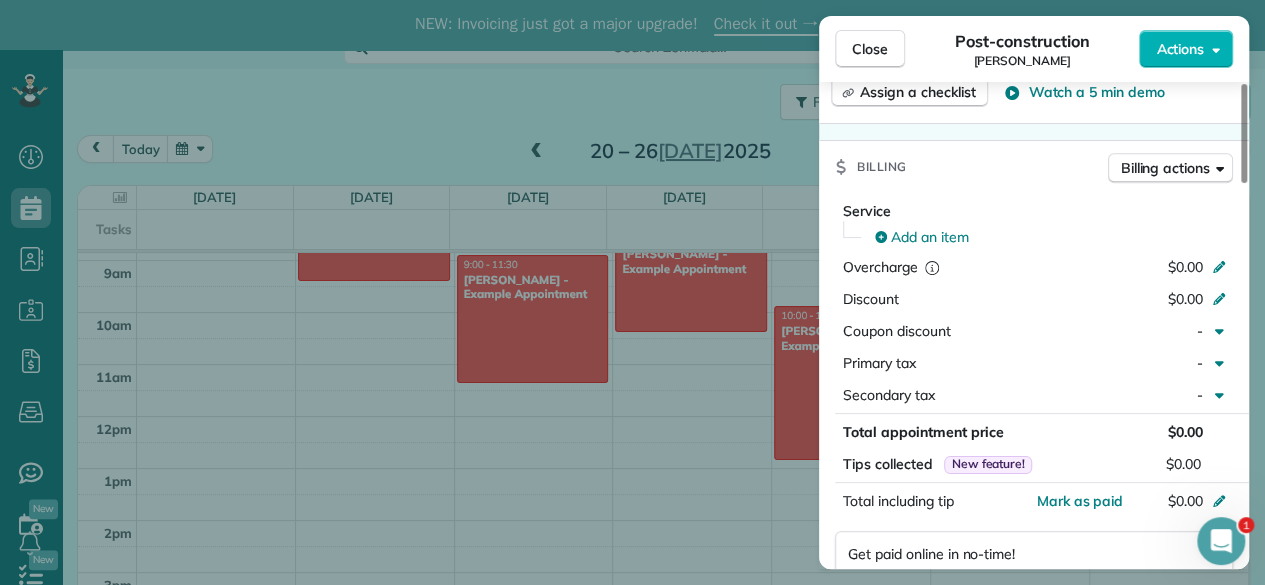 scroll, scrollTop: 800, scrollLeft: 0, axis: vertical 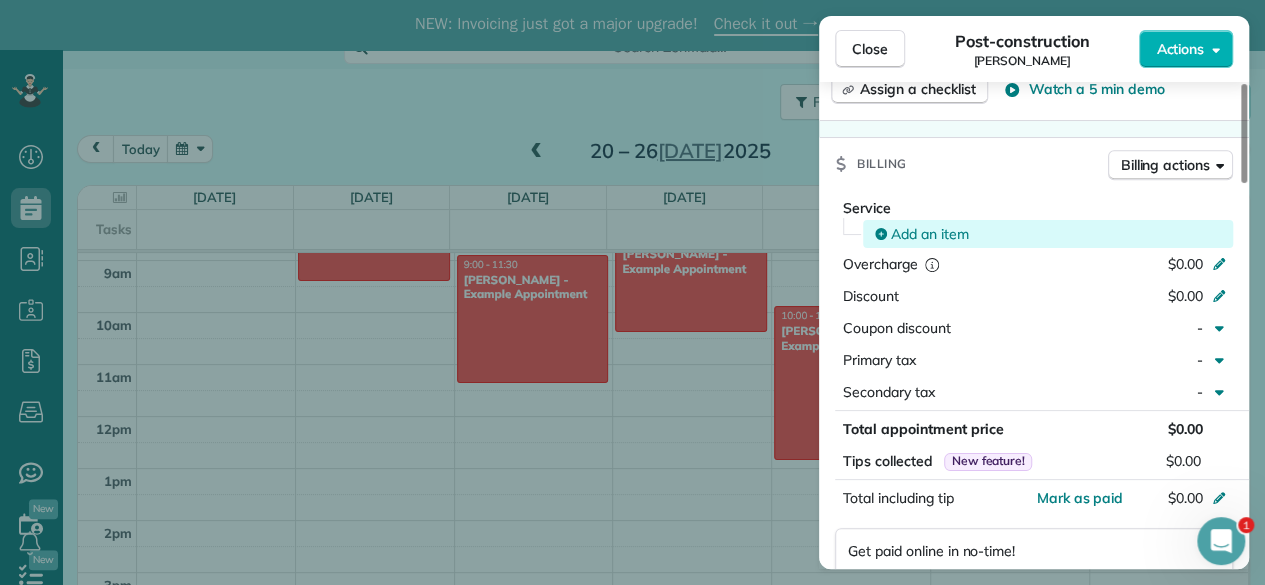 click on "Add an item" at bounding box center [930, 234] 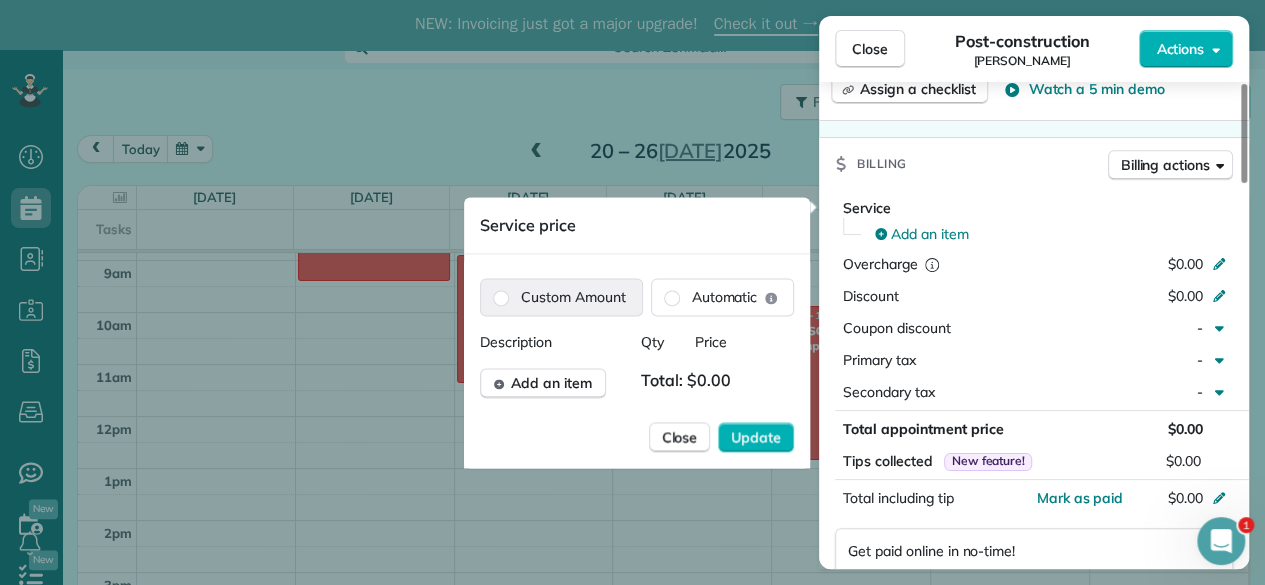 click on "Custom Amount" at bounding box center (561, 297) 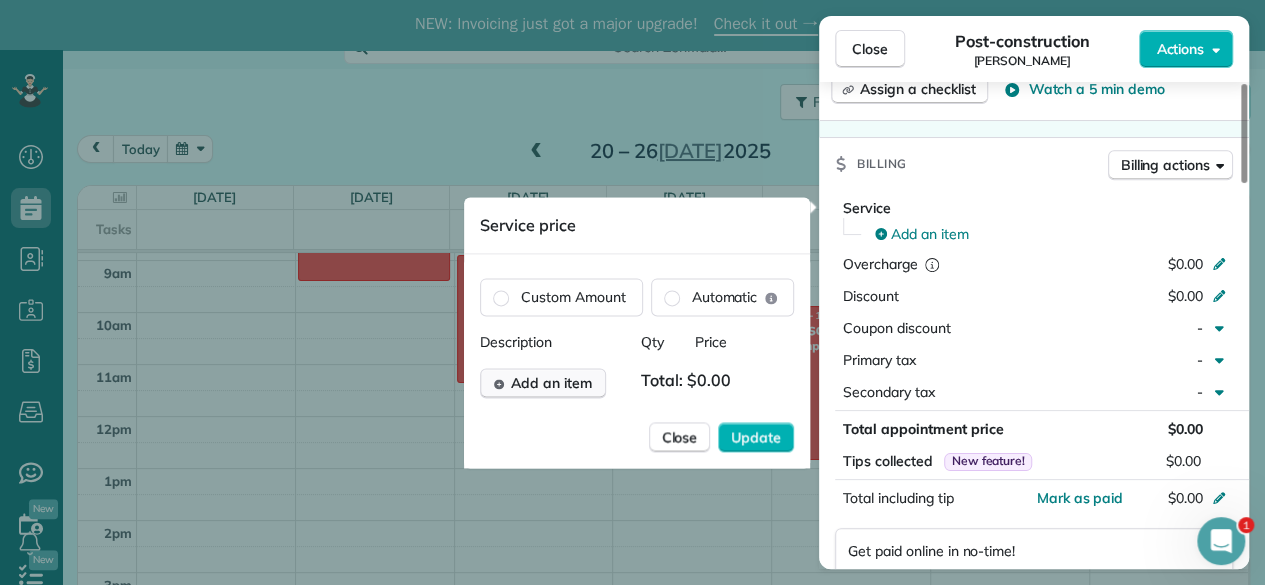 click on "Add an item" at bounding box center [543, 383] 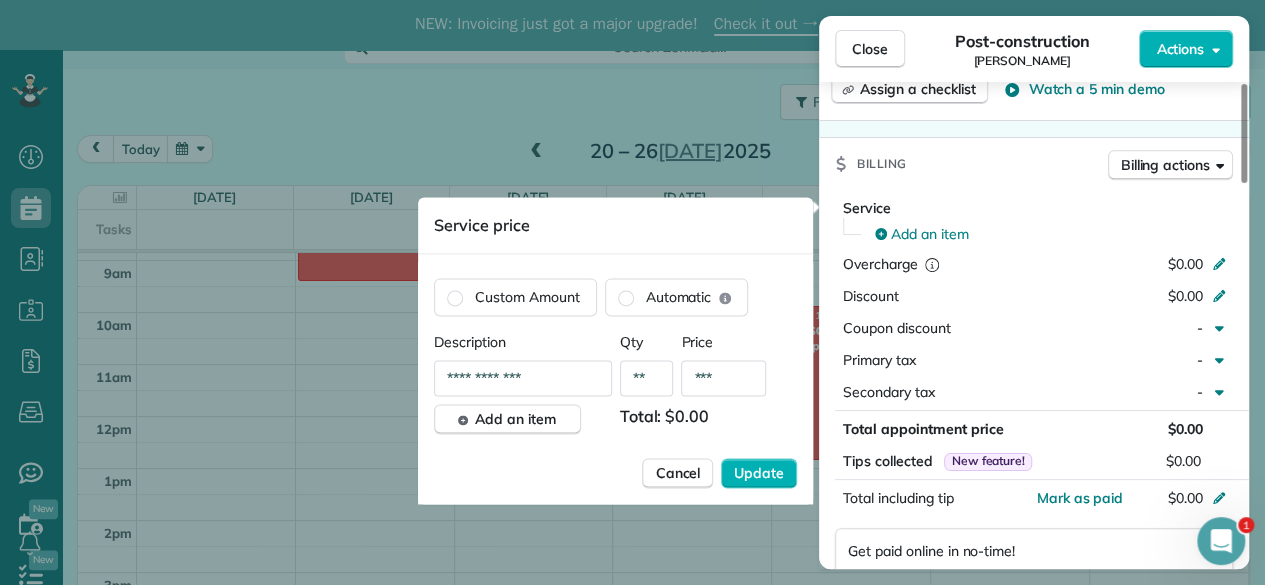 click on "**********" at bounding box center [523, 378] 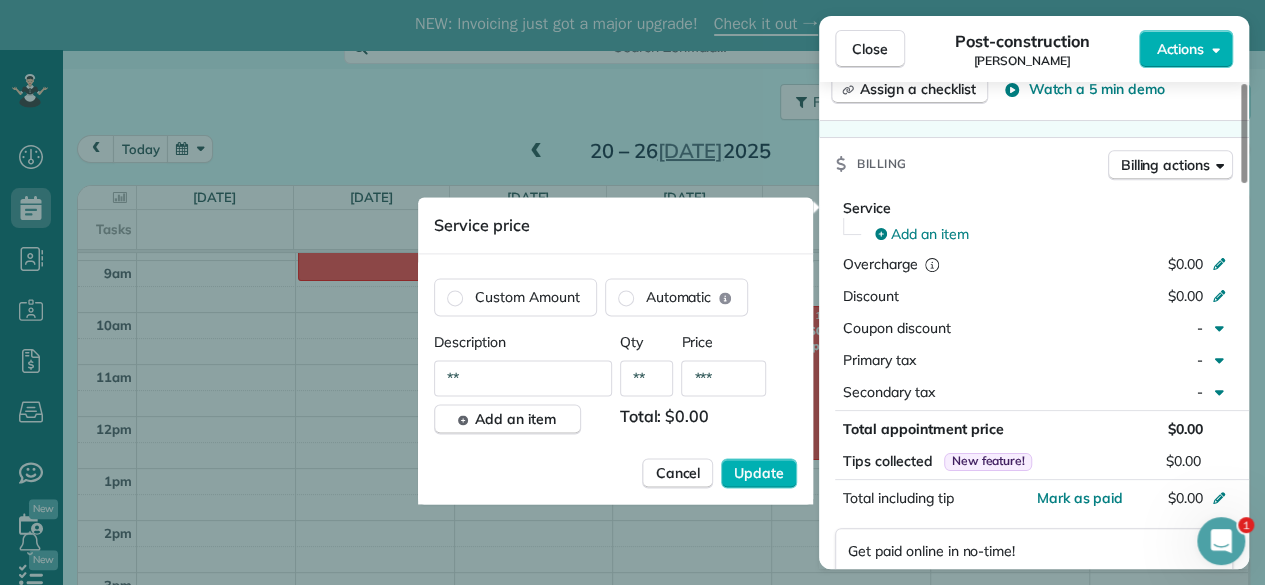 type on "*" 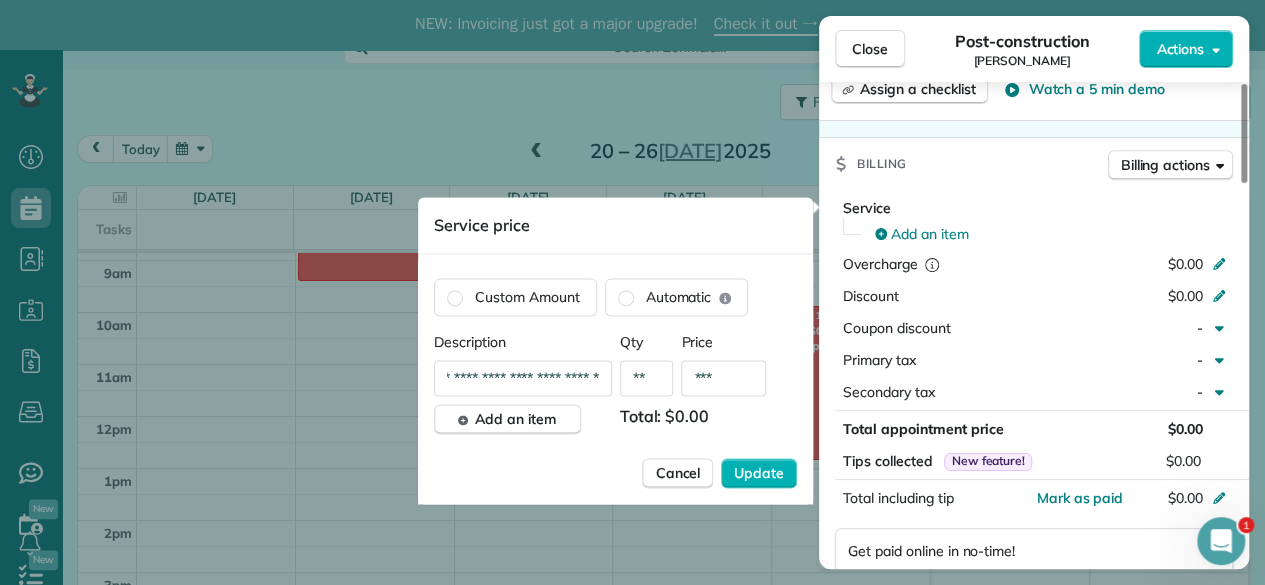 scroll, scrollTop: 0, scrollLeft: 69, axis: horizontal 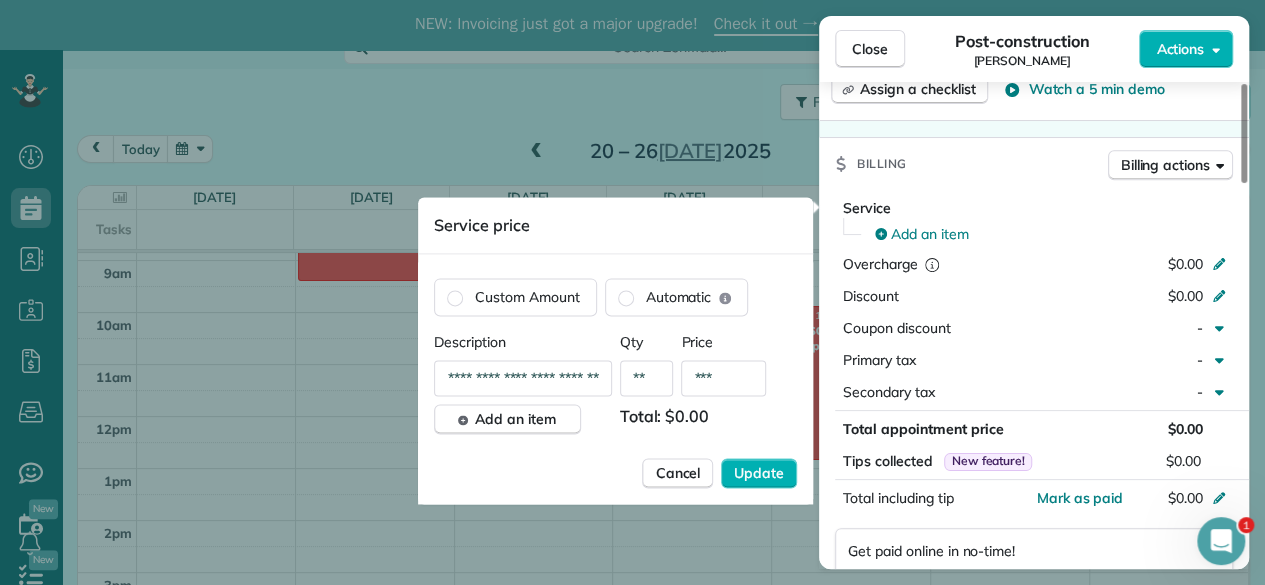 type on "**********" 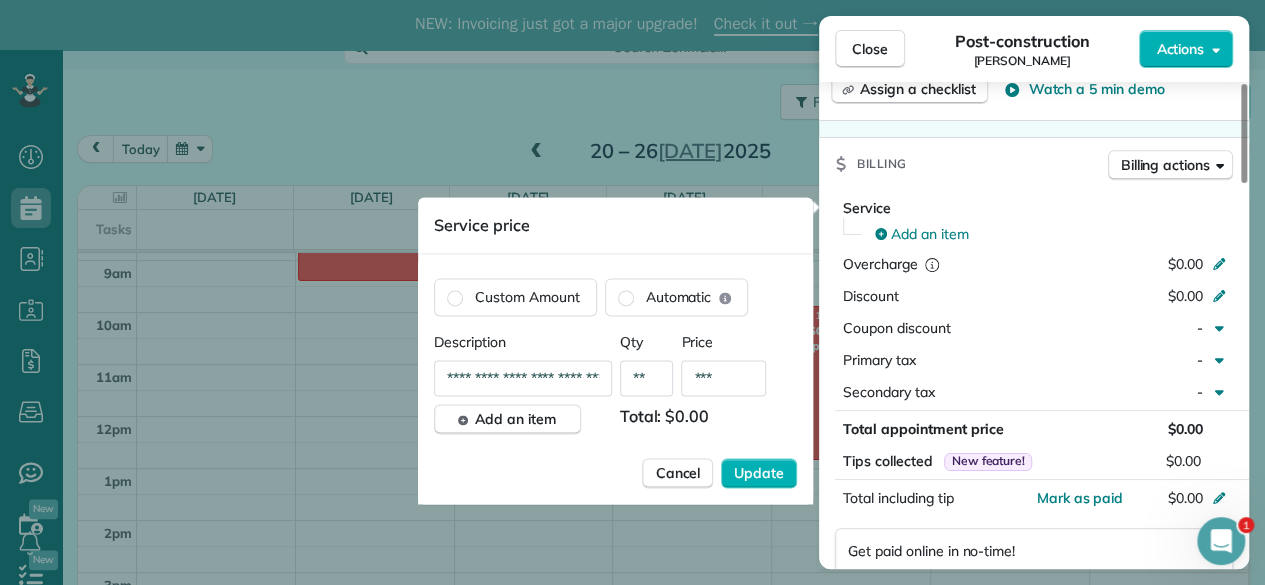 type on "**" 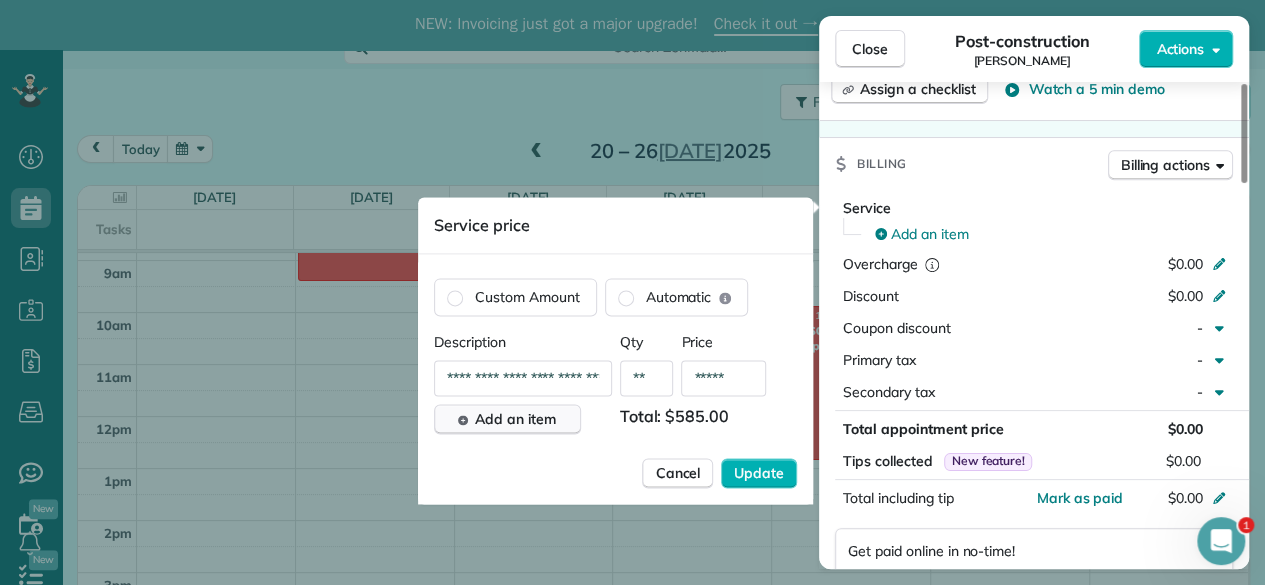 type on "*****" 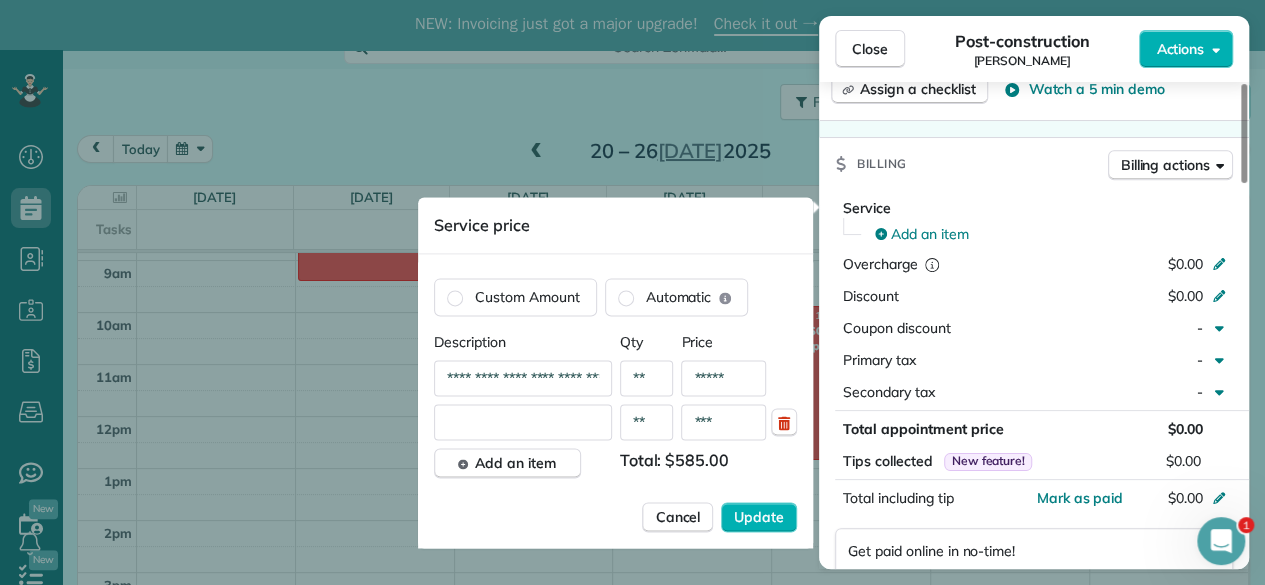 click on "**********" at bounding box center [523, 378] 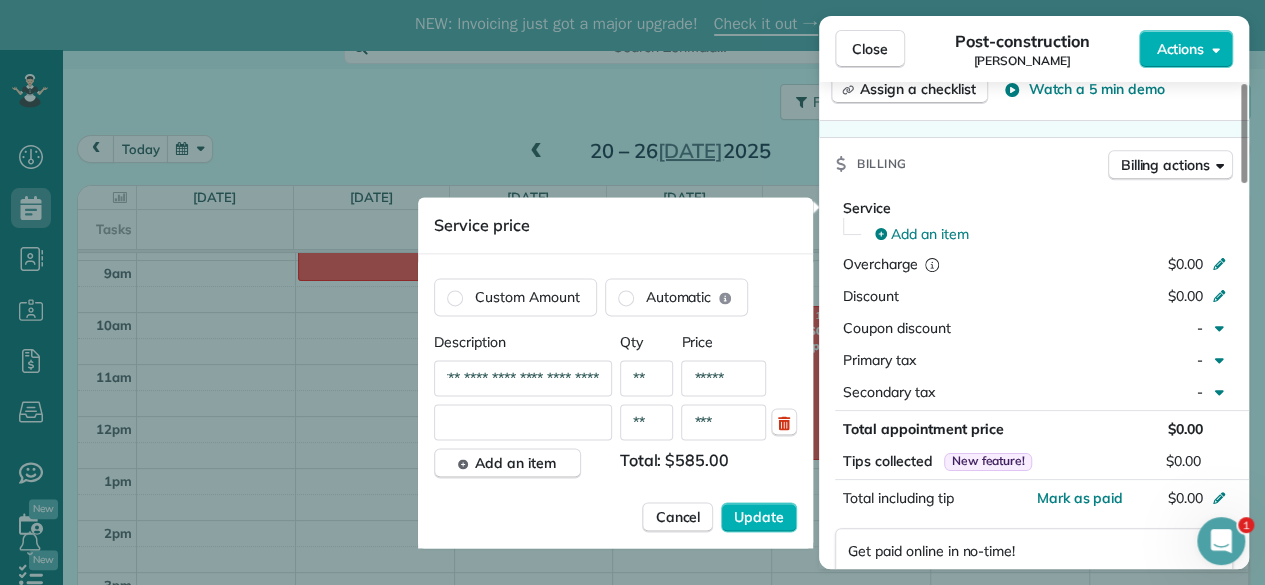 scroll, scrollTop: 0, scrollLeft: 41, axis: horizontal 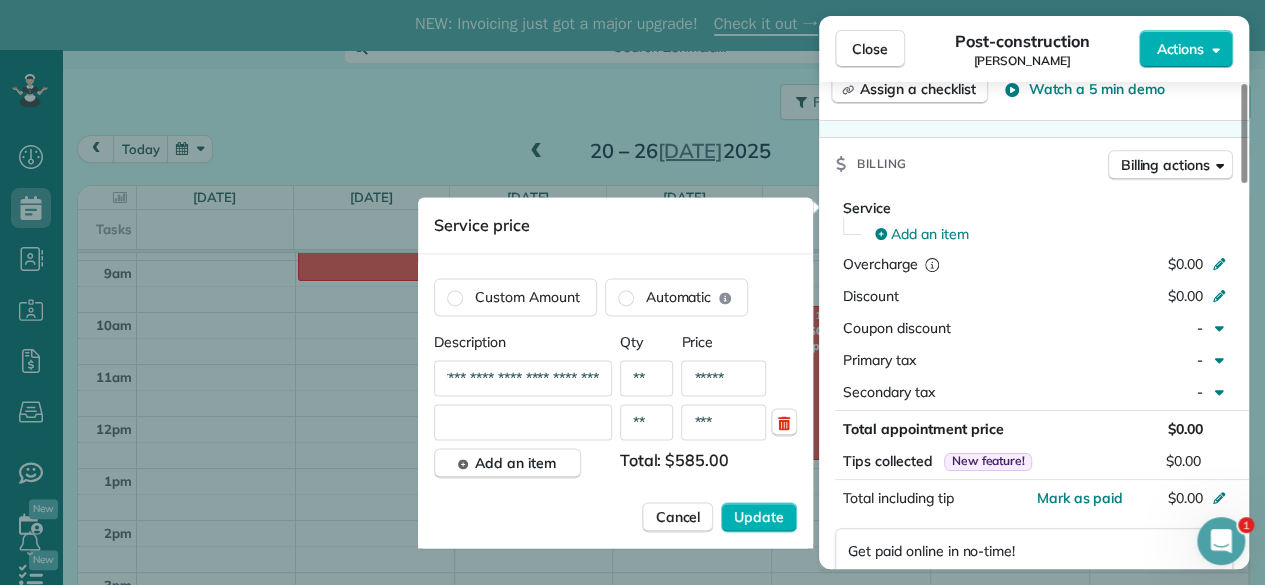 type on "**********" 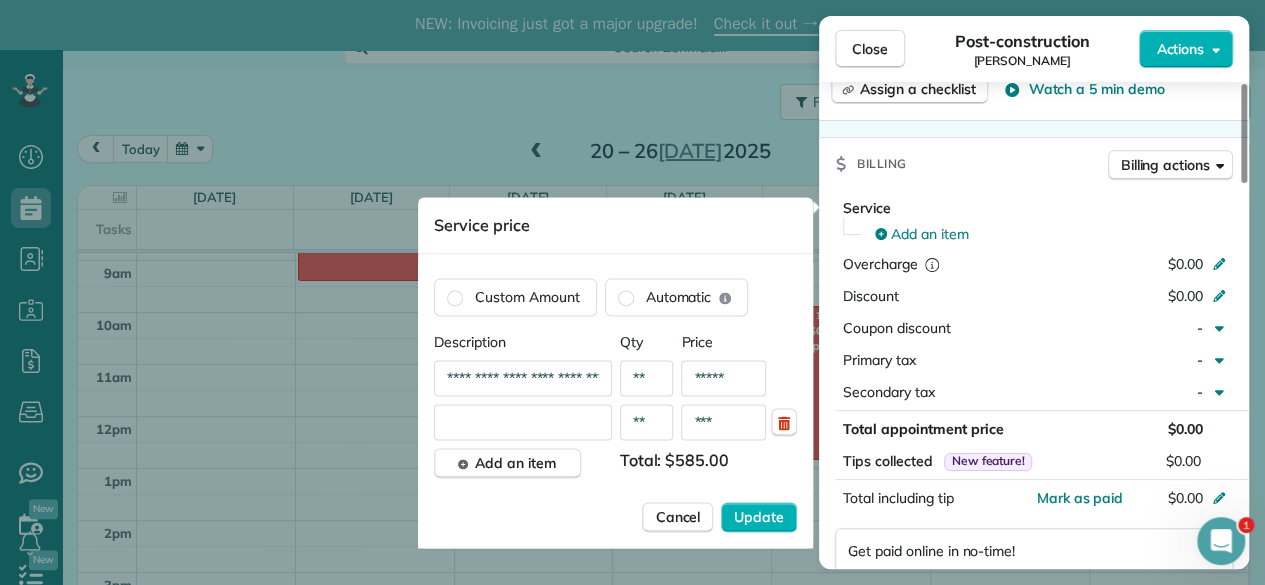 click at bounding box center [523, 422] 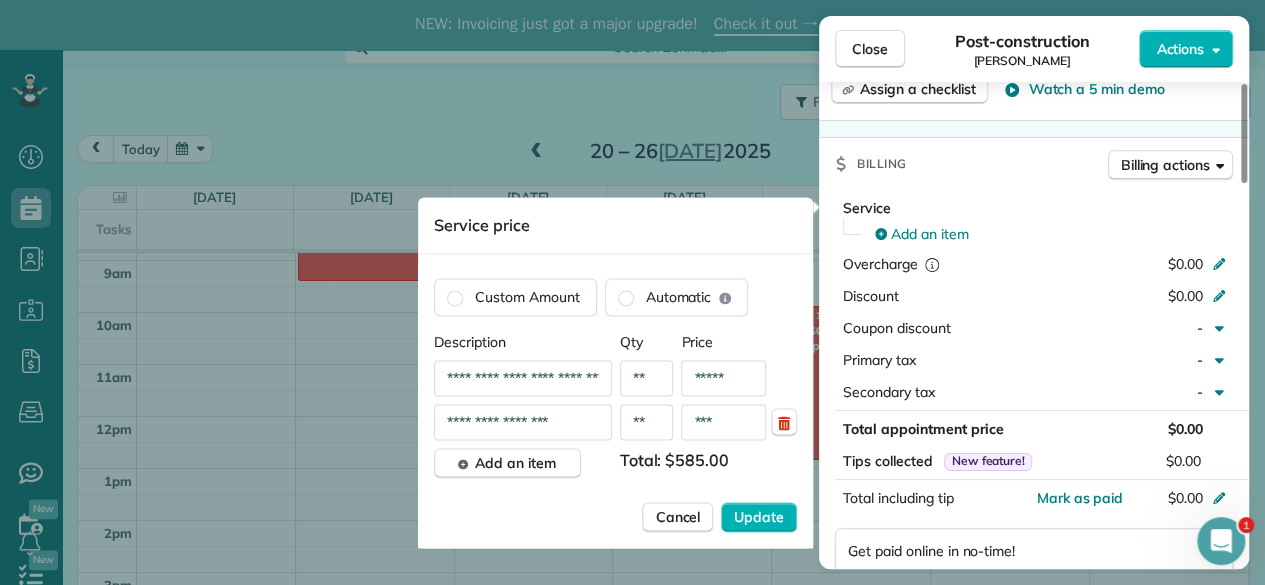 type on "**********" 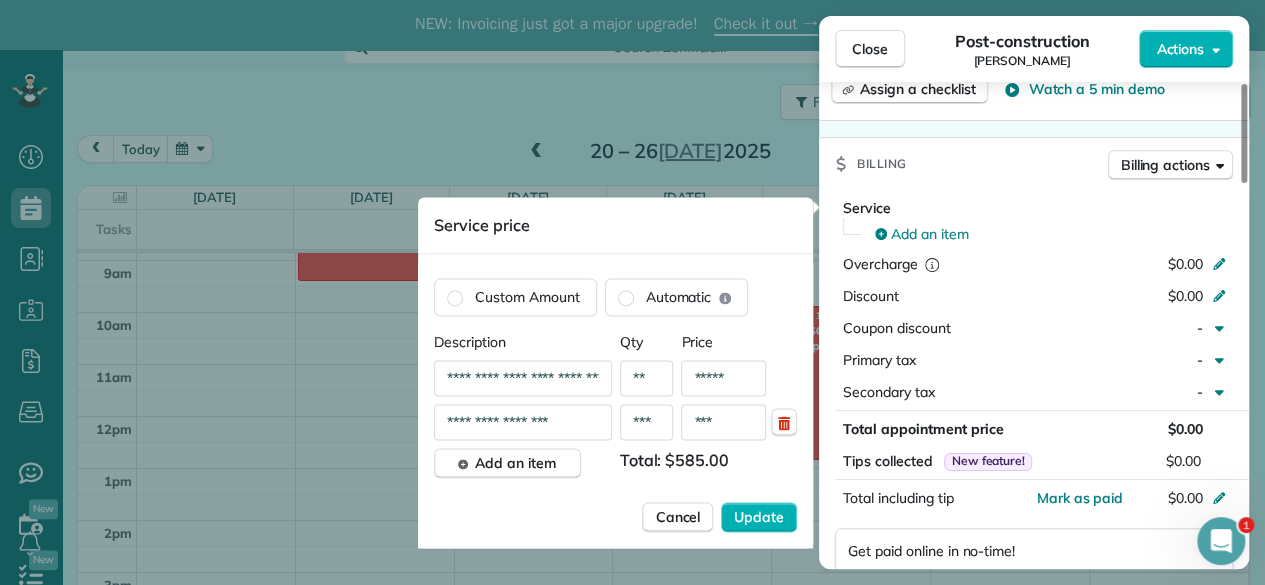 type on "***" 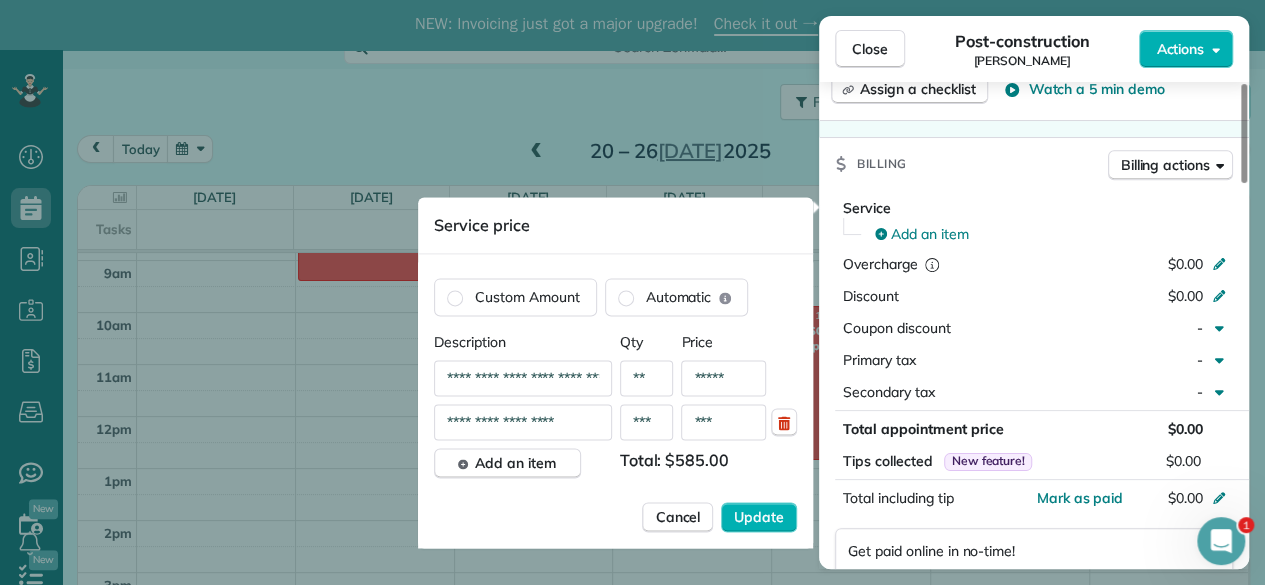 type on "**********" 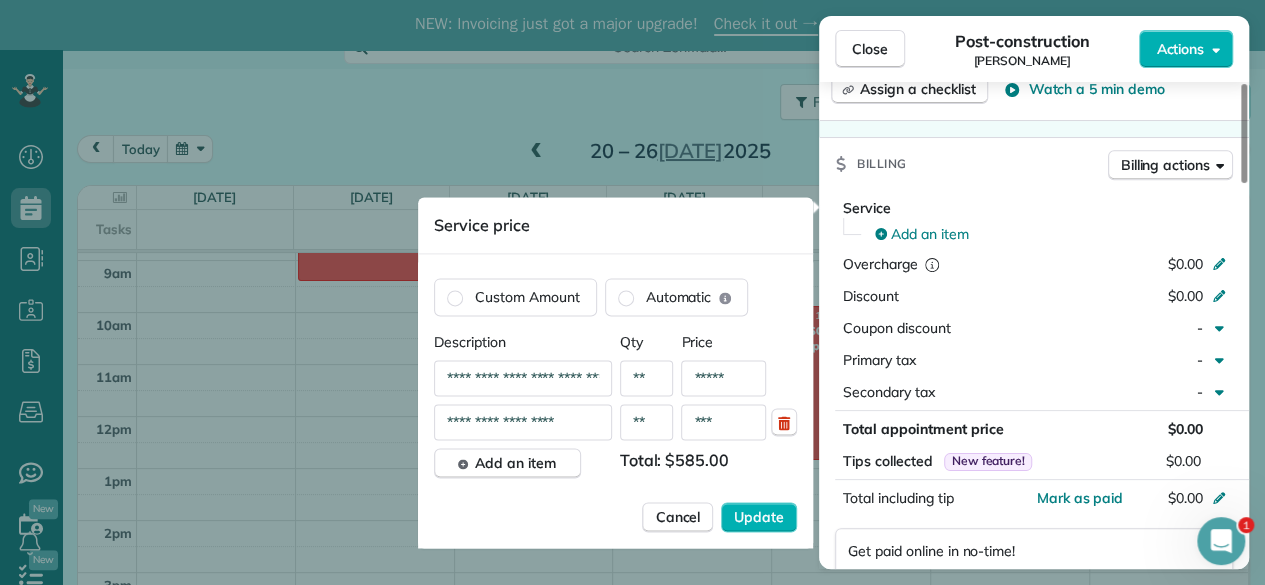 type on "**" 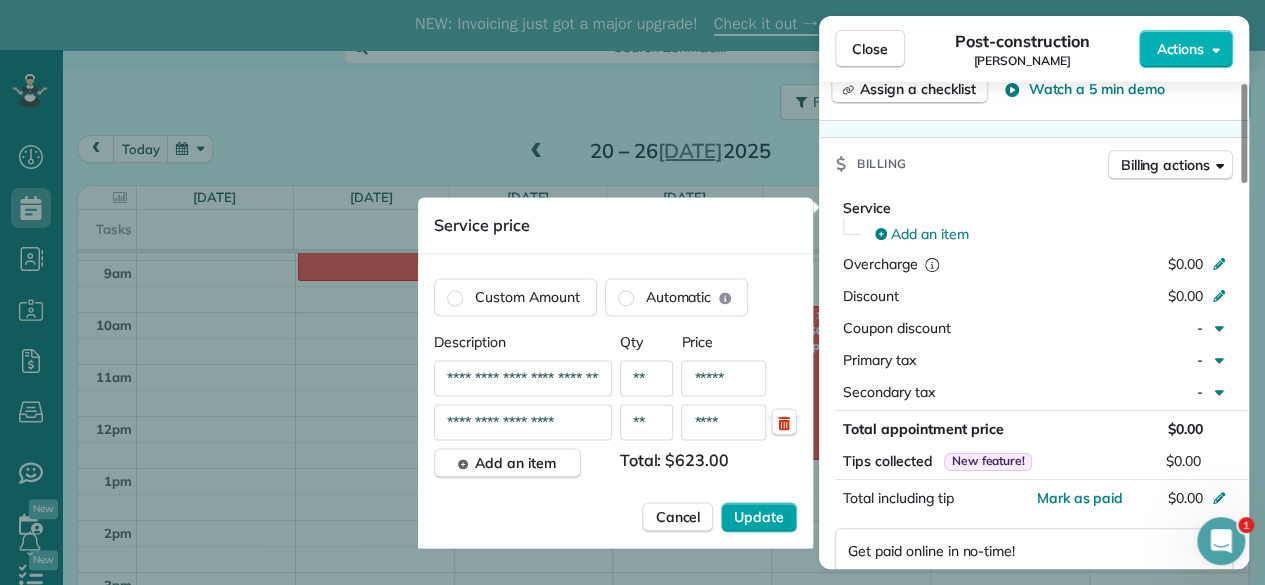 type on "****" 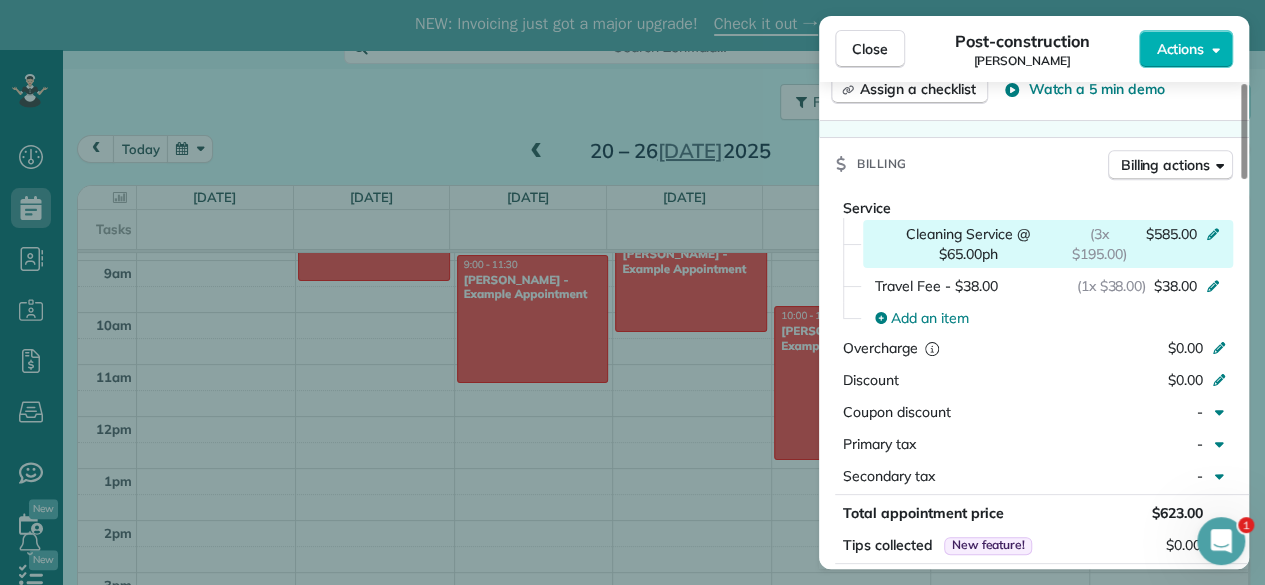click 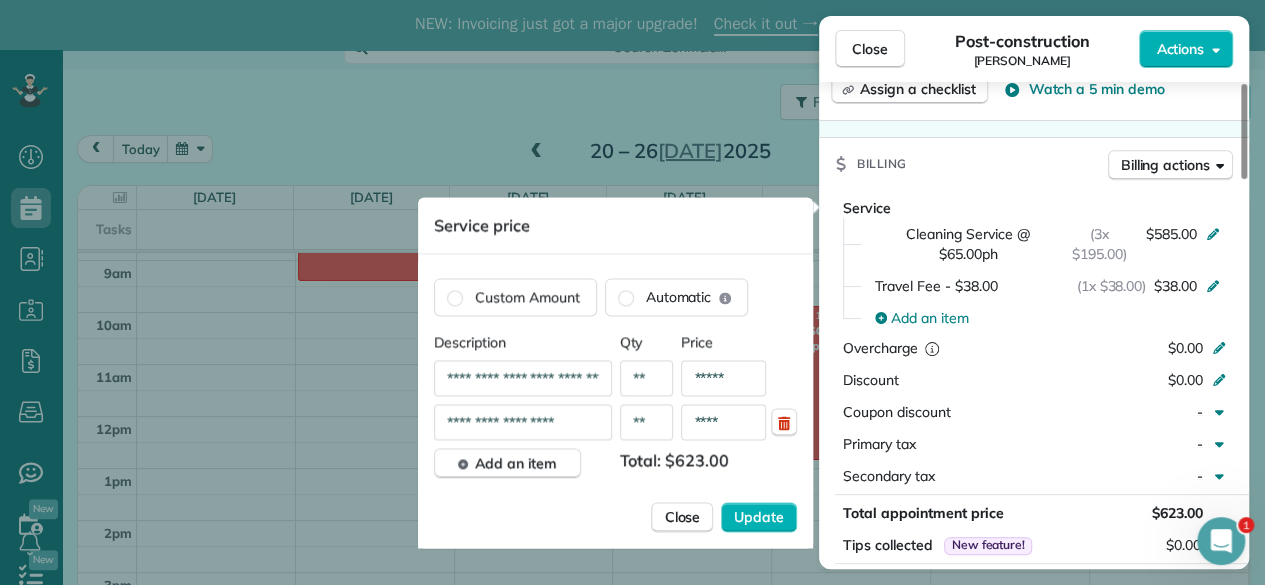 click on "*****" at bounding box center [723, 378] 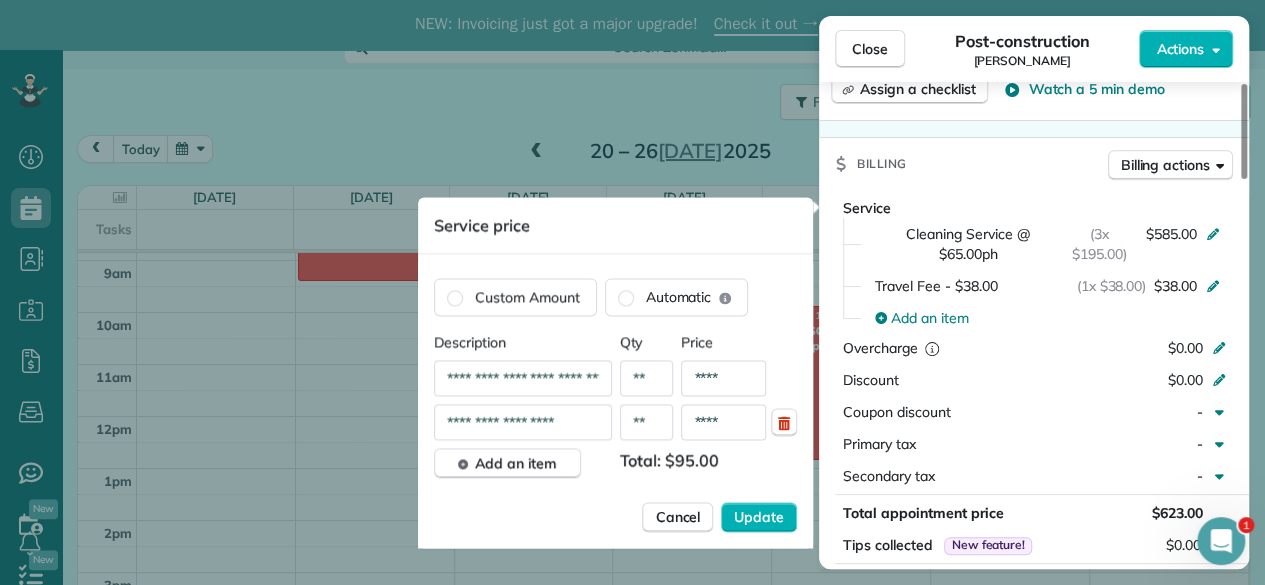 type on "***" 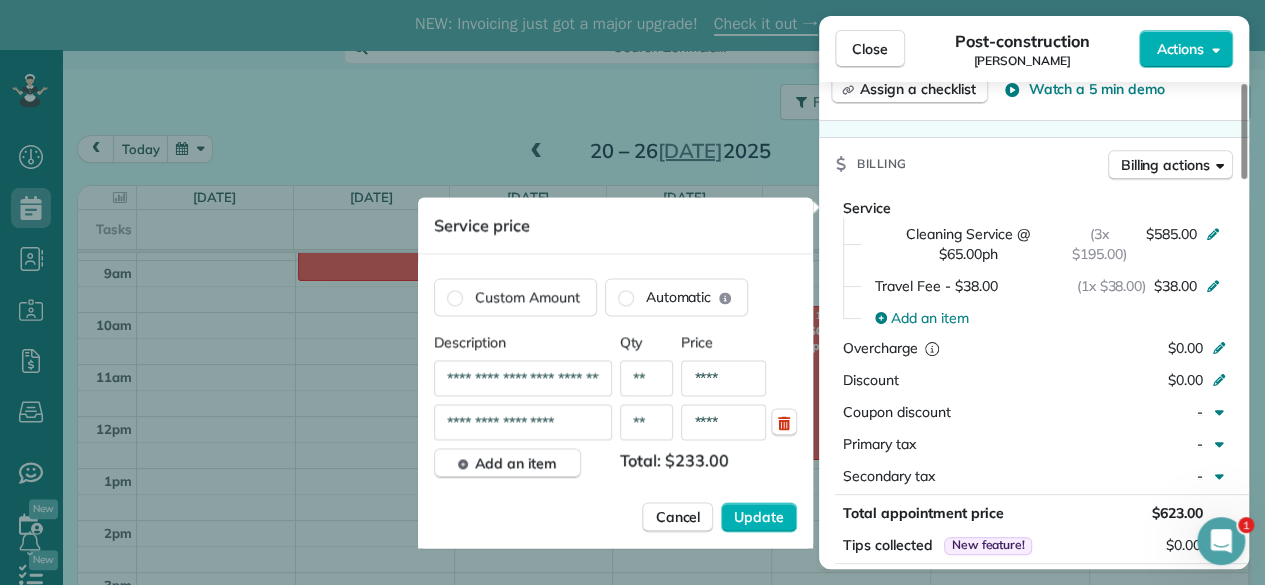 type on "****" 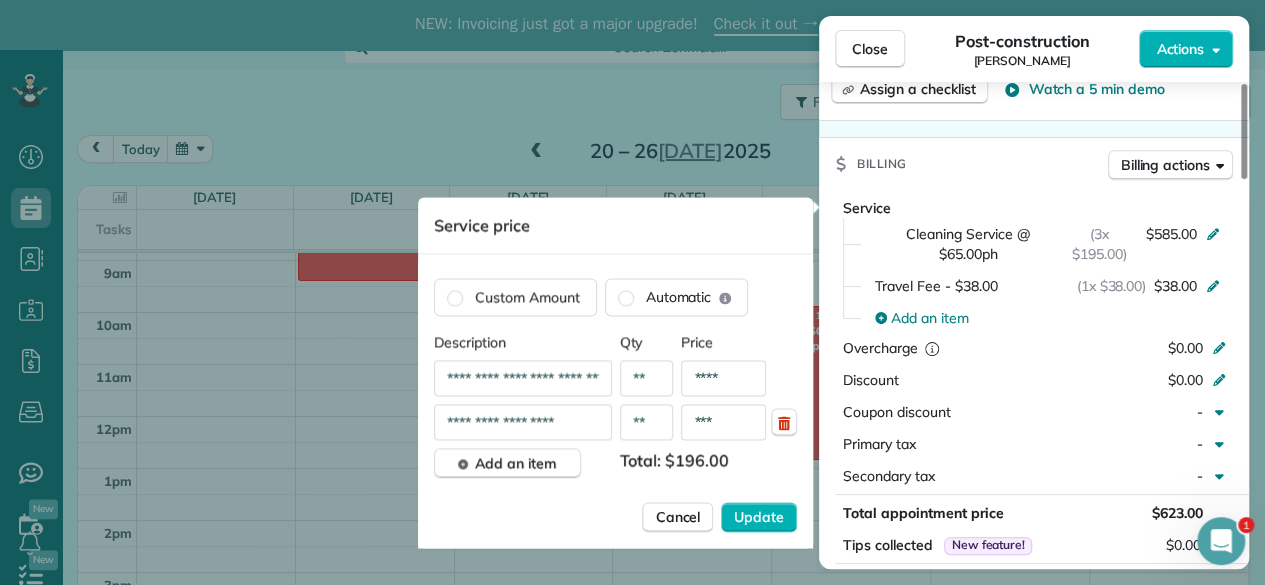 type on "***" 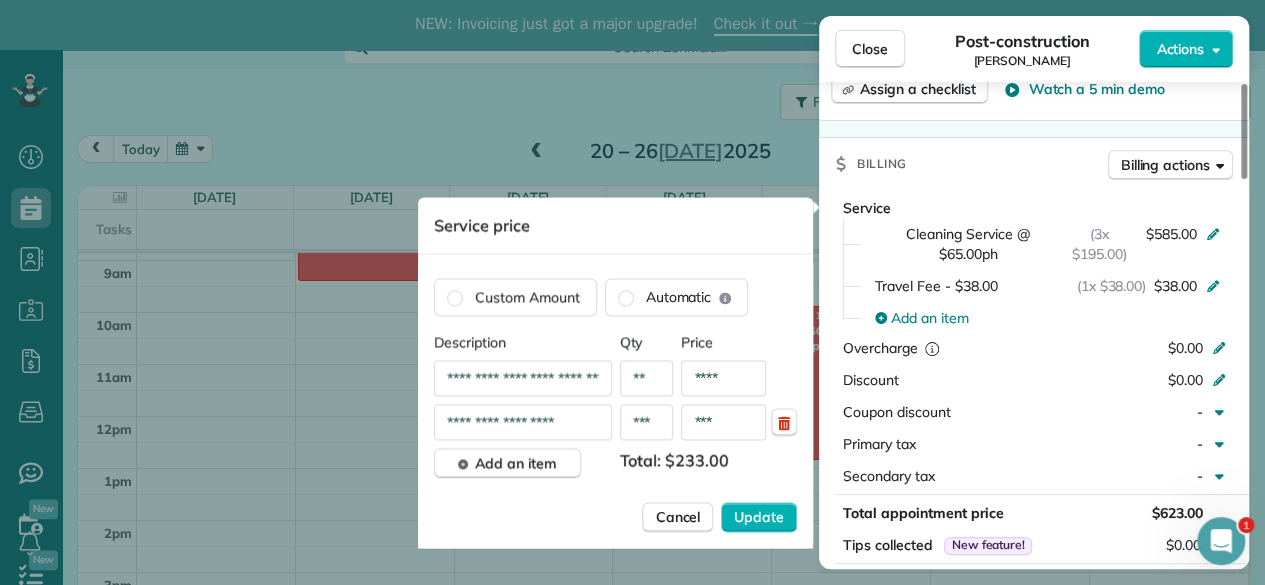 type on "***" 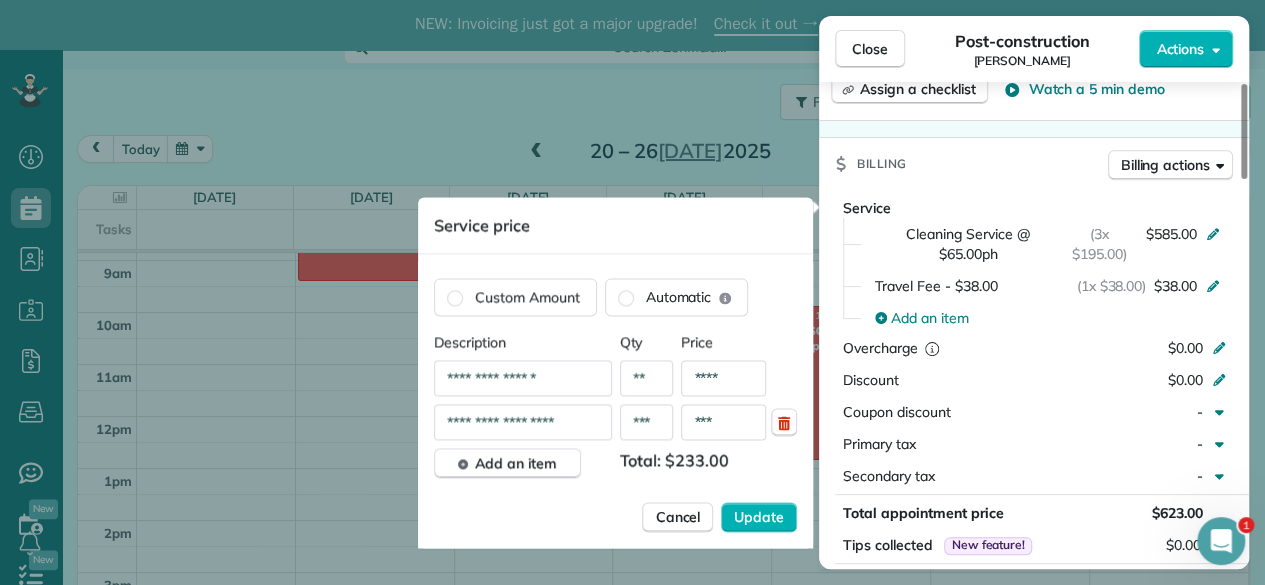 type on "**********" 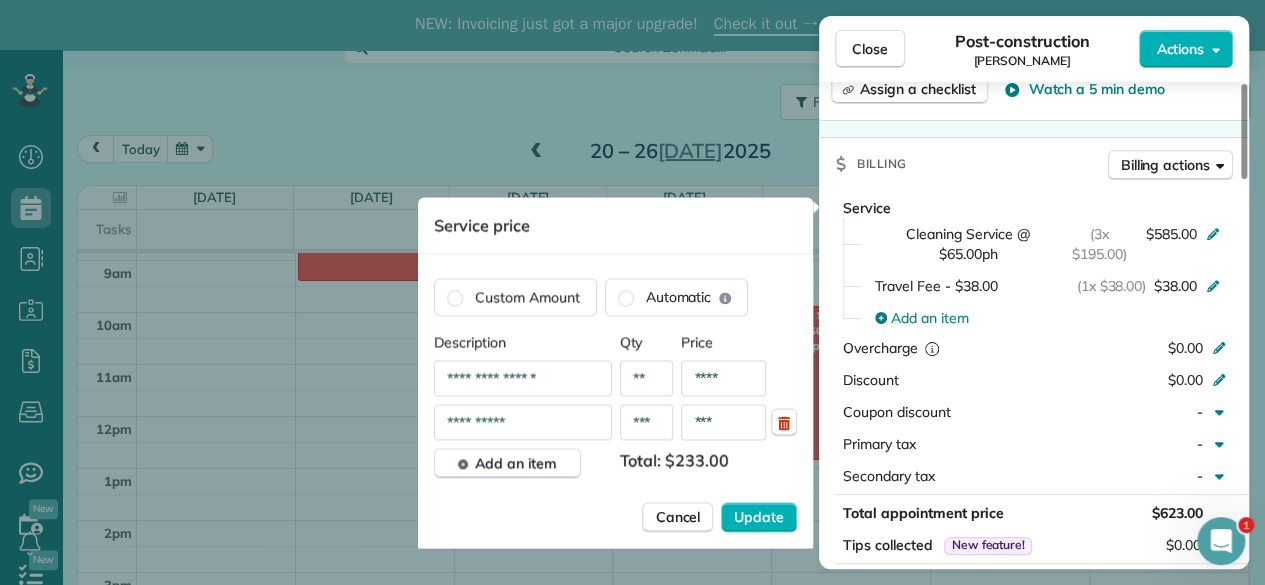 type on "**********" 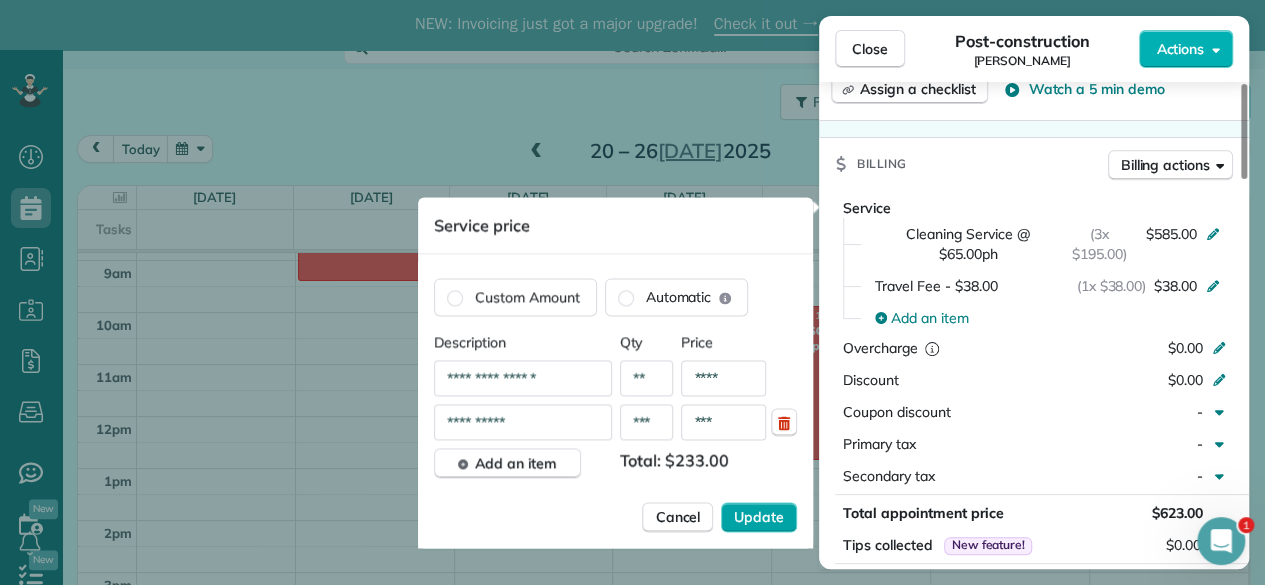 click on "Update" at bounding box center [759, 517] 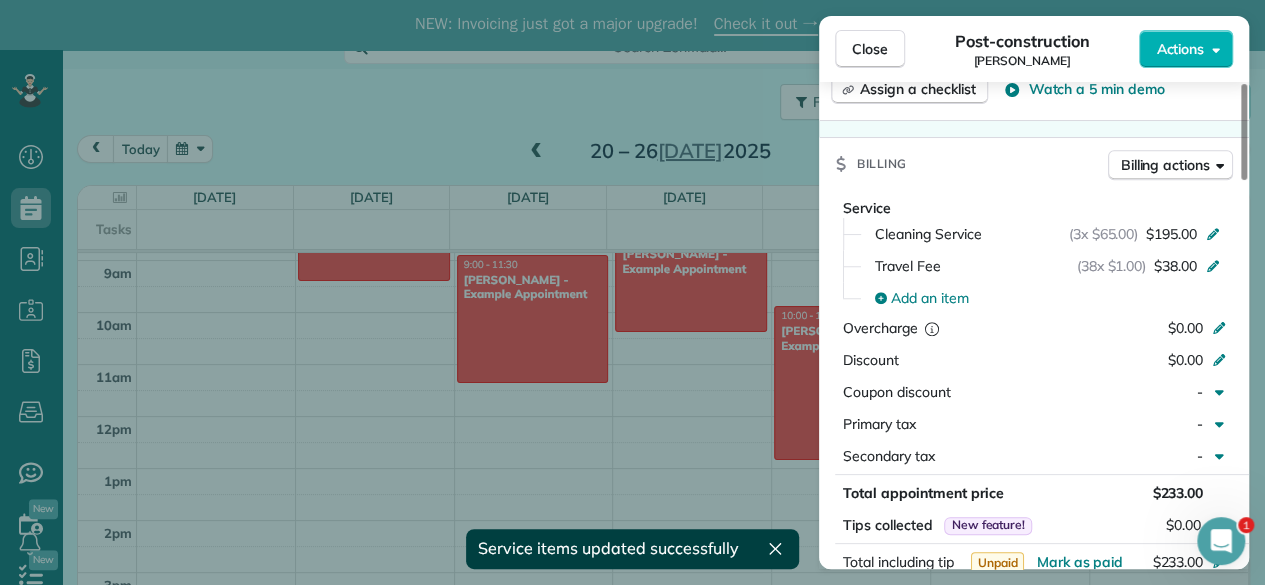 click on "Close Post-construction Claire McLaren Actions Status Active Claire McLaren · Open profile MOBILE 0428 762 045 Copy cmac8008@gmail.com Copy View Details Post-construction Friday, 25 July, 2025 ( 4 days ago ) 12:00 PM 3:00 PM 3 hours and 0 minutes One time 563 Mary Gilmore Way Barmedman NSW 2666 Service was not rated yet Setup ratings Cleaners Time in and out Assign Invite Cleaners Jessica   Blachut 12:00 PM 3:00 PM Checklist Try Now Keep this appointment up to your standards. Stay on top of every detail, keep your cleaners organised, and your client happy. Assign a checklist Watch a 5 min demo Billing Billing actions Service Cleaning Service  (3x $65.00) $195.00 Travel Fee  (38x $1.00) $38.00 Add an item Overcharge $0.00 Discount $0.00 Coupon discount - Primary tax - Secondary tax - Total appointment price $233.00 Tips collected New feature! $0.00 Unpaid Mark as paid Total including tip $233.00 Get paid online in no-time! Send an invoice and reward your cleaners with tips Charge customer credit card Notes 0" at bounding box center (632, 292) 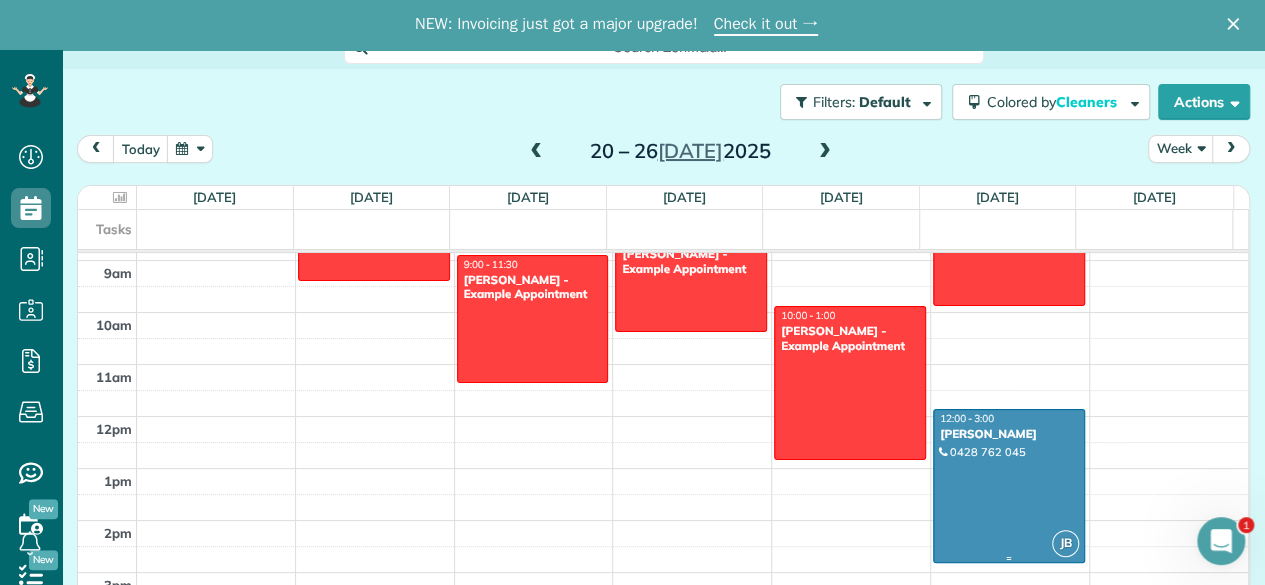 click on "Claire McLaren" at bounding box center [1009, 434] 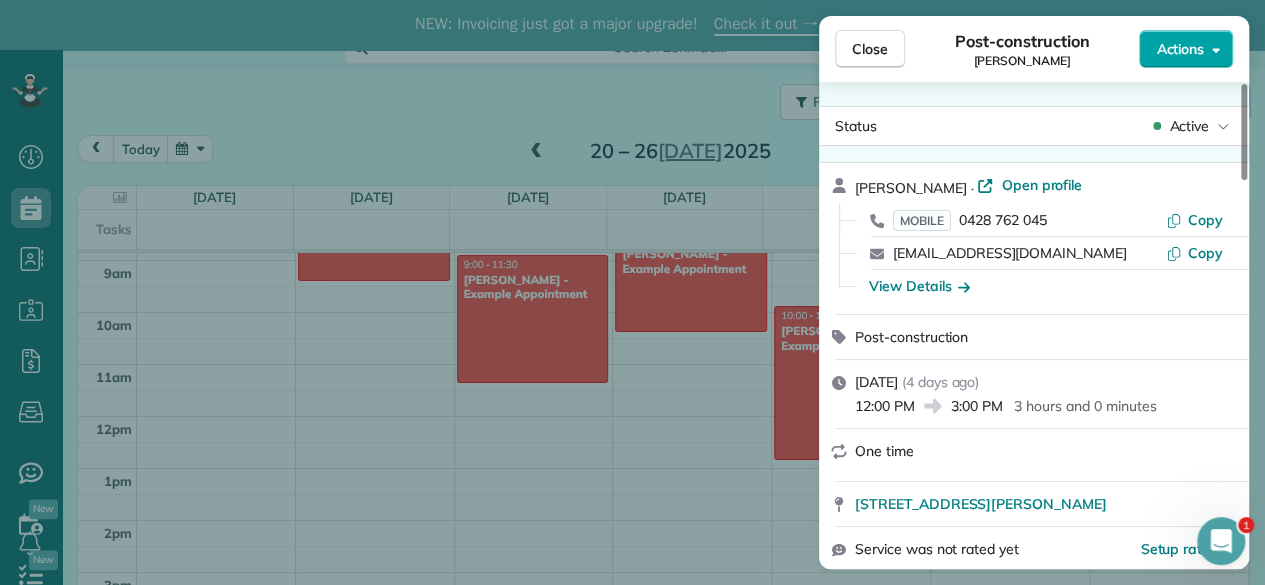 click on "Actions" at bounding box center (1180, 49) 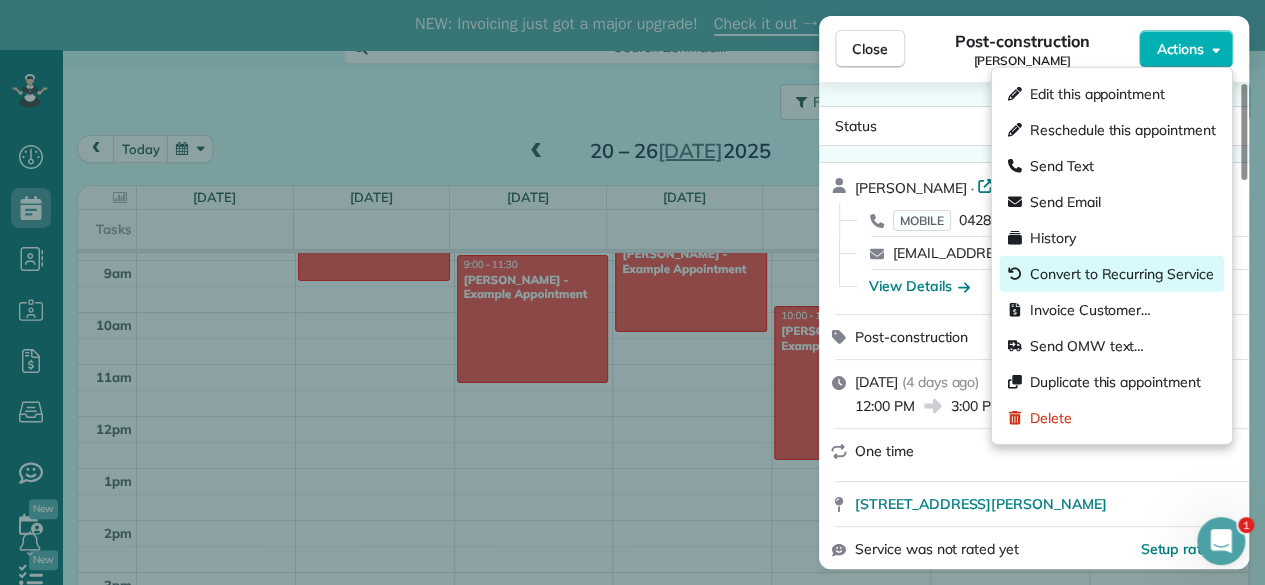 click on "Convert to Recurring Service" at bounding box center [1112, 274] 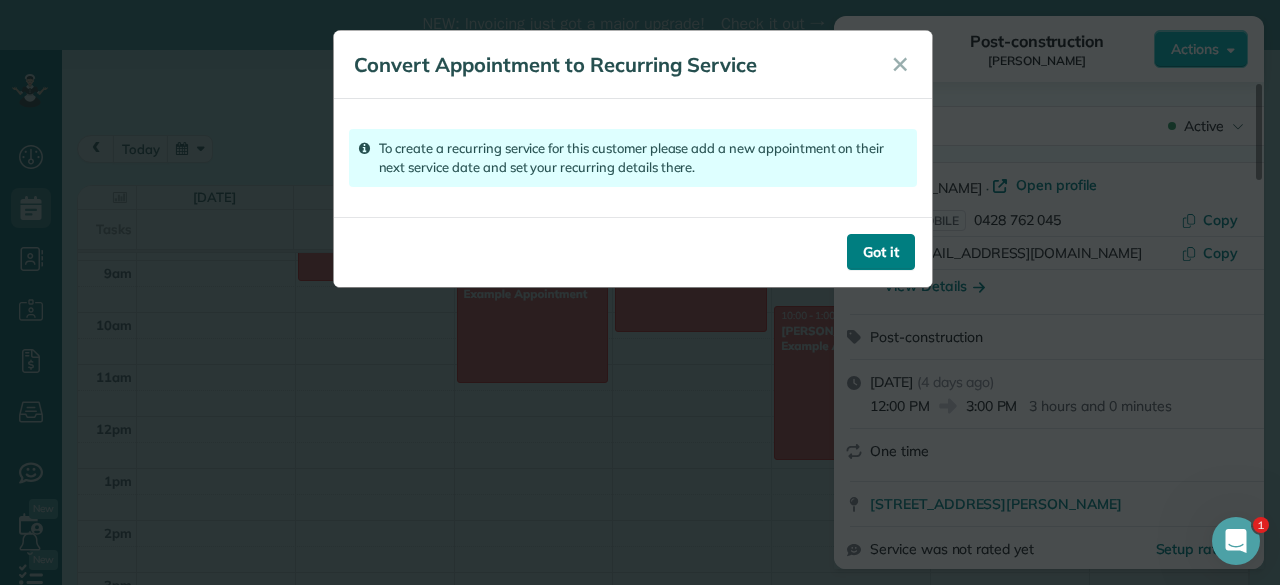 click on "Got it" at bounding box center [881, 252] 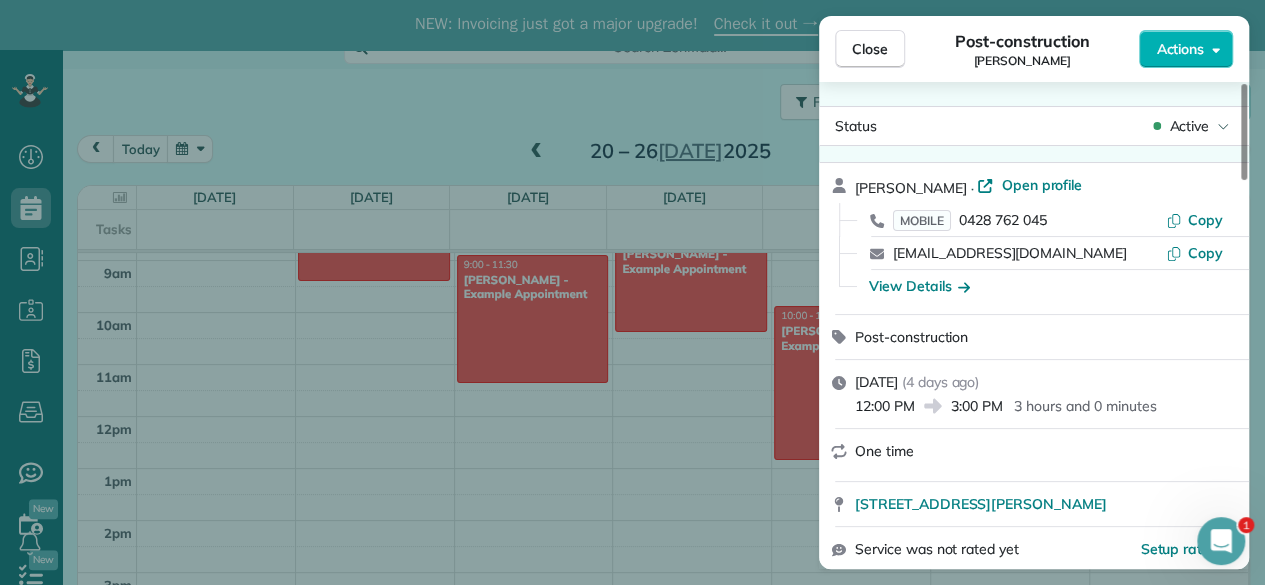 click on "Close Post-construction Claire McLaren Actions Status Active Claire McLaren · Open profile MOBILE 0428 762 045 Copy cmac8008@gmail.com Copy View Details Post-construction Friday, 25 July, 2025 ( 4 days ago ) 12:00 PM 3:00 PM 3 hours and 0 minutes One time 563 Mary Gilmore Way Barmedman NSW 2666 Service was not rated yet Setup ratings Cleaners Time in and out Assign Invite Cleaners Jessica   Blachut 12:00 PM 3:00 PM Checklist Try Now Keep this appointment up to your standards. Stay on top of every detail, keep your cleaners organised, and your client happy. Assign a checklist Watch a 5 min demo Billing Billing actions Service Cleaning Service  (3x $65.00) $195.00 Travel Fee  (38x $1.00) $38.00 Add an item Overcharge $0.00 Discount $0.00 Coupon discount - Primary tax - Secondary tax - Total appointment price $233.00 Tips collected New feature! $0.00 Unpaid Mark as paid Total including tip $233.00 Get paid online in no-time! Send an invoice and reward your cleaners with tips Charge customer credit card Notes 0" at bounding box center (632, 292) 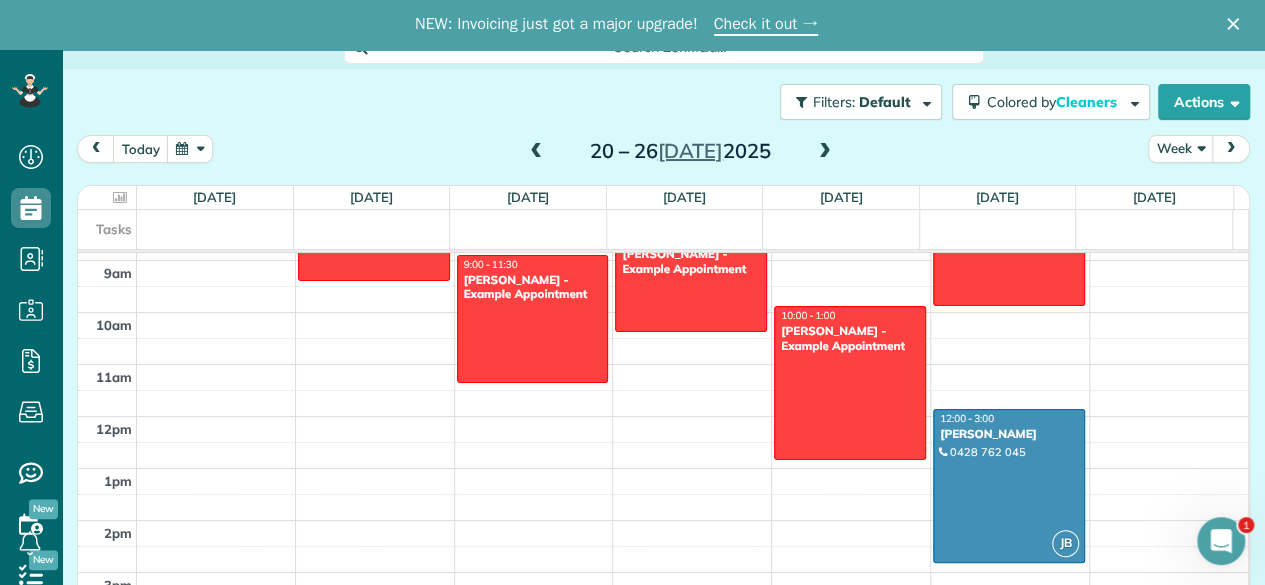 click at bounding box center [825, 152] 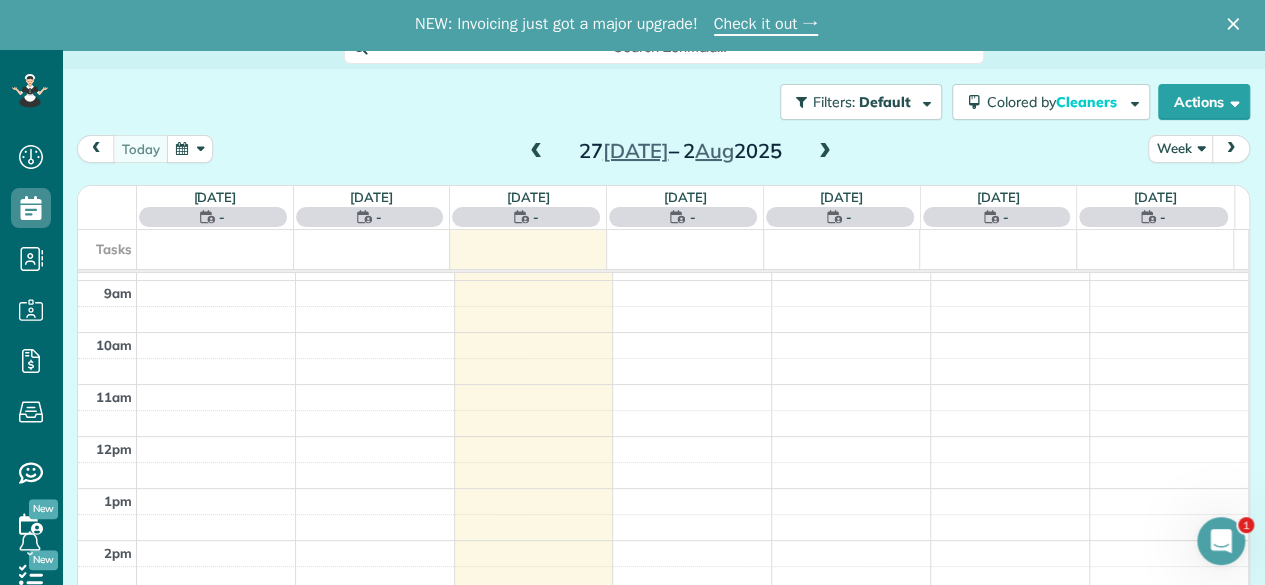 scroll, scrollTop: 360, scrollLeft: 0, axis: vertical 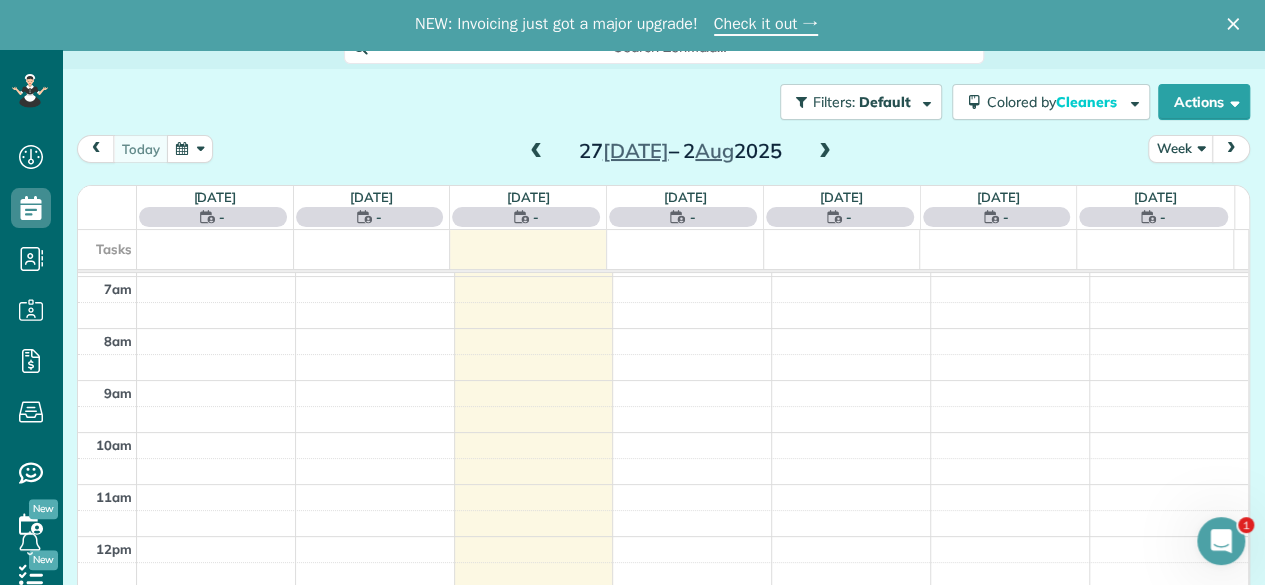 click at bounding box center (825, 152) 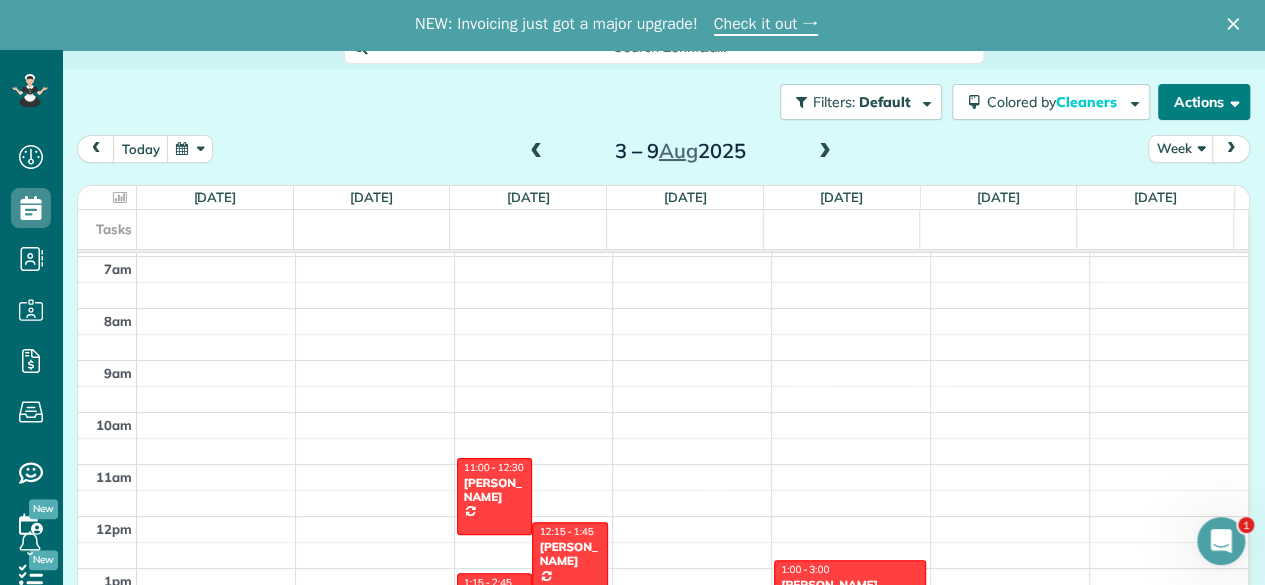 click on "Actions" at bounding box center [1204, 102] 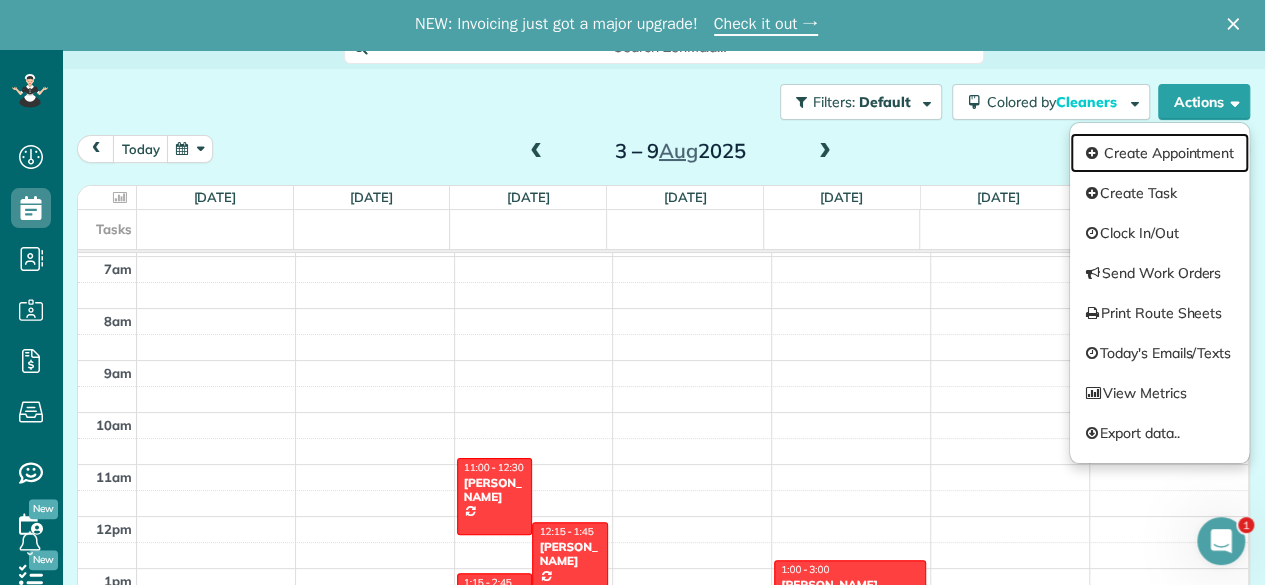 click on "Create Appointment" at bounding box center (1159, 153) 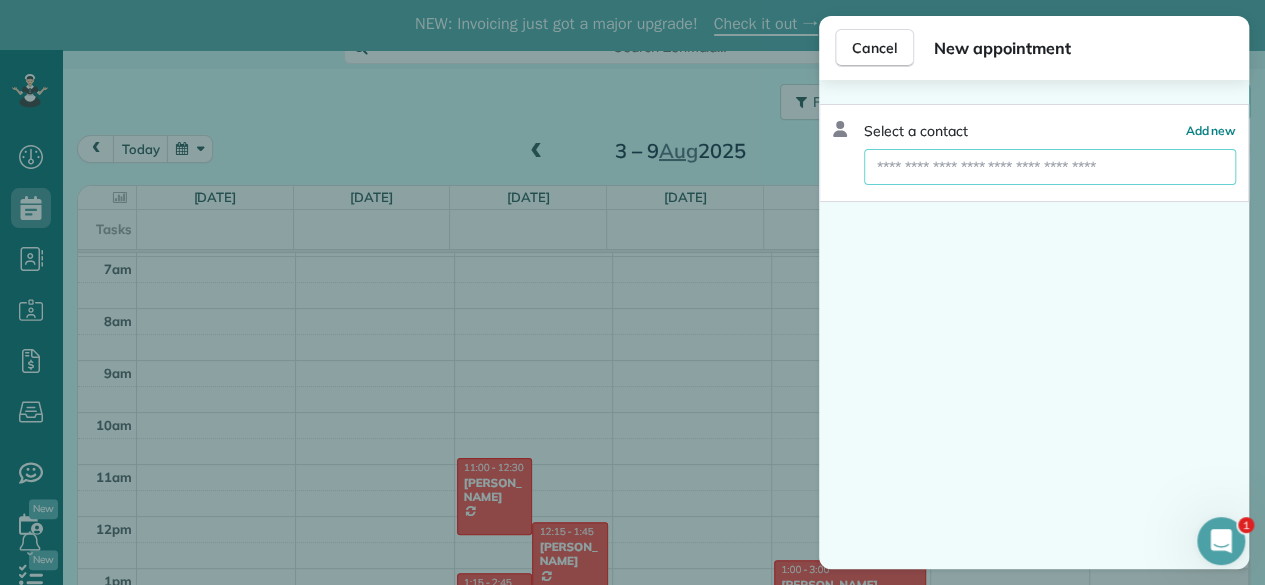 click at bounding box center (1050, 167) 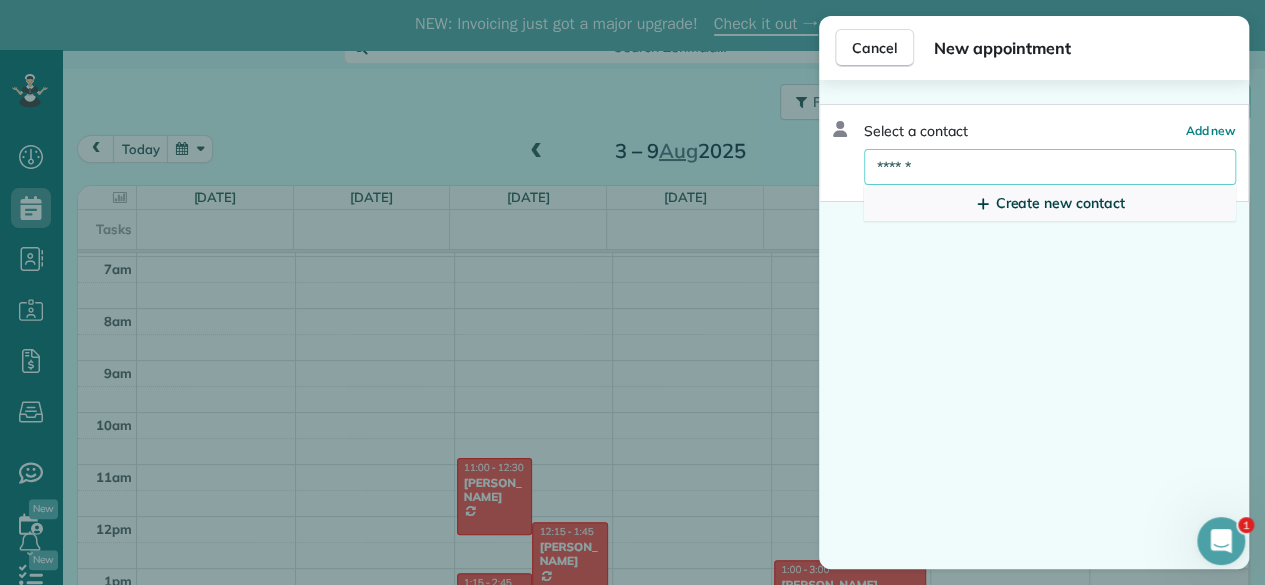 type on "******" 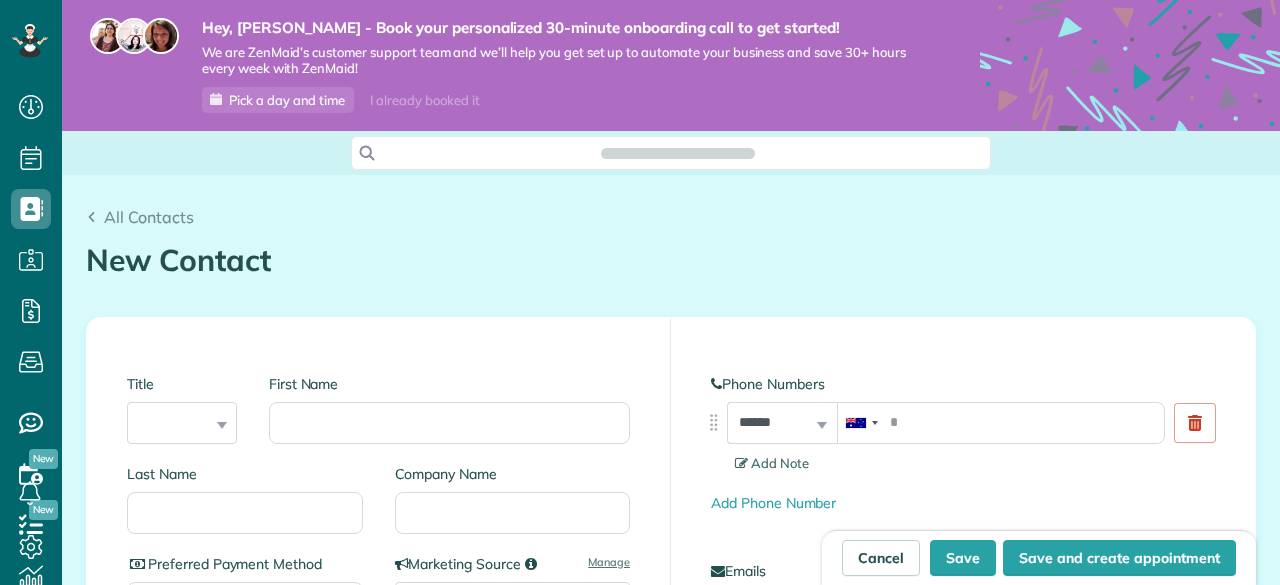 scroll, scrollTop: 0, scrollLeft: 0, axis: both 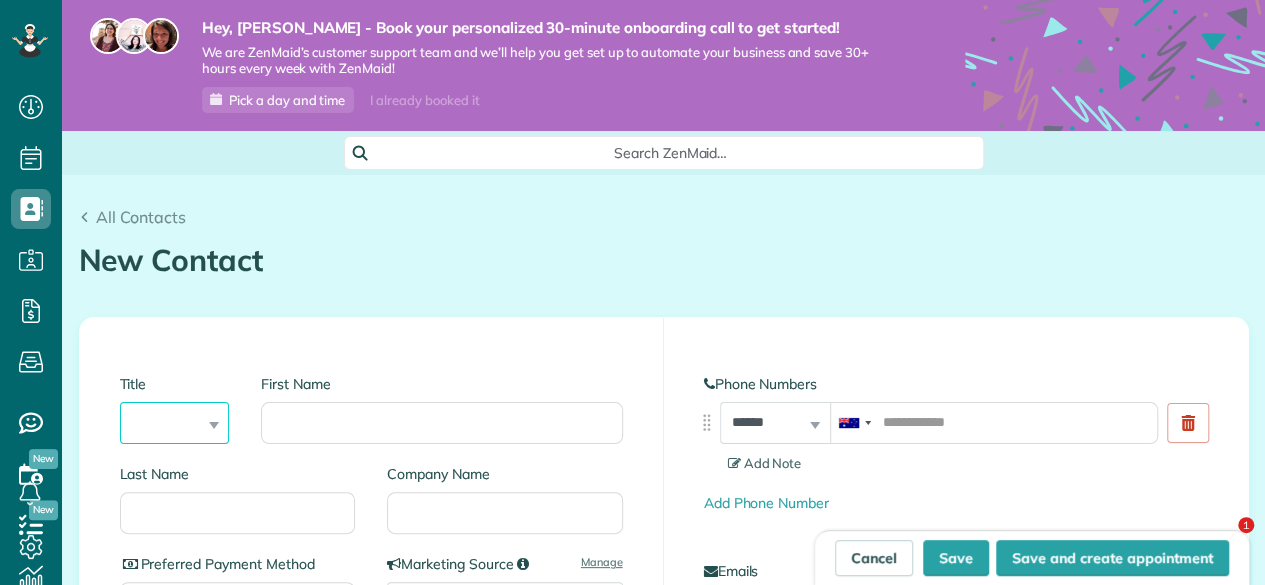 click on "Title
***
****
***
***" at bounding box center (175, 409) 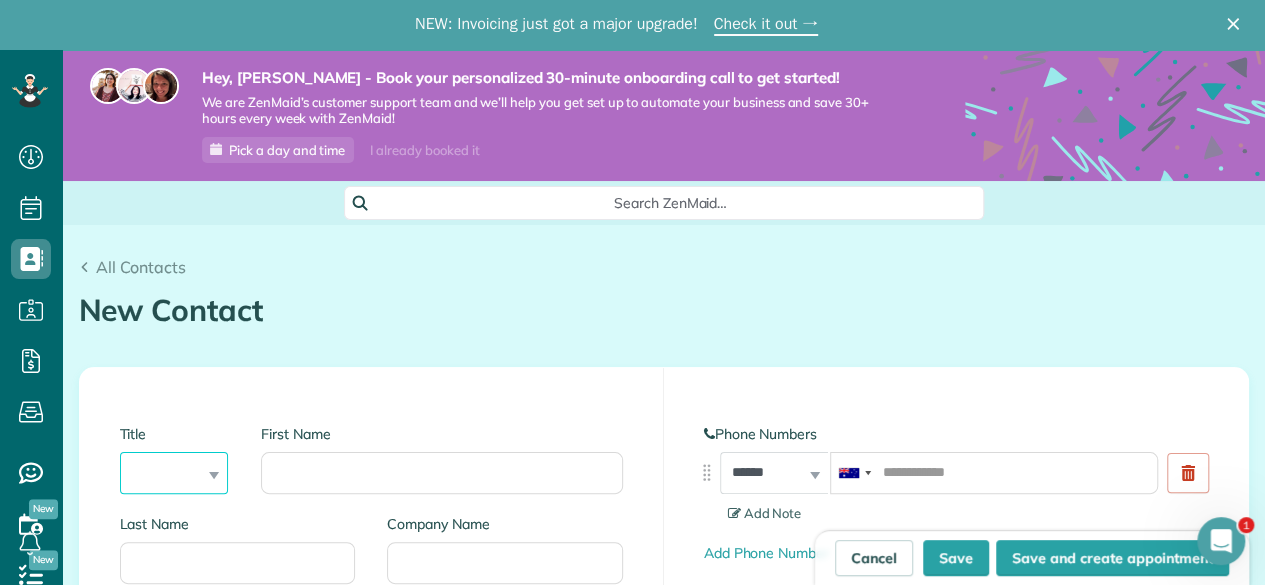 scroll, scrollTop: 0, scrollLeft: 0, axis: both 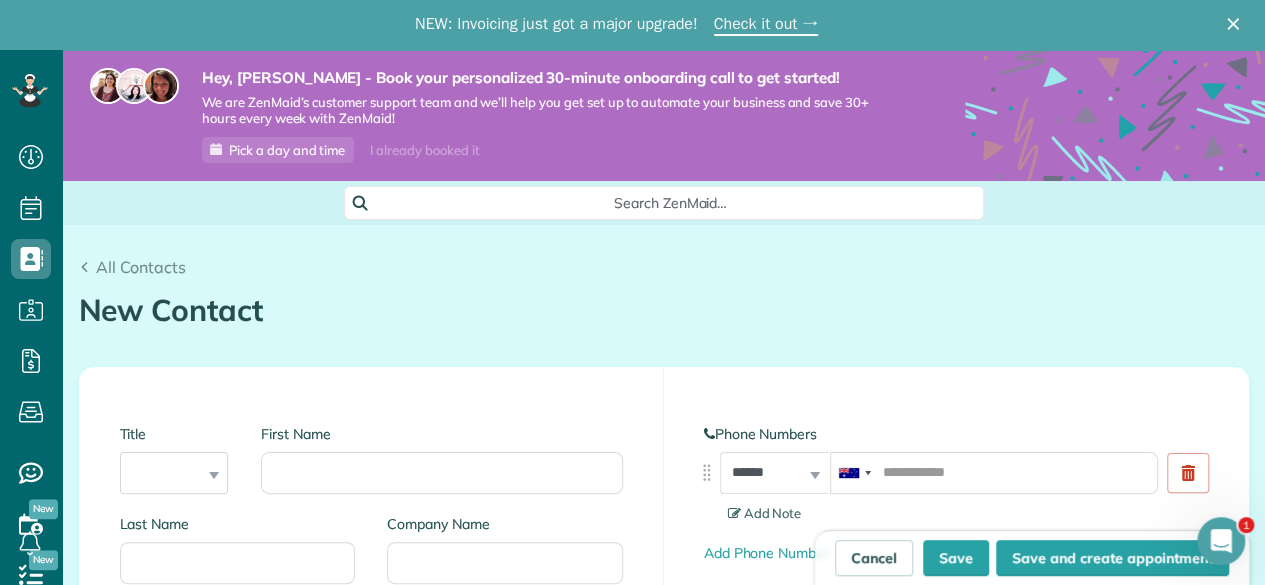 click on "New Contact" at bounding box center (664, 310) 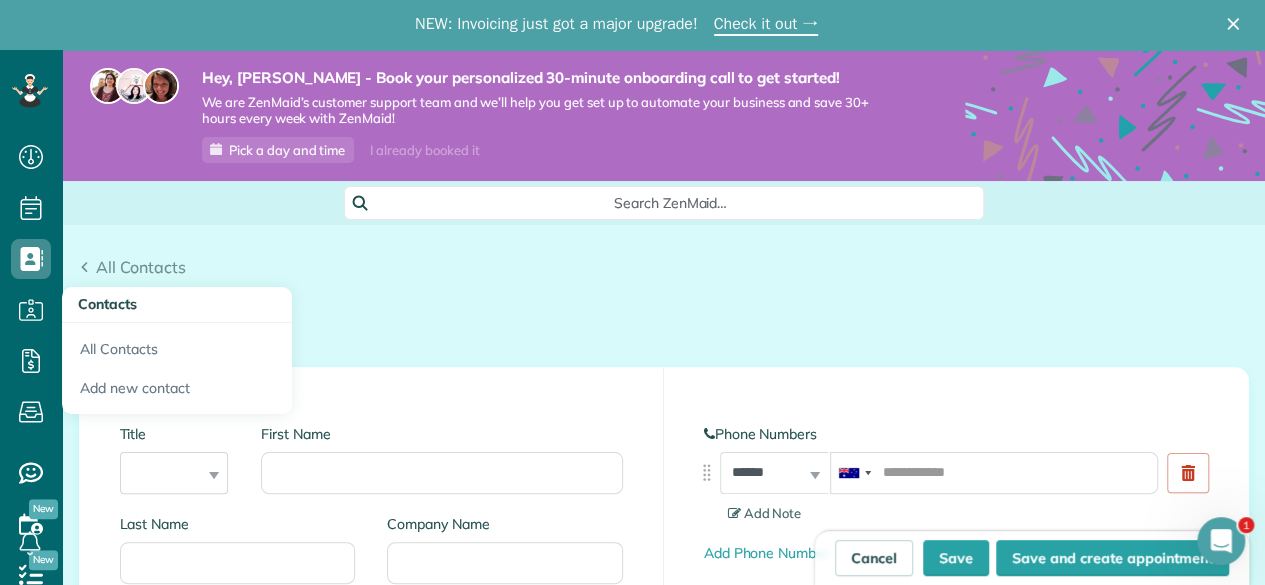 click on "Contacts" at bounding box center (177, 305) 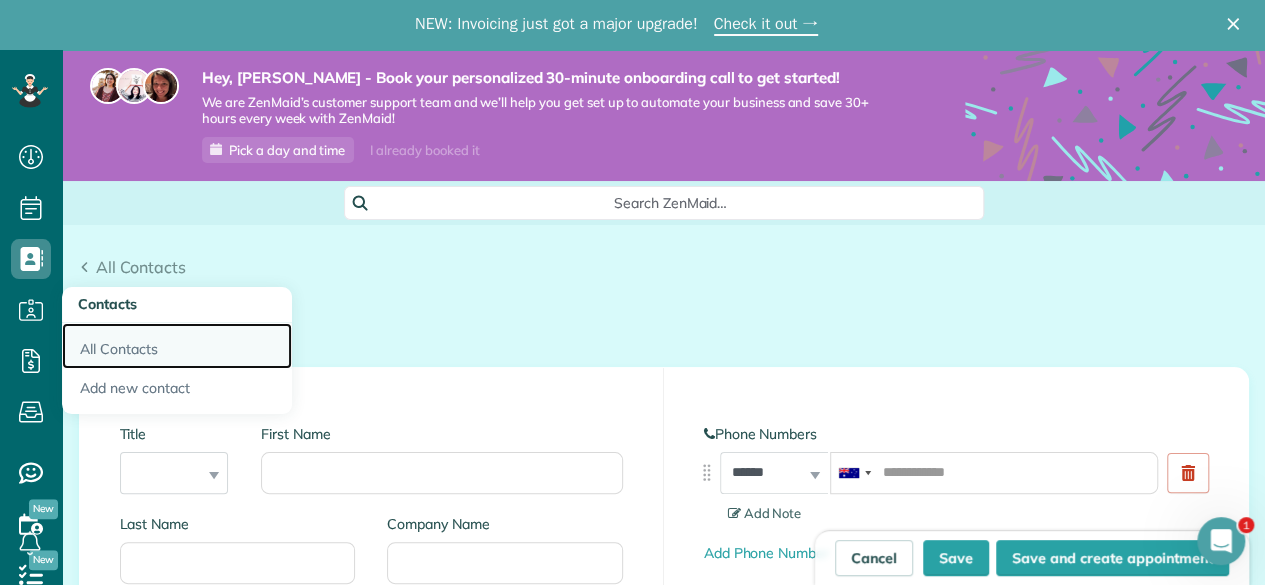 click on "All Contacts" at bounding box center (177, 346) 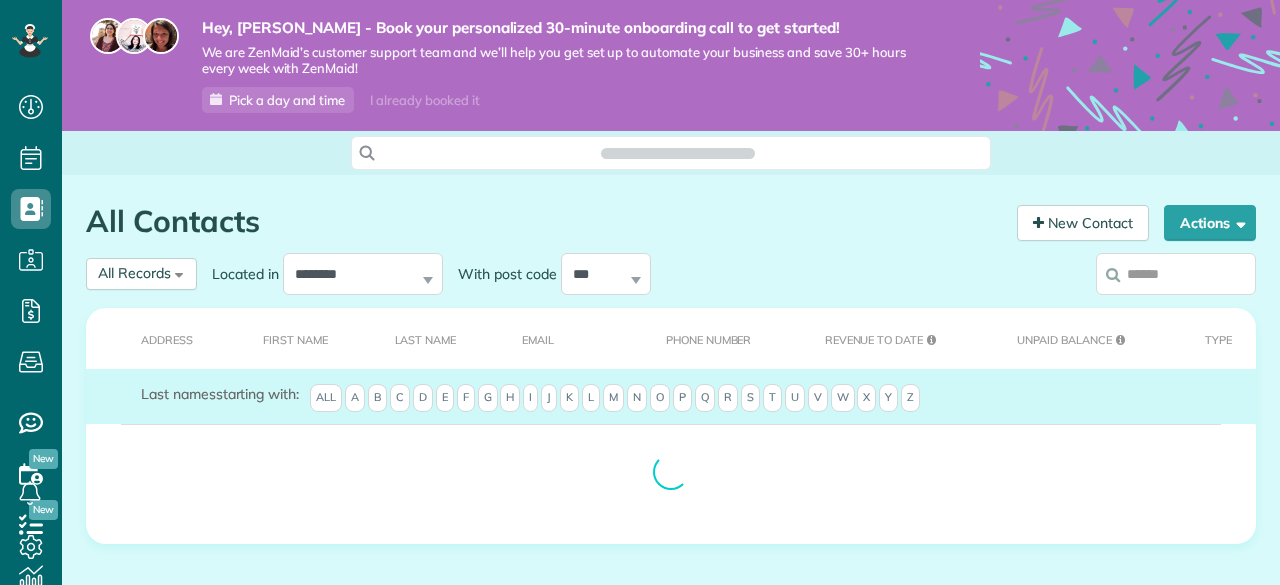 scroll, scrollTop: 0, scrollLeft: 0, axis: both 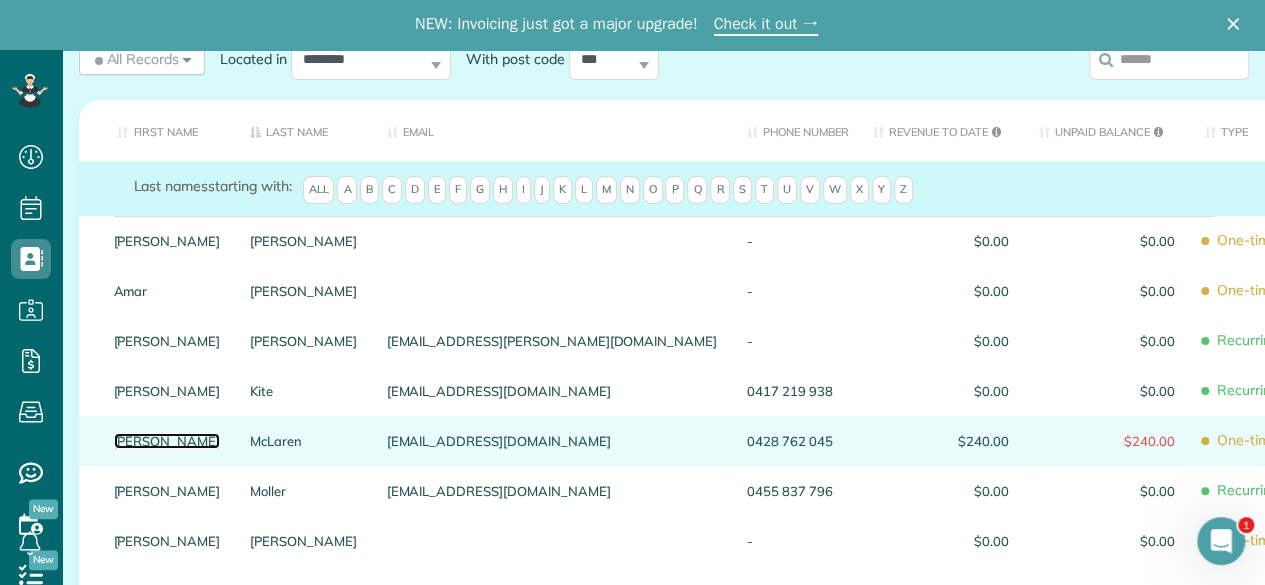 click on "[PERSON_NAME]" at bounding box center [167, 441] 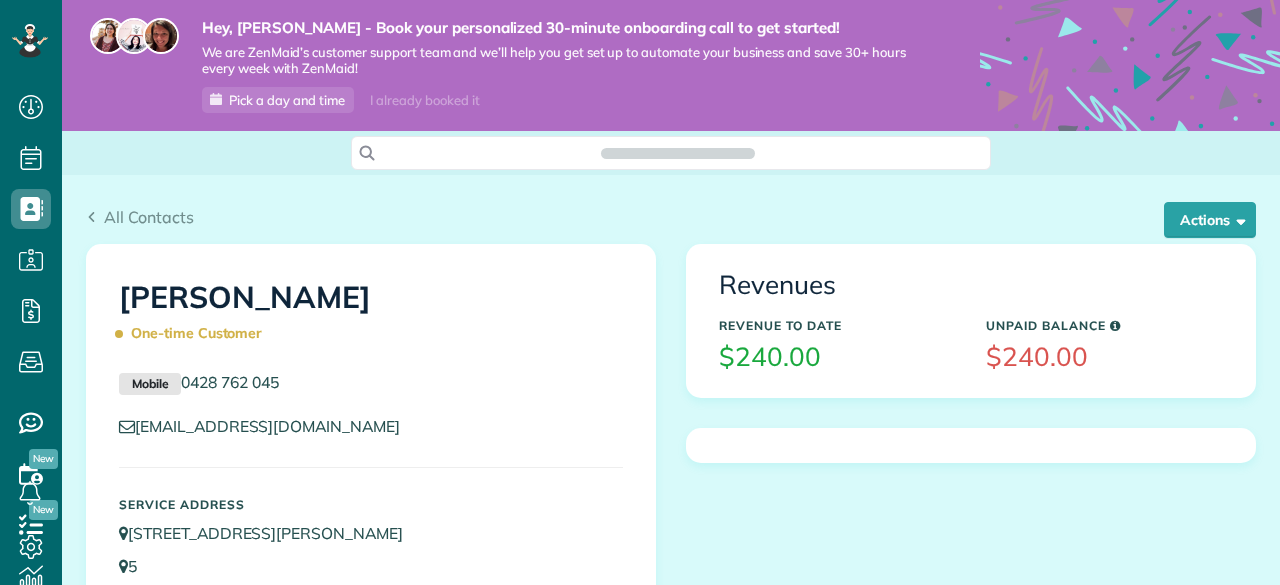 scroll, scrollTop: 0, scrollLeft: 0, axis: both 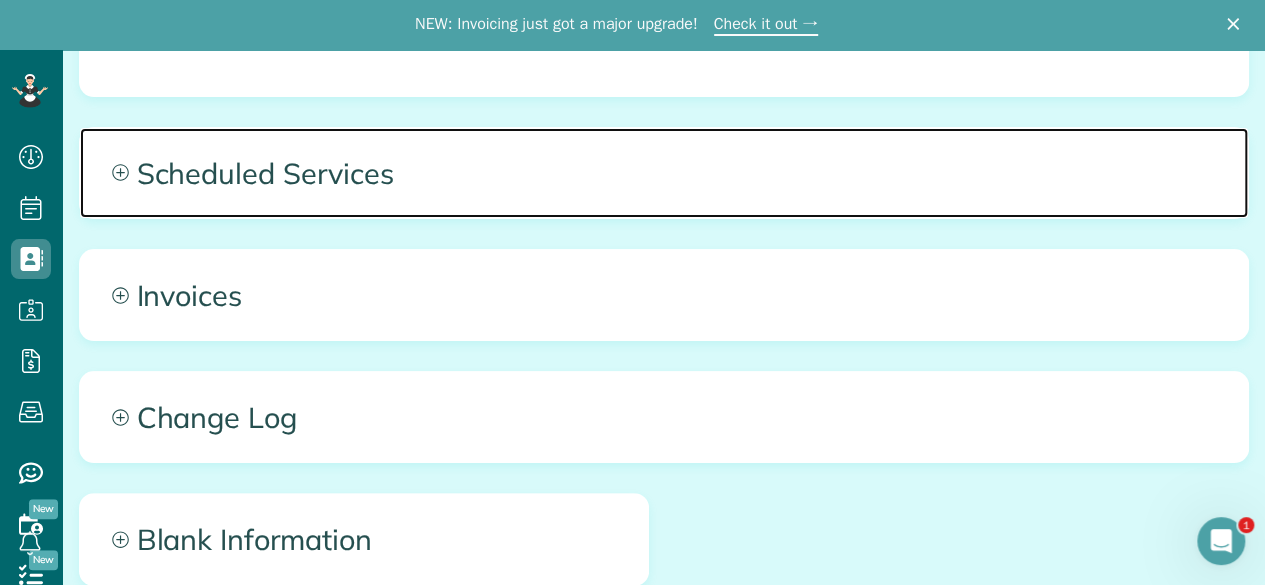 click on "Scheduled Services" at bounding box center (664, 173) 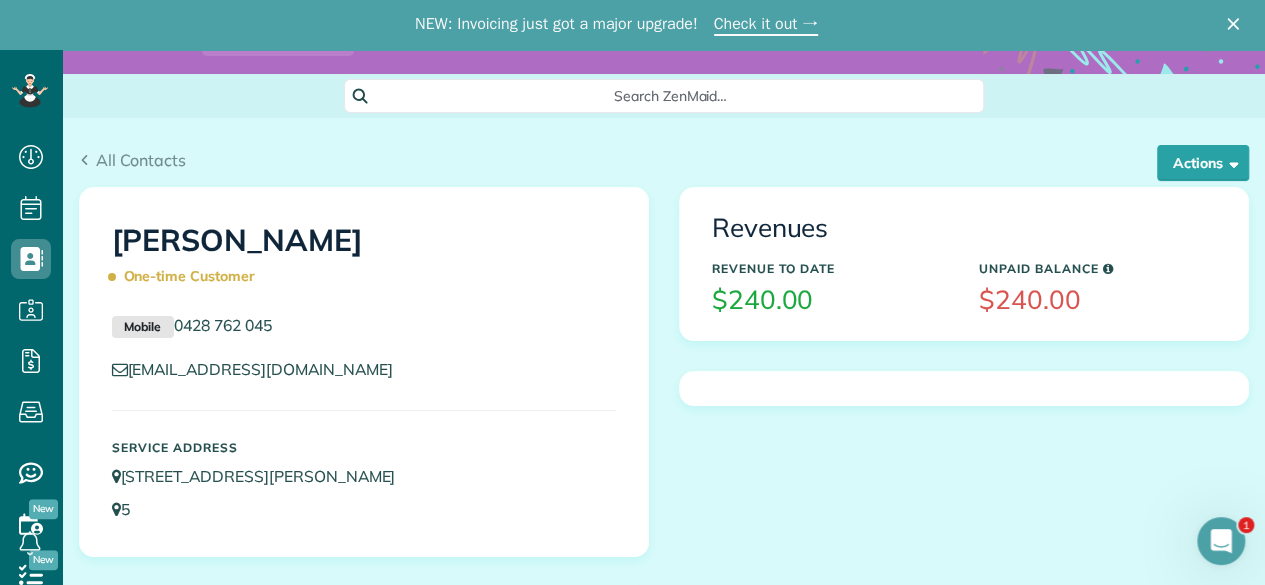 scroll, scrollTop: 100, scrollLeft: 0, axis: vertical 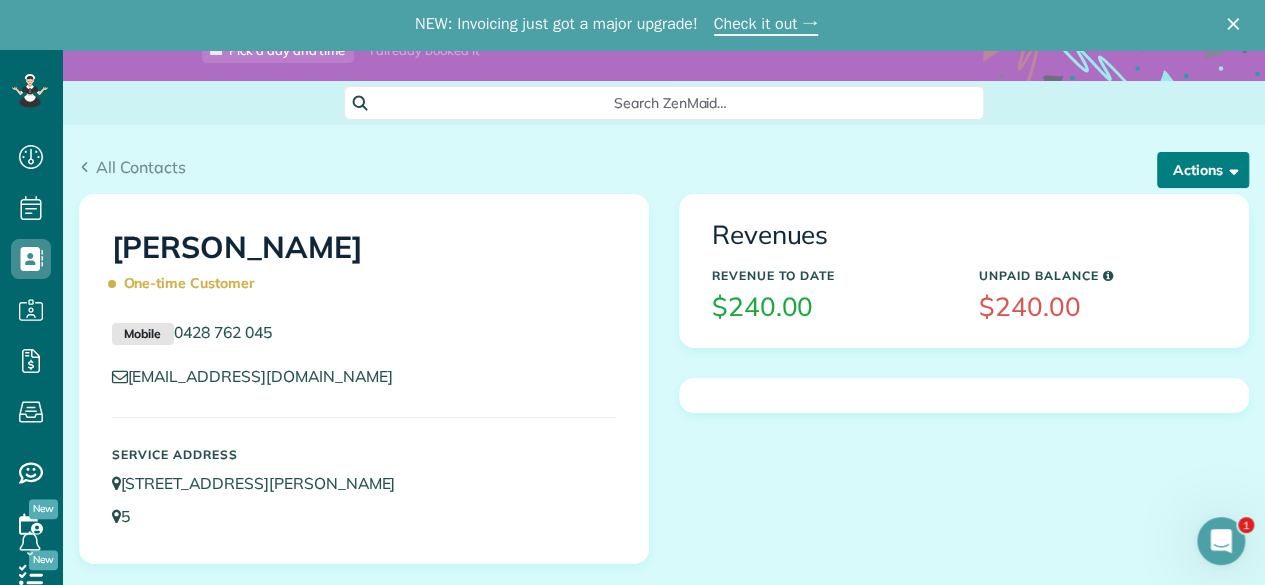 click on "Actions" at bounding box center (1203, 170) 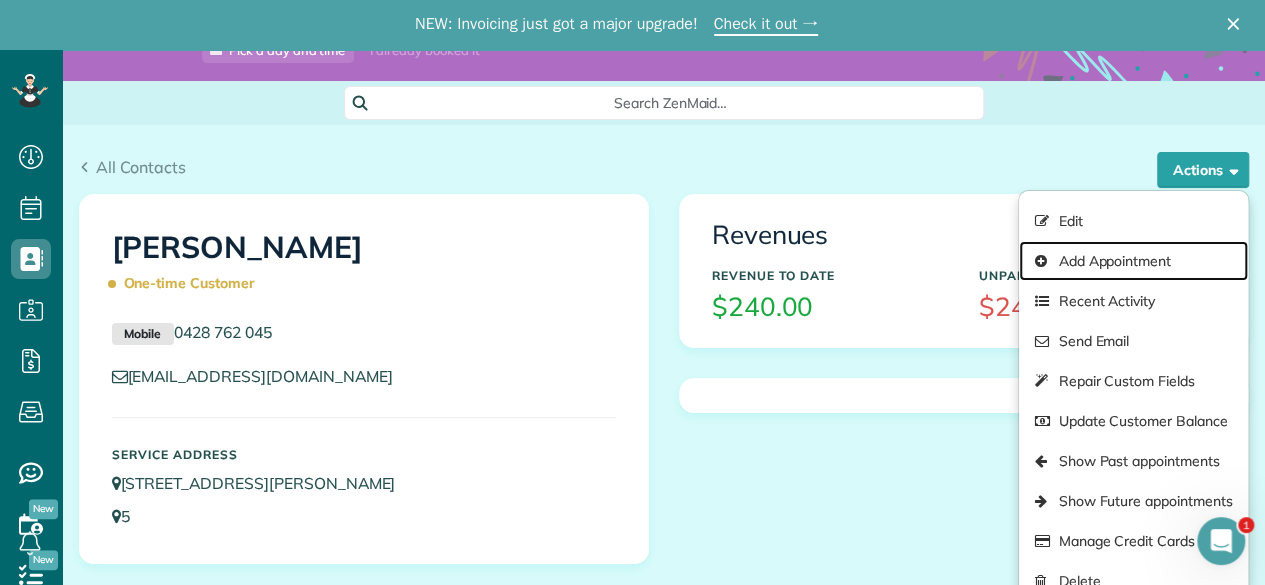 click on "Add Appointment" at bounding box center [1133, 261] 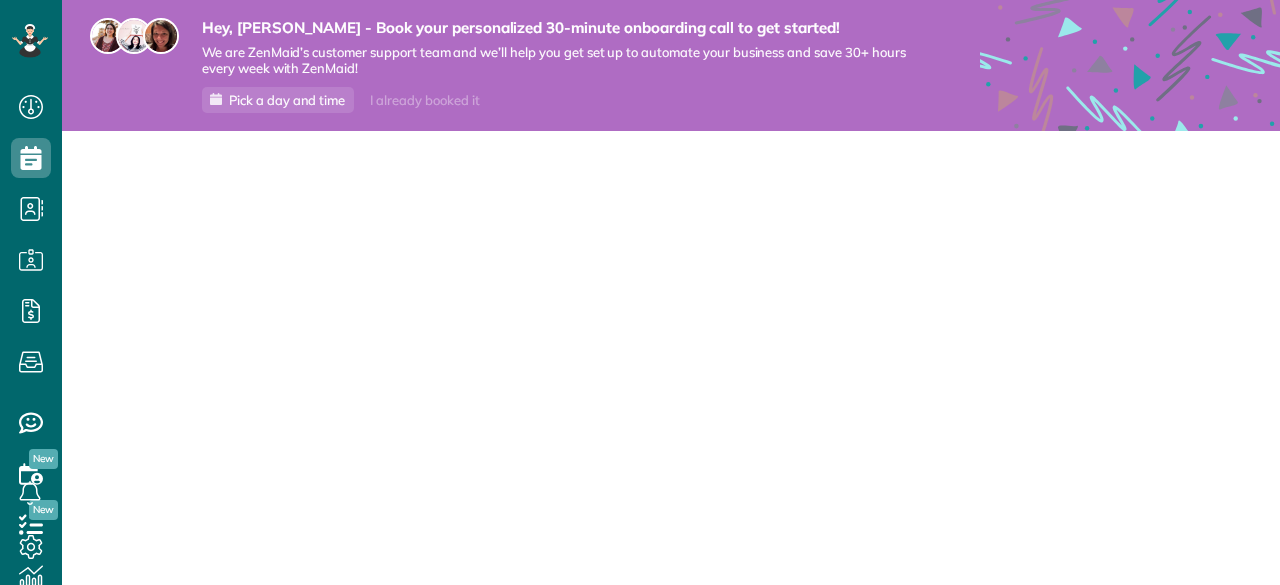 scroll, scrollTop: 0, scrollLeft: 0, axis: both 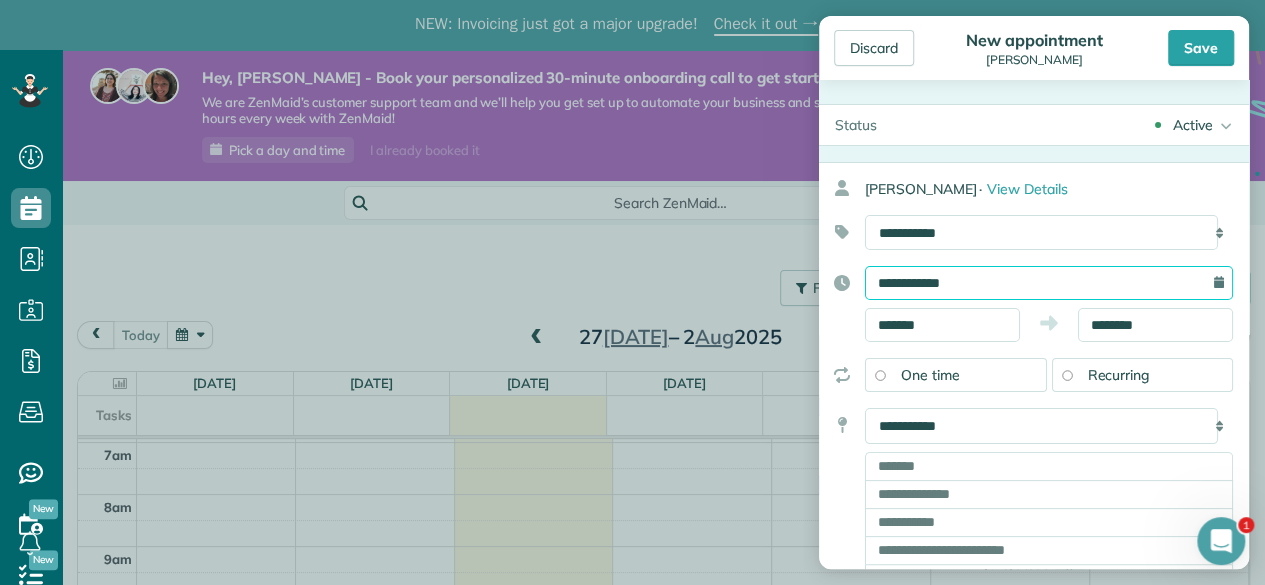 click on "**********" at bounding box center (1049, 283) 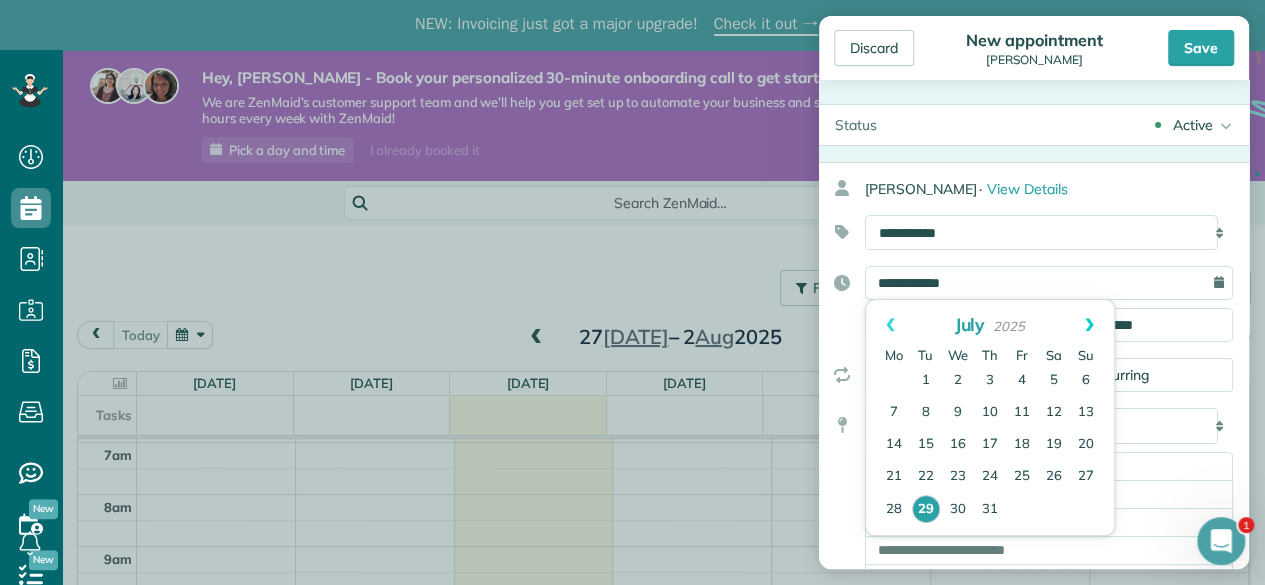 click on "Next" at bounding box center (1089, 325) 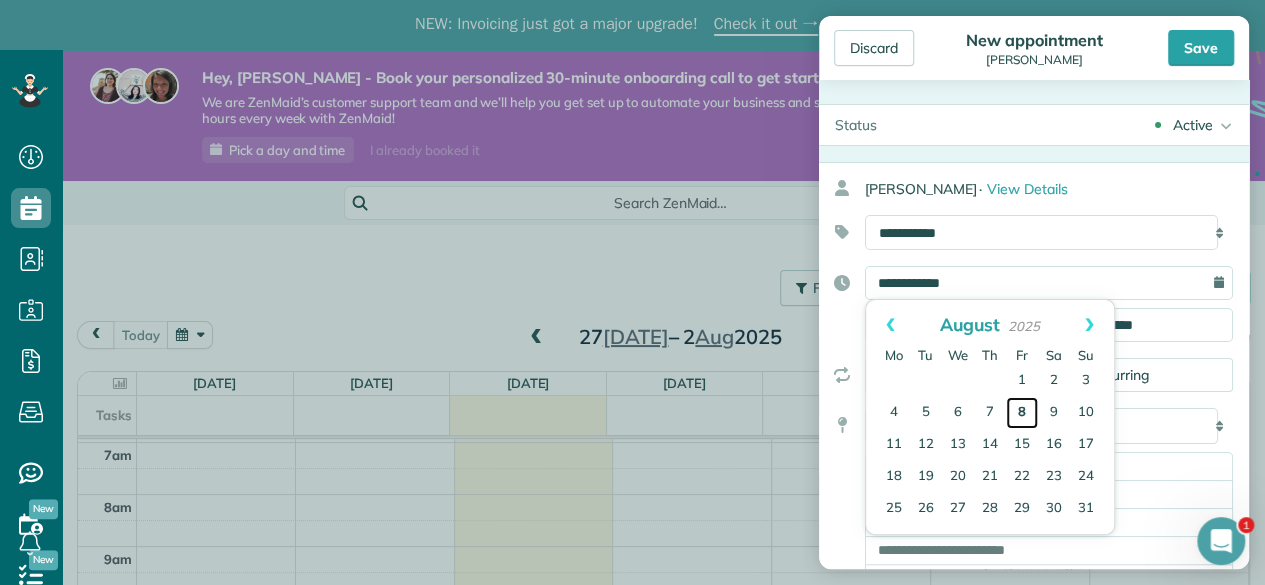 click on "8" at bounding box center [1022, 413] 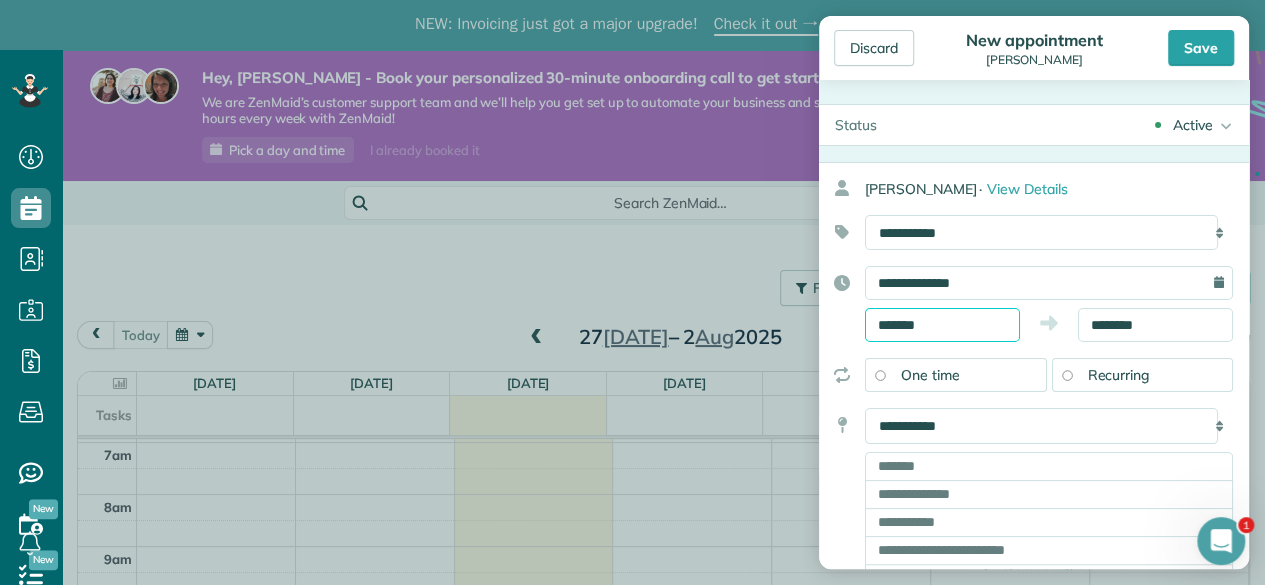 click on "*******" at bounding box center (942, 325) 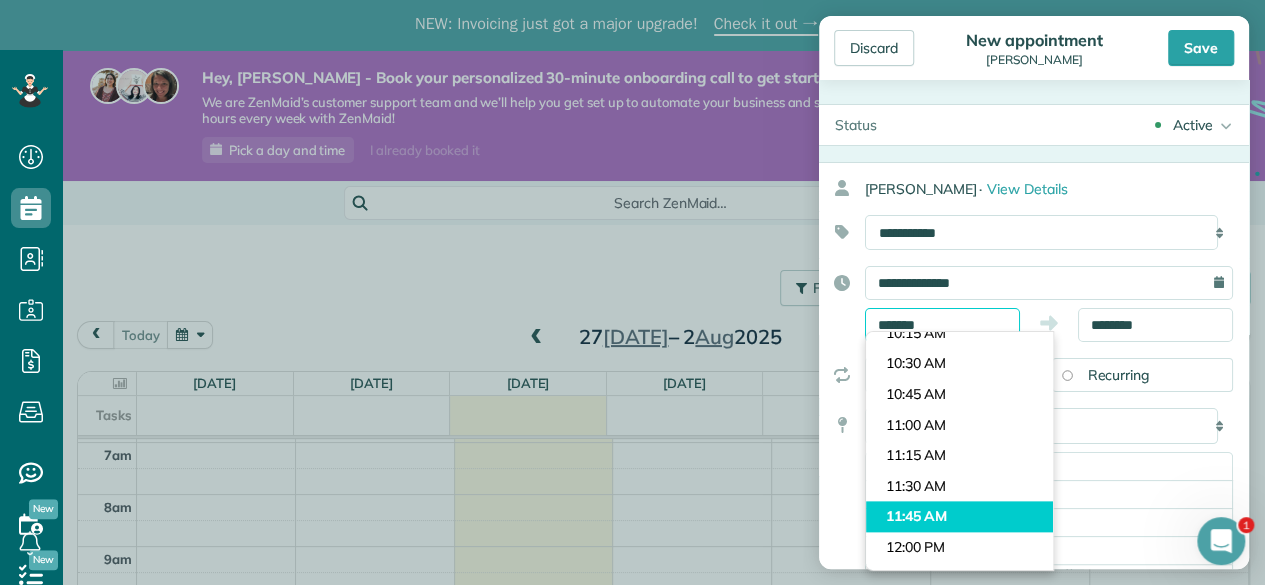 scroll, scrollTop: 1238, scrollLeft: 0, axis: vertical 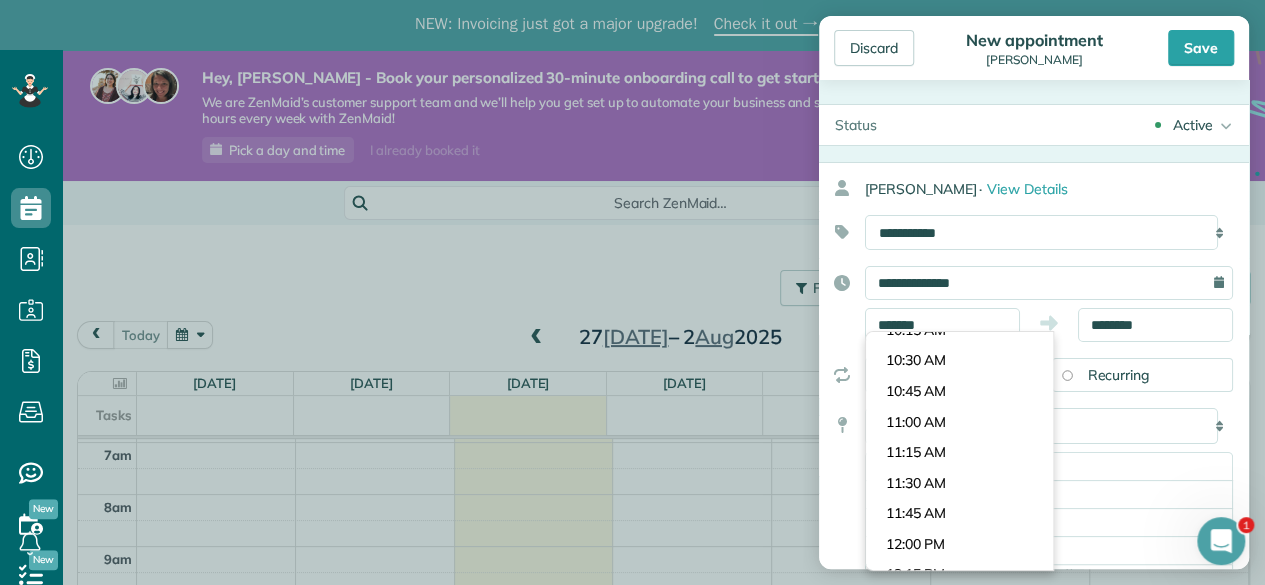 type on "********" 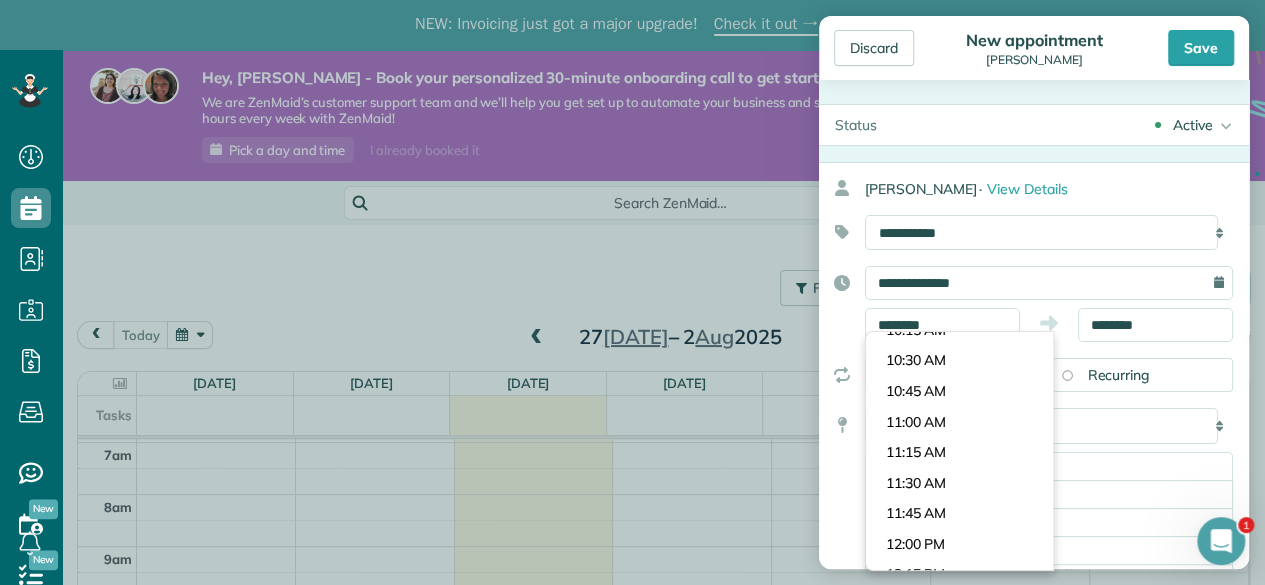 click on "Dashboard
Scheduling
Calendar View
List View
Dispatch View - Weekly scheduling (Beta)" at bounding box center [632, 342] 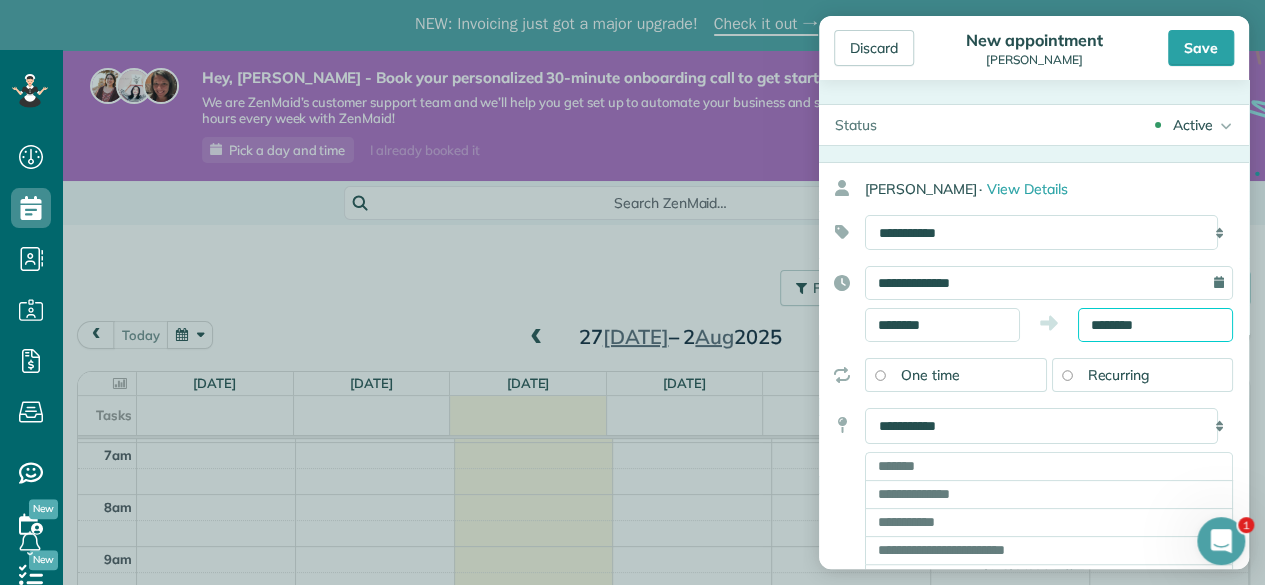 click on "********" at bounding box center [1155, 325] 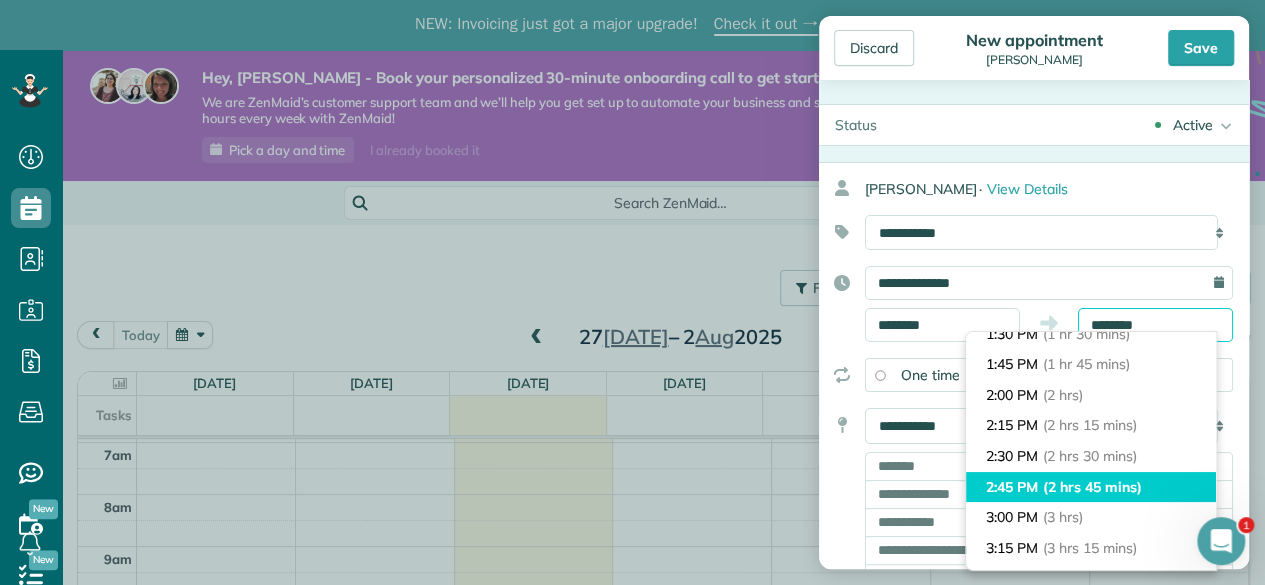 scroll, scrollTop: 200, scrollLeft: 0, axis: vertical 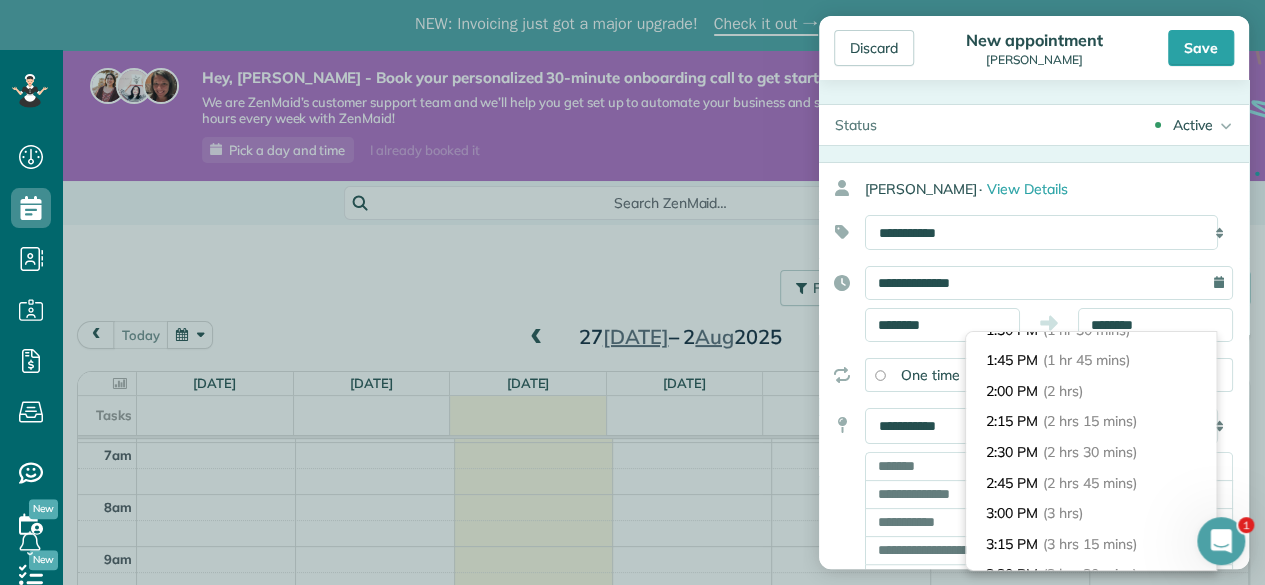 type on "*******" 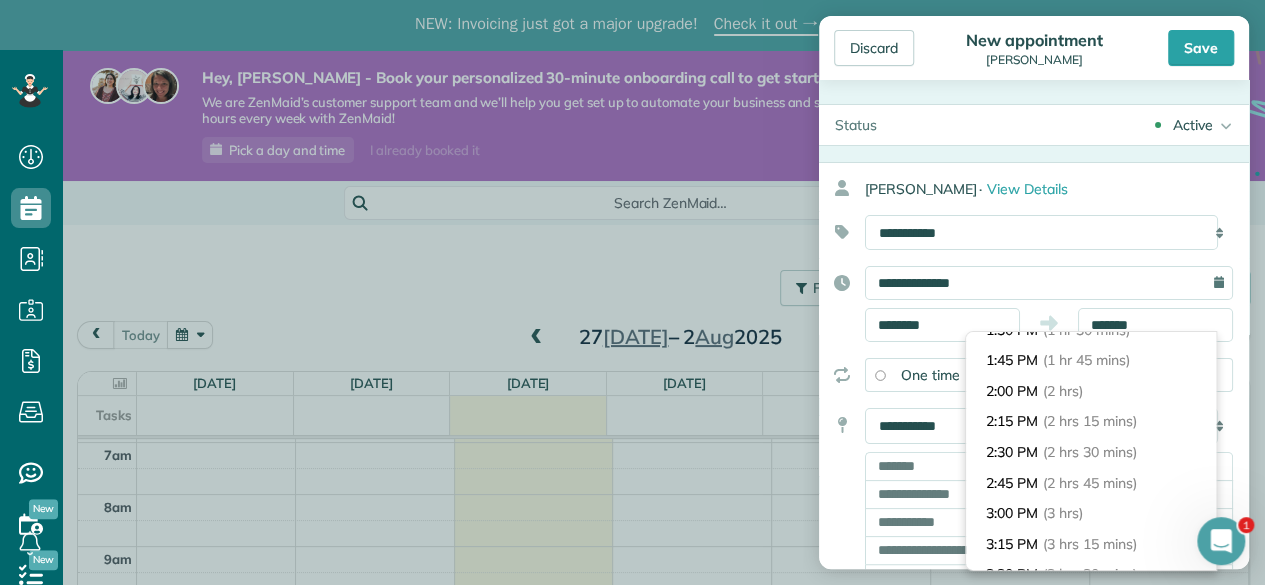 click on "3:00 PM  (3 hrs)" at bounding box center [1091, 513] 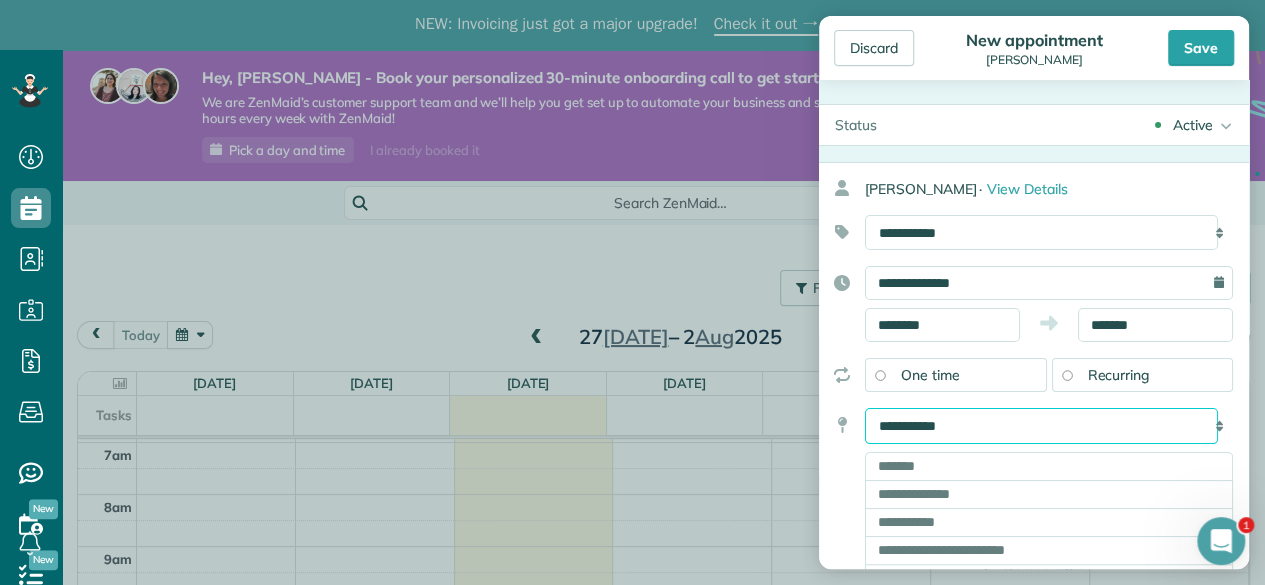 click on "**********" at bounding box center [1041, 425] 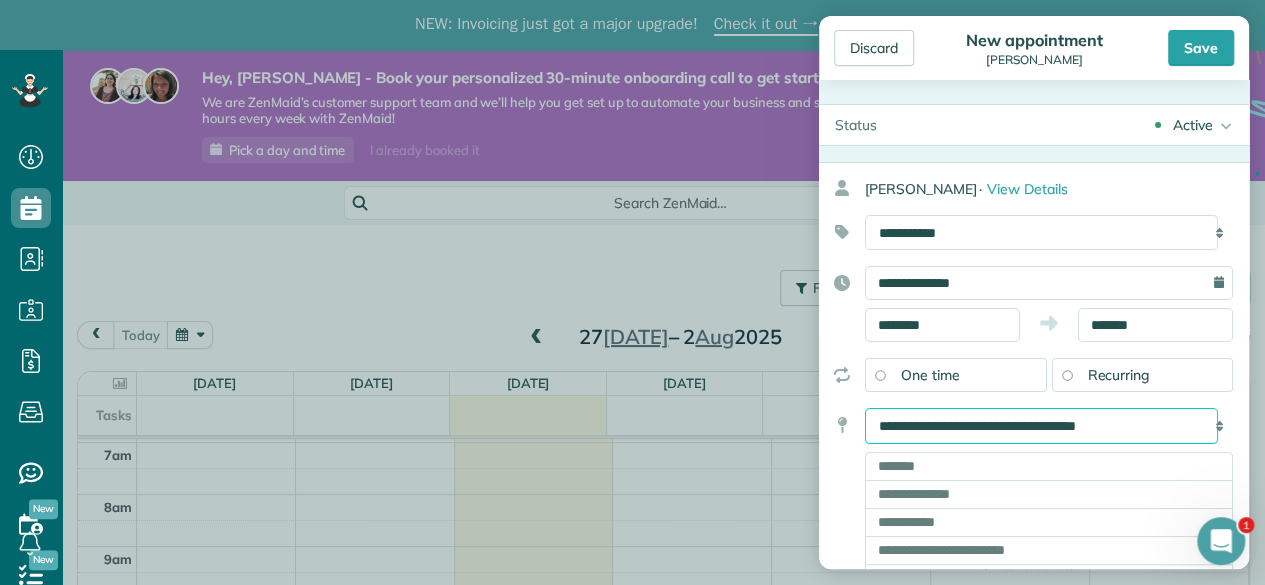 click on "**********" at bounding box center (1041, 425) 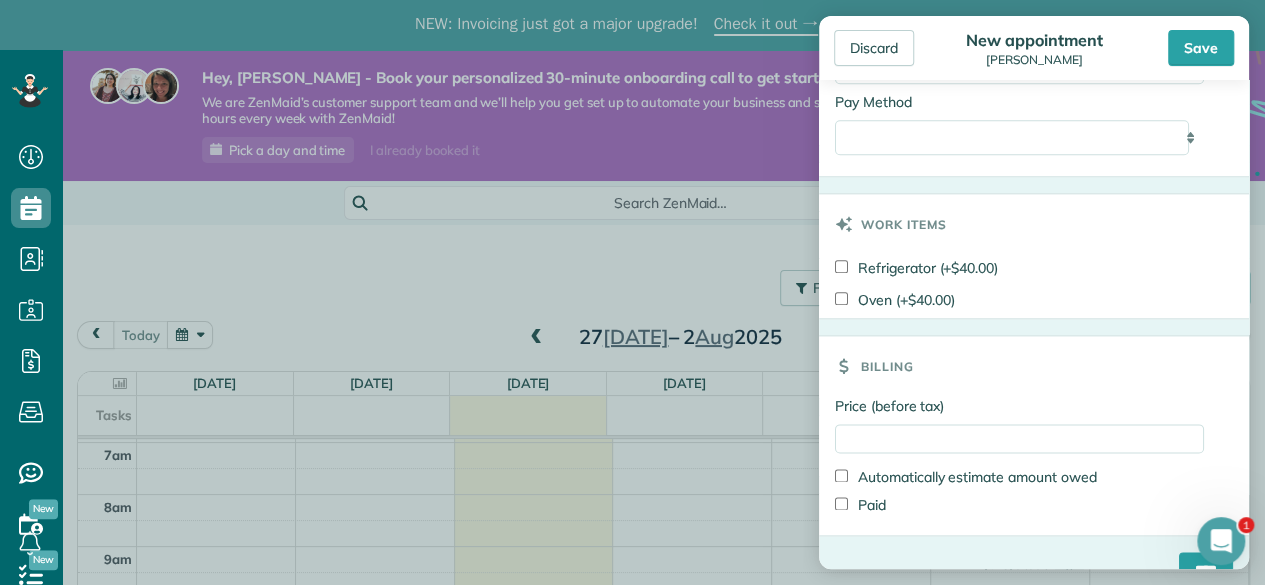 scroll, scrollTop: 1141, scrollLeft: 0, axis: vertical 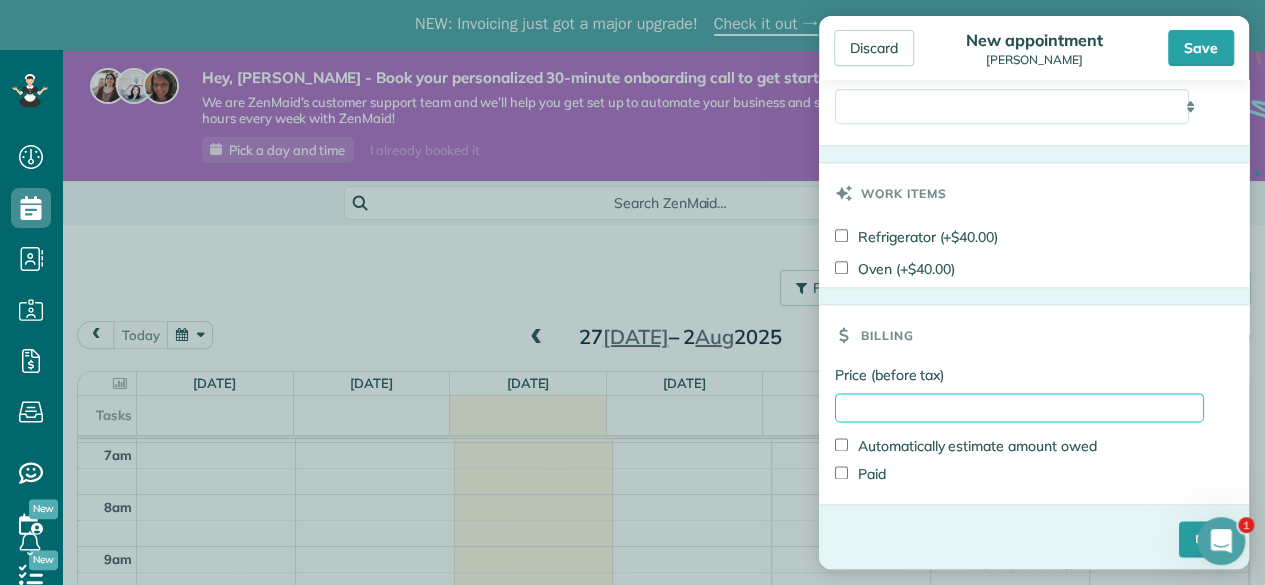 click on "Price (before tax)" at bounding box center (1019, 407) 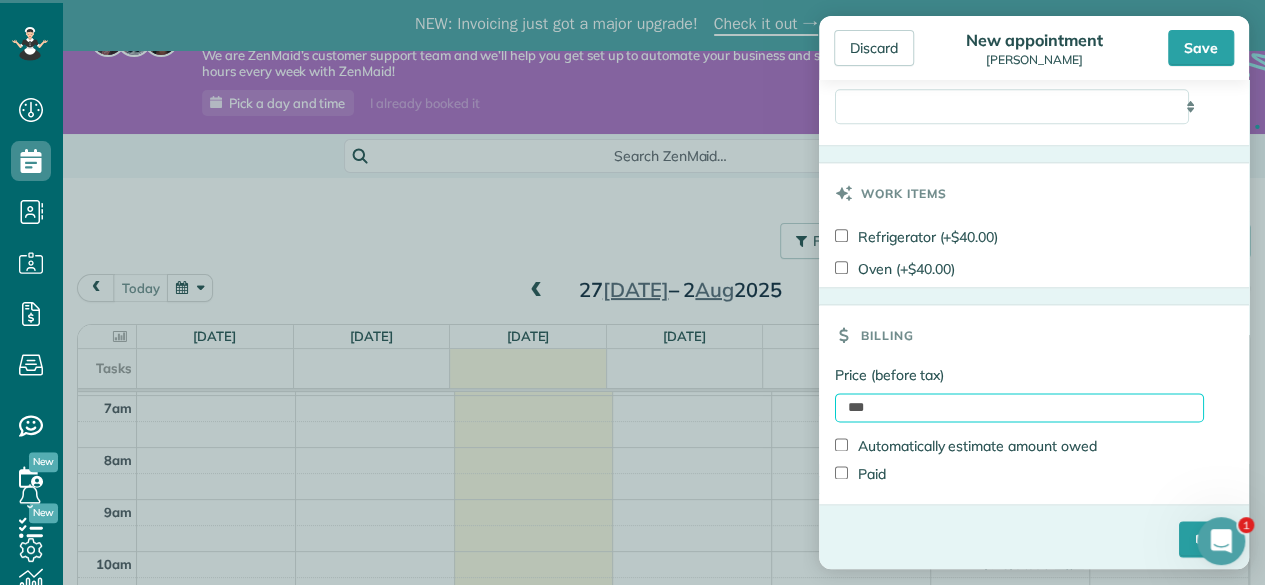 scroll, scrollTop: 50, scrollLeft: 0, axis: vertical 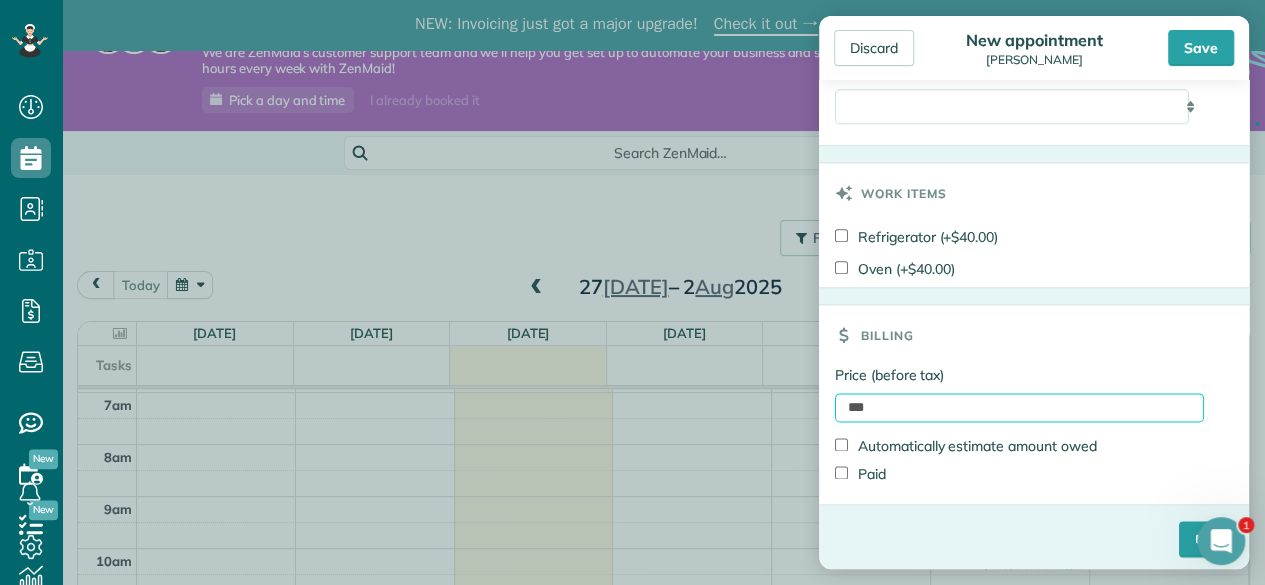 type on "***" 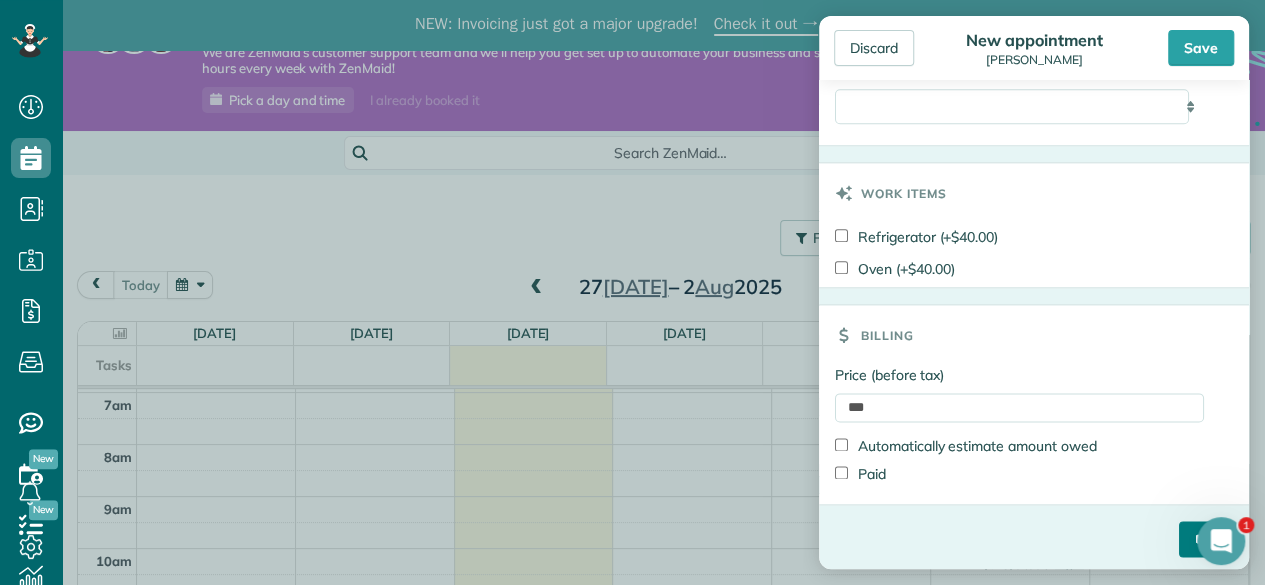 click on "****" at bounding box center (1206, 539) 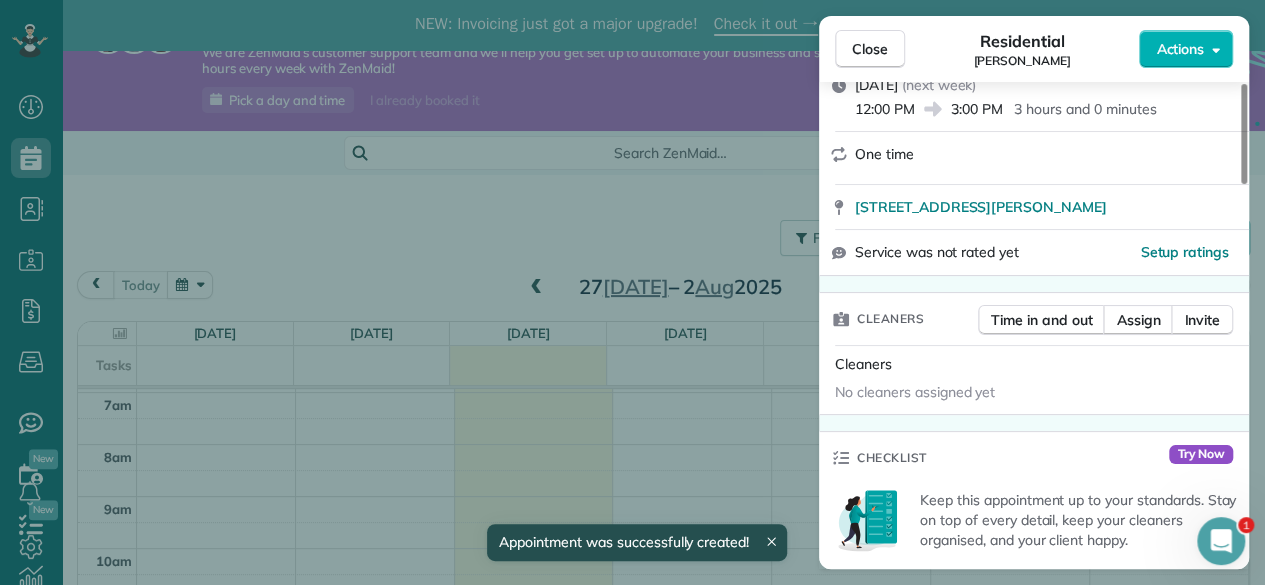 scroll, scrollTop: 300, scrollLeft: 0, axis: vertical 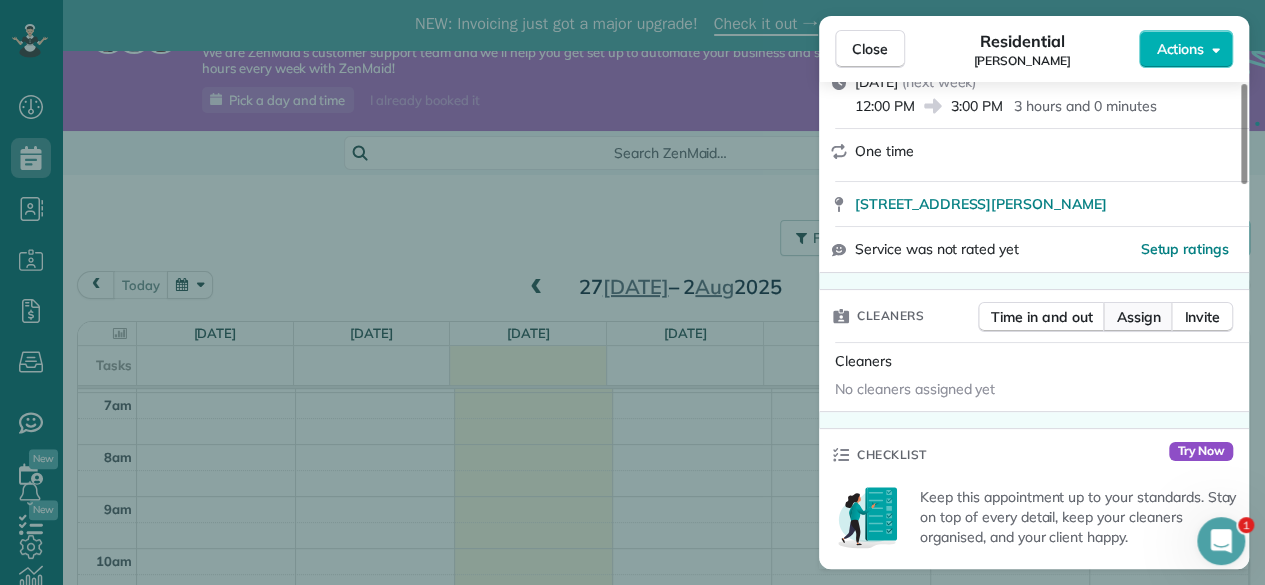 click on "Assign" at bounding box center (1138, 317) 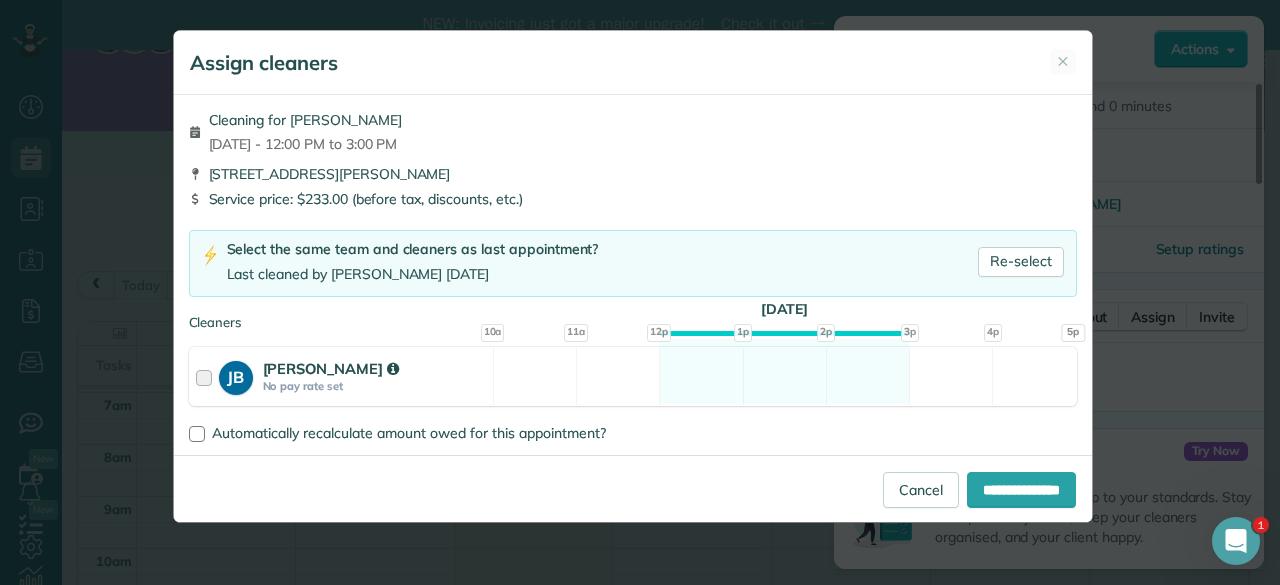 drag, startPoint x: 204, startPoint y: 367, endPoint x: 194, endPoint y: 370, distance: 10.440307 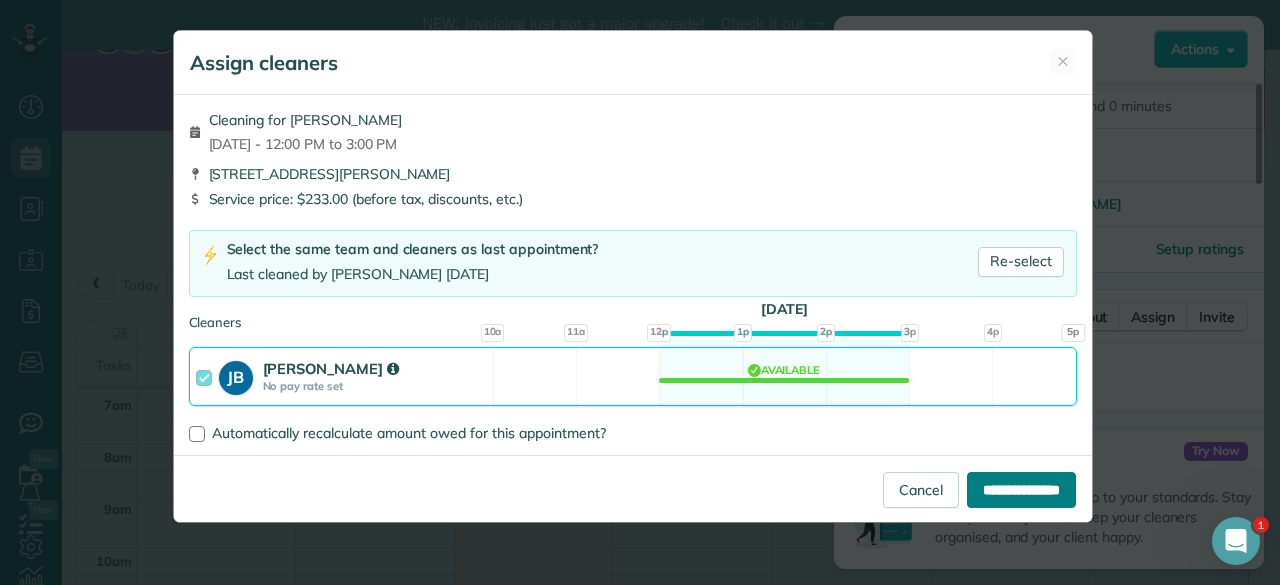 click on "**********" at bounding box center (1021, 490) 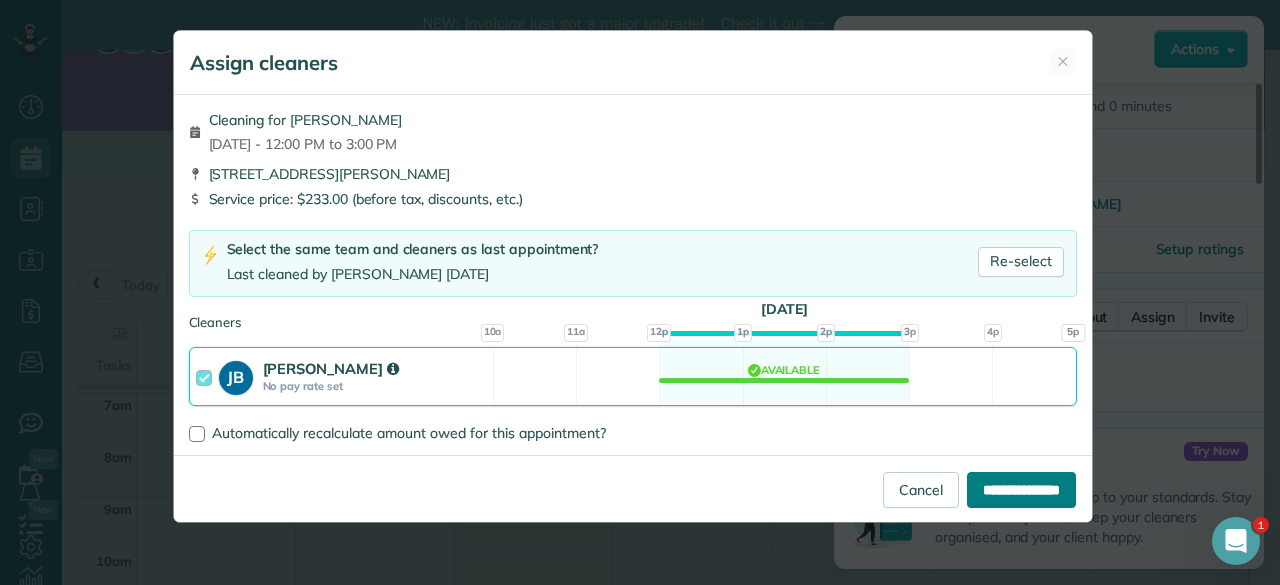 type on "**********" 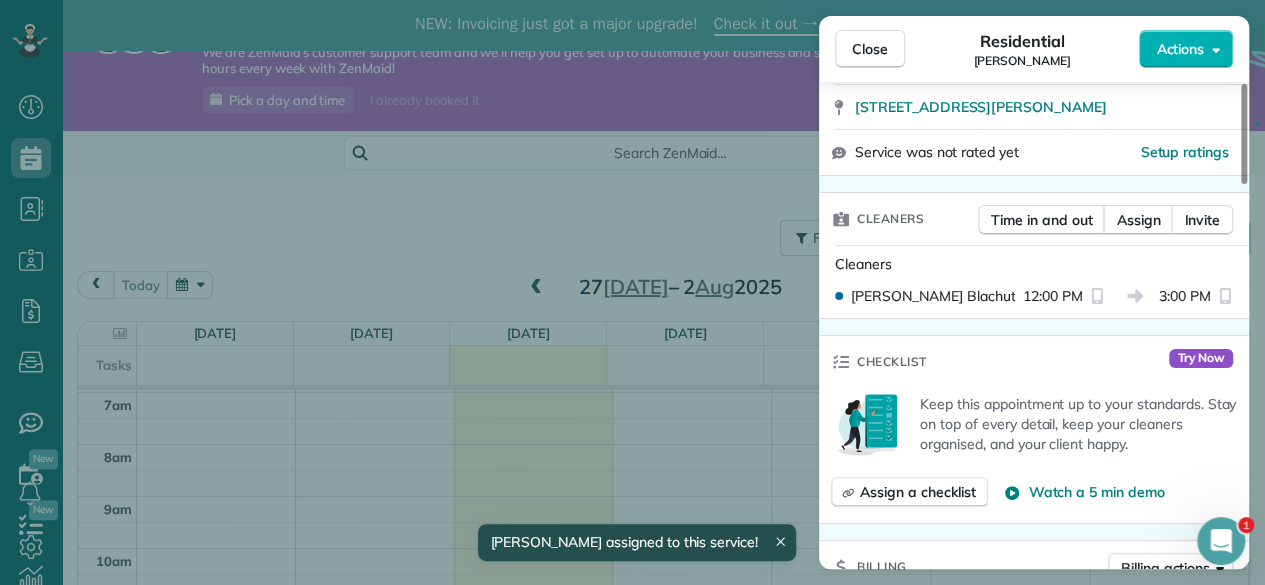 scroll, scrollTop: 400, scrollLeft: 0, axis: vertical 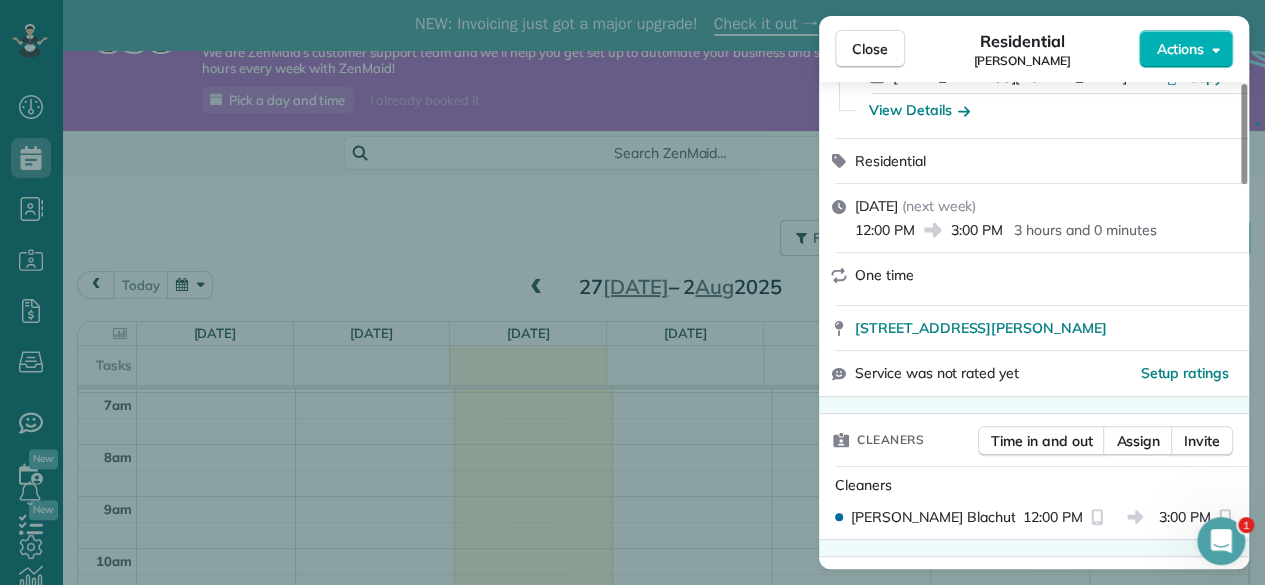 click 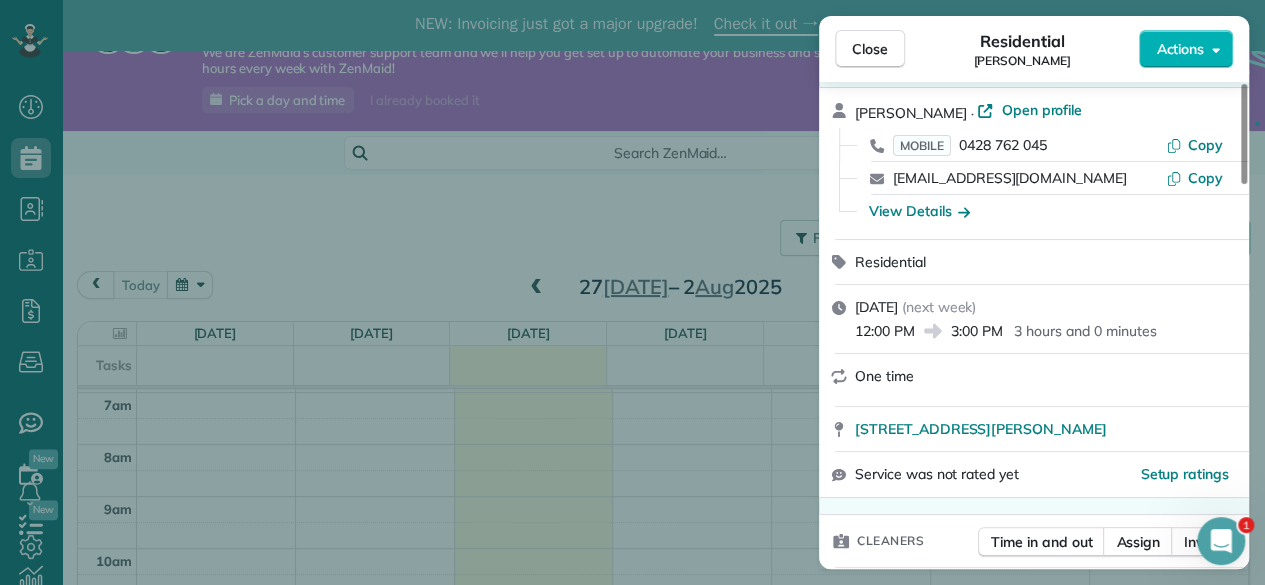 scroll, scrollTop: 0, scrollLeft: 0, axis: both 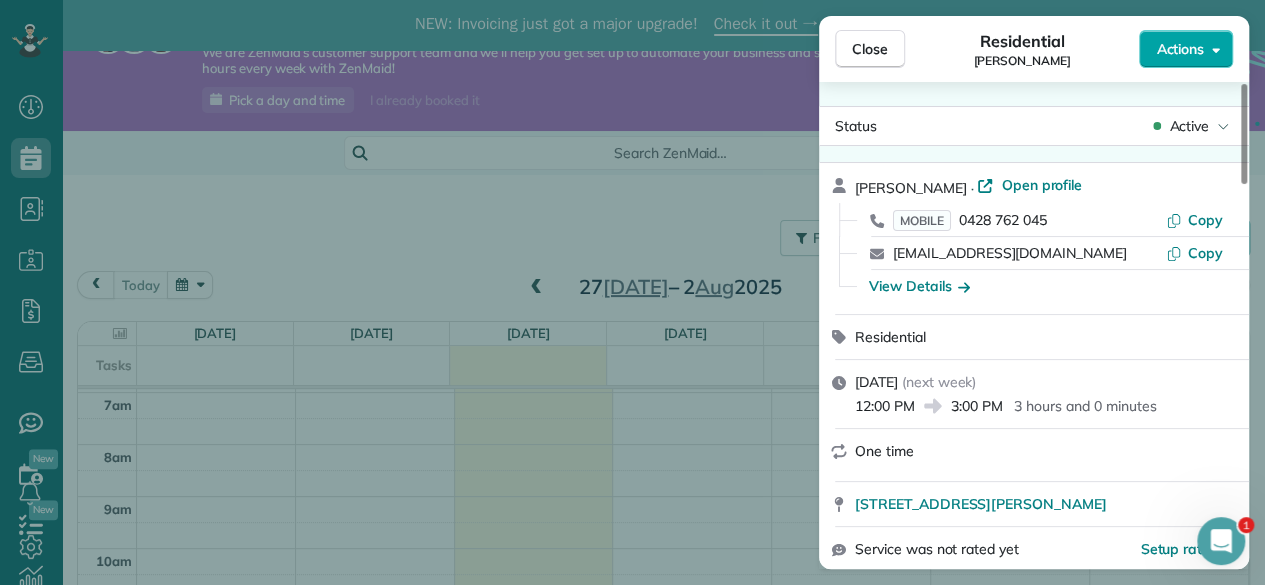 click on "Actions" at bounding box center [1180, 49] 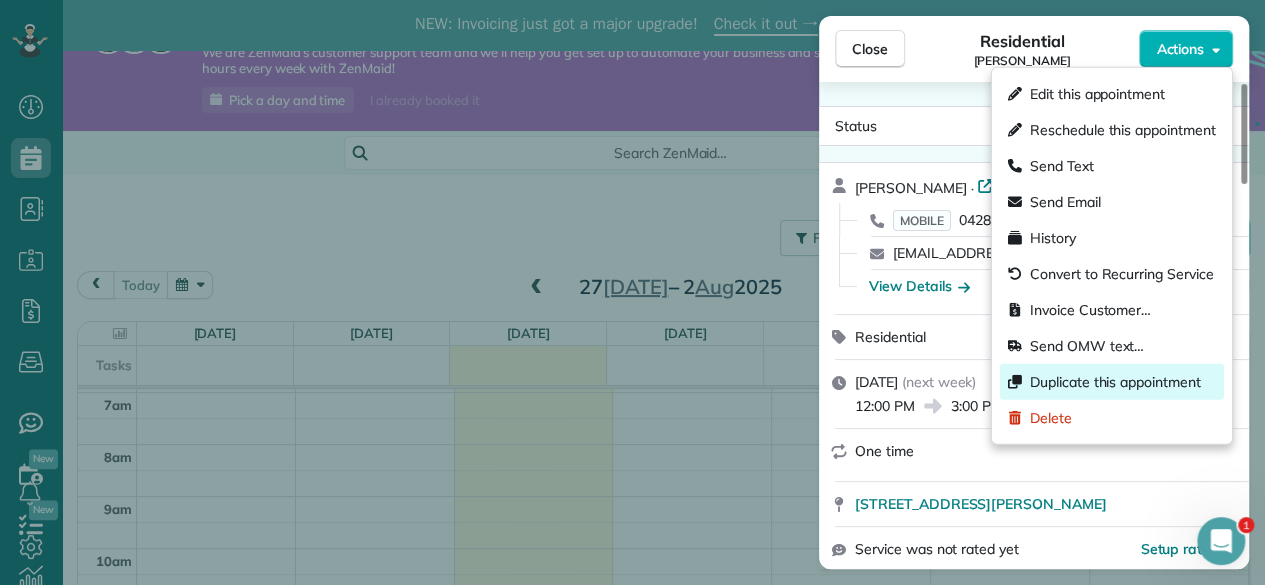 click on "Duplicate this appointment" at bounding box center [1112, 382] 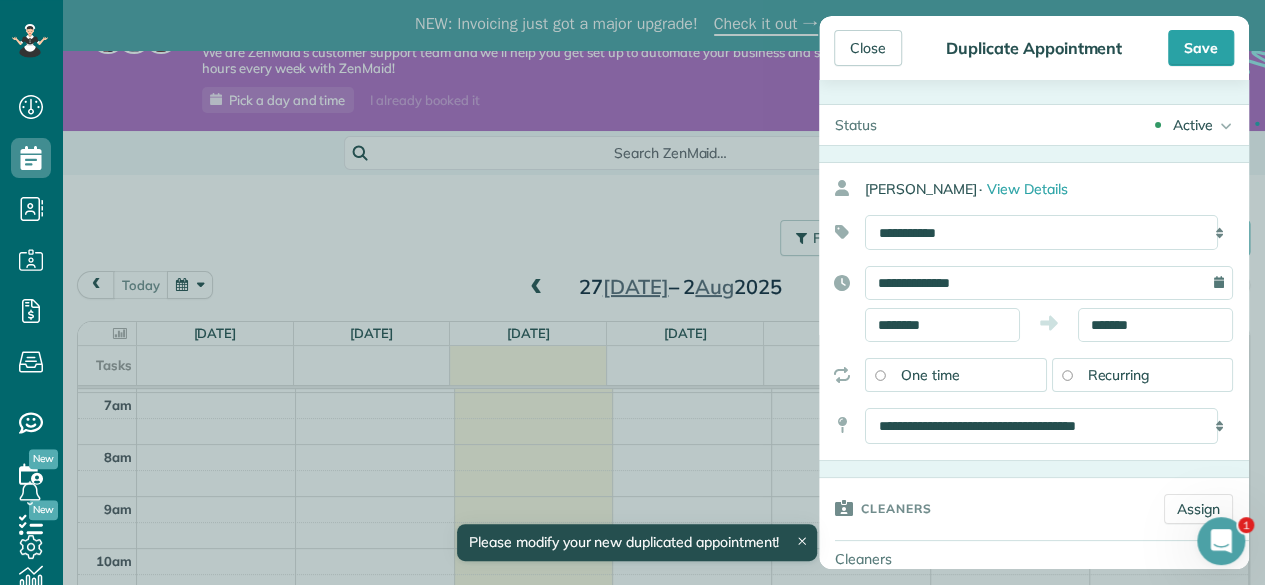 click on "Recurring" at bounding box center [1119, 375] 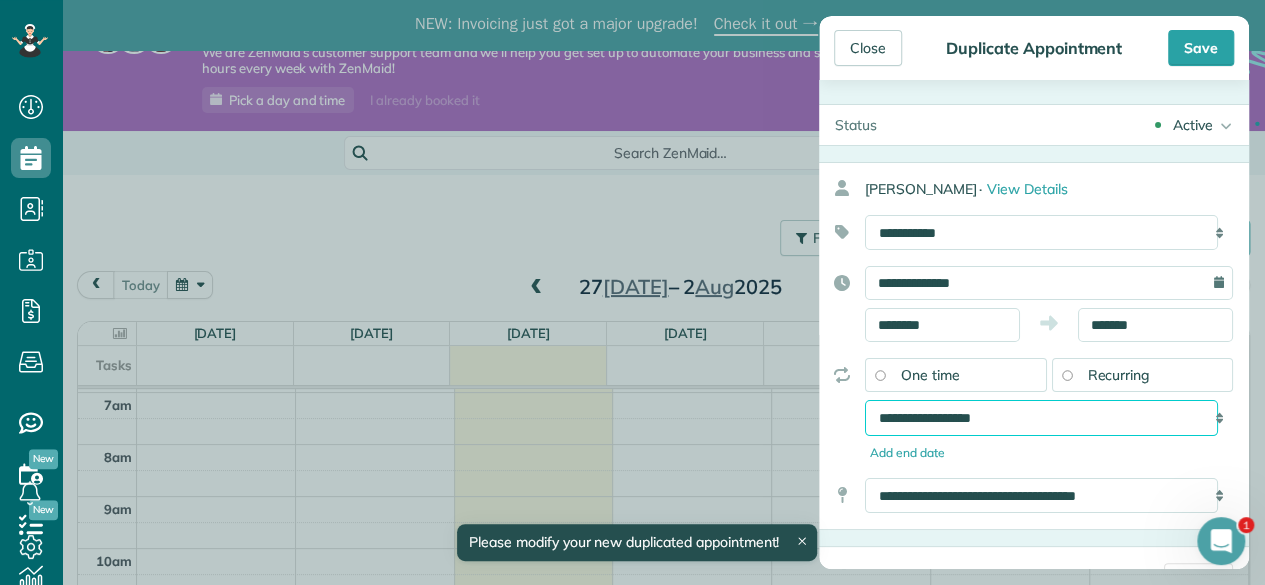 drag, startPoint x: 1027, startPoint y: 402, endPoint x: 1013, endPoint y: 407, distance: 14.866069 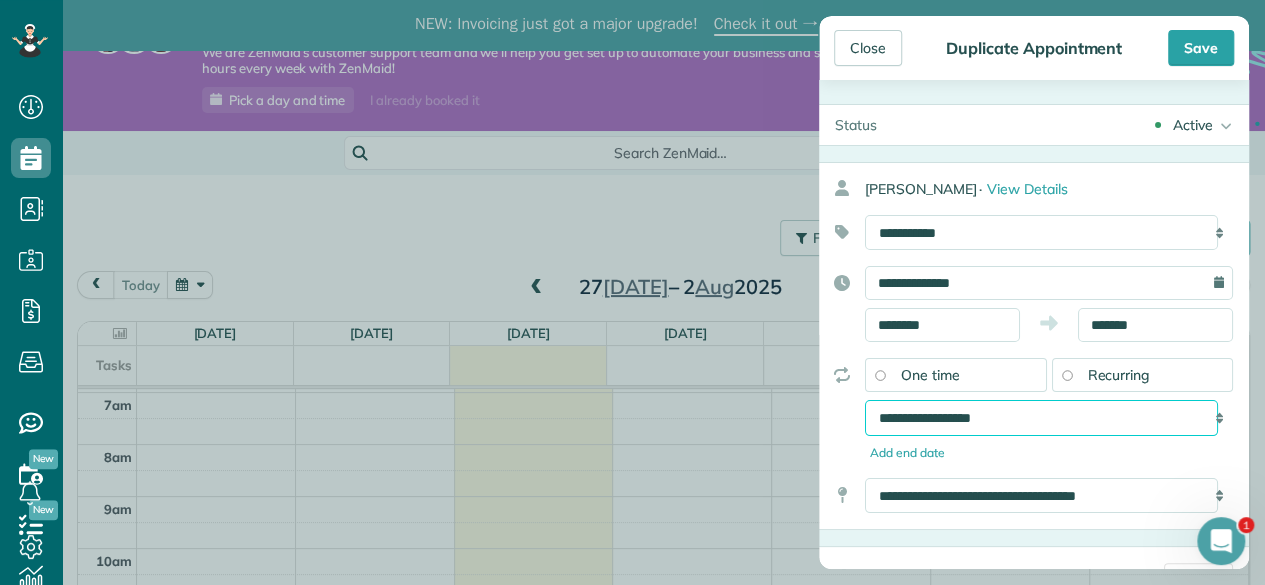 select on "**********" 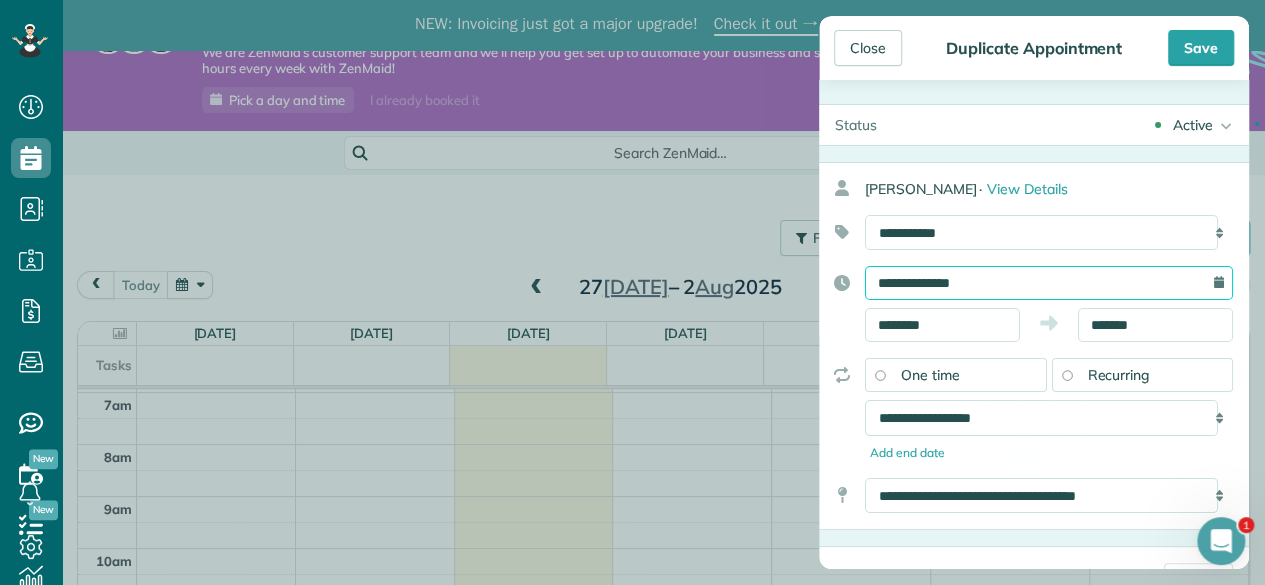 click on "**********" at bounding box center (1049, 283) 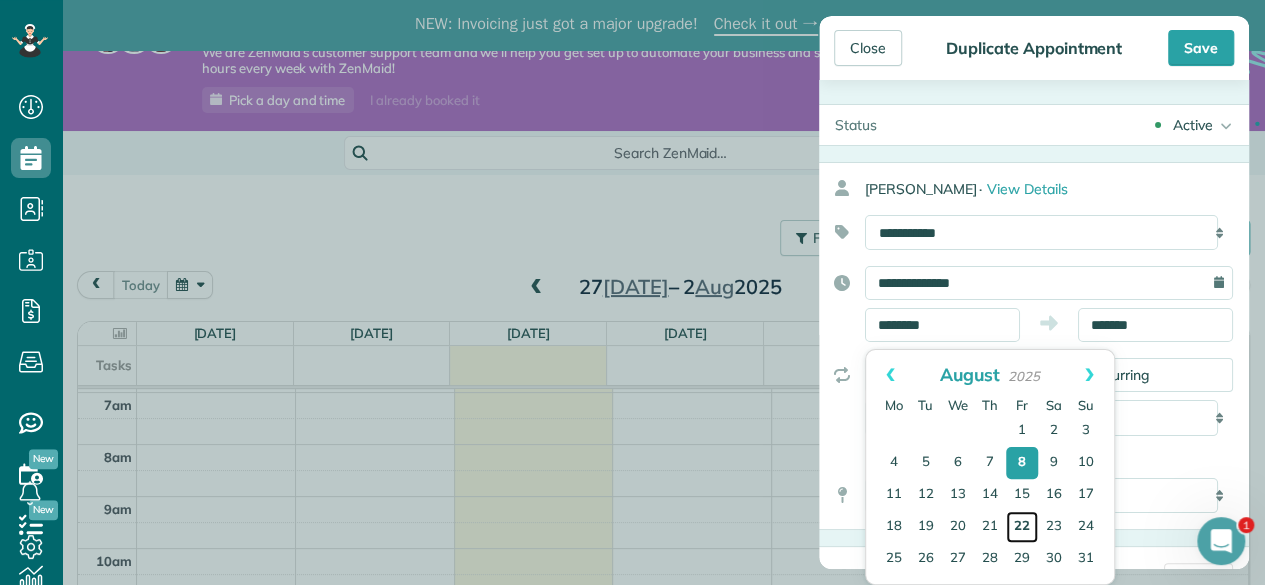 click on "22" at bounding box center (1022, 527) 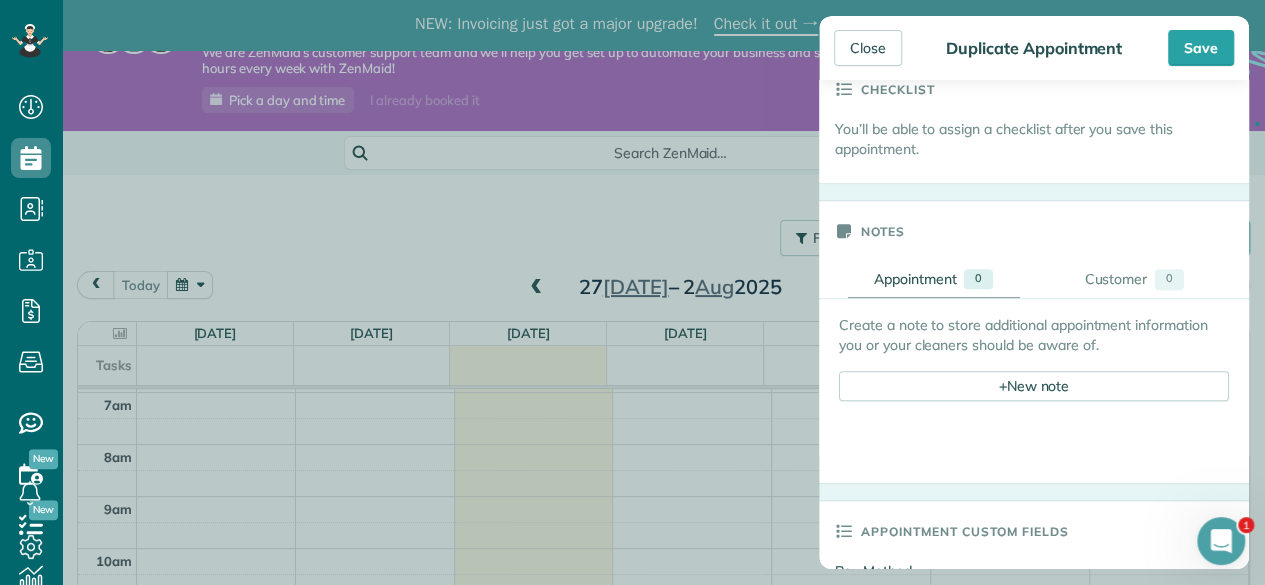 scroll, scrollTop: 1000, scrollLeft: 0, axis: vertical 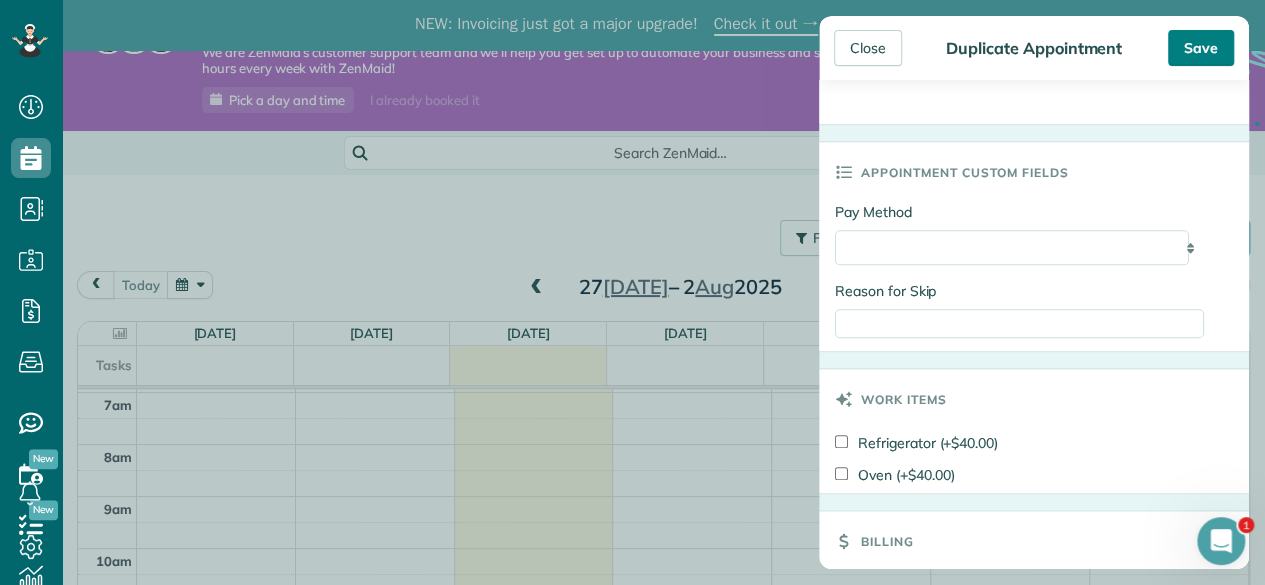 click on "Save" at bounding box center [1201, 48] 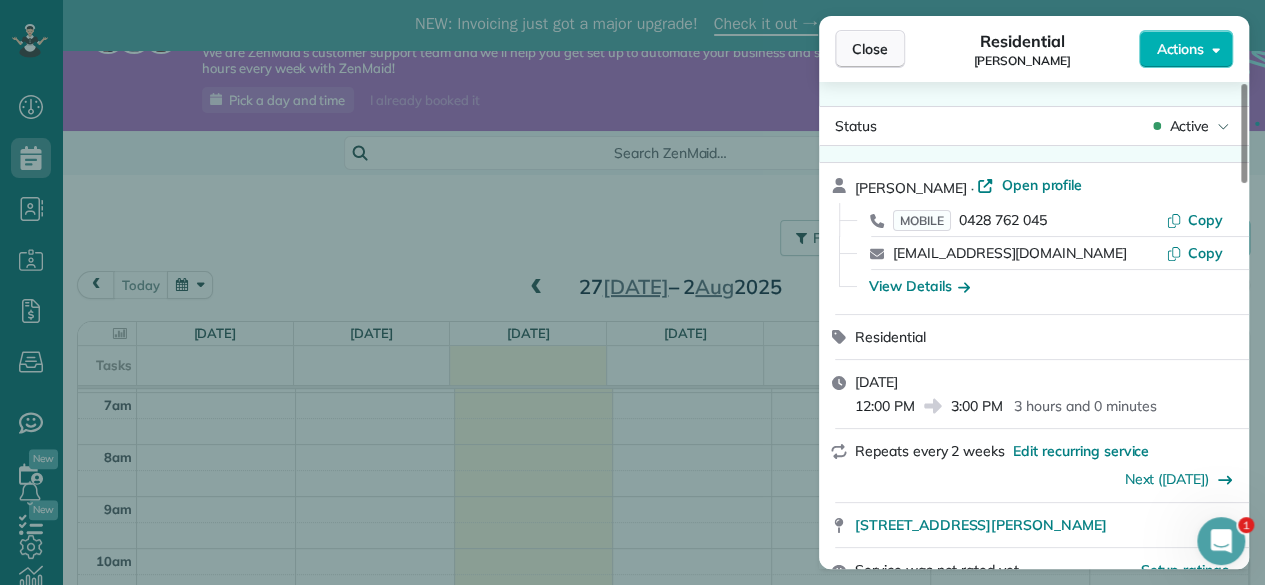 click on "Close" at bounding box center [870, 49] 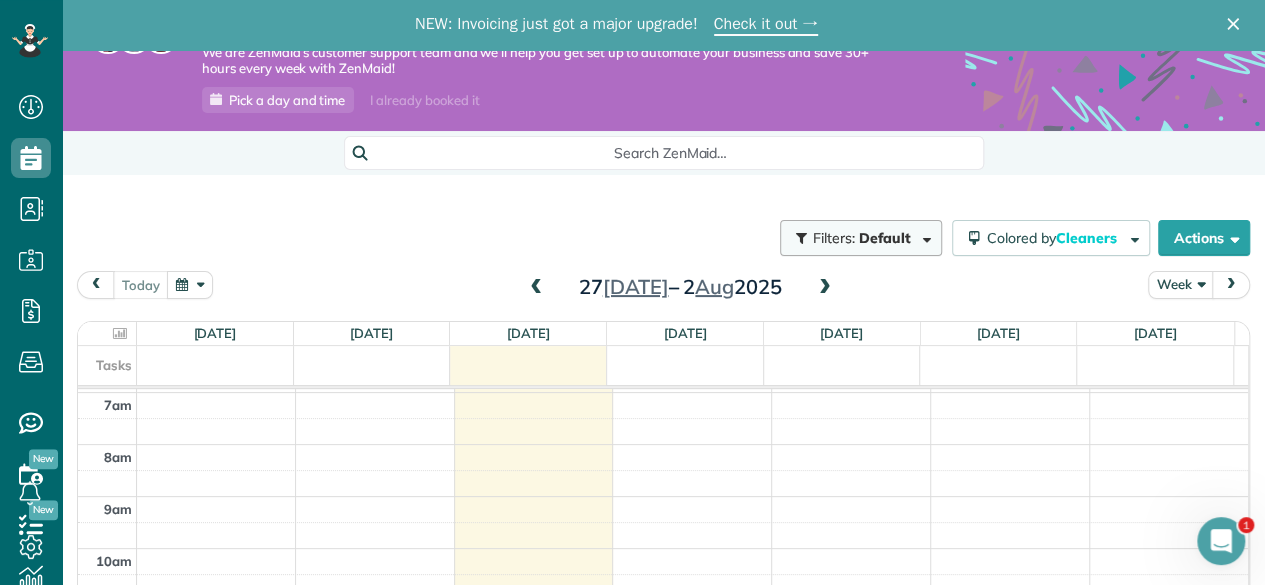 scroll, scrollTop: 187, scrollLeft: 0, axis: vertical 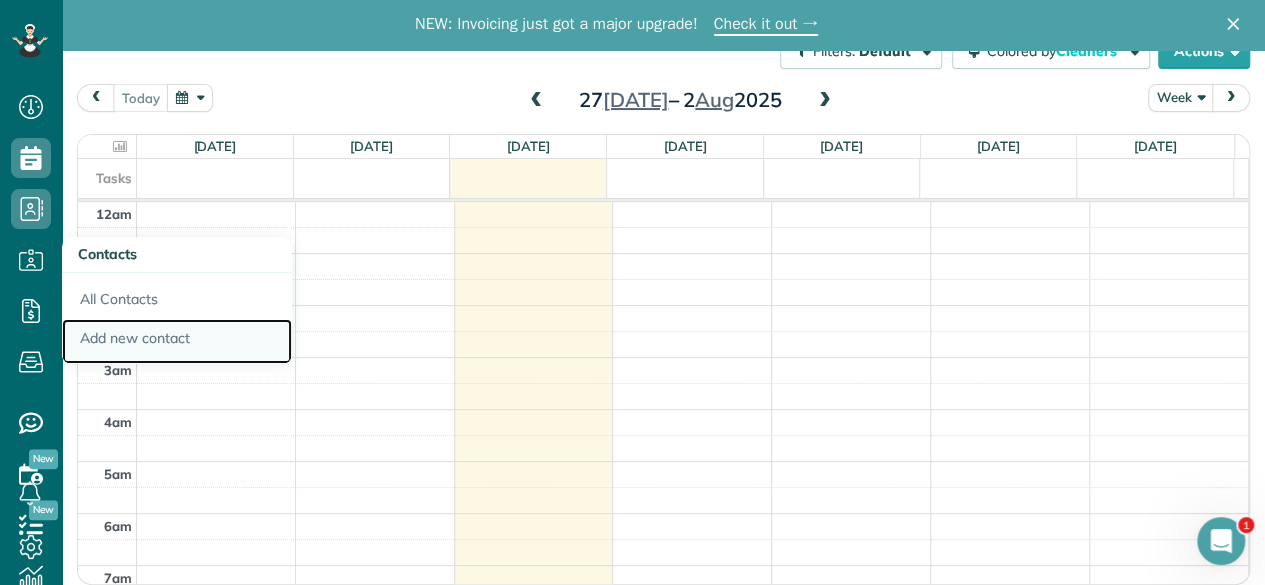 click on "Add new contact" at bounding box center (177, 342) 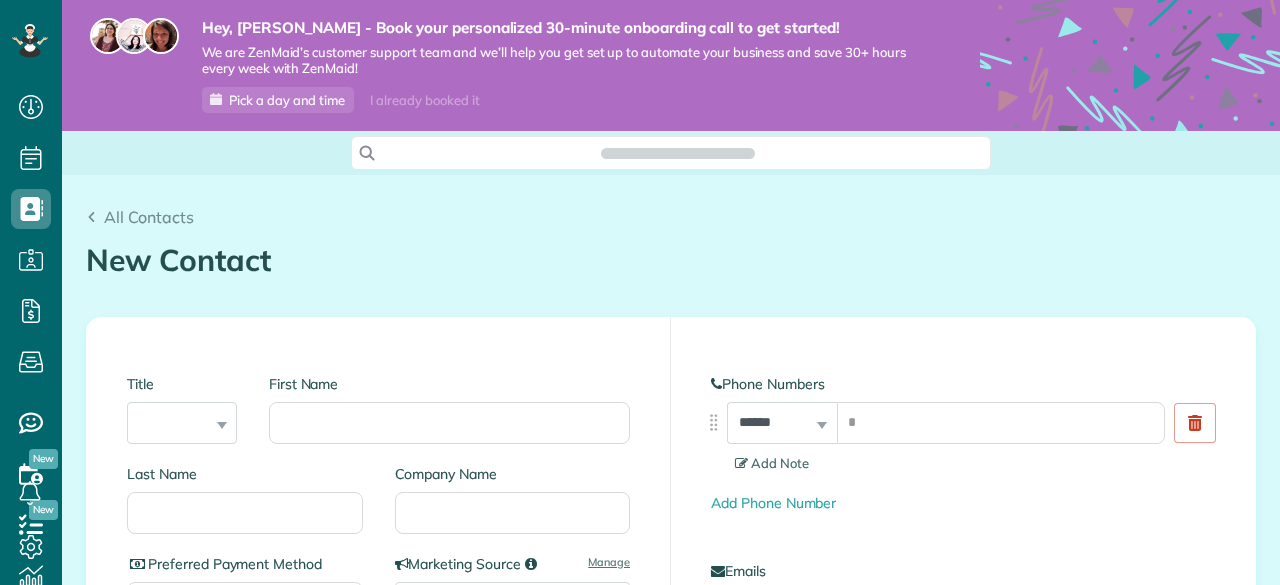 scroll, scrollTop: 0, scrollLeft: 0, axis: both 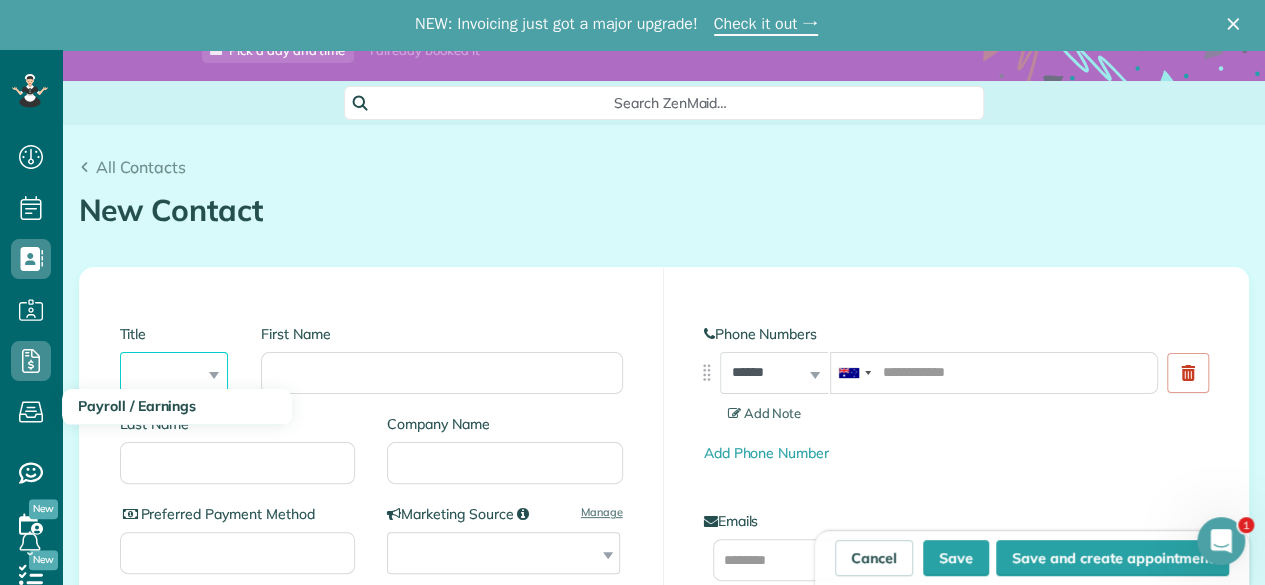 click on "***
****
***
***" at bounding box center [174, 373] 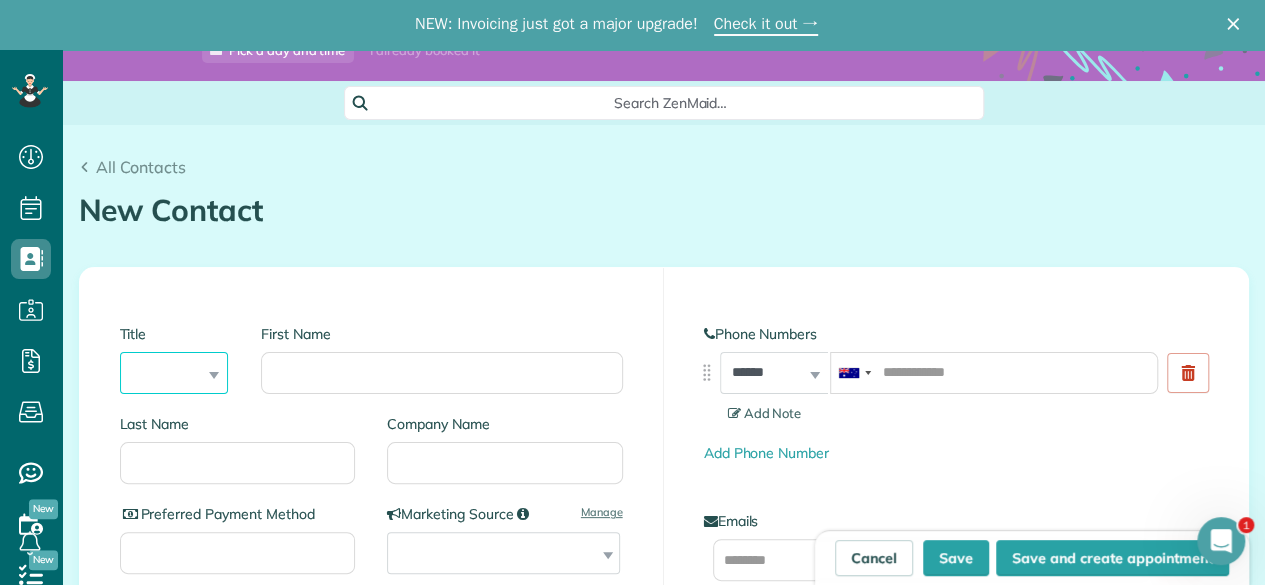 select on "****" 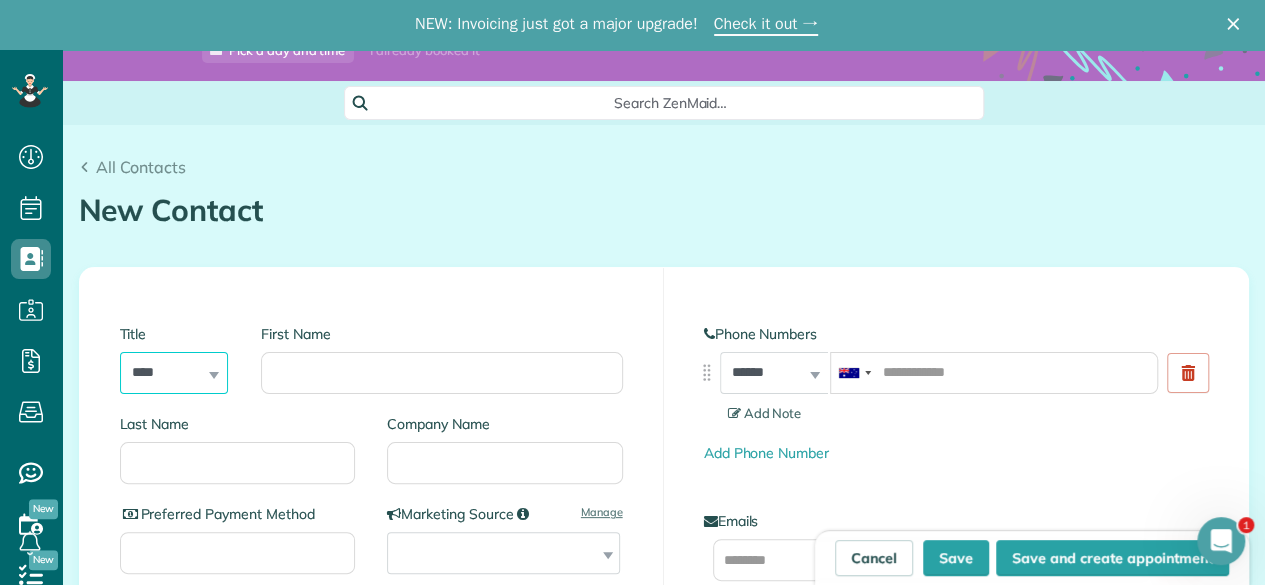 click on "***
****
***
***" at bounding box center [174, 373] 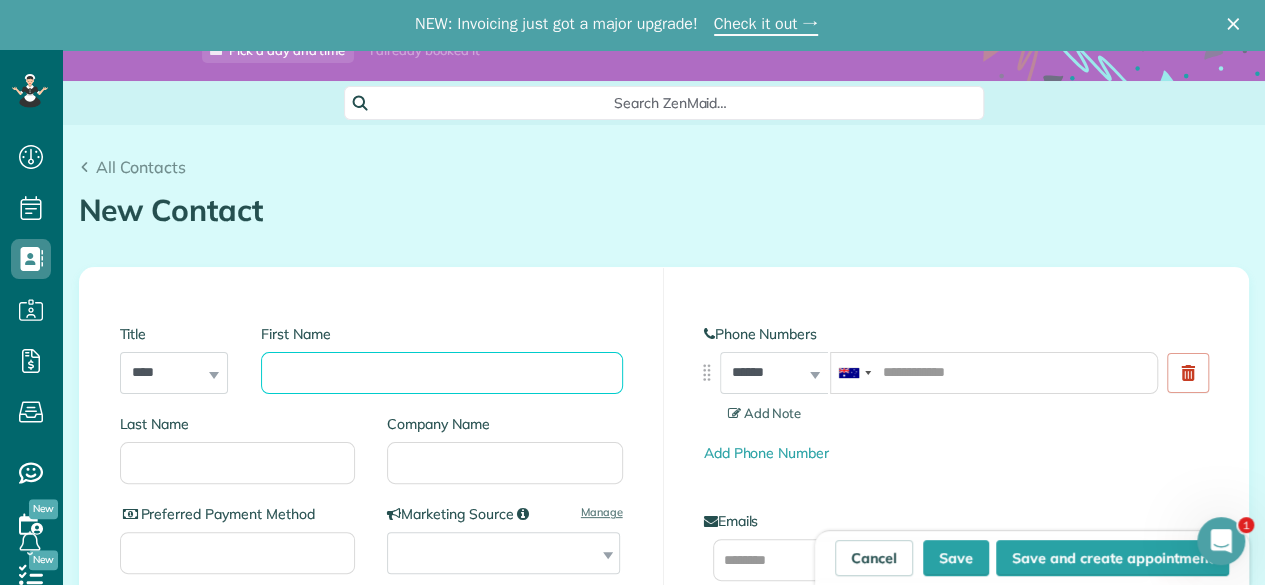 click on "First Name" at bounding box center (441, 373) 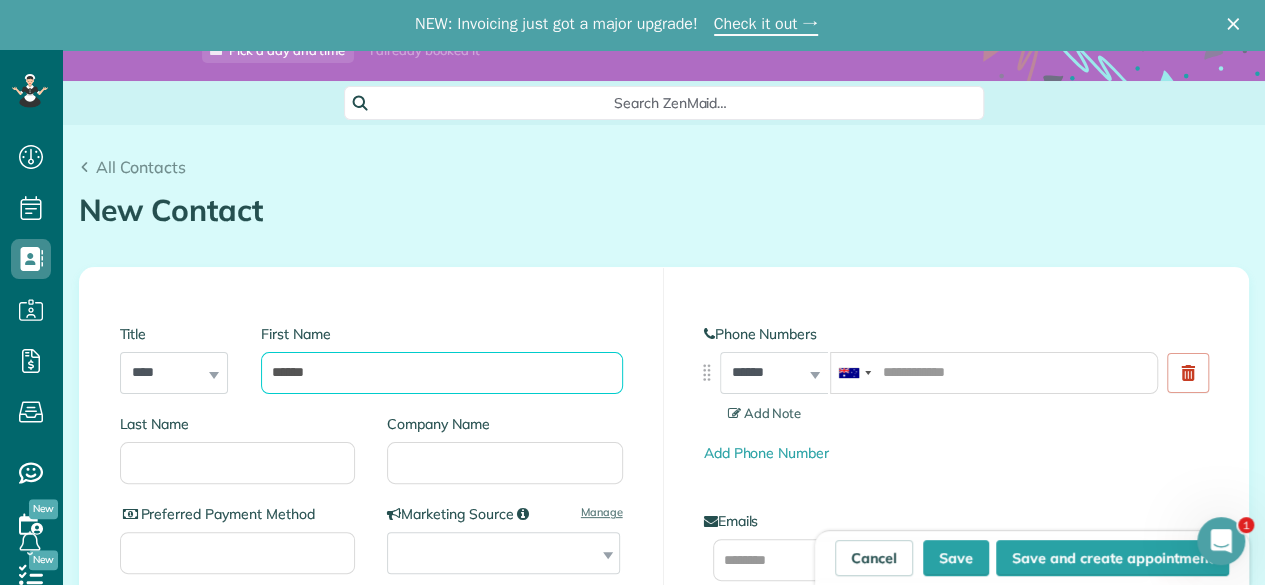 type on "******" 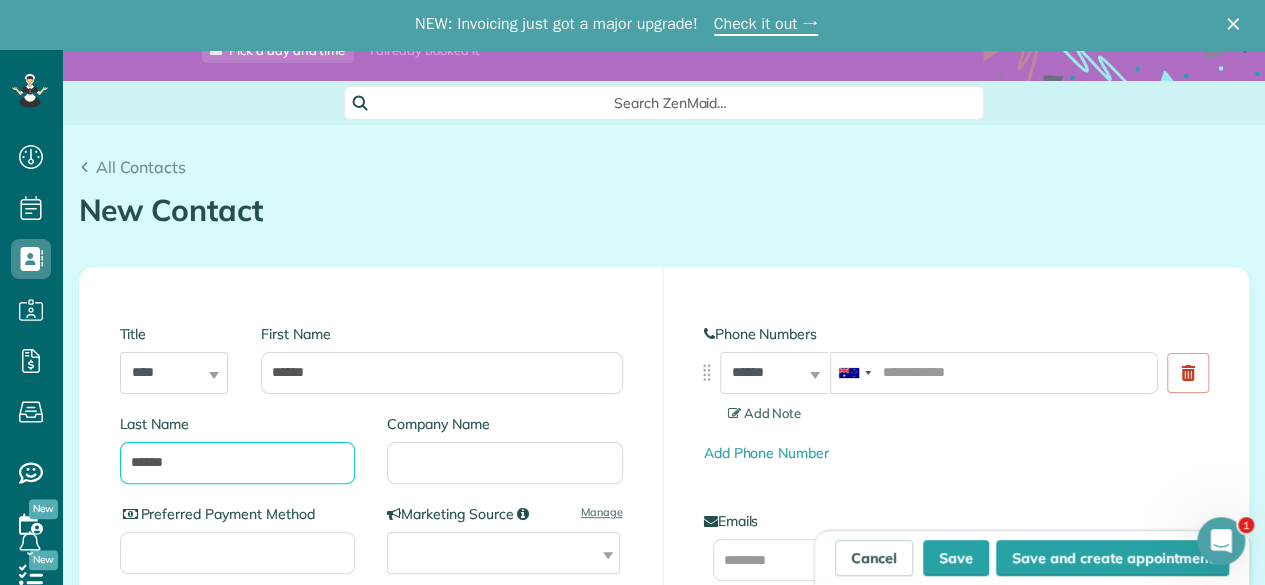 type on "******" 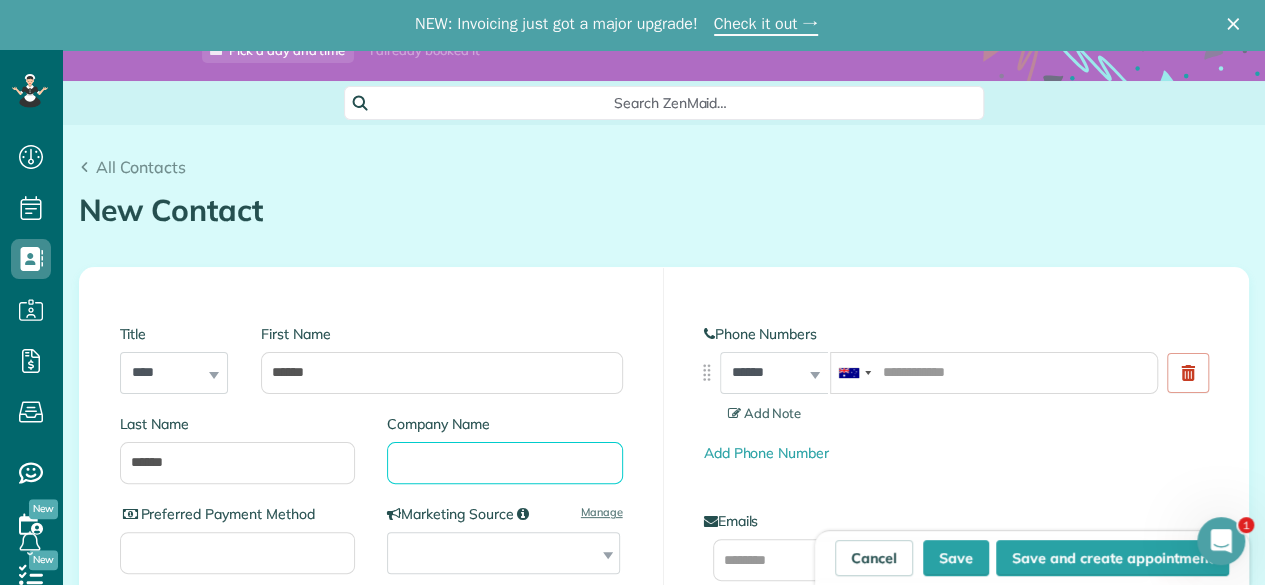 type on "*" 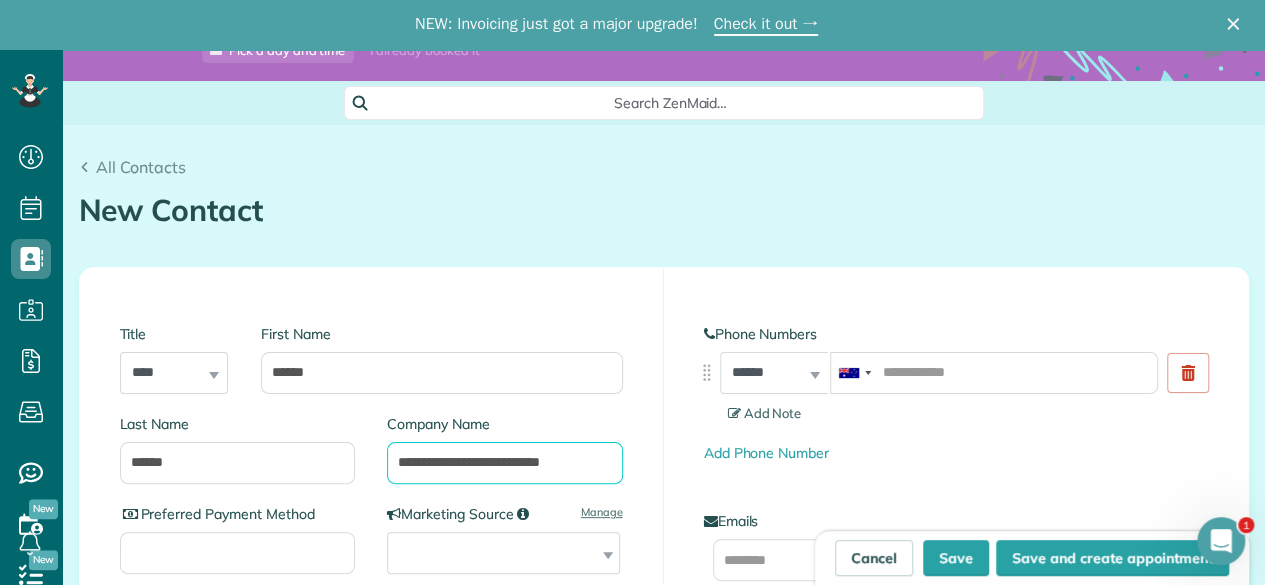 type on "**********" 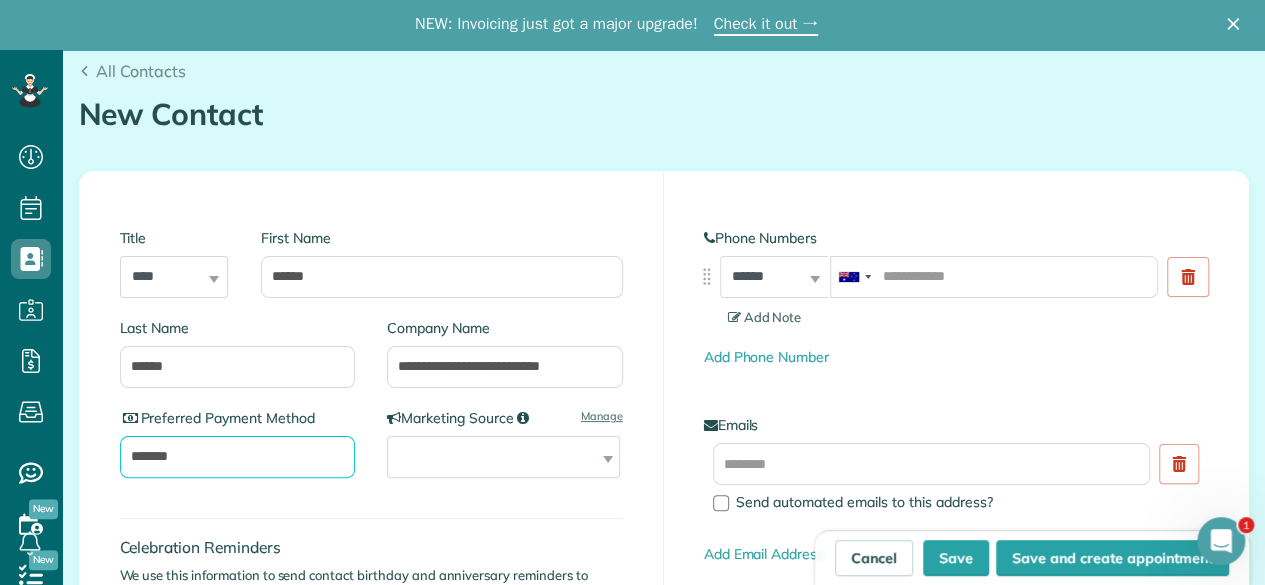 scroll, scrollTop: 200, scrollLeft: 0, axis: vertical 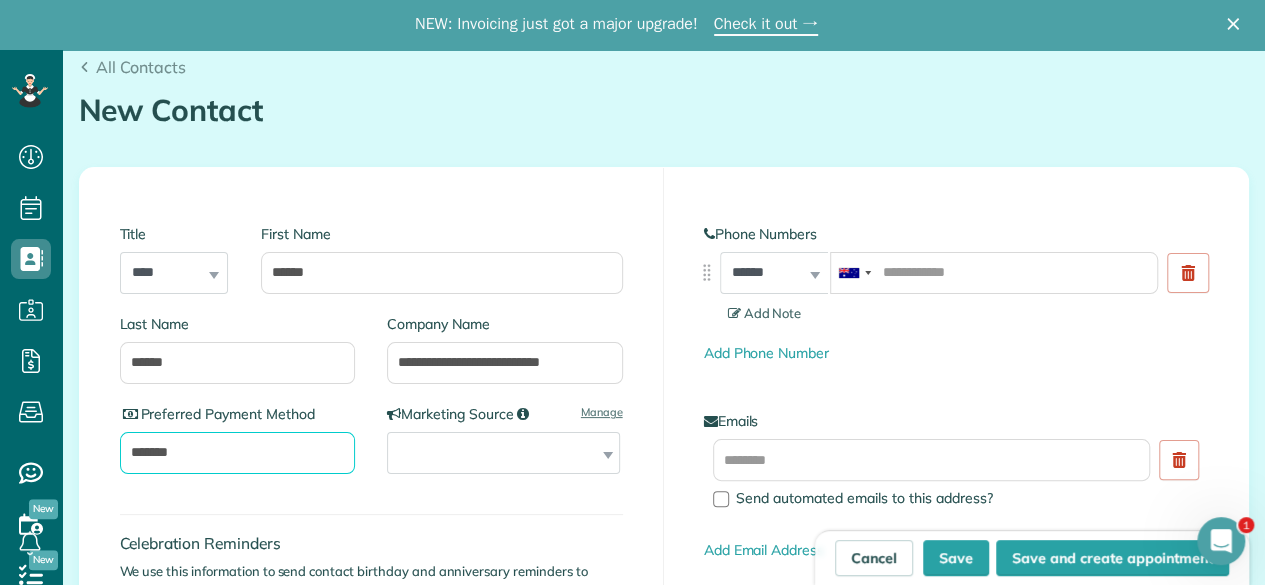type on "*******" 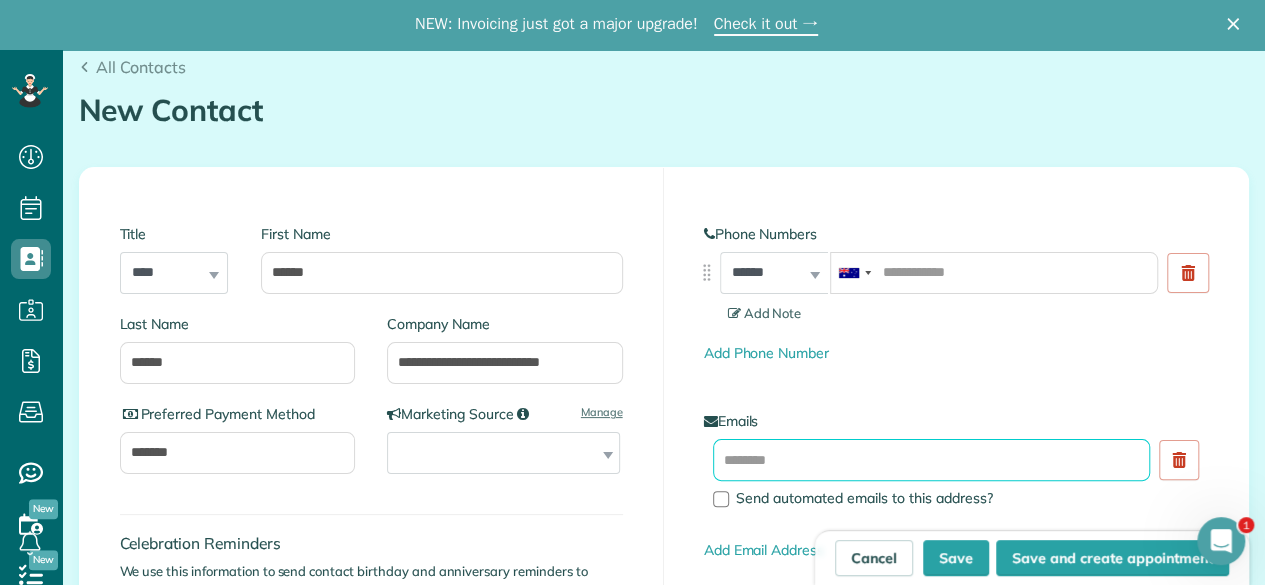 click at bounding box center [932, 460] 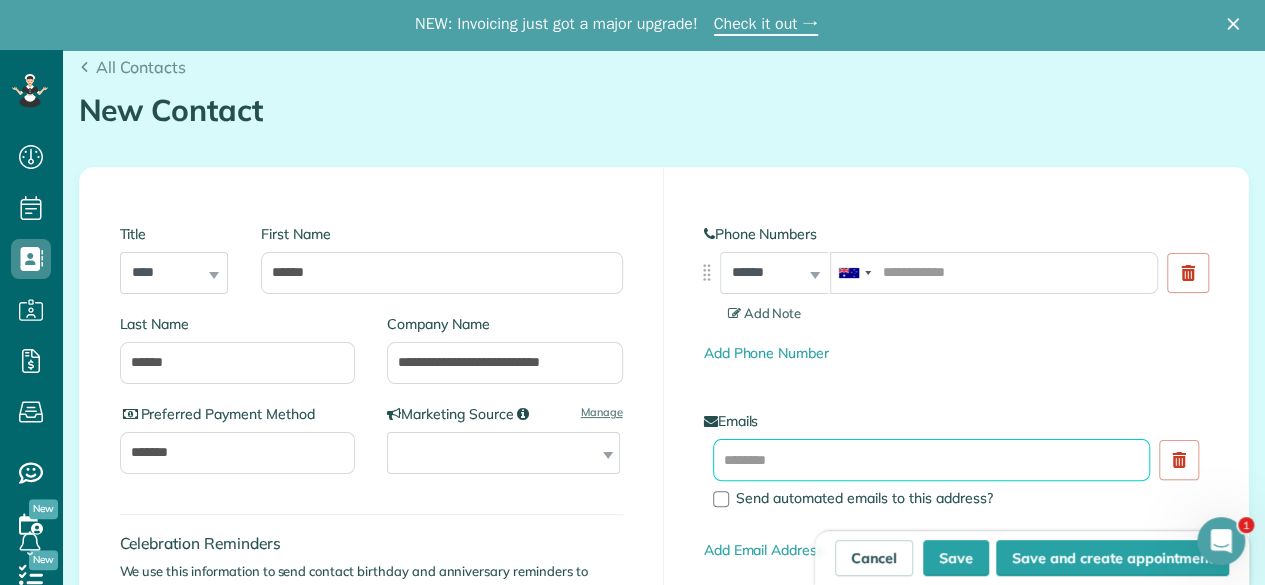 paste on "**********" 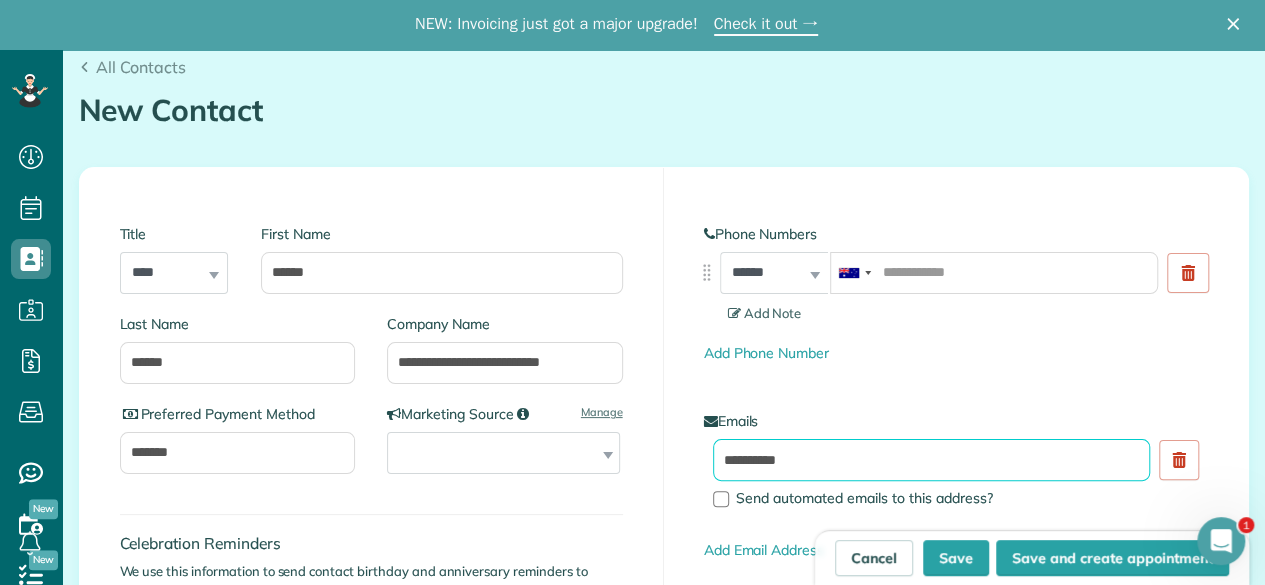 type on "**********" 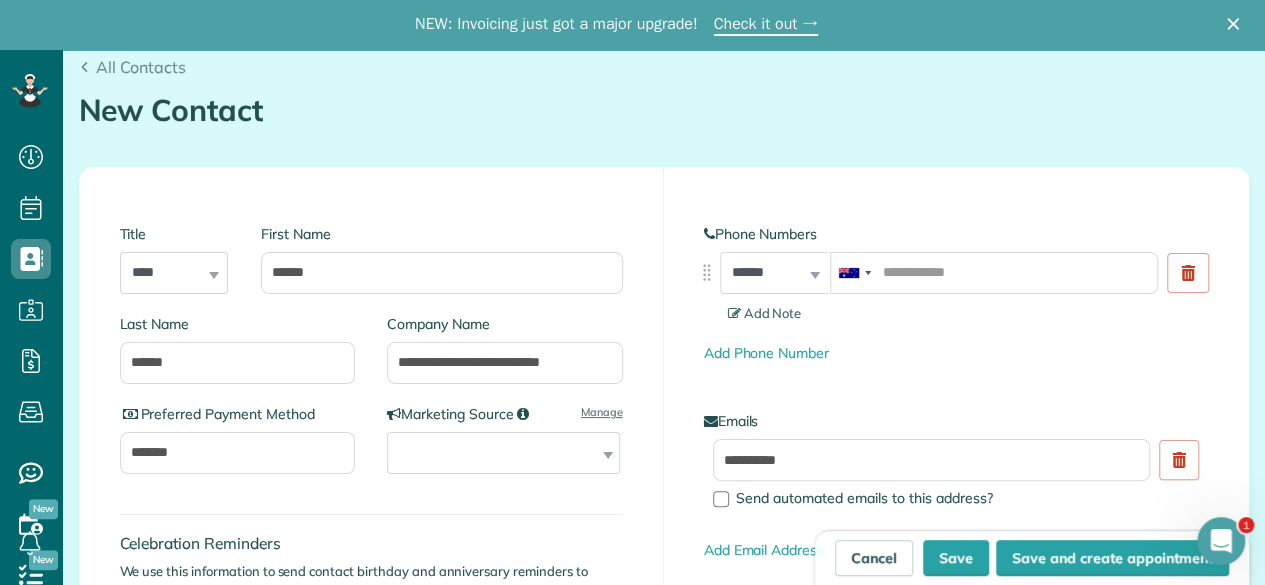 drag, startPoint x: 874, startPoint y: 273, endPoint x: 874, endPoint y: 317, distance: 44 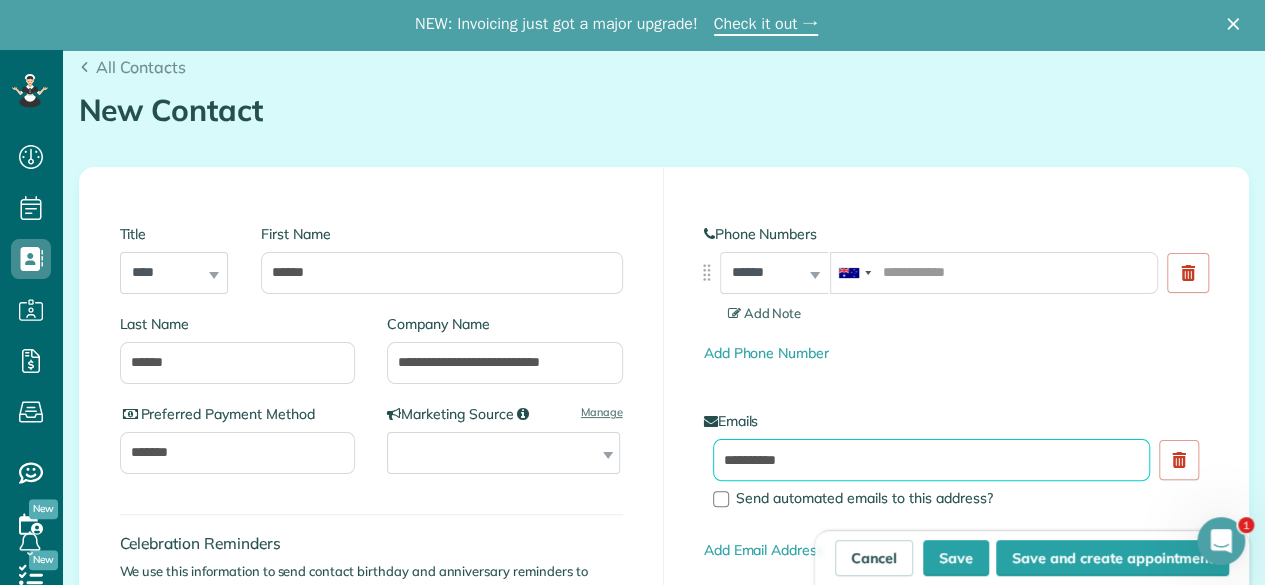 drag, startPoint x: 829, startPoint y: 449, endPoint x: 667, endPoint y: 454, distance: 162.07715 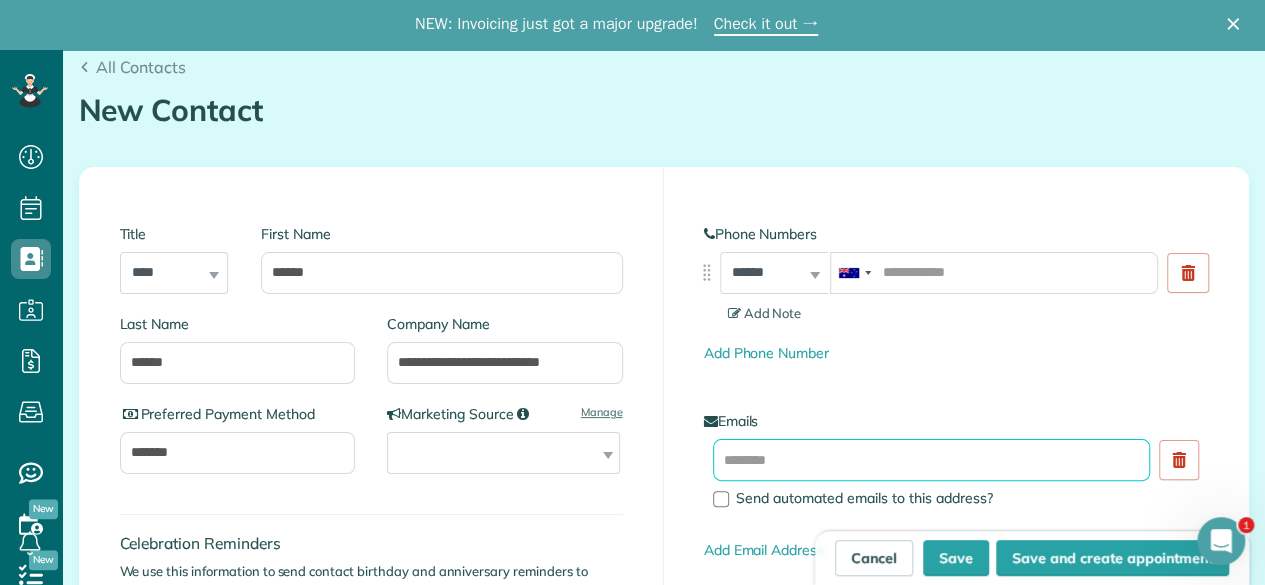 paste on "**********" 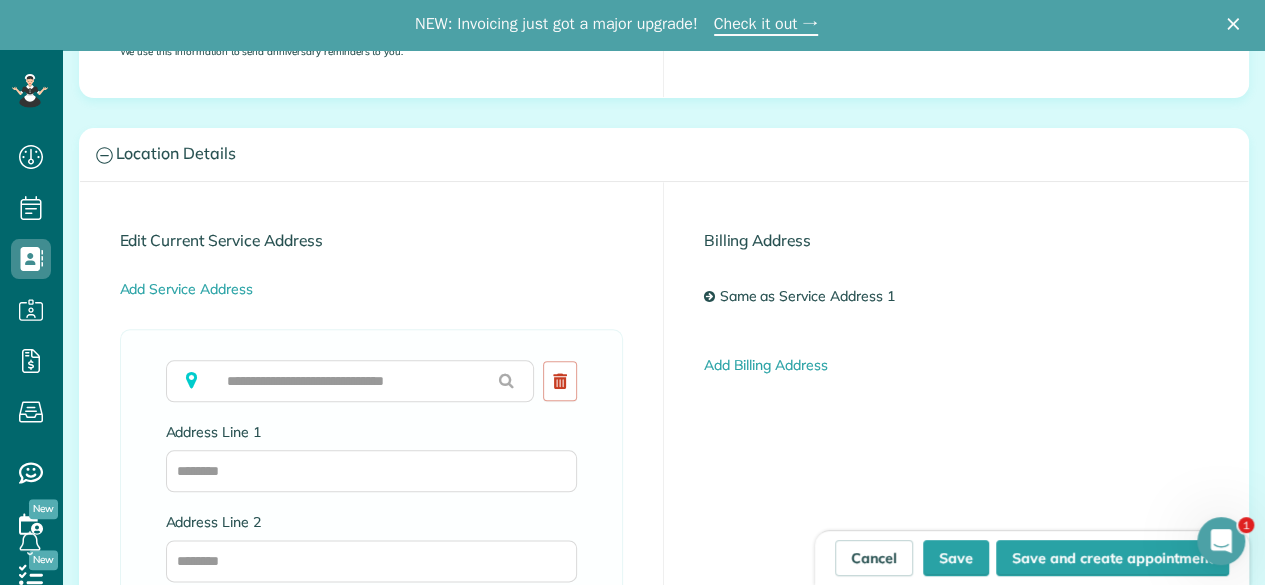 scroll, scrollTop: 1000, scrollLeft: 0, axis: vertical 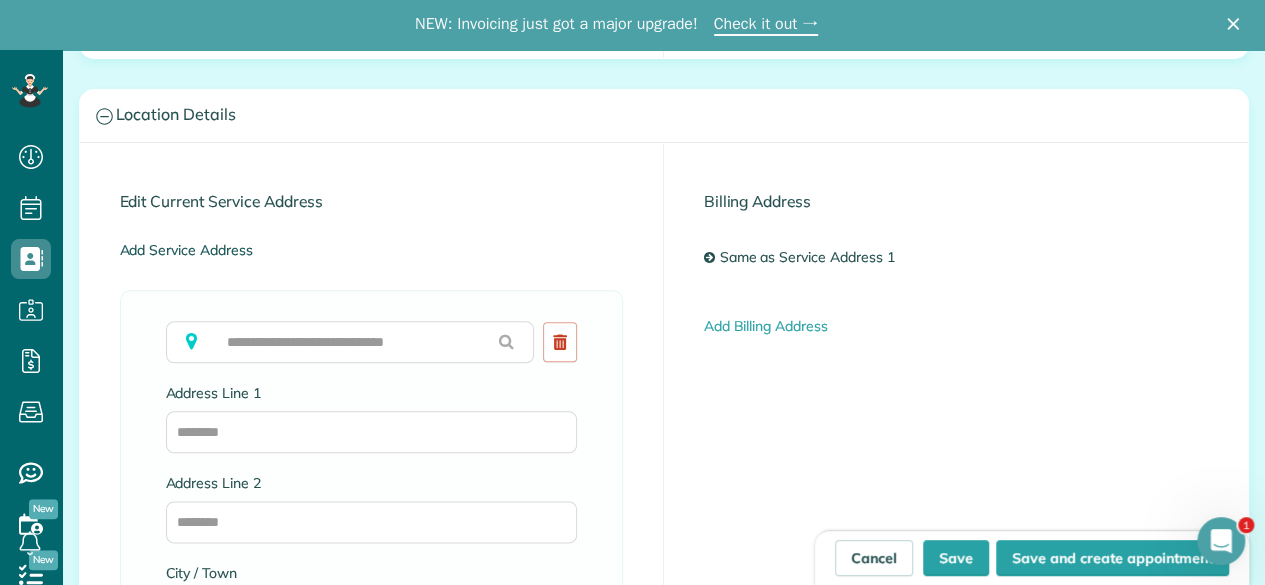 type on "**********" 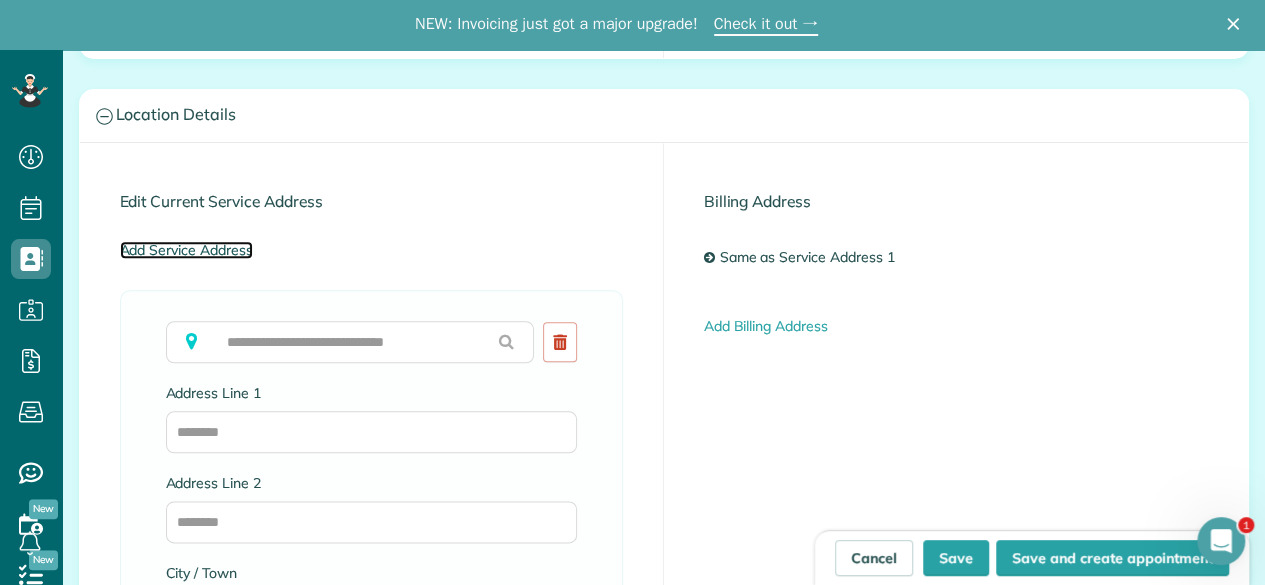 click on "Add Service Address" at bounding box center [186, 250] 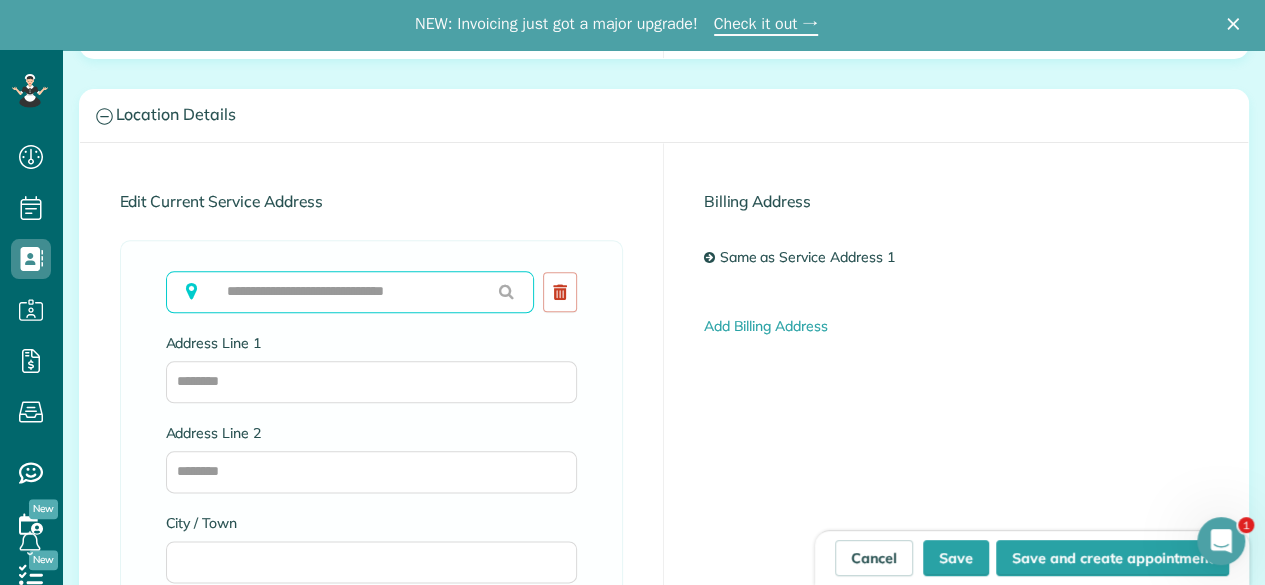 click at bounding box center [350, 292] 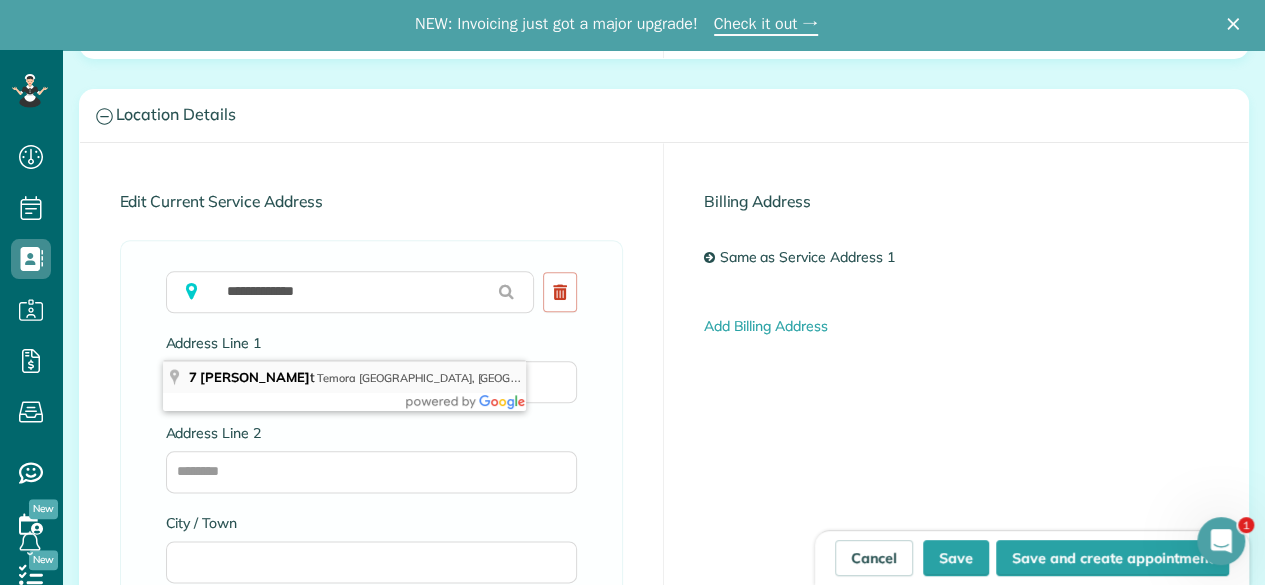 type on "**********" 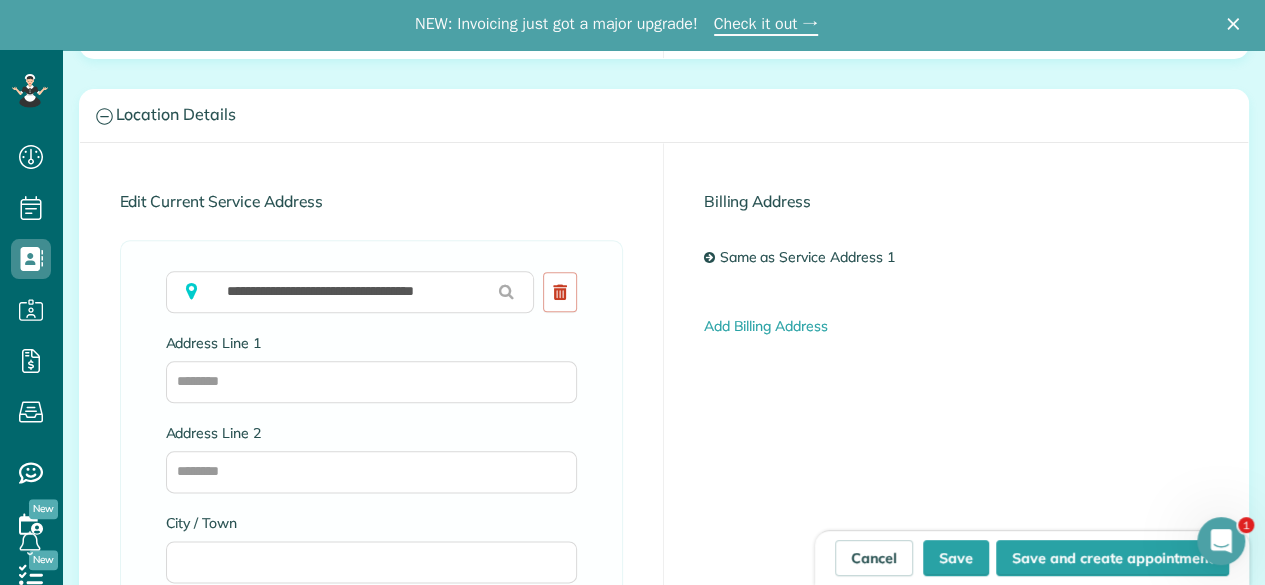 type on "**********" 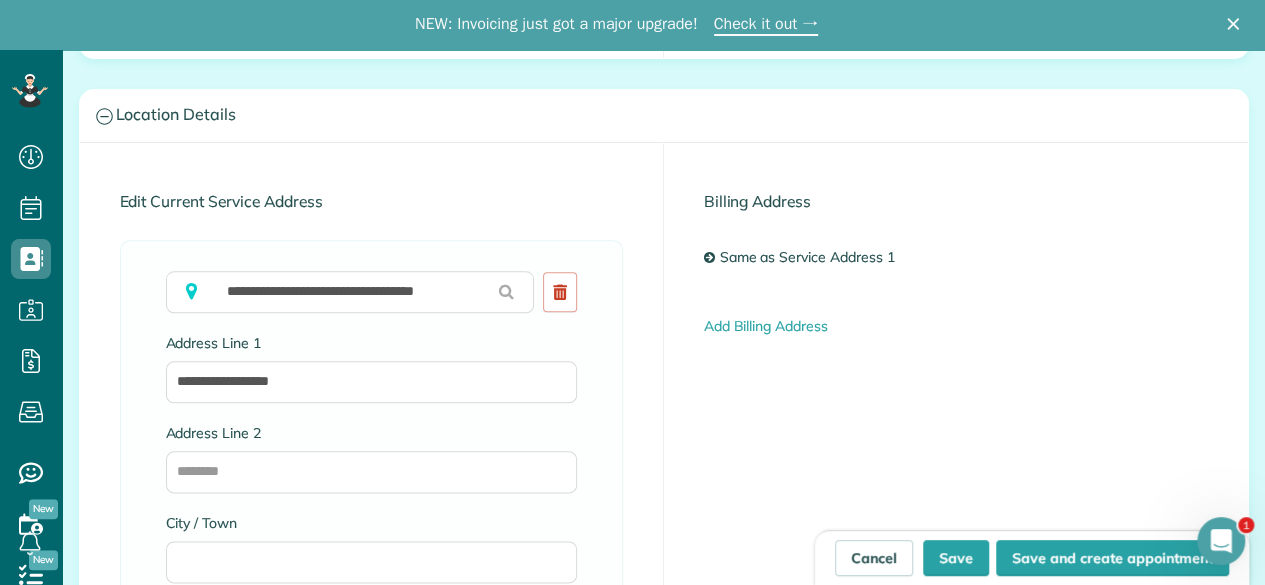 type on "******" 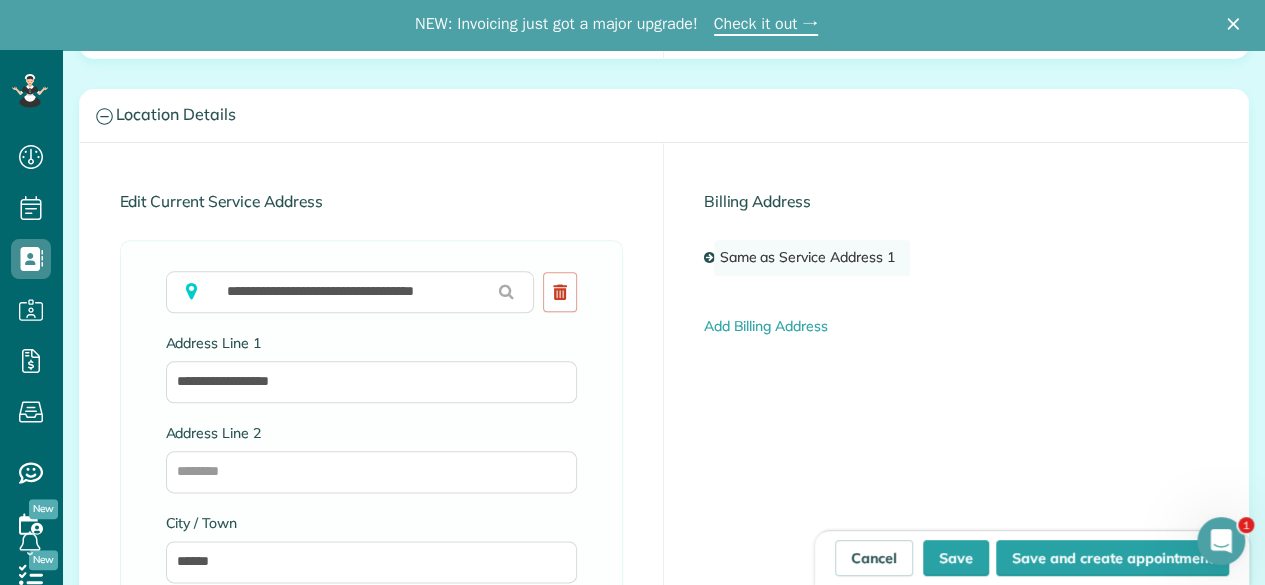click on "Same as Service Address 1" at bounding box center (811, 258) 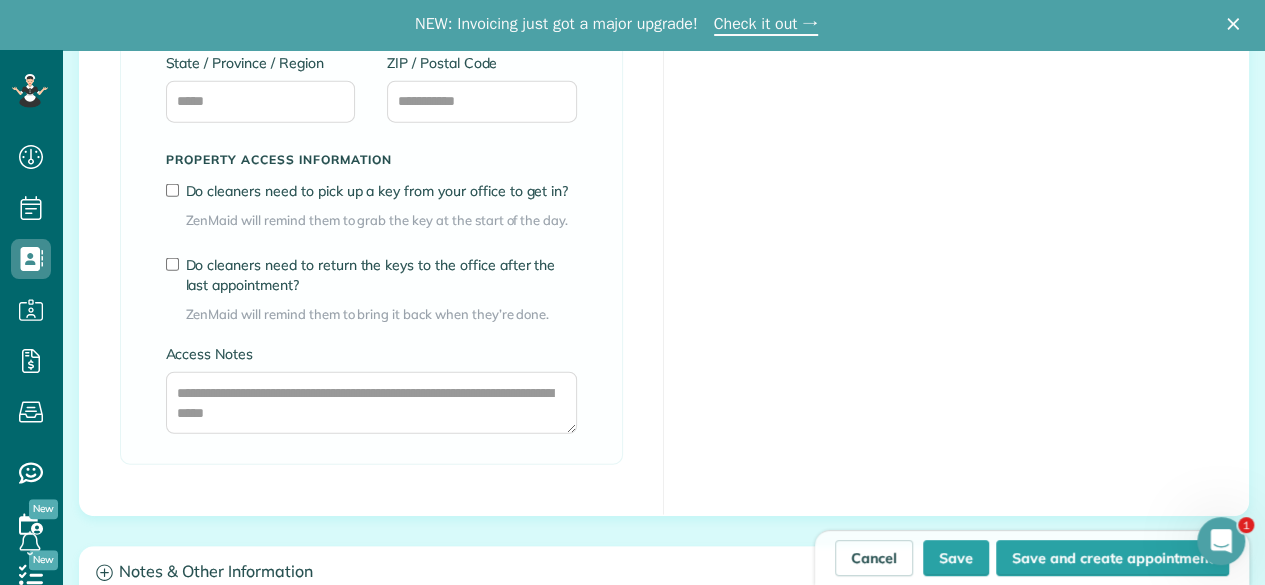 scroll, scrollTop: 2600, scrollLeft: 0, axis: vertical 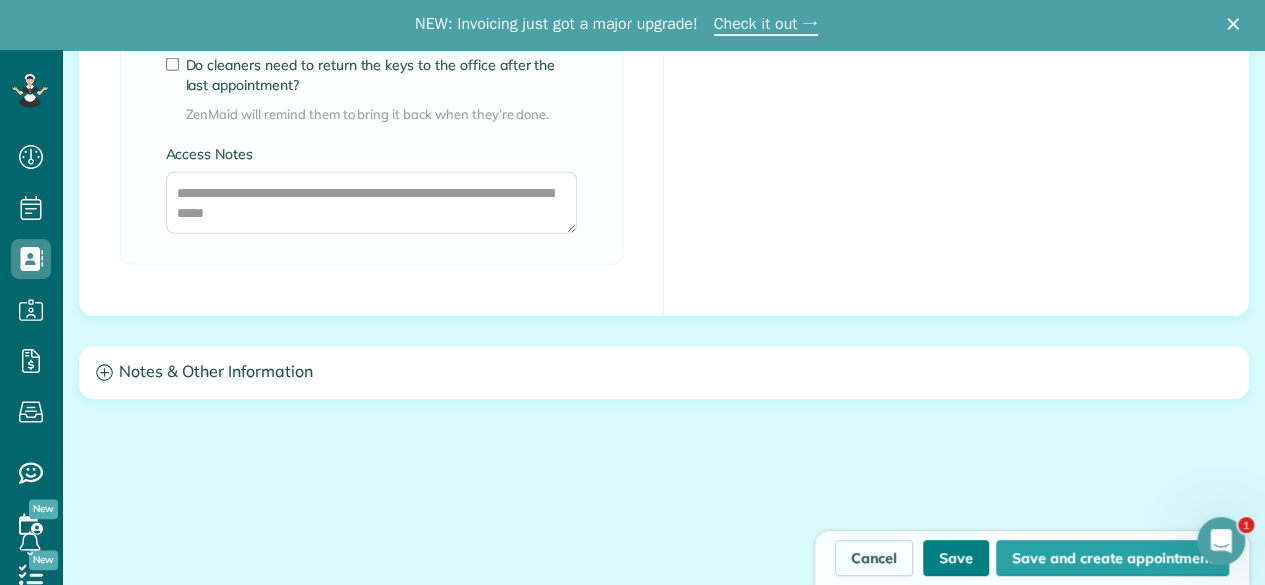 click on "Save" at bounding box center [956, 558] 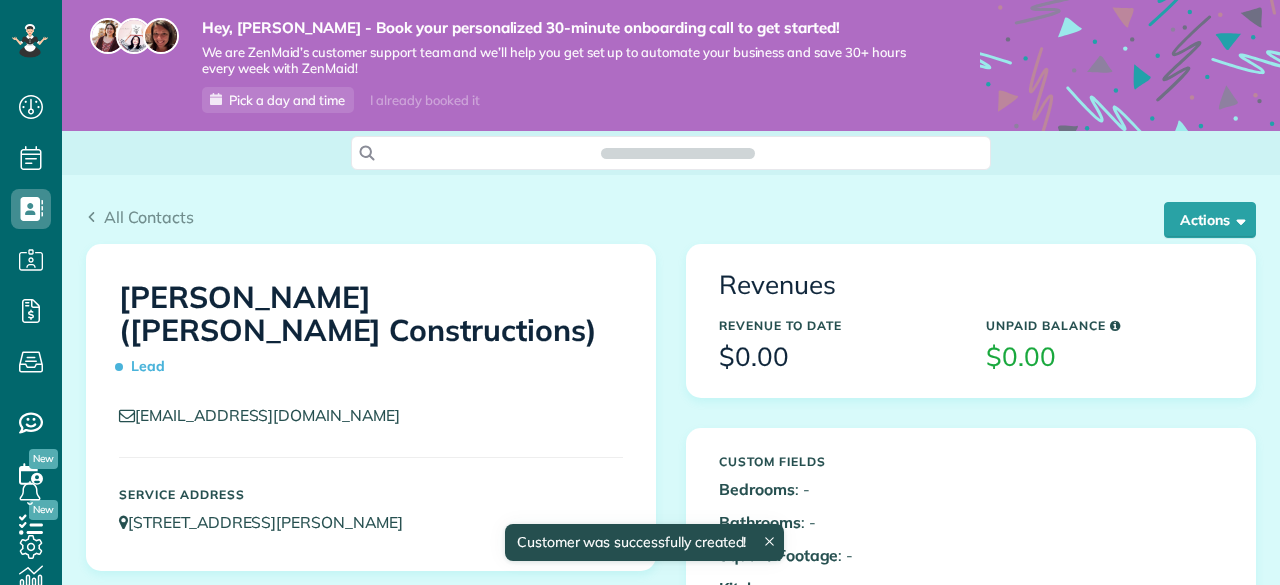 scroll, scrollTop: 0, scrollLeft: 0, axis: both 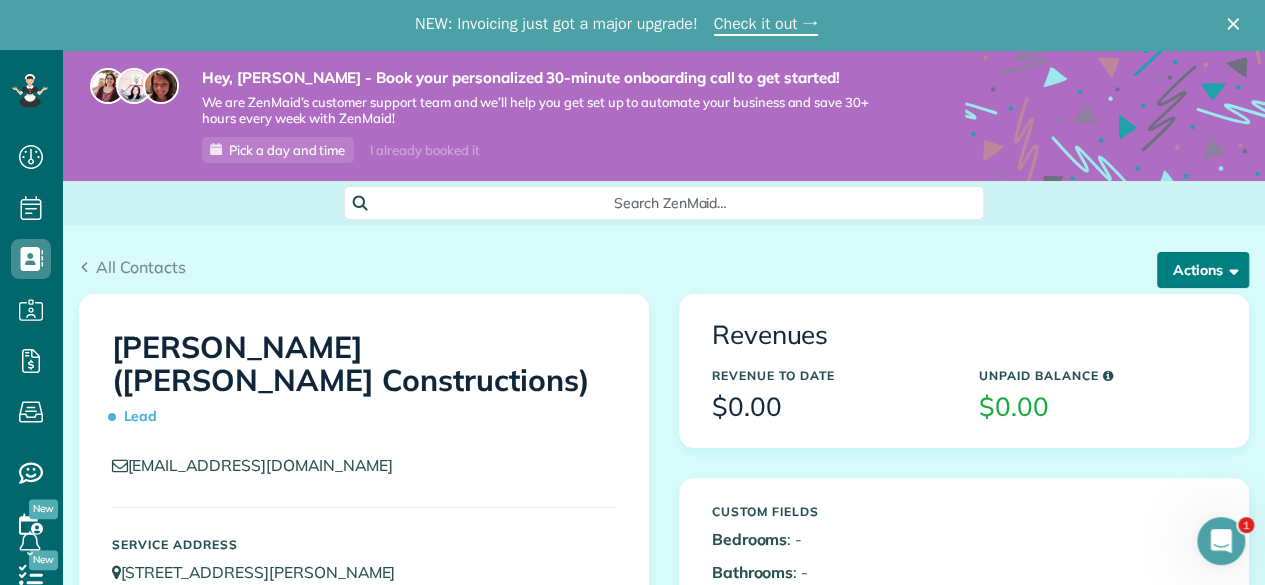 click on "Actions" at bounding box center (1203, 270) 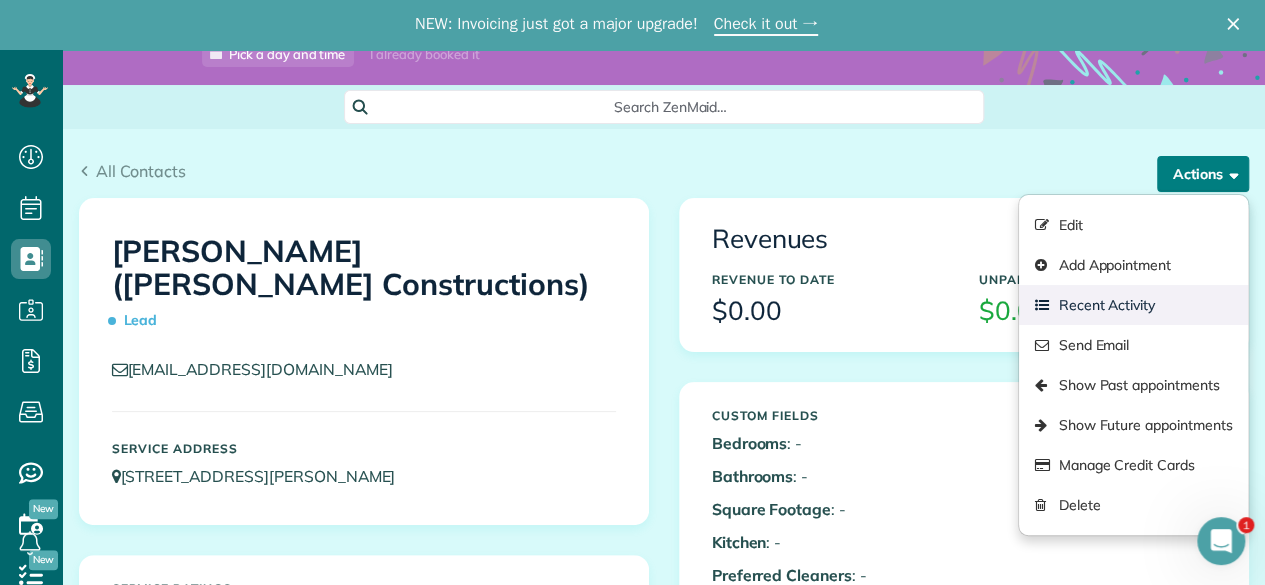 scroll, scrollTop: 100, scrollLeft: 0, axis: vertical 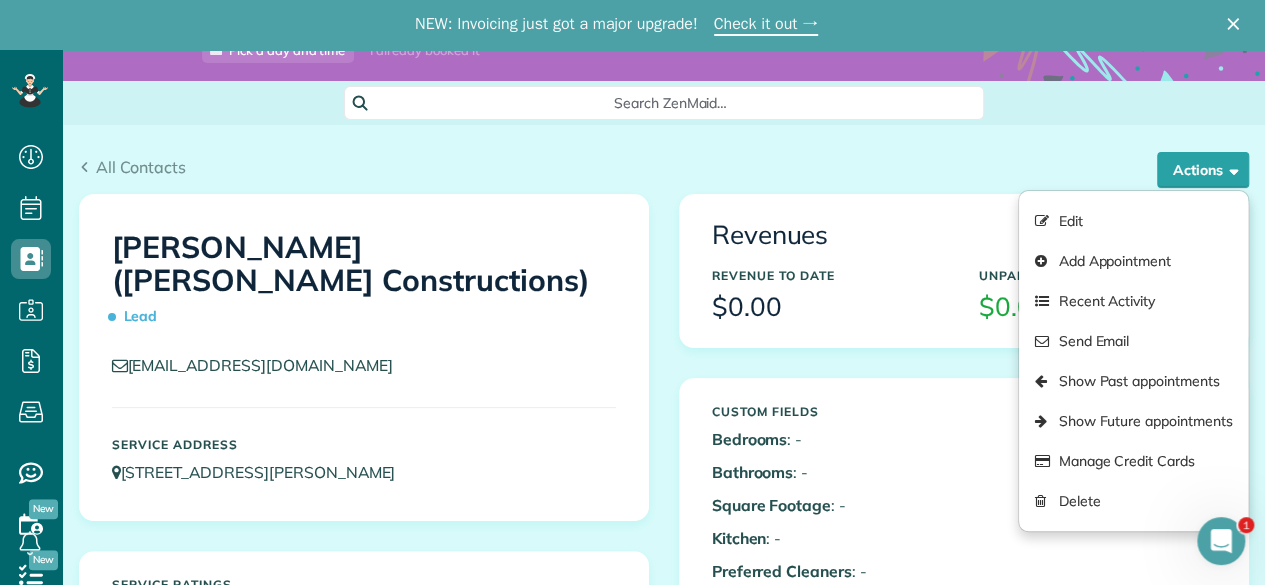 click on "Custom Fields
Bedrooms :
-
Bathrooms :
-
Square Footage :
-
Kitchen :
-
Preferred Cleaners :
-
Pets :
-
Alarm/Gate Code :
-" at bounding box center (830, 526) 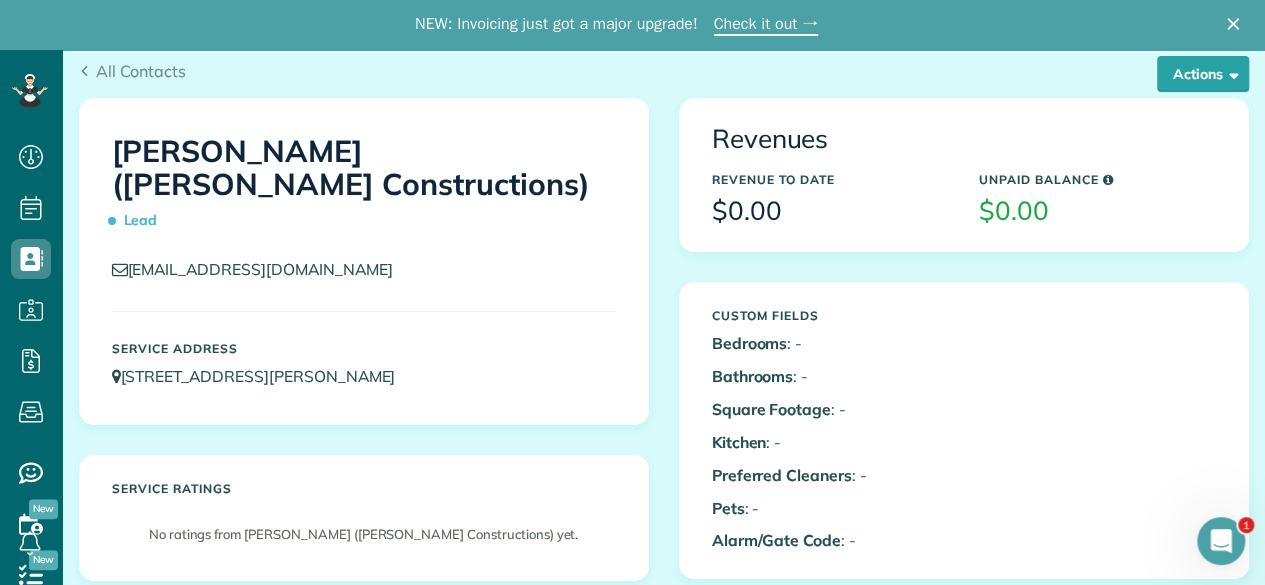 scroll, scrollTop: 200, scrollLeft: 0, axis: vertical 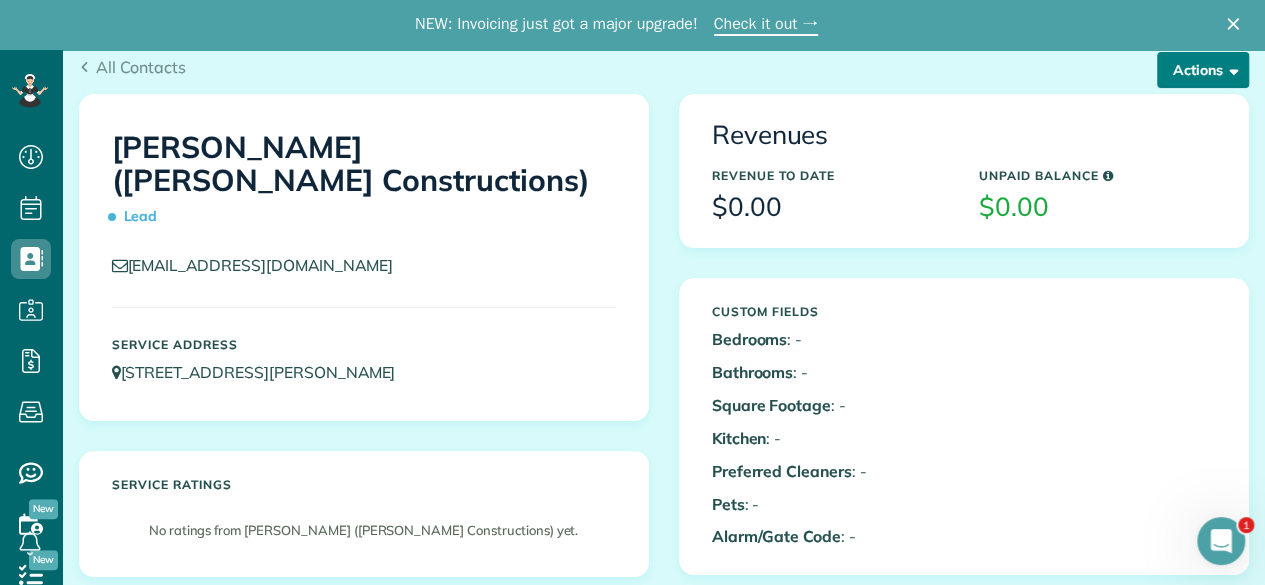 click on "Actions" at bounding box center [1203, 70] 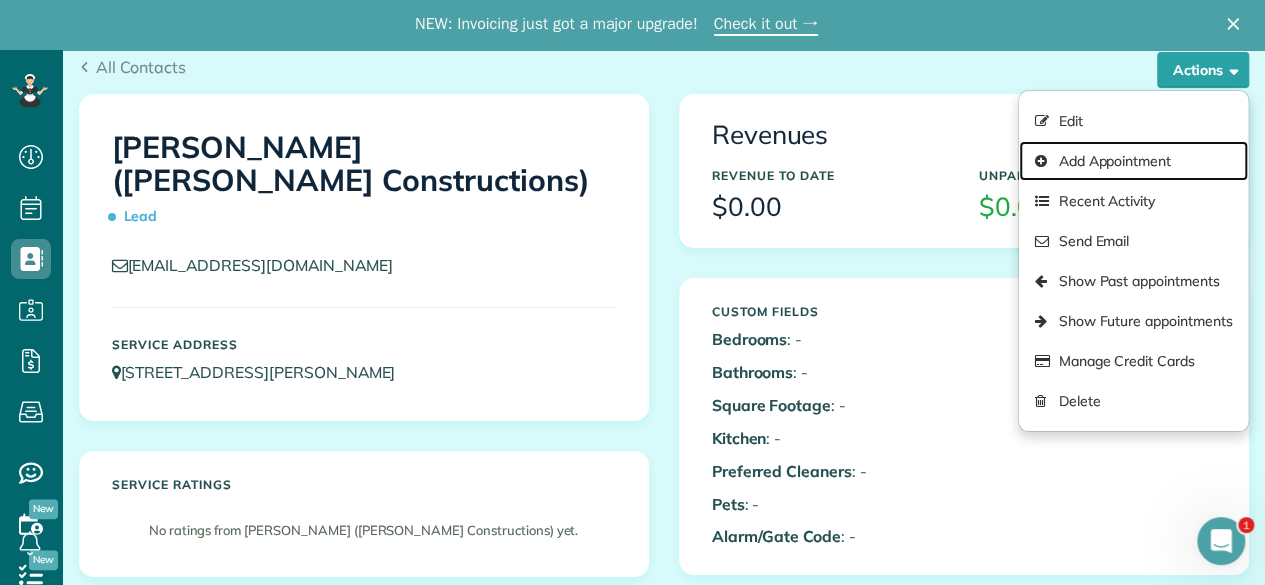click on "Add Appointment" at bounding box center (1133, 161) 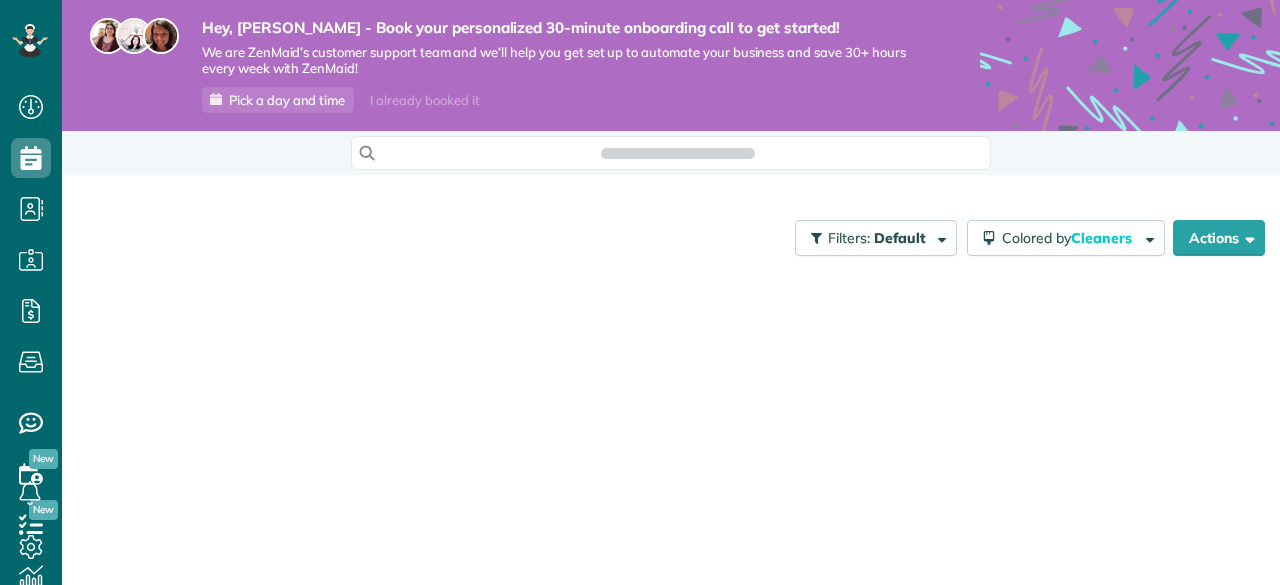 scroll, scrollTop: 0, scrollLeft: 0, axis: both 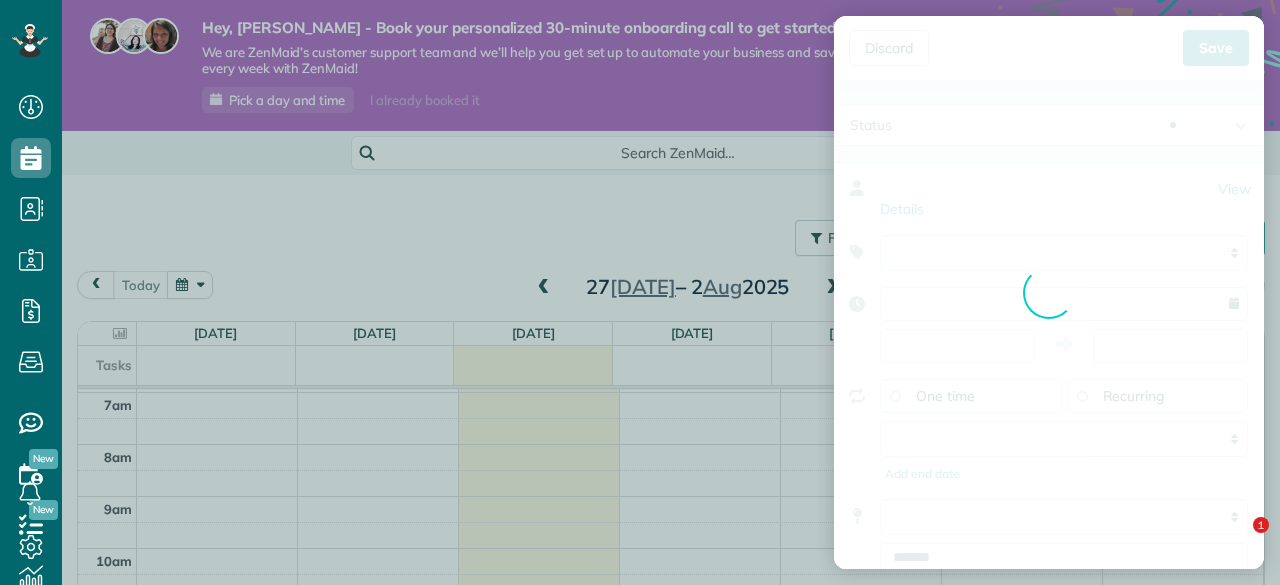 type on "**********" 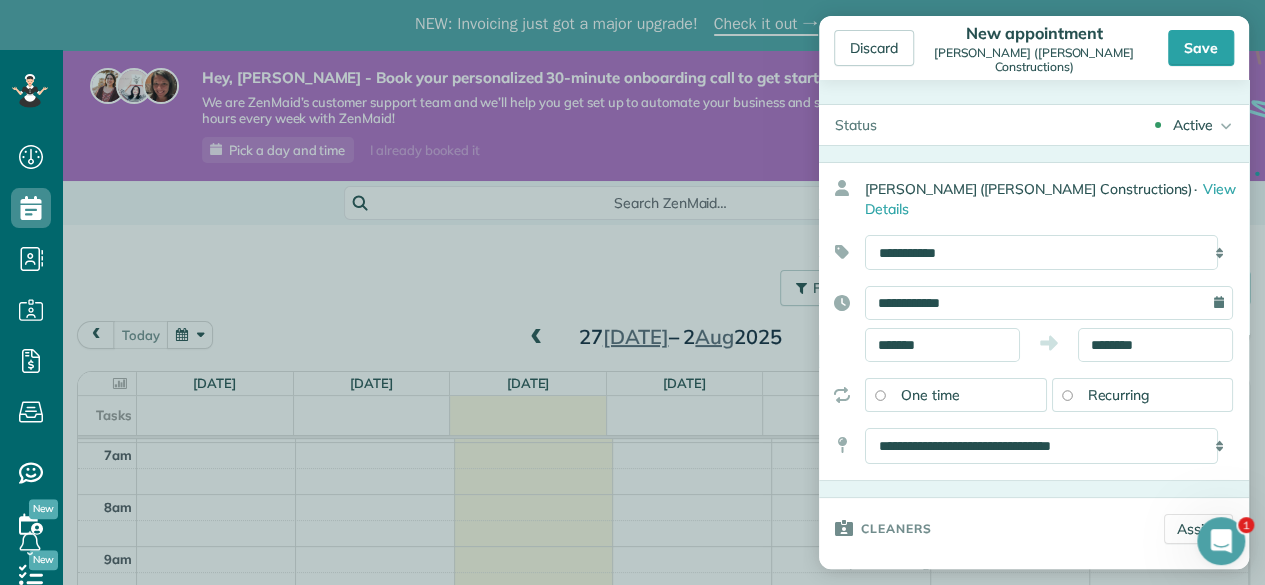 scroll, scrollTop: 0, scrollLeft: 0, axis: both 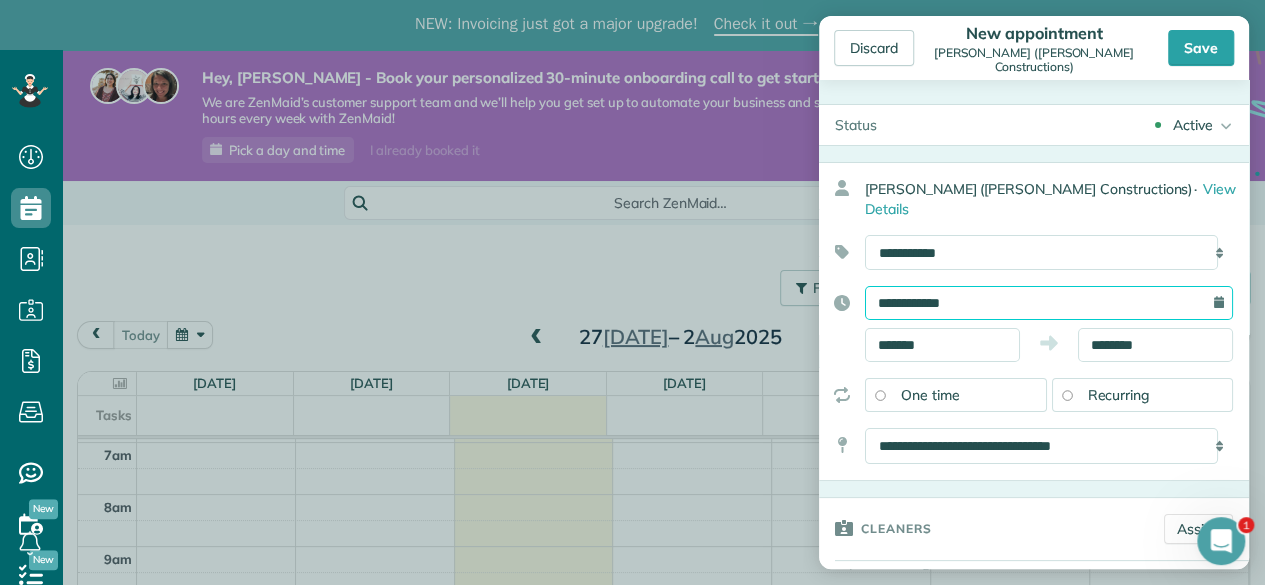 click on "**********" at bounding box center [1049, 303] 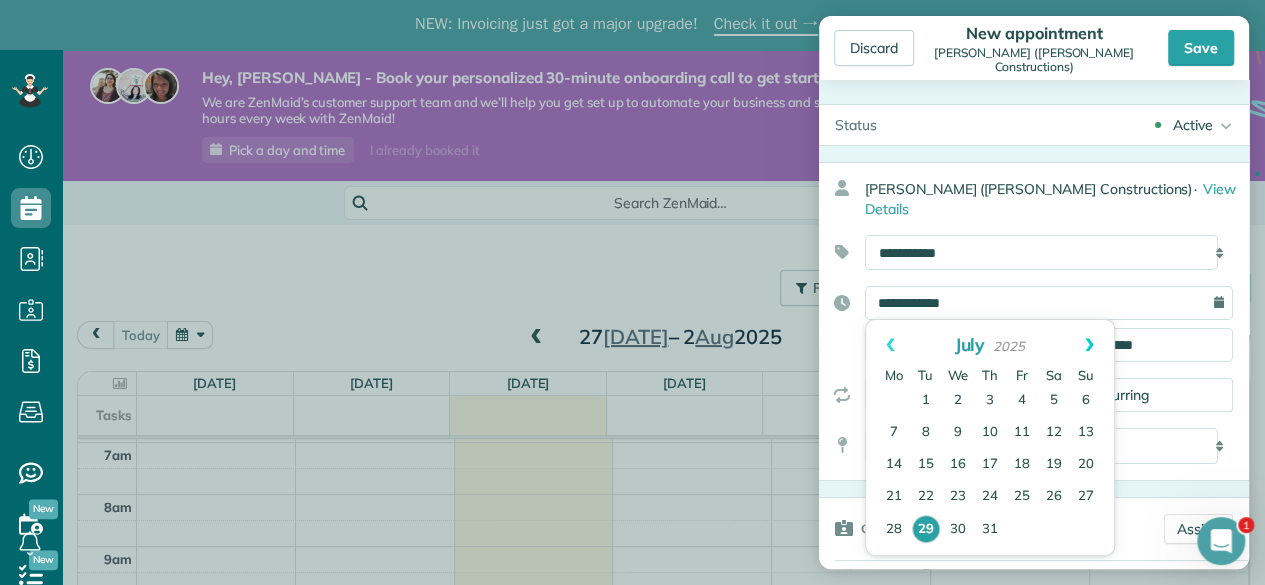 click on "Next" at bounding box center [1089, 345] 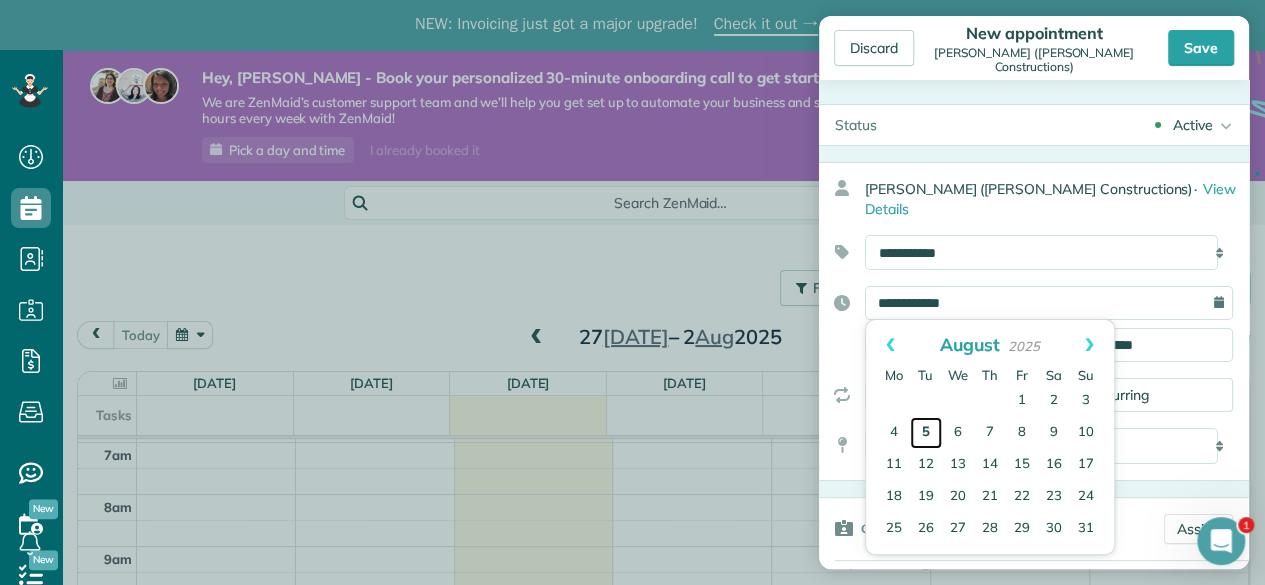 click on "5" at bounding box center (926, 433) 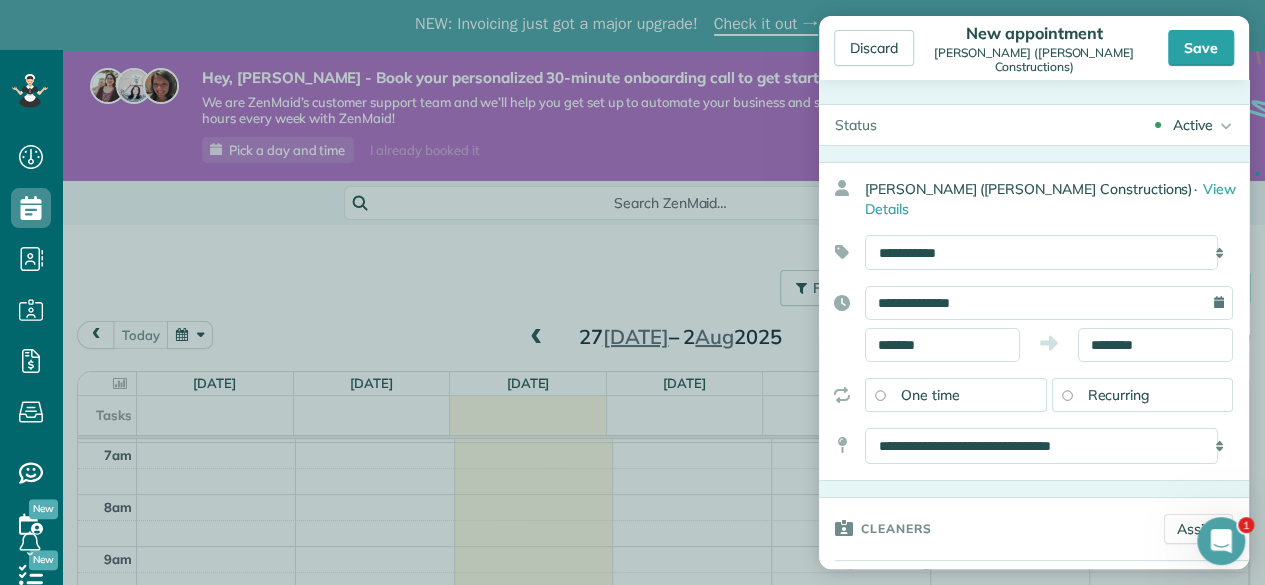 scroll, scrollTop: 100, scrollLeft: 0, axis: vertical 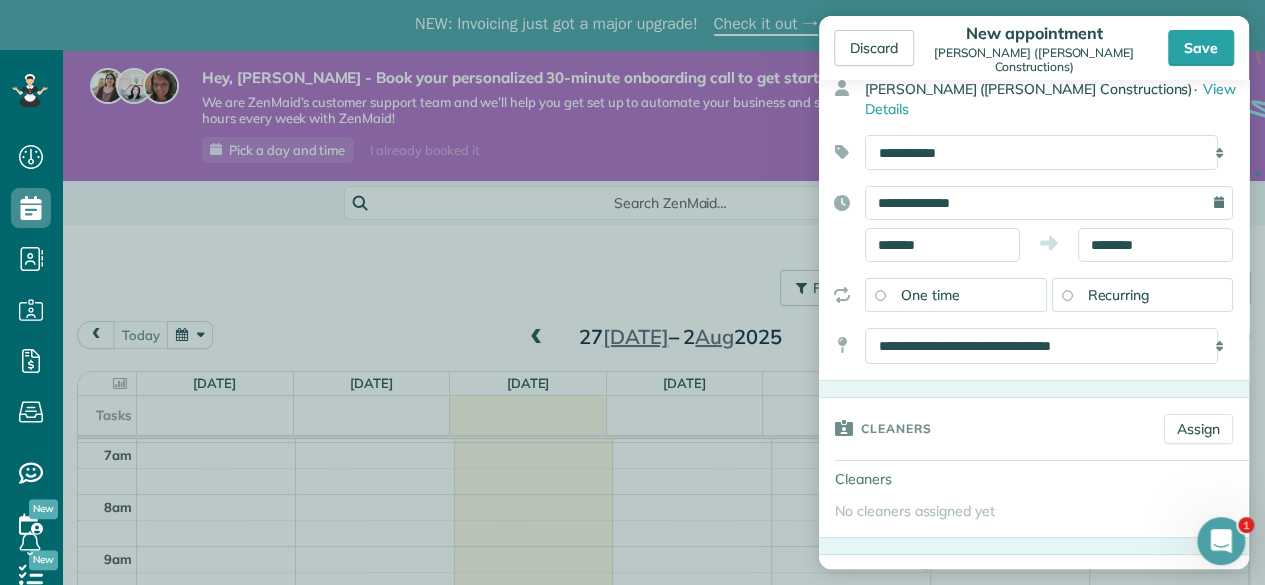 click on "Recurring" at bounding box center [1143, 295] 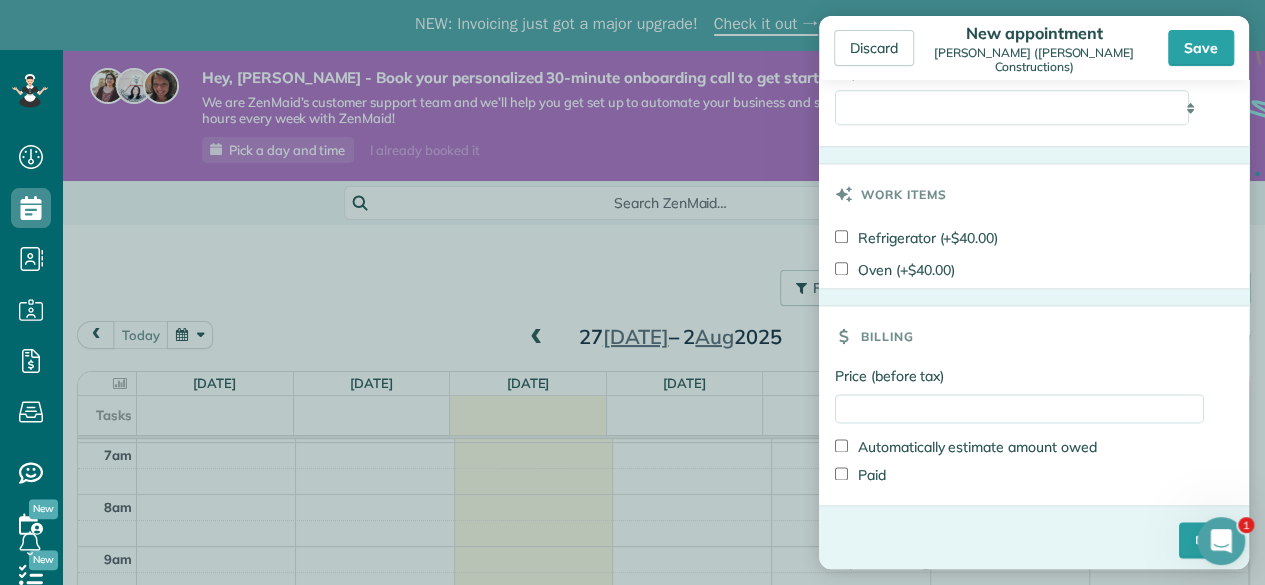 scroll, scrollTop: 1230, scrollLeft: 0, axis: vertical 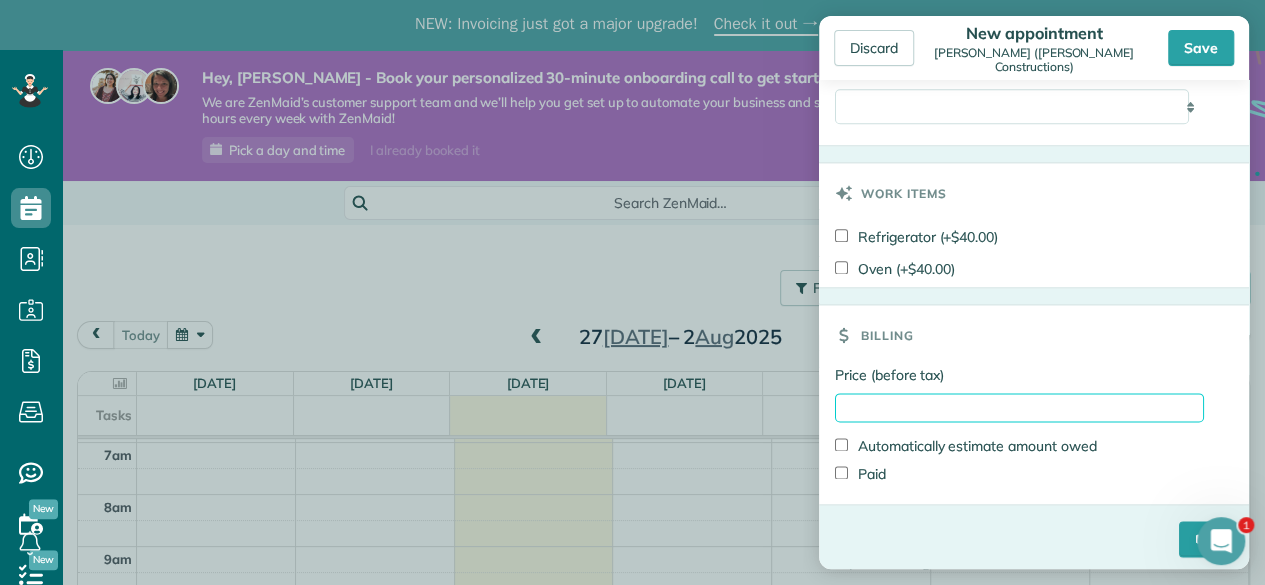 drag, startPoint x: 1031, startPoint y: 395, endPoint x: 1020, endPoint y: 400, distance: 12.083046 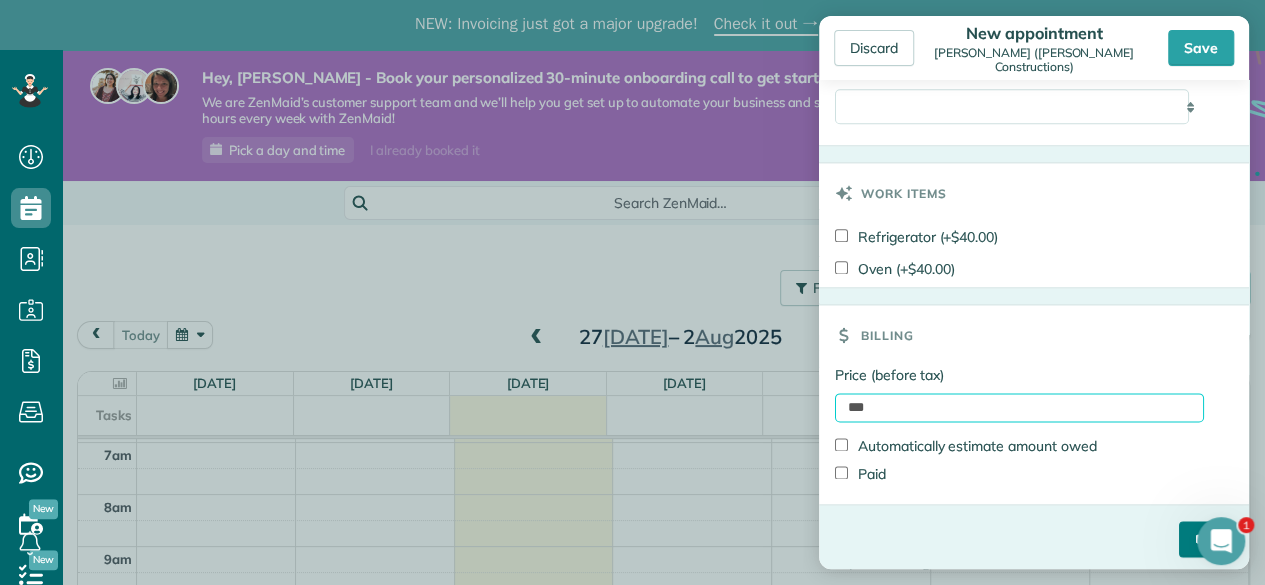 type on "***" 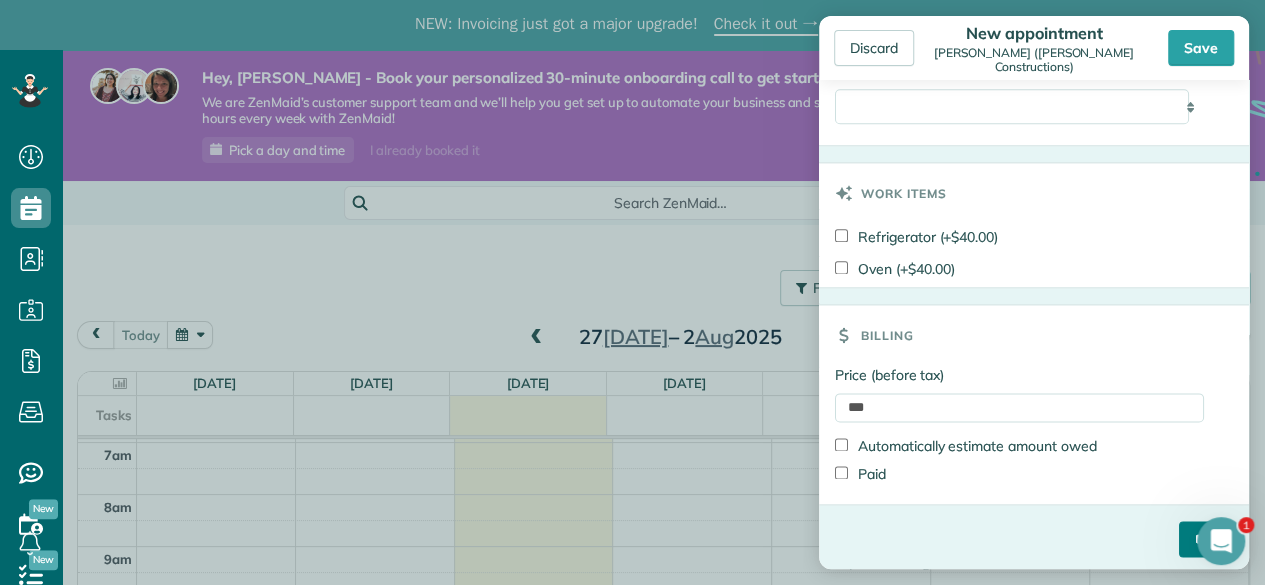 click on "****" at bounding box center (1206, 539) 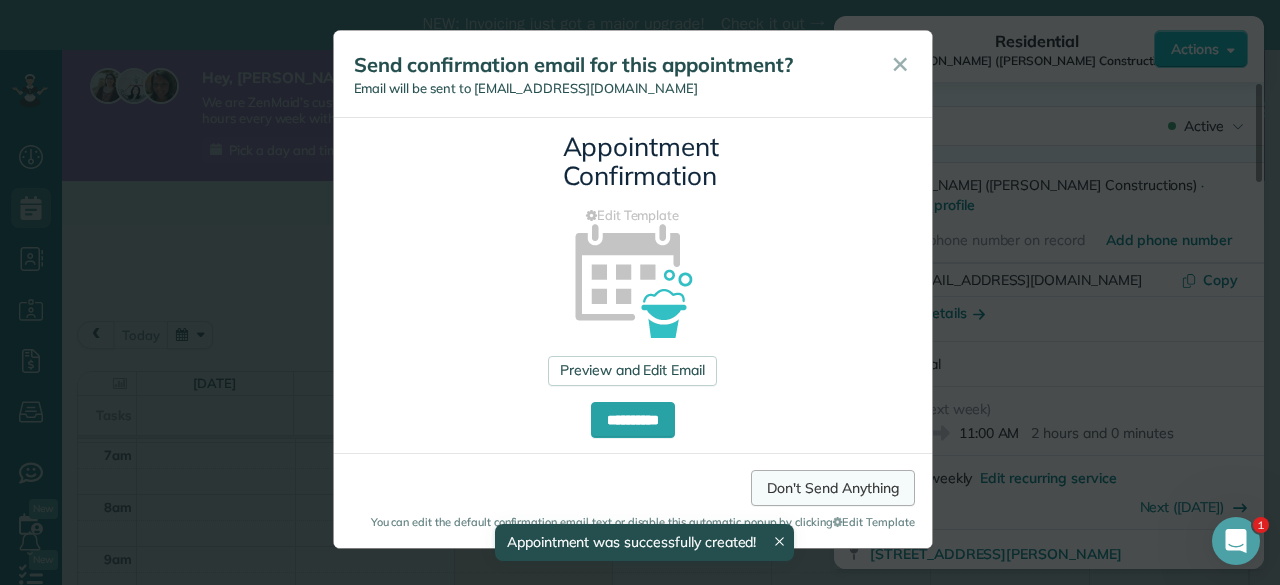 click on "Don't Send Anything" at bounding box center (832, 488) 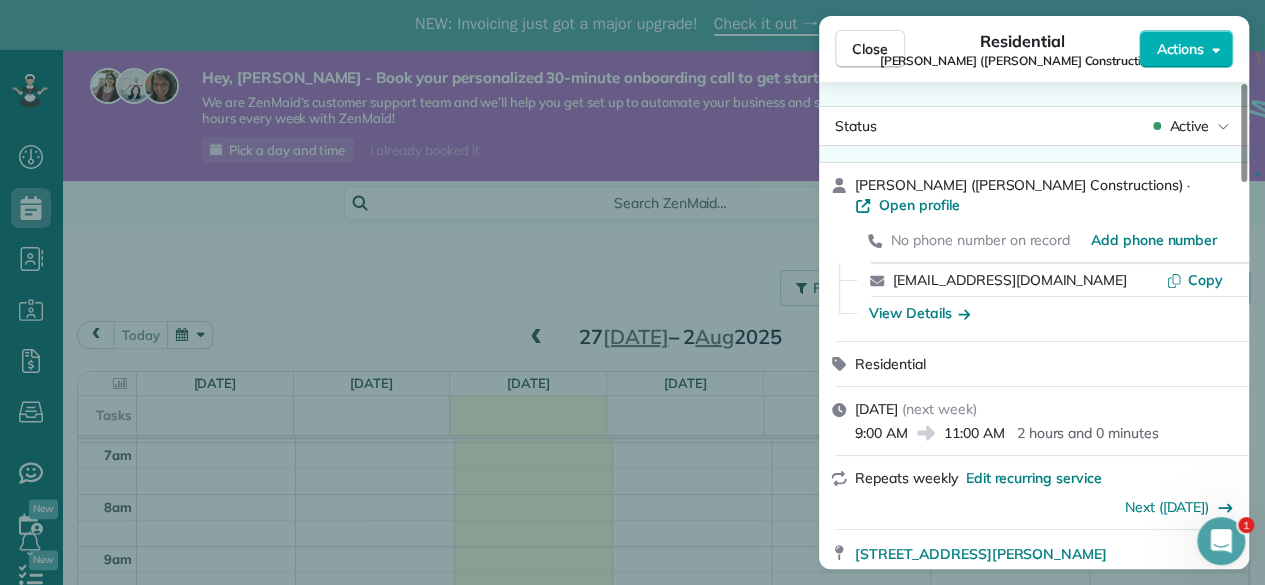 scroll, scrollTop: 200, scrollLeft: 0, axis: vertical 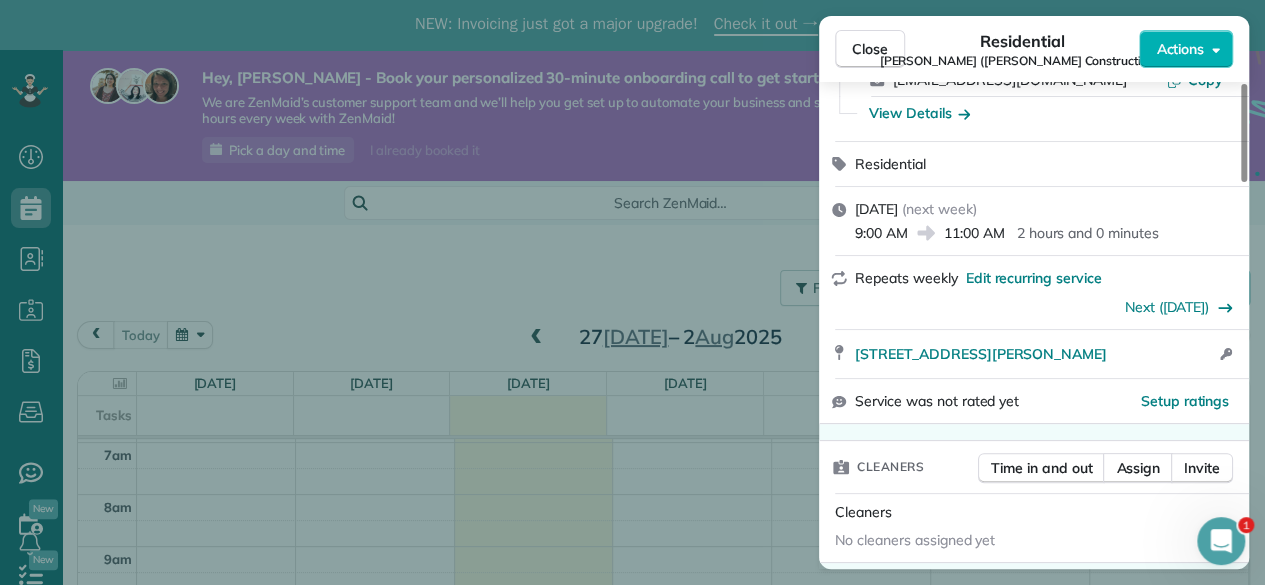 click on "Close Residential [PERSON_NAME] ([PERSON_NAME] Constructions) Actions Status Active [PERSON_NAME] ([PERSON_NAME] Constructions) · Open profile No phone number on record Add phone number [EMAIL_ADDRESS][DOMAIN_NAME] Copy View Details Residential [DATE] ( next week ) 9:00 AM 11:00 AM 2 hours and 0 minutes Repeats weekly Edit recurring service Next ([DATE]) 7 [PERSON_NAME][GEOGRAPHIC_DATA] 2666 Open access information Service was not rated yet Setup ratings Cleaners Time in and out Assign Invite Cleaners No cleaners assigned yet Checklist Try Now Keep this appointment up to your standards. Stay on top of every detail, keep your cleaners organised, and your client happy. Assign a checklist Watch a 5 min demo Billing Billing actions Service Service Price (1x $140.00) $140.00 Add an item Overcharge $0.00 Discount $0.00 Coupon discount - Primary tax - Secondary tax - Total appointment price $140.00 Tips collected New feature! $0.00 Unpaid Mark as paid Total including tip $140.00 Reason for Skip - - 0 0" at bounding box center [632, 292] 